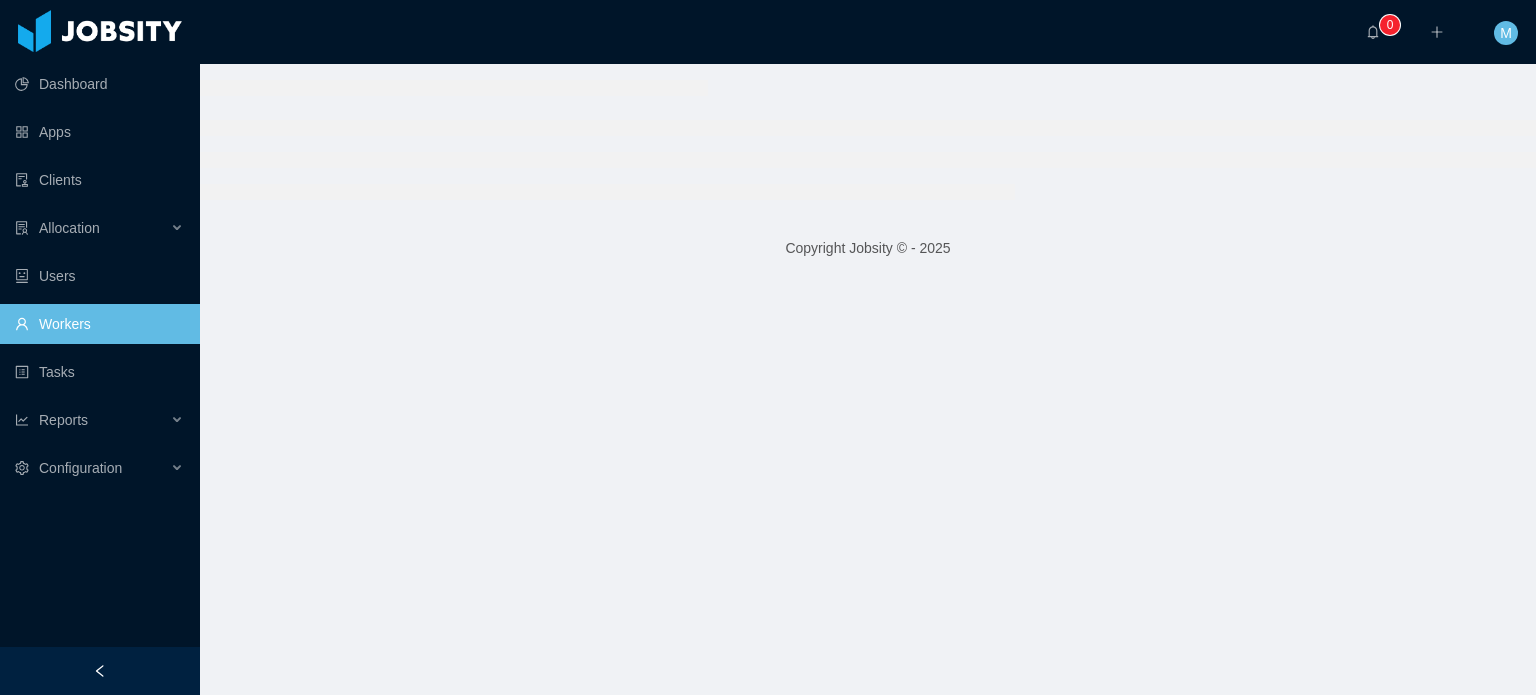 scroll, scrollTop: 0, scrollLeft: 0, axis: both 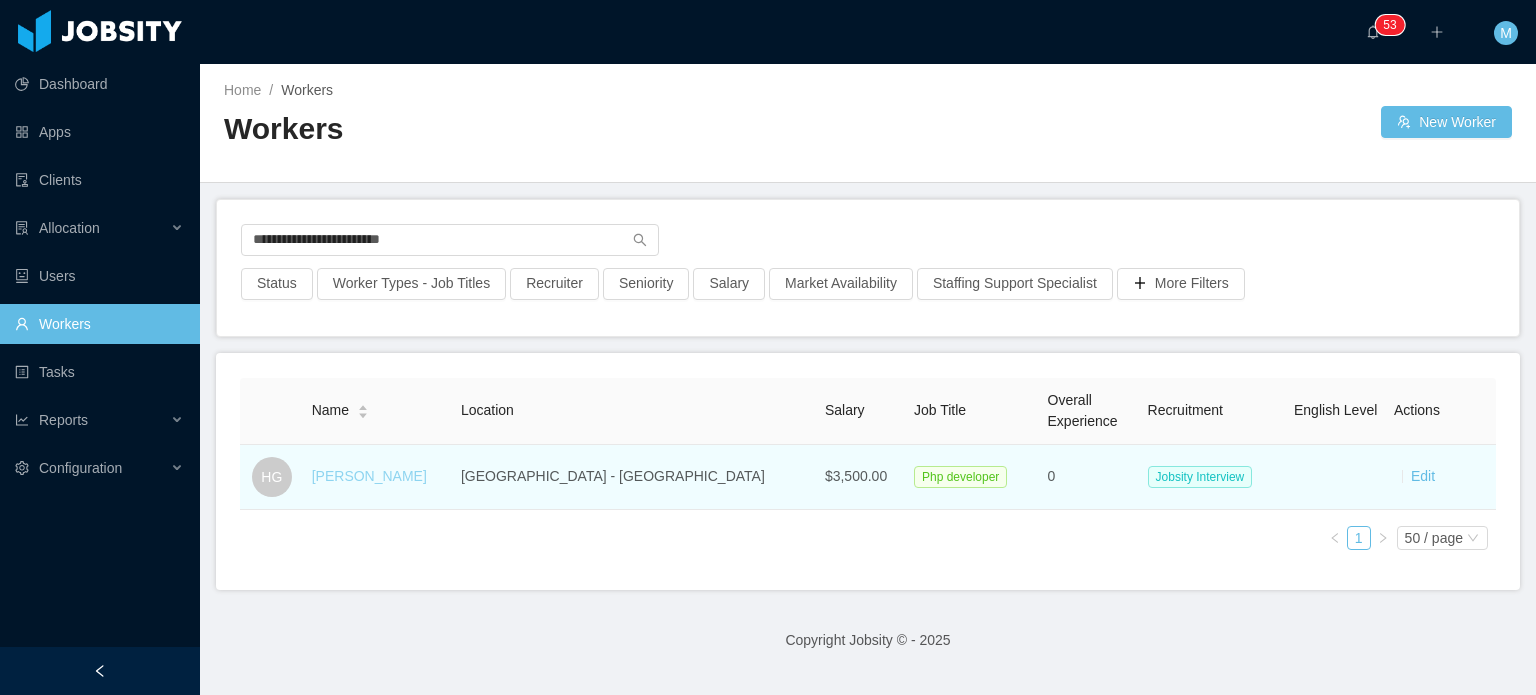 click on "[PERSON_NAME]" at bounding box center (369, 476) 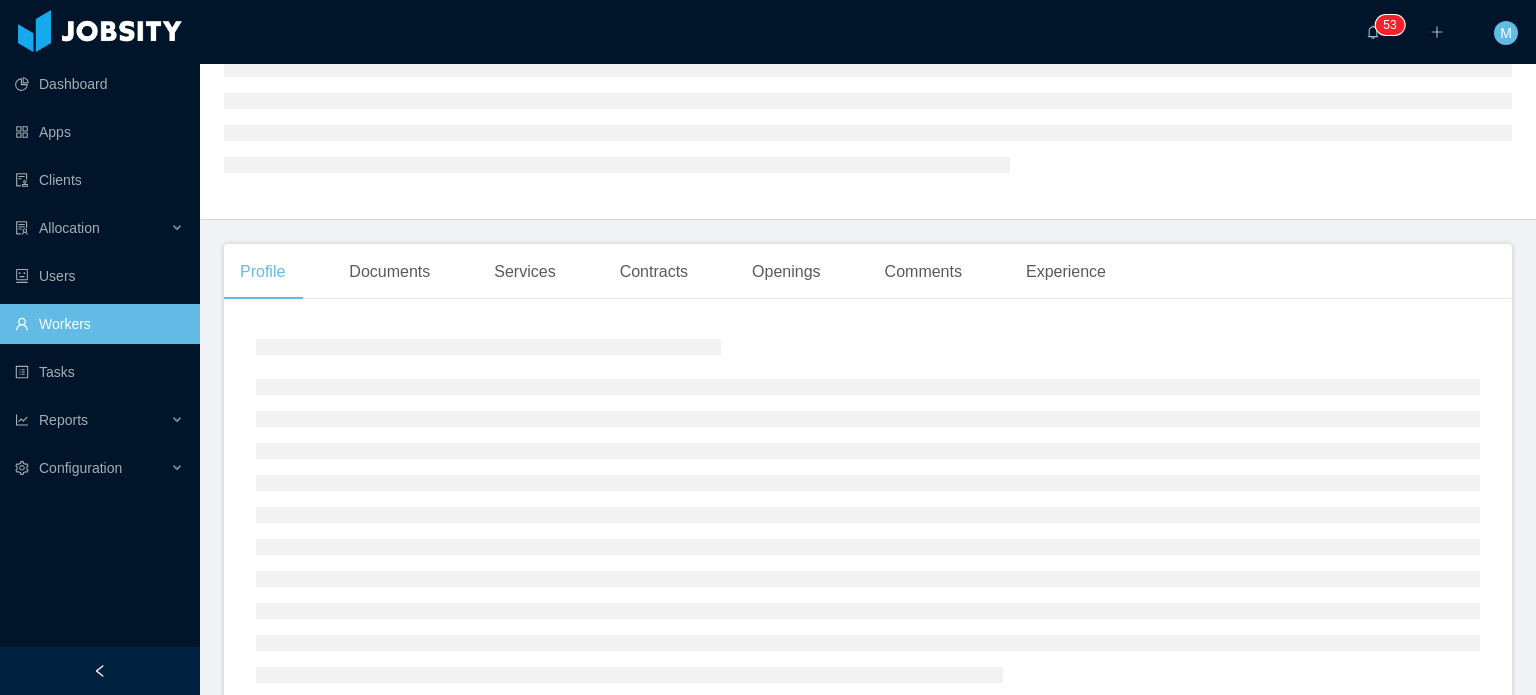scroll, scrollTop: 200, scrollLeft: 0, axis: vertical 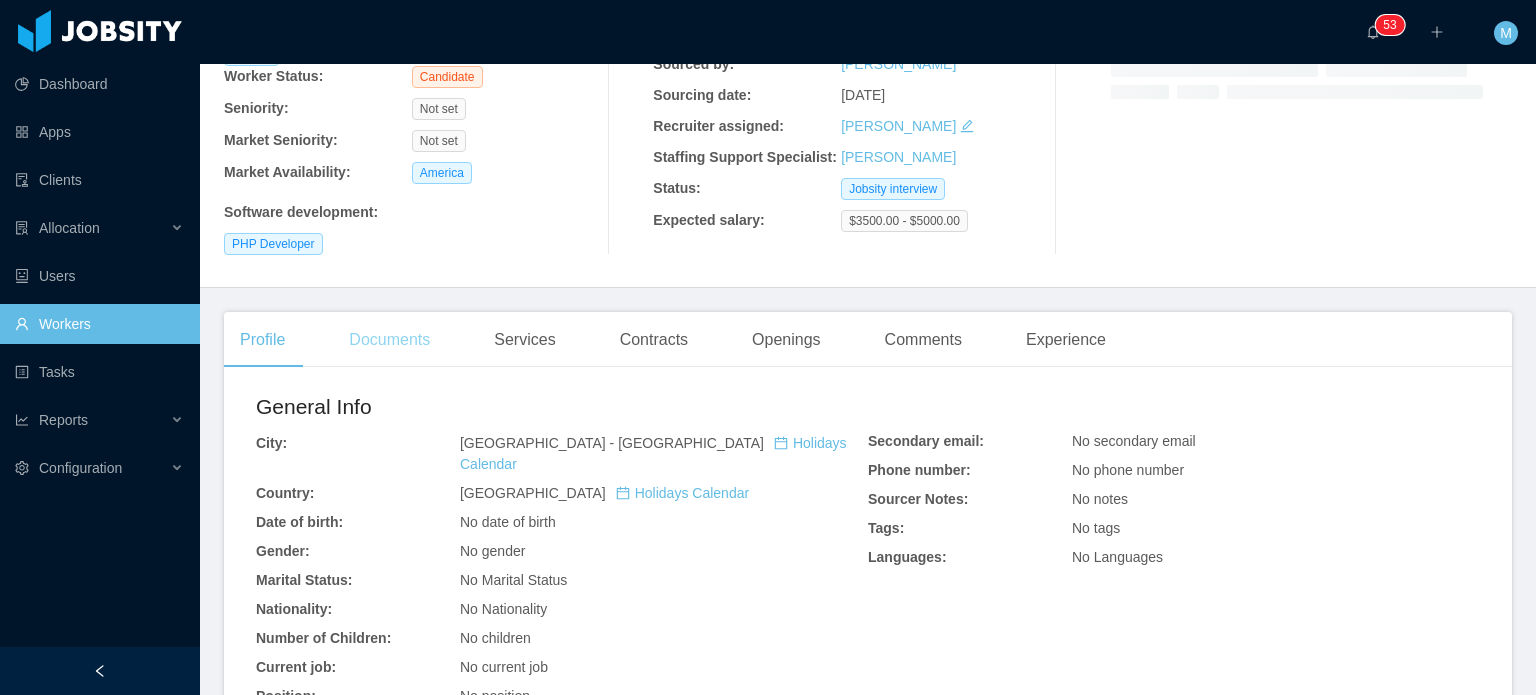 click on "Documents" at bounding box center [389, 340] 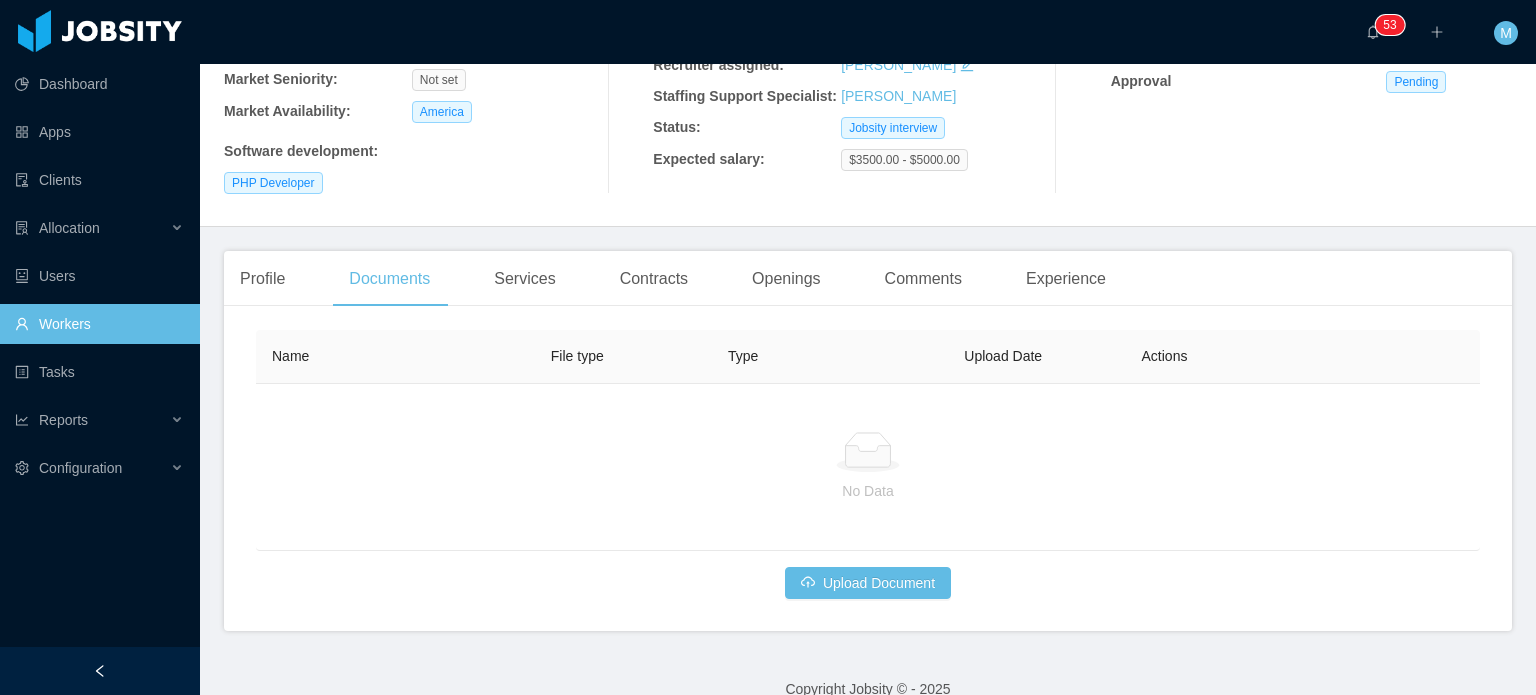scroll, scrollTop: 290, scrollLeft: 0, axis: vertical 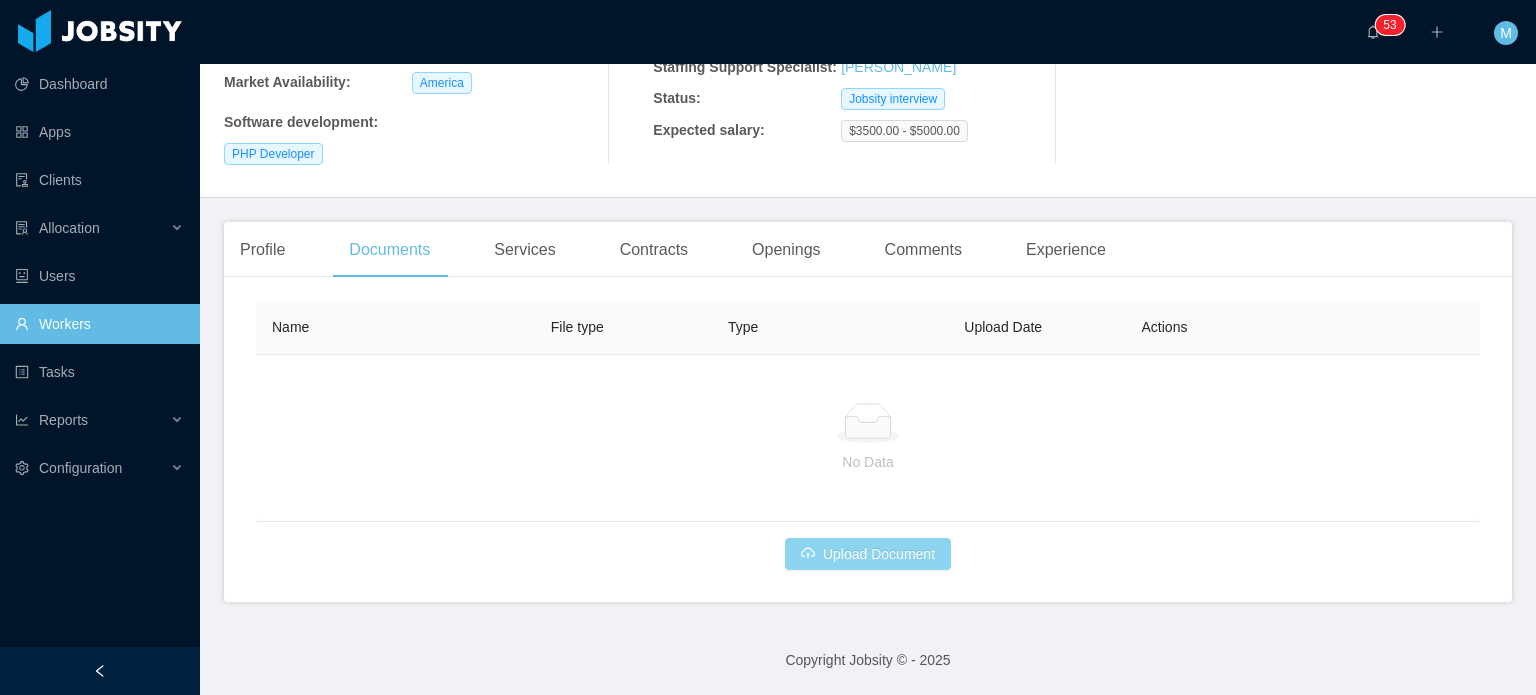 click on "Upload Document" at bounding box center (868, 554) 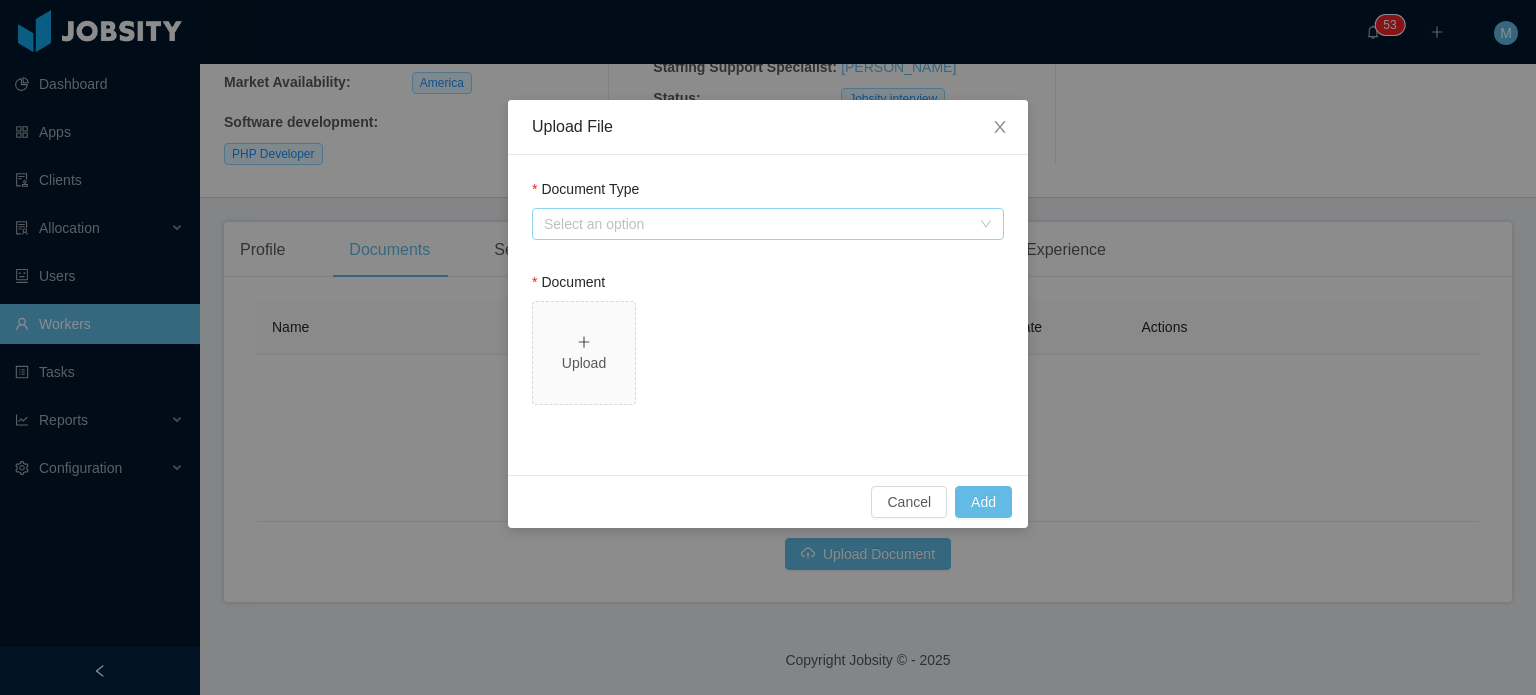 click on "Select an option" at bounding box center (757, 224) 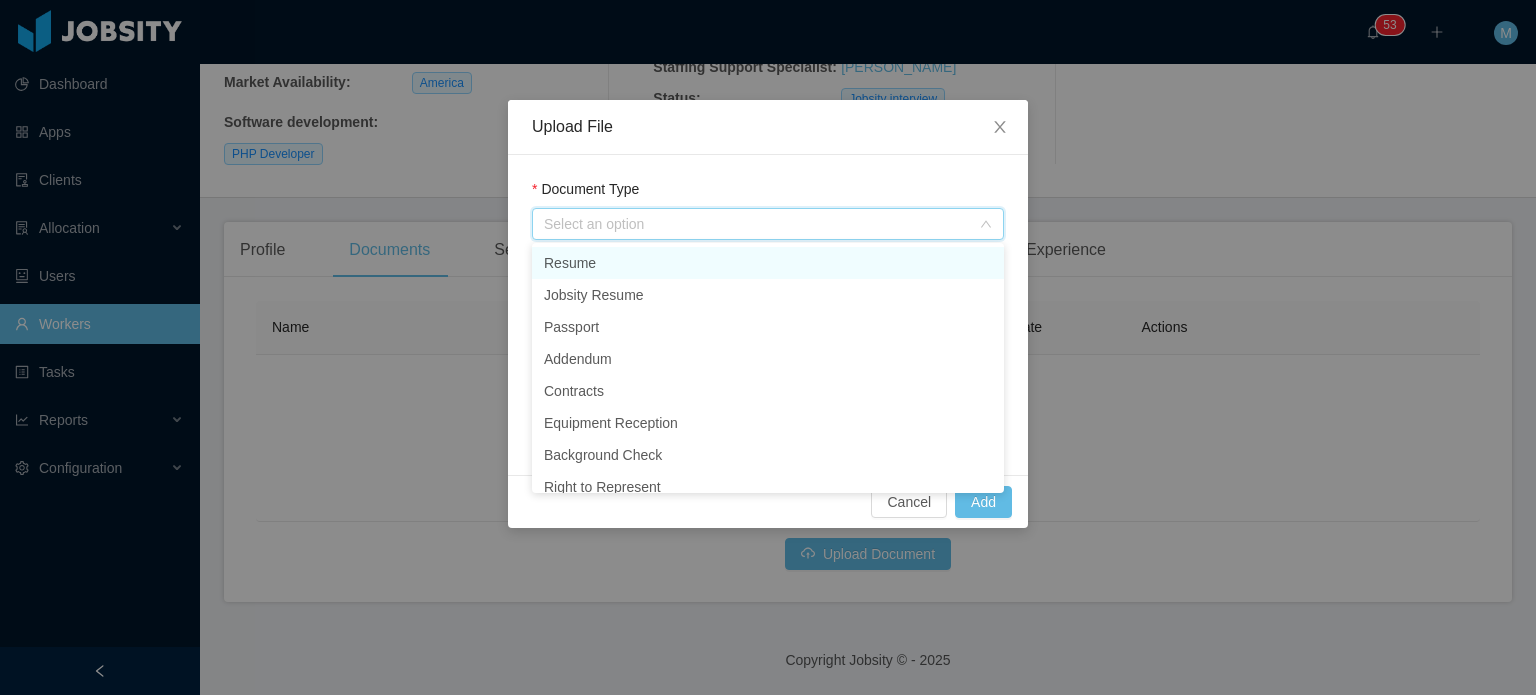 click on "Resume" at bounding box center (768, 263) 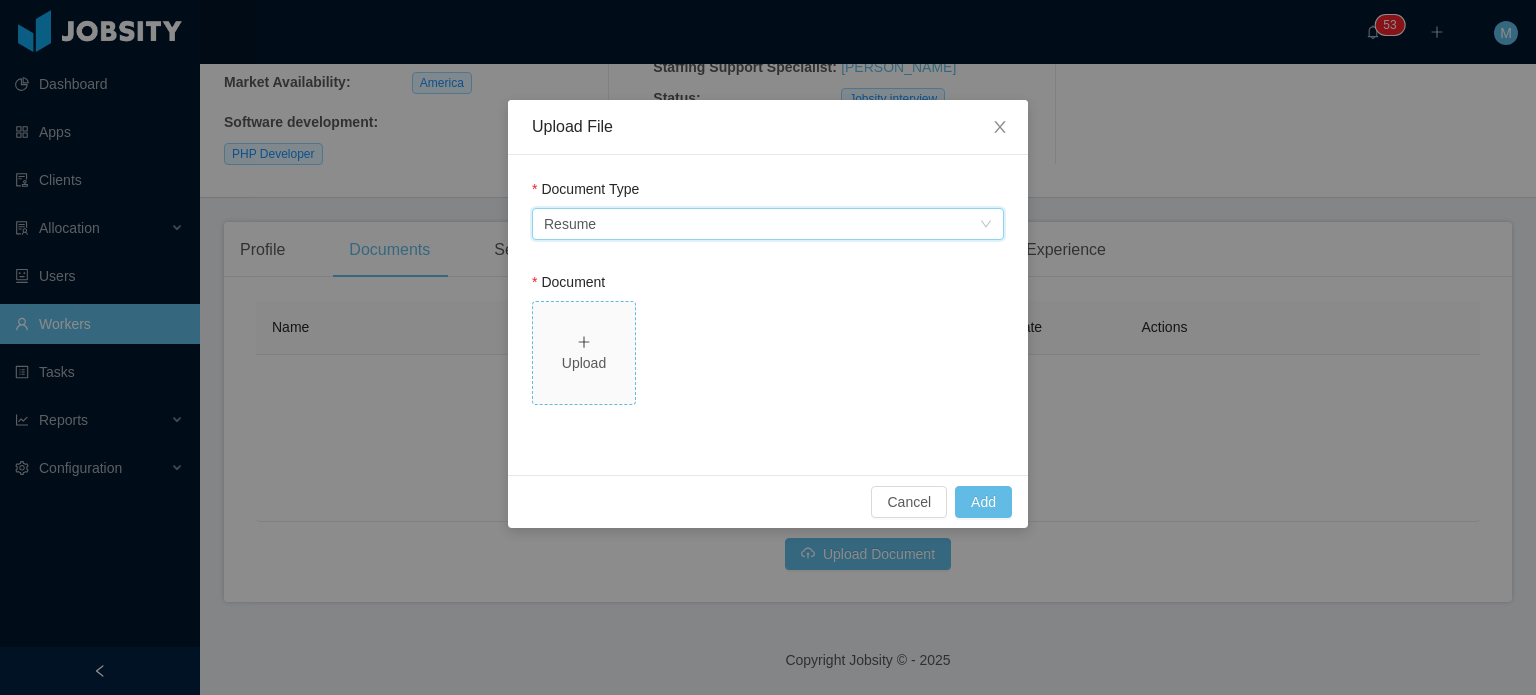 click on "Upload" at bounding box center (584, 353) 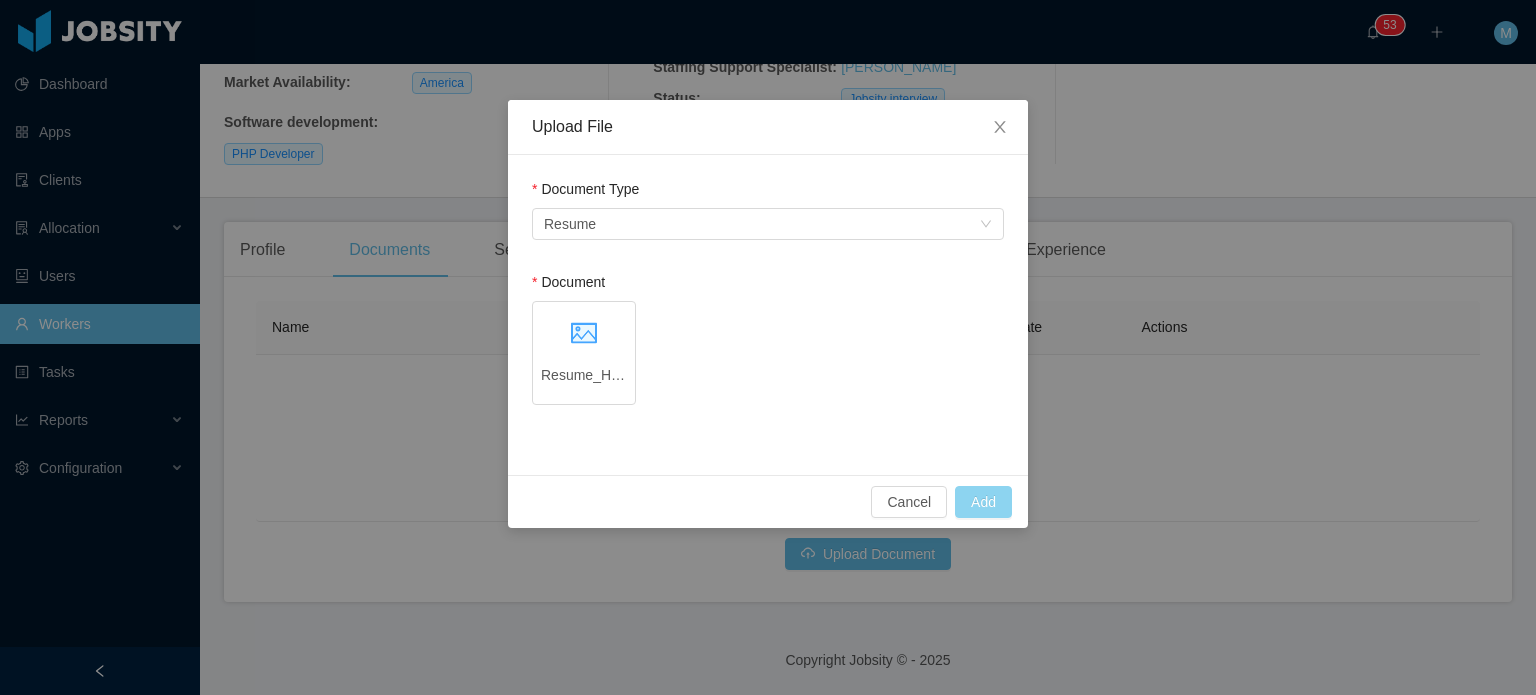 click on "Add" at bounding box center (983, 502) 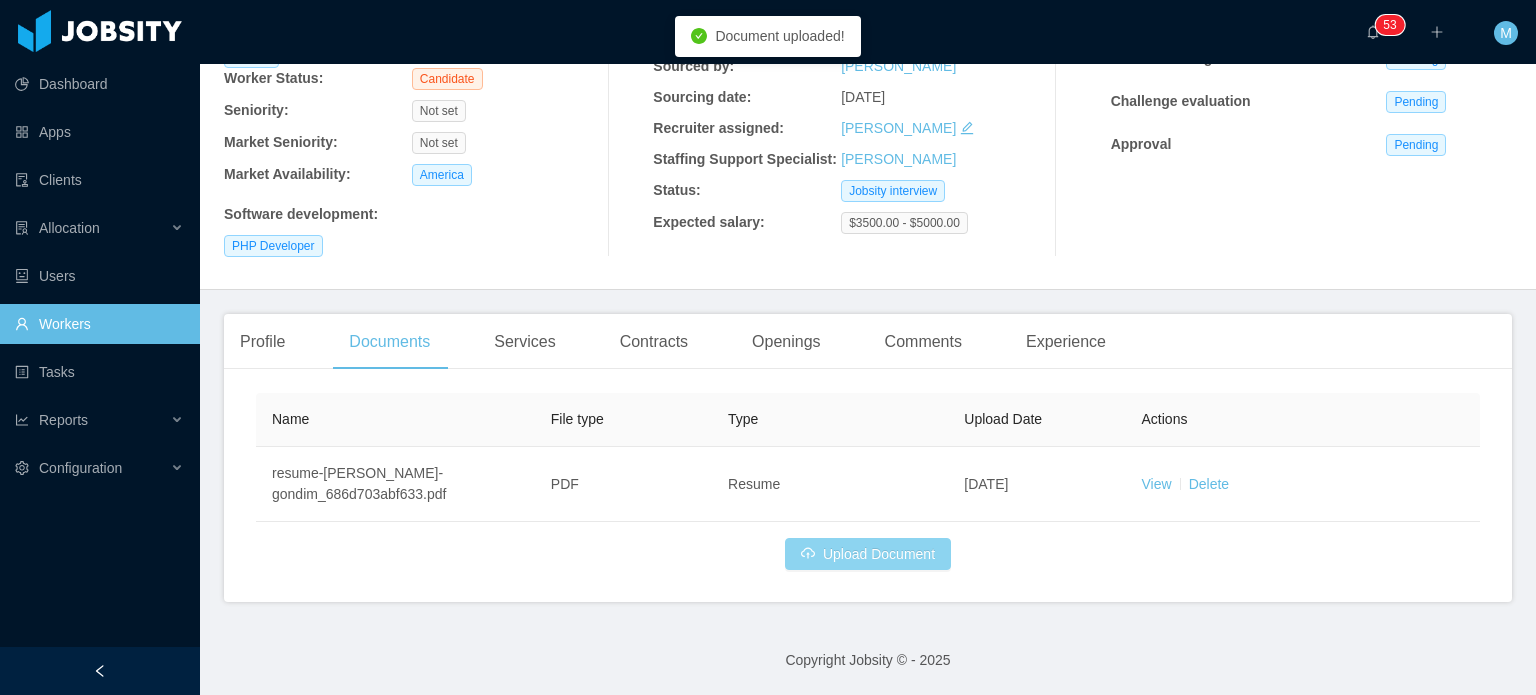 scroll, scrollTop: 0, scrollLeft: 0, axis: both 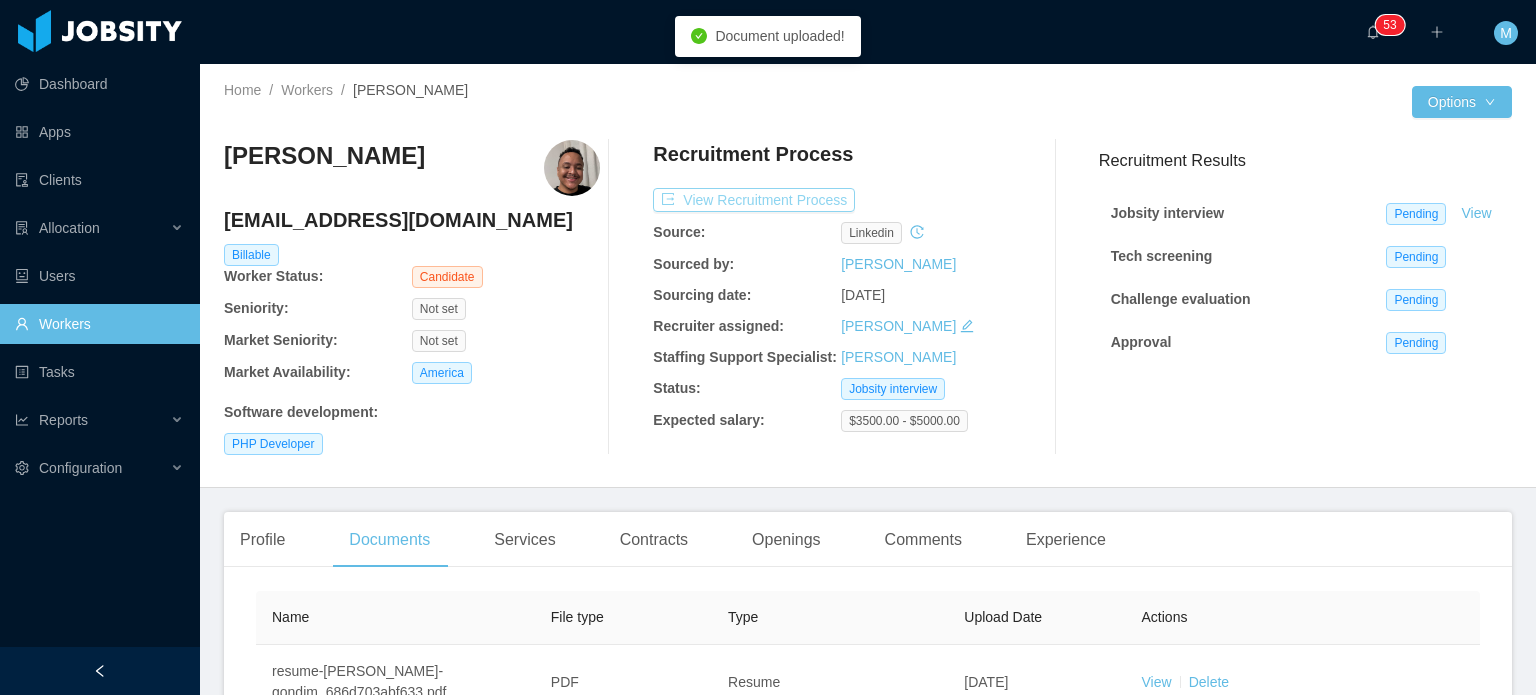 click on "View Recruitment Process" at bounding box center [754, 200] 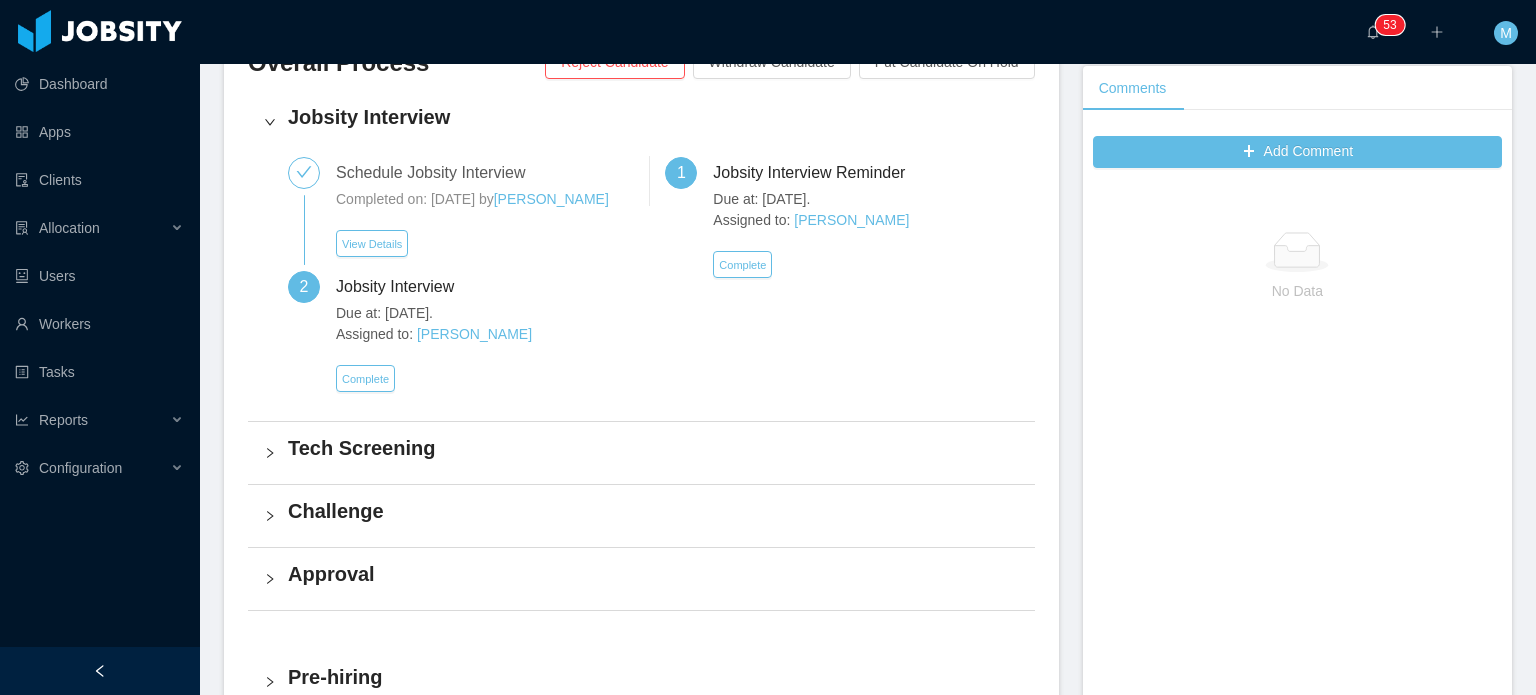 scroll, scrollTop: 0, scrollLeft: 0, axis: both 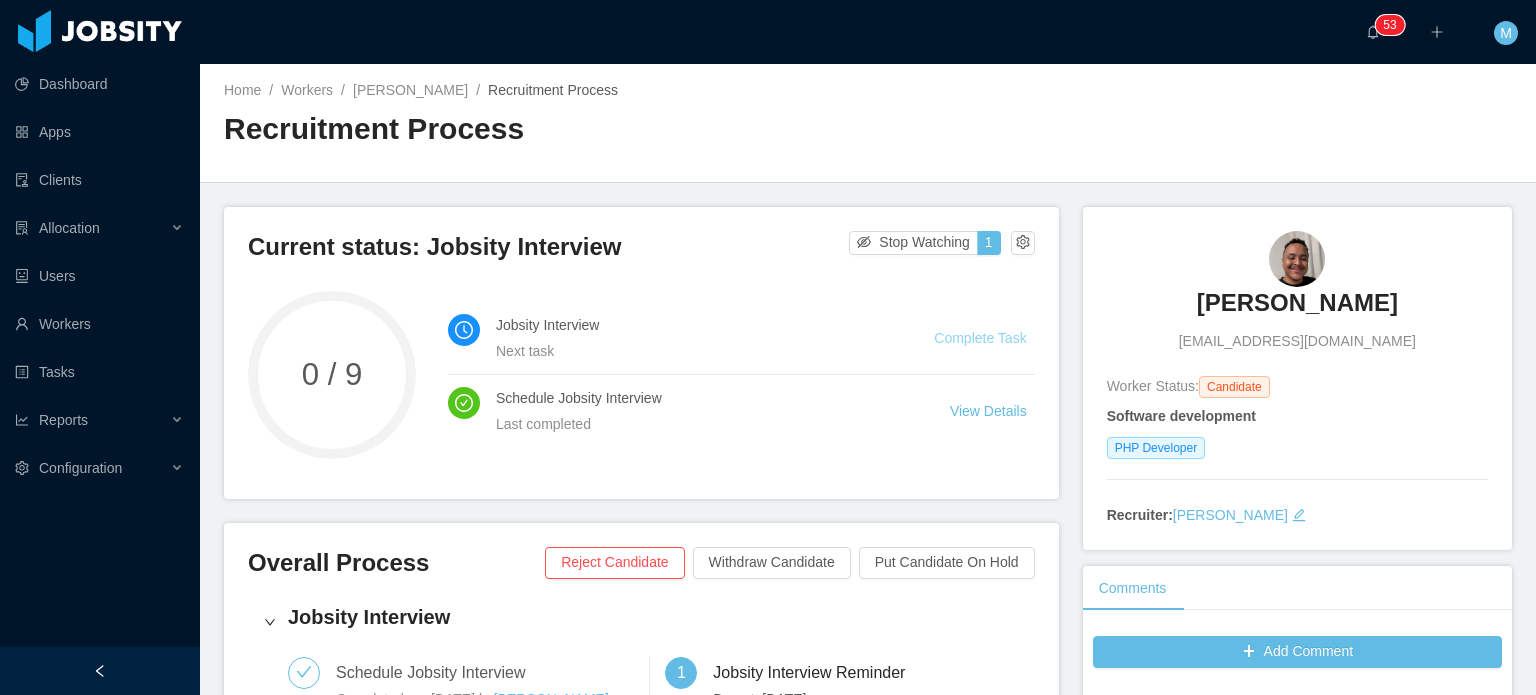click on "Complete Task" at bounding box center [980, 338] 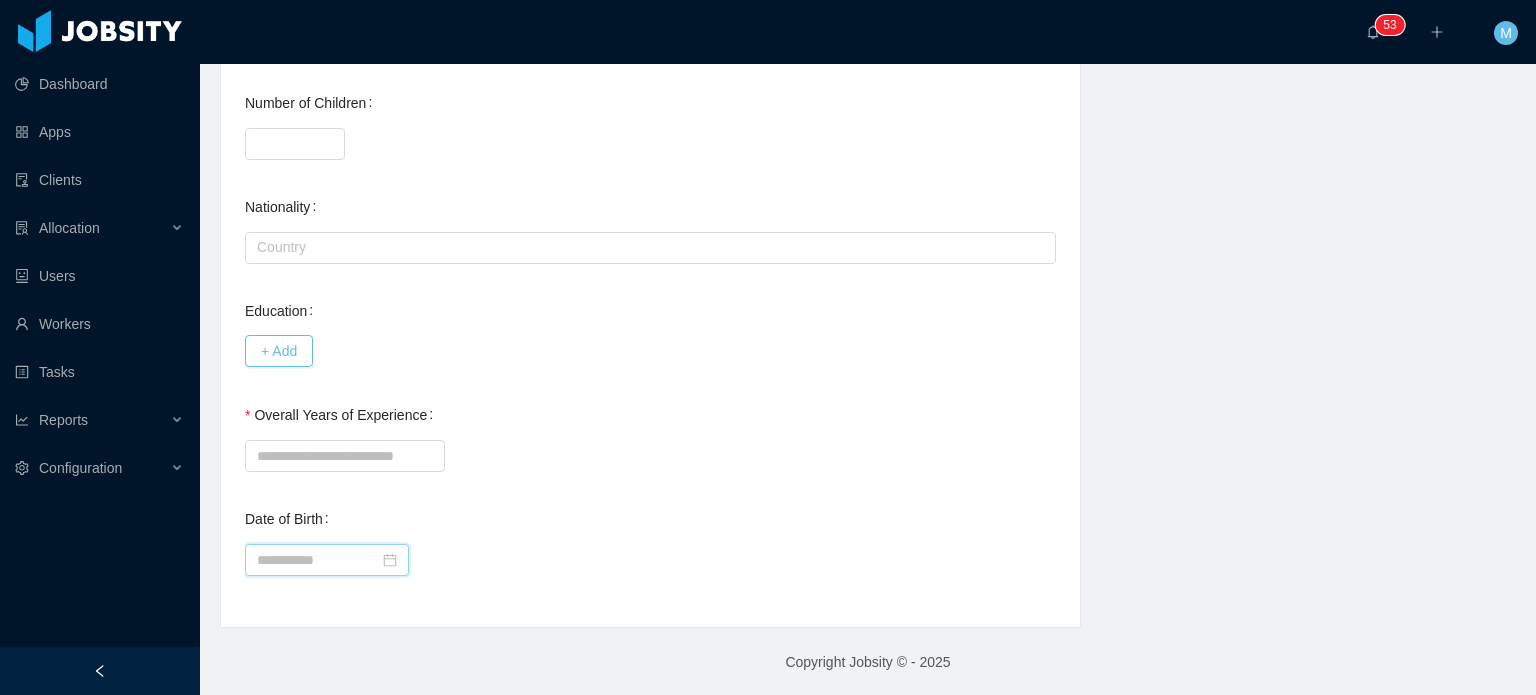 click at bounding box center (327, 560) 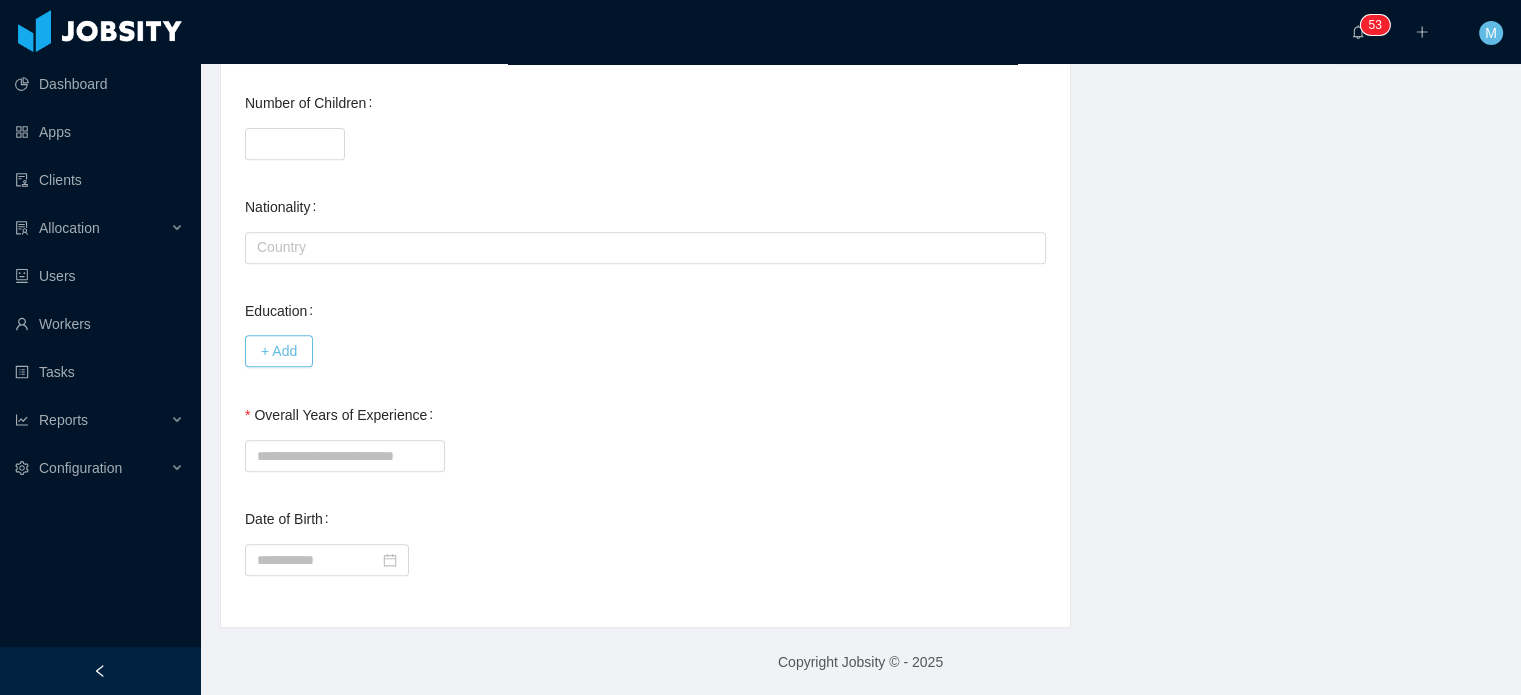 click on "General Background What have you heard about Jobsity? Billable Billable Gender [DEMOGRAPHIC_DATA] [DEMOGRAPHIC_DATA] [DEMOGRAPHIC_DATA] Location Country ****** [GEOGRAPHIC_DATA] ********* [GEOGRAPHIC_DATA]   Marital Status Marital Status Number of Children * Nationality Country   Education + Add Overall Years of Experience Date of Birth" at bounding box center [645, 30] 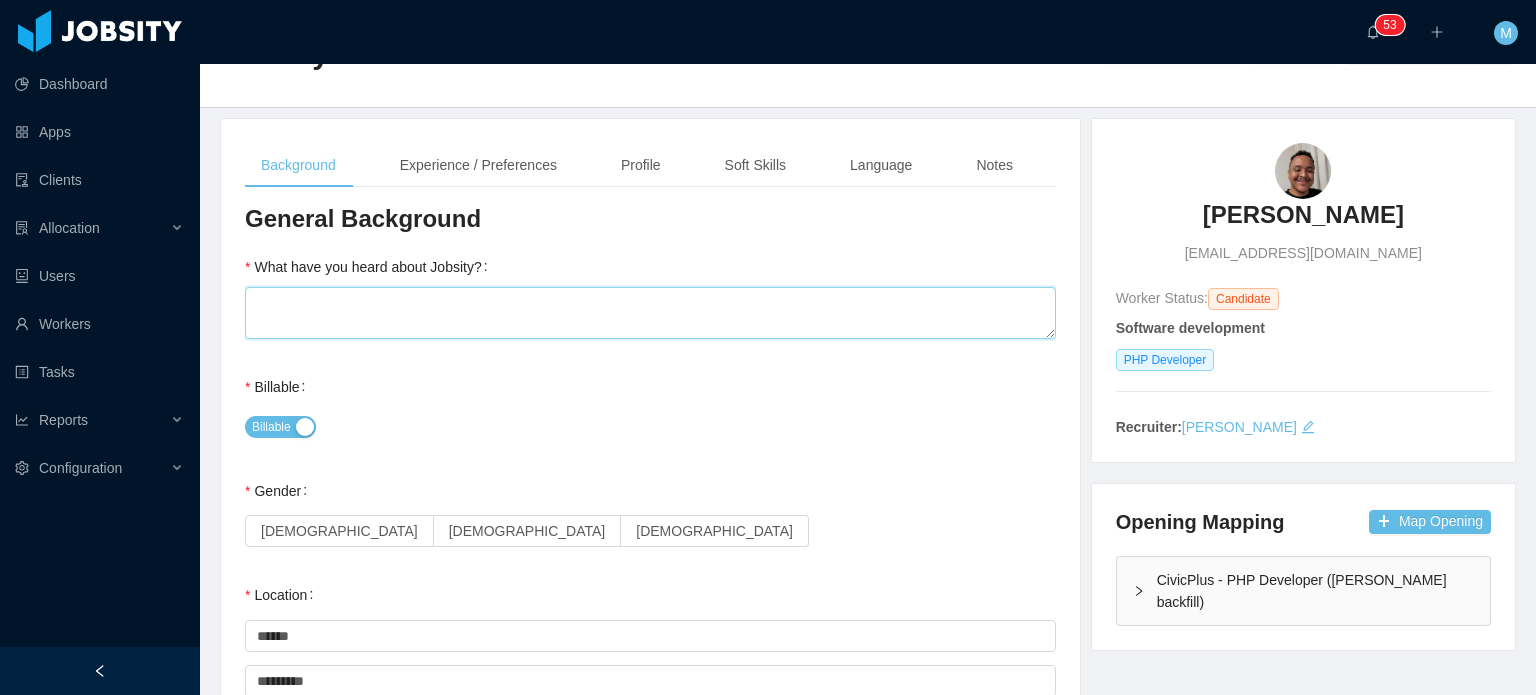 scroll, scrollTop: 0, scrollLeft: 0, axis: both 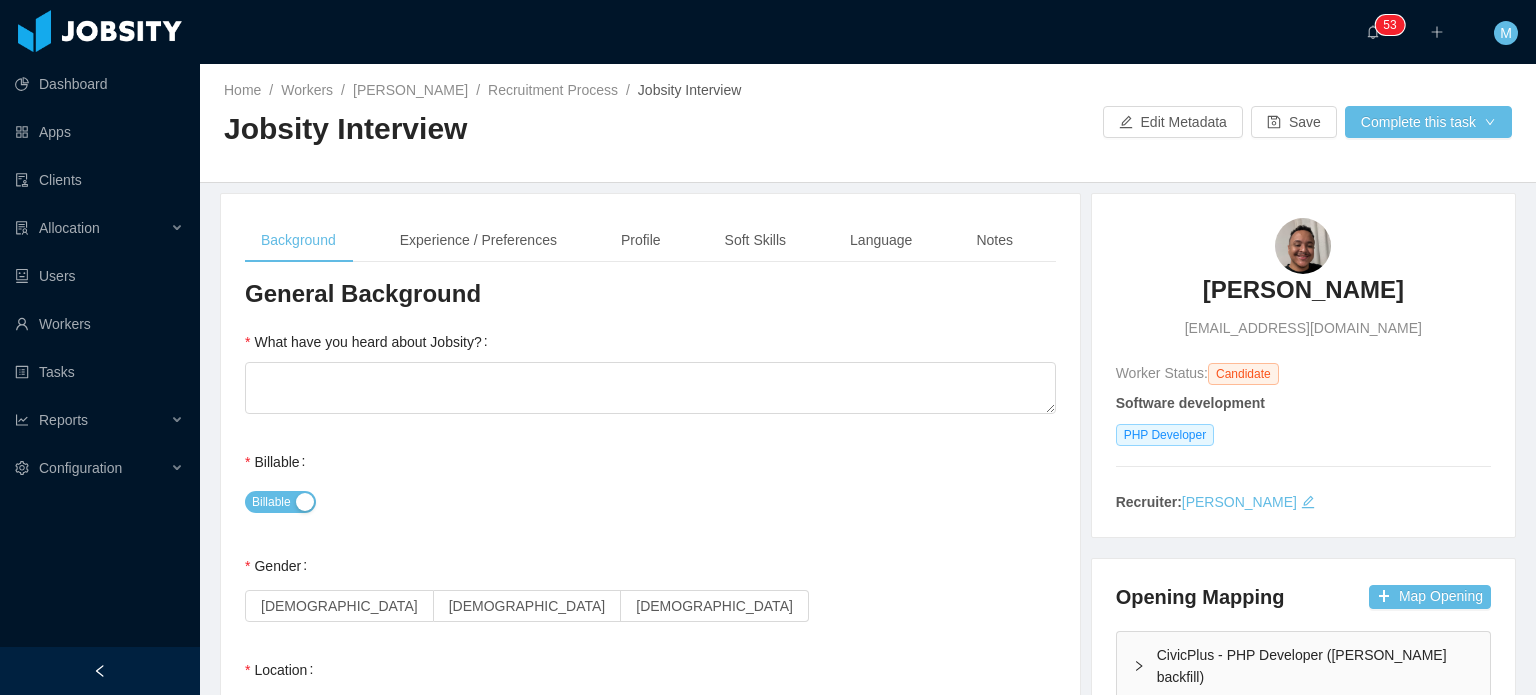 click on "Background Experience / Preferences Profile Soft Skills Language Notes" at bounding box center (637, 240) 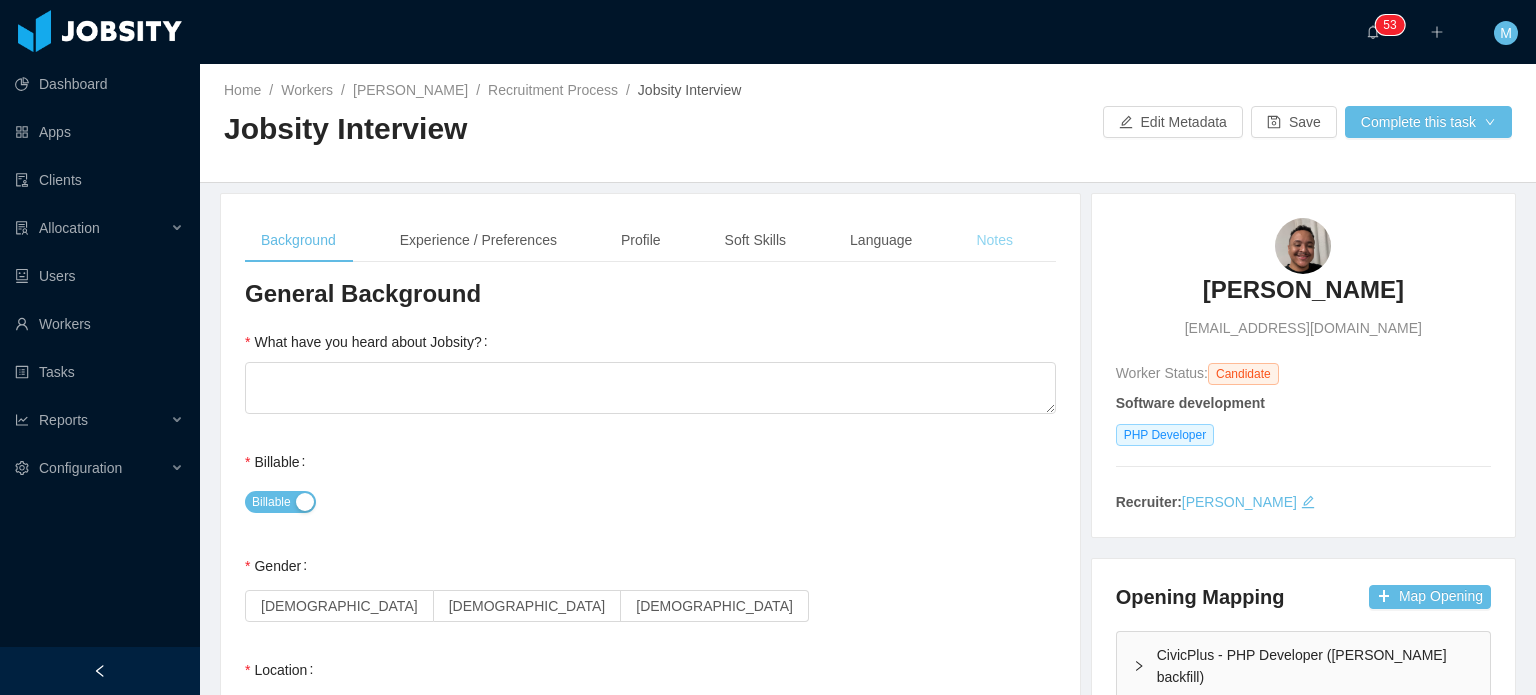 click on "Notes" at bounding box center (994, 240) 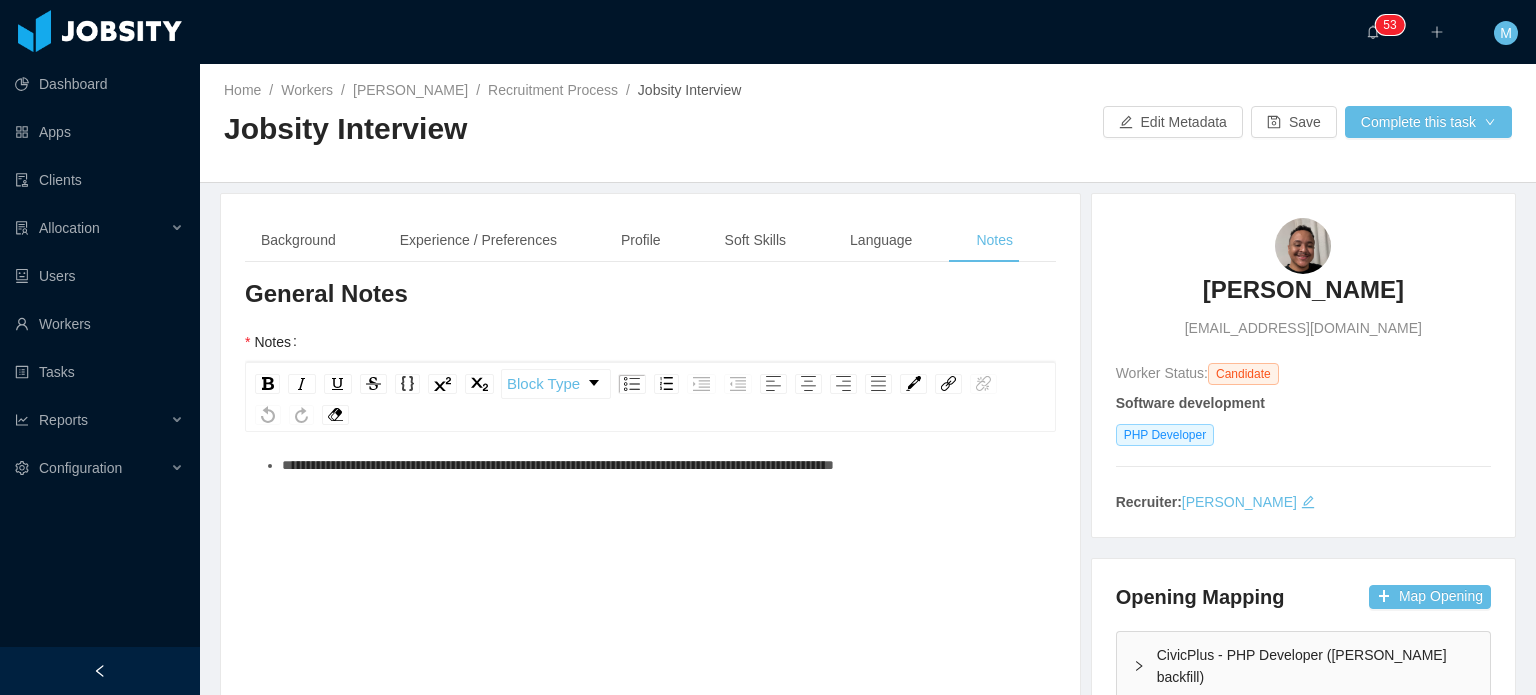 scroll, scrollTop: 45, scrollLeft: 0, axis: vertical 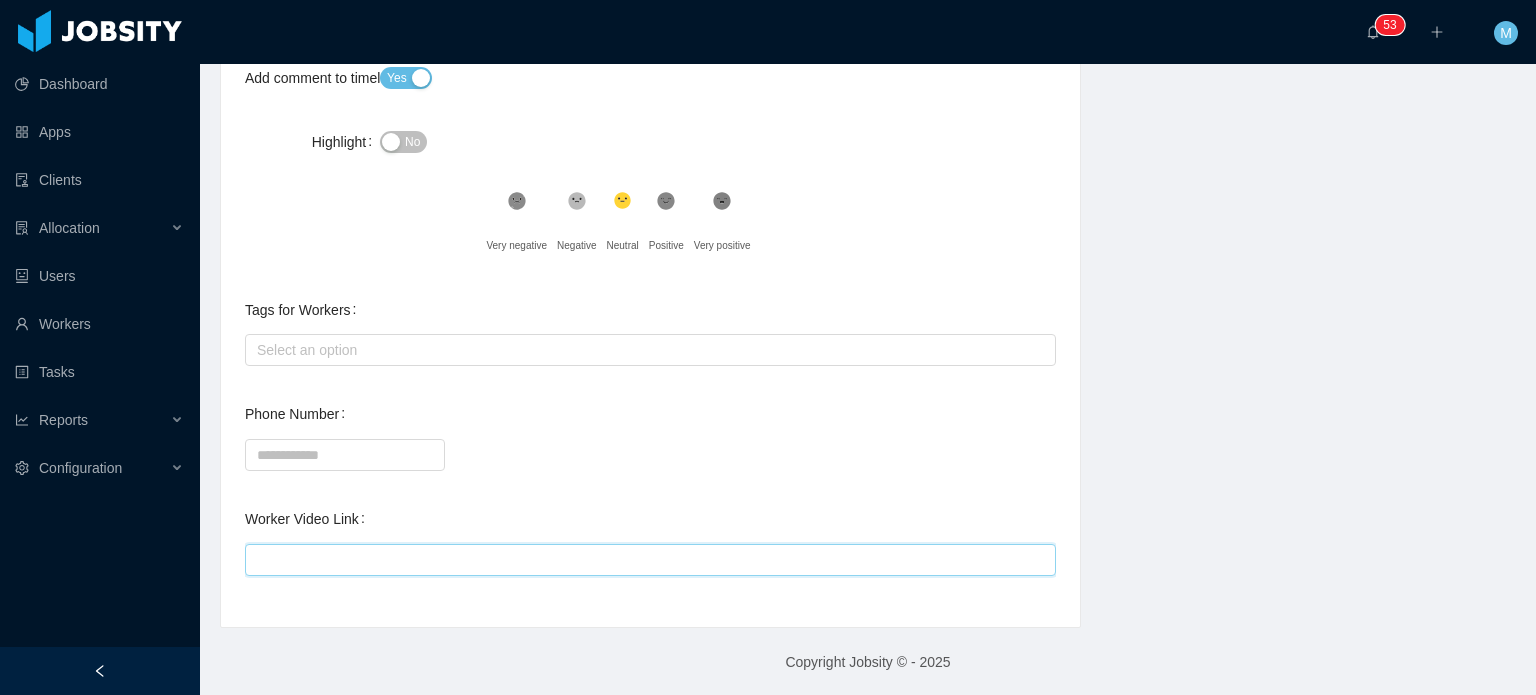 click on "Worker Video Link" at bounding box center (650, 560) 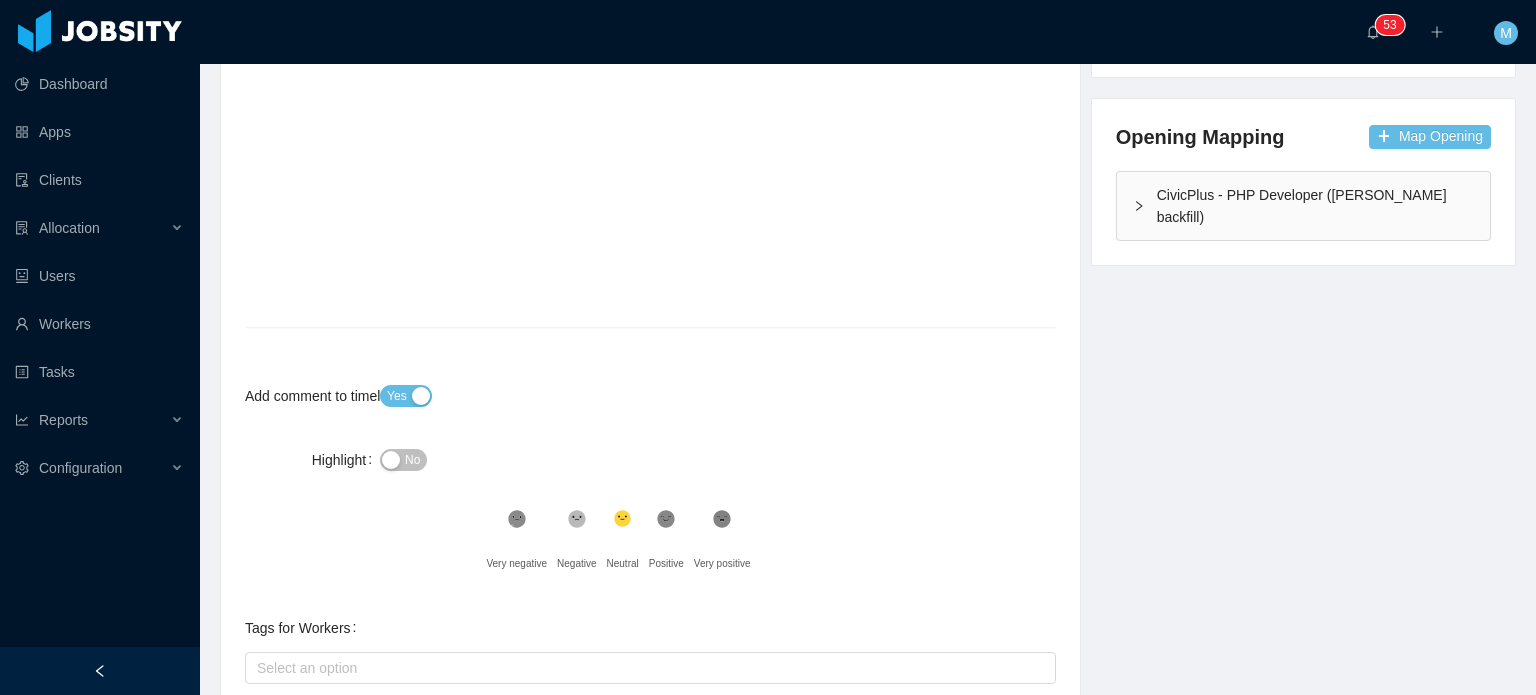 scroll, scrollTop: 178, scrollLeft: 0, axis: vertical 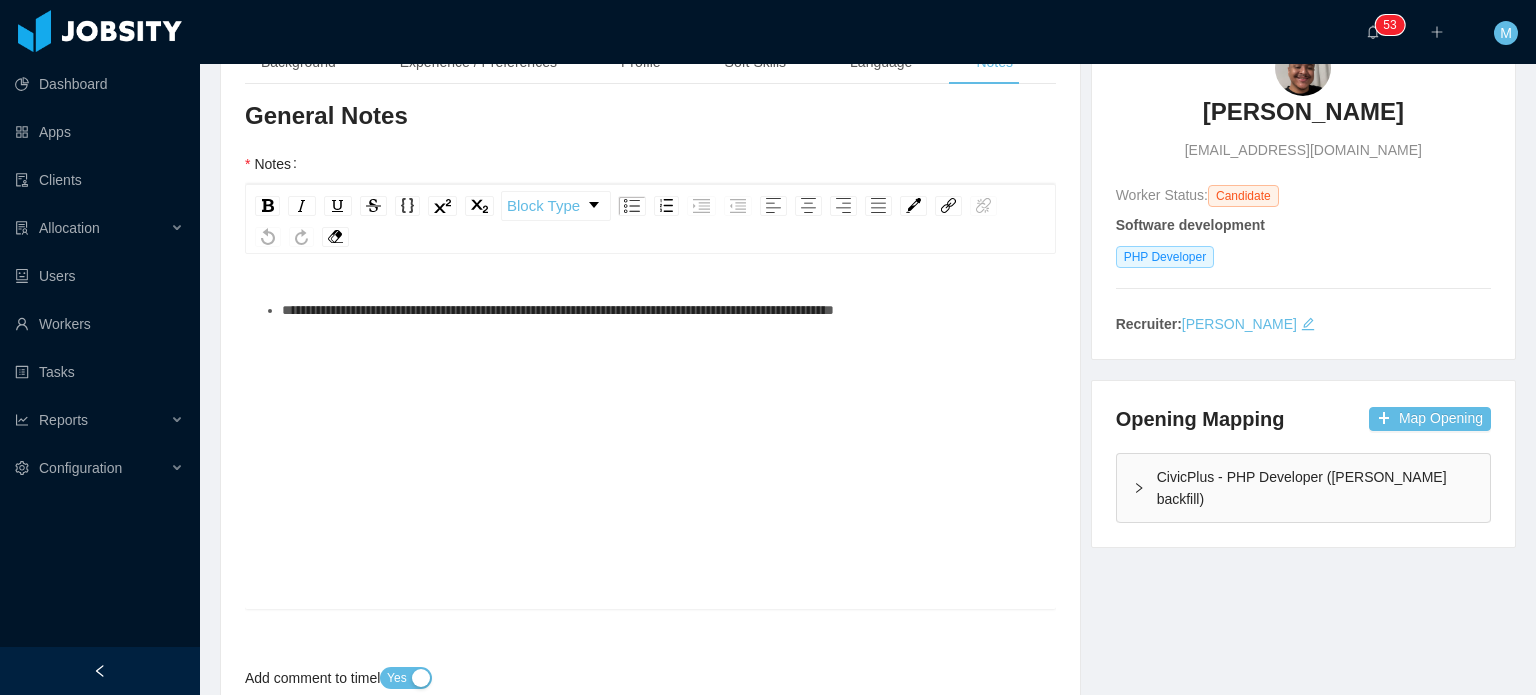 type on "**********" 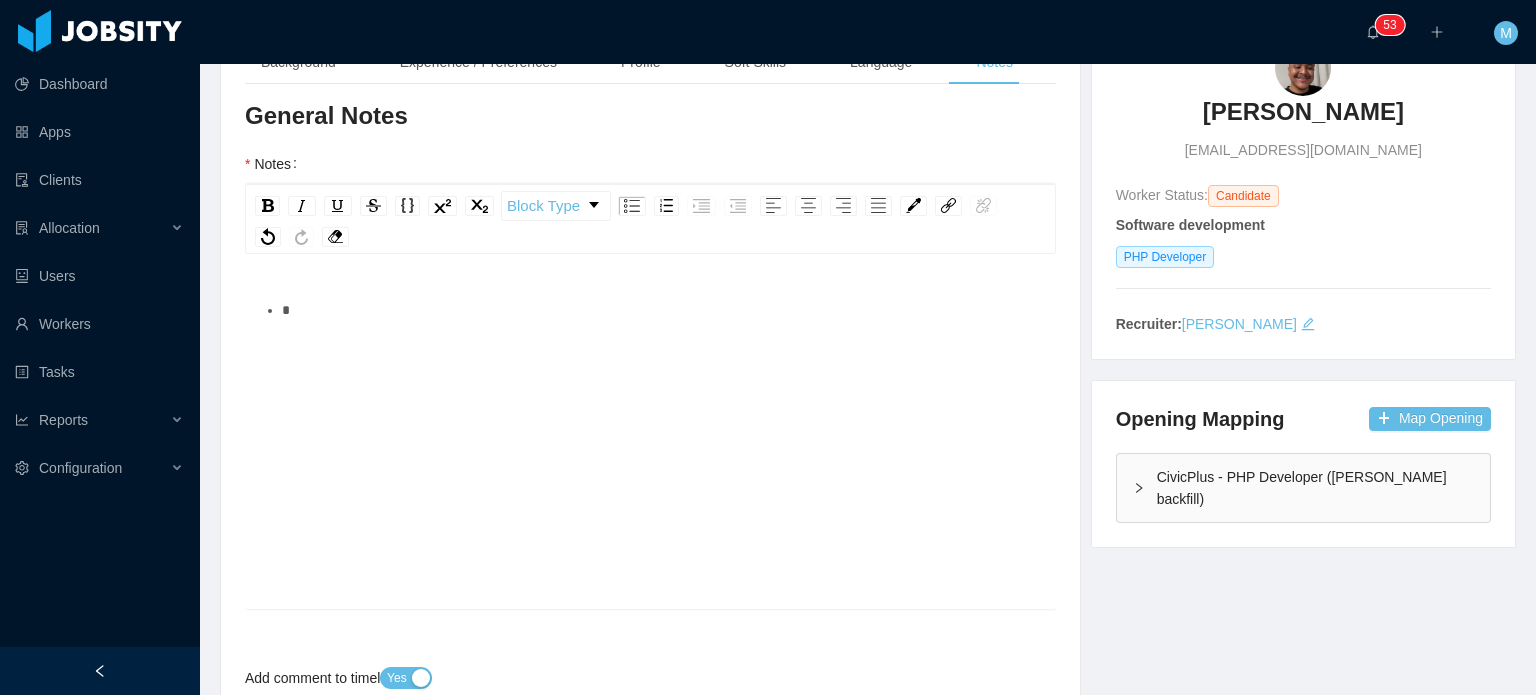 type 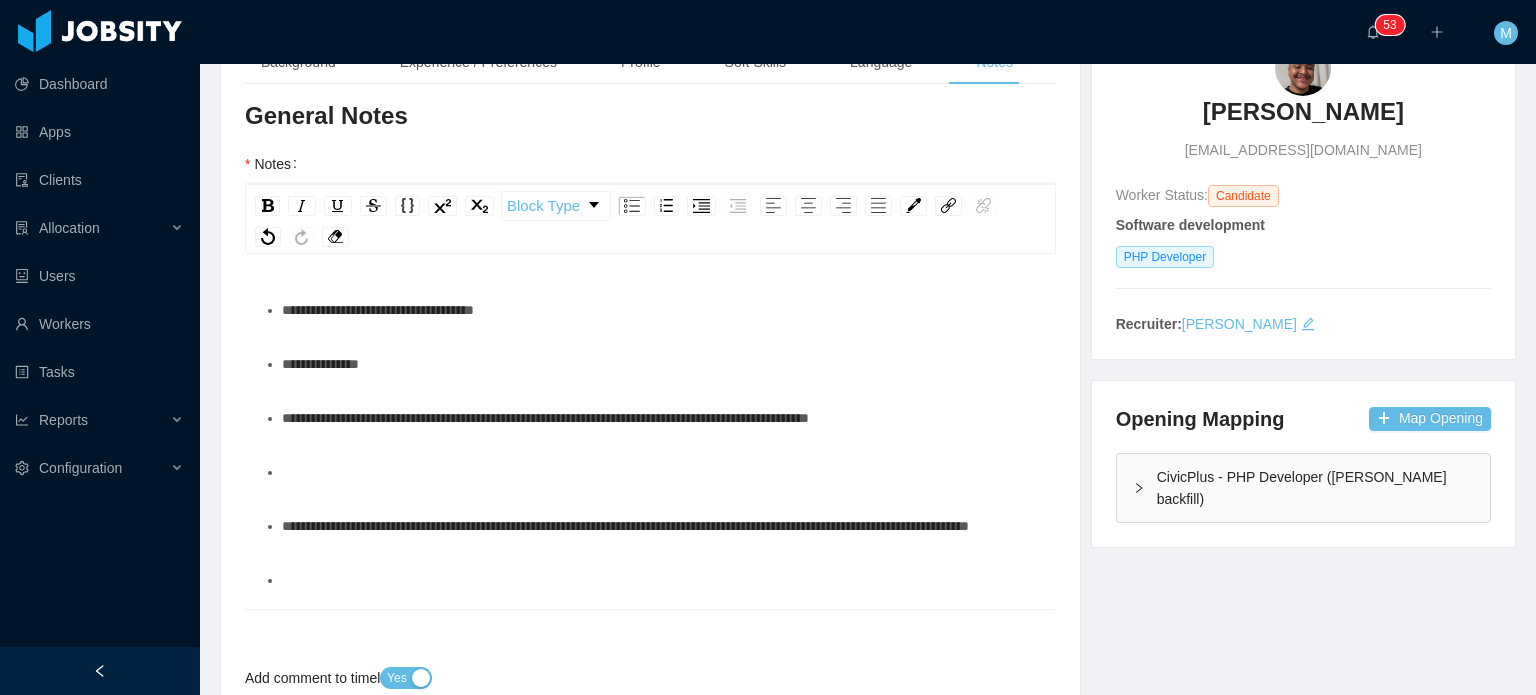 click at bounding box center [661, 472] 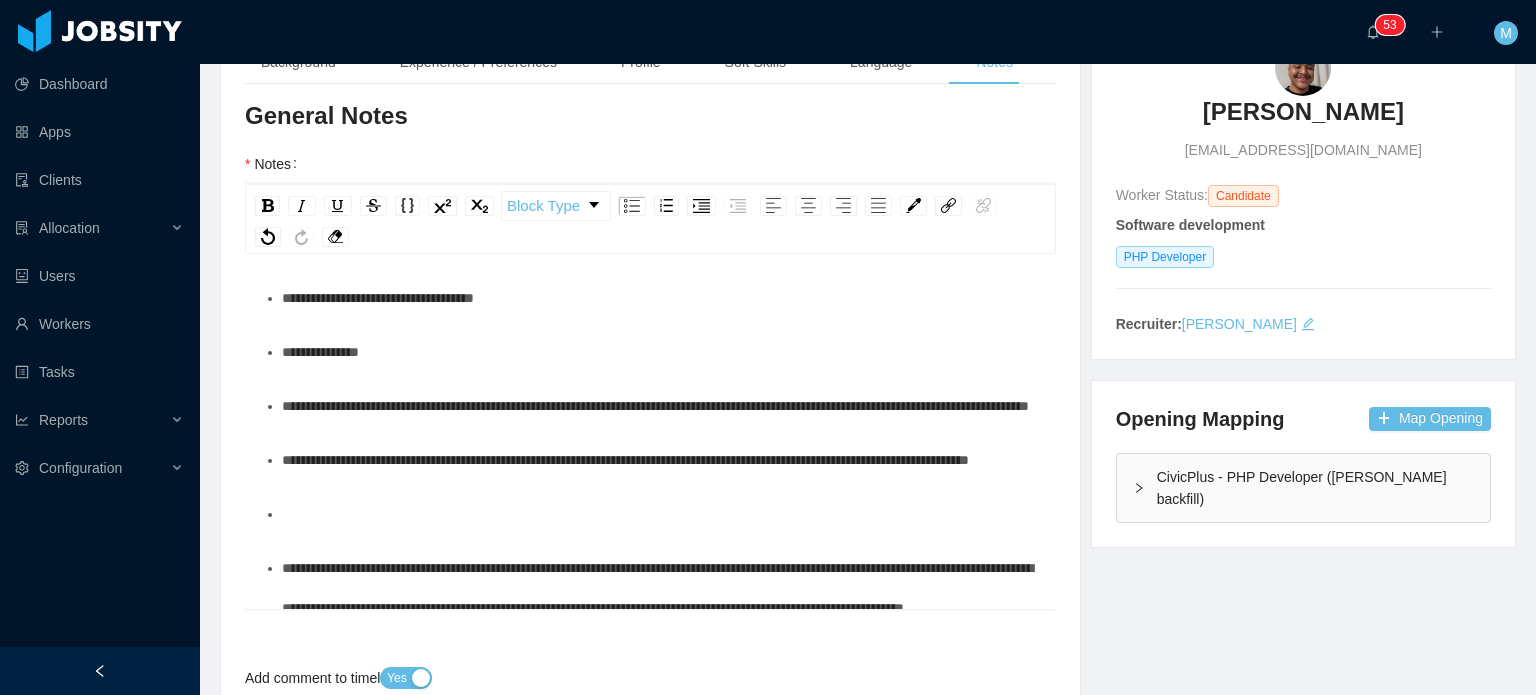 scroll, scrollTop: 0, scrollLeft: 0, axis: both 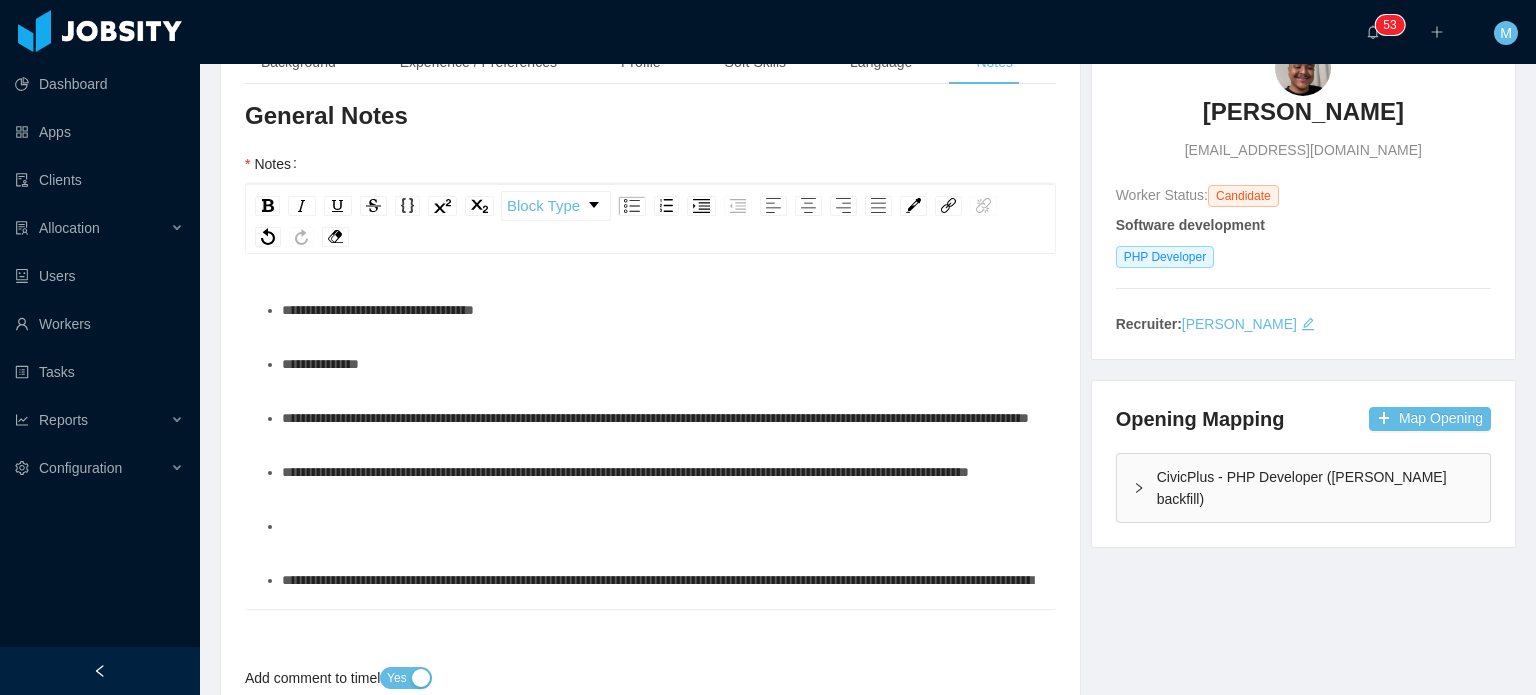 click on "**********" at bounding box center (661, 472) 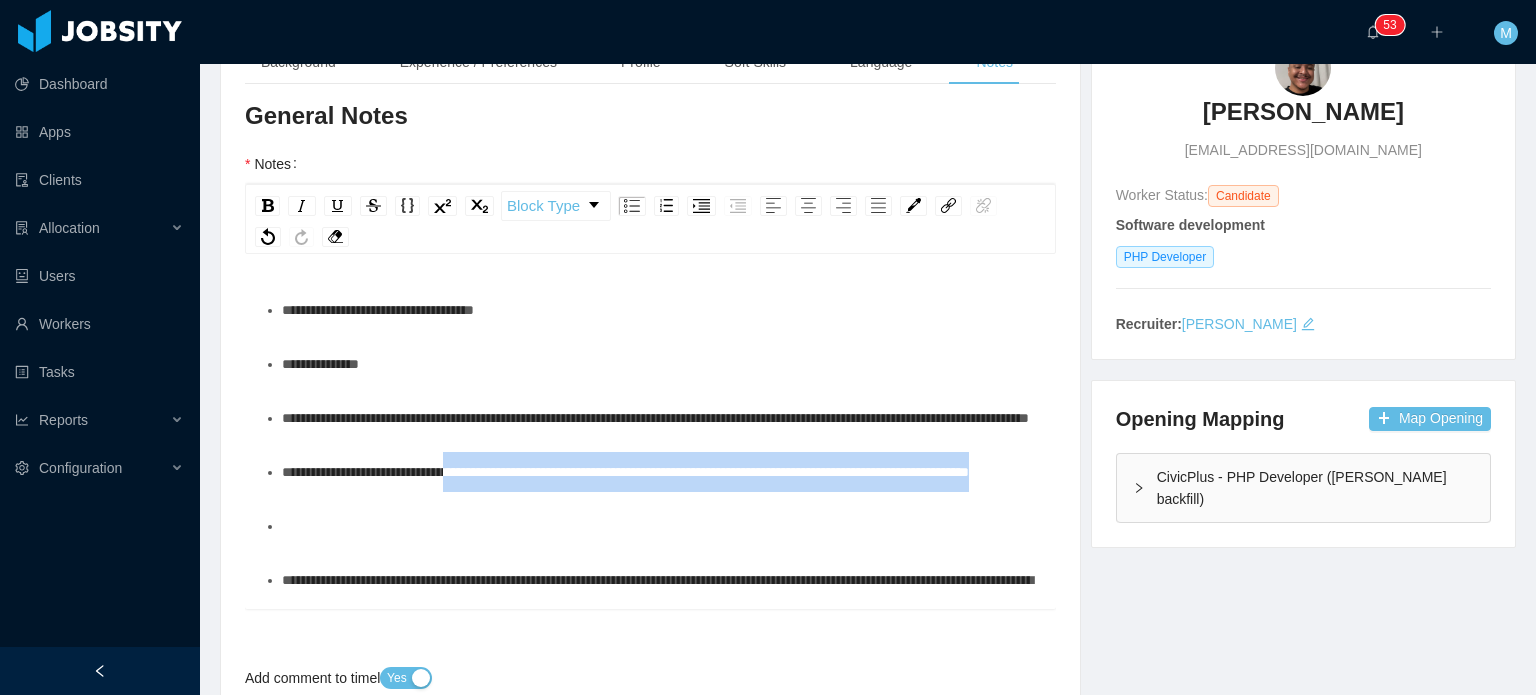 drag, startPoint x: 501, startPoint y: 547, endPoint x: 472, endPoint y: 531, distance: 33.12099 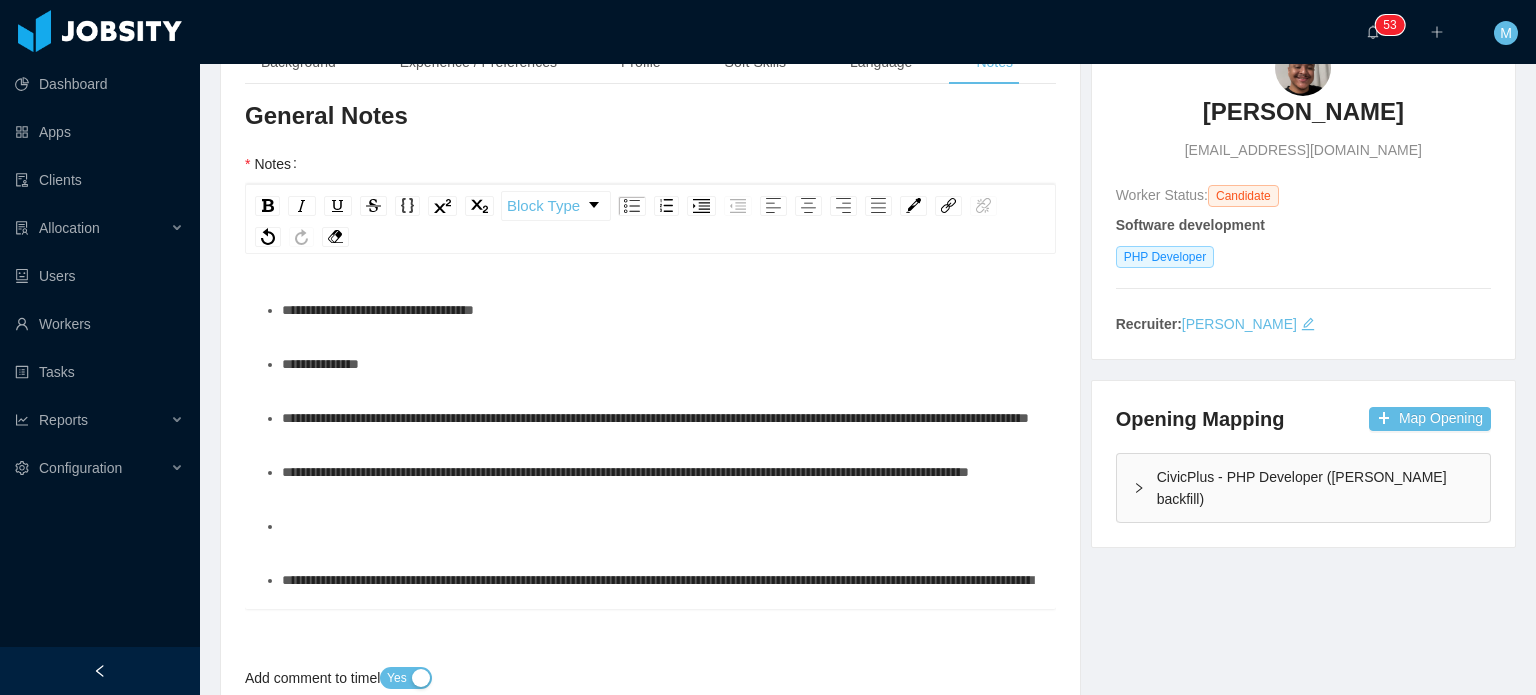 click on "**********" at bounding box center [661, 472] 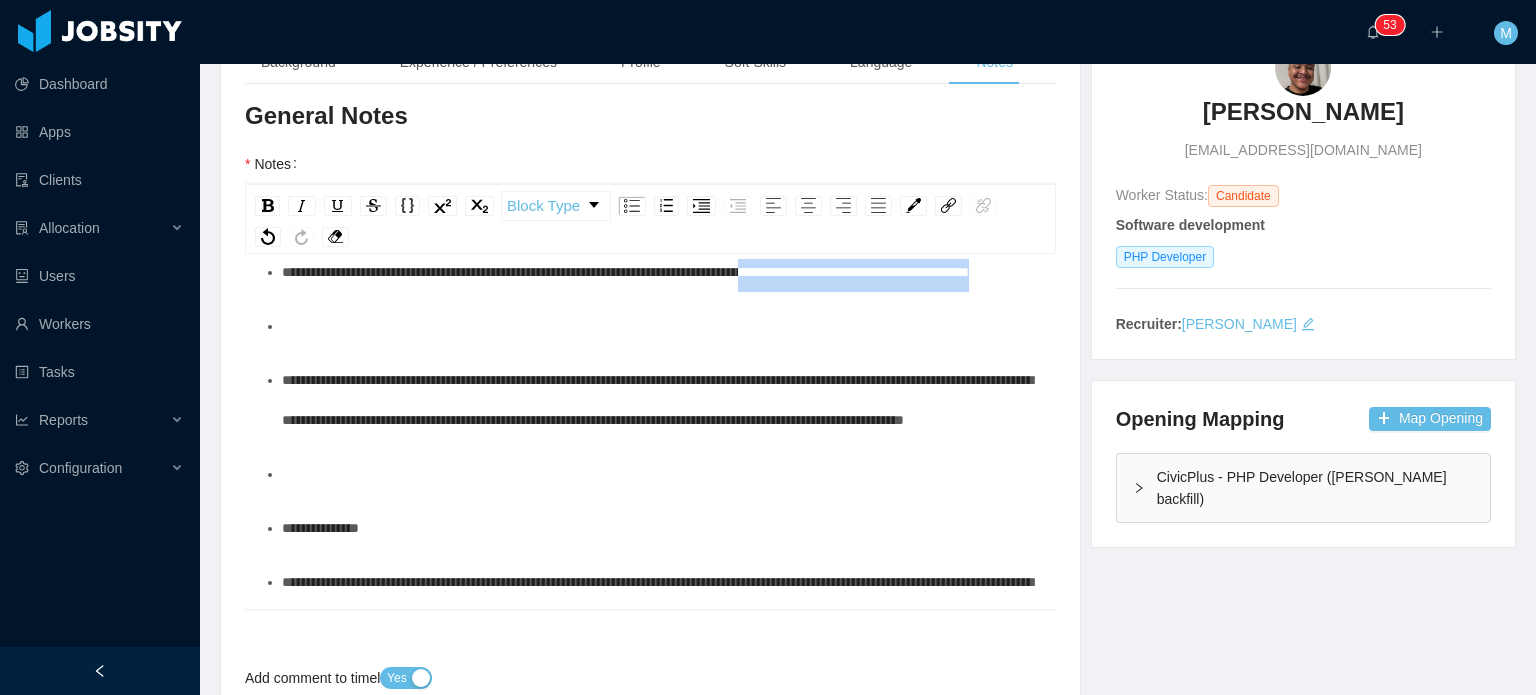 drag, startPoint x: 474, startPoint y: 355, endPoint x: 846, endPoint y: 309, distance: 374.83328 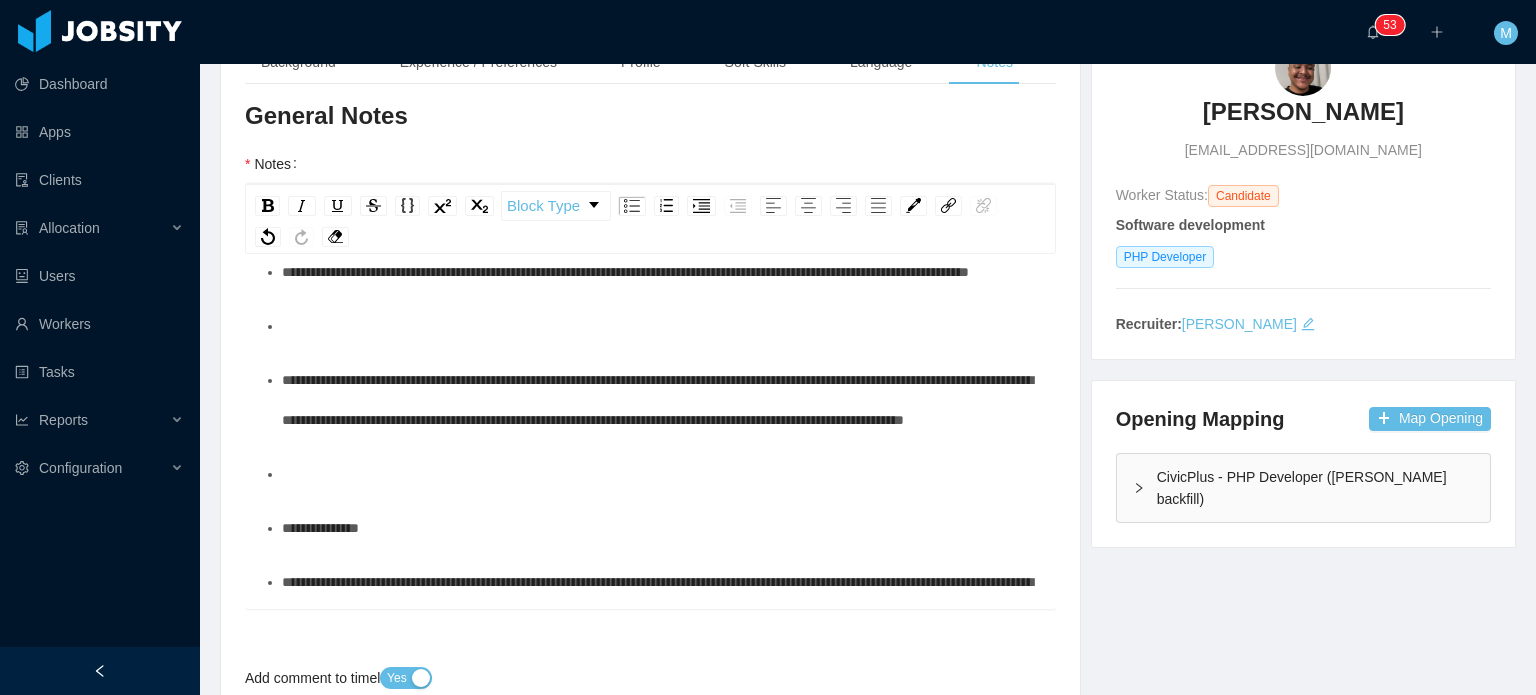 click on "**********" at bounding box center (661, 272) 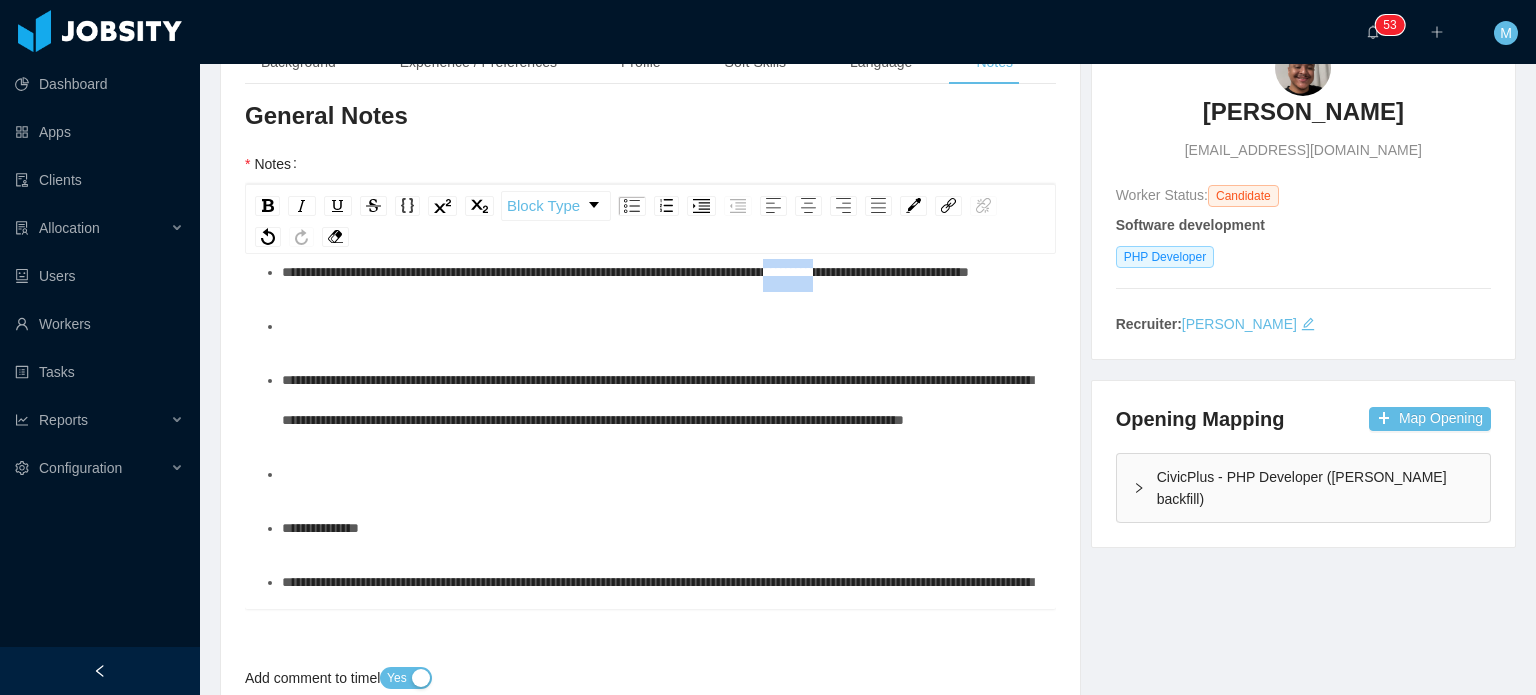 click on "**********" at bounding box center (625, 272) 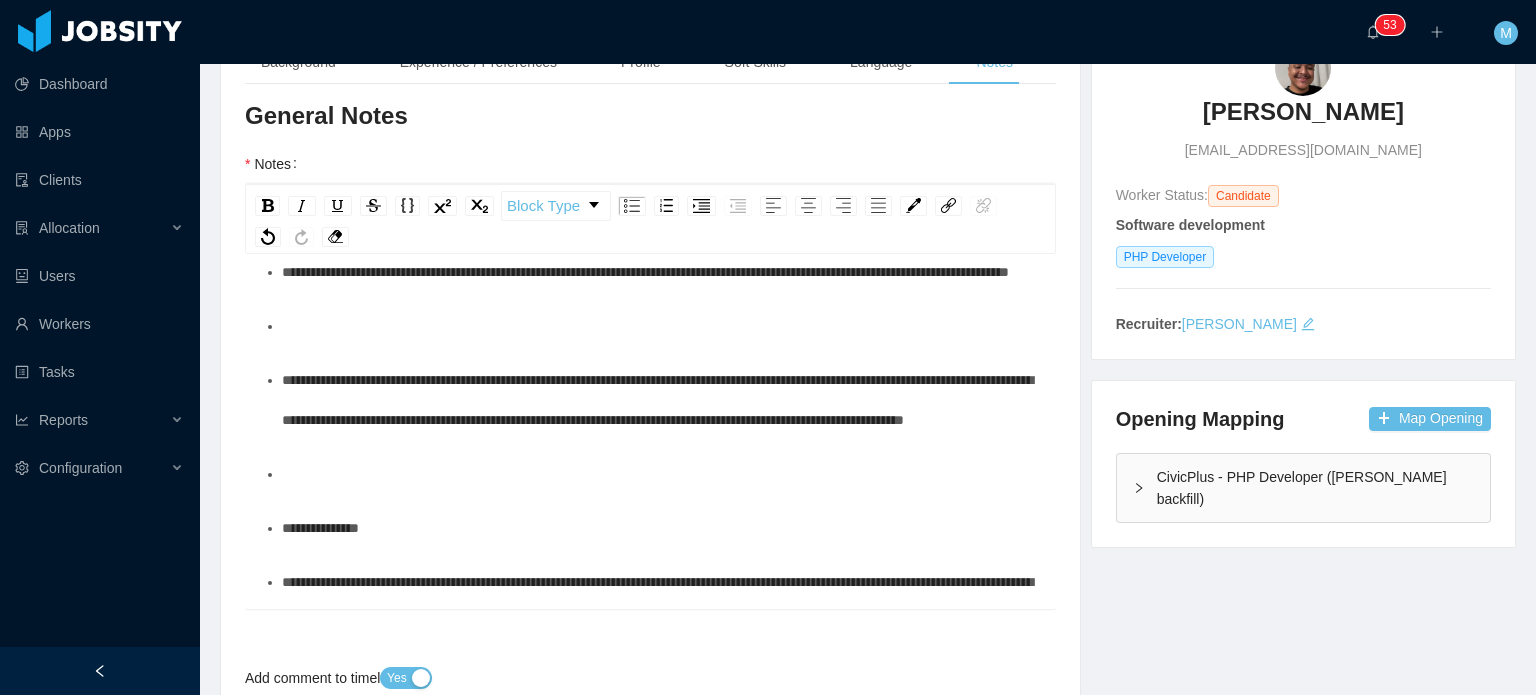 click at bounding box center (661, 326) 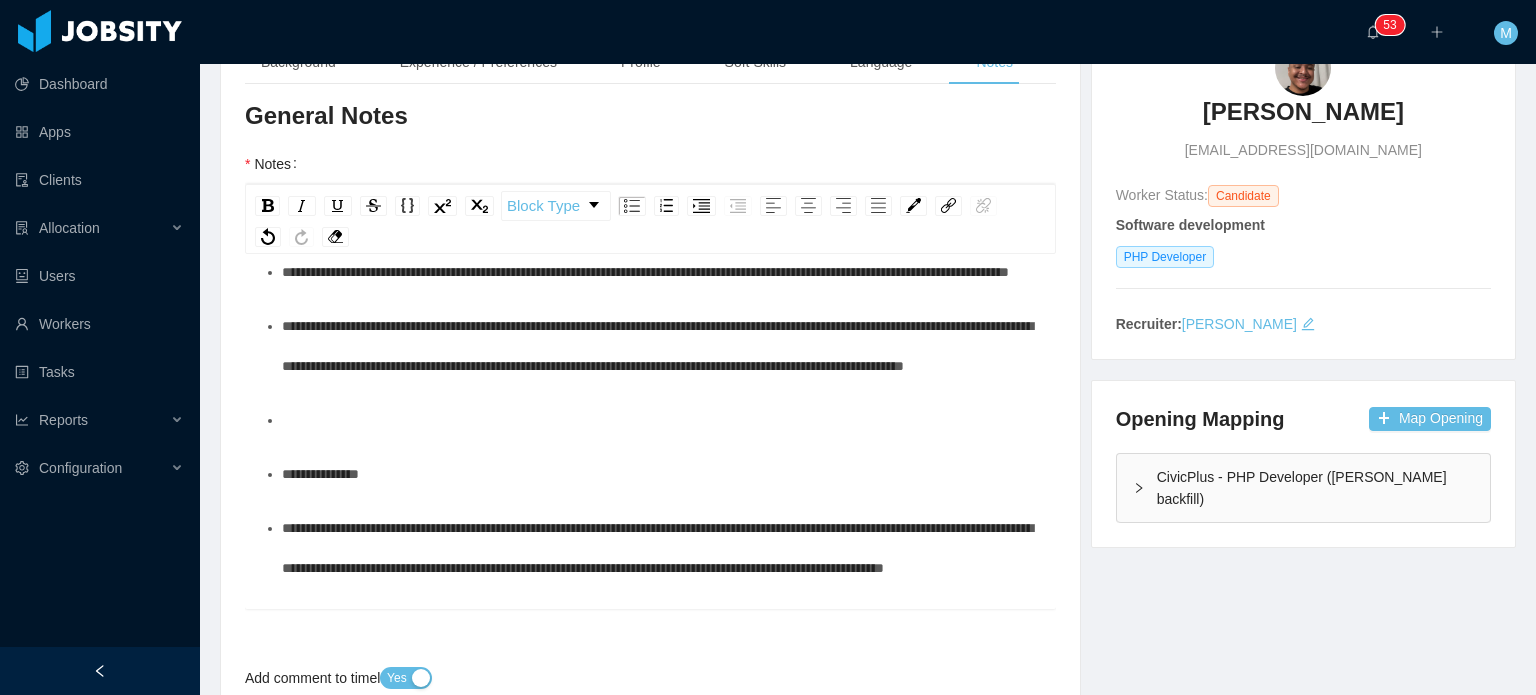 click on "**********" at bounding box center (657, 346) 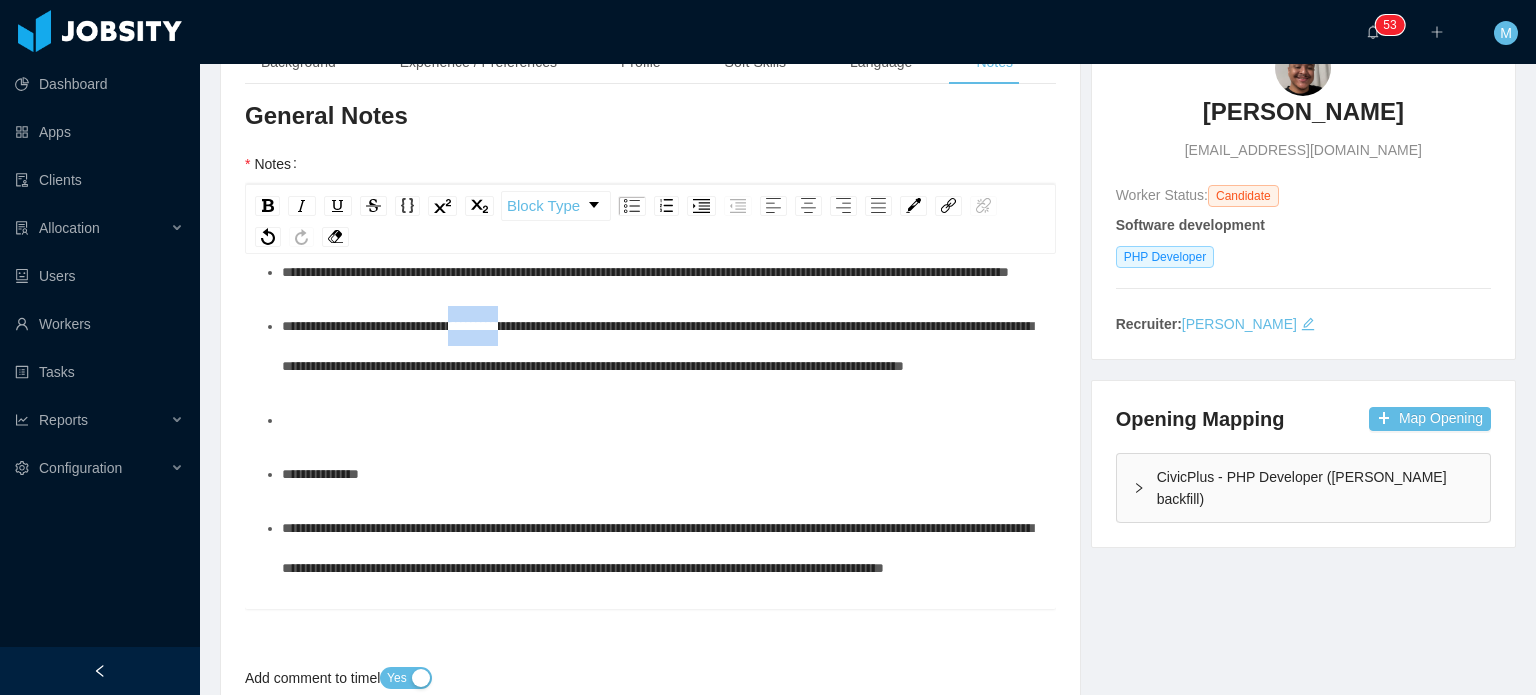 click on "**********" at bounding box center [657, 346] 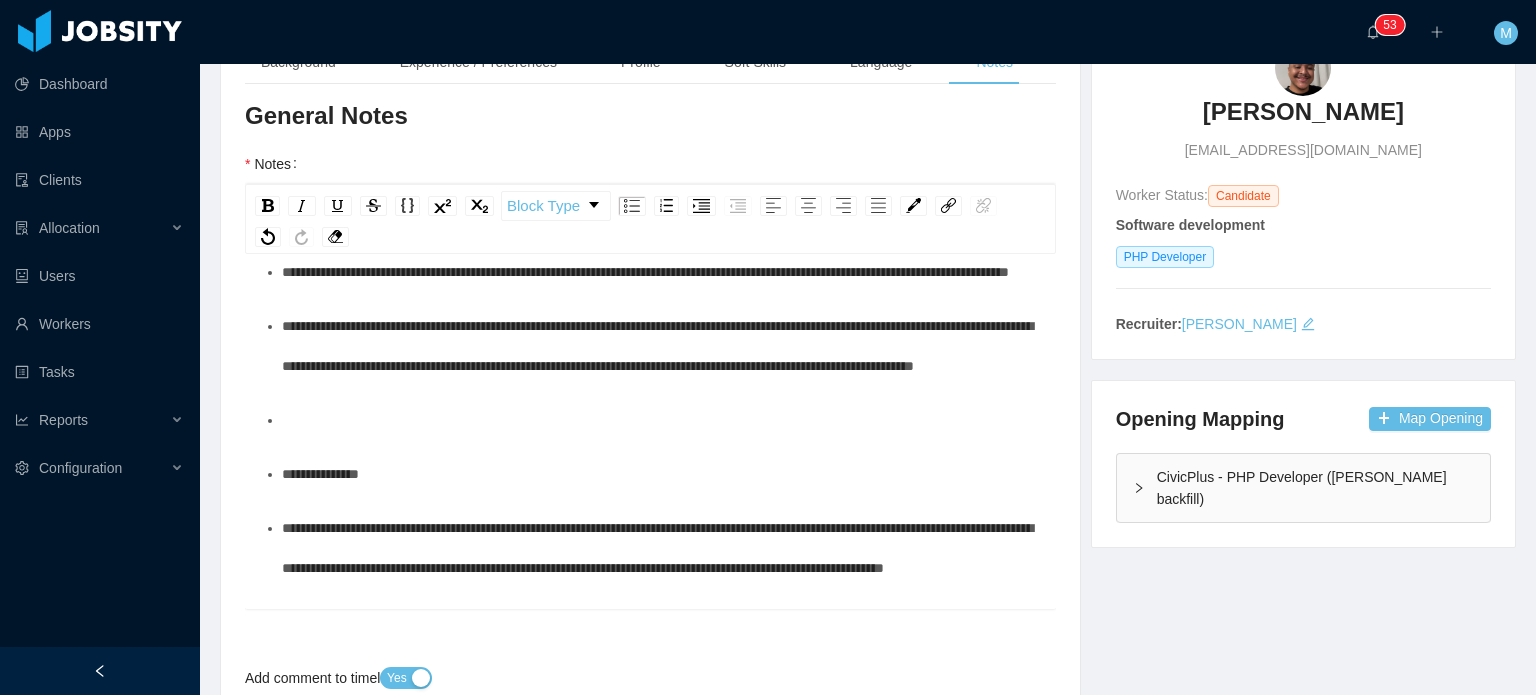 click on "**********" at bounding box center [651, 1235] 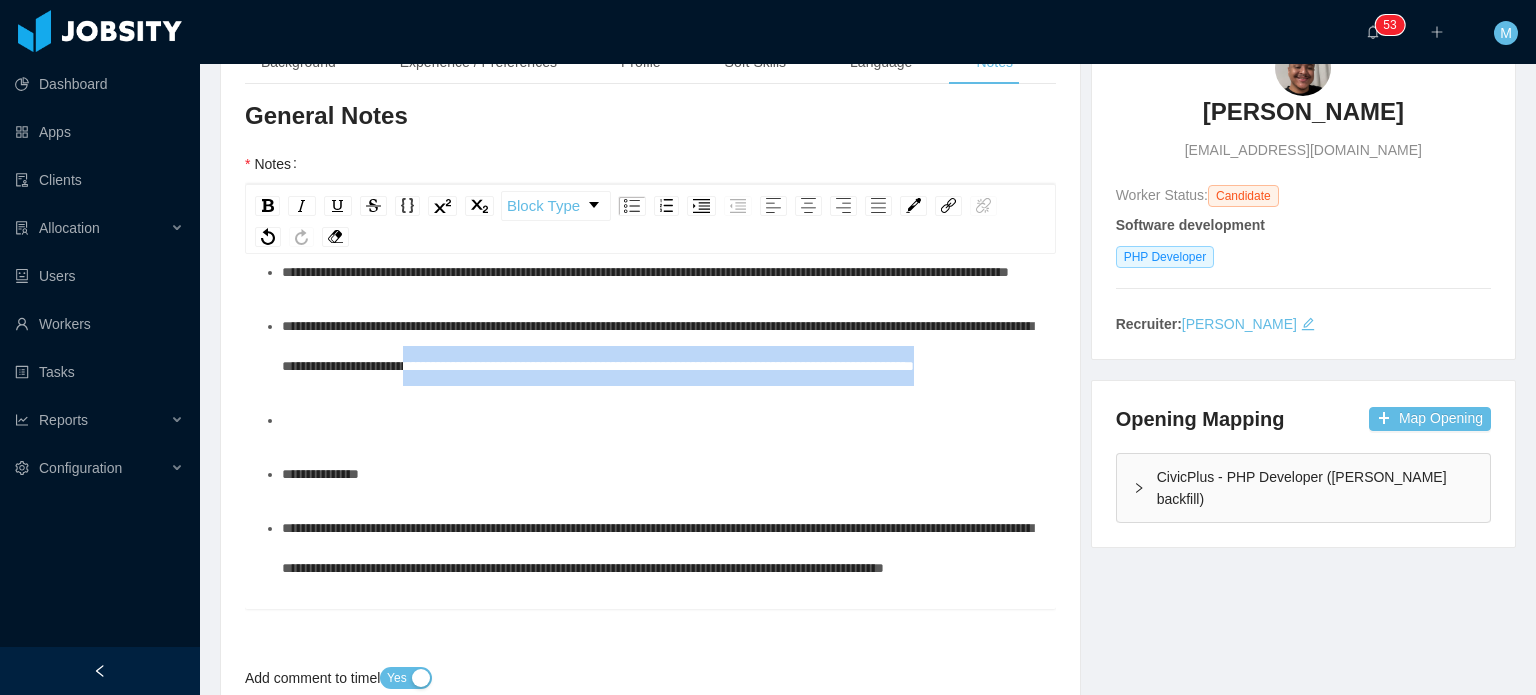 drag, startPoint x: 665, startPoint y: 446, endPoint x: 713, endPoint y: 486, distance: 62.482 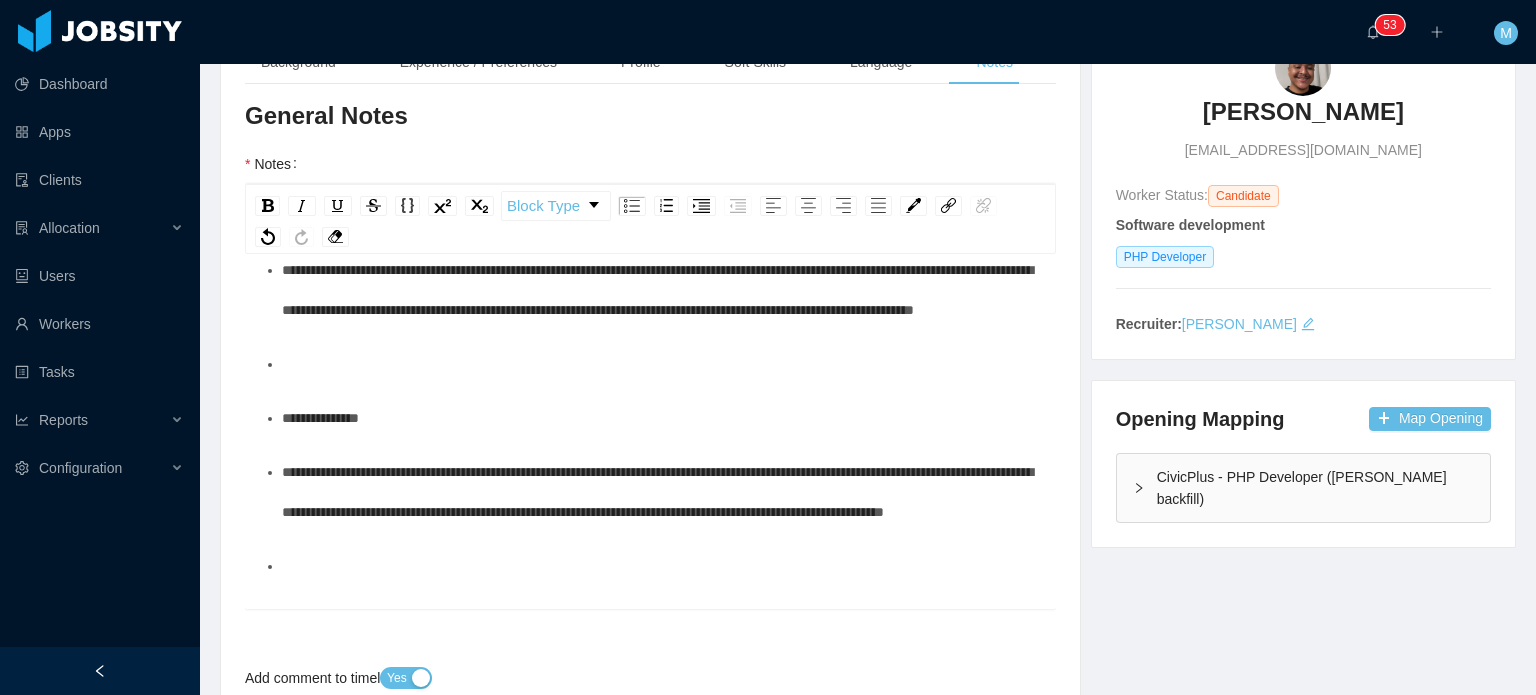 scroll, scrollTop: 300, scrollLeft: 0, axis: vertical 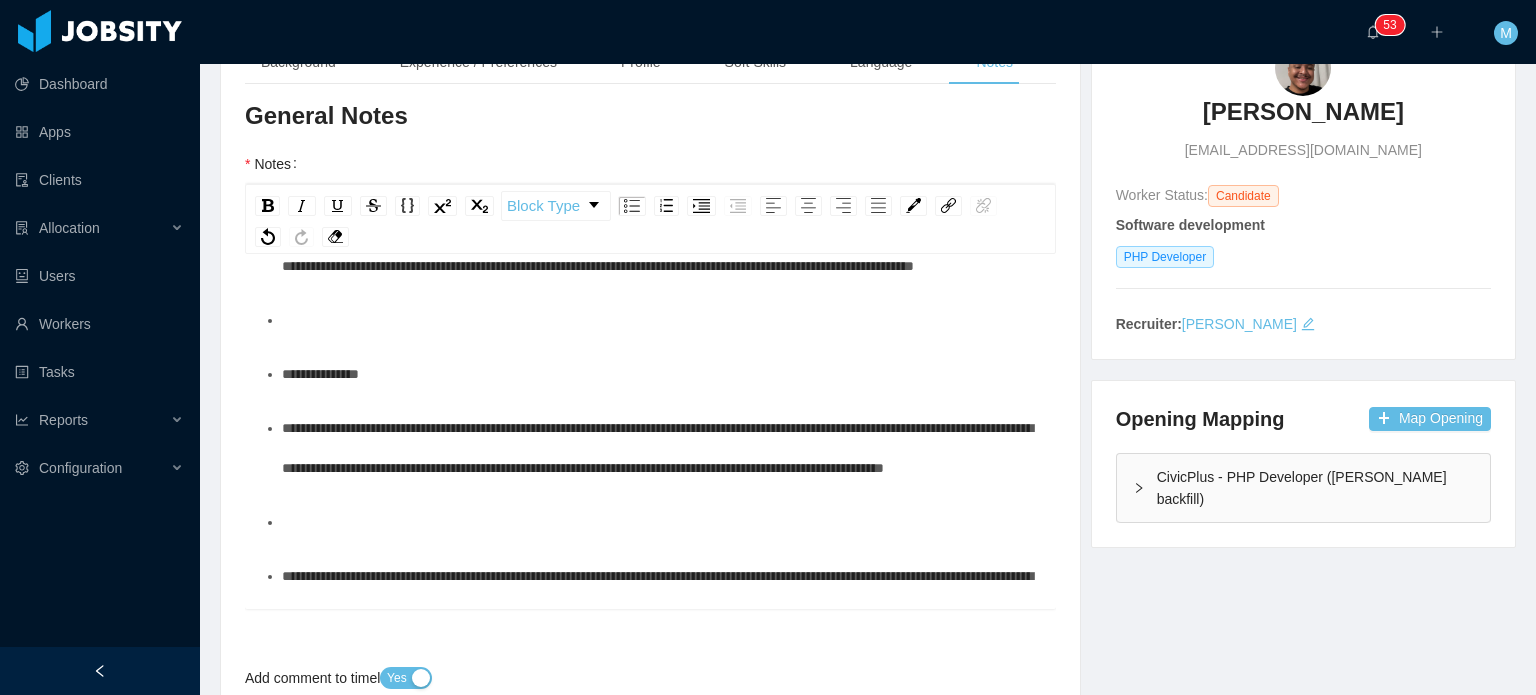 click at bounding box center [661, 320] 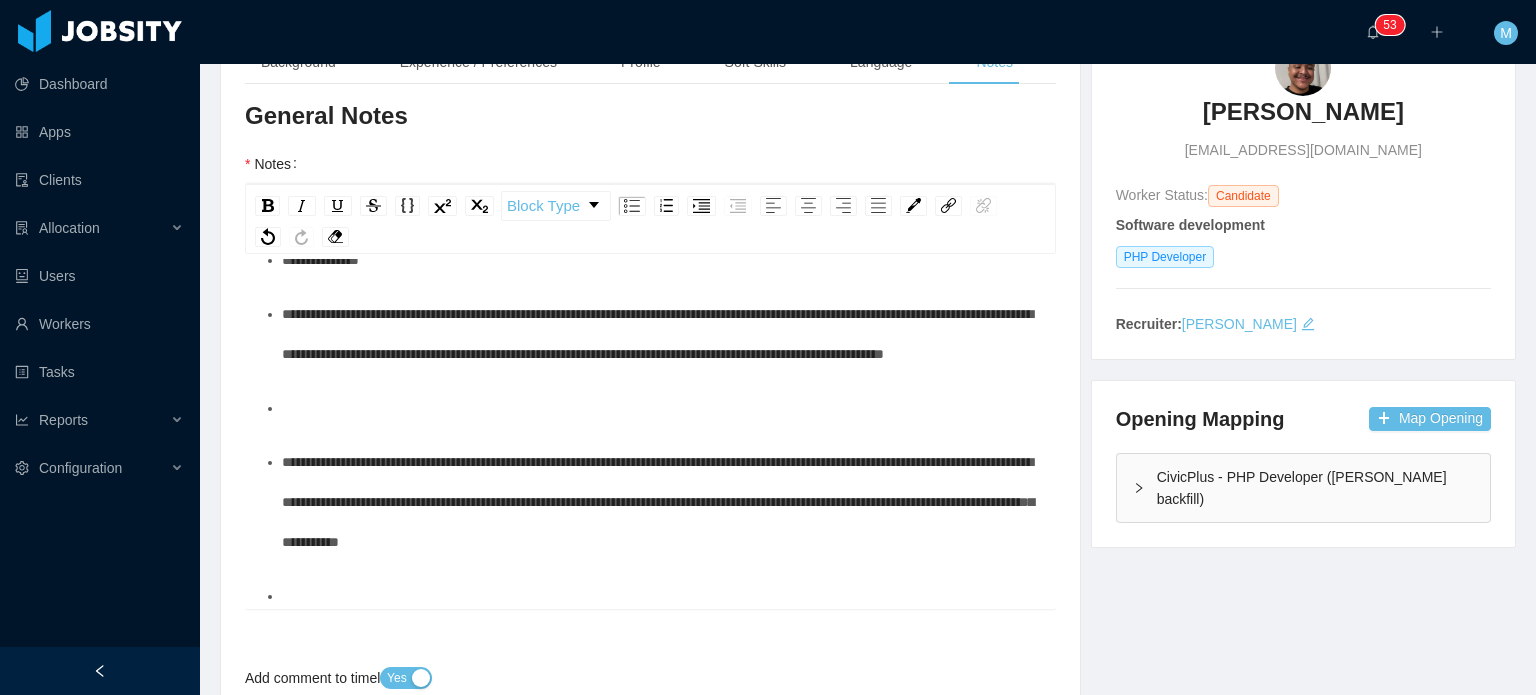 scroll, scrollTop: 360, scrollLeft: 0, axis: vertical 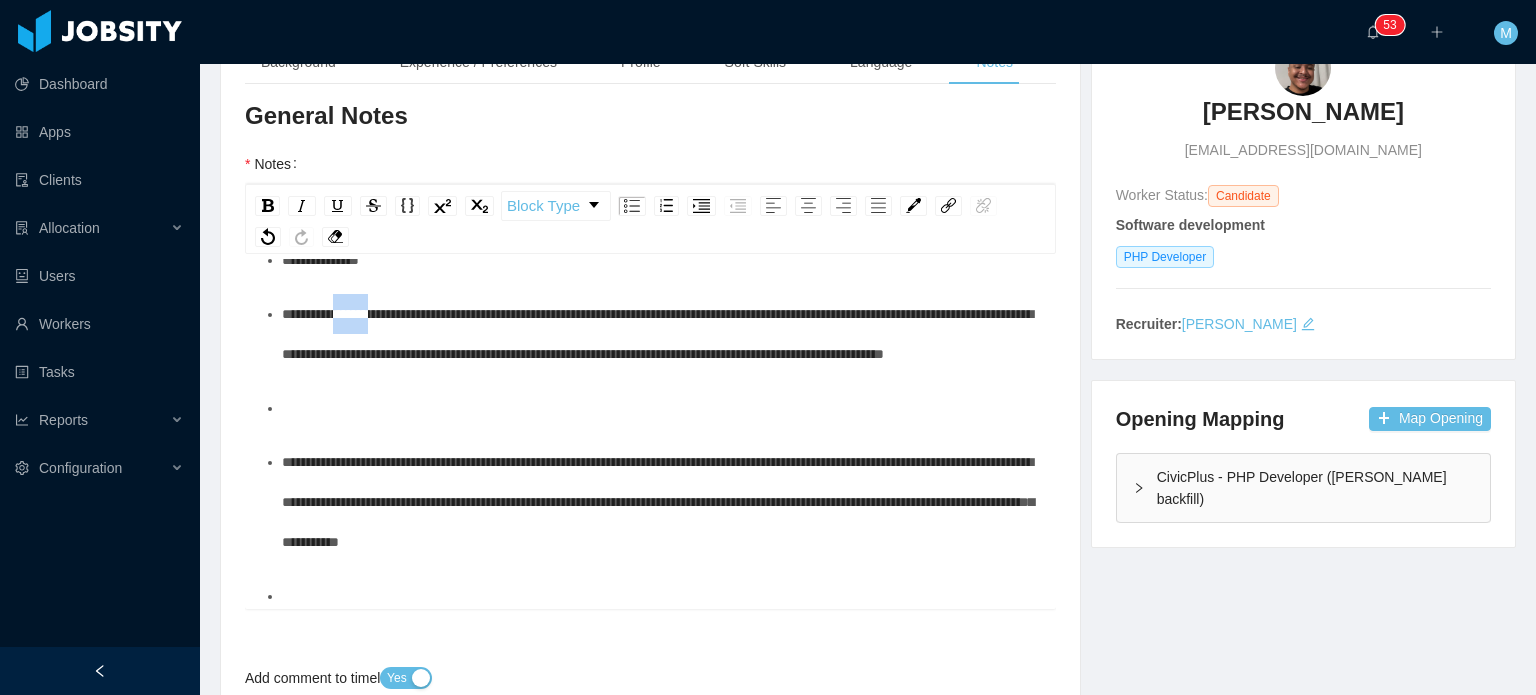 click on "**********" at bounding box center (657, 334) 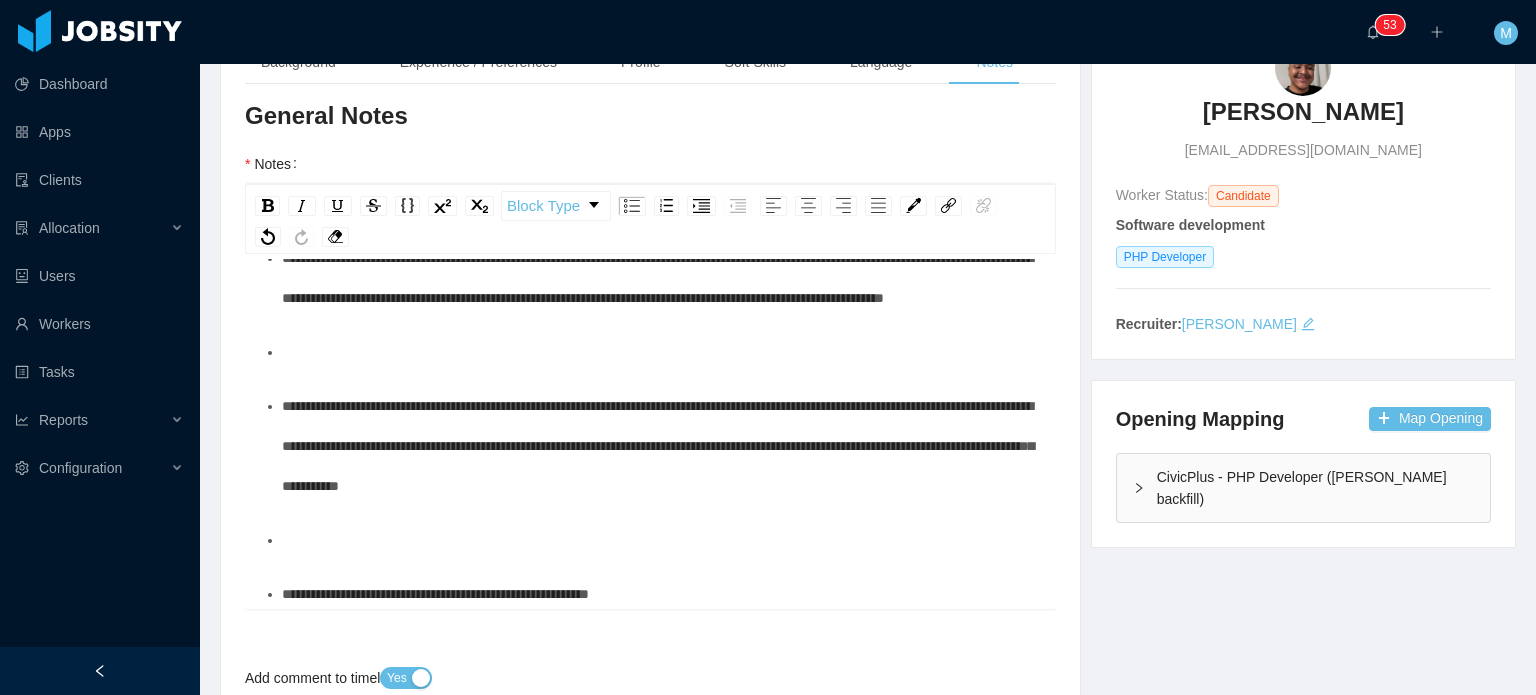 scroll, scrollTop: 460, scrollLeft: 0, axis: vertical 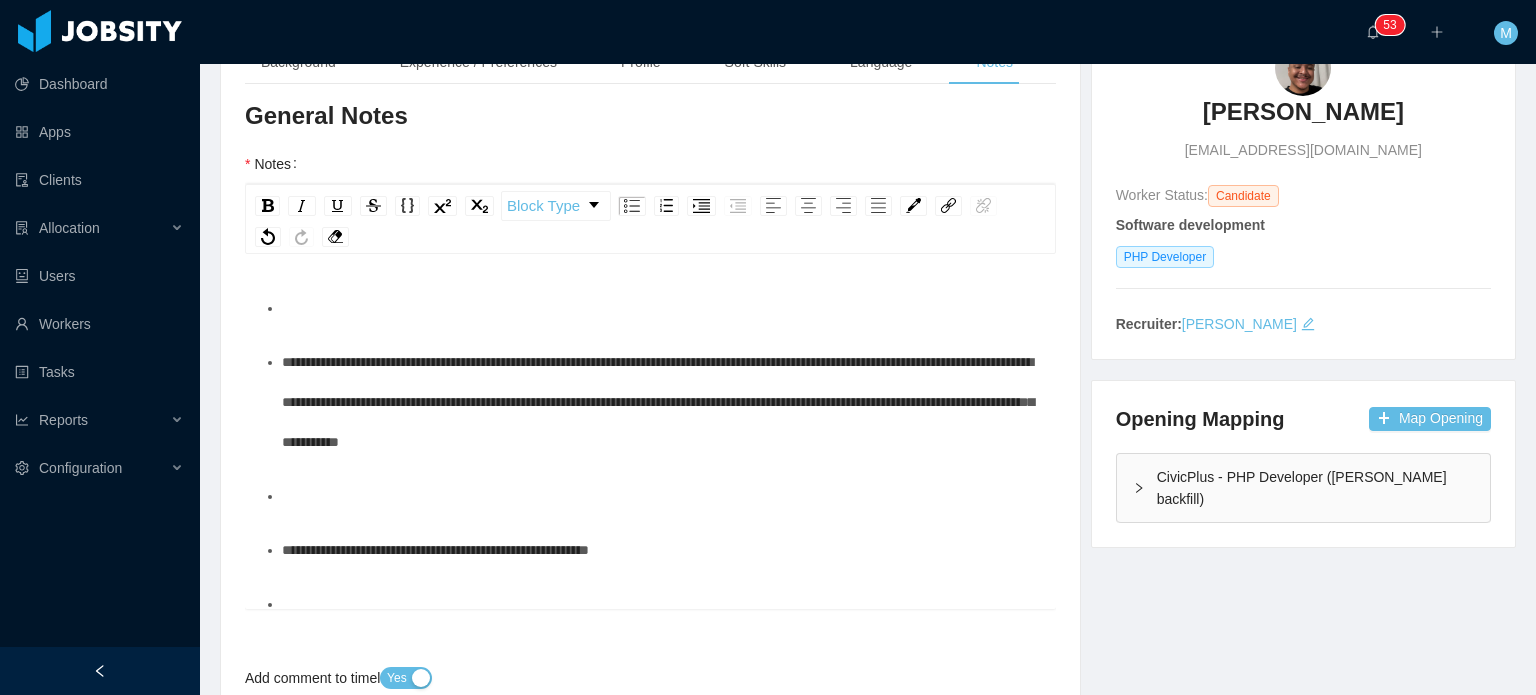 click on "**********" at bounding box center (657, 234) 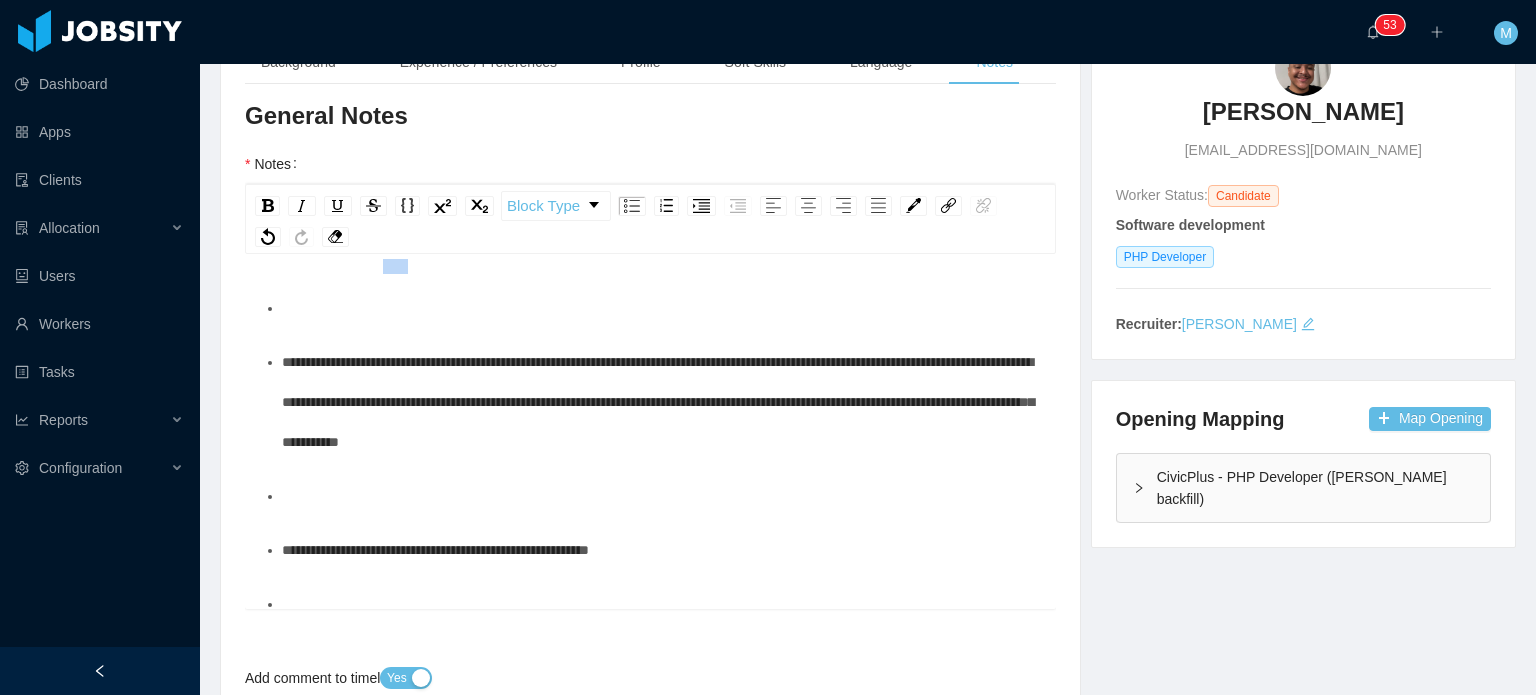 click on "**********" at bounding box center (657, 234) 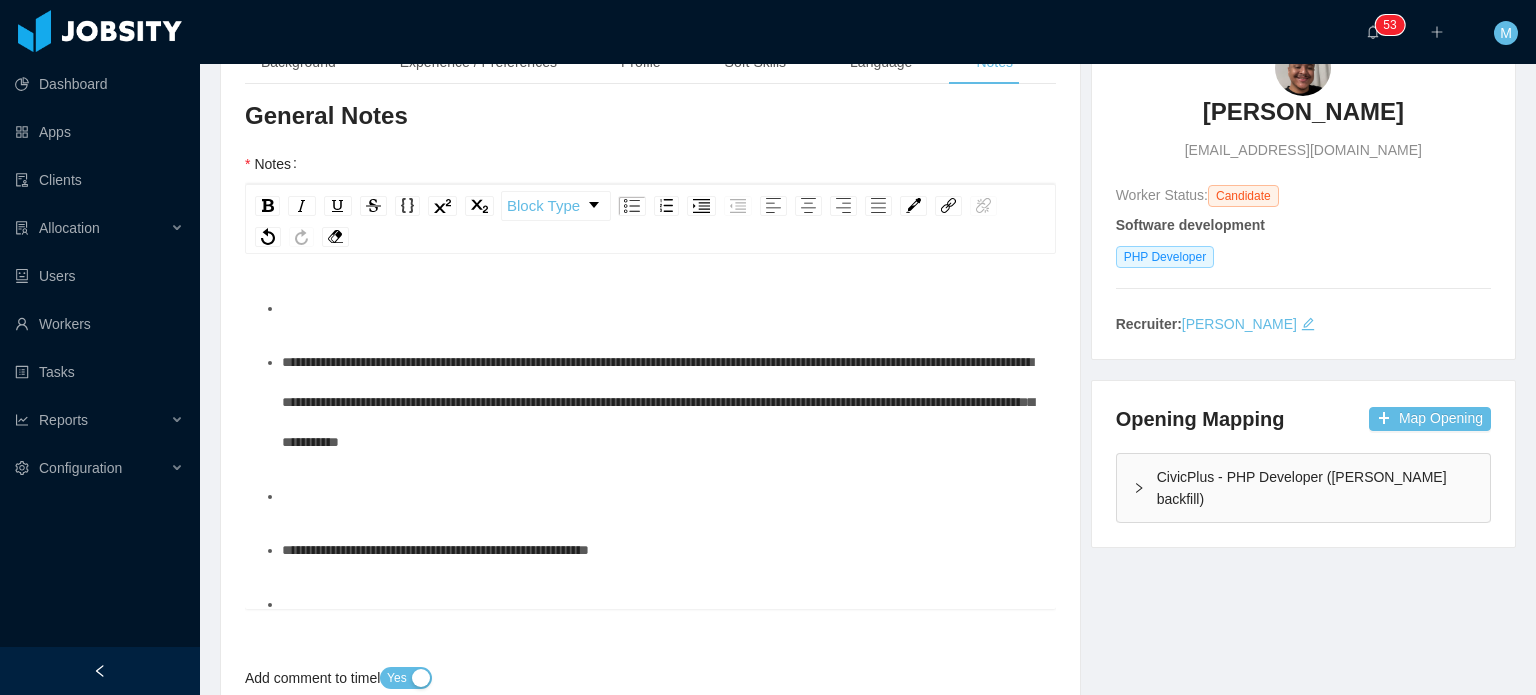 click on "**********" at bounding box center [657, 234] 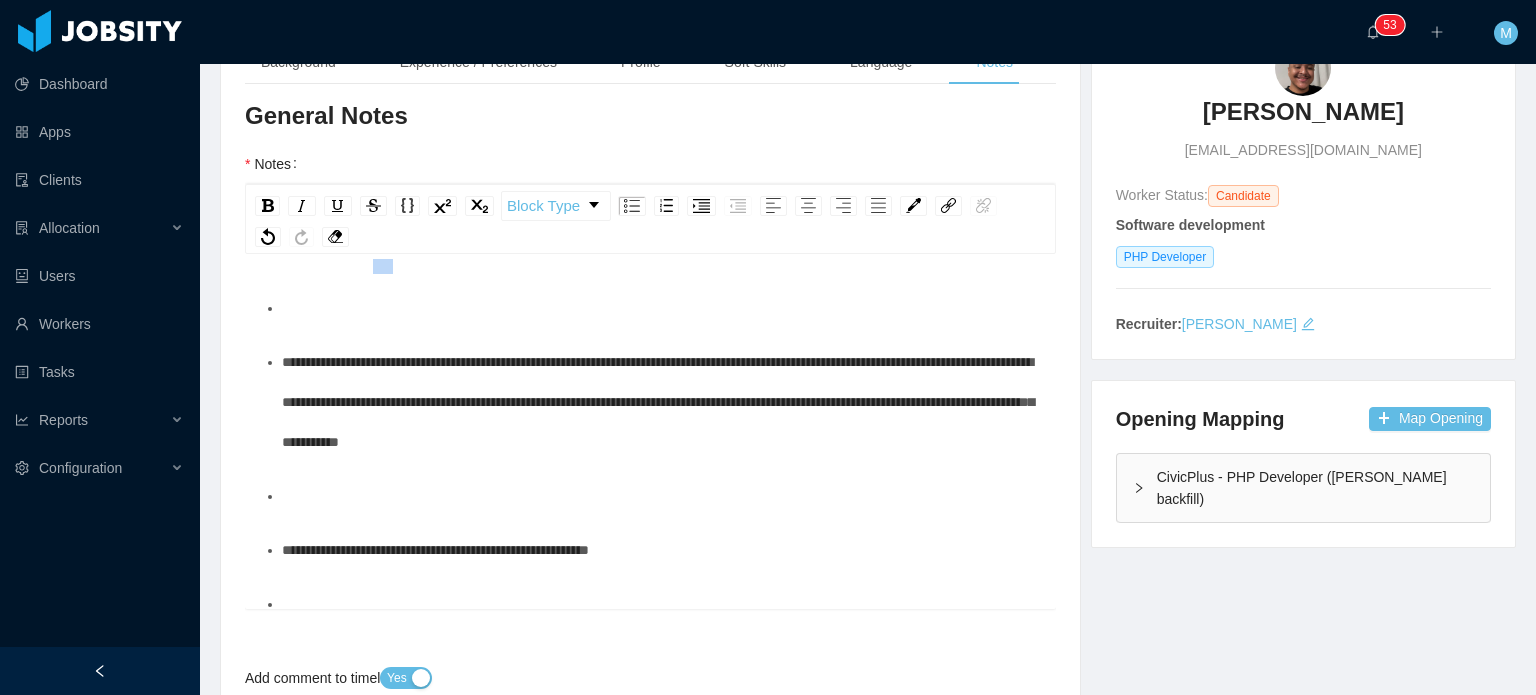 click on "**********" at bounding box center [657, 234] 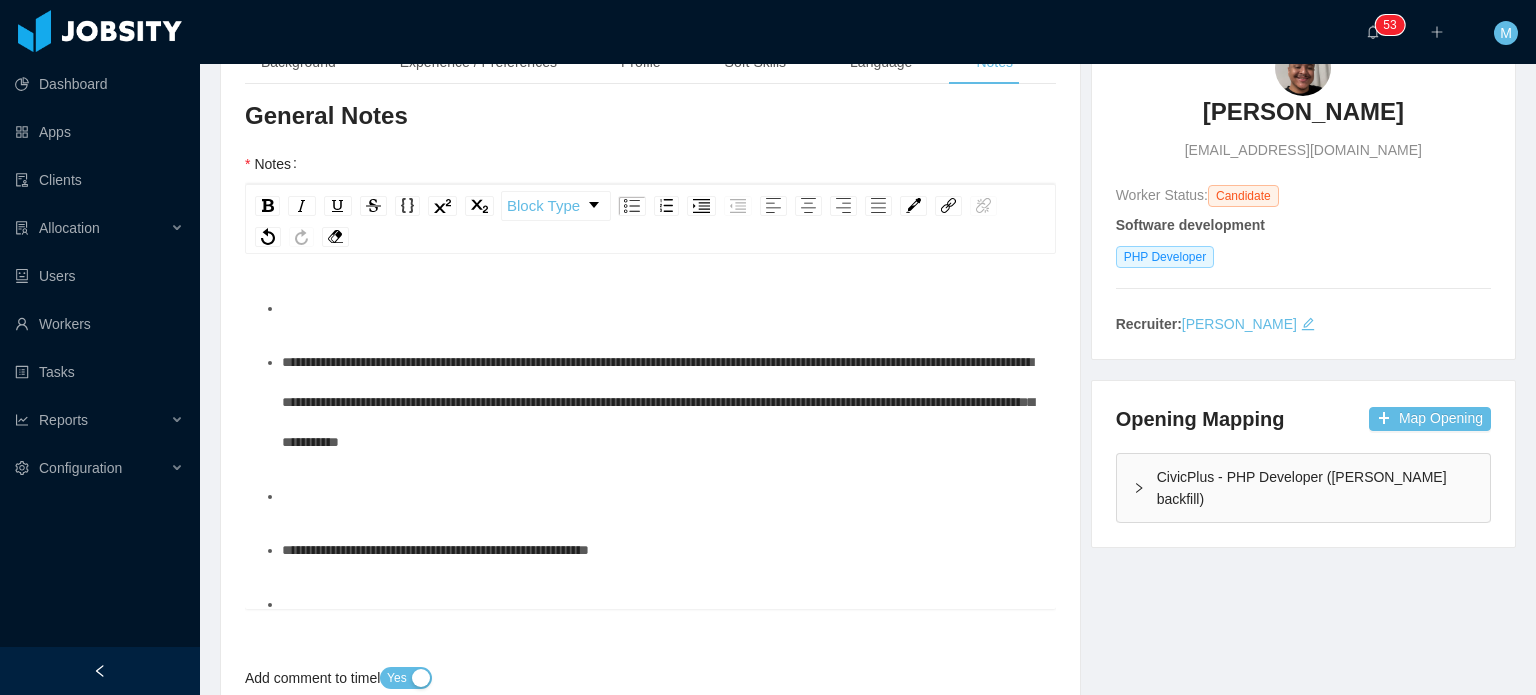 click on "**********" at bounding box center (661, 234) 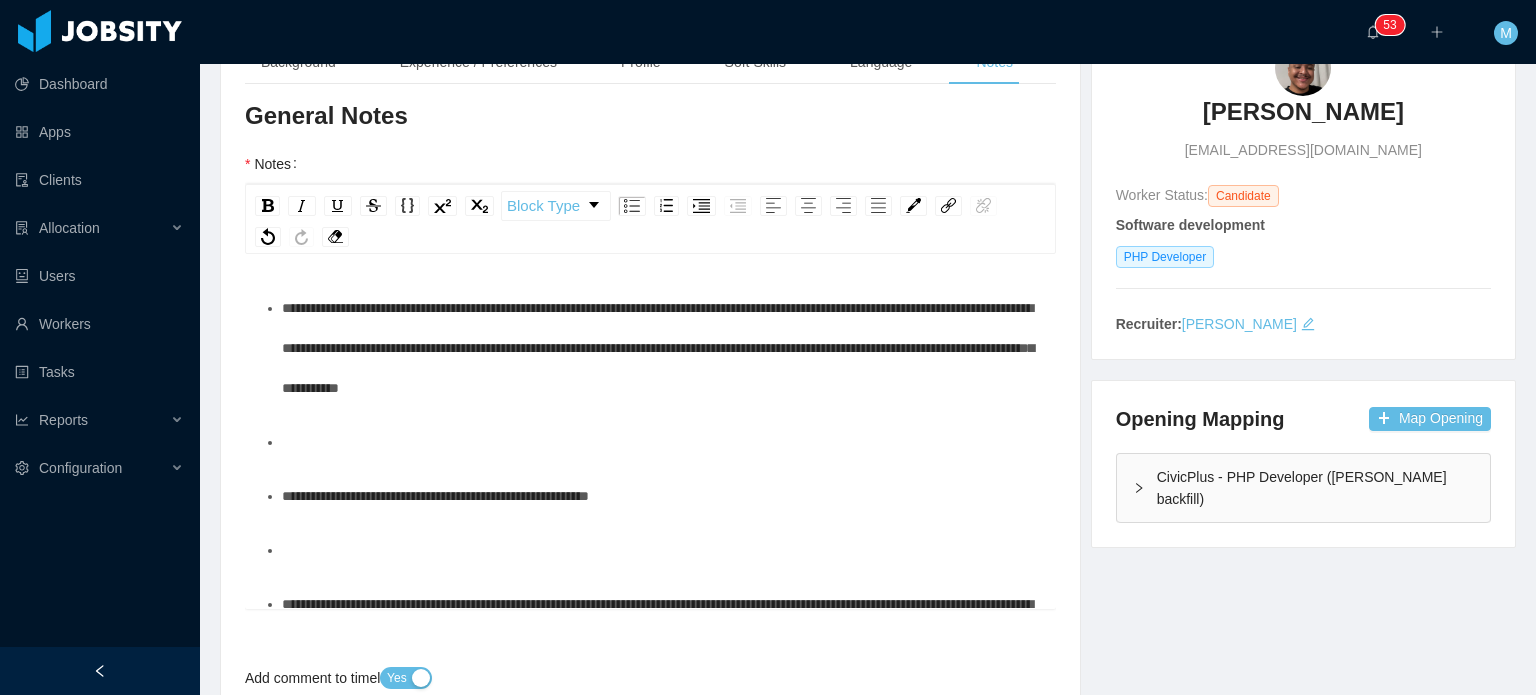 click on "**********" at bounding box center [657, 234] 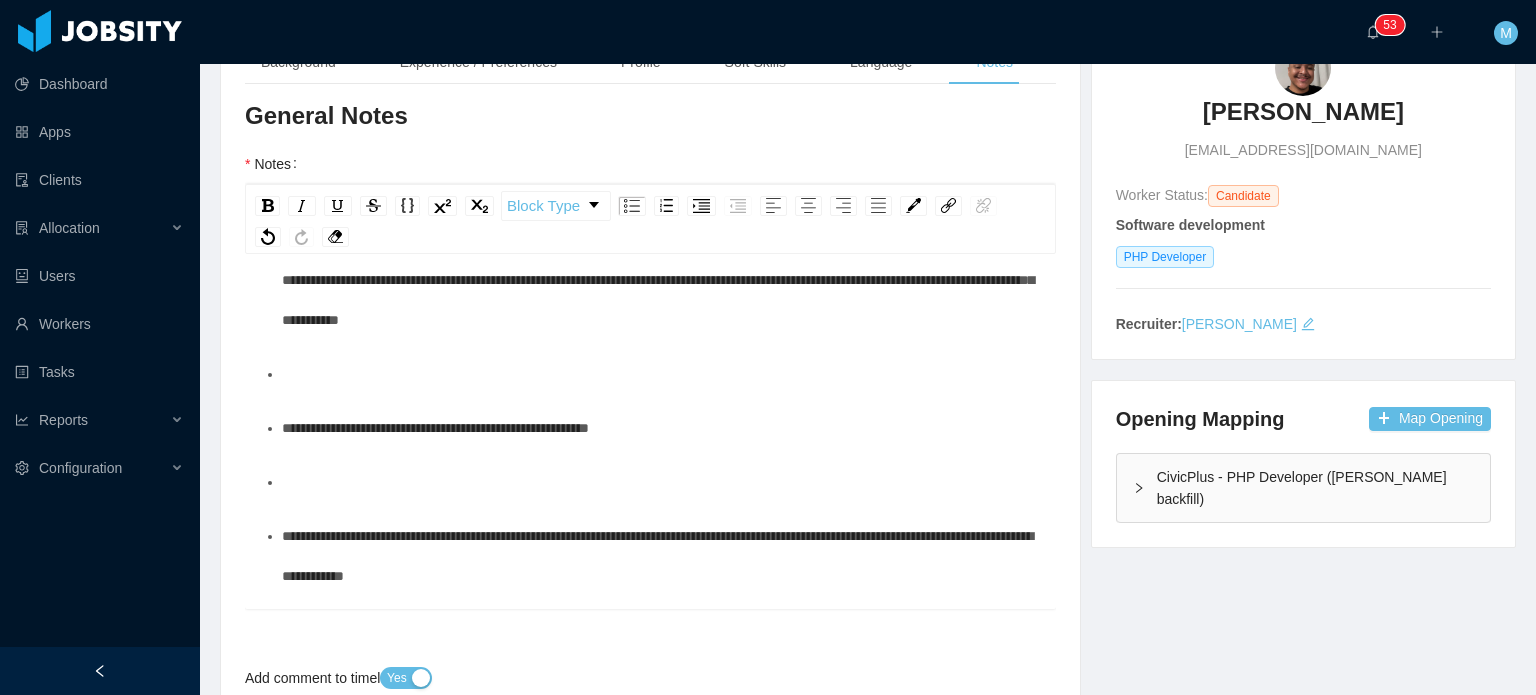 click on "**********" at bounding box center (651, 853) 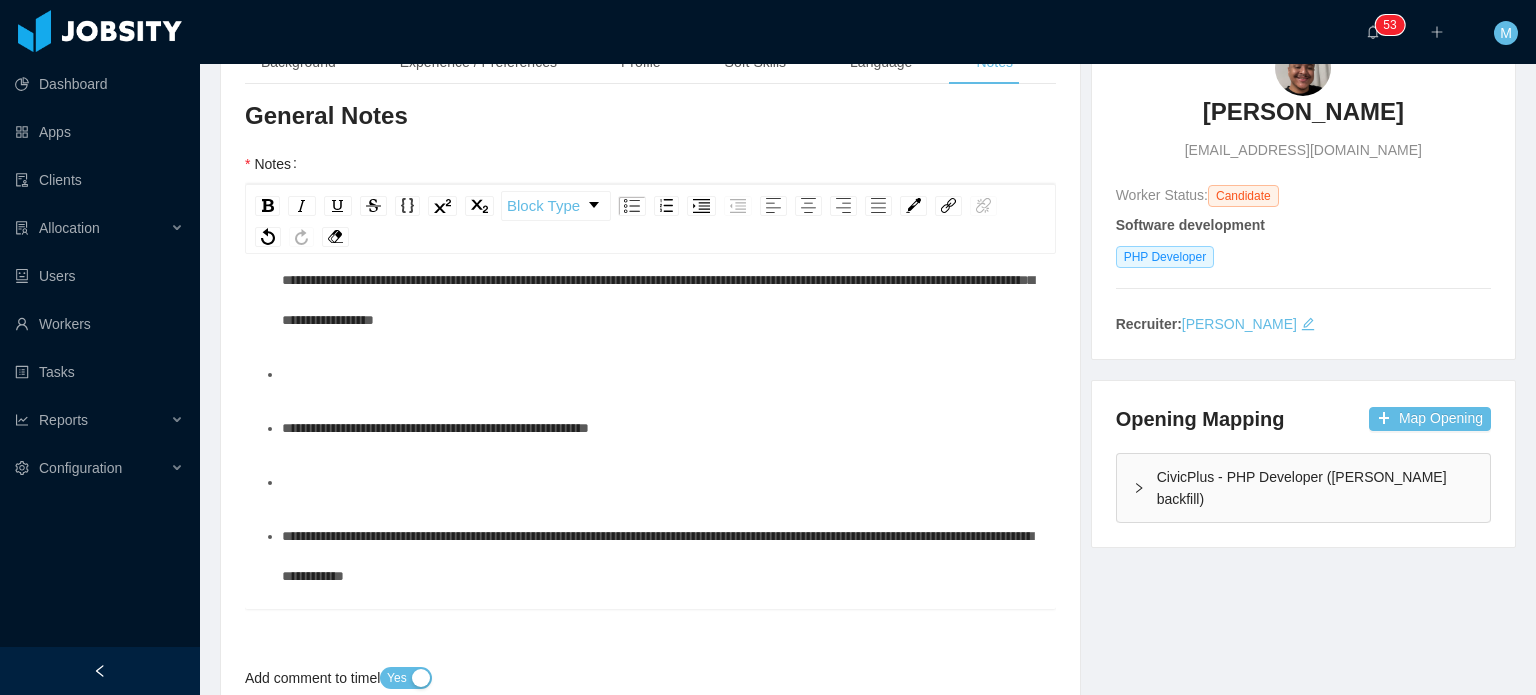 click on "**********" at bounding box center [658, 280] 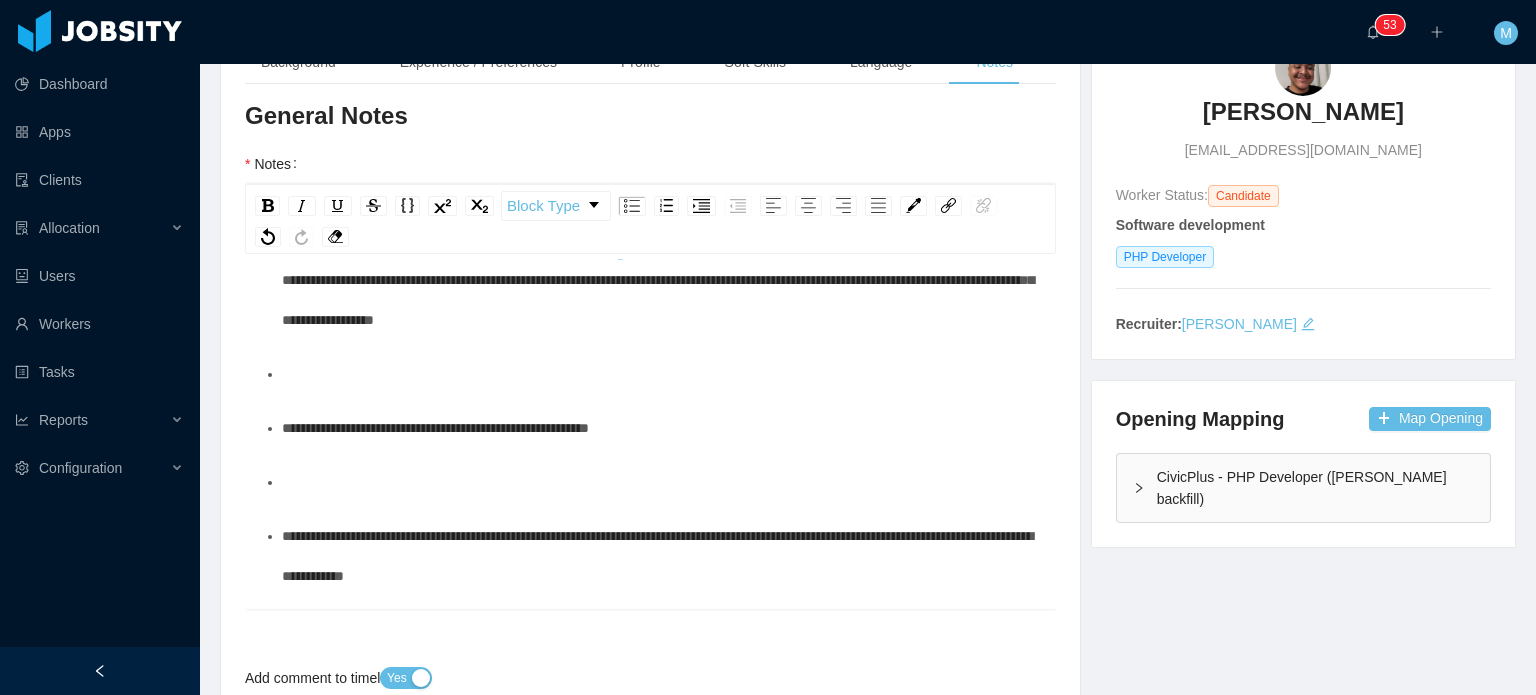click on "**********" at bounding box center [661, 280] 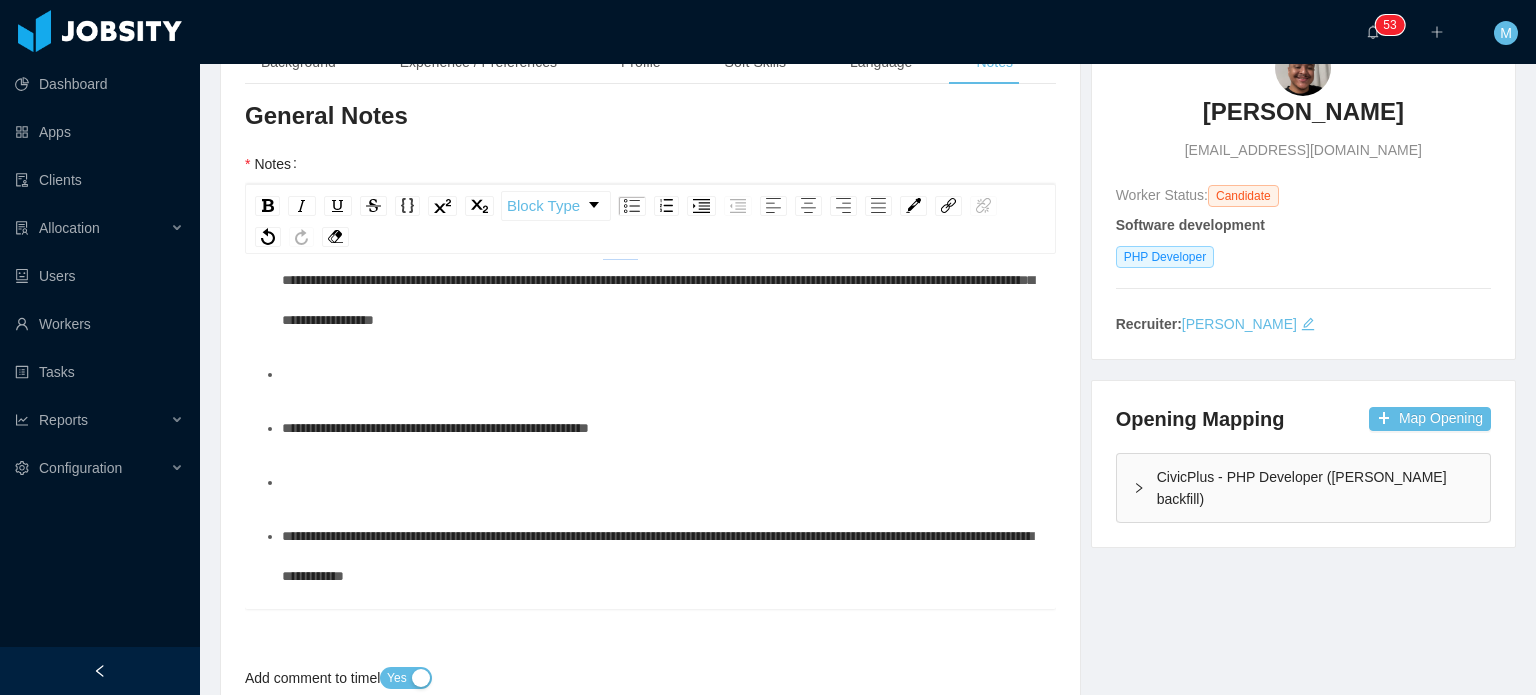 click on "**********" at bounding box center [661, 280] 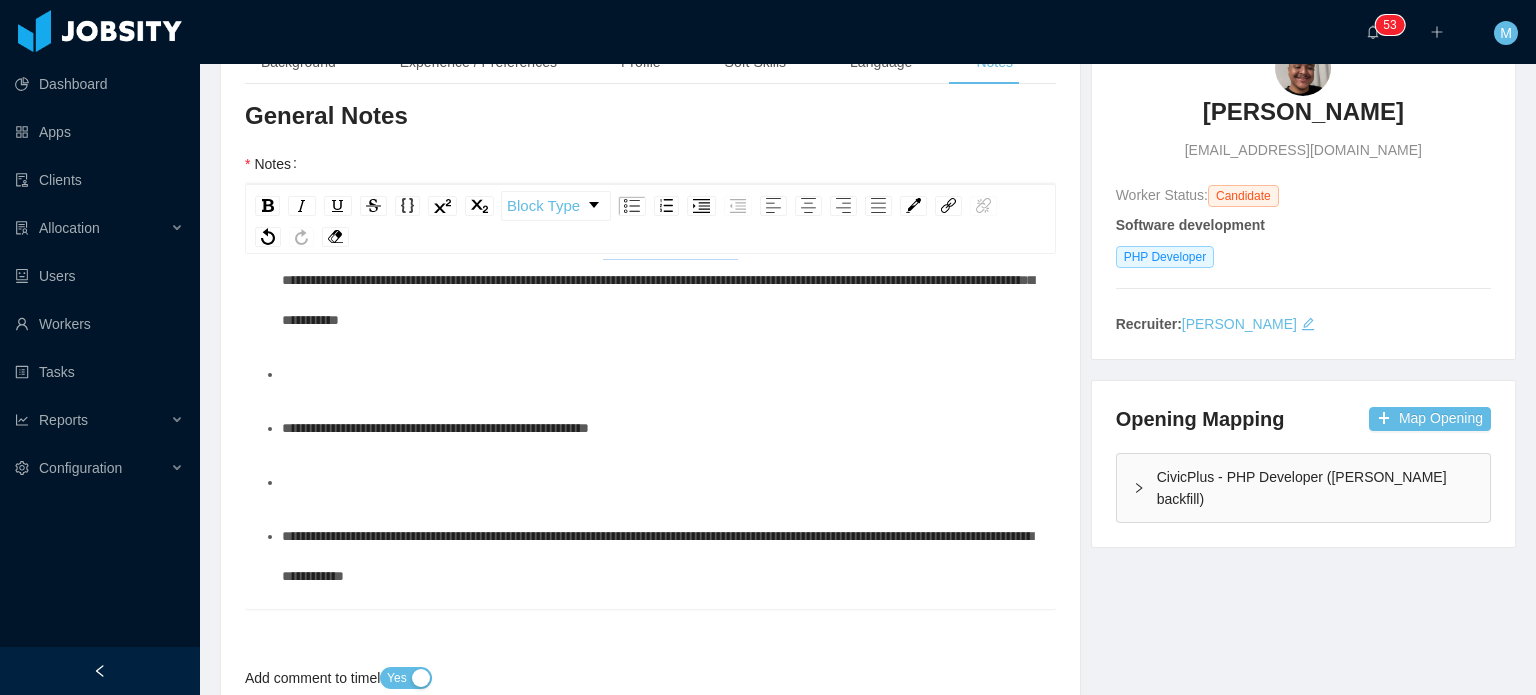 drag, startPoint x: 661, startPoint y: 400, endPoint x: 839, endPoint y: 387, distance: 178.47409 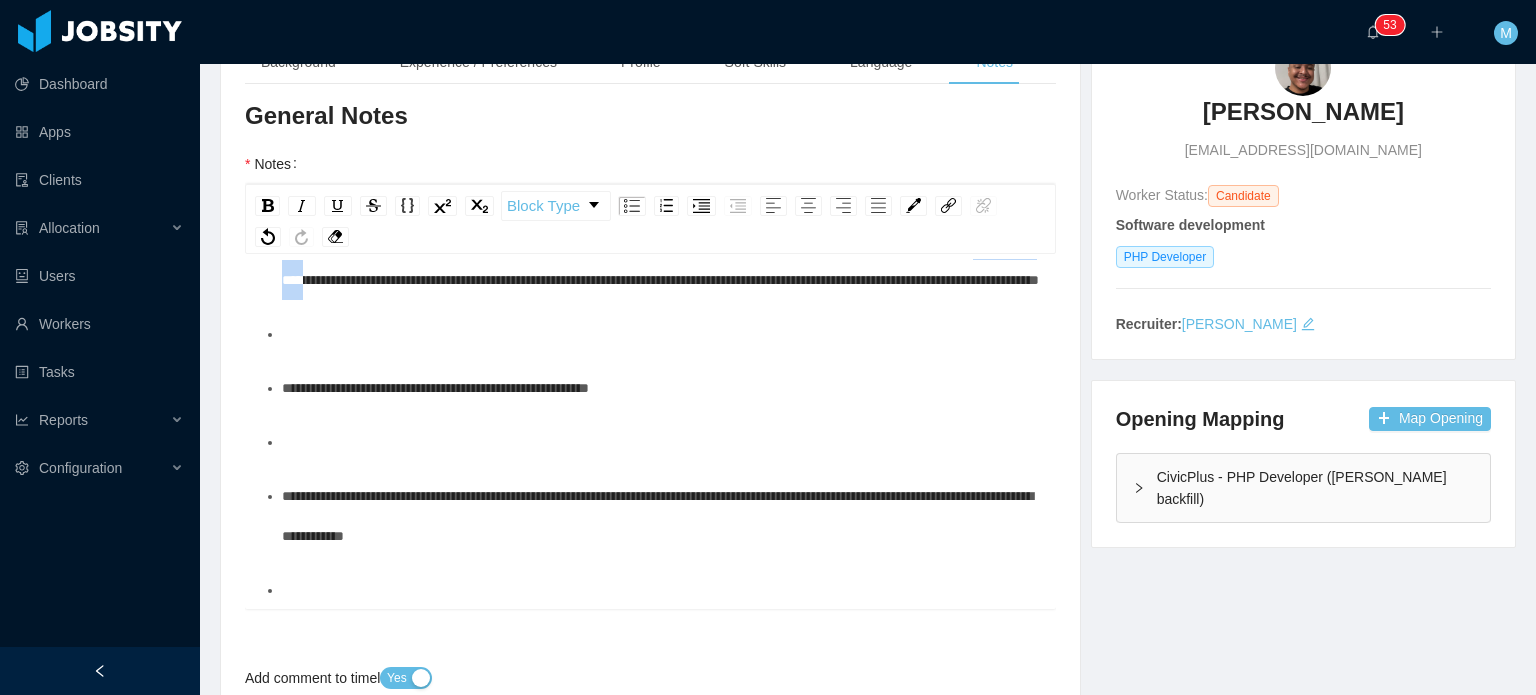 drag, startPoint x: 419, startPoint y: 439, endPoint x: 516, endPoint y: 435, distance: 97.082436 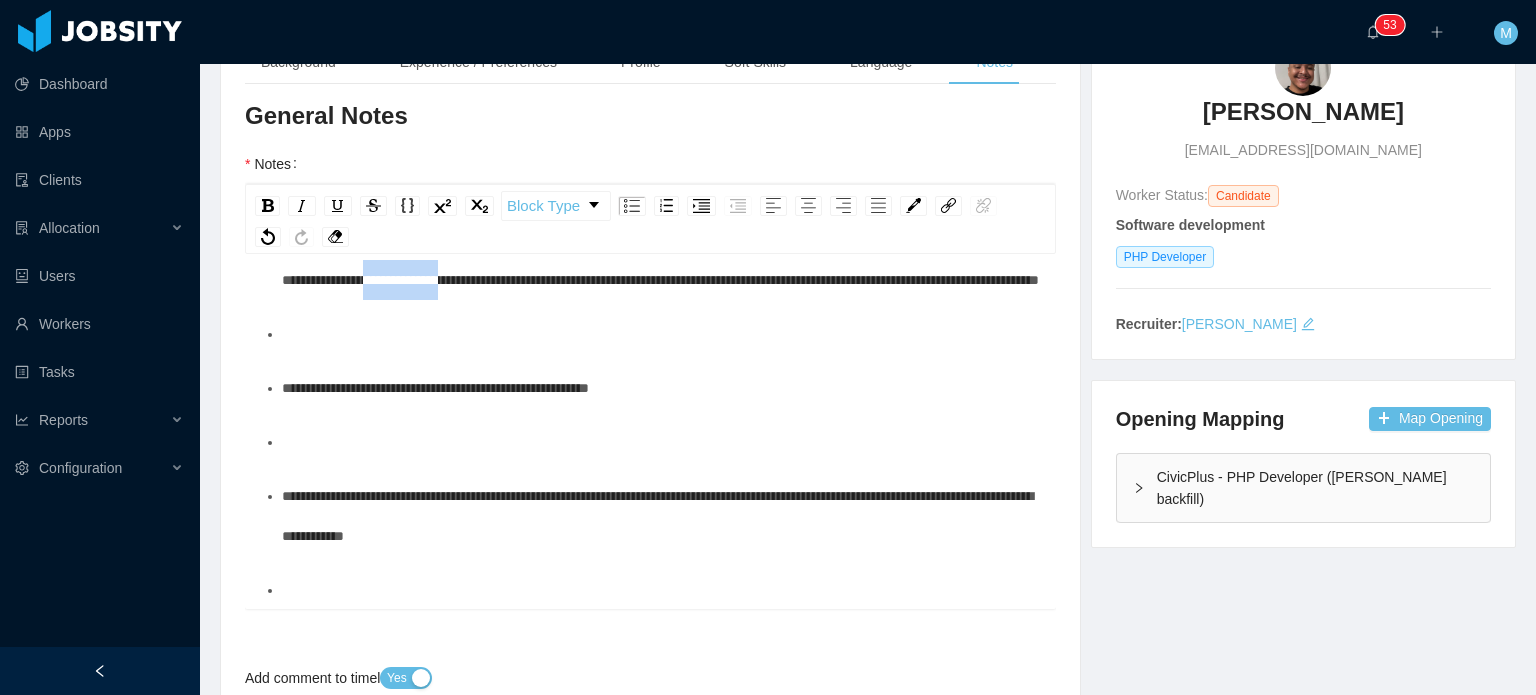 drag, startPoint x: 628, startPoint y: 435, endPoint x: 692, endPoint y: 435, distance: 64 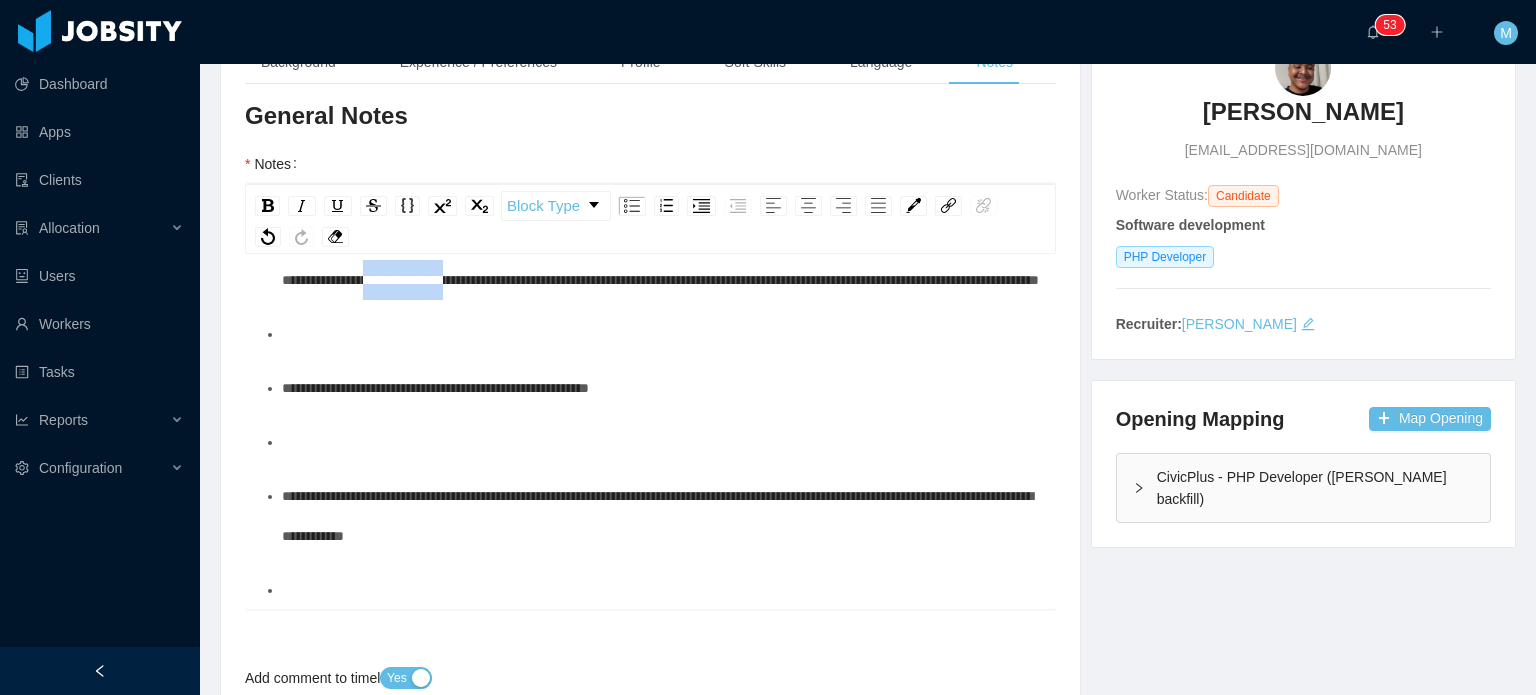 click on "**********" at bounding box center (660, 260) 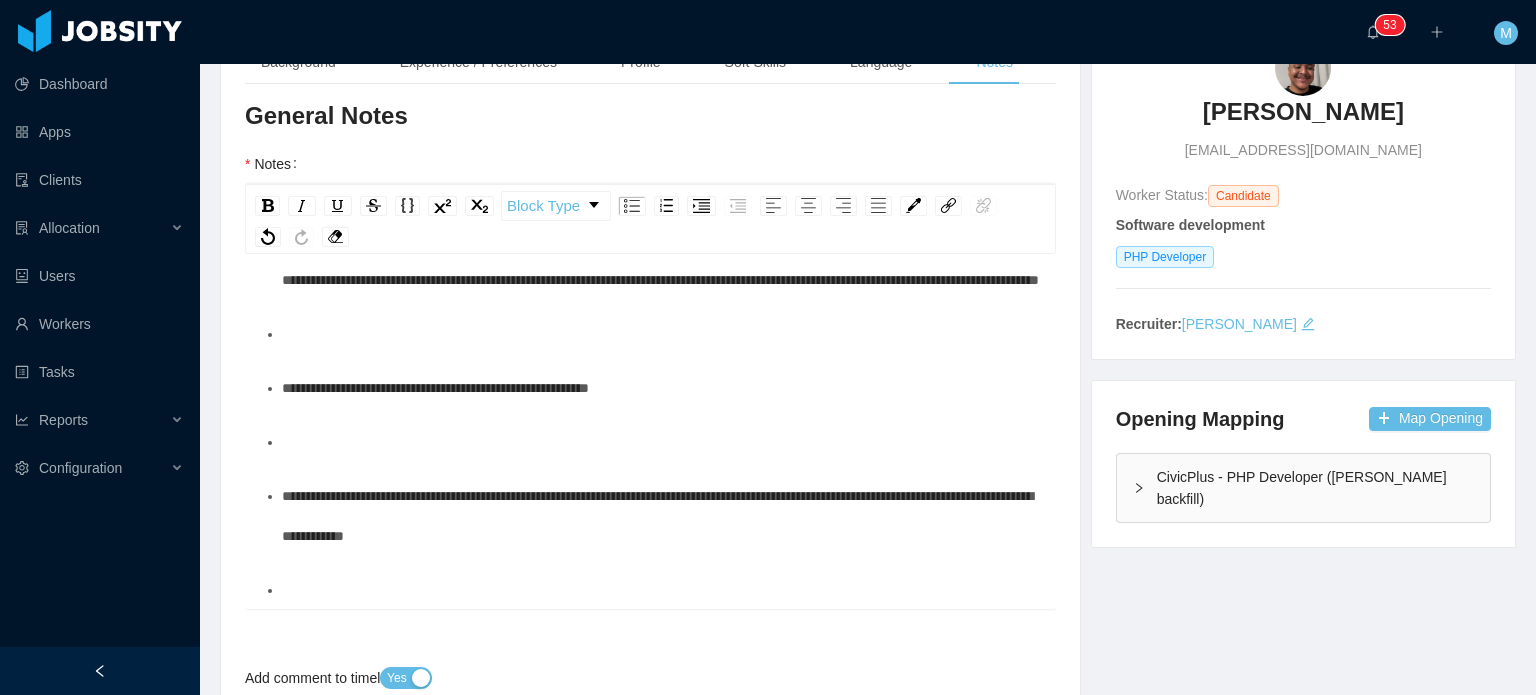 click on "**********" at bounding box center (661, 260) 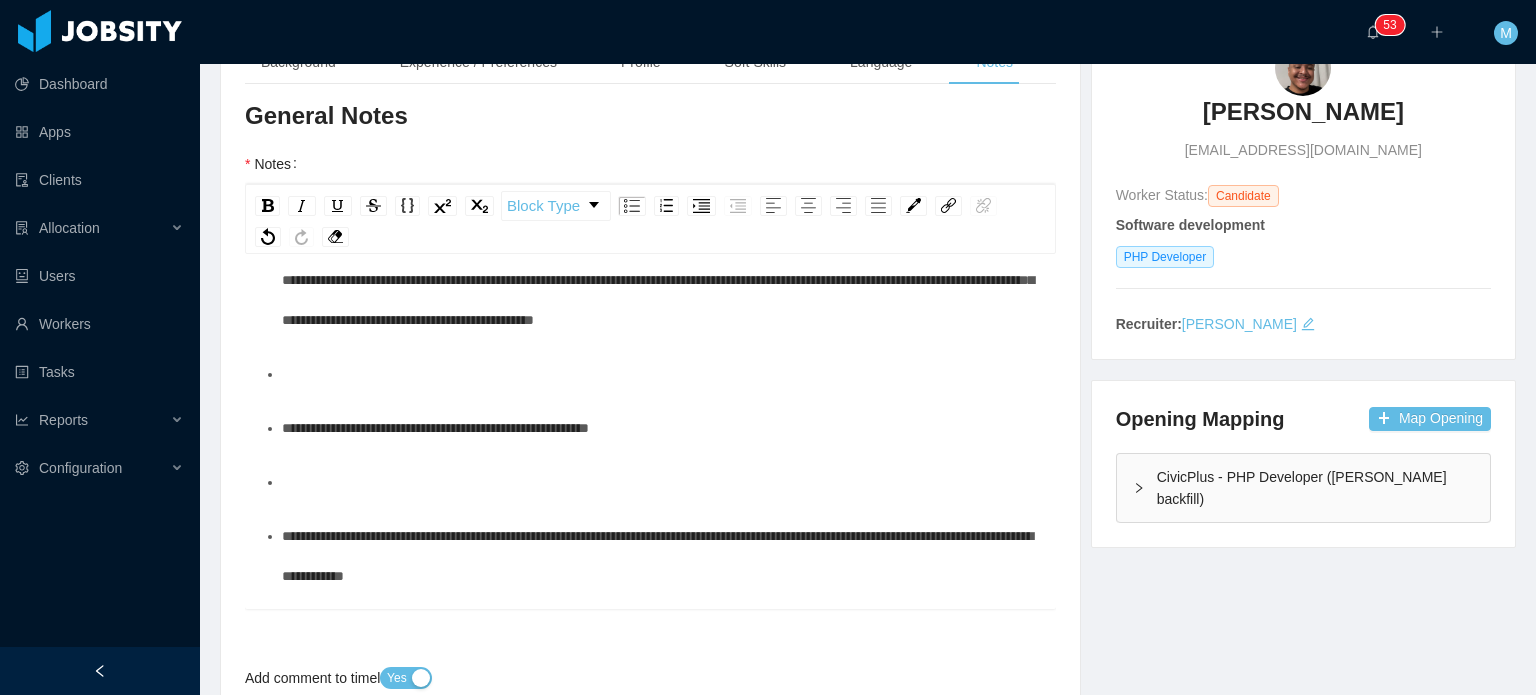 click on "**********" at bounding box center (661, 280) 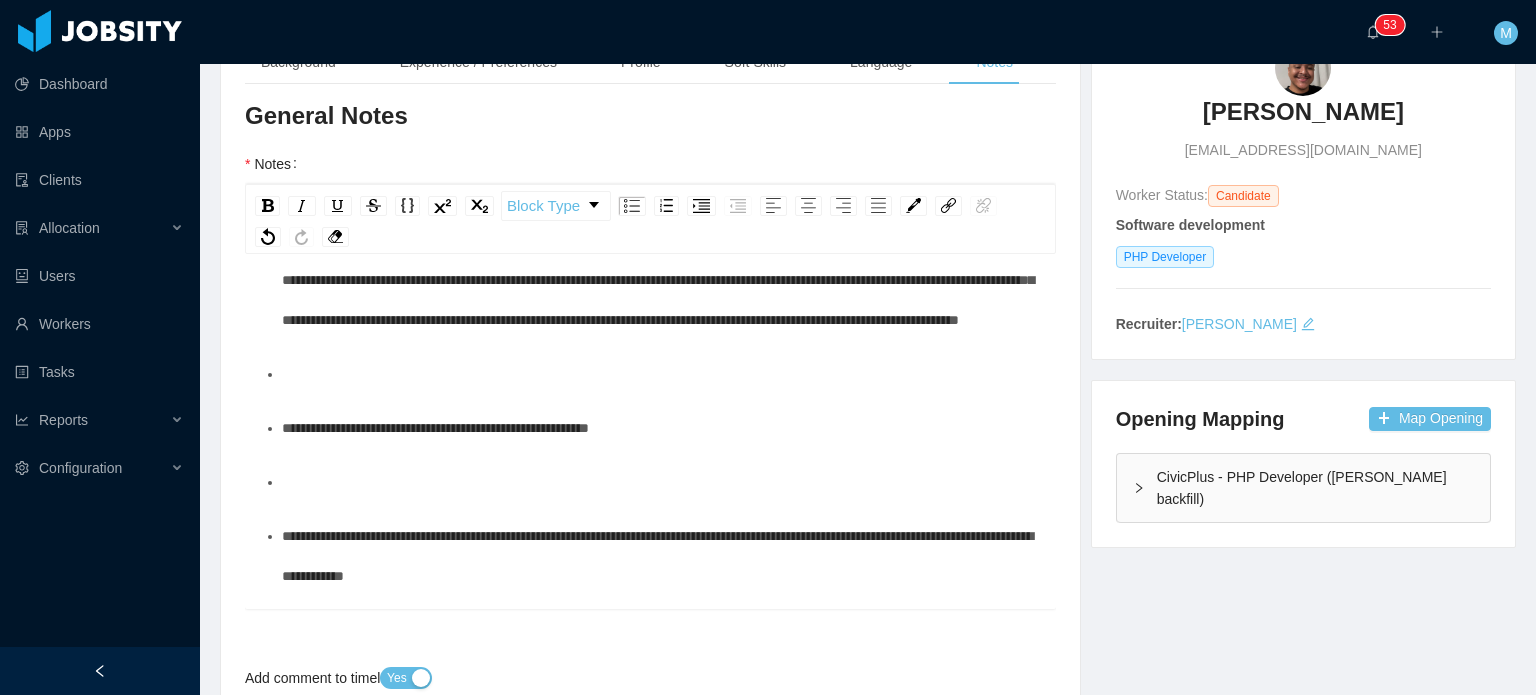 click on "**********" at bounding box center [661, 280] 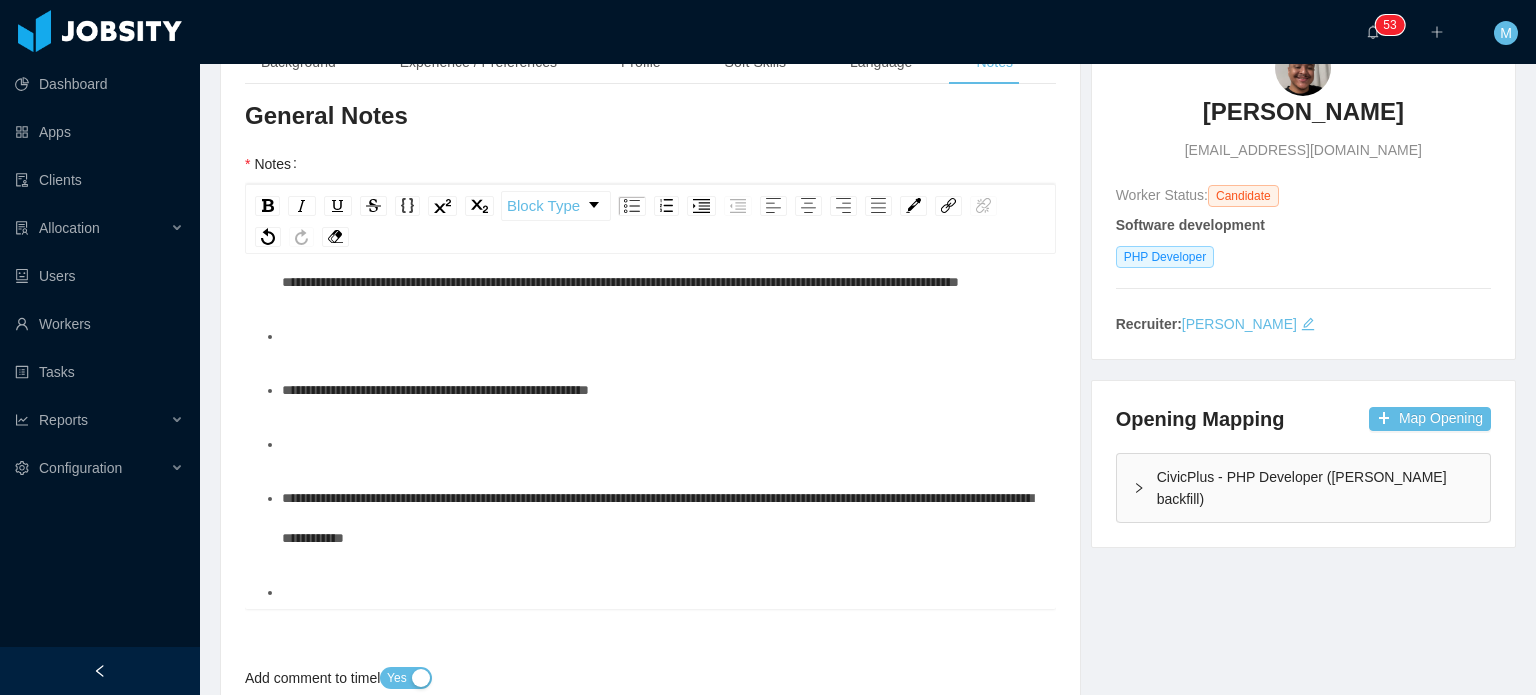 scroll, scrollTop: 628, scrollLeft: 0, axis: vertical 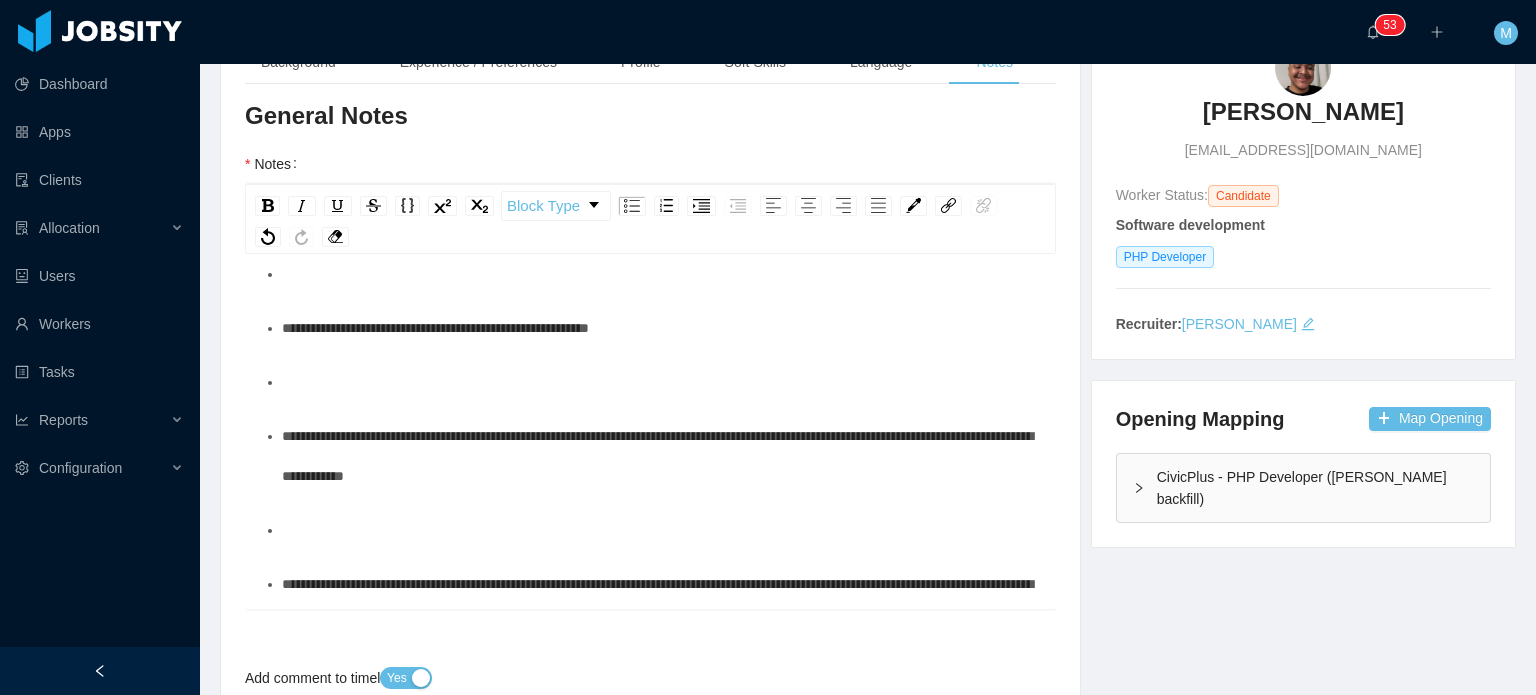 click at bounding box center (661, 274) 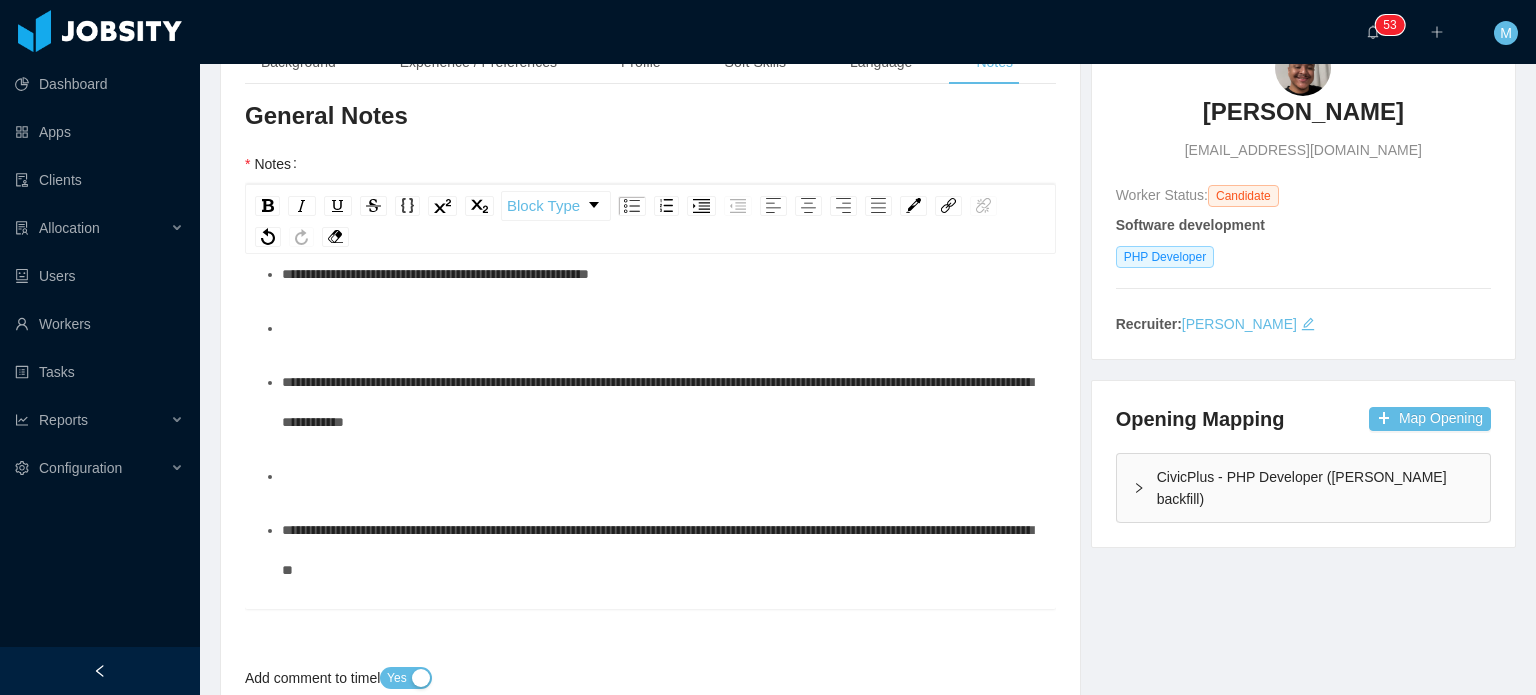 scroll, scrollTop: 668, scrollLeft: 0, axis: vertical 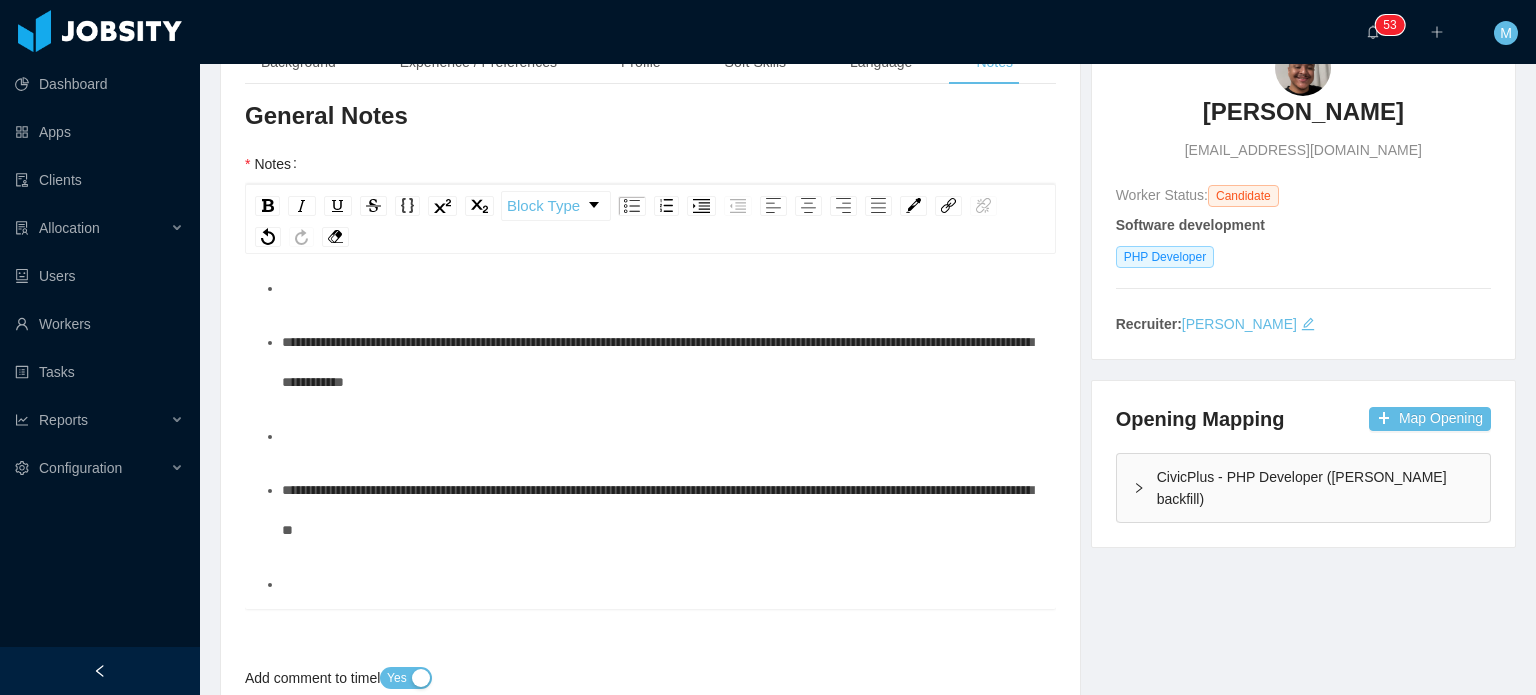 click at bounding box center (661, 288) 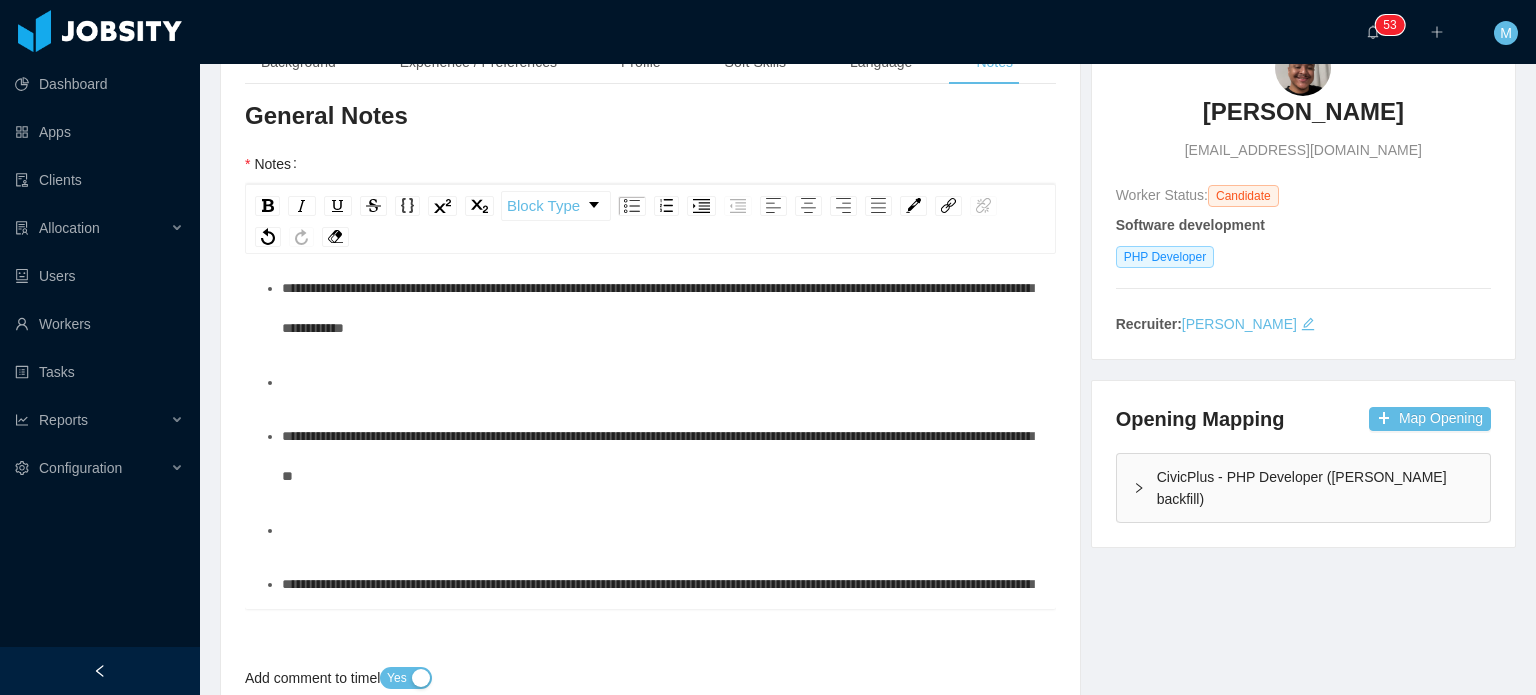 click on "**********" at bounding box center (435, 234) 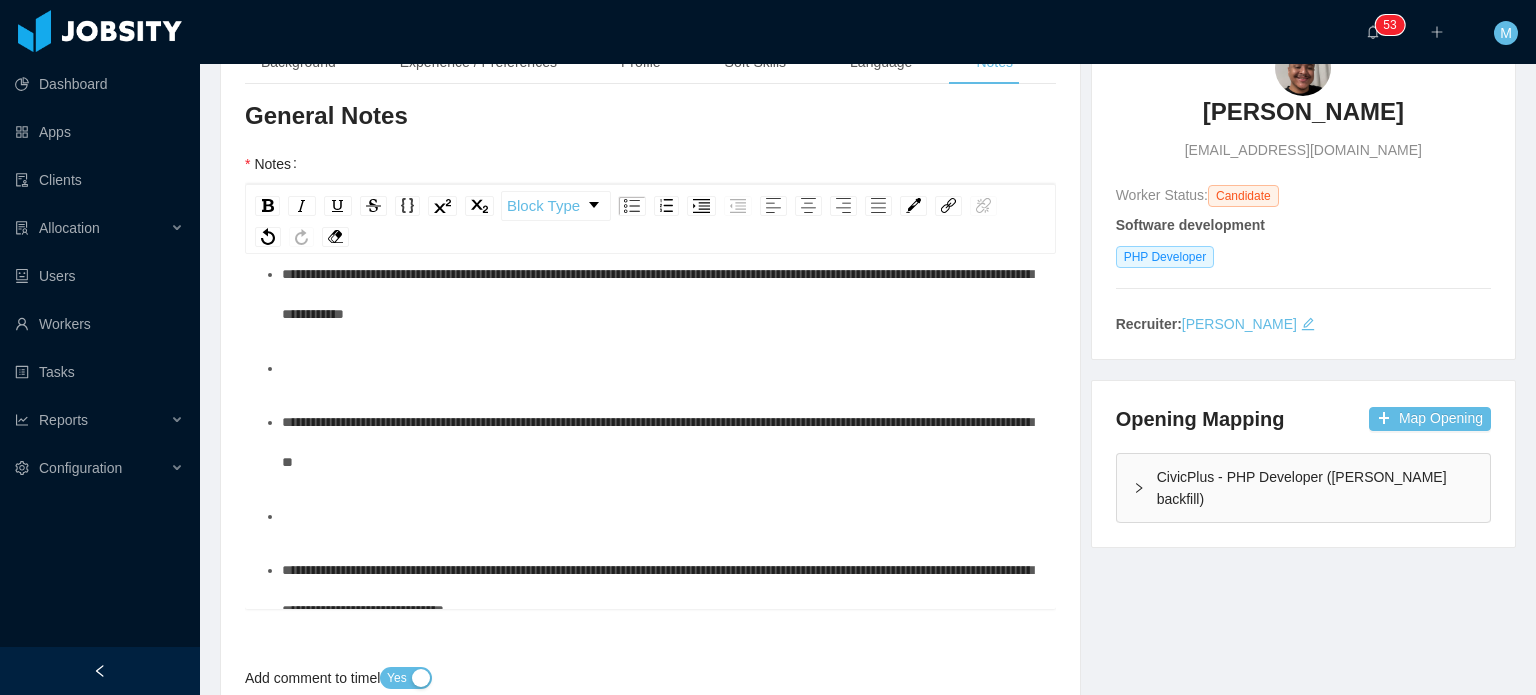 click on "**********" at bounding box center (658, 160) 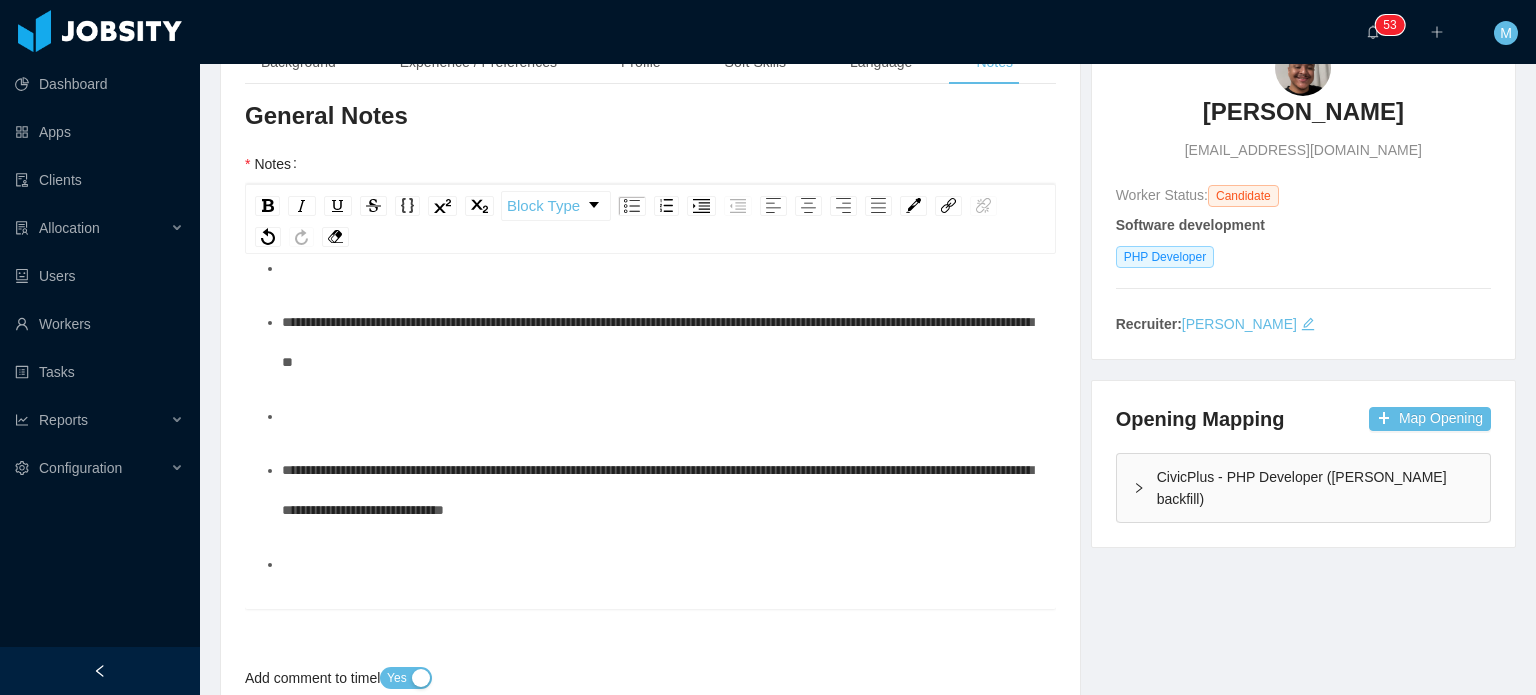 drag, startPoint x: 366, startPoint y: 375, endPoint x: 471, endPoint y: 376, distance: 105.00476 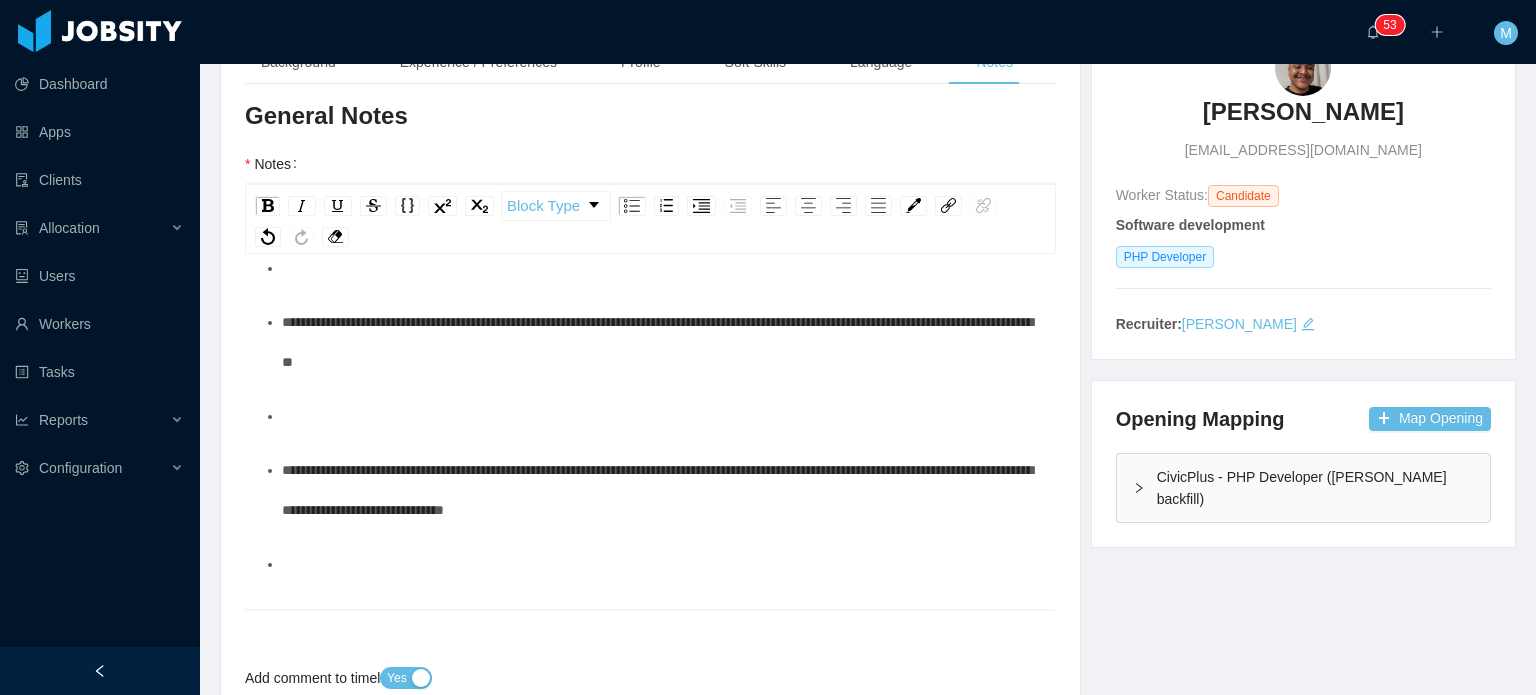 click at bounding box center (661, 268) 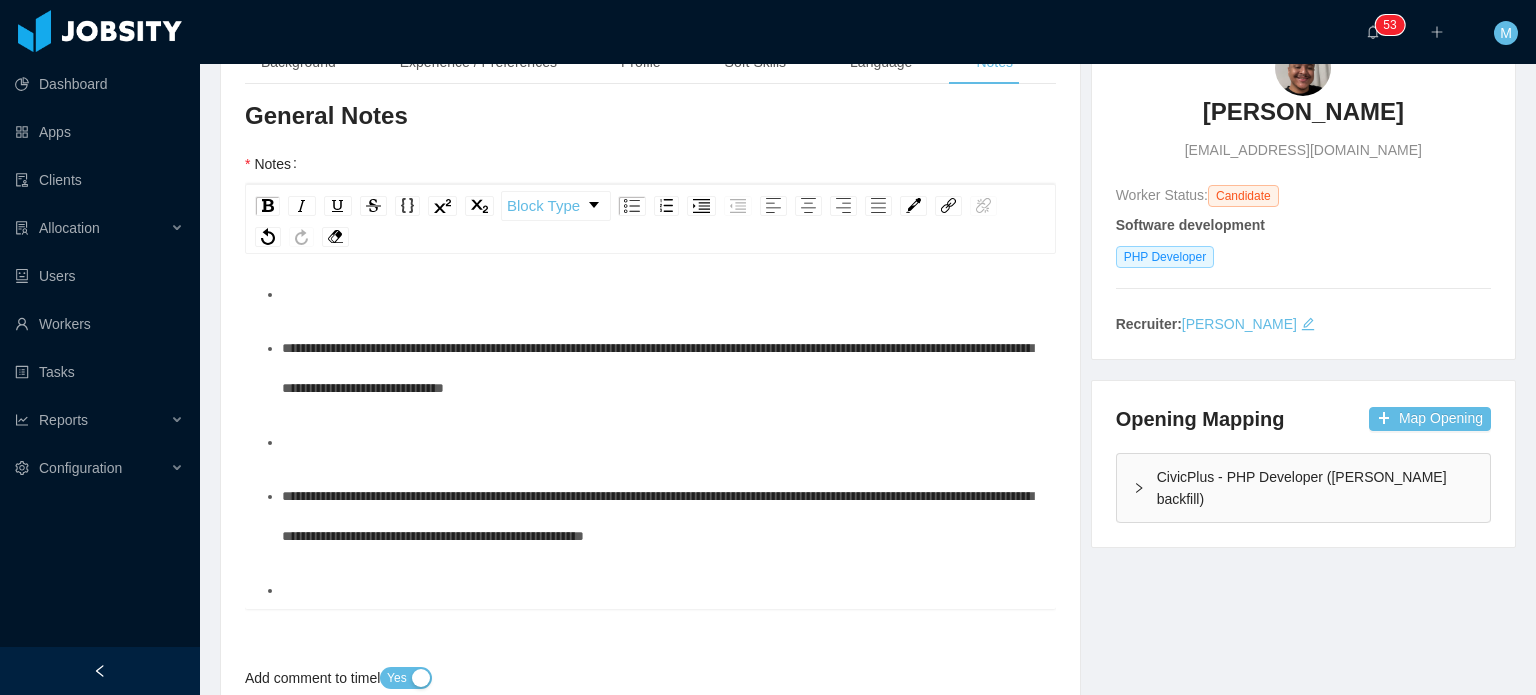 scroll, scrollTop: 835, scrollLeft: 0, axis: vertical 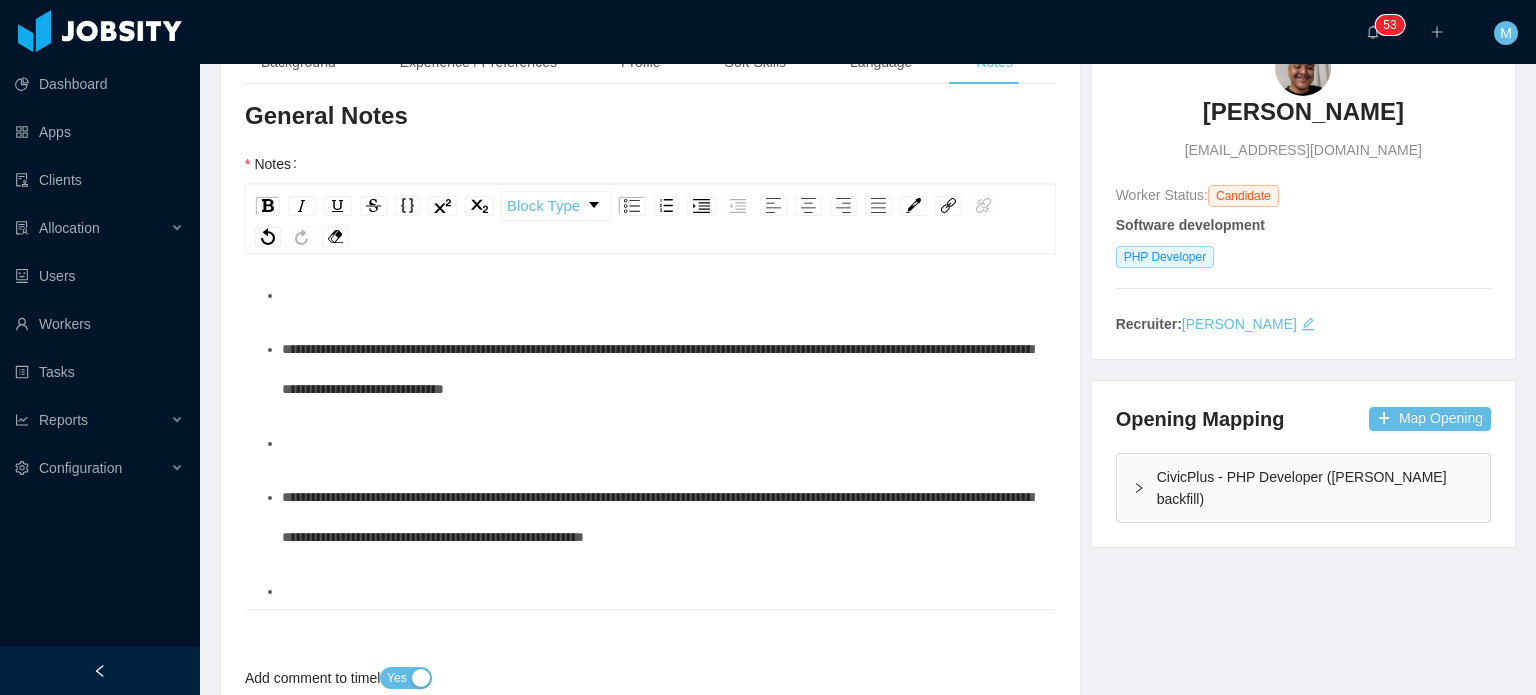click on "**********" at bounding box center (661, 221) 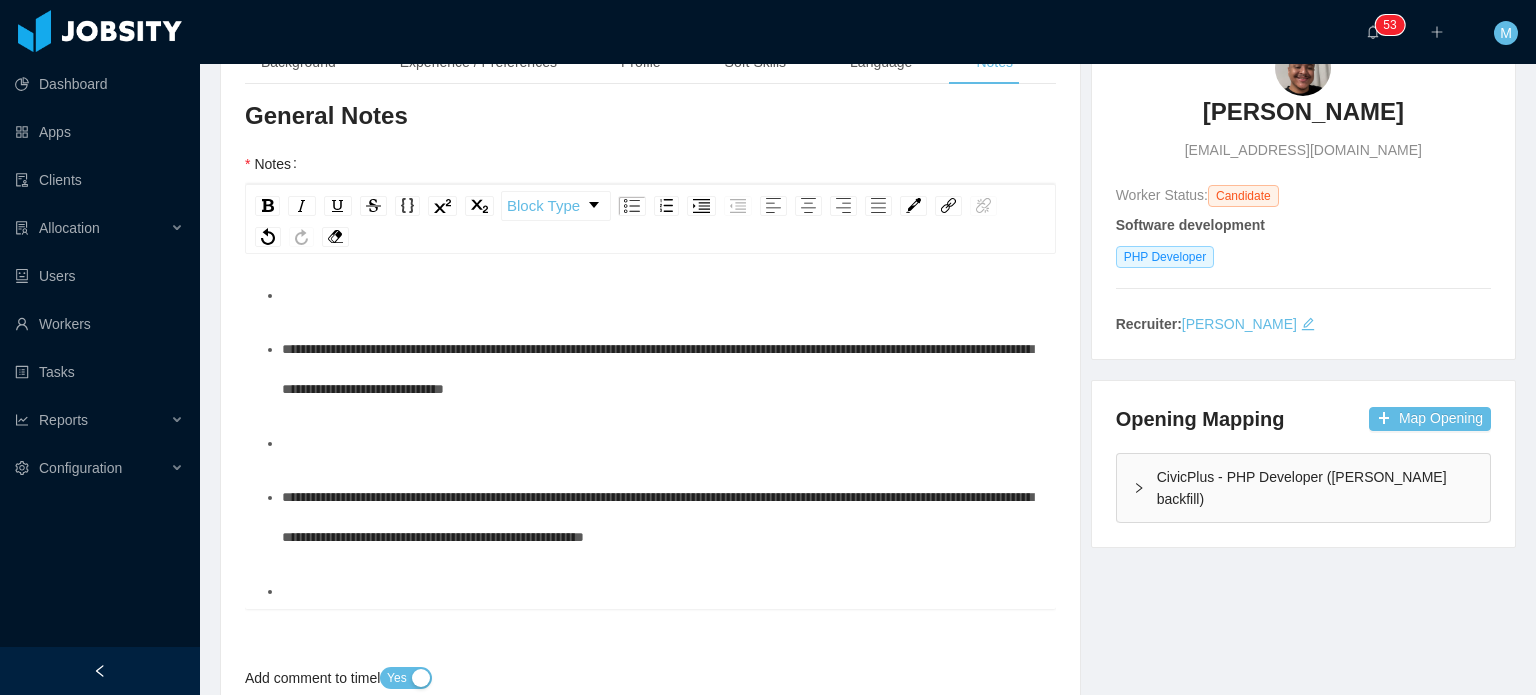 click on "**********" at bounding box center (657, 221) 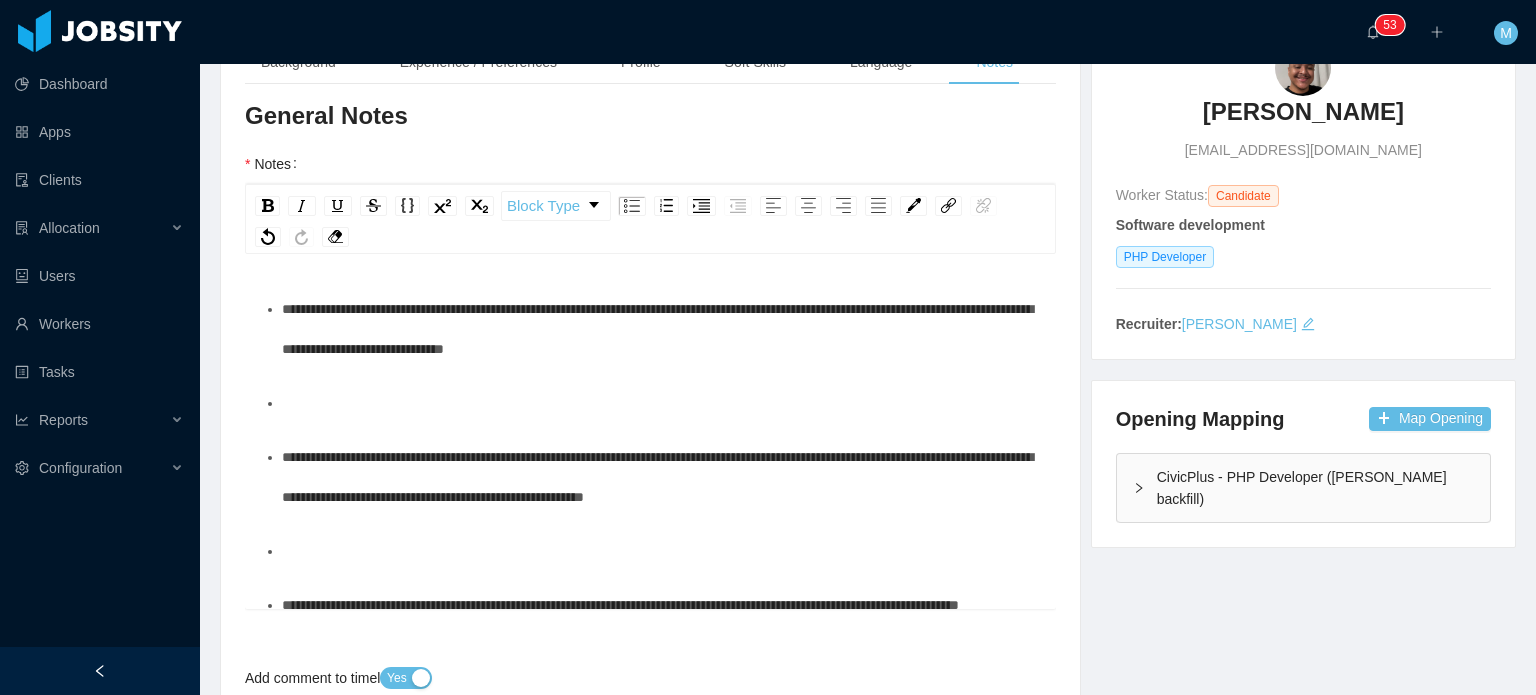 drag, startPoint x: 459, startPoint y: 443, endPoint x: 189, endPoint y: 394, distance: 274.41028 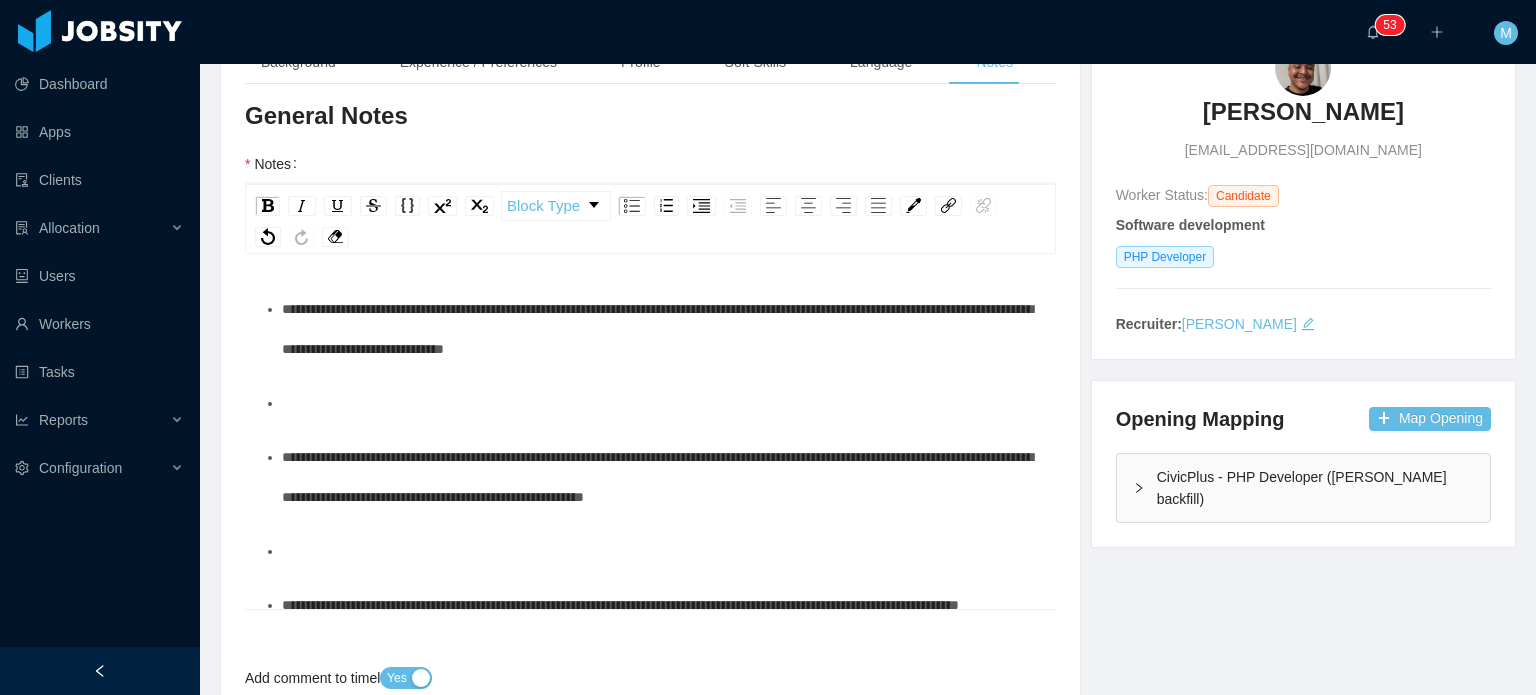 click on "**********" at bounding box center (651, 438) 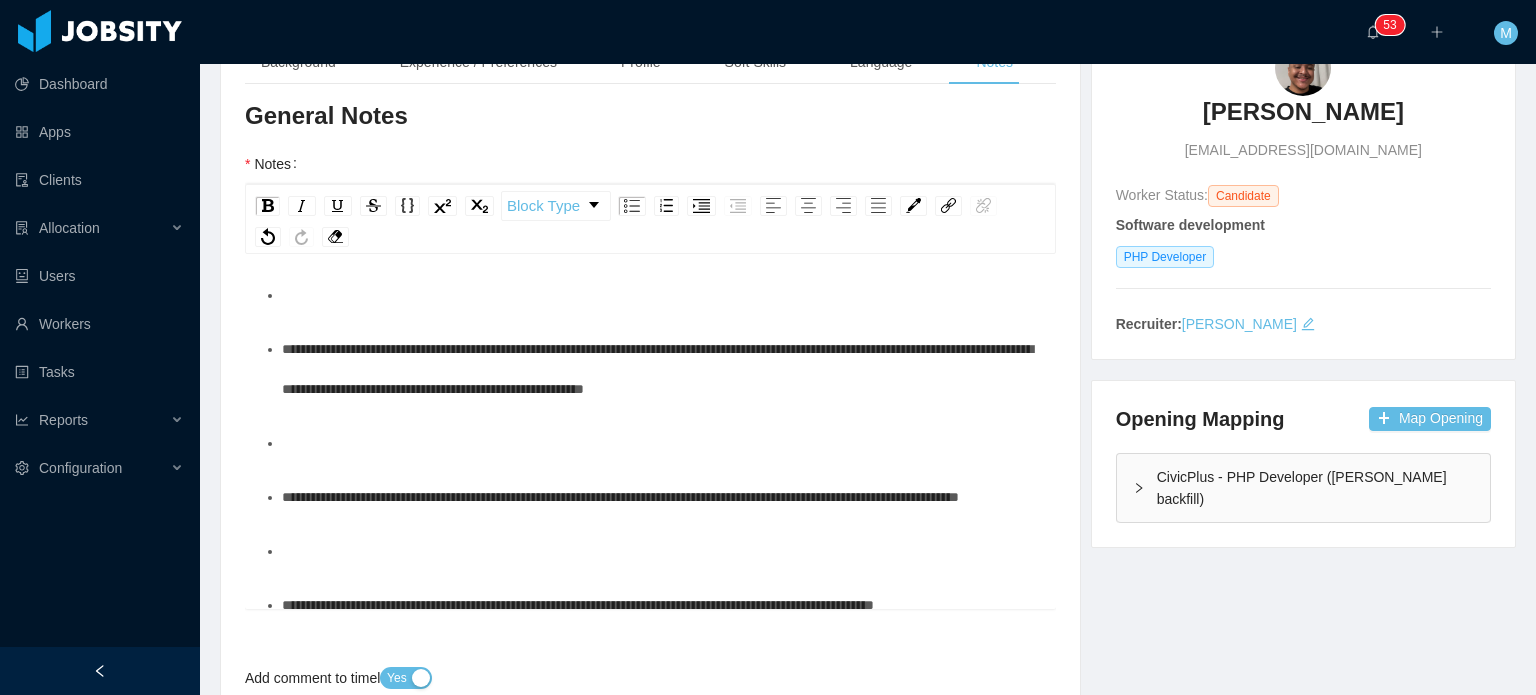 click on "**********" at bounding box center [651, 384] 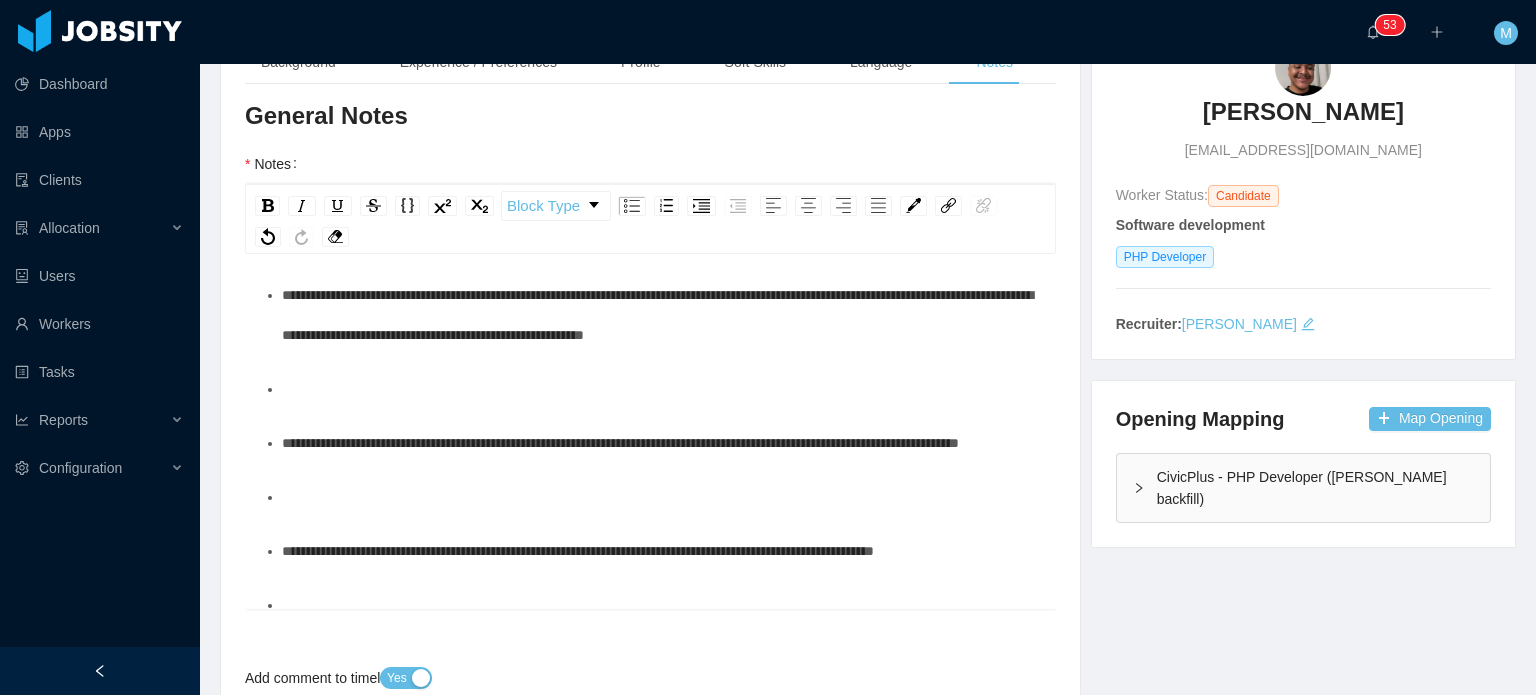 scroll, scrollTop: 883, scrollLeft: 0, axis: vertical 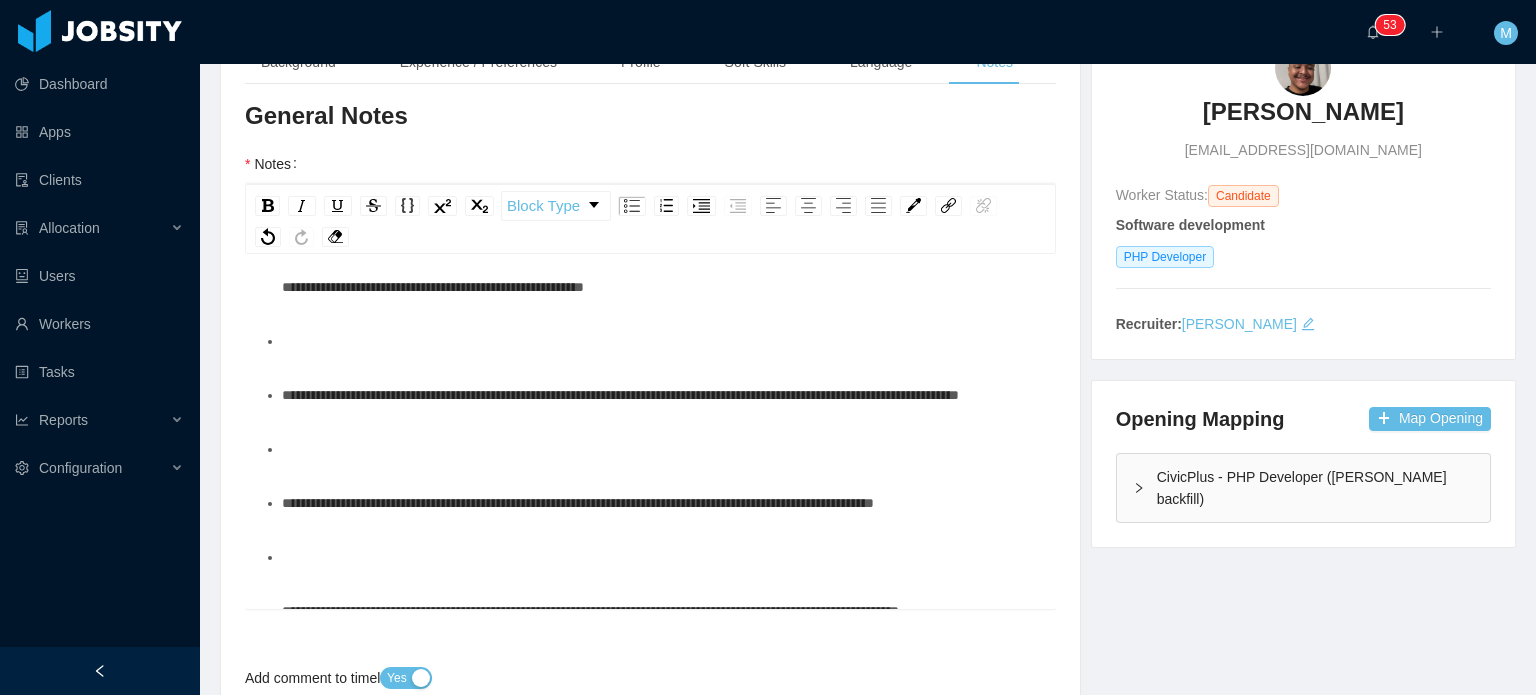 click at bounding box center (661, 341) 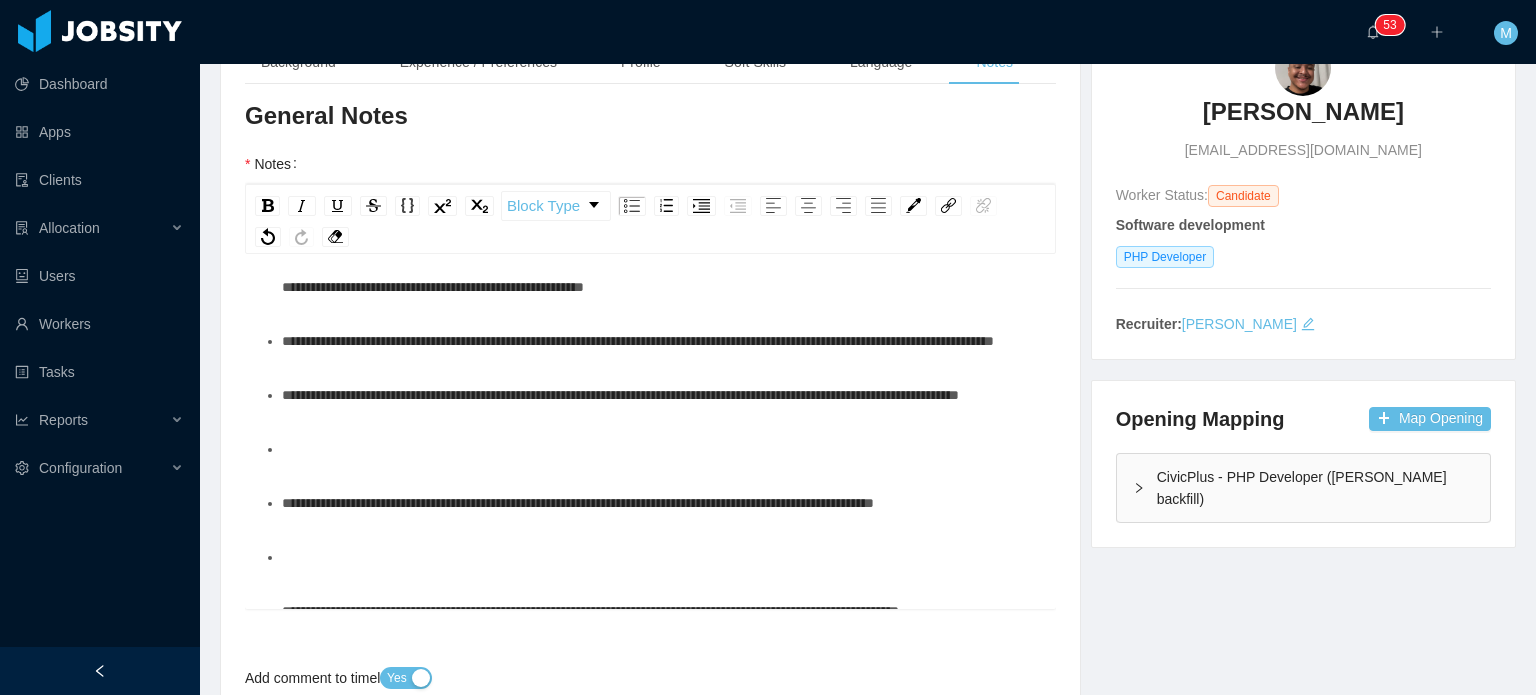 scroll, scrollTop: 878, scrollLeft: 0, axis: vertical 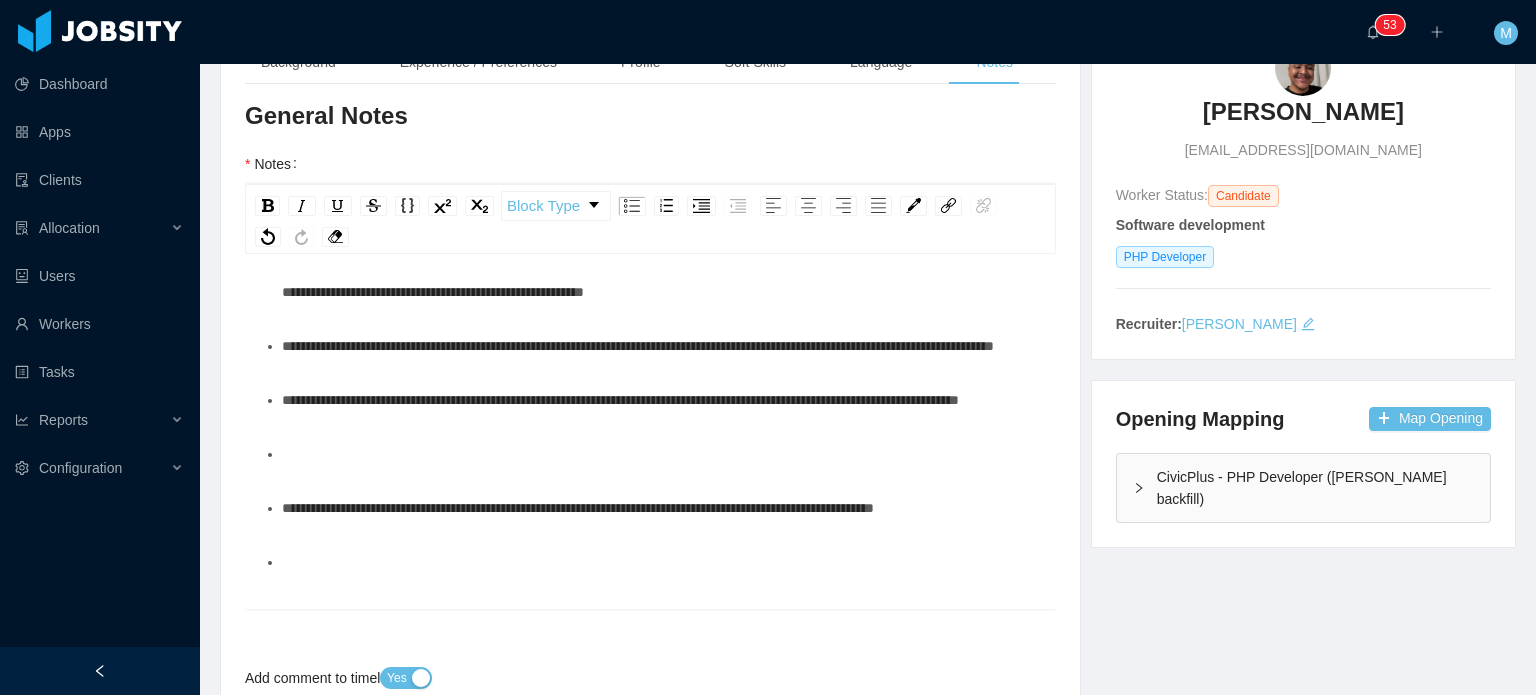 click on "**********" at bounding box center [661, 272] 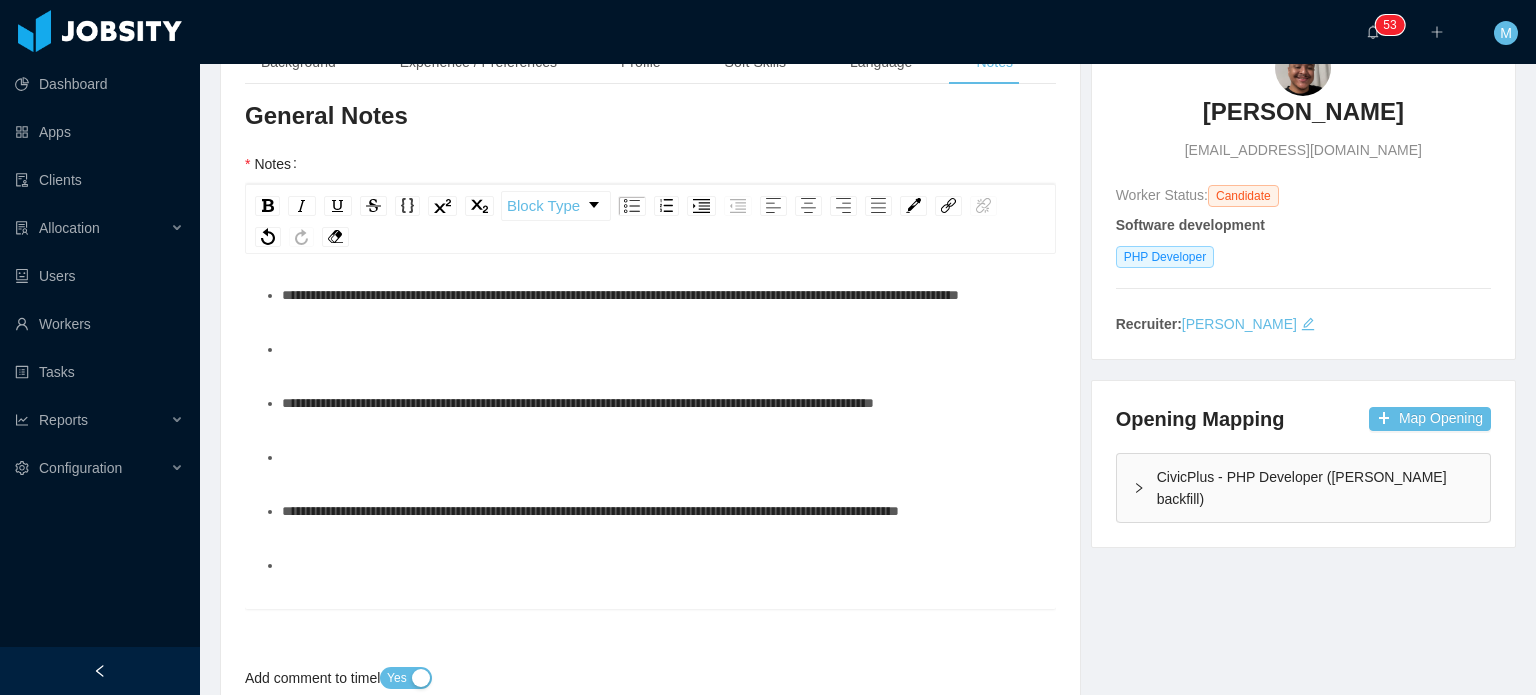 scroll, scrollTop: 1003, scrollLeft: 0, axis: vertical 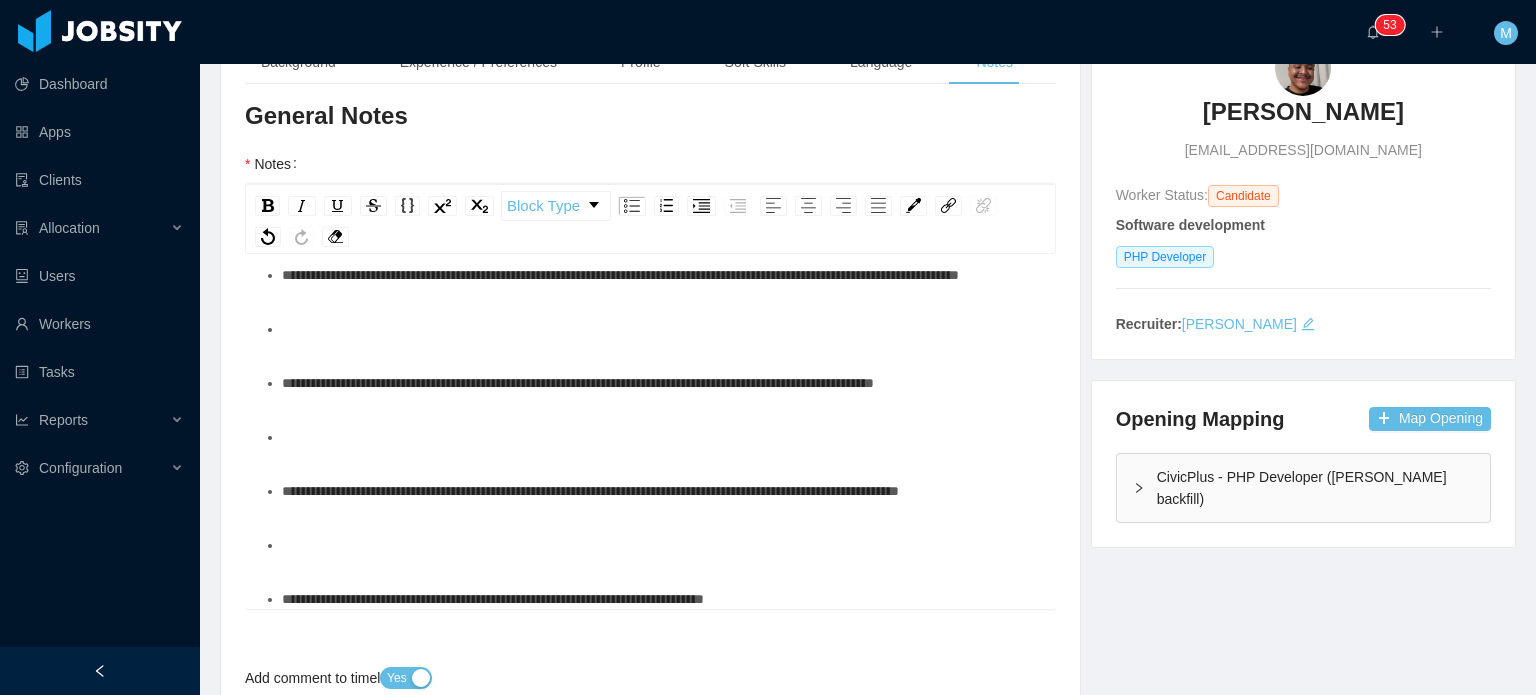 click on "**********" at bounding box center (661, 147) 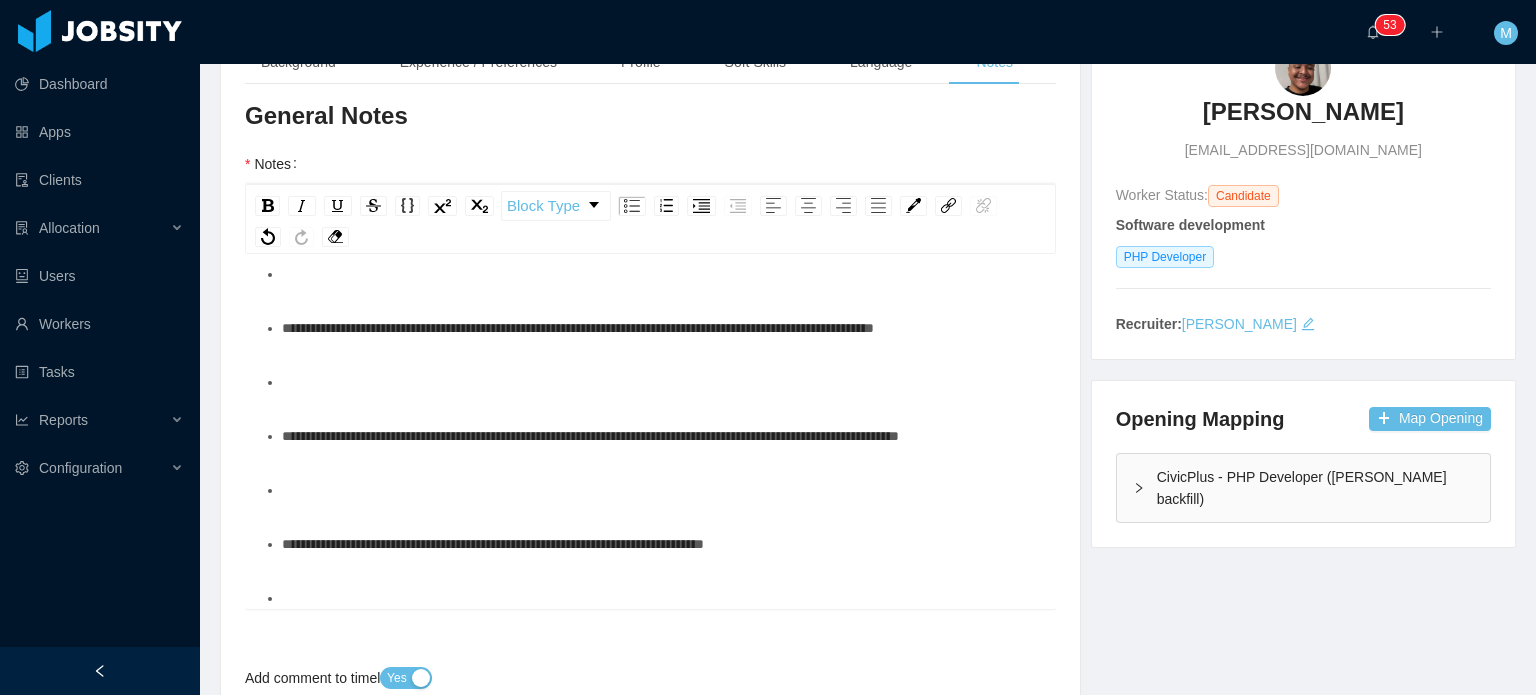 click on "**********" at bounding box center [661, 166] 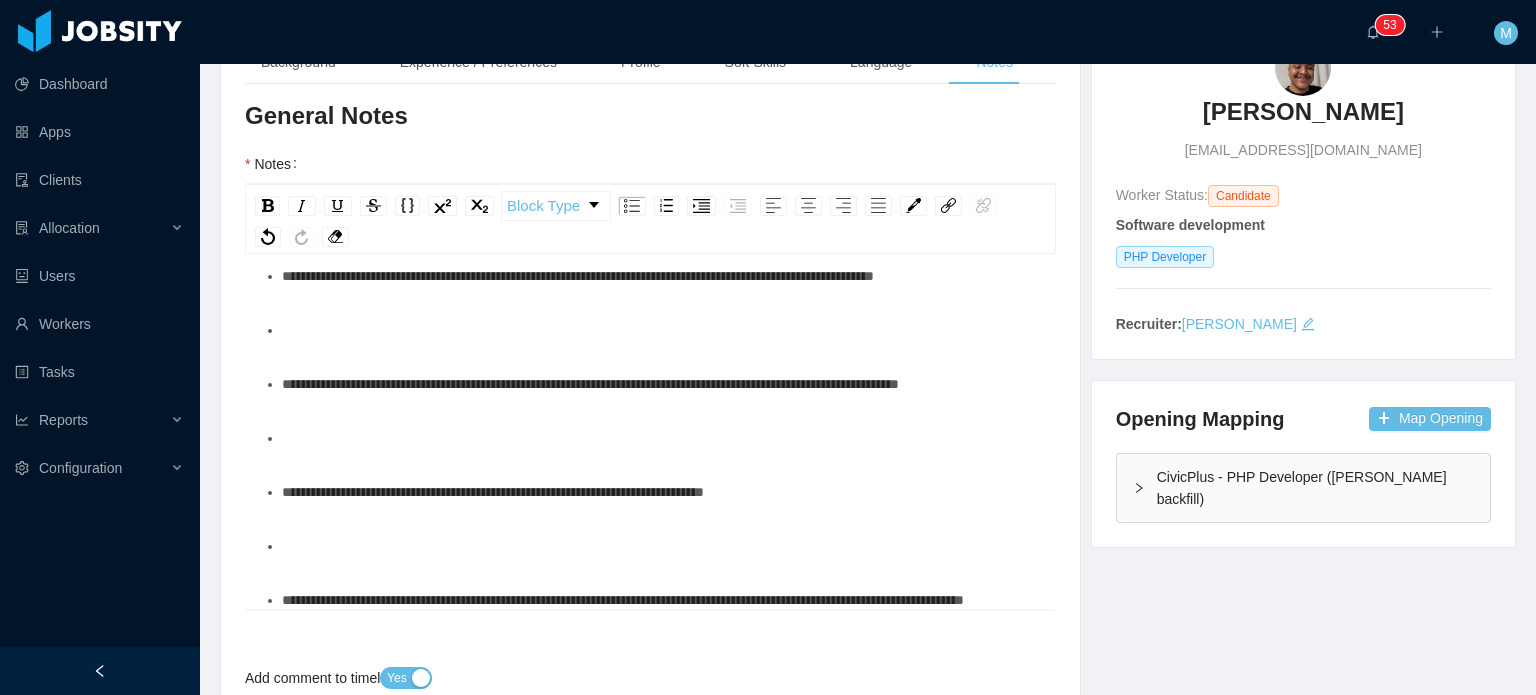 drag, startPoint x: 376, startPoint y: 453, endPoint x: 271, endPoint y: 428, distance: 107.935165 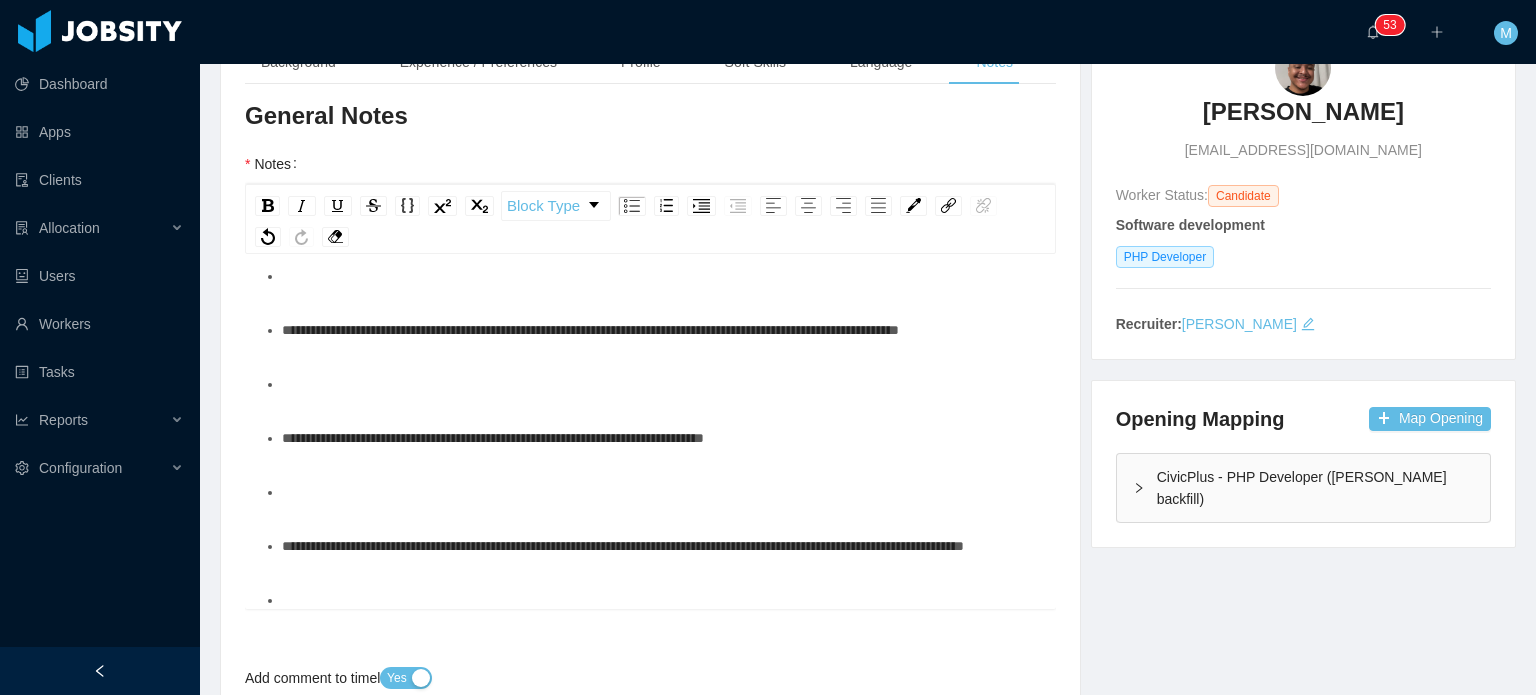 click at bounding box center (661, 168) 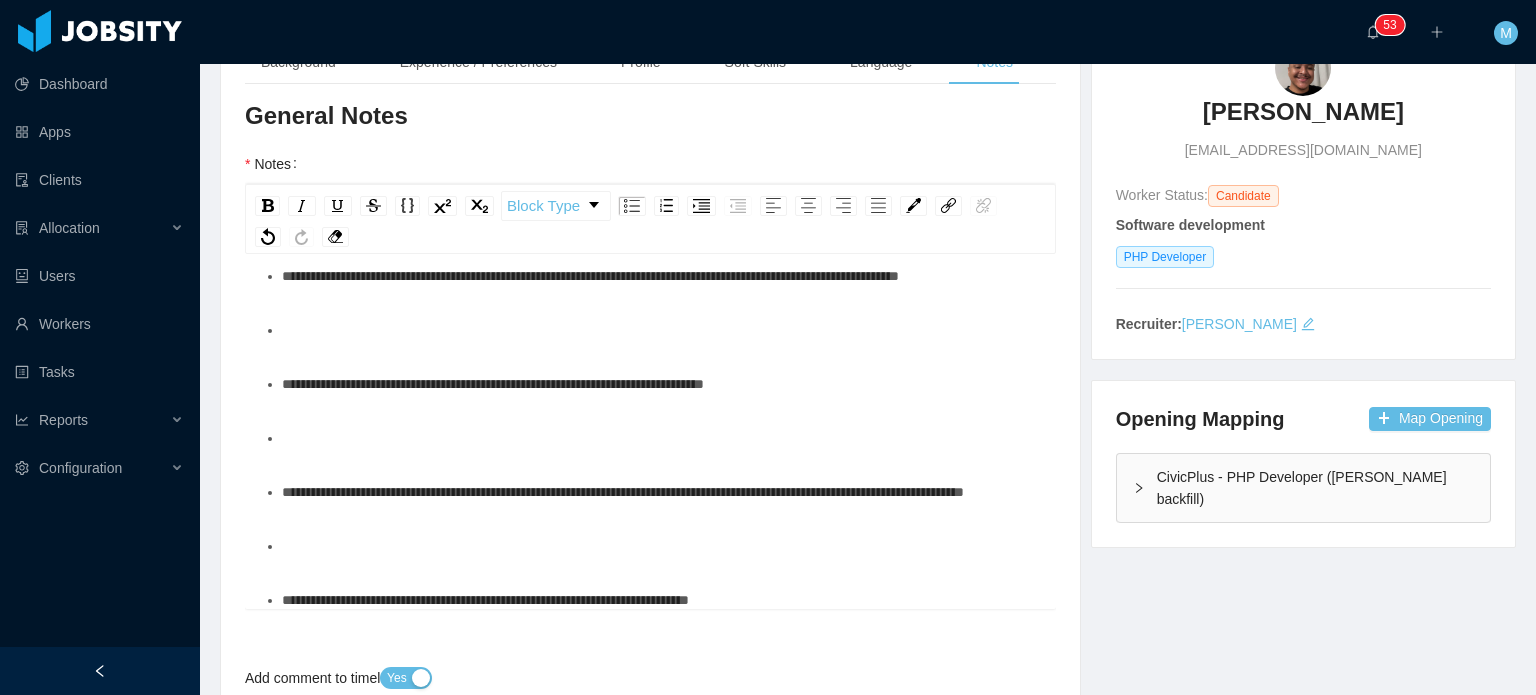 drag, startPoint x: 541, startPoint y: 490, endPoint x: 380, endPoint y: 473, distance: 161.89503 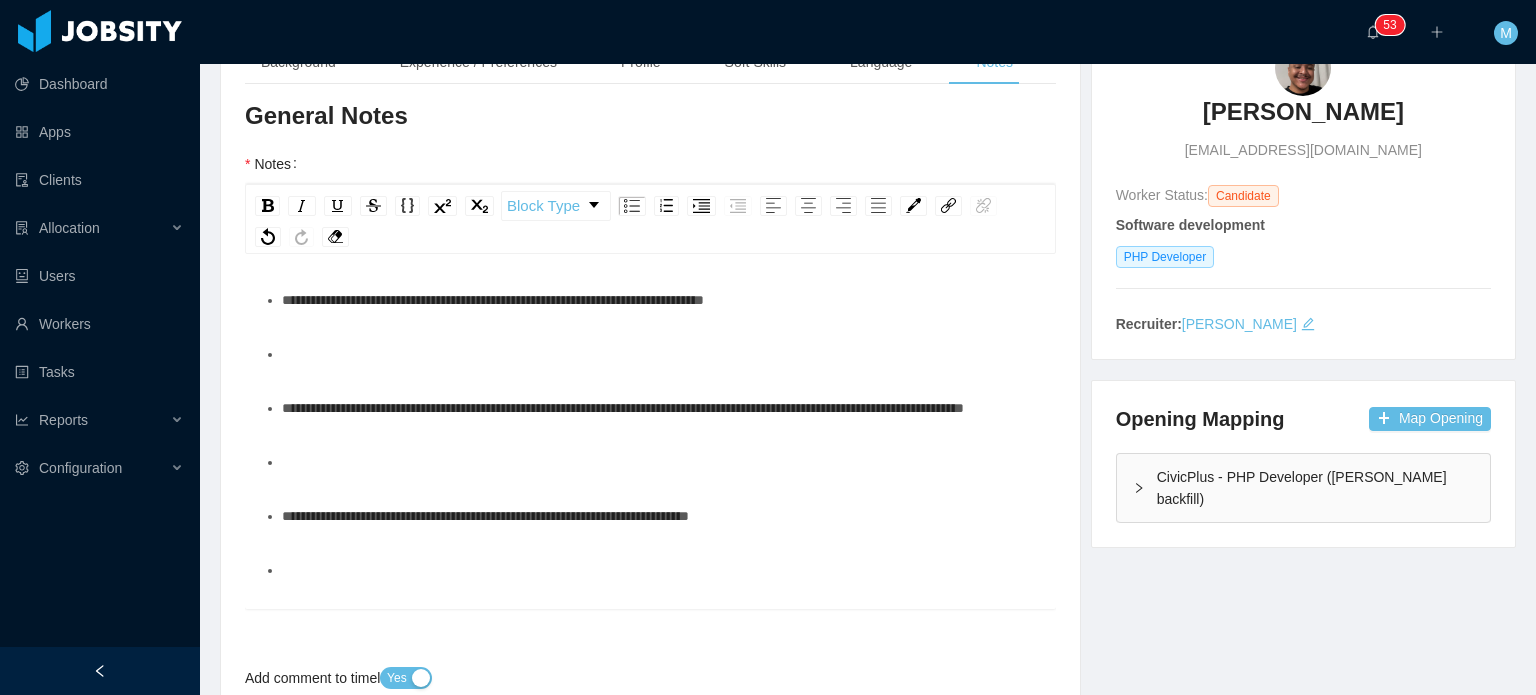 scroll, scrollTop: 1140, scrollLeft: 0, axis: vertical 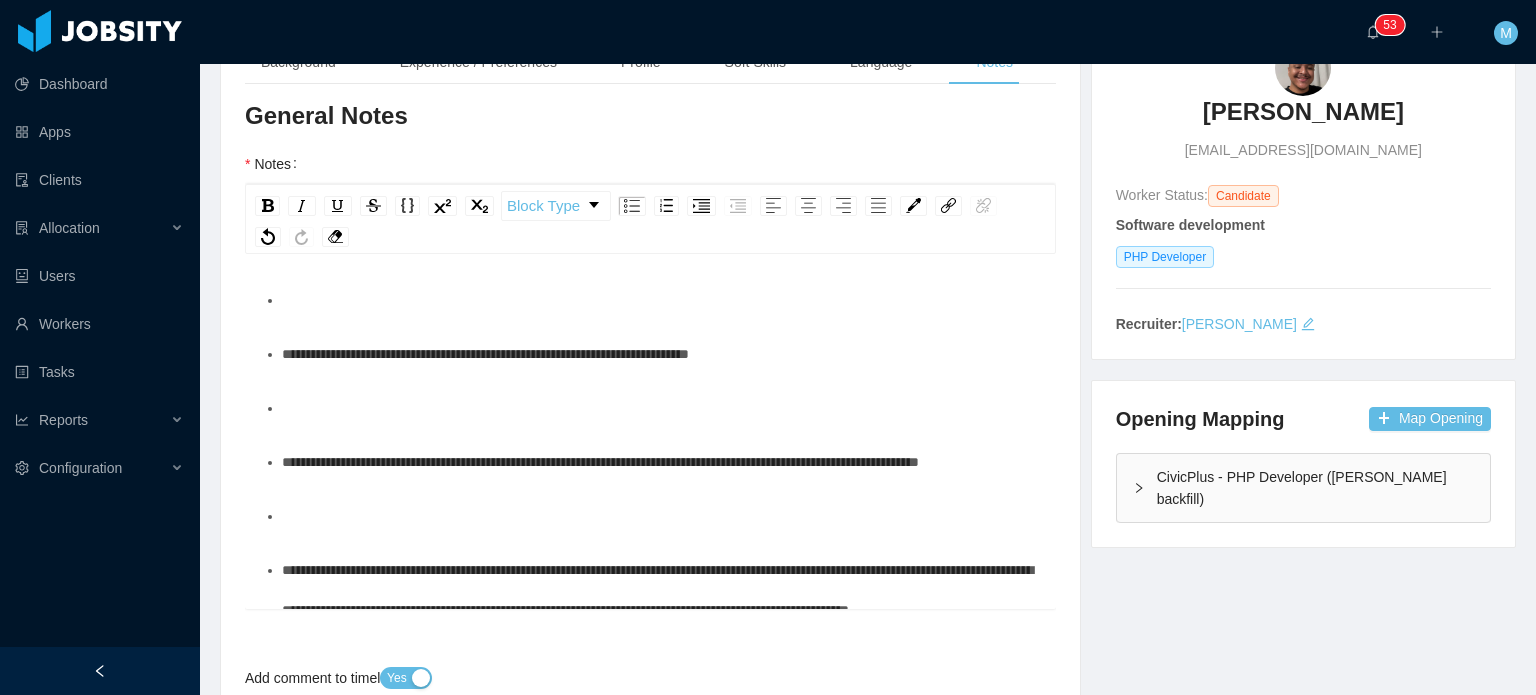 click at bounding box center [661, 192] 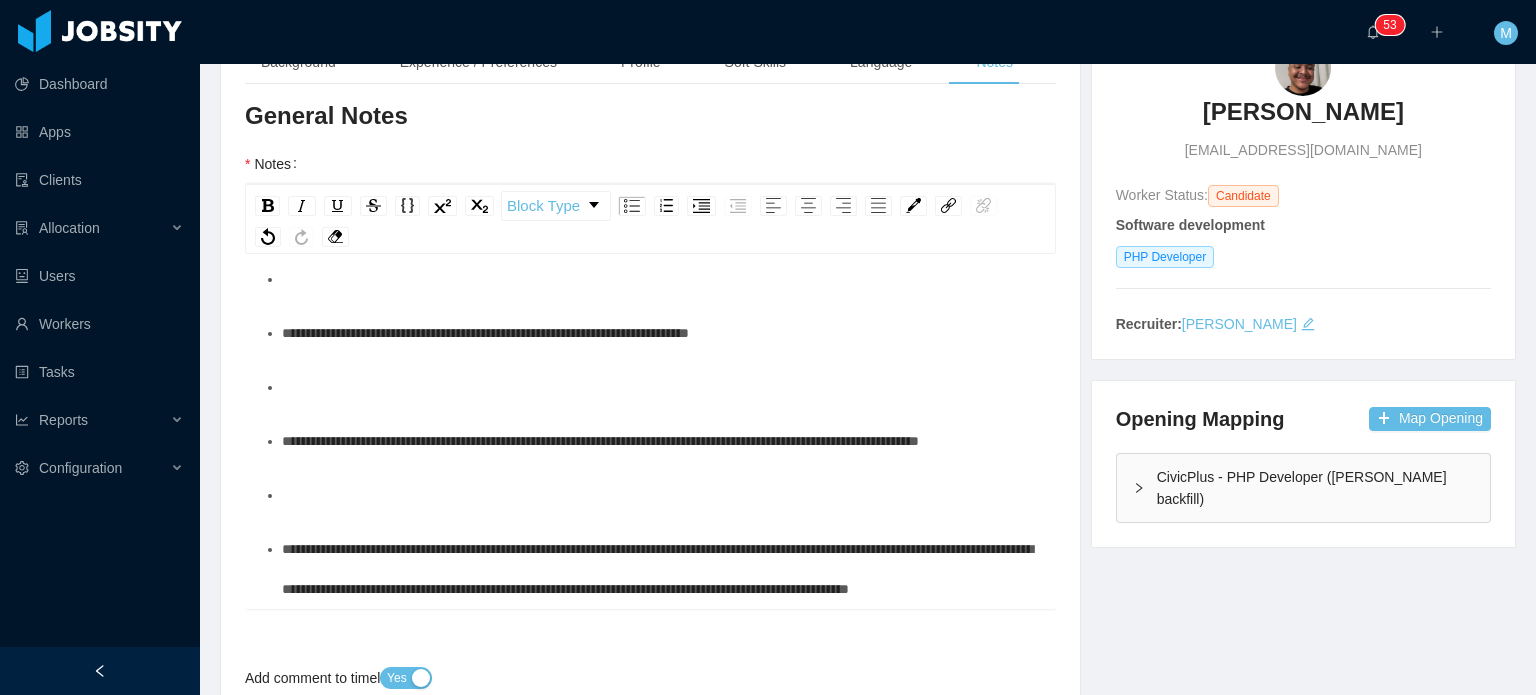 scroll, scrollTop: 1336, scrollLeft: 0, axis: vertical 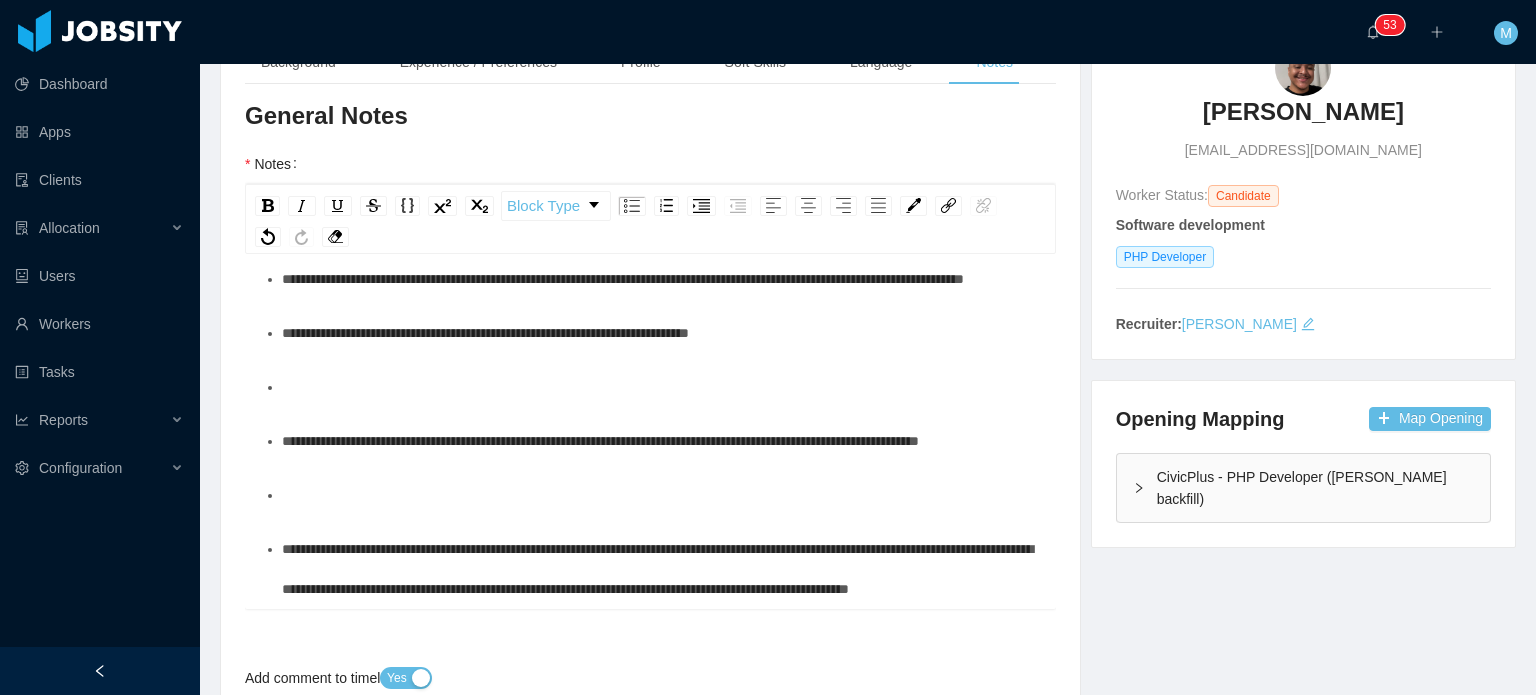 click on "**********" at bounding box center [623, 279] 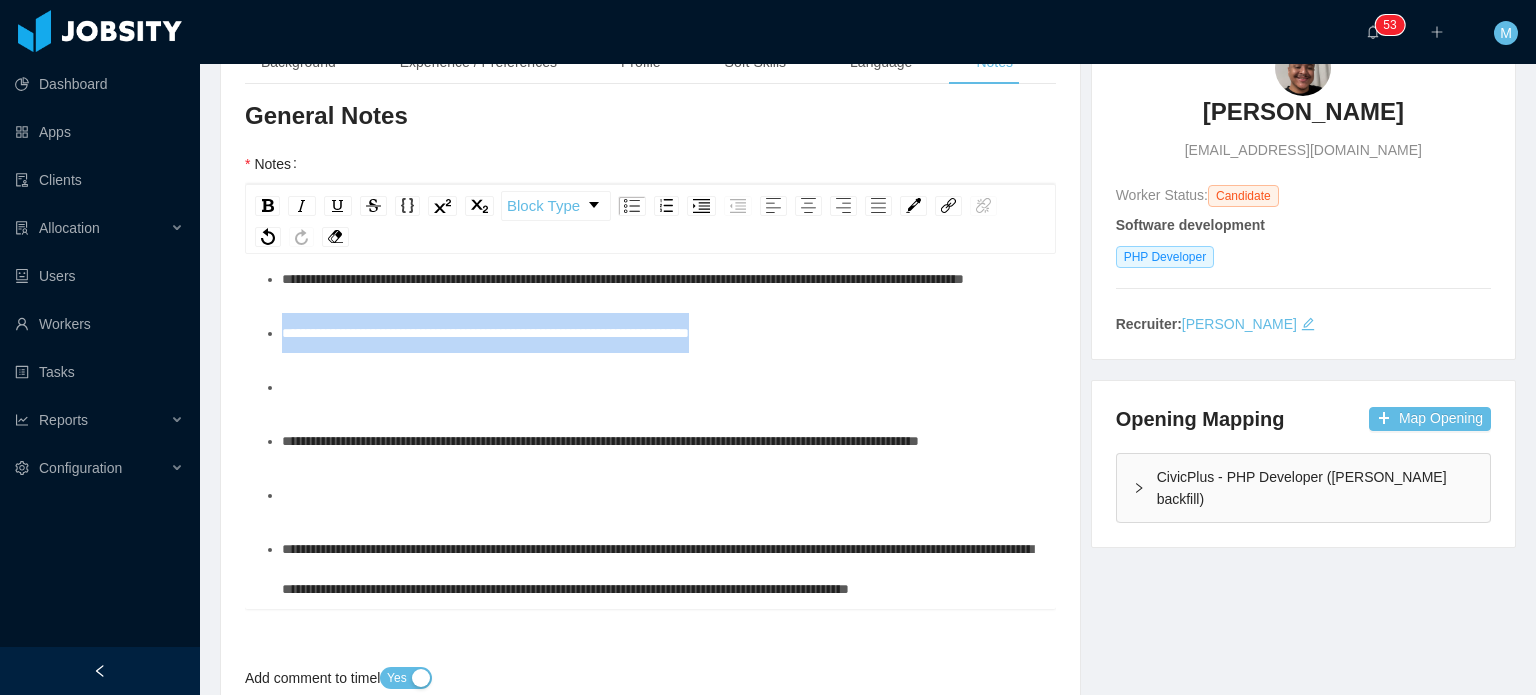 drag, startPoint x: 564, startPoint y: 506, endPoint x: 278, endPoint y: 442, distance: 293.07336 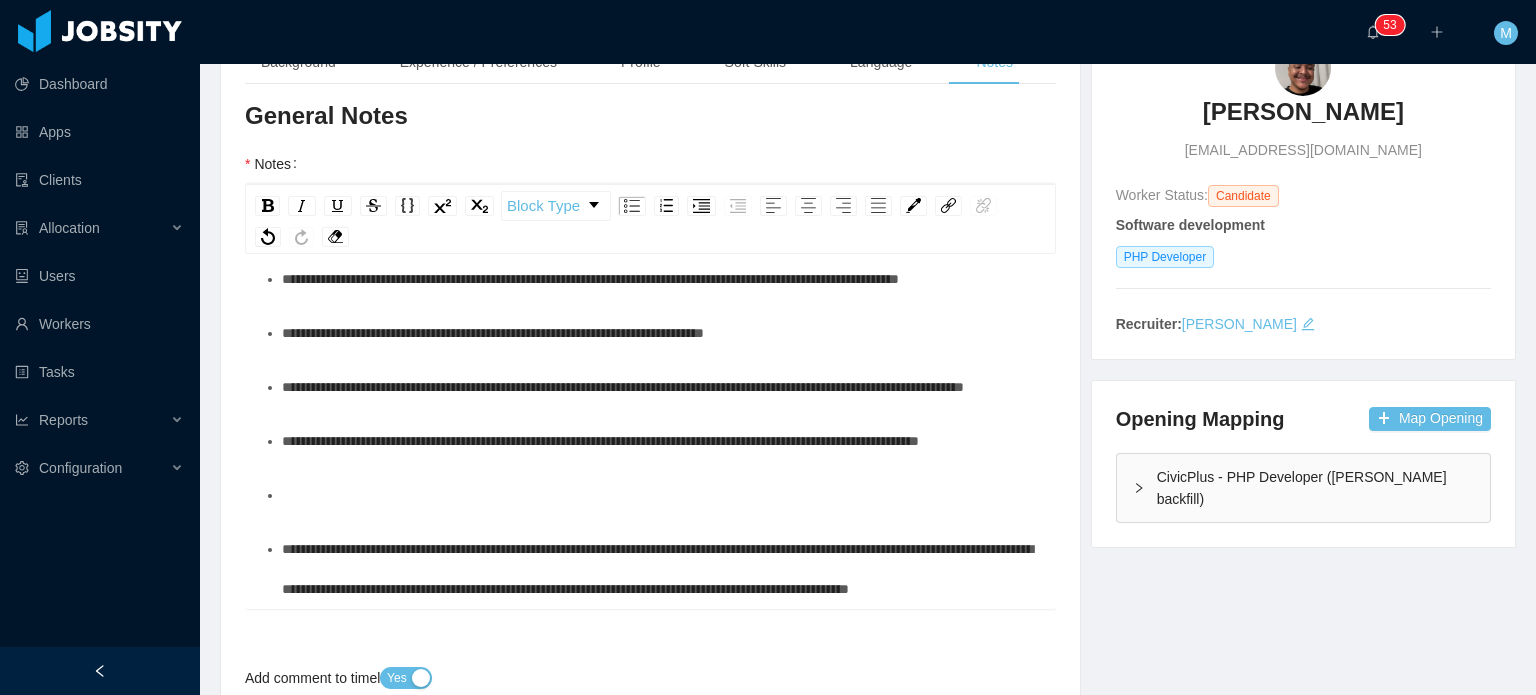 click on "**********" at bounding box center [623, 387] 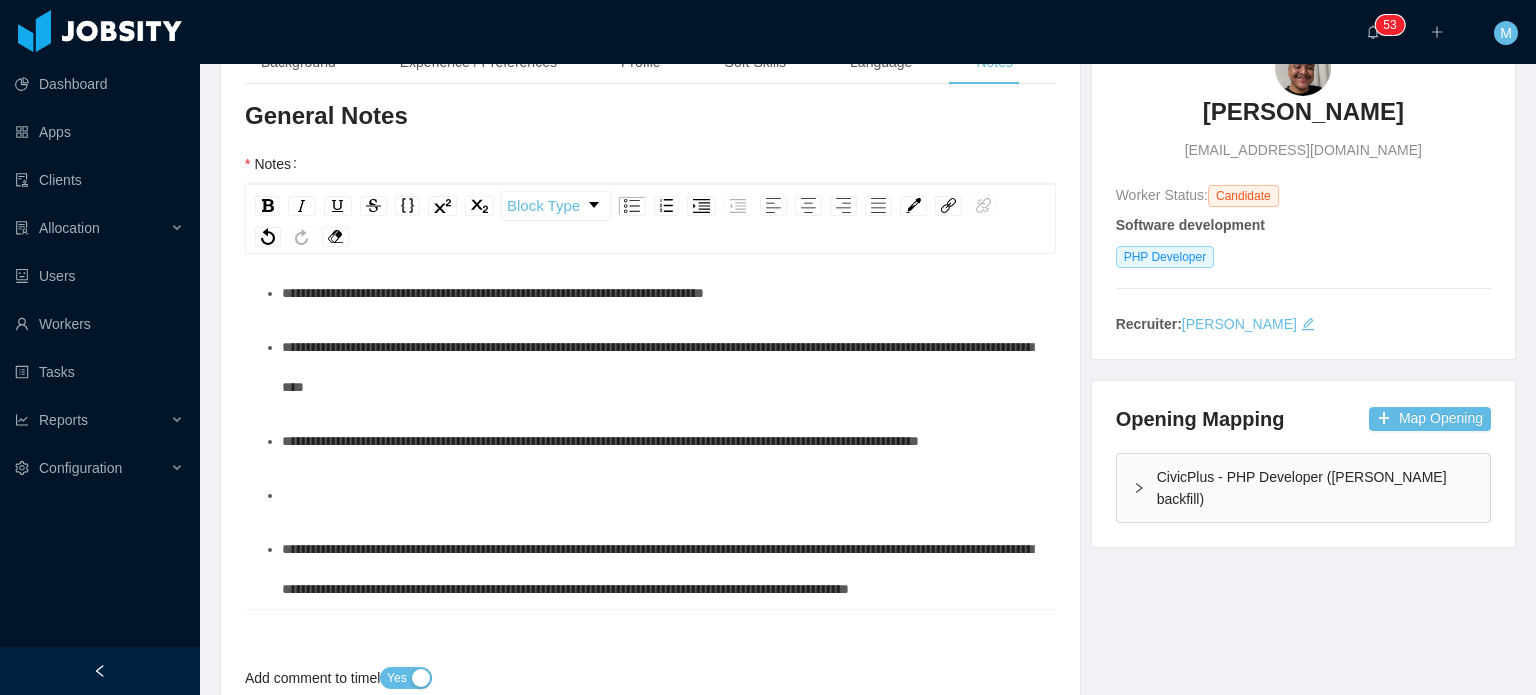 click at bounding box center (661, 495) 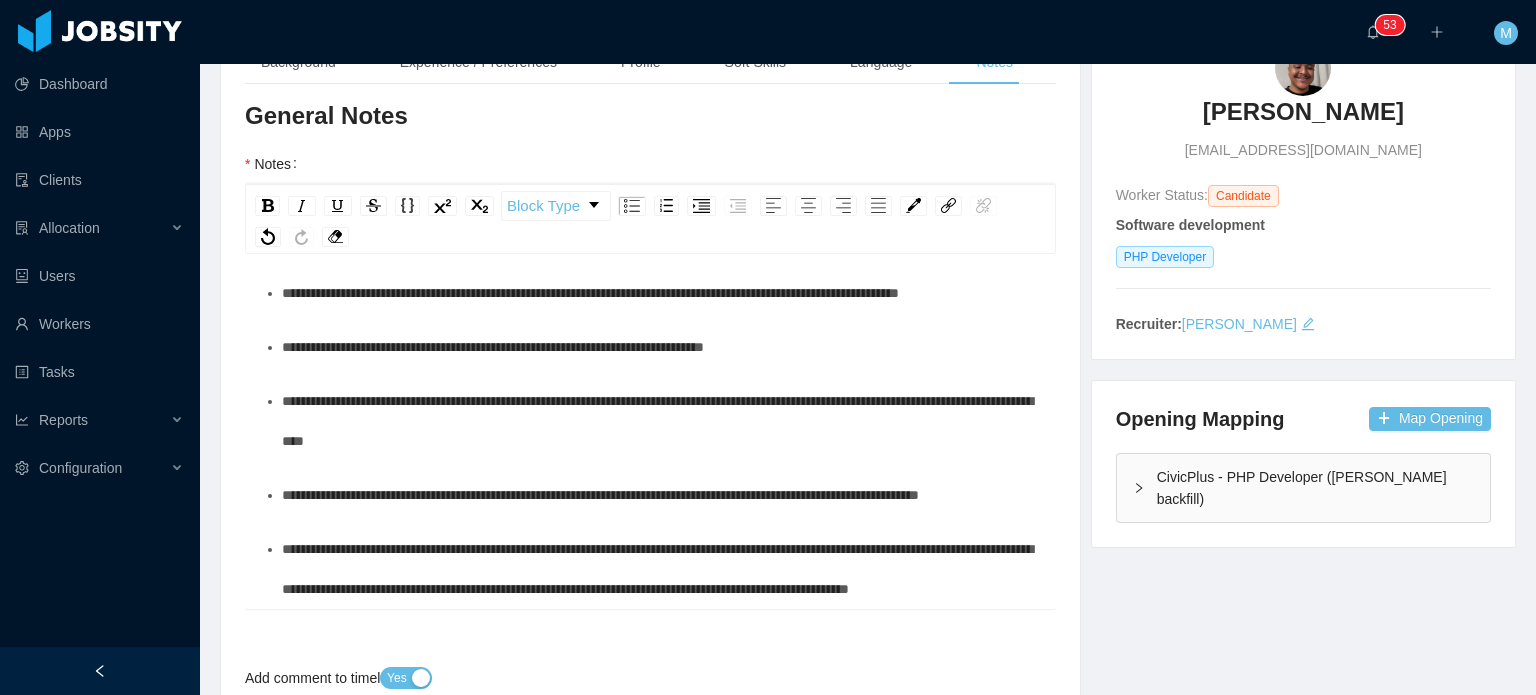 scroll, scrollTop: 1438, scrollLeft: 0, axis: vertical 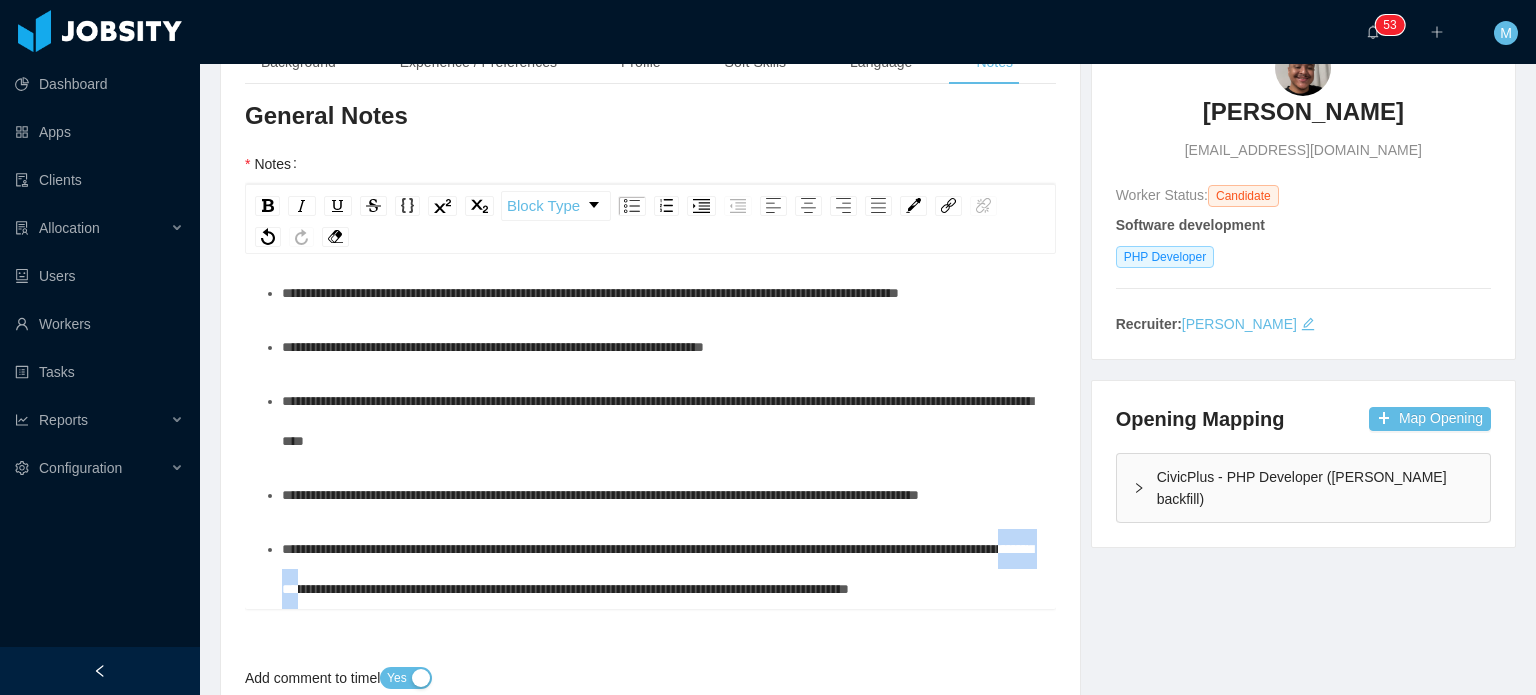 click on "**********" at bounding box center [657, 569] 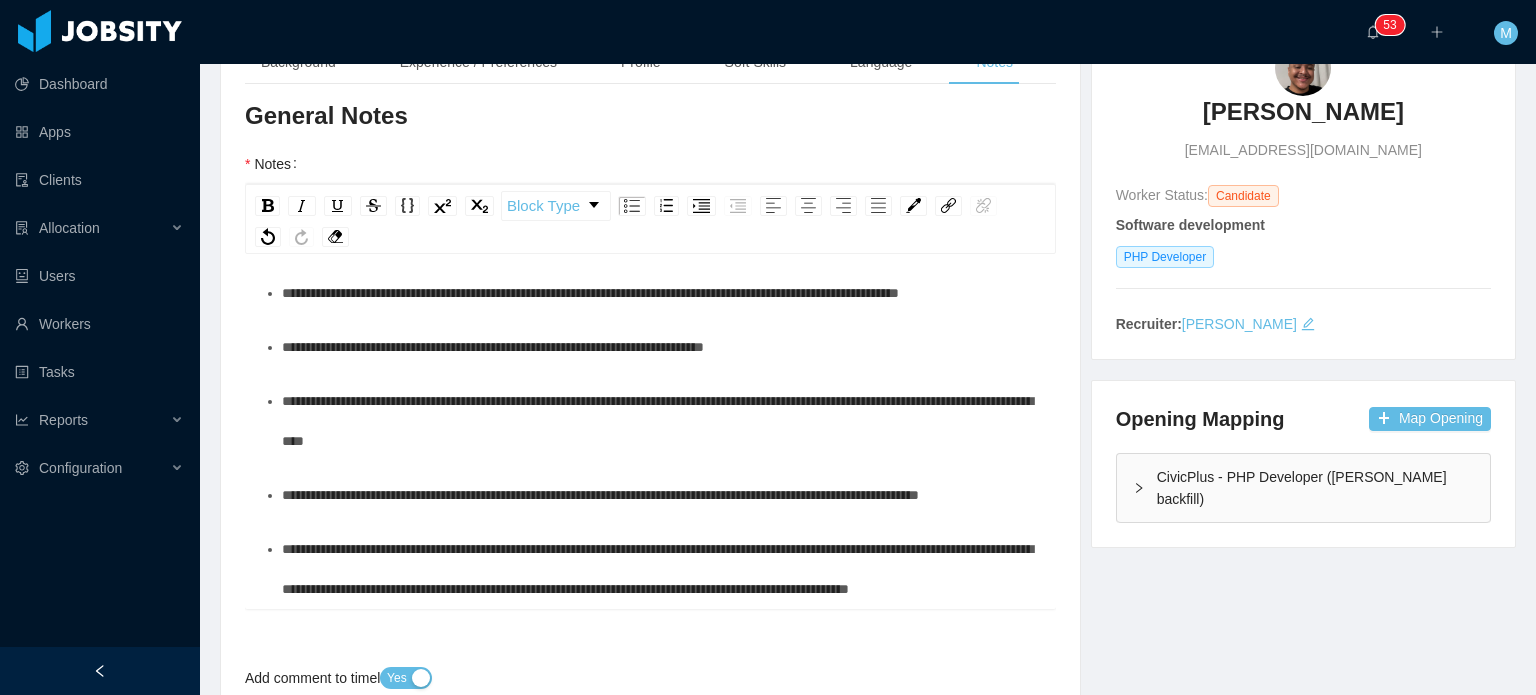 click on "**********" at bounding box center (661, 569) 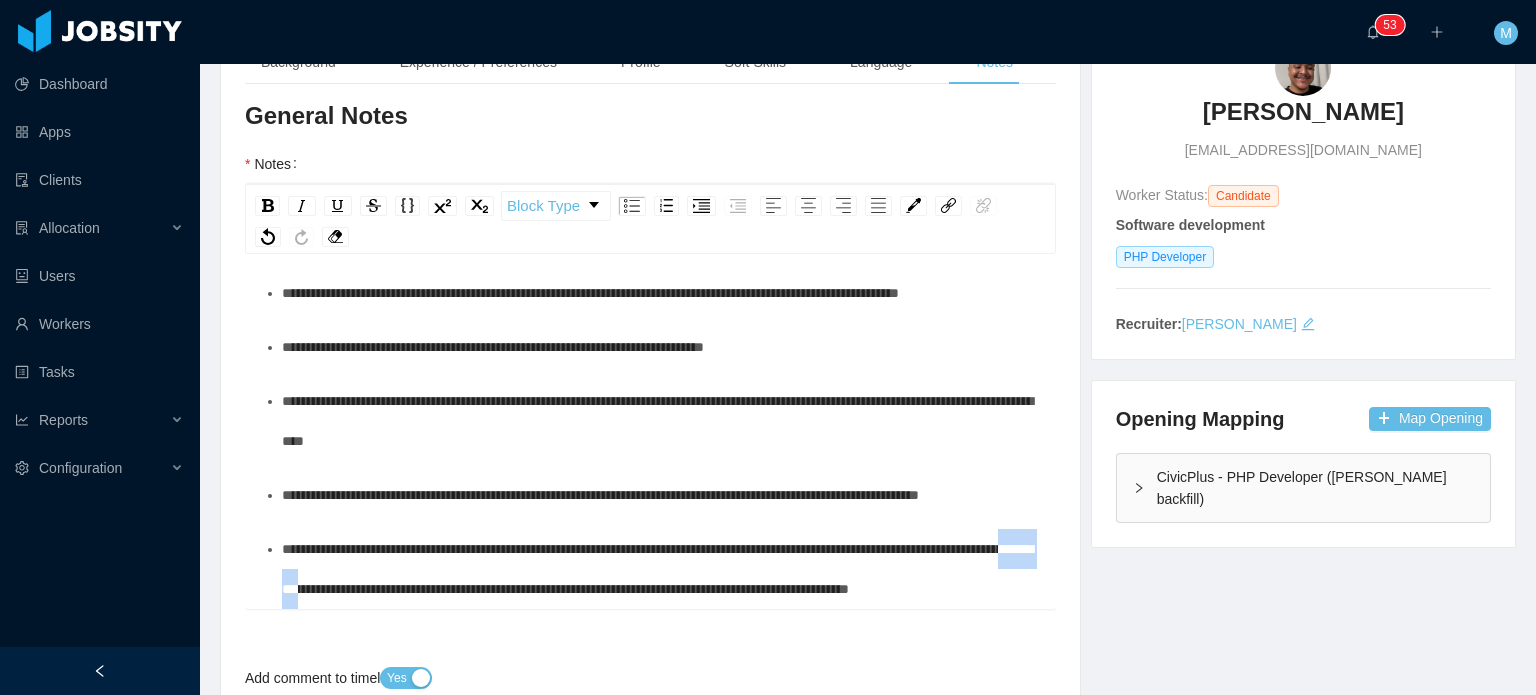 click on "**********" at bounding box center [661, 569] 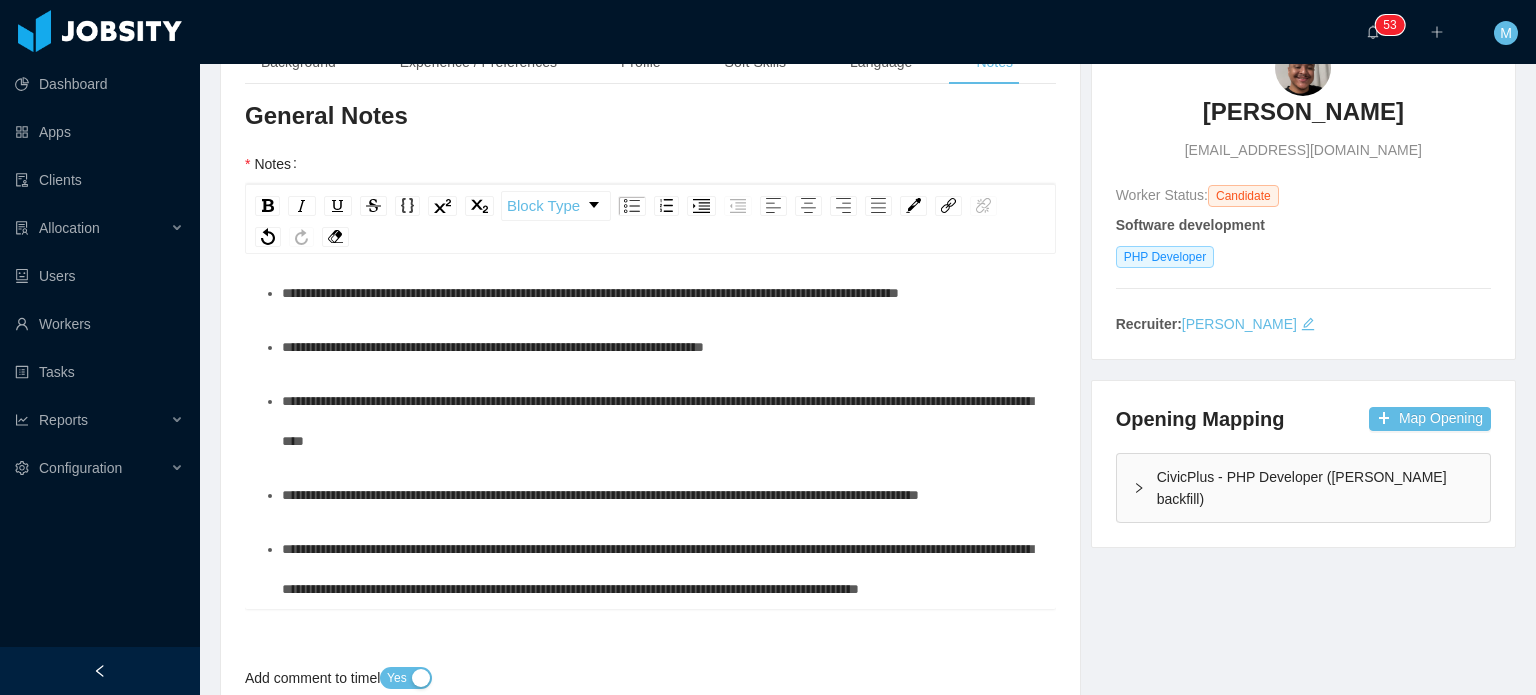 click on "**********" at bounding box center (661, 569) 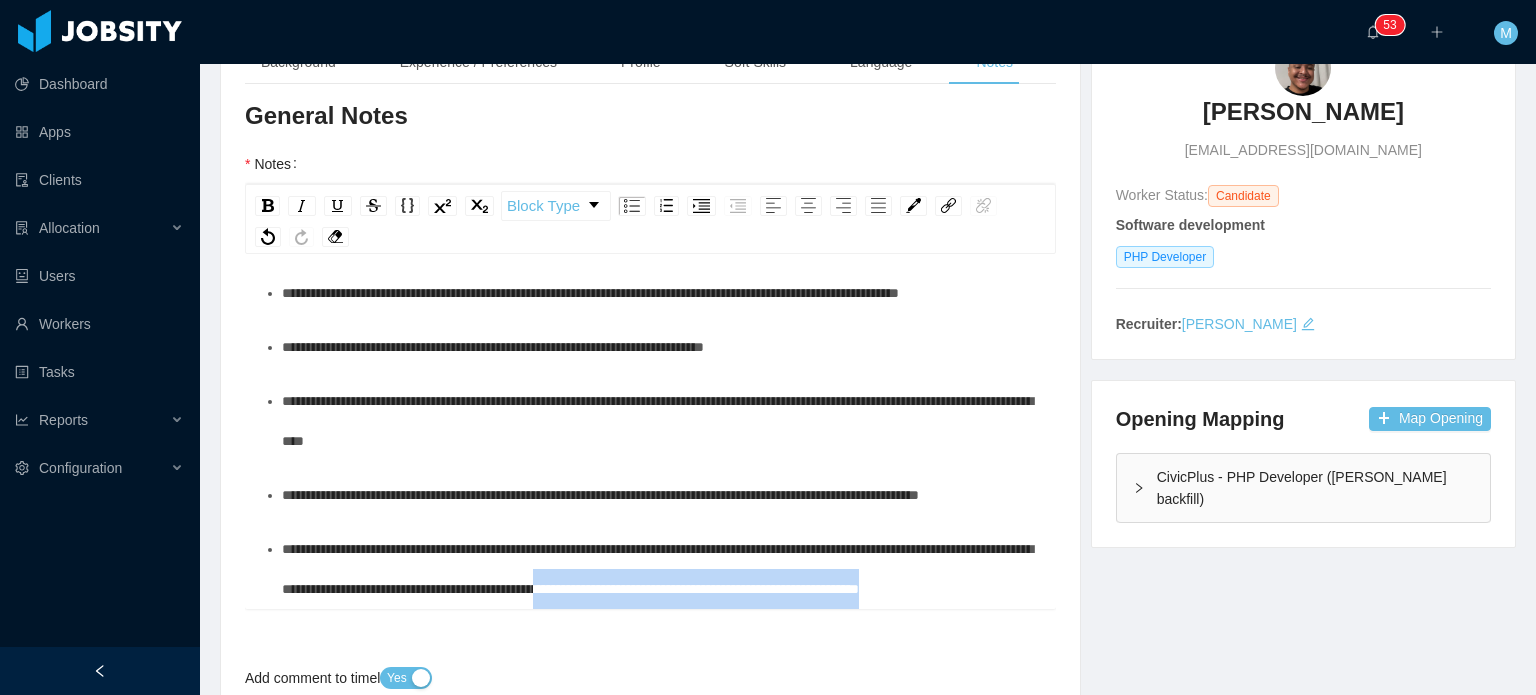 drag, startPoint x: 801, startPoint y: 583, endPoint x: 842, endPoint y: 544, distance: 56.586216 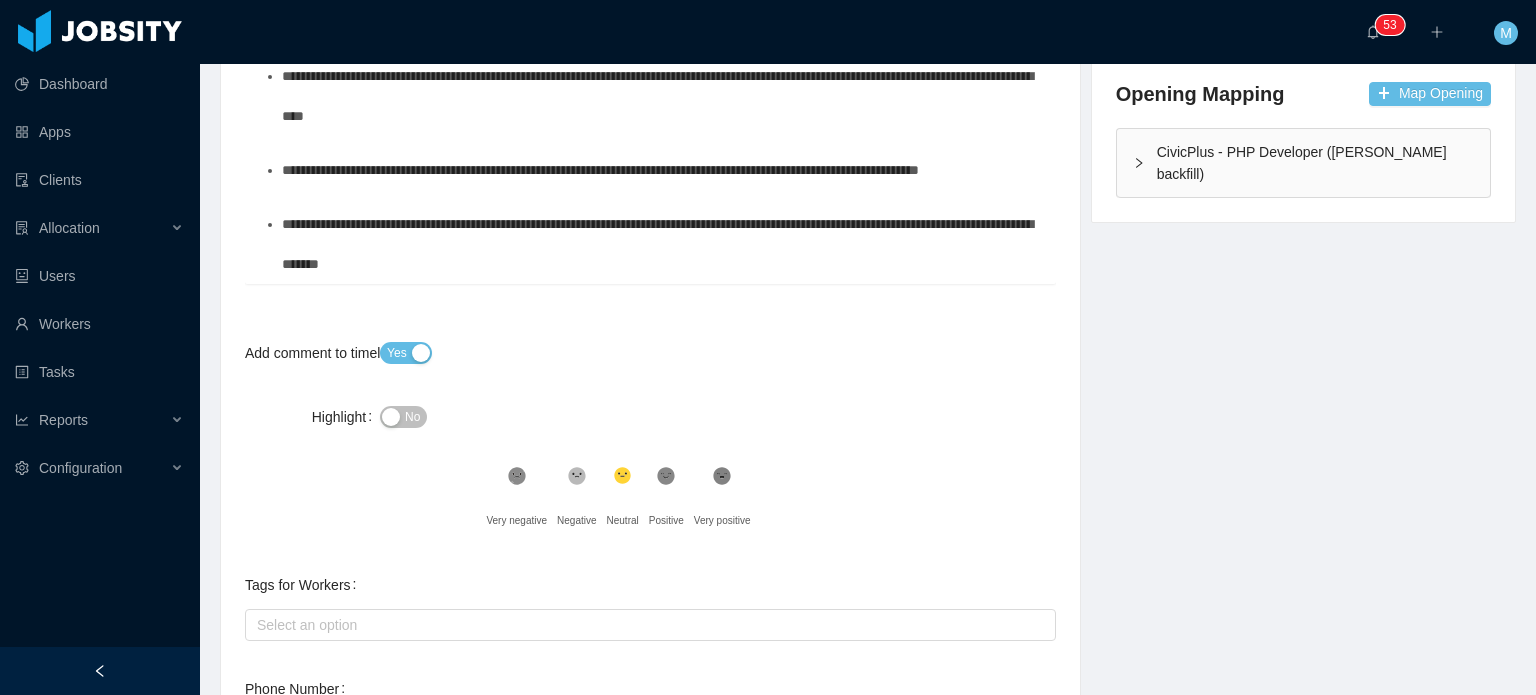 scroll, scrollTop: 504, scrollLeft: 0, axis: vertical 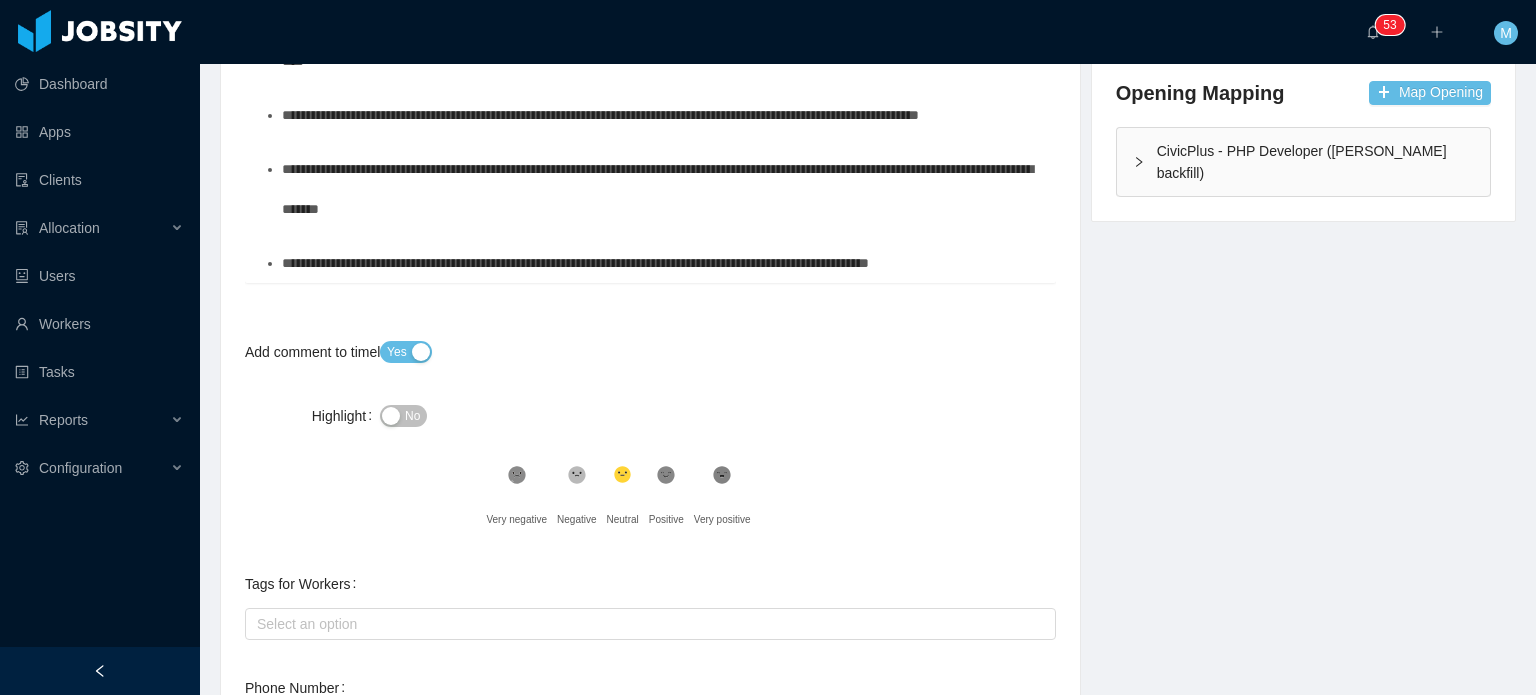click on "**********" at bounding box center [575, 263] 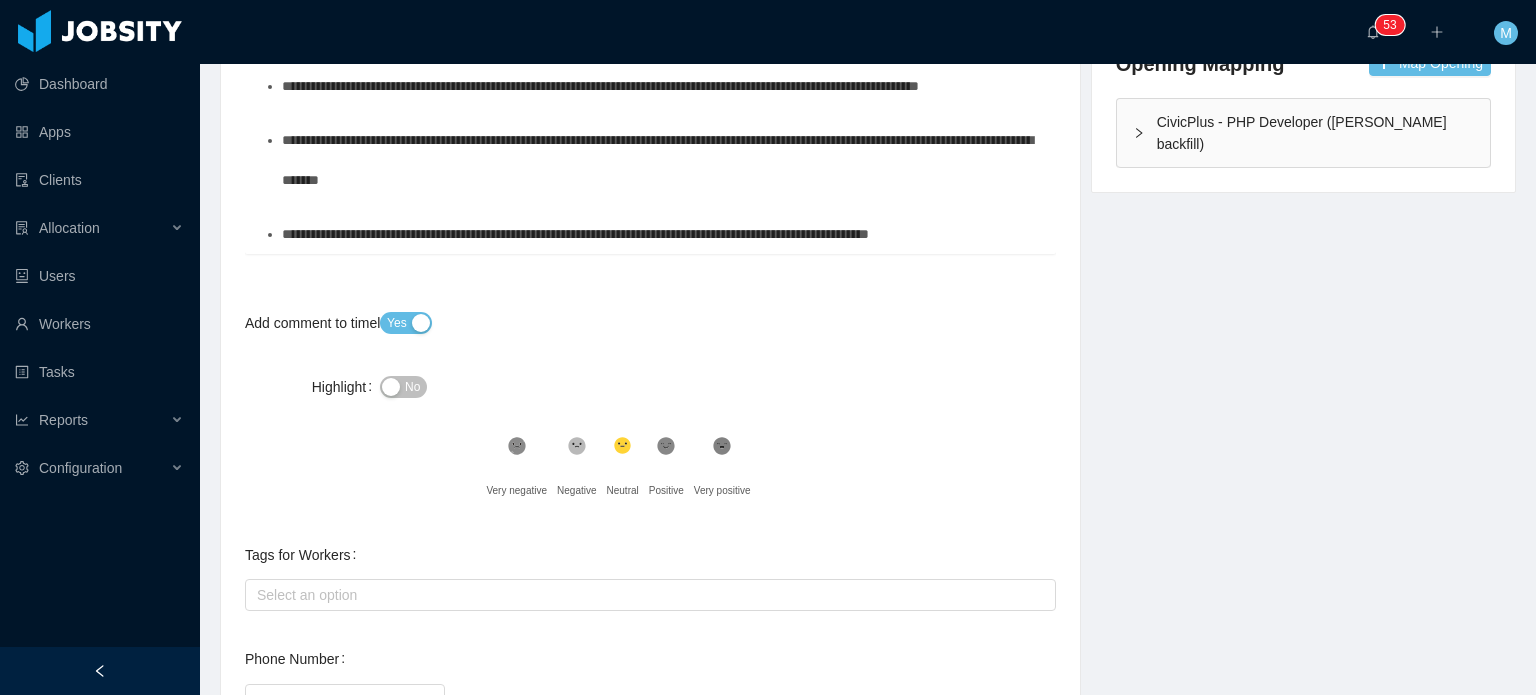 scroll, scrollTop: 1482, scrollLeft: 0, axis: vertical 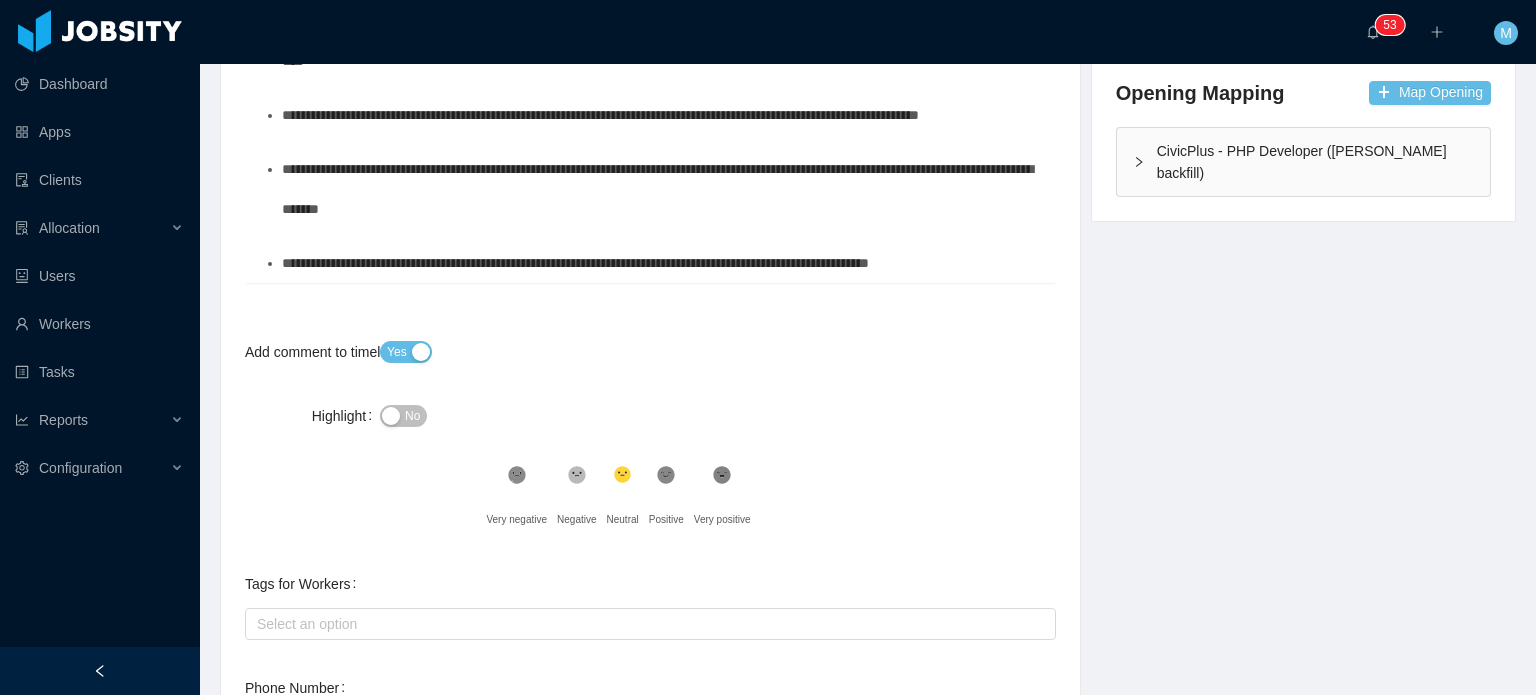 click on "**********" at bounding box center [661, 263] 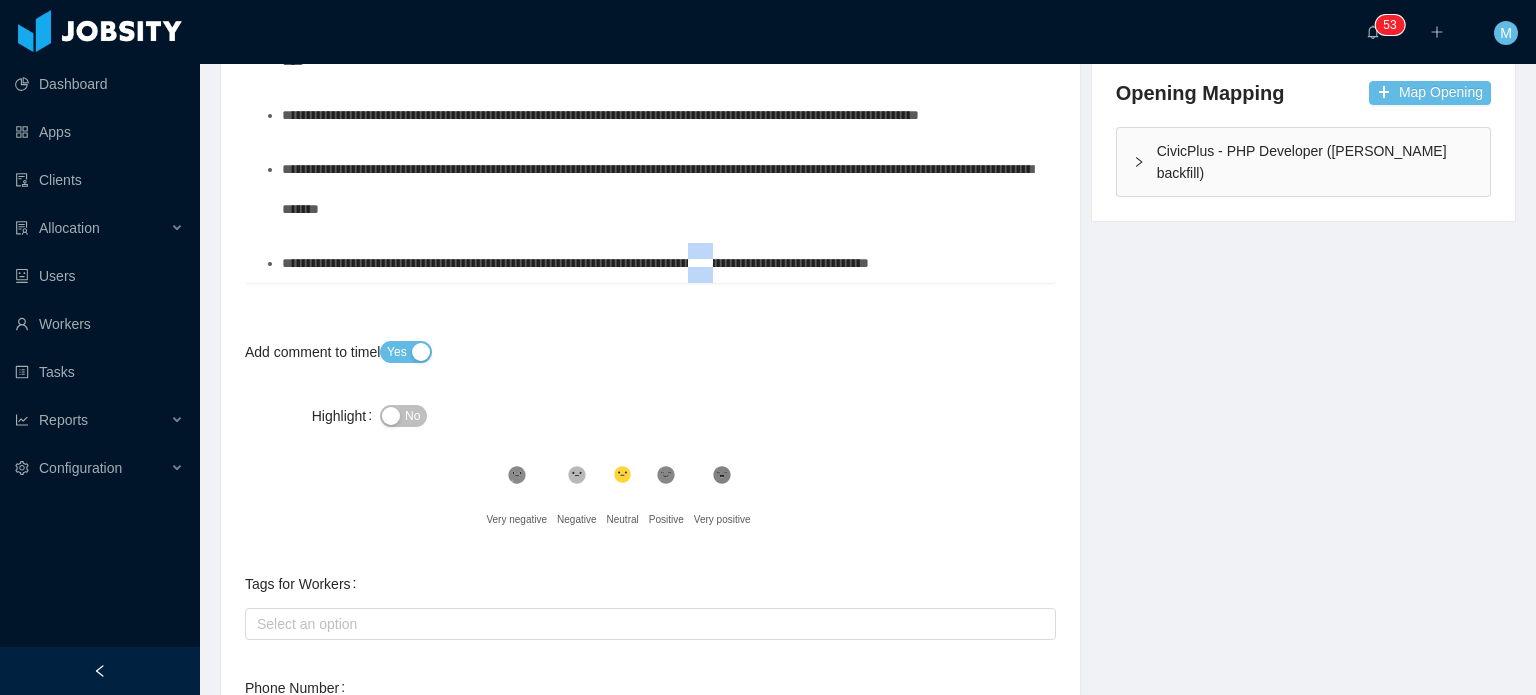 click on "**********" at bounding box center (575, 263) 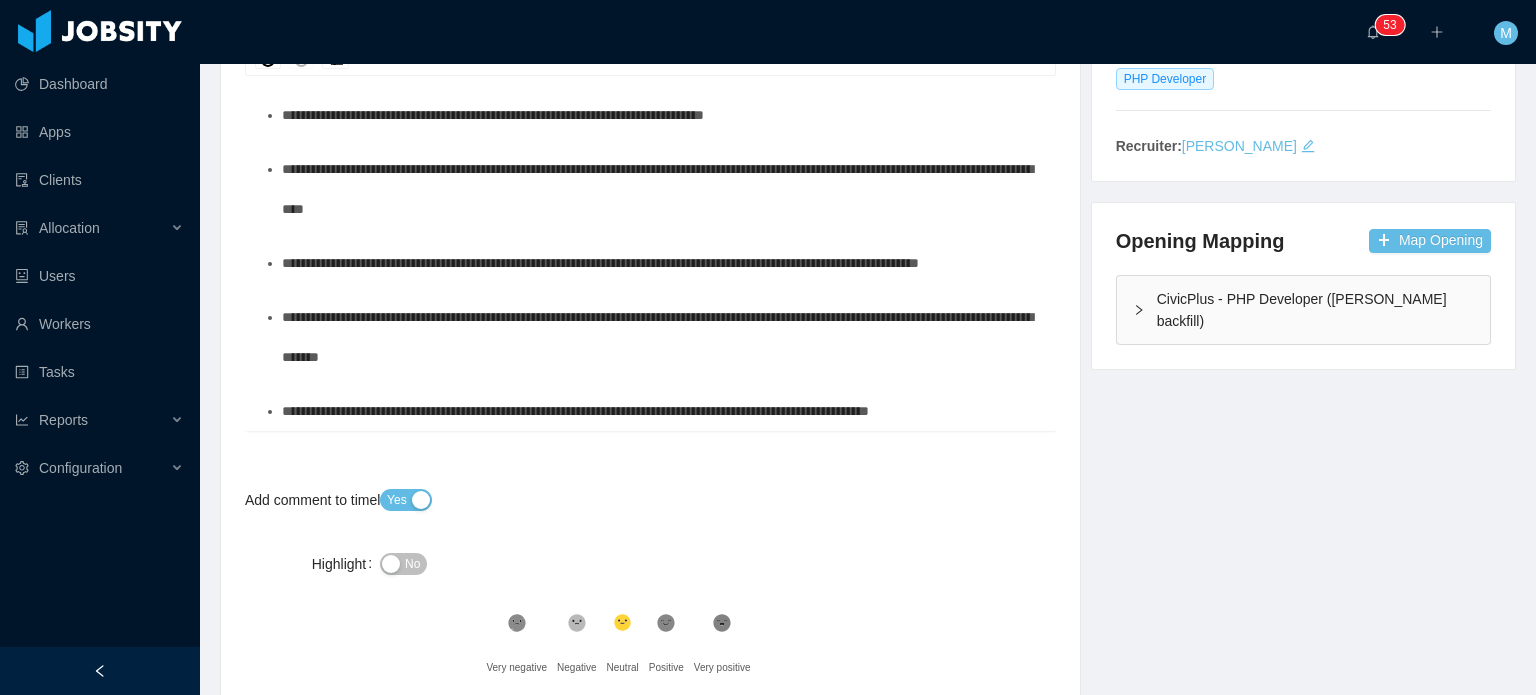 scroll, scrollTop: 354, scrollLeft: 0, axis: vertical 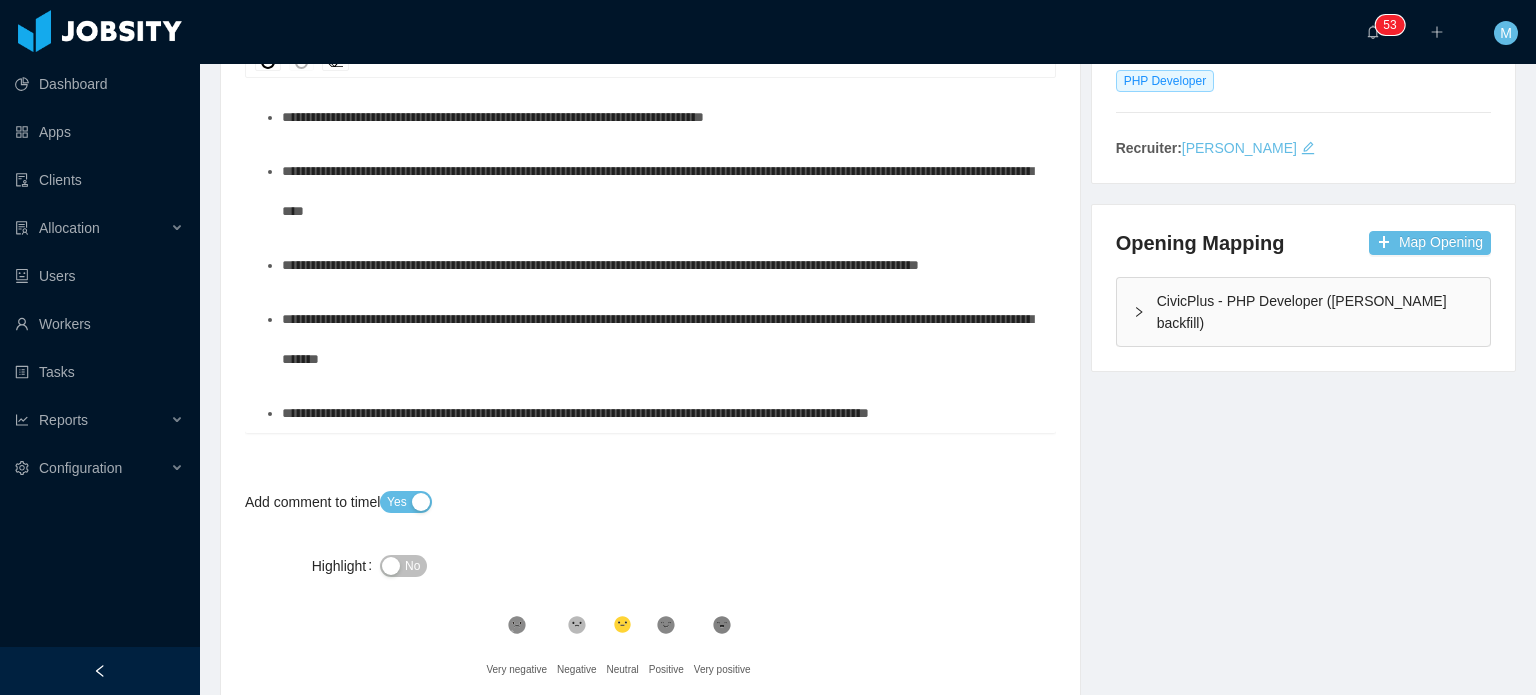 click on "No" at bounding box center (549, 566) 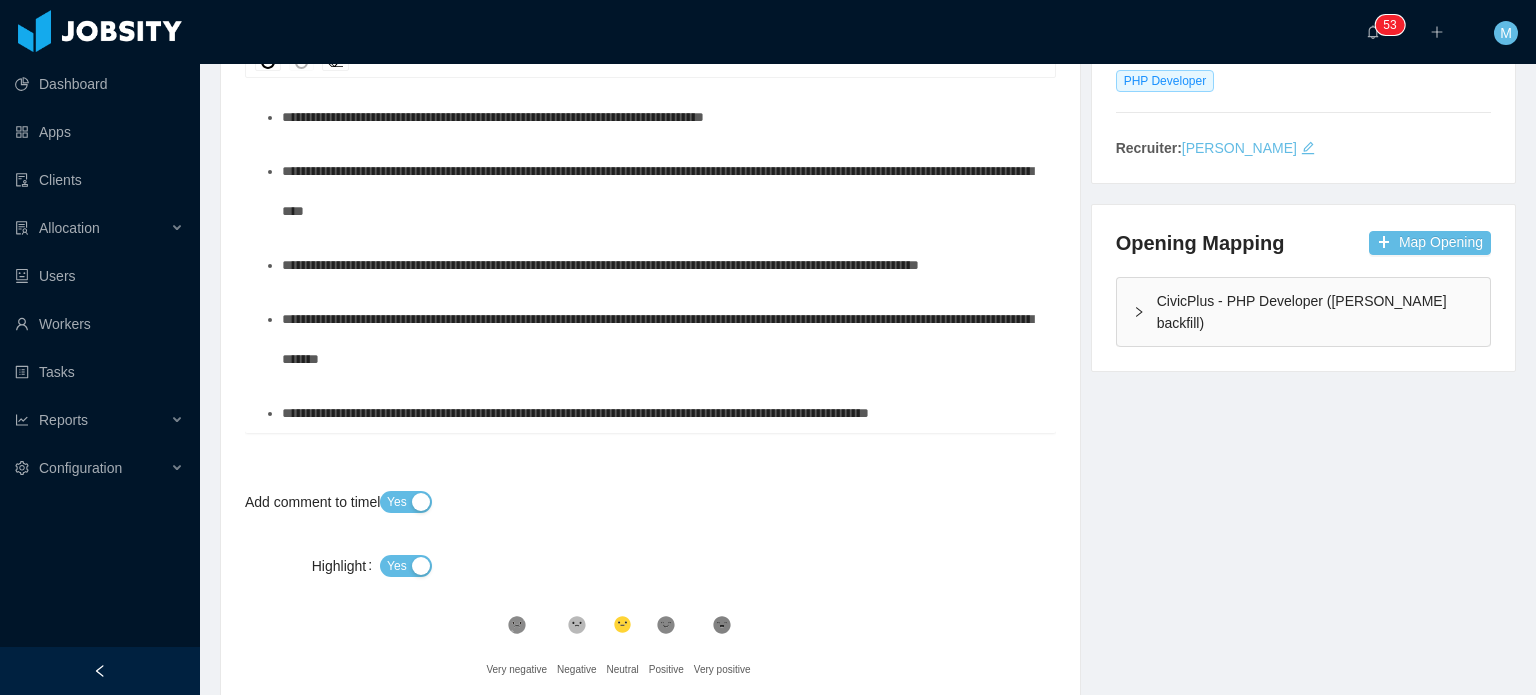 scroll, scrollTop: 279, scrollLeft: 0, axis: vertical 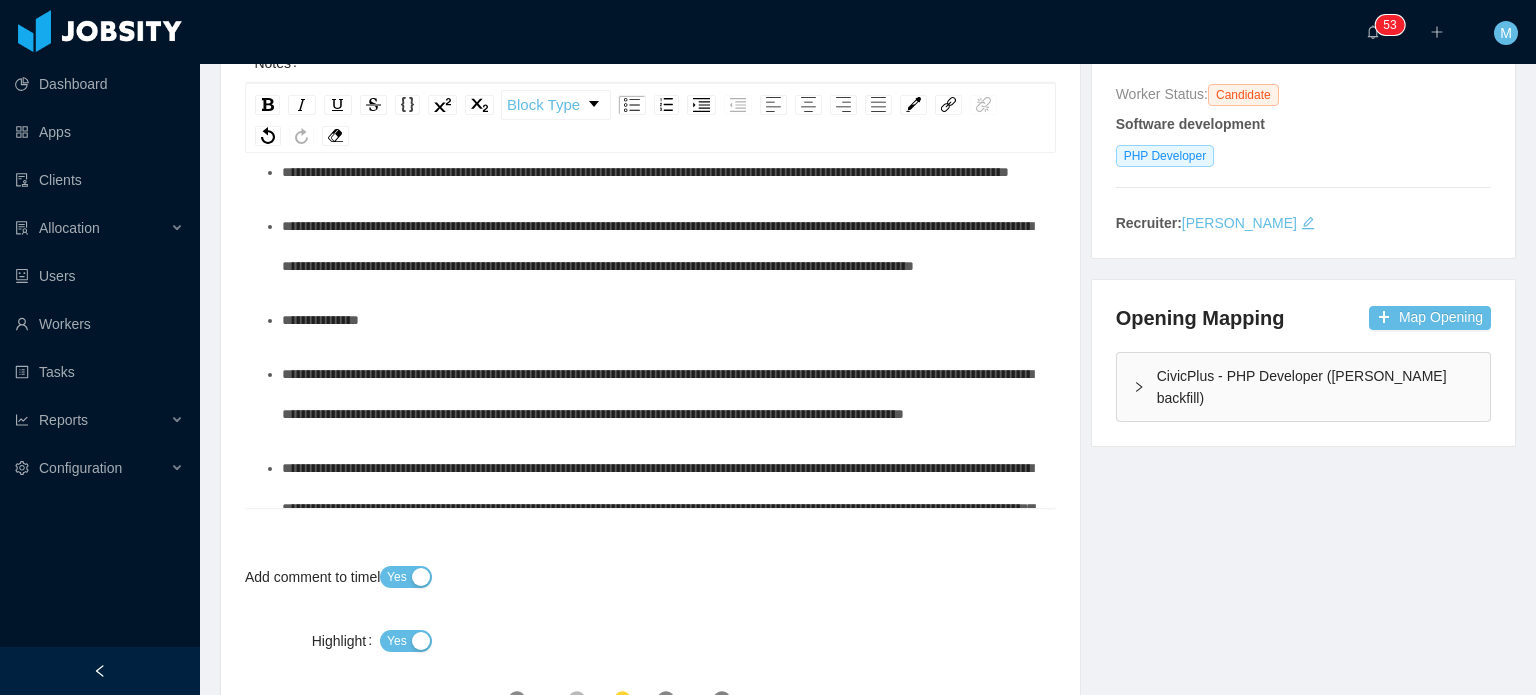 click on "**********" at bounding box center [661, 320] 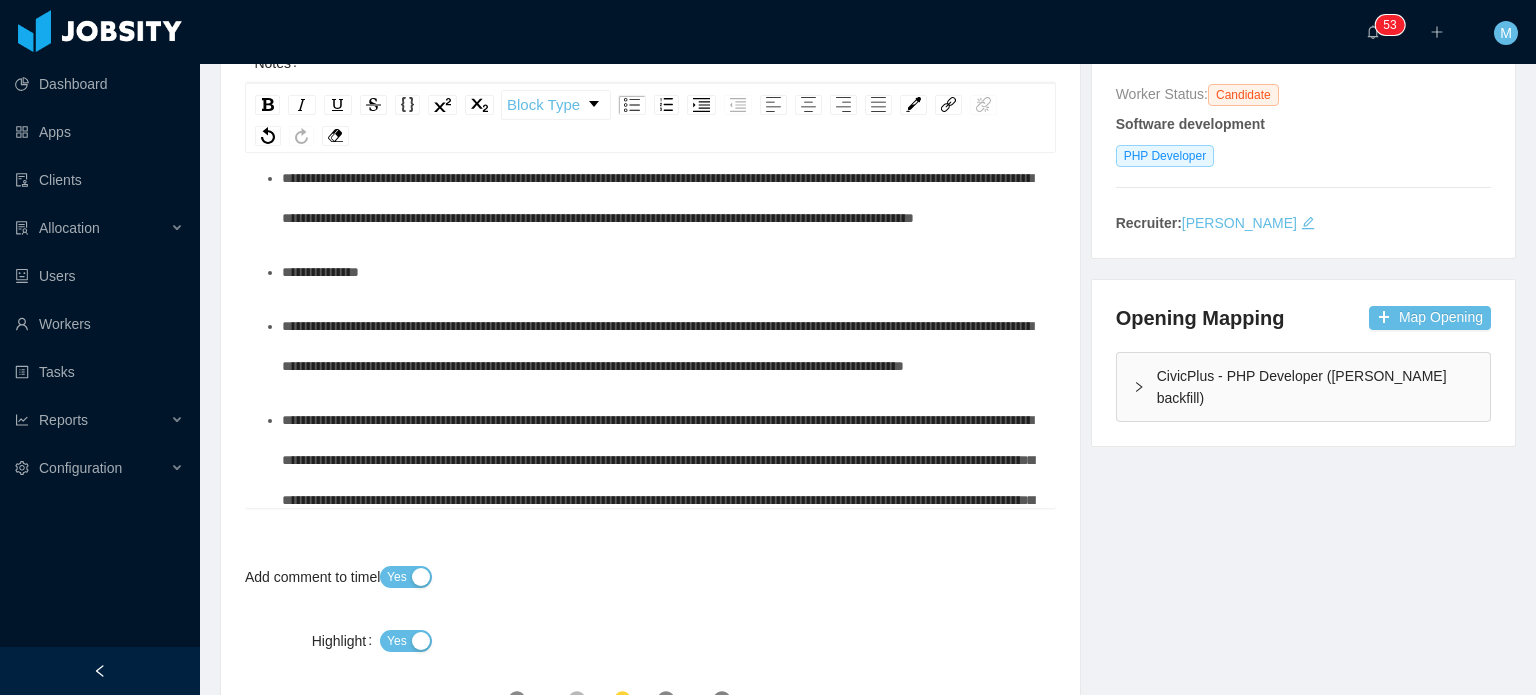 click on "**********" at bounding box center [657, 346] 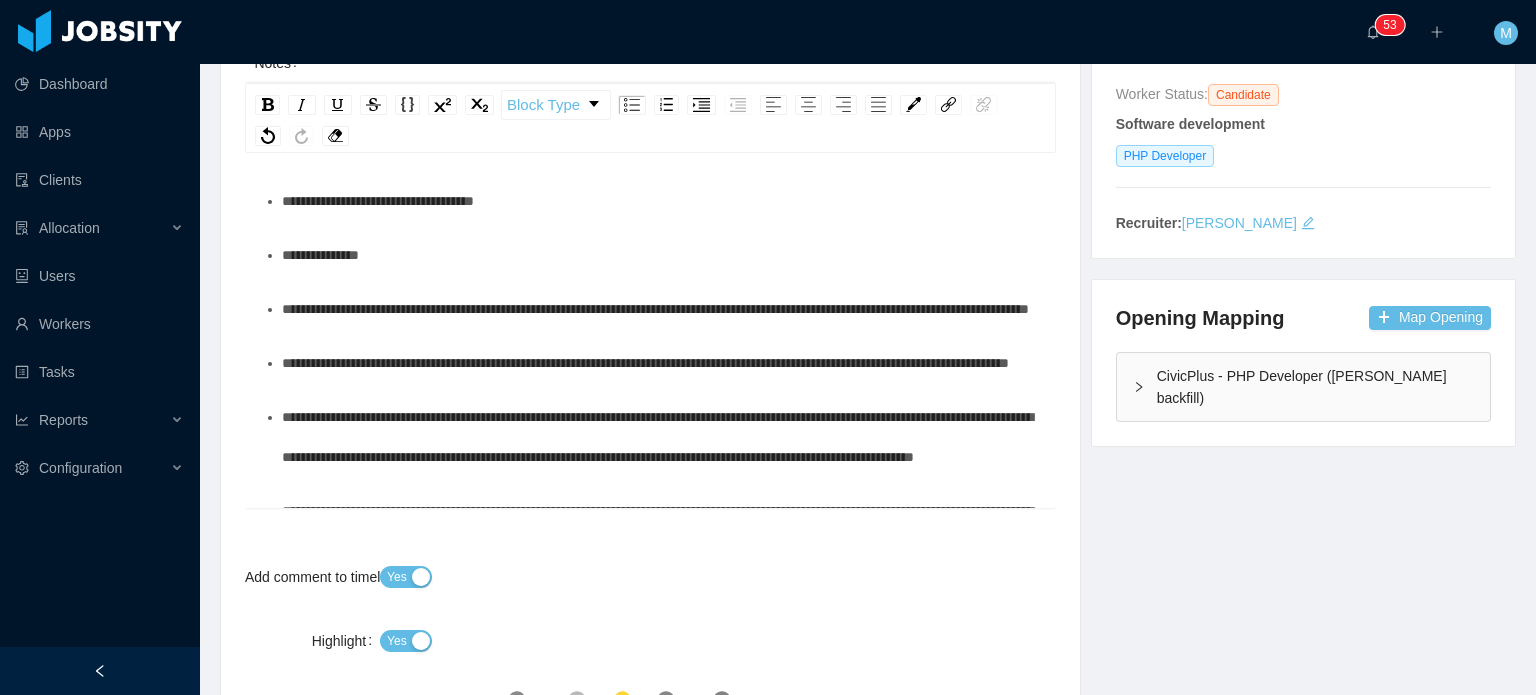 scroll, scrollTop: 0, scrollLeft: 0, axis: both 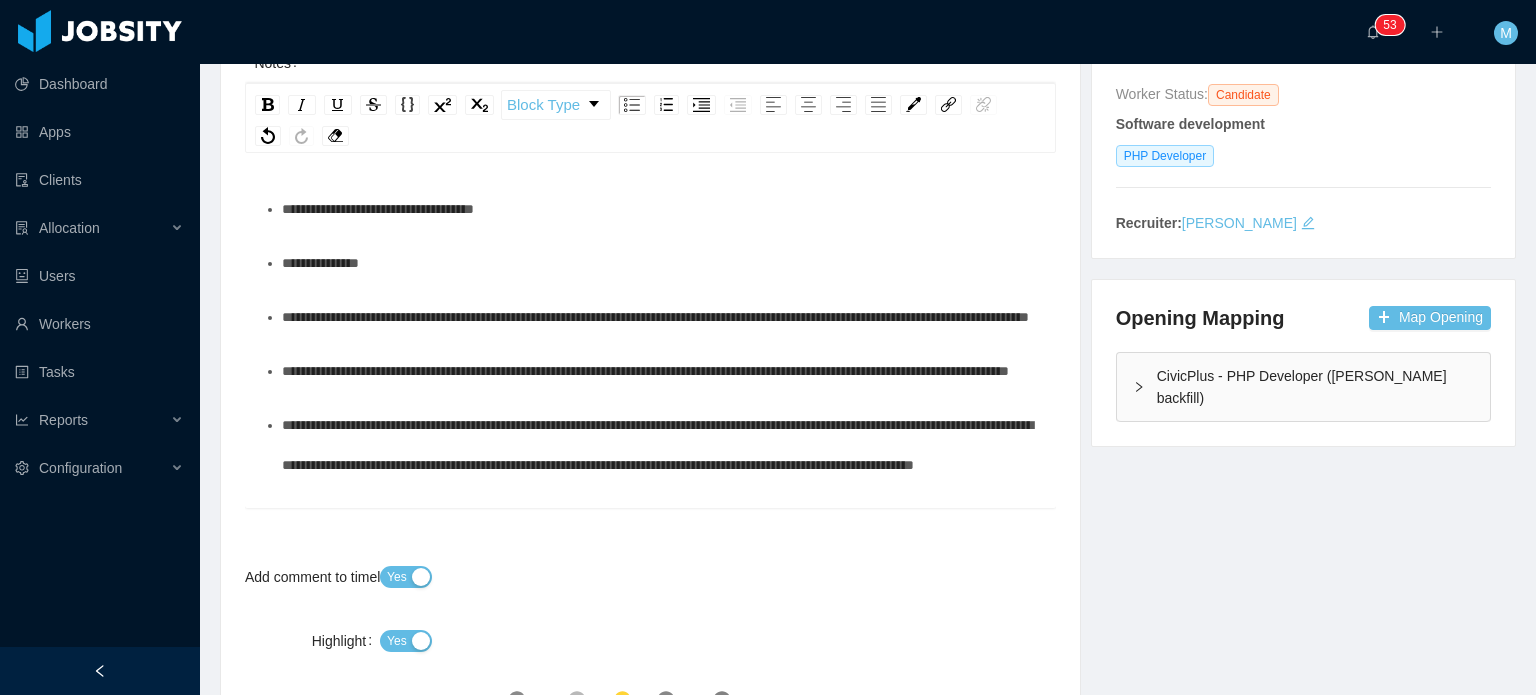 click on "**********" at bounding box center [661, 263] 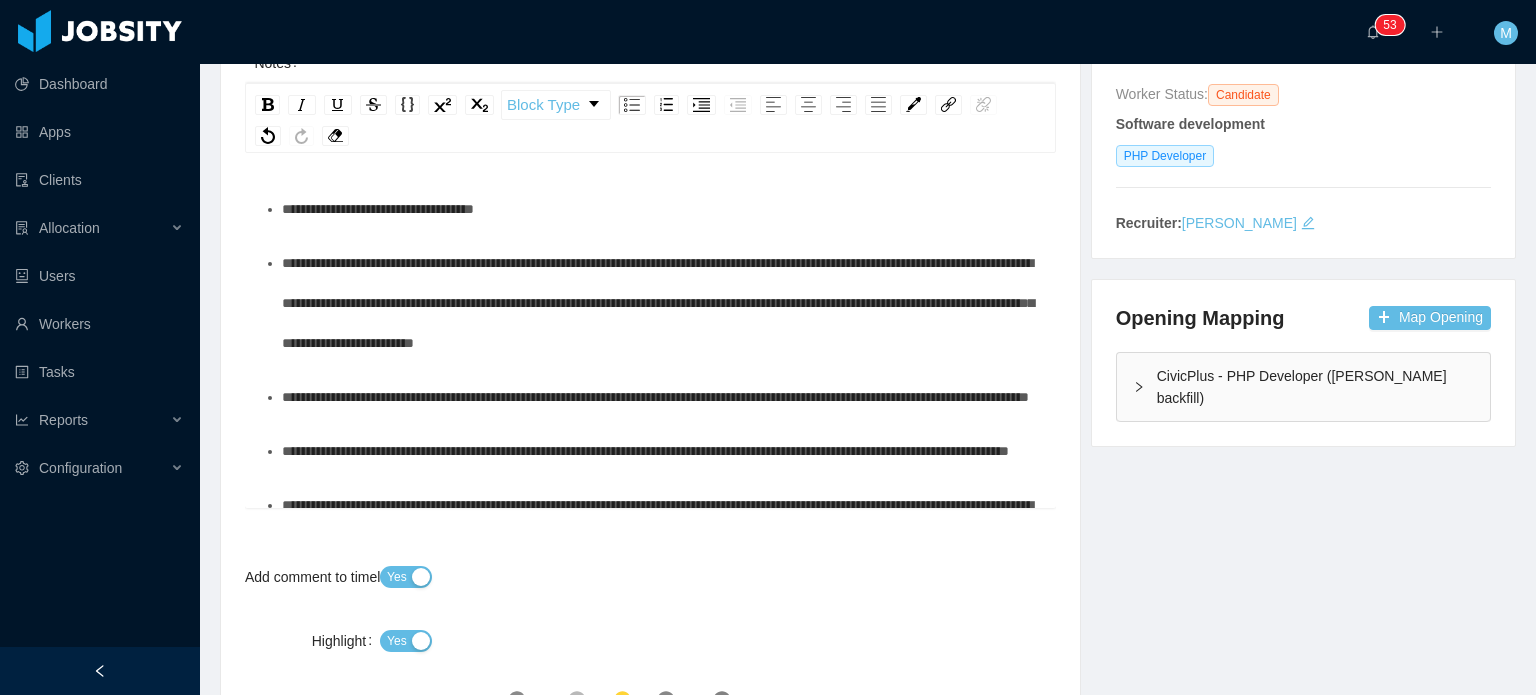 click on "**********" at bounding box center [658, 303] 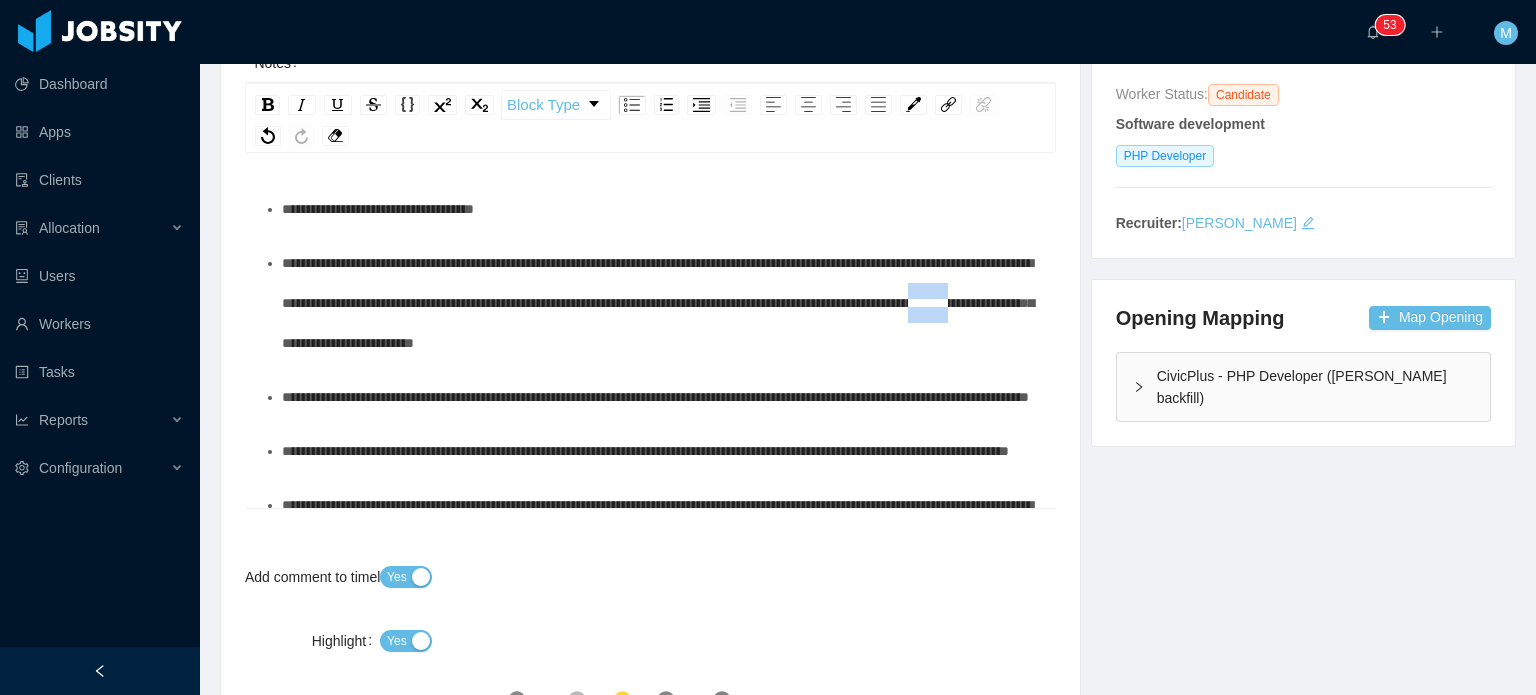 click on "**********" at bounding box center (658, 303) 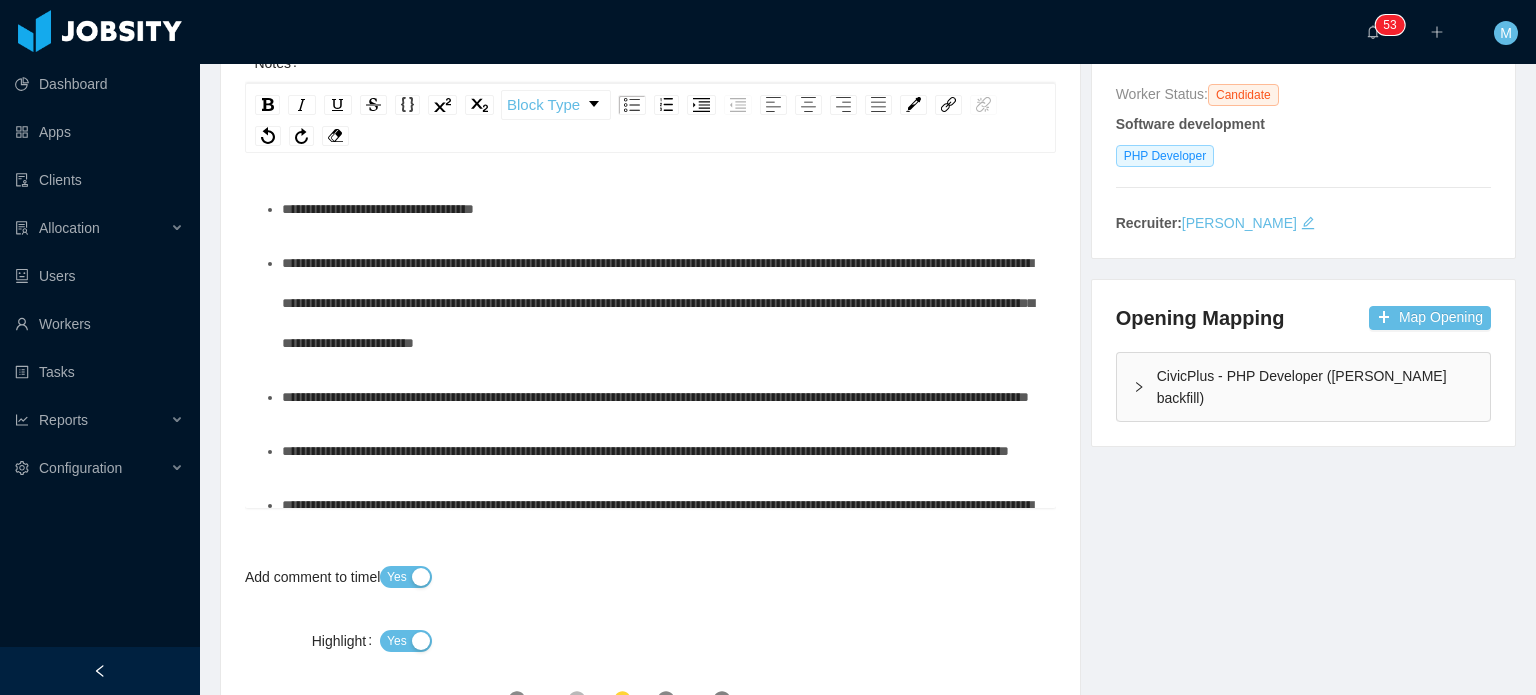 click on "**********" at bounding box center (651, 908) 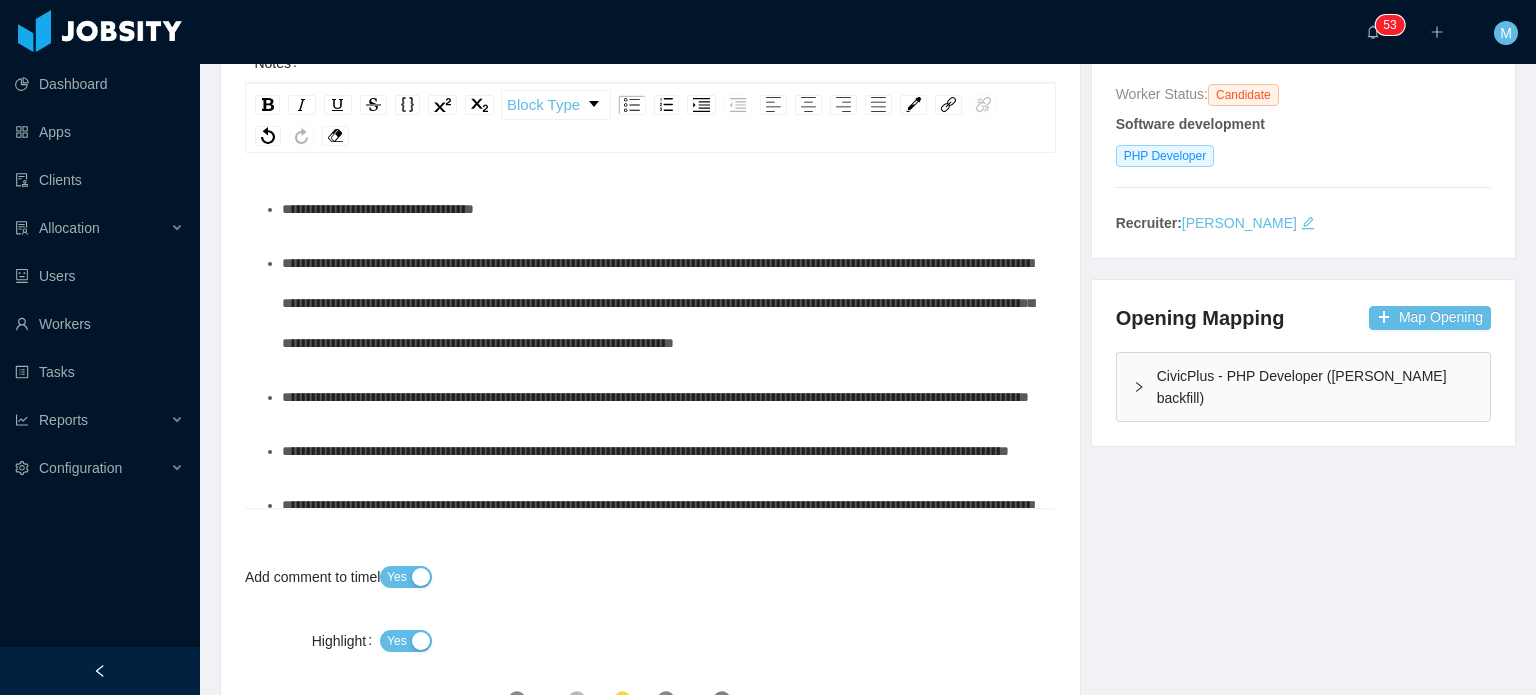 click on "**********" at bounding box center (658, 303) 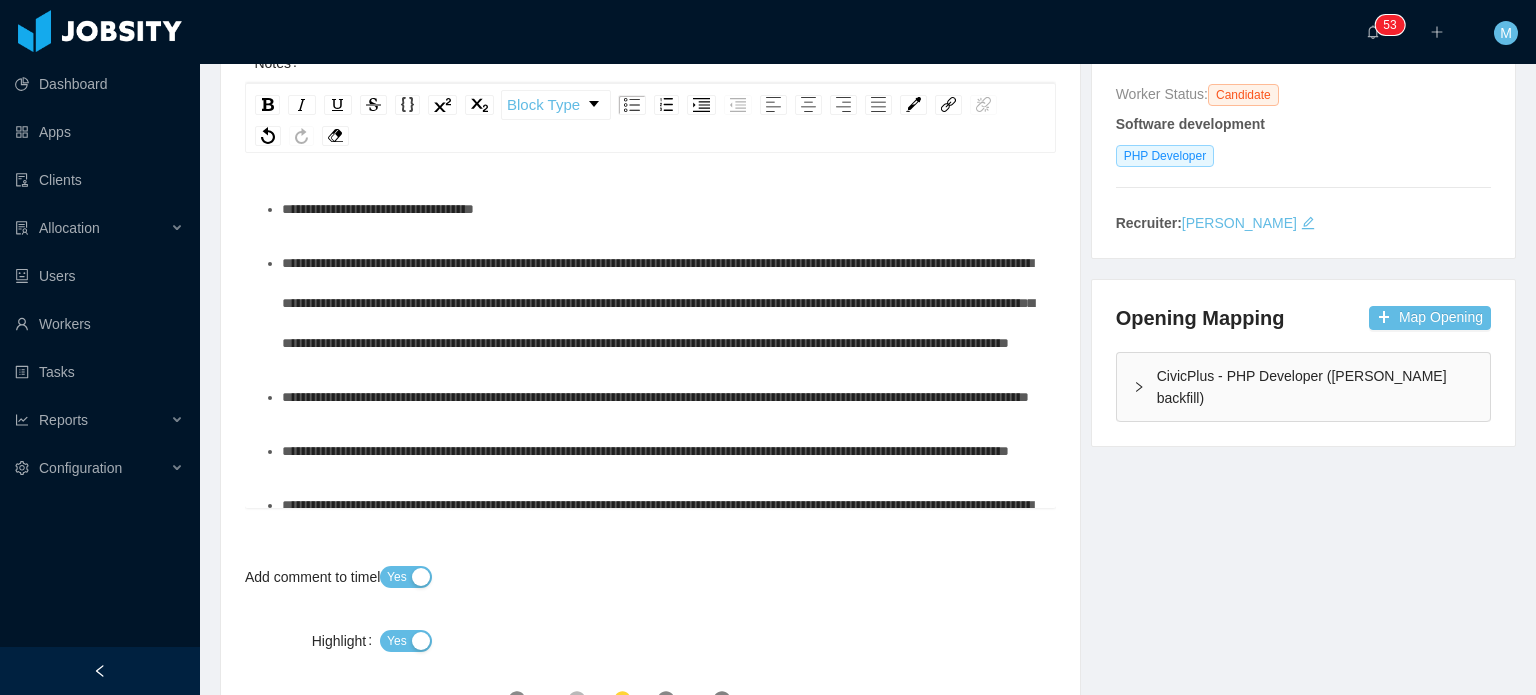 scroll, scrollTop: 305, scrollLeft: 0, axis: vertical 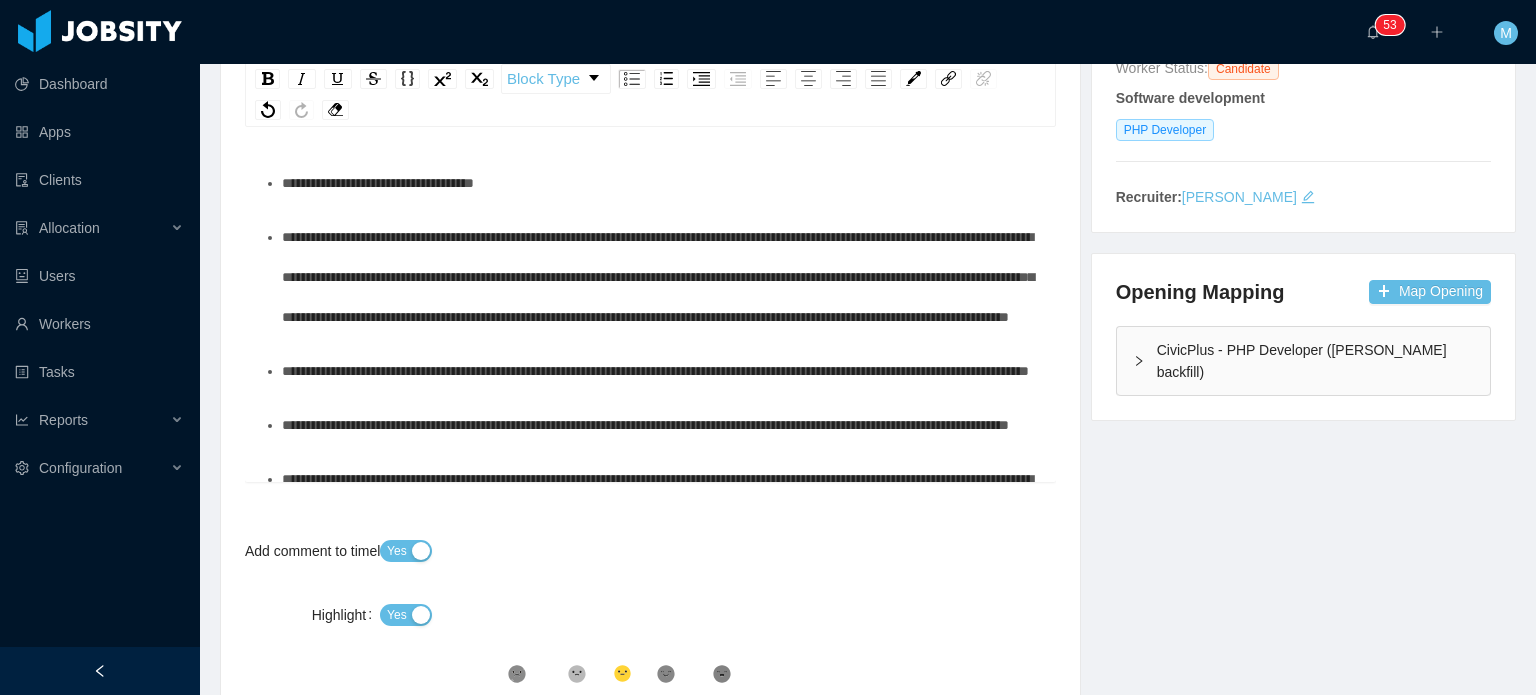 type 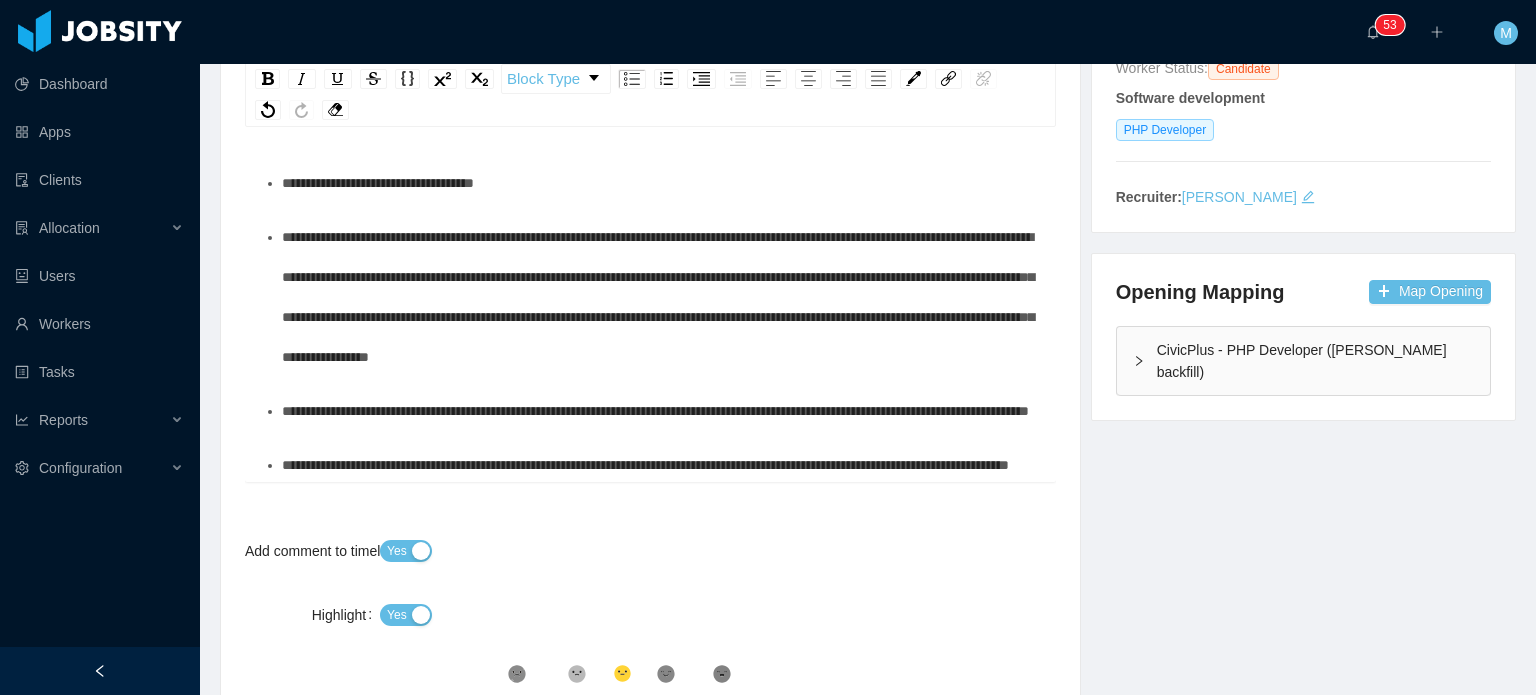 click on "**********" at bounding box center [651, 902] 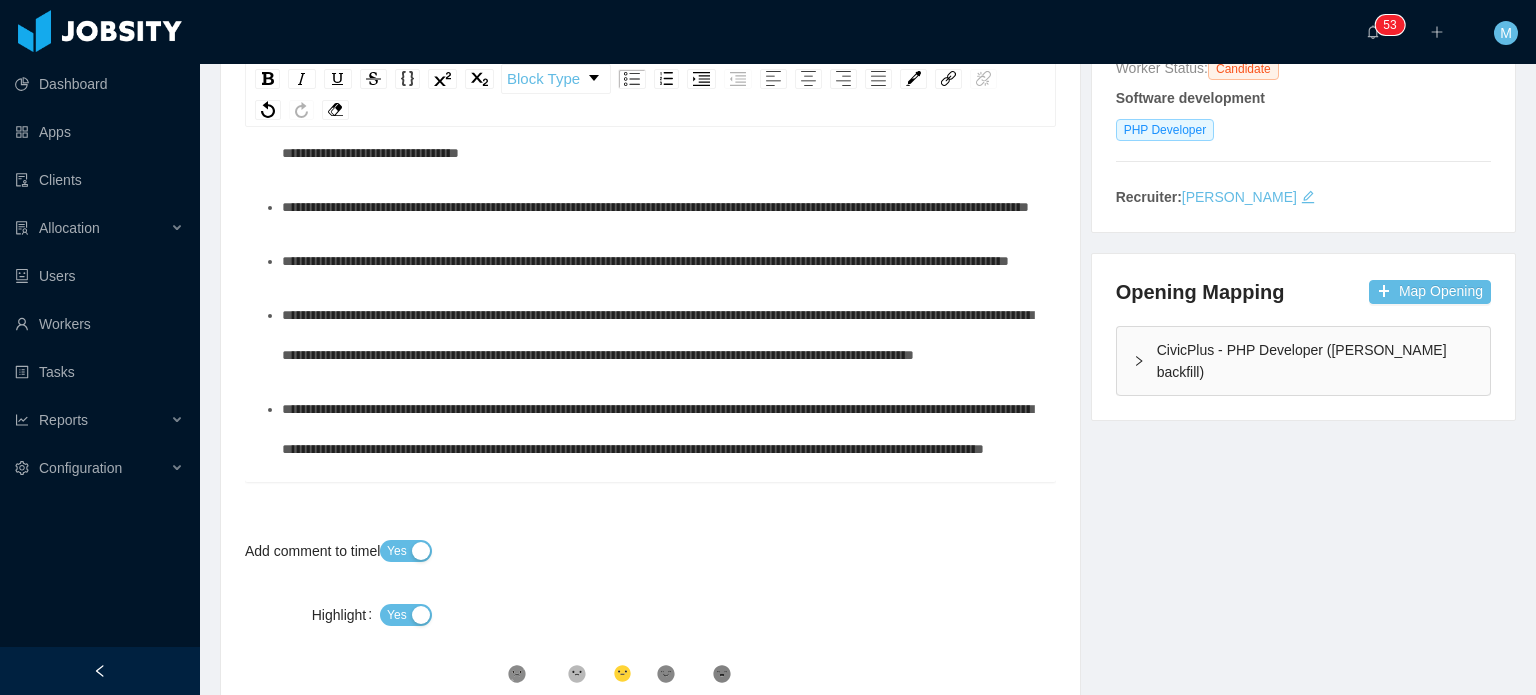 scroll, scrollTop: 0, scrollLeft: 0, axis: both 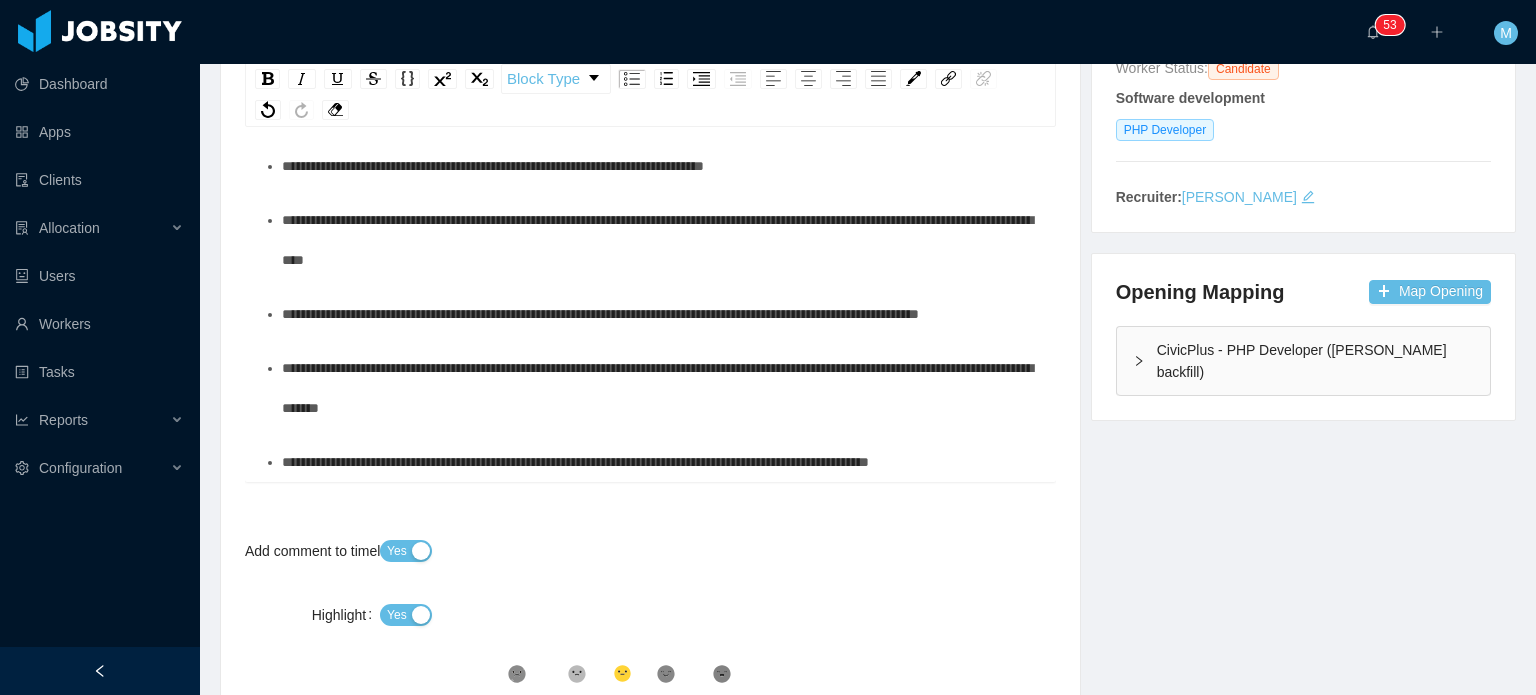 click on "**********" at bounding box center [661, 462] 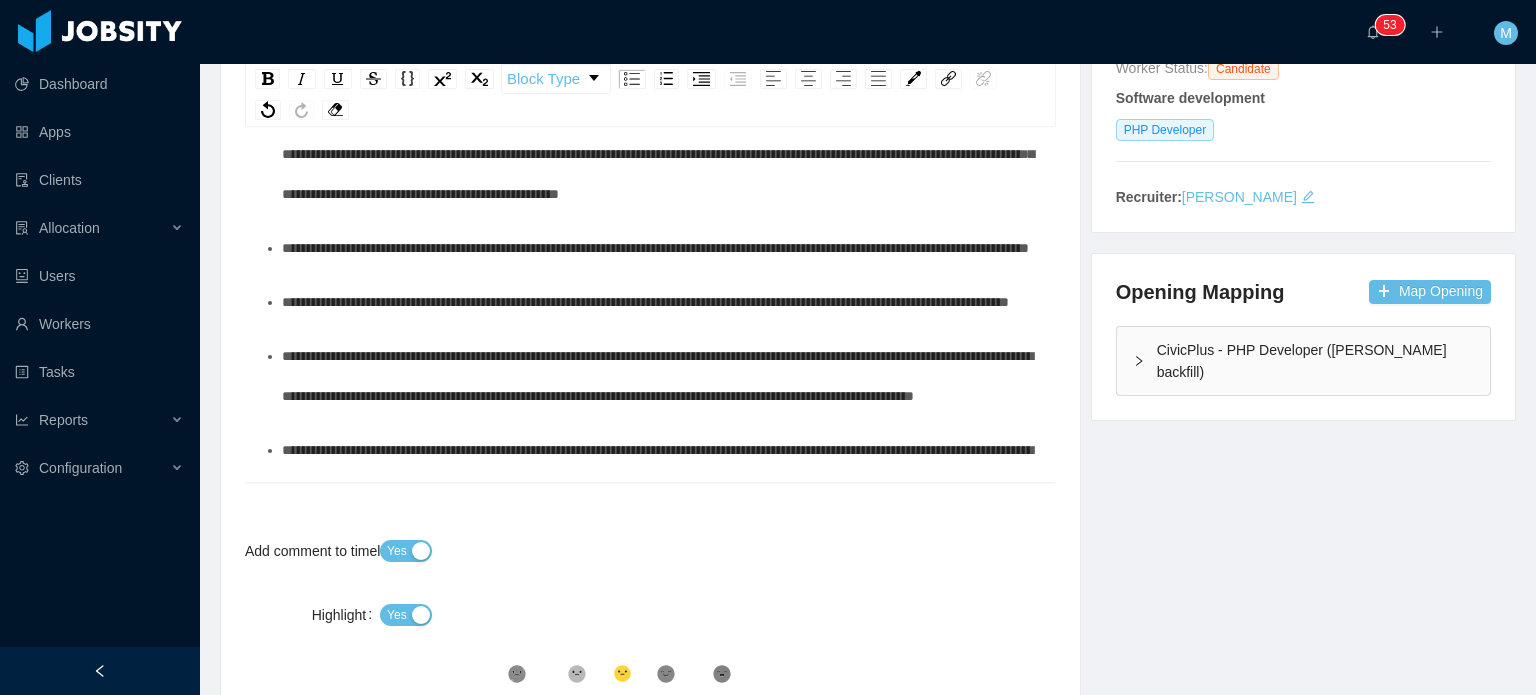 scroll, scrollTop: 0, scrollLeft: 0, axis: both 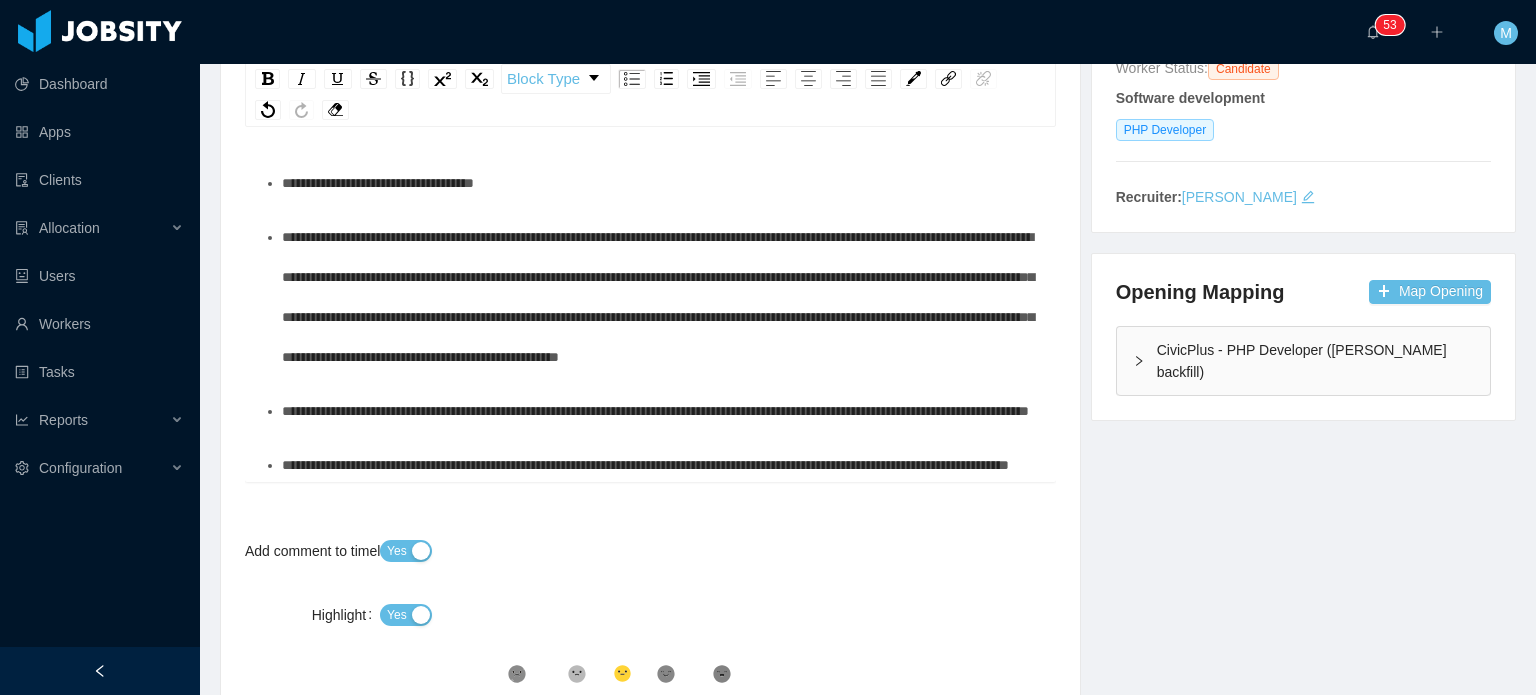 click on "**********" at bounding box center [651, 922] 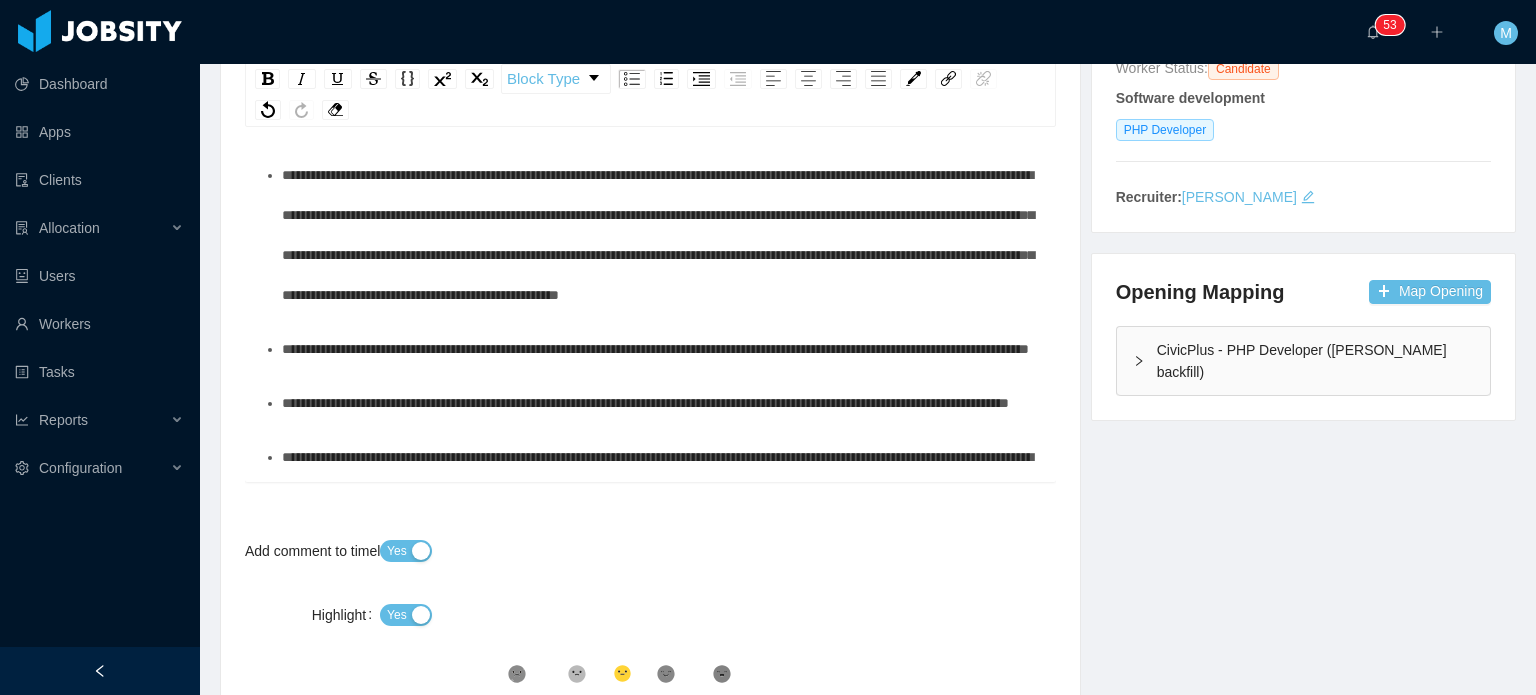 scroll, scrollTop: 74, scrollLeft: 0, axis: vertical 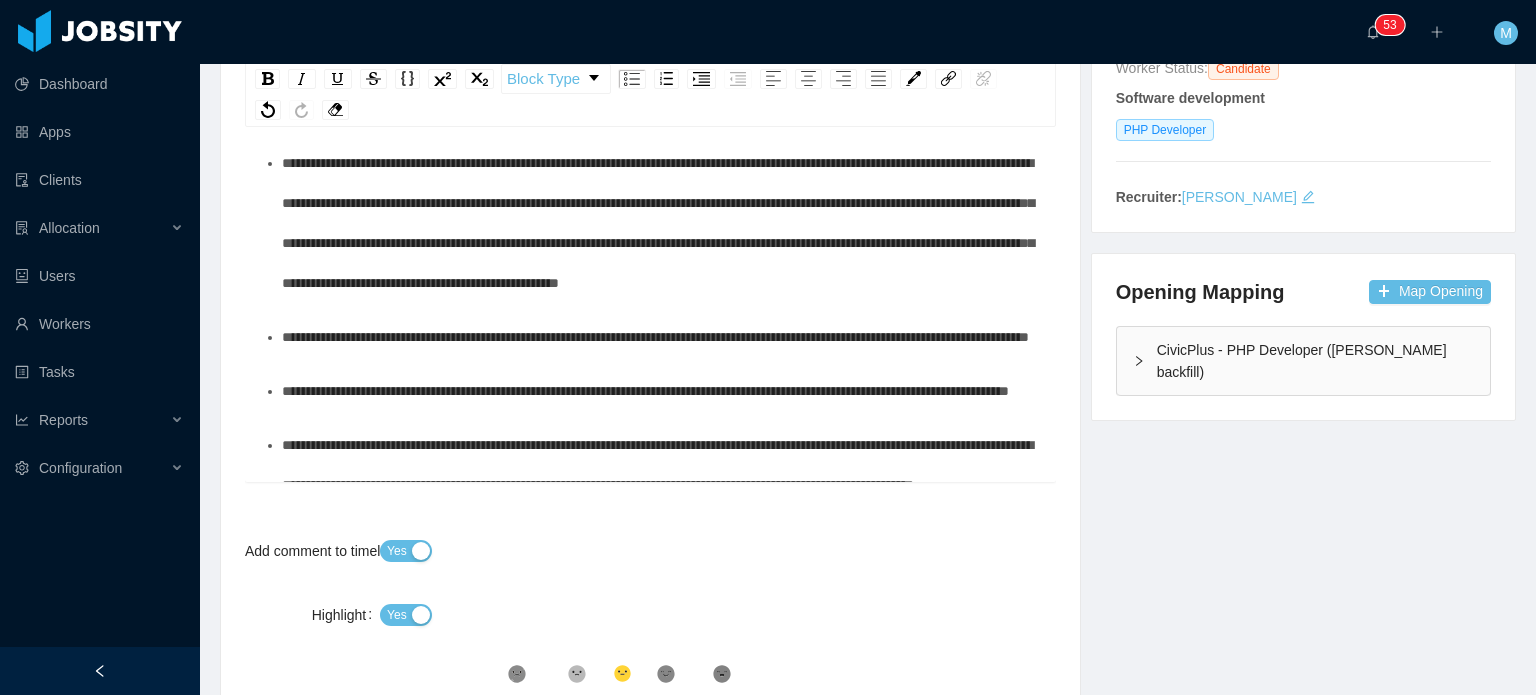 click on "**********" at bounding box center (661, 223) 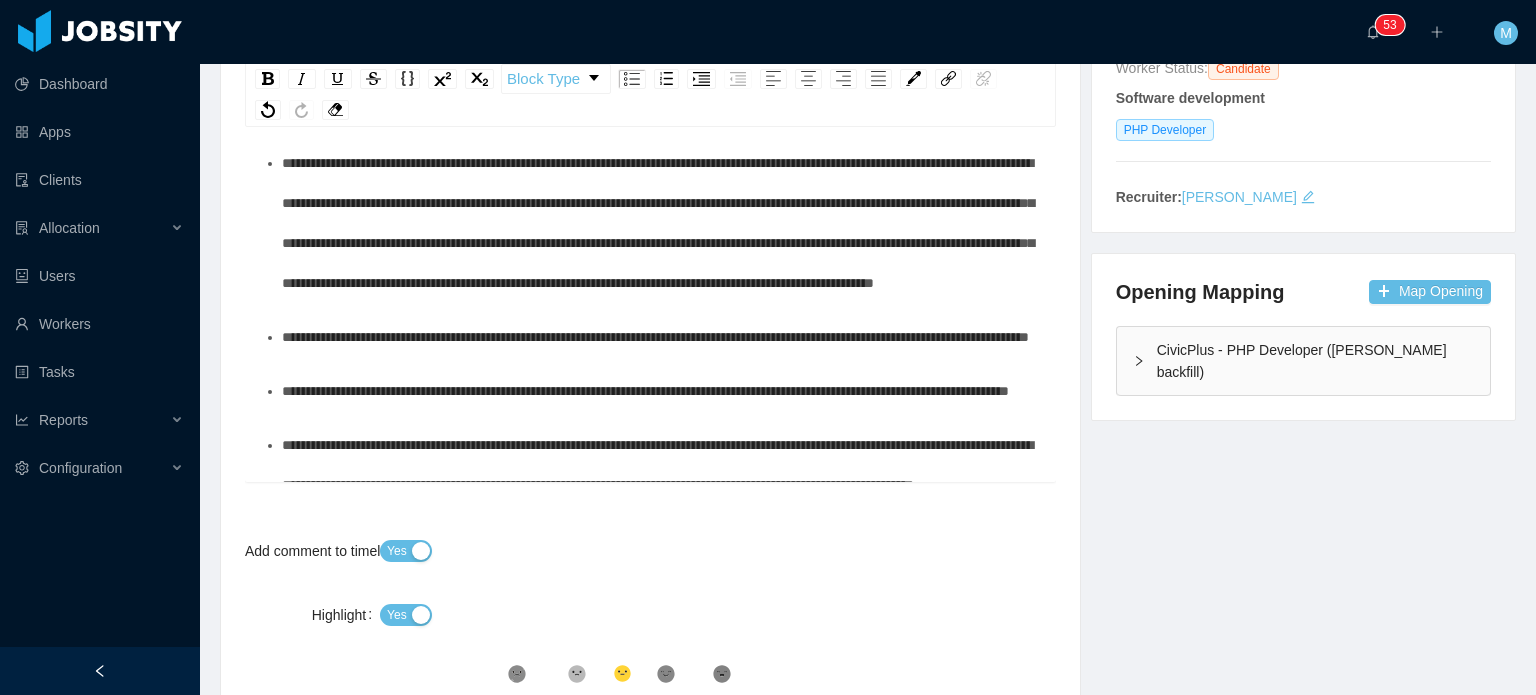 click on "**********" at bounding box center (658, 223) 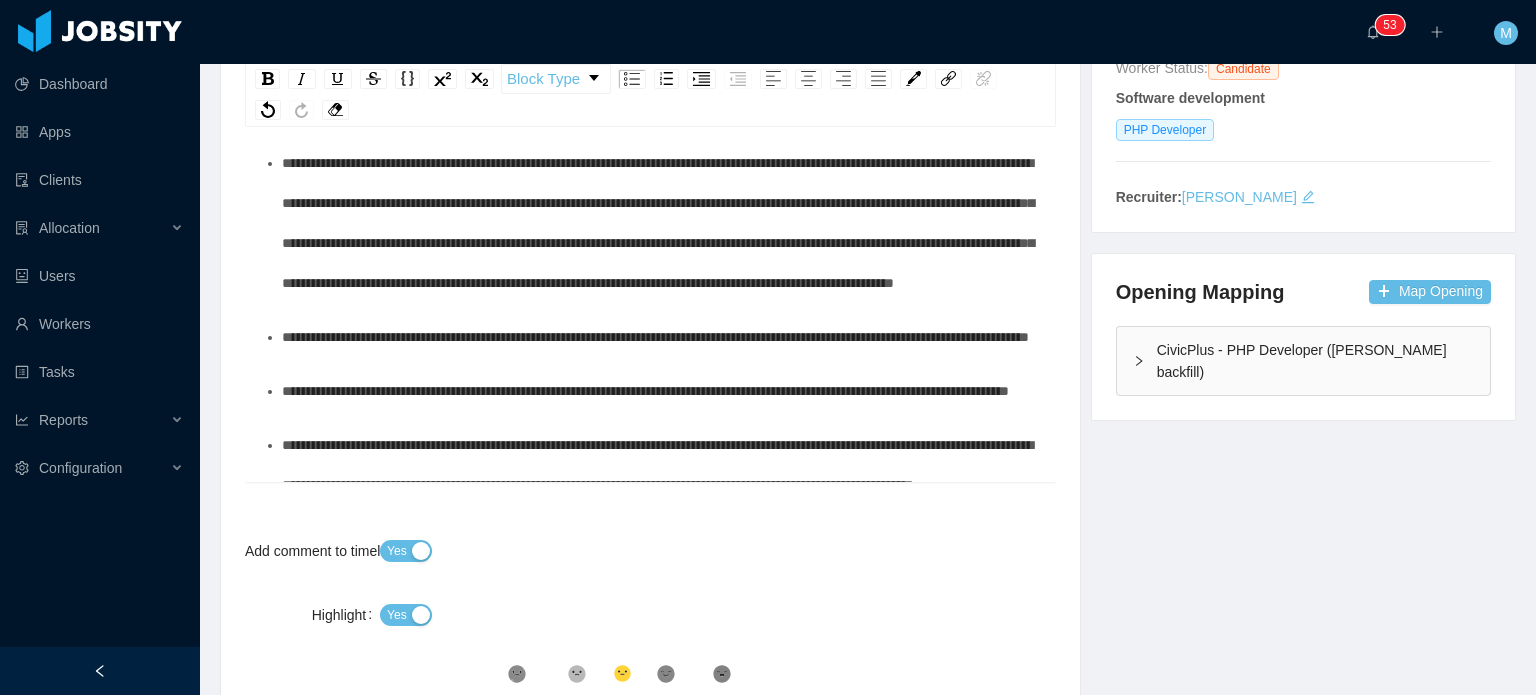 click on "**********" at bounding box center [661, 223] 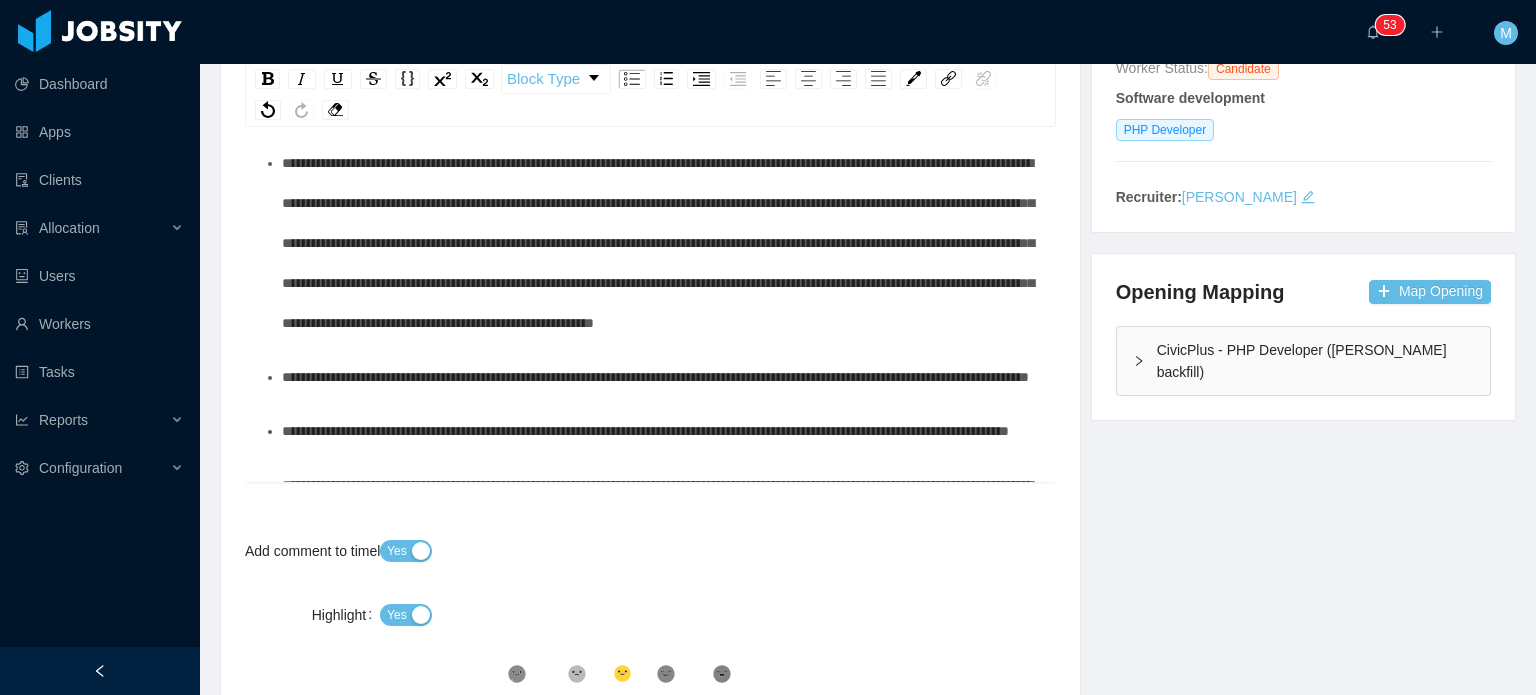 click on "**********" at bounding box center (661, 377) 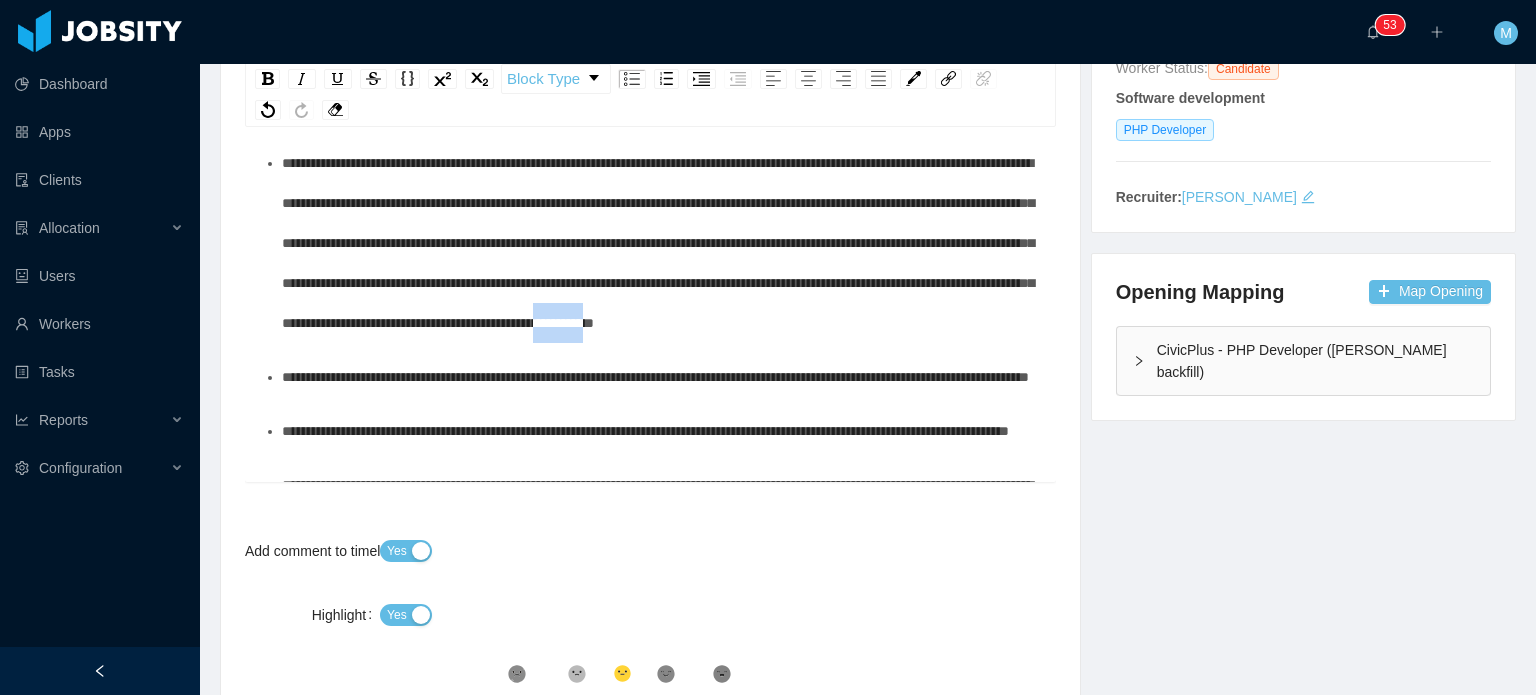 click on "**********" at bounding box center [658, 243] 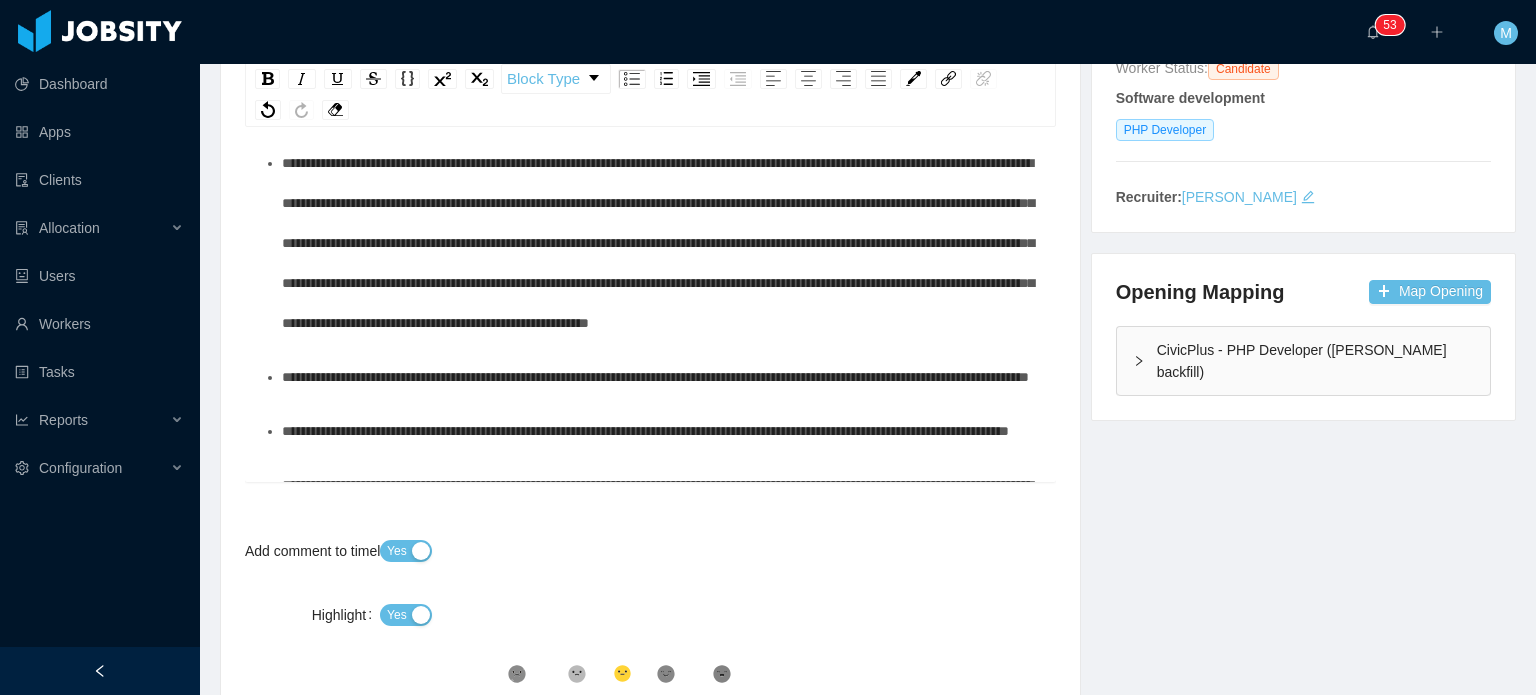 click on "**********" at bounding box center [658, 243] 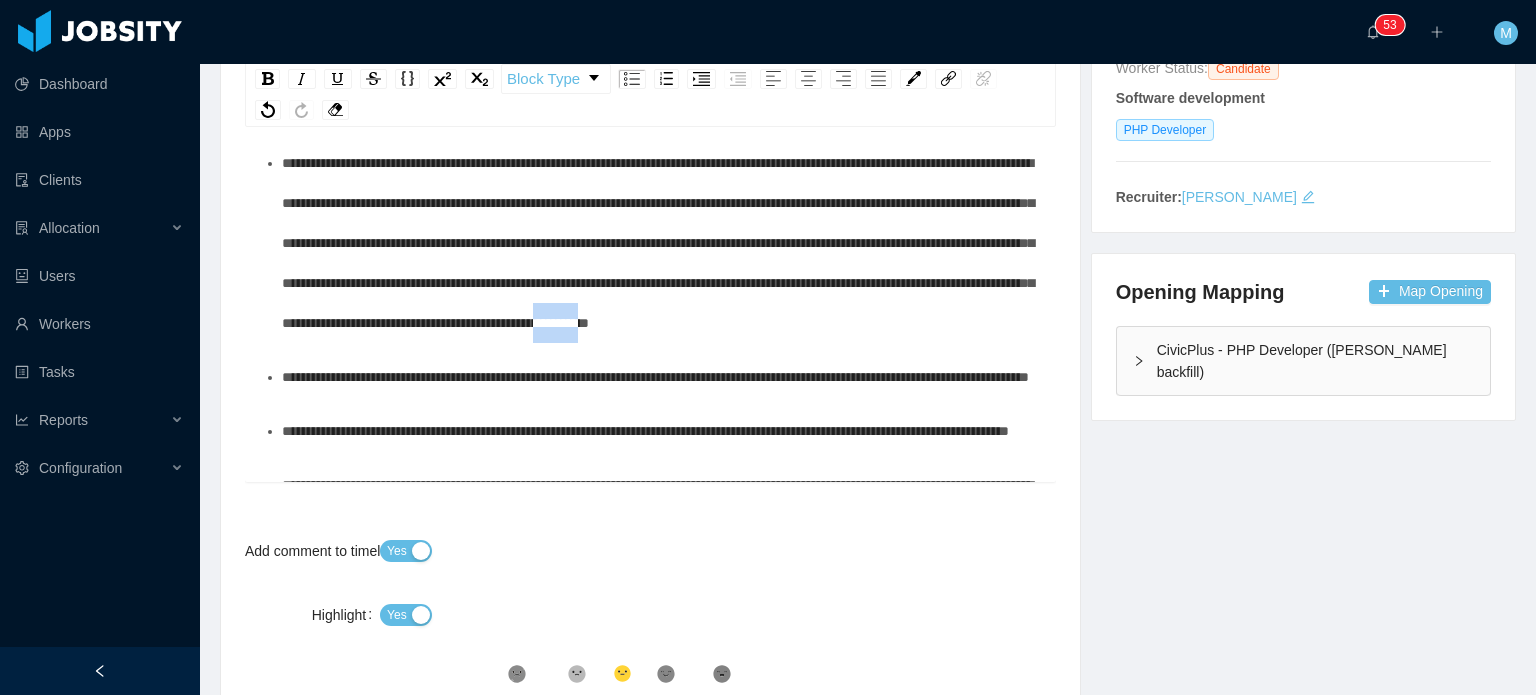 click on "**********" at bounding box center [658, 243] 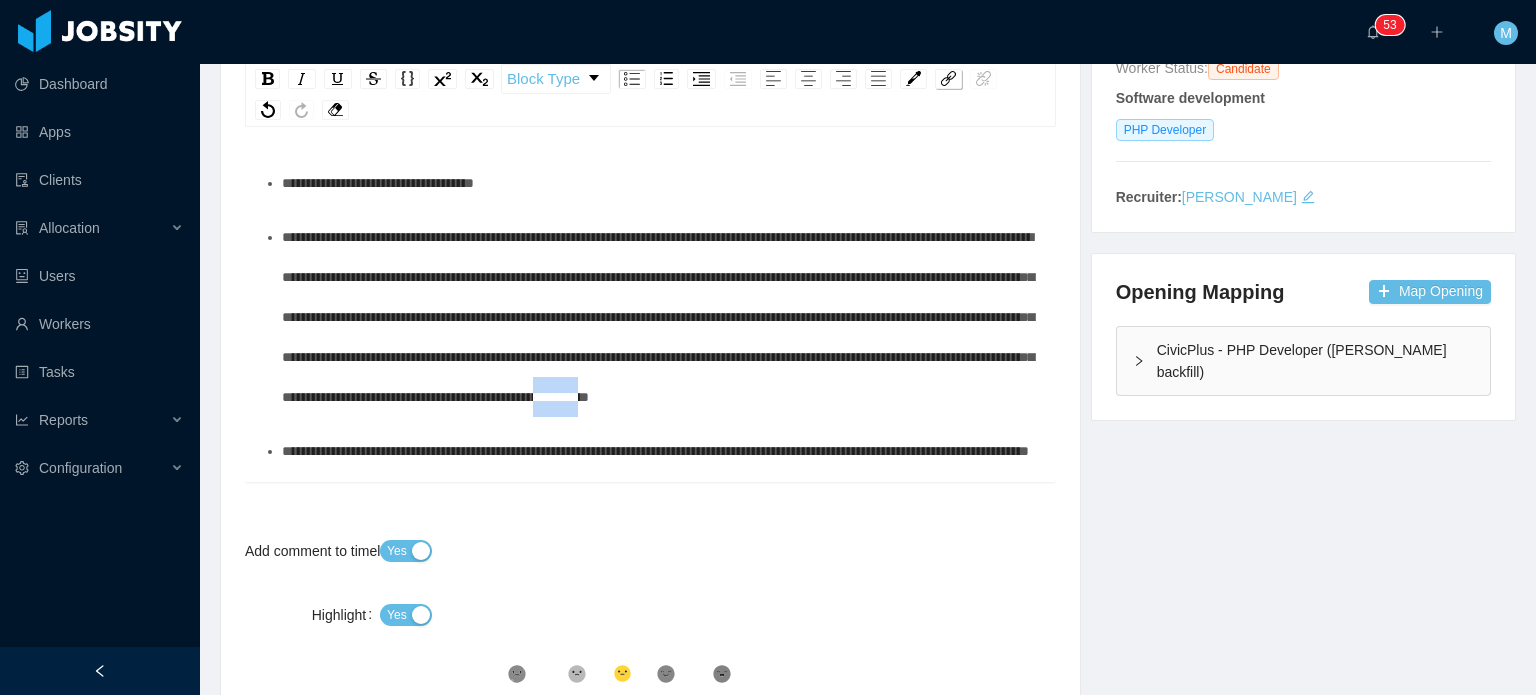 click at bounding box center [948, 78] 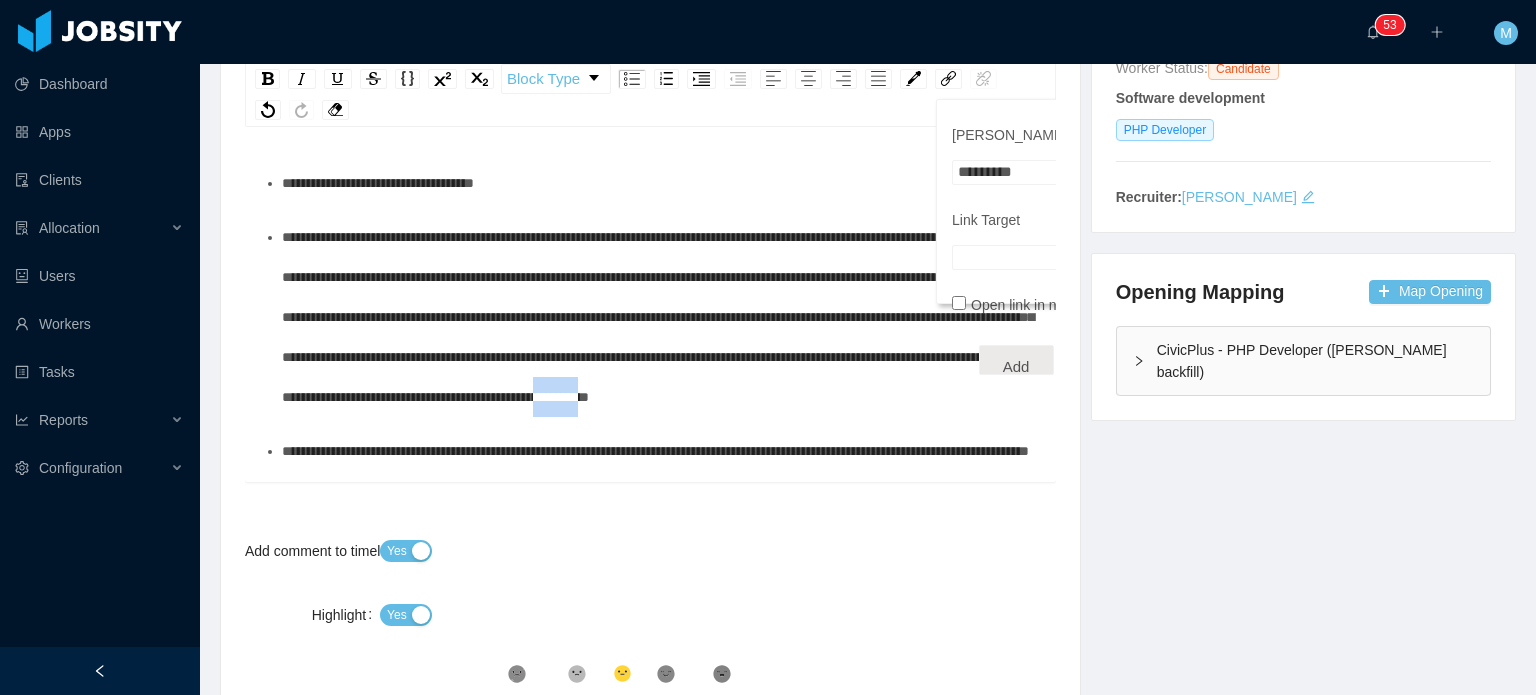click on "Link Target" at bounding box center (1053, 257) 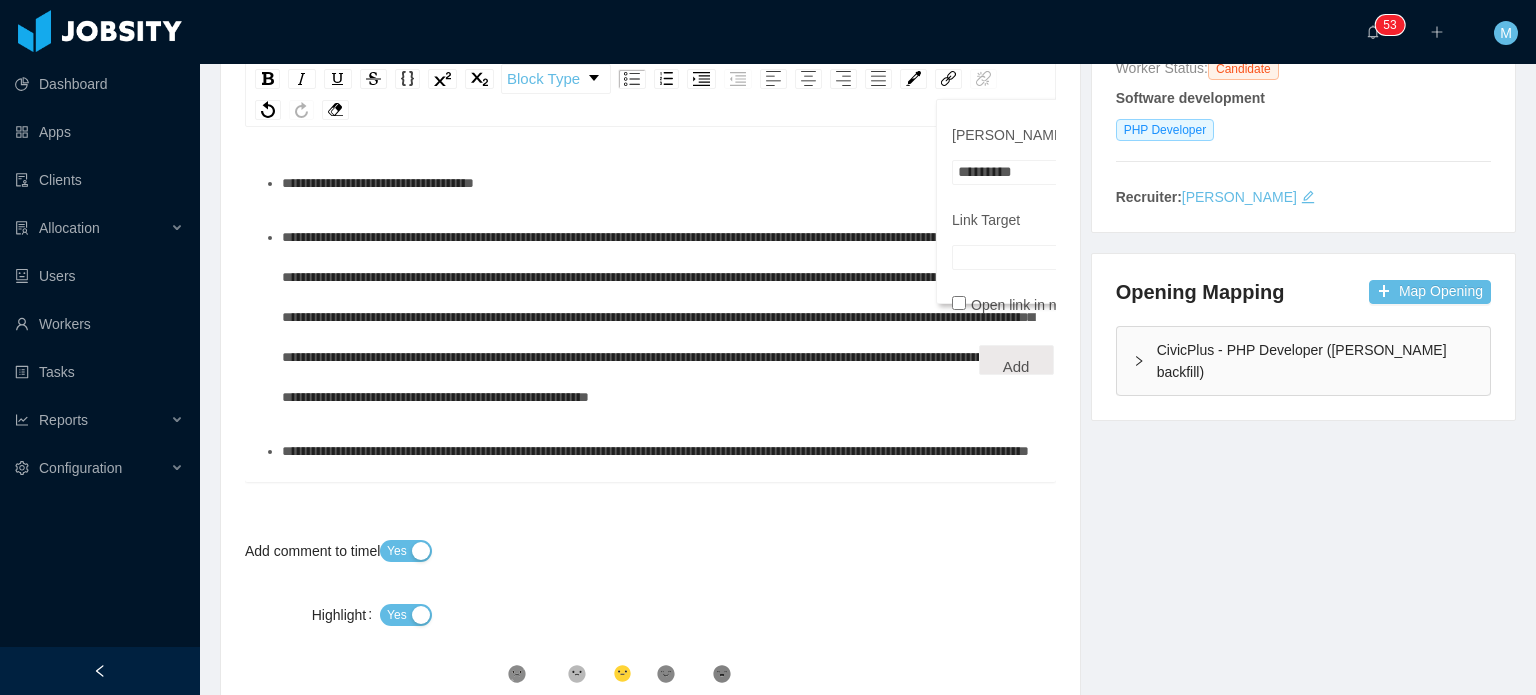 paste on "**********" 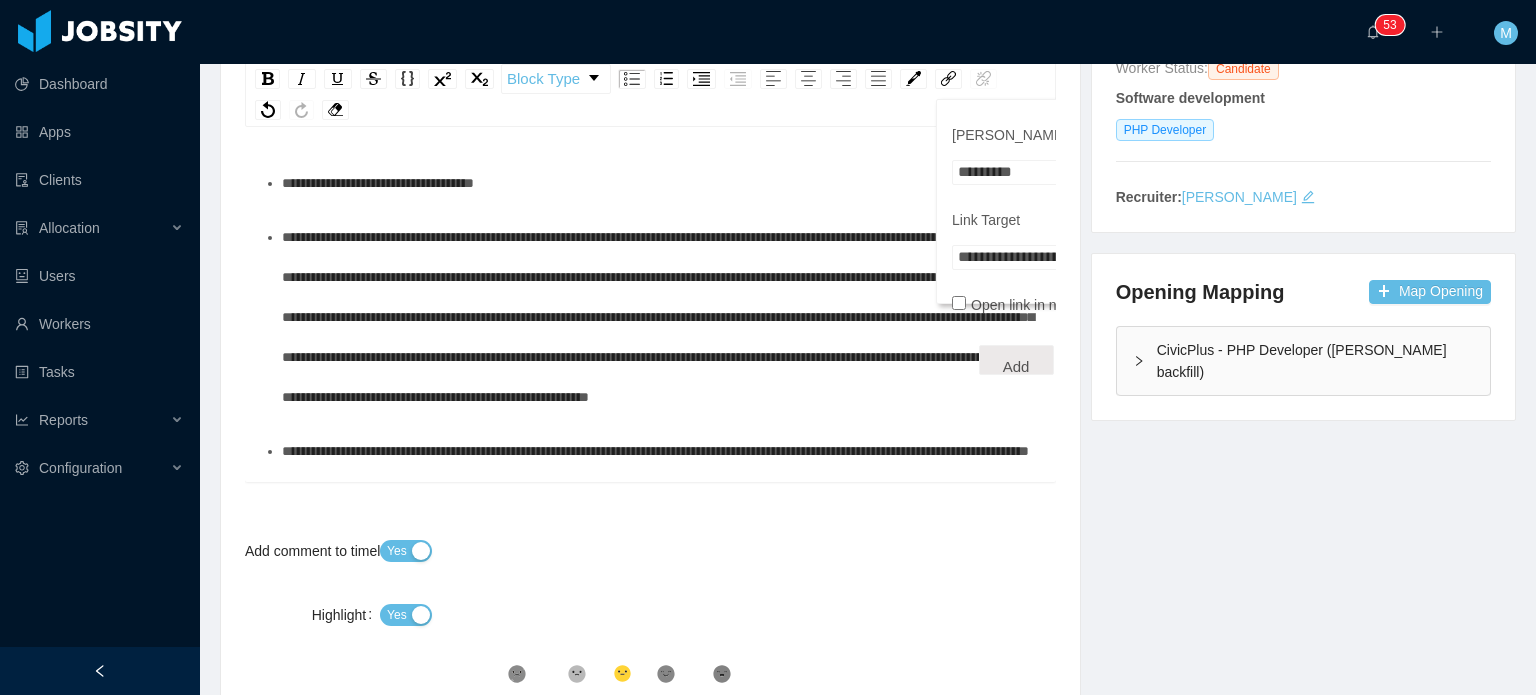 scroll, scrollTop: 0, scrollLeft: 0, axis: both 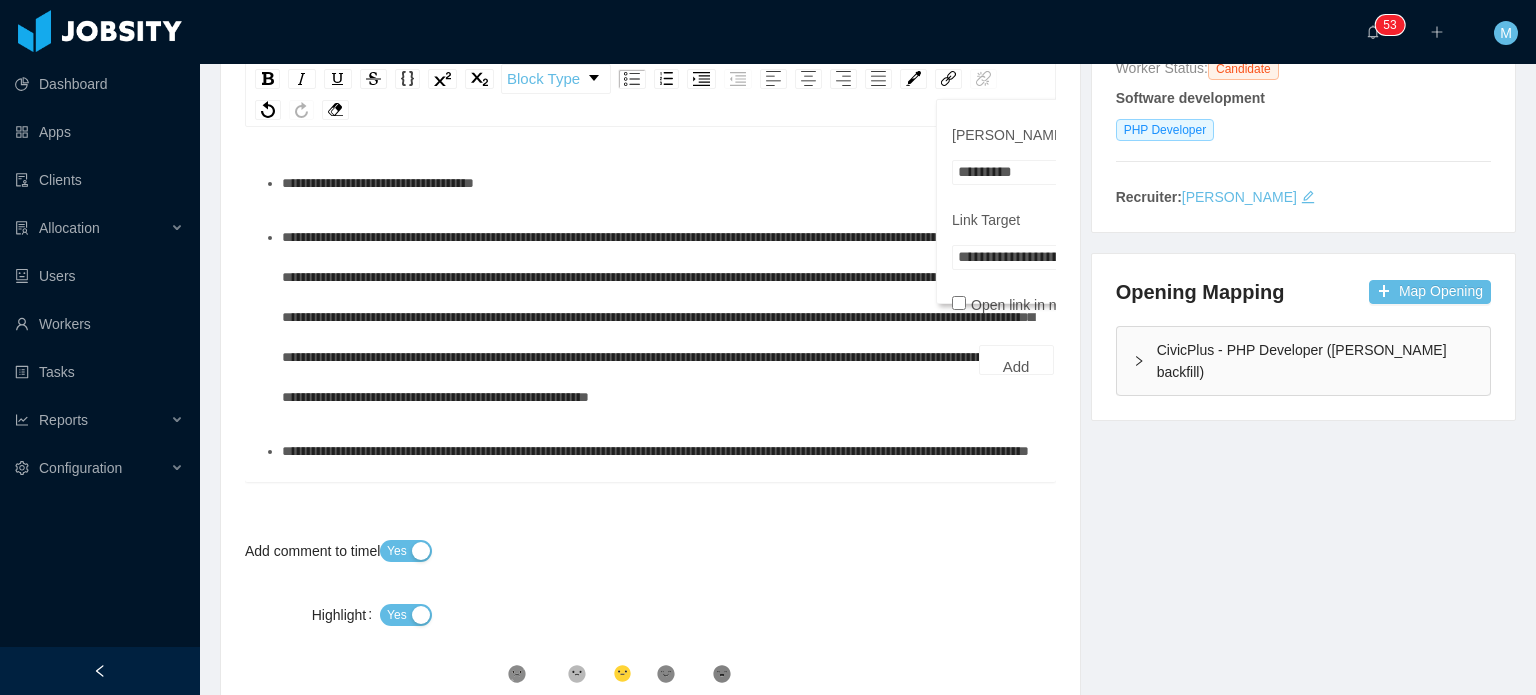 type on "**********" 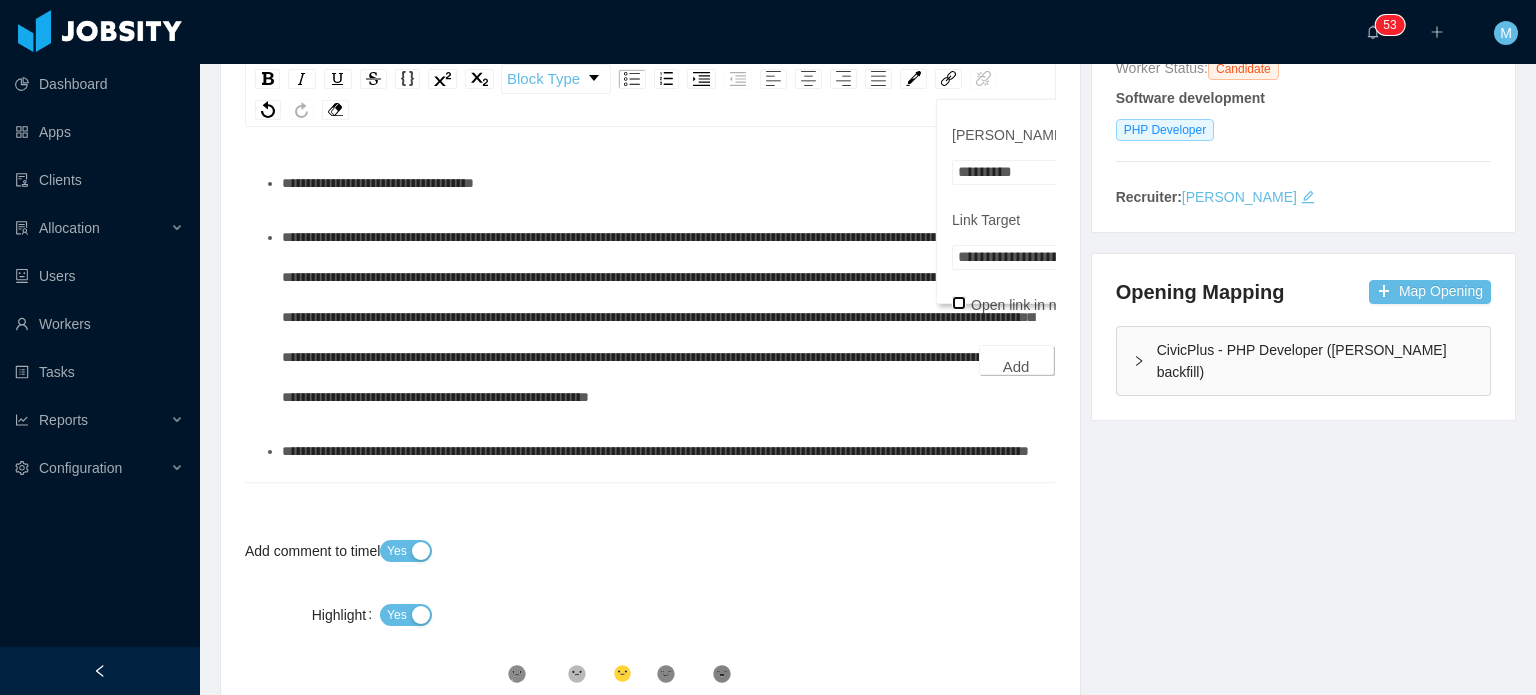 click on "Add" at bounding box center [1016, 360] 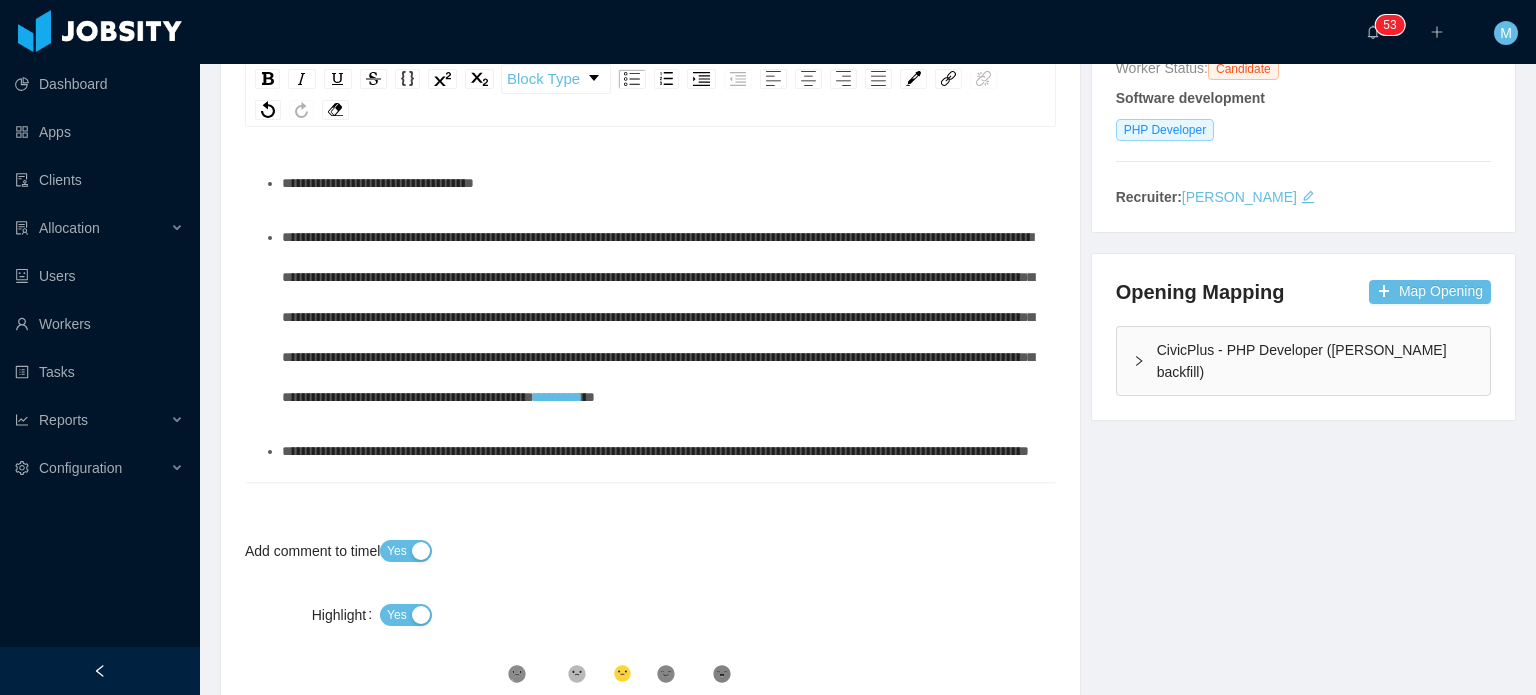 scroll, scrollTop: 100, scrollLeft: 0, axis: vertical 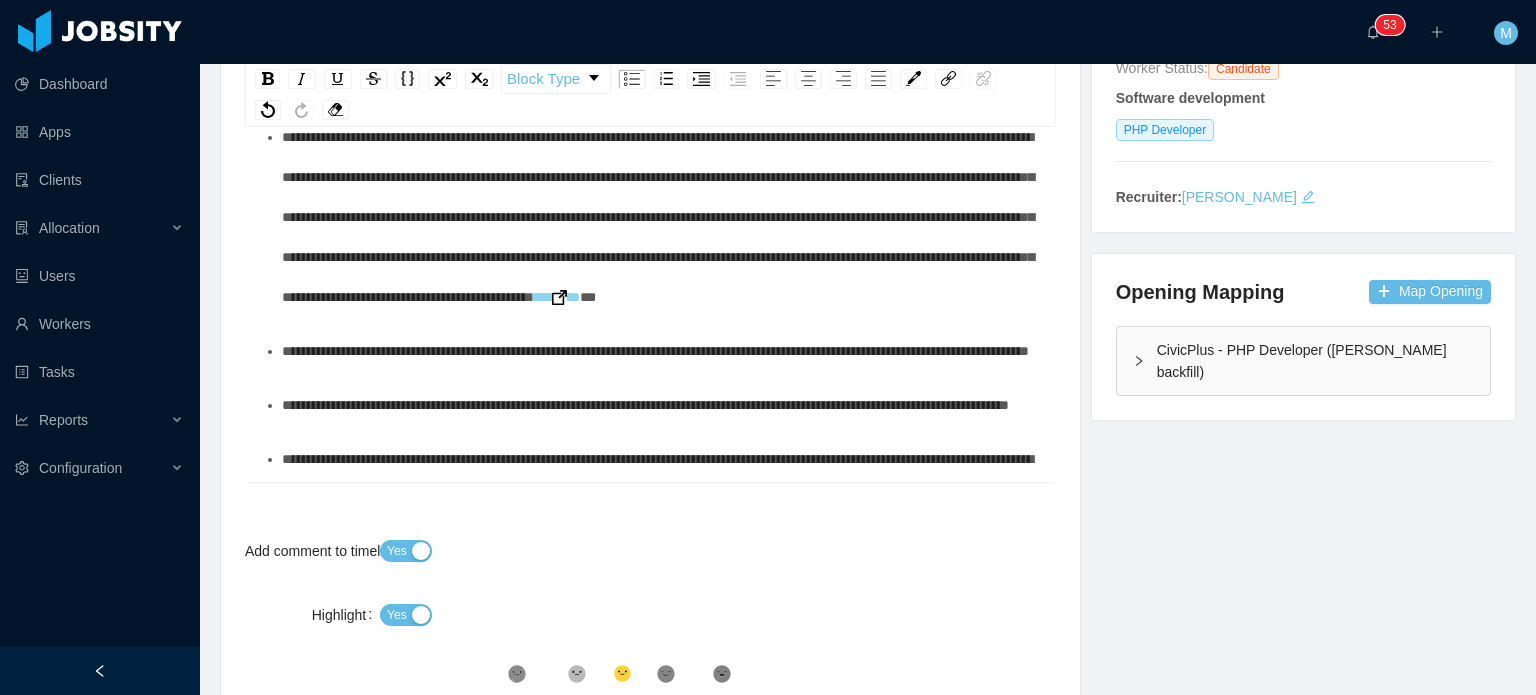 click on "*********" at bounding box center (557, 297) 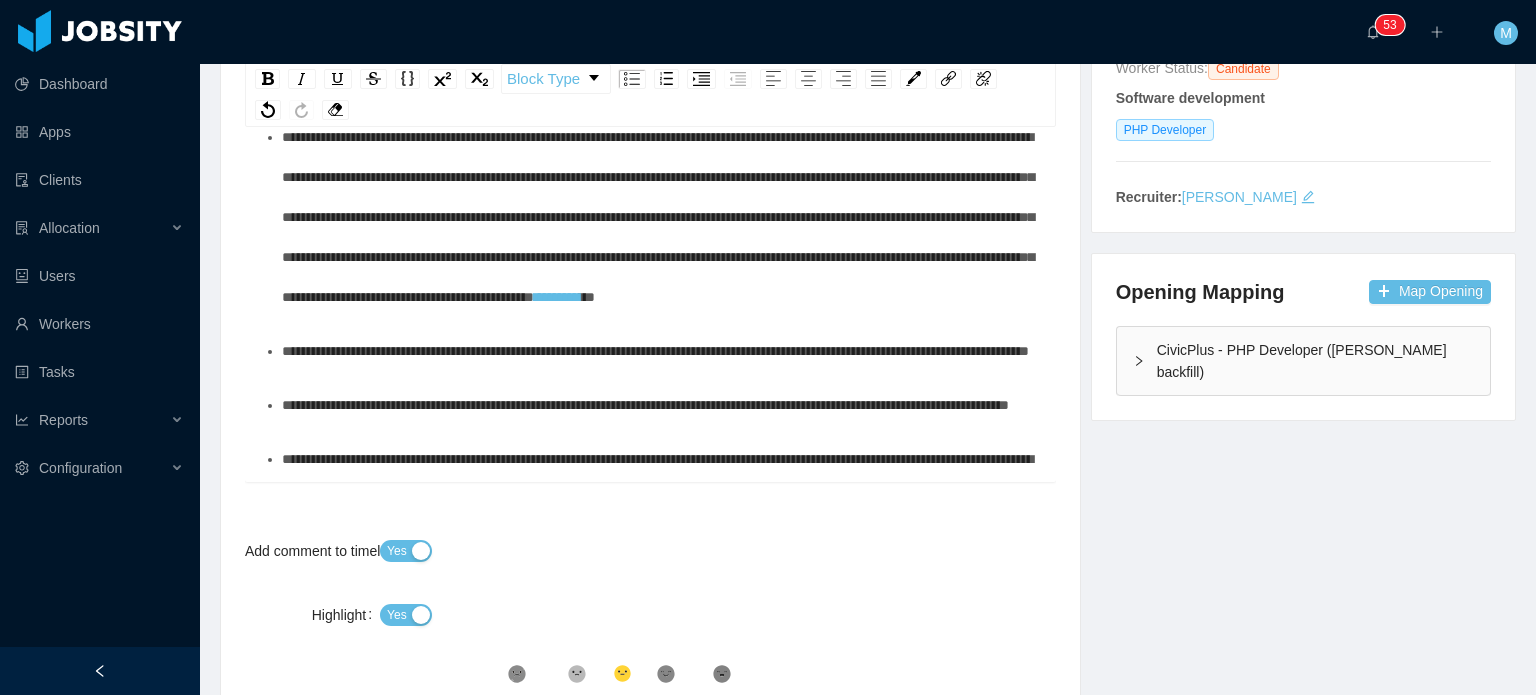 click on "*" at bounding box center [587, 297] 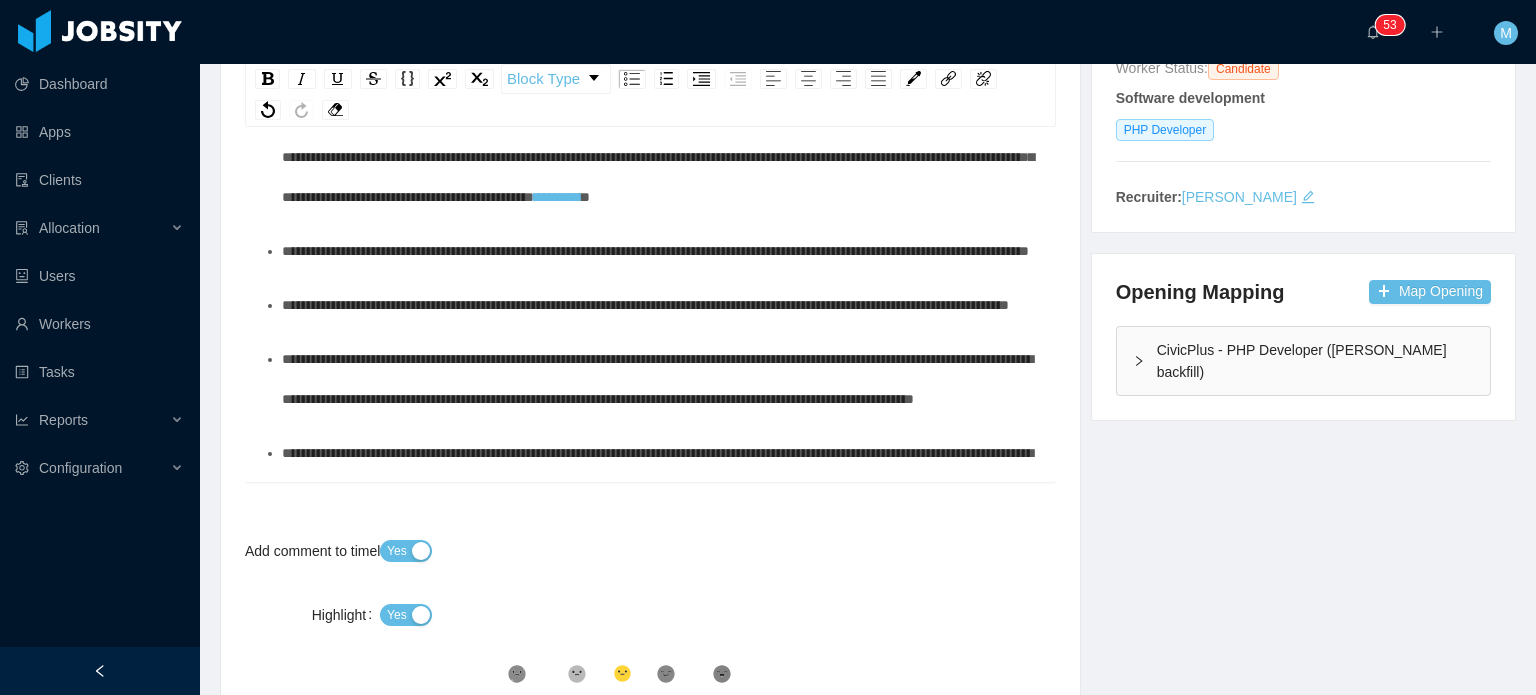 scroll, scrollTop: 0, scrollLeft: 0, axis: both 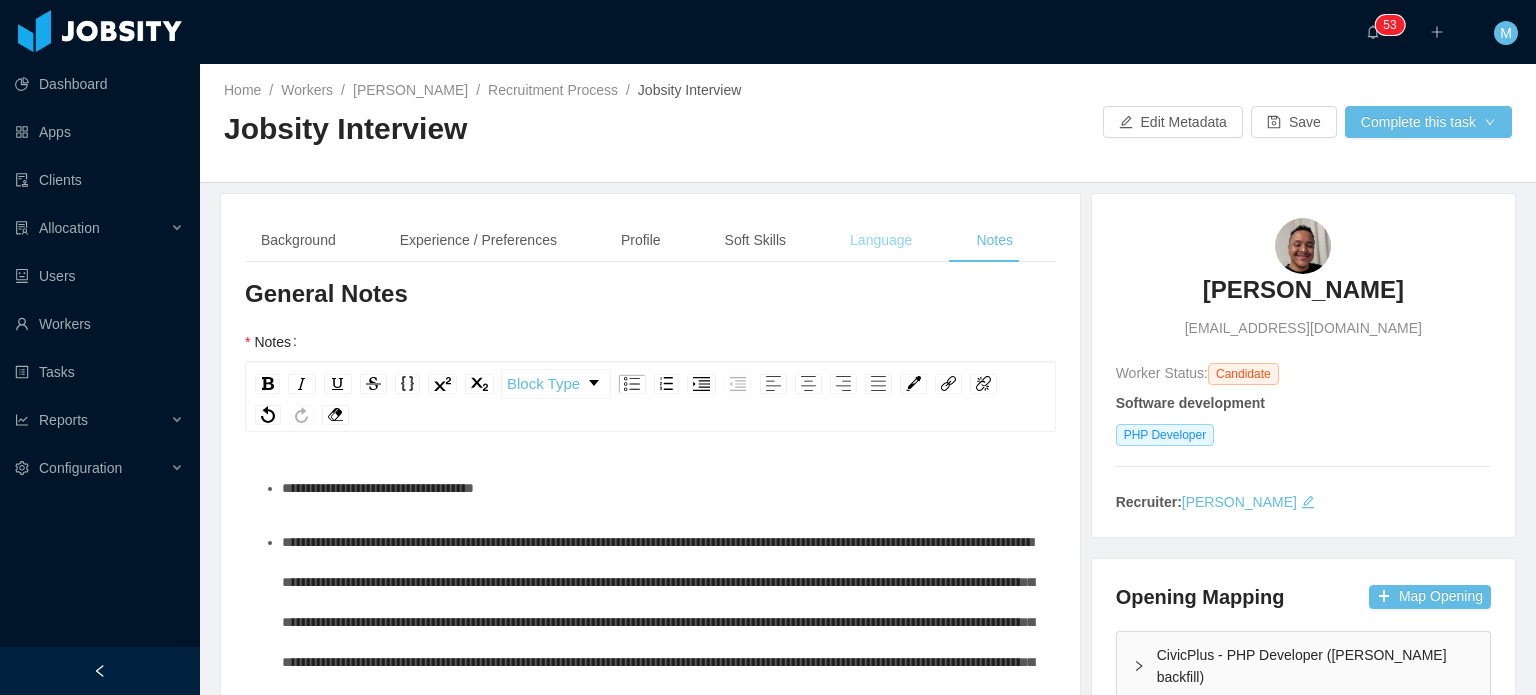 click on "Language" at bounding box center [881, 240] 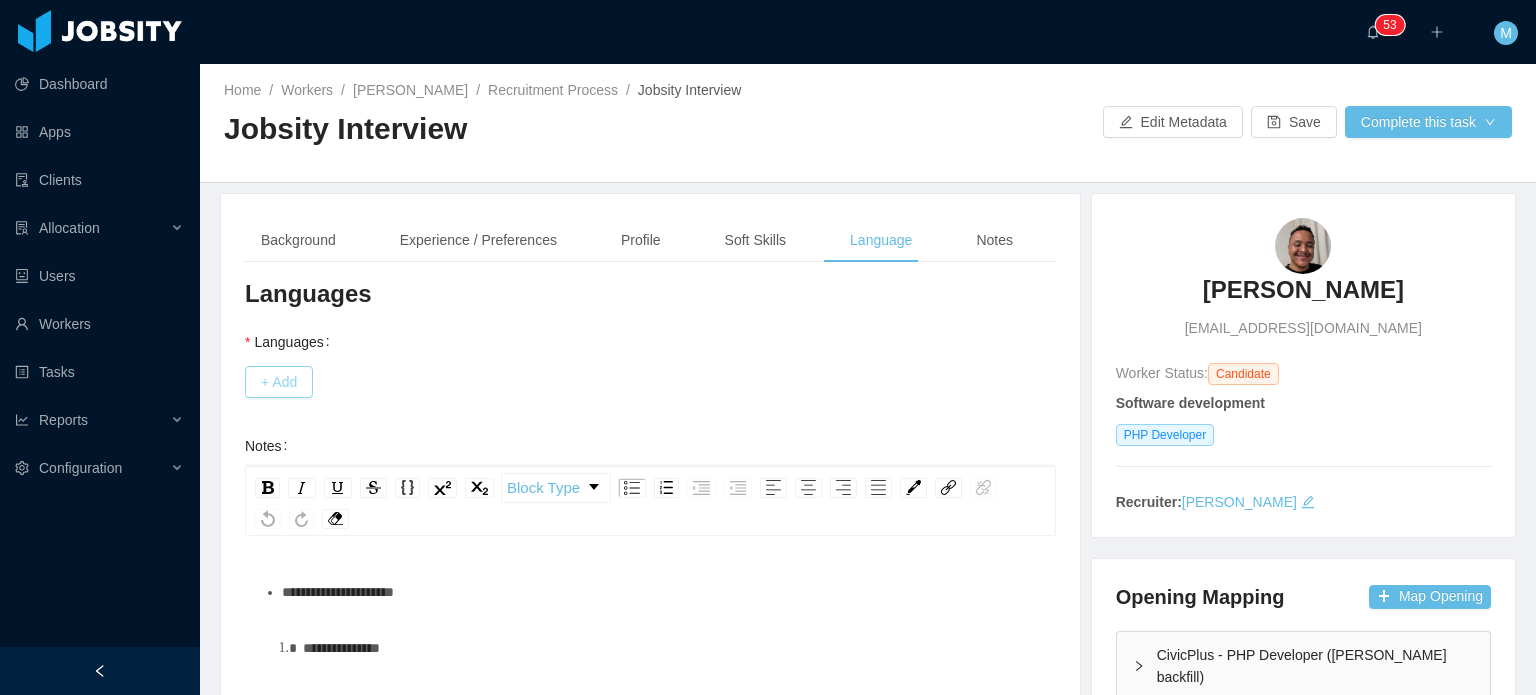 click on "+ Add" at bounding box center (279, 382) 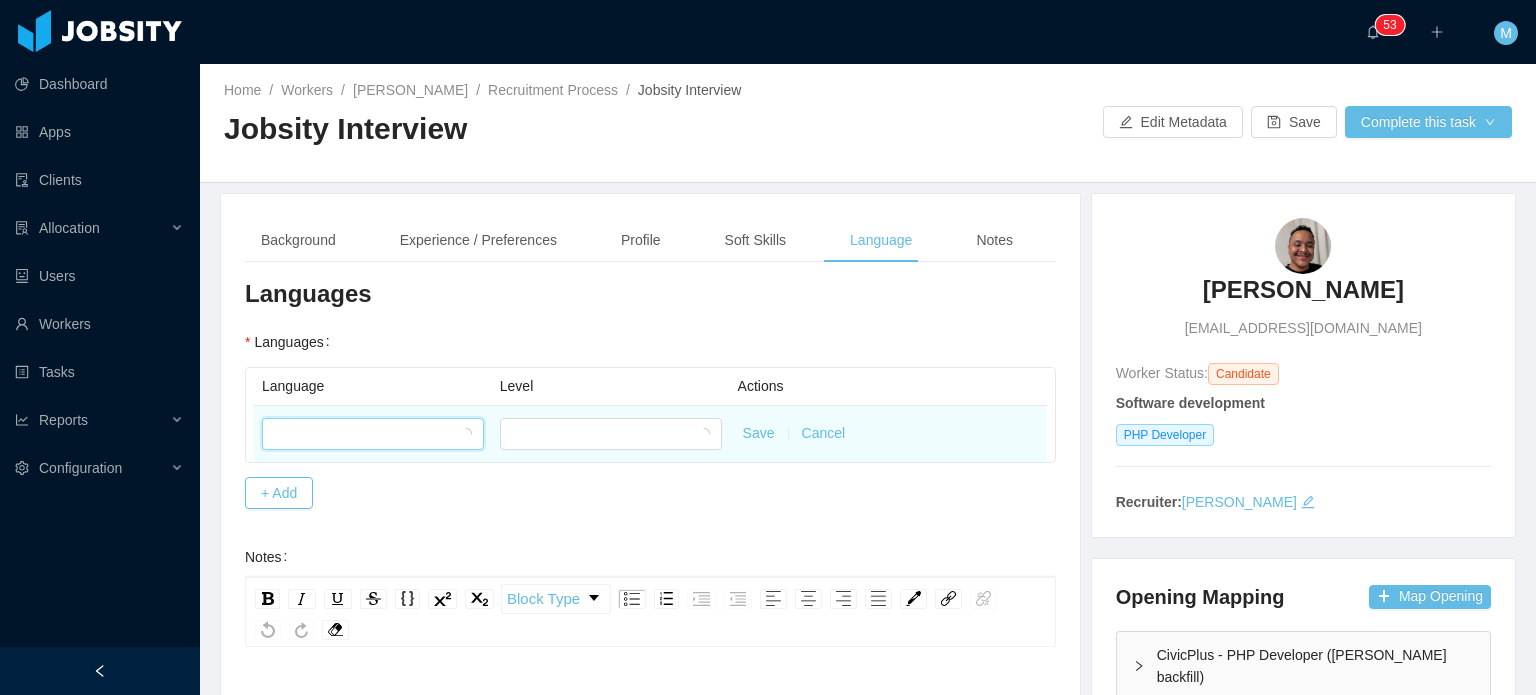 click at bounding box center [366, 434] 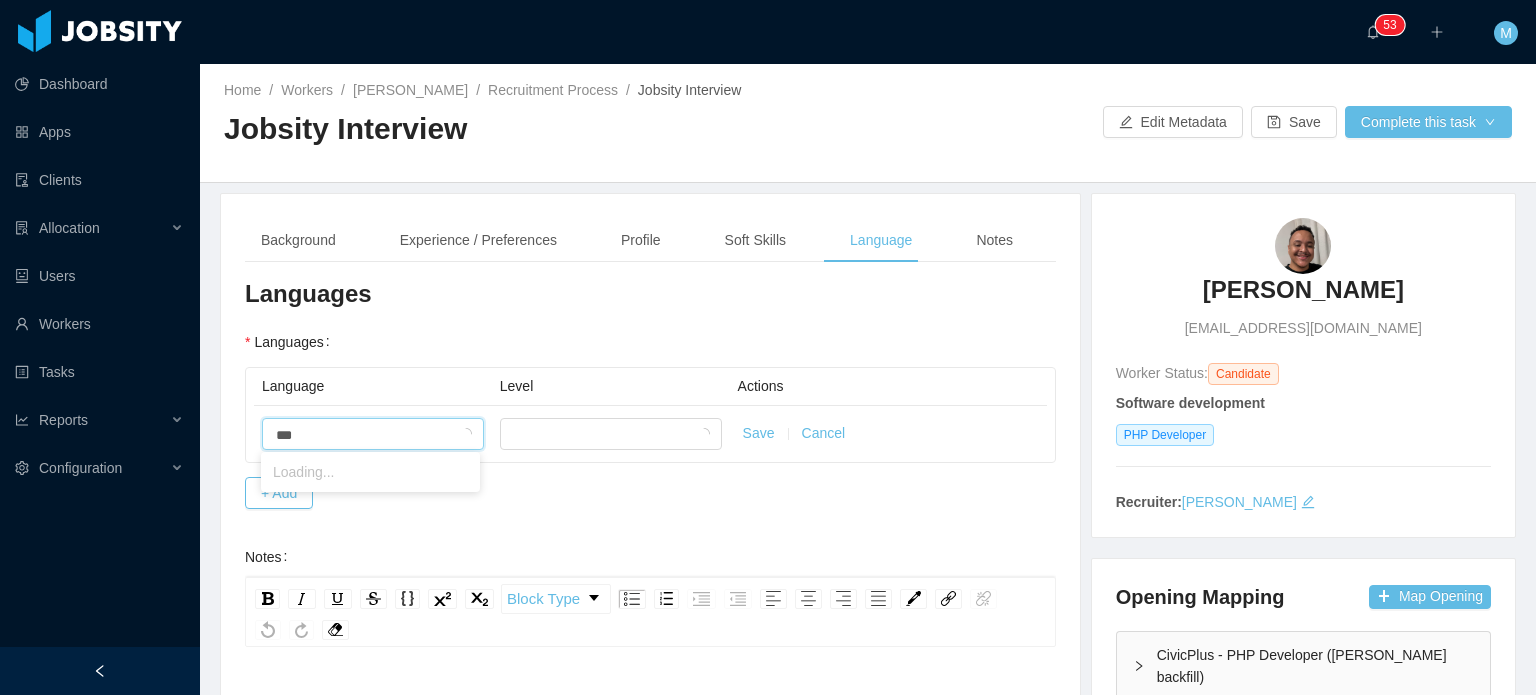 type on "****" 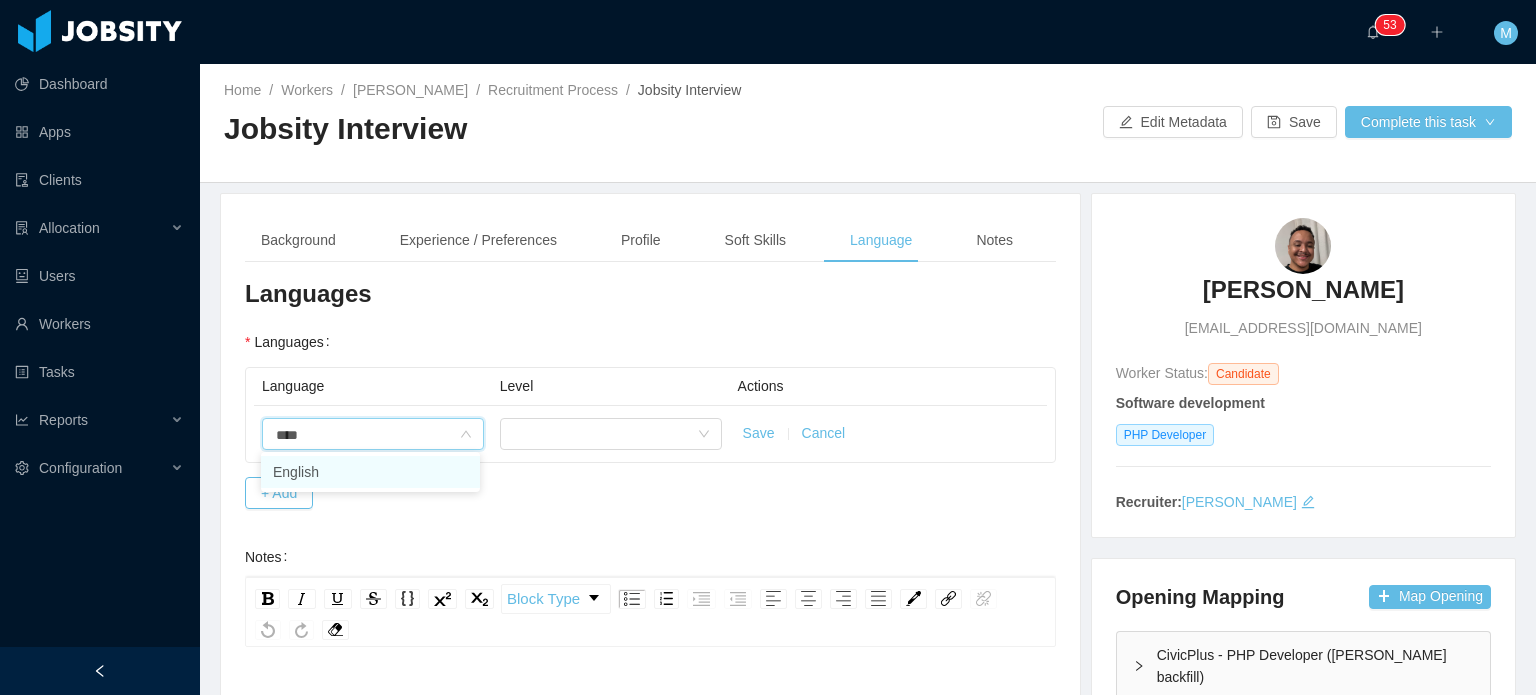 click on "English" at bounding box center [370, 472] 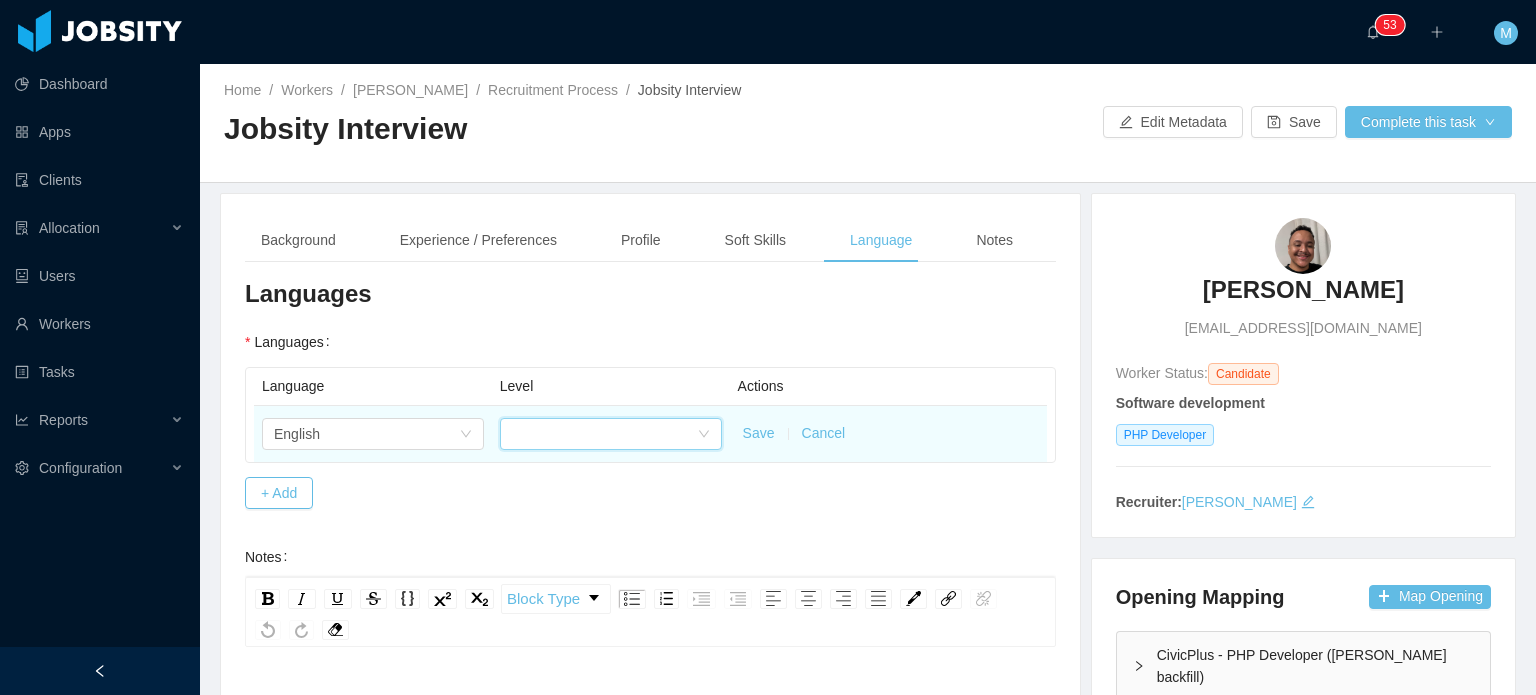click at bounding box center (604, 434) 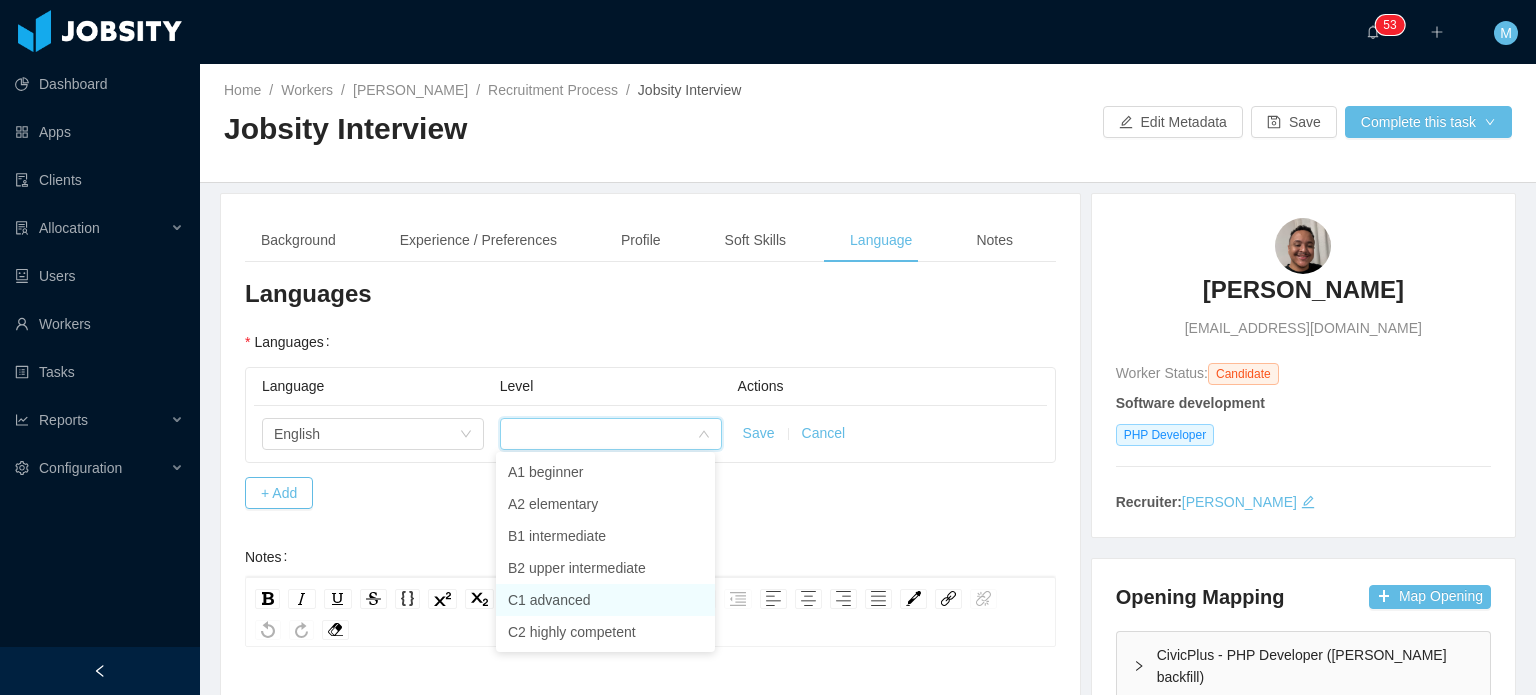 click on "C1 advanced" at bounding box center (605, 600) 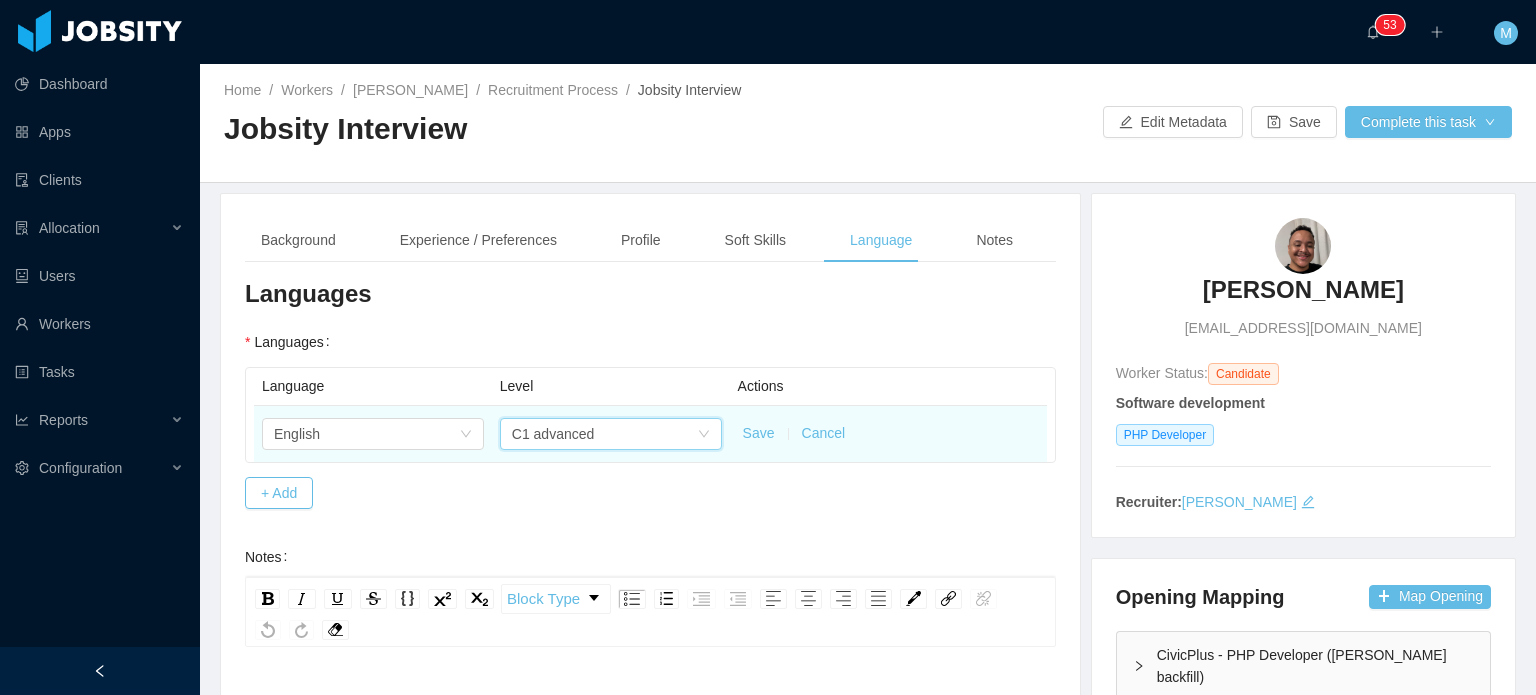 click on "Save Cancel" at bounding box center [888, 434] 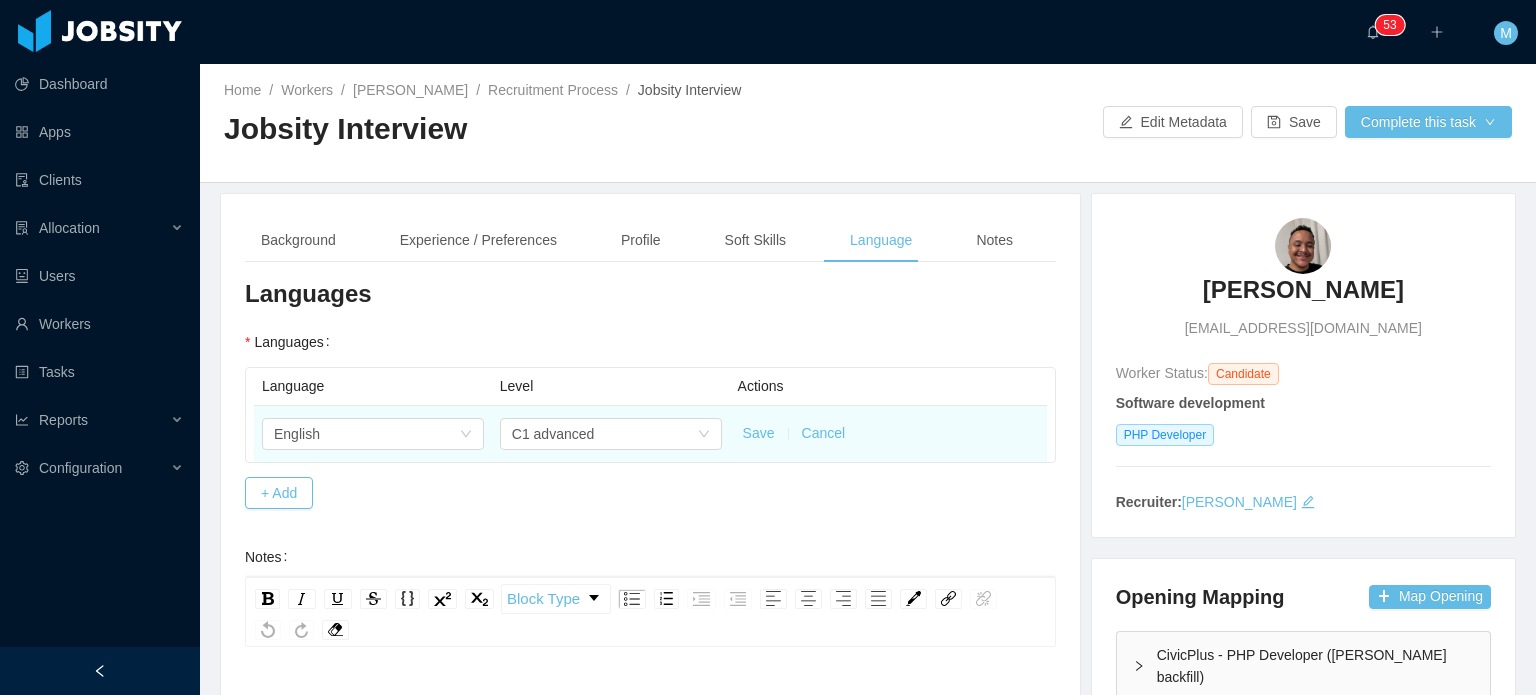 click on "Save" at bounding box center (759, 433) 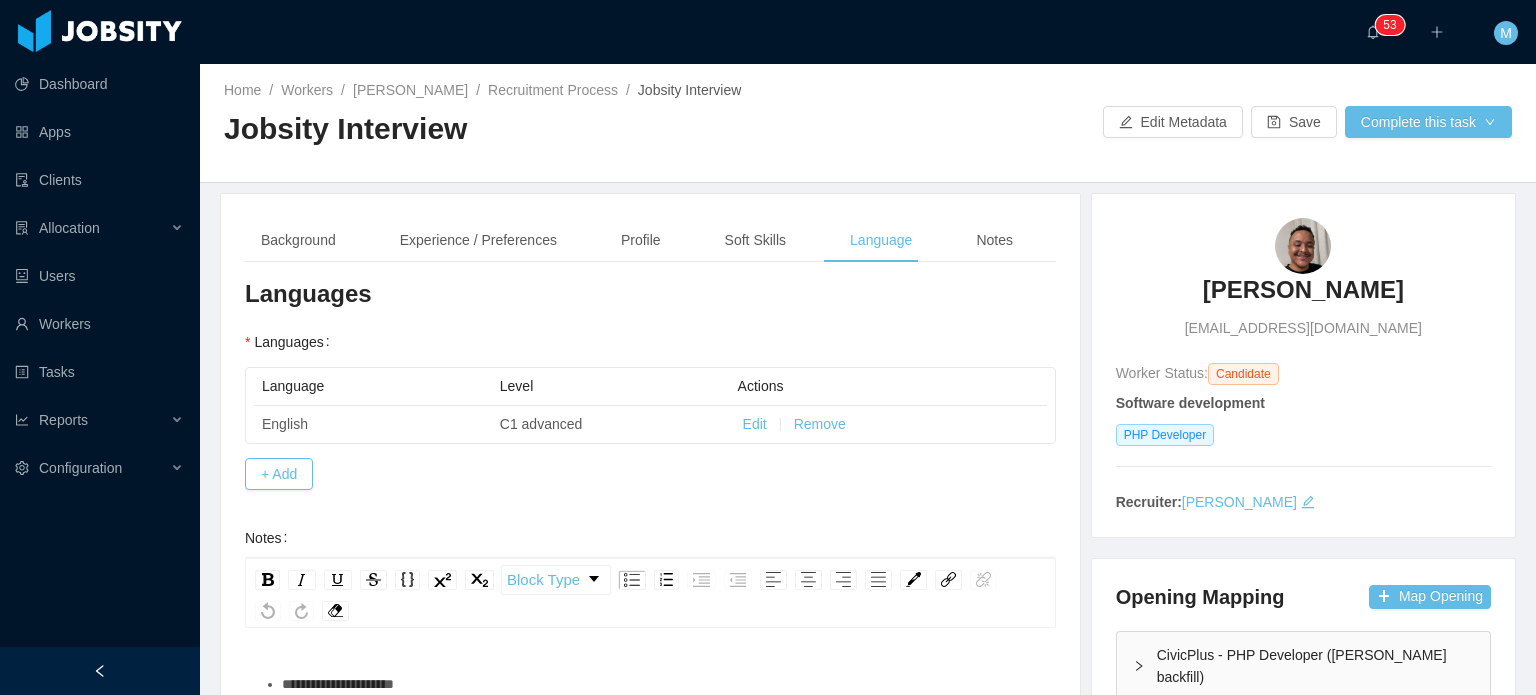 click on "Background Experience / Preferences Profile Soft Skills Language Notes General Background What have you heard about Jobsity? Billable Billable Gender [DEMOGRAPHIC_DATA] [DEMOGRAPHIC_DATA] [DEMOGRAPHIC_DATA] Location Country ****** [GEOGRAPHIC_DATA] ********* [GEOGRAPHIC_DATA]   Marital Status Marital Status Number of Children * Nationality Country   Education + Add Overall Years of Experience Date of Birth Technical Profile and Role Preference Which technologies have you been most involved and committed to? Software development Remove Edit PHP Developer Add Type In which technologies do you have experience with? PHP Developer Skills by Job Title Other Skills Skill Level Years experiences Skill Chronology Actions React.js Edit Remove Javascript Edit Remove Yii Edit Remove Lambdas Edit Remove GraphQL Edit Remove + Add Do you feel more comfortable in the BE, FE or in both, as a full stack? Select an option   Which technologies are you interested in working with? Select Job Titles PHP Developer   Select skills   Generalist Specialist Select an option" at bounding box center (650, 613) 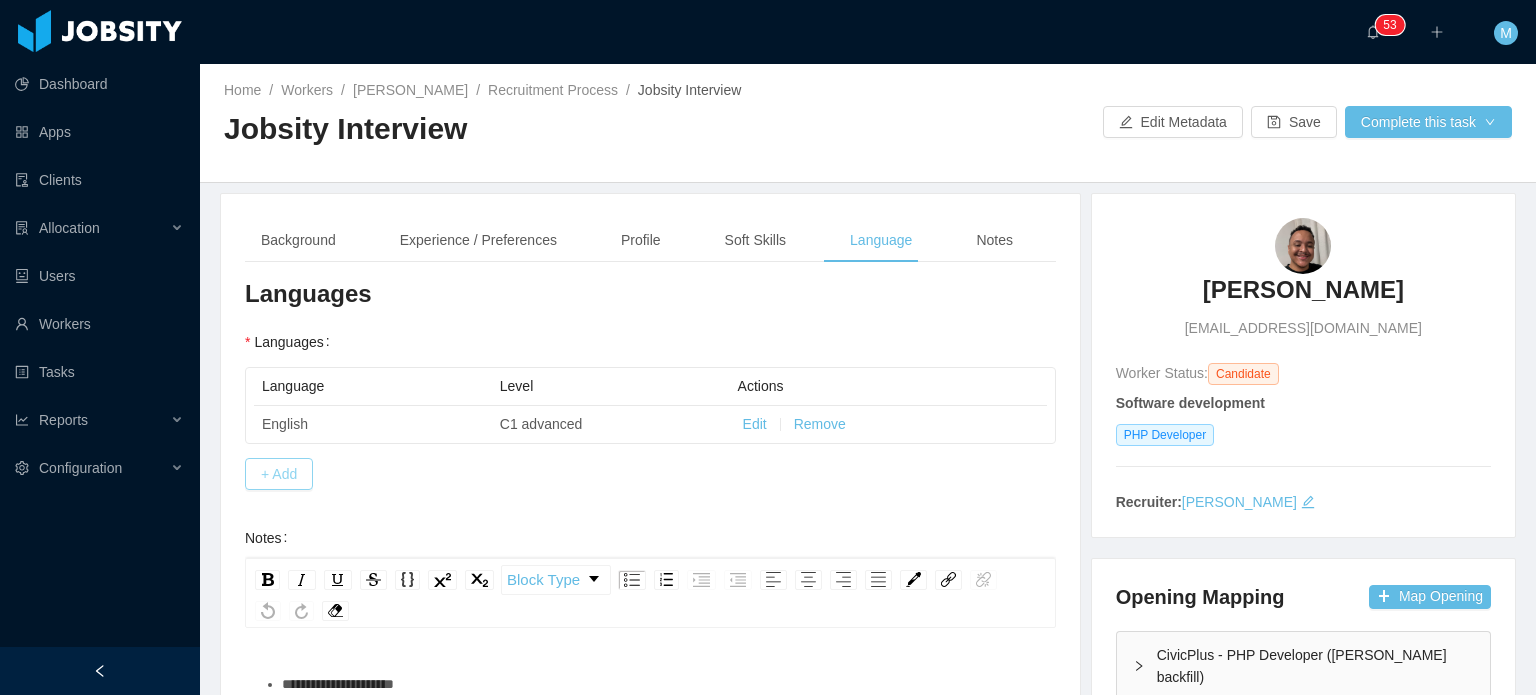 click on "+ Add" at bounding box center (279, 474) 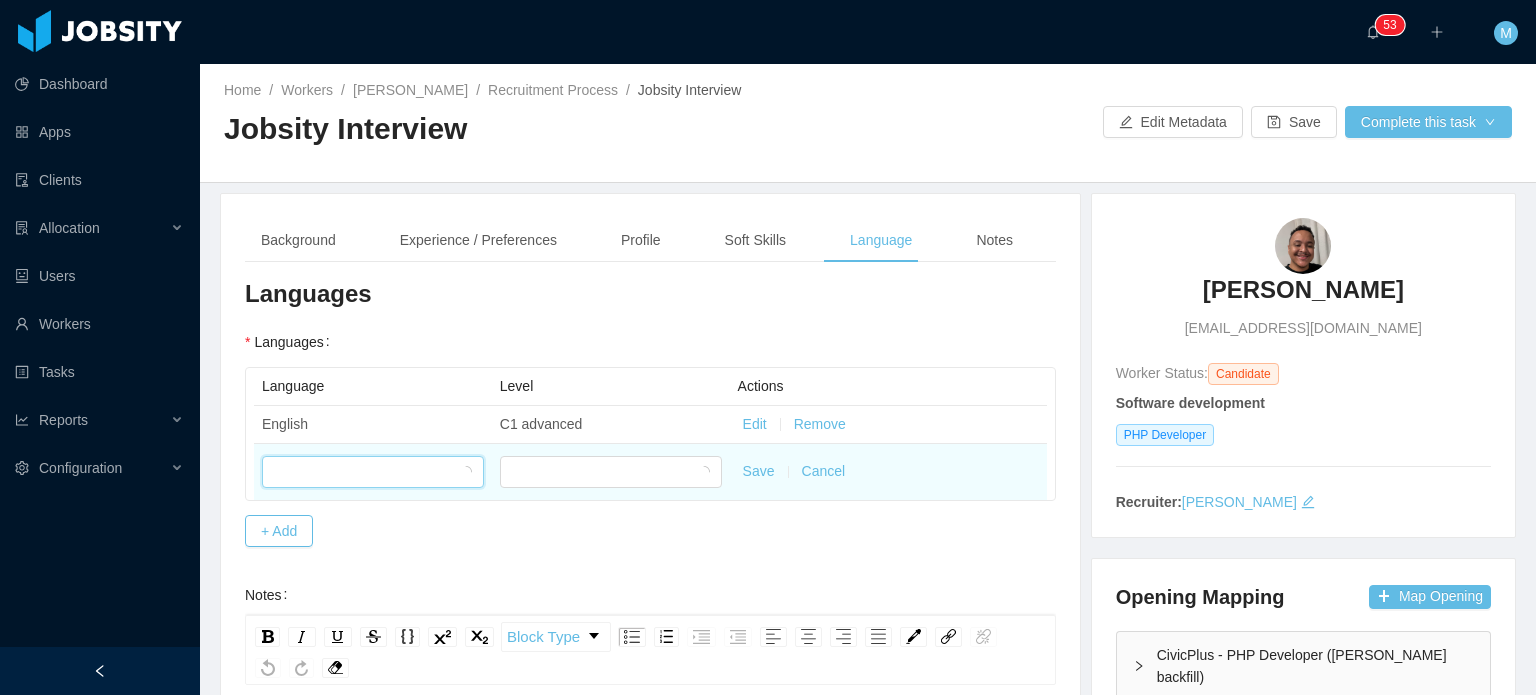 click at bounding box center (373, 472) 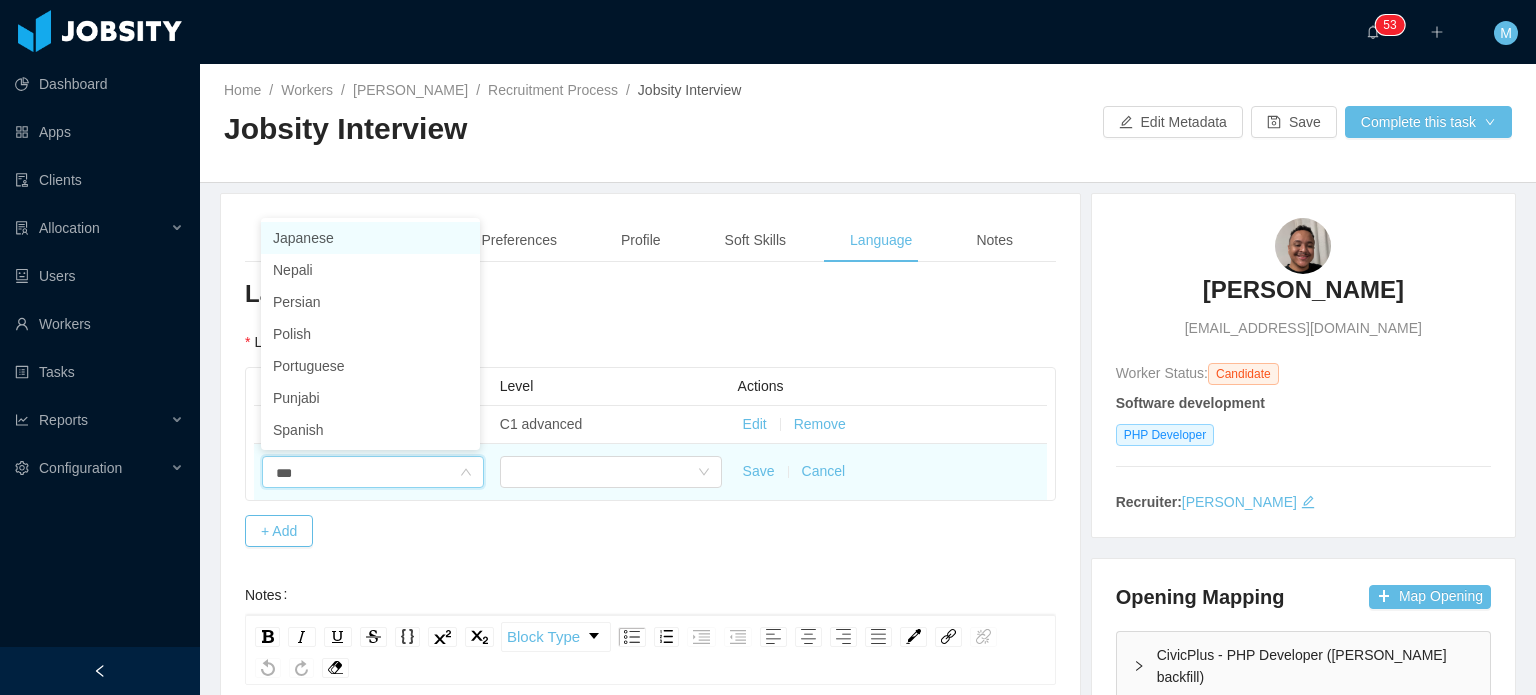 type on "****" 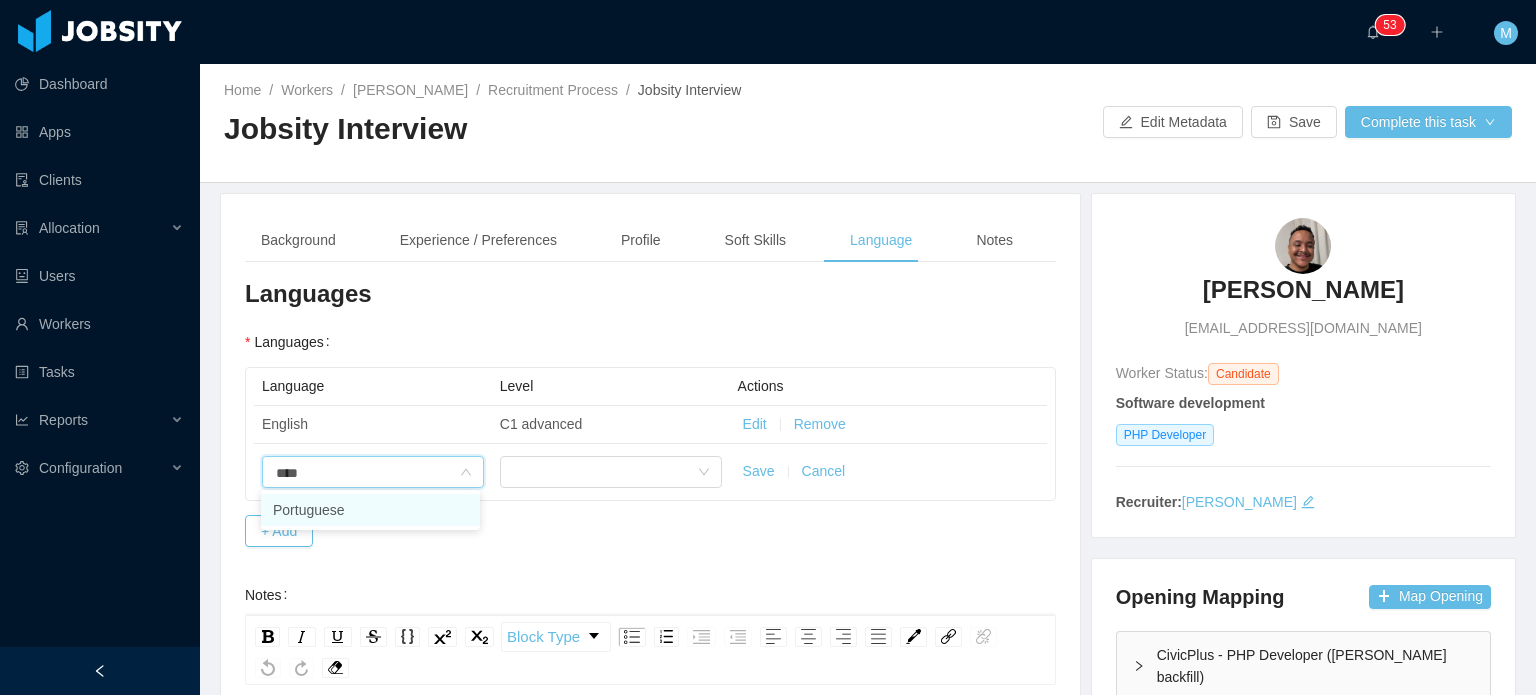 click on "Portuguese" at bounding box center [370, 510] 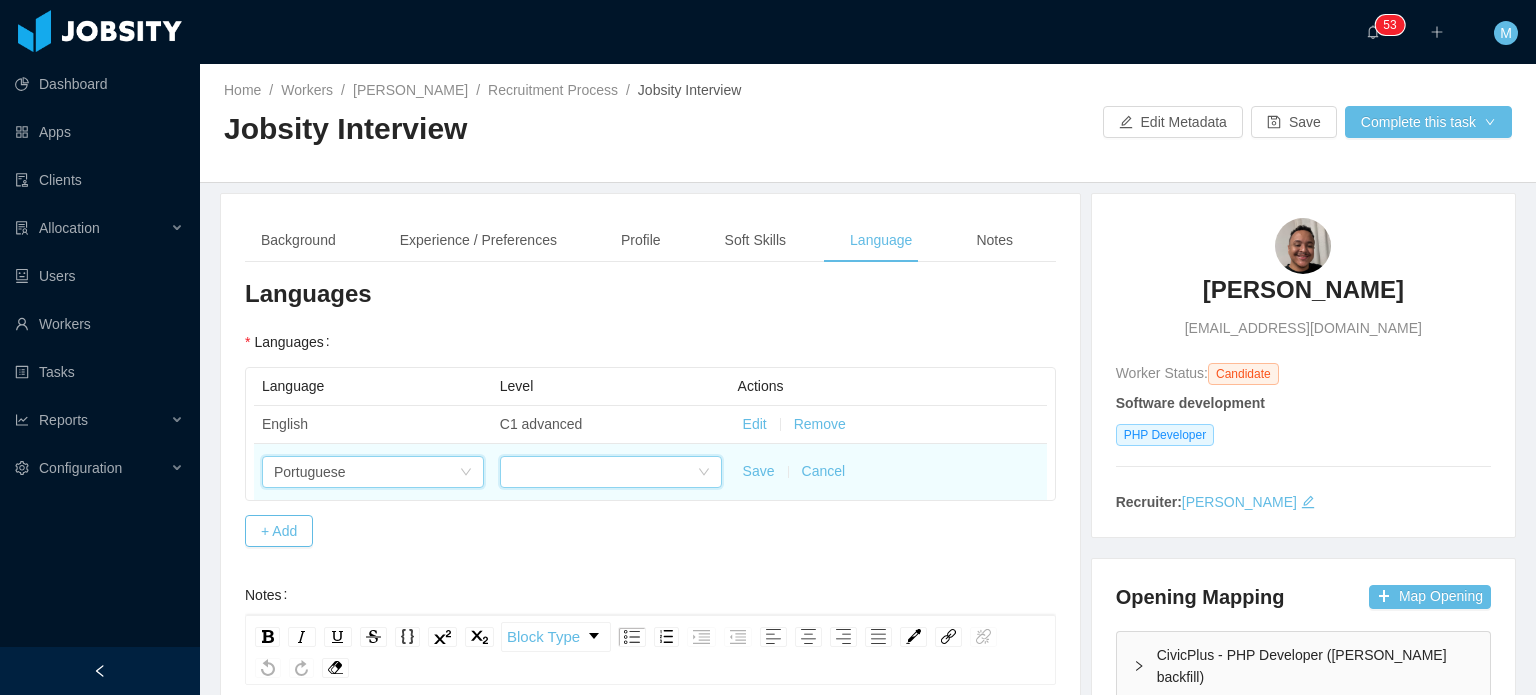 click at bounding box center [604, 472] 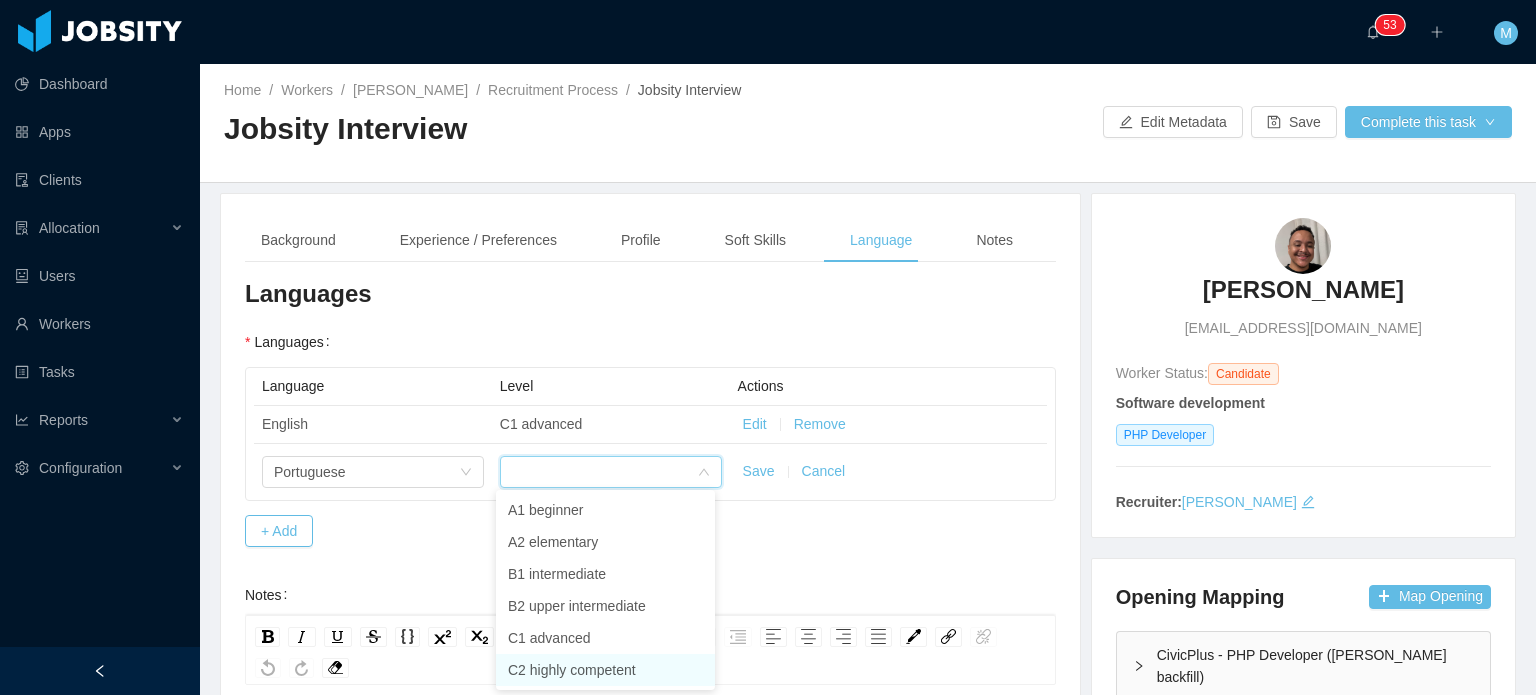 click on "C2 highly competent" at bounding box center [605, 670] 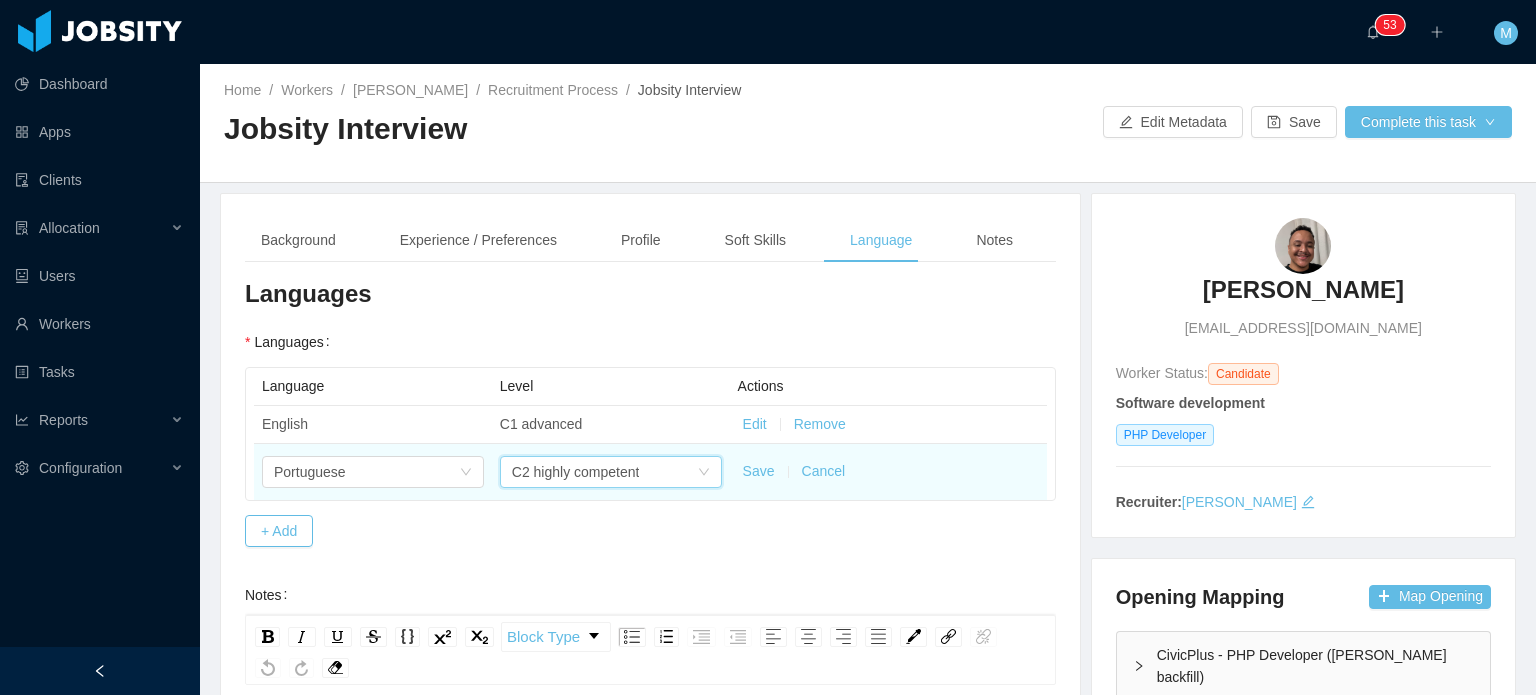 click on "Save Cancel" at bounding box center [888, 472] 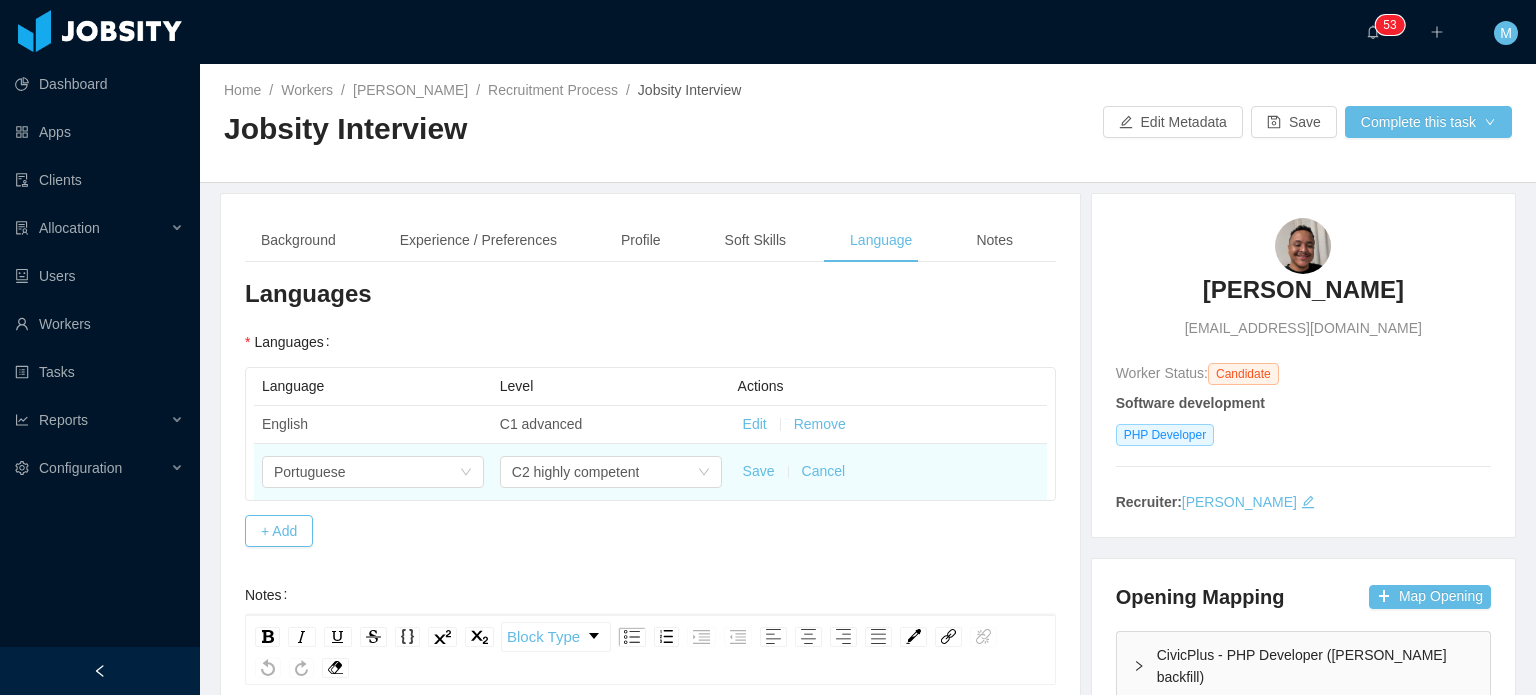 click on "Save" at bounding box center (759, 471) 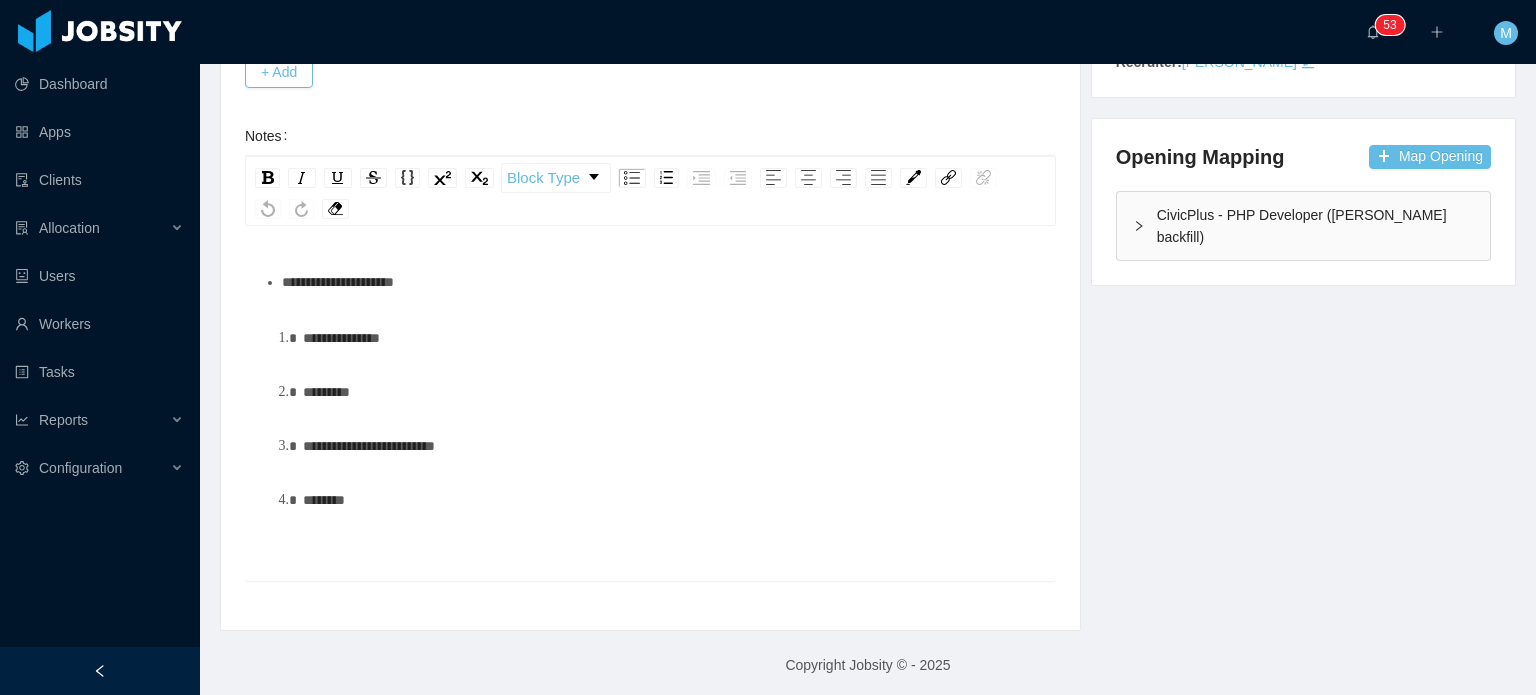 scroll, scrollTop: 442, scrollLeft: 0, axis: vertical 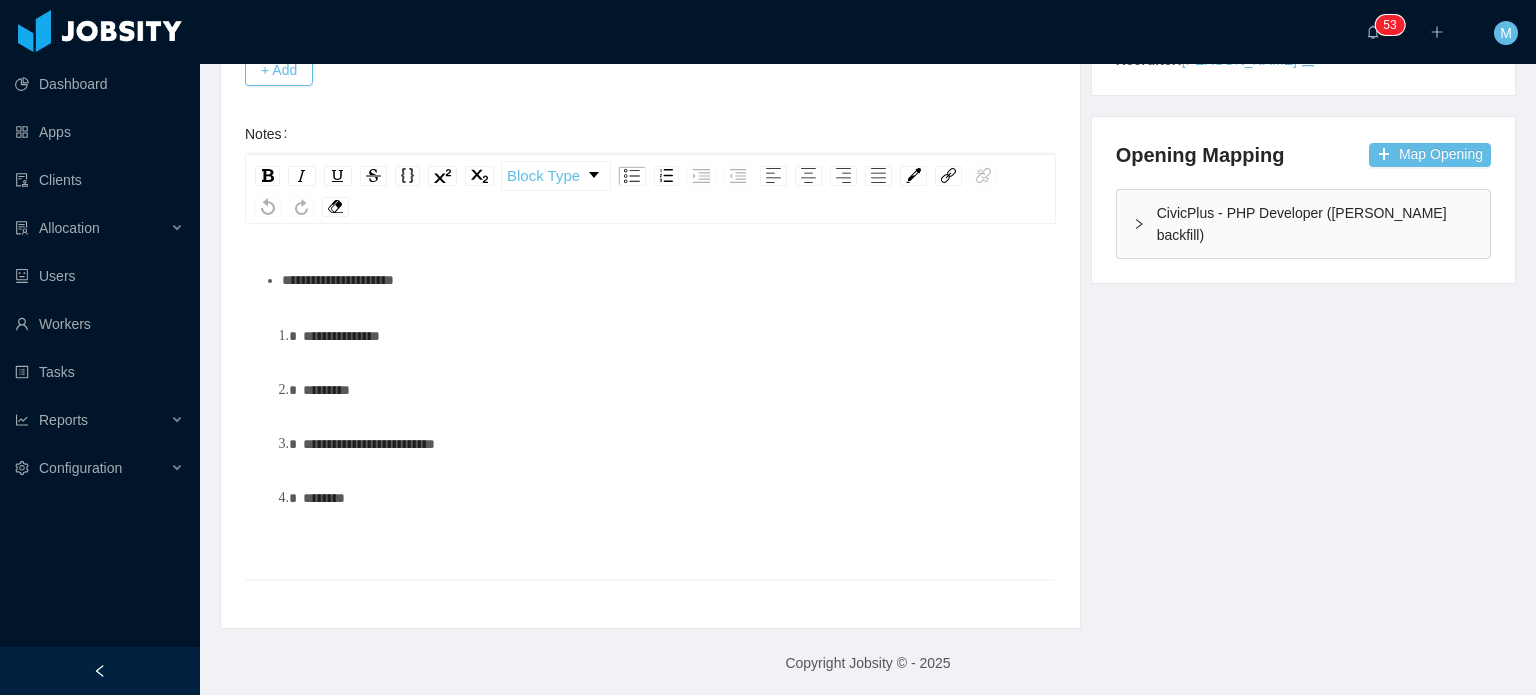 click on "**********" at bounding box center (650, 404) 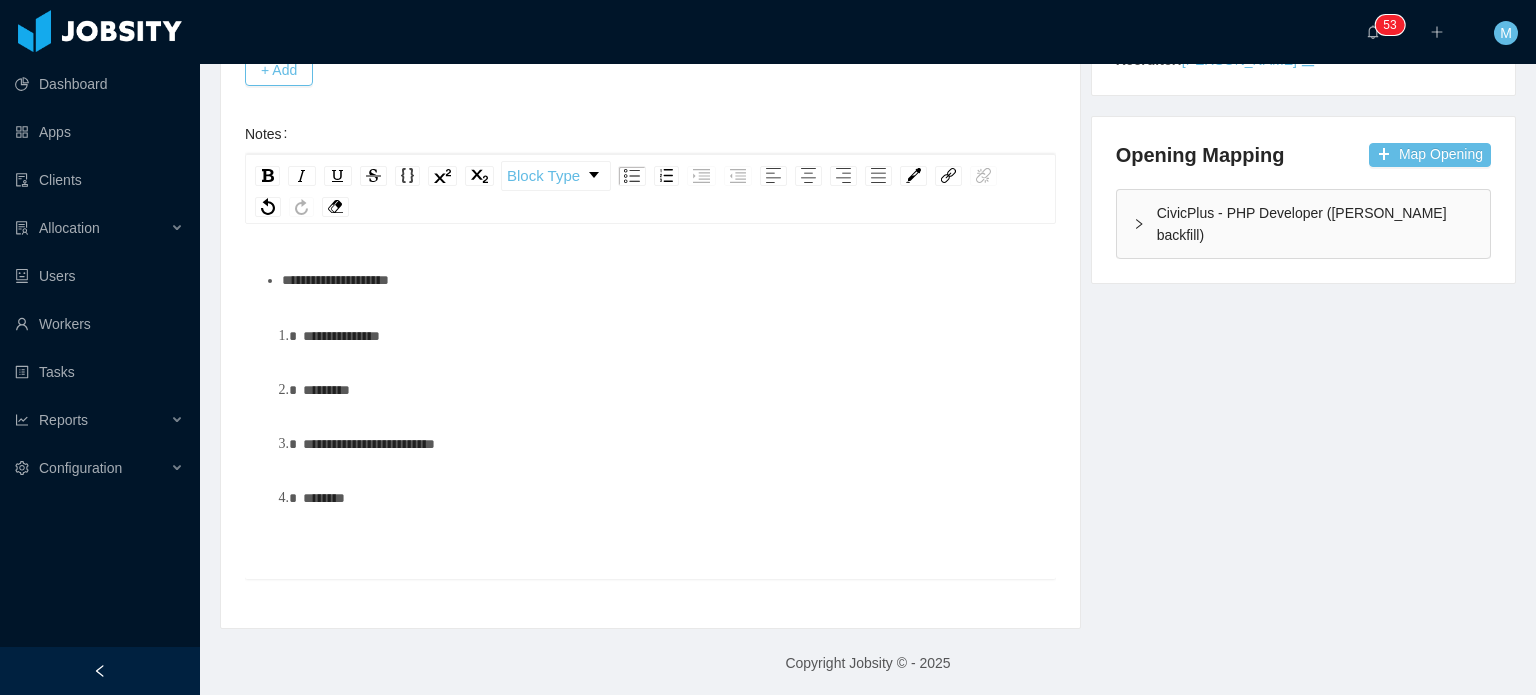 type 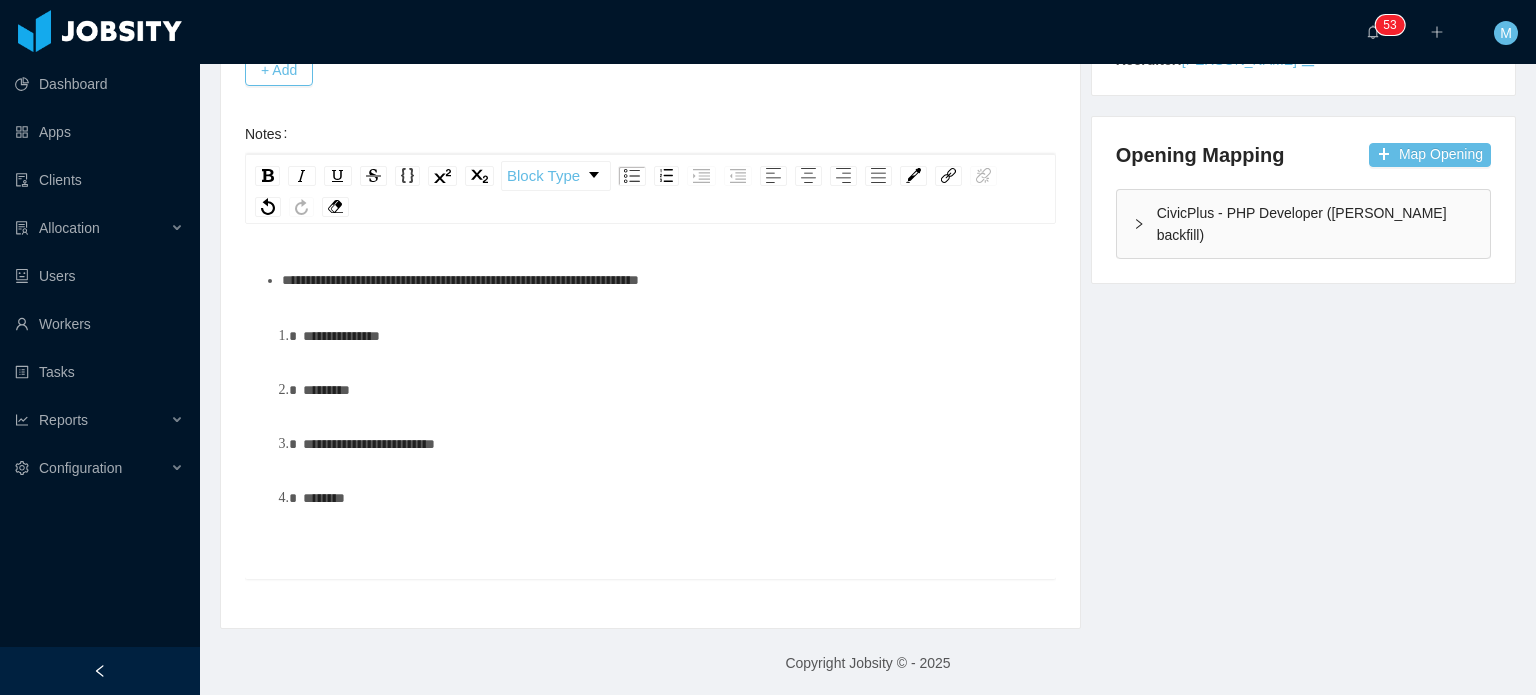 click on "**********" at bounding box center [672, 336] 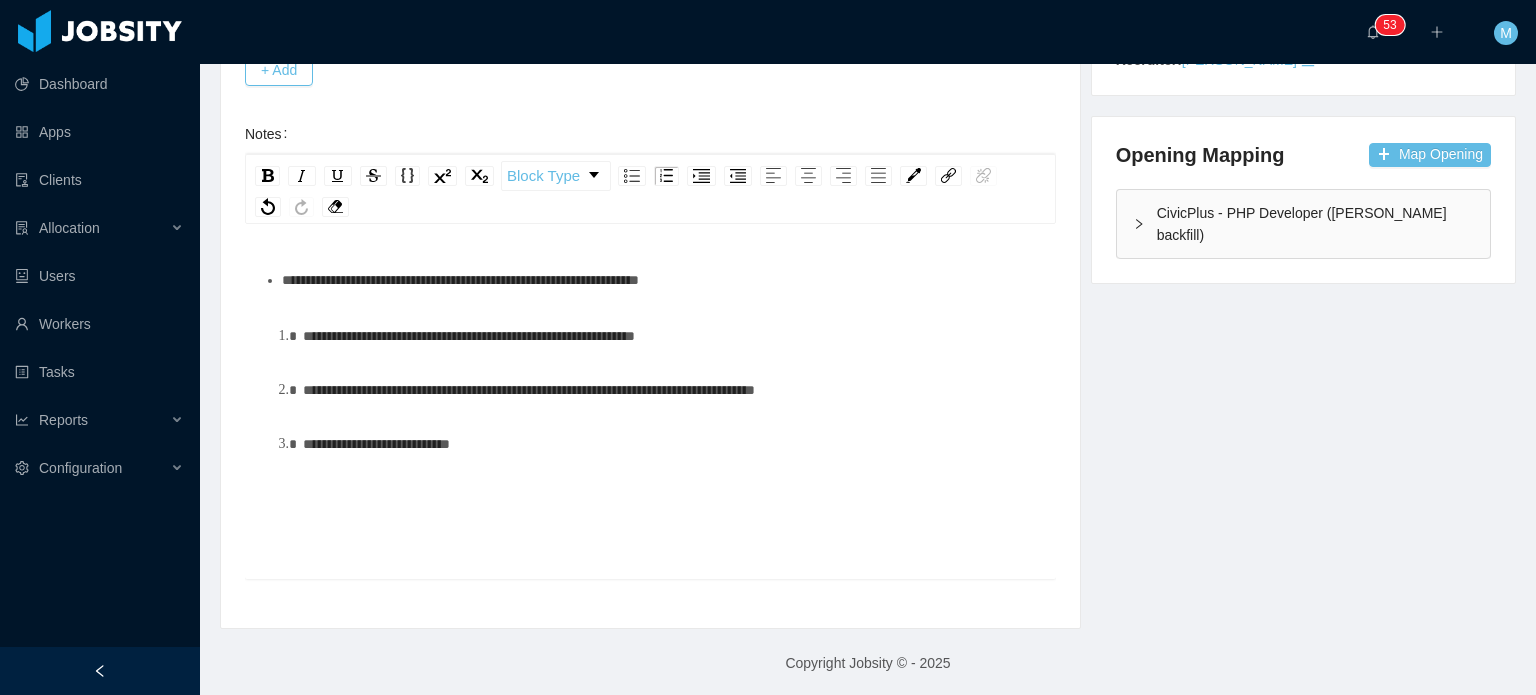 click on "**********" at bounding box center (661, 280) 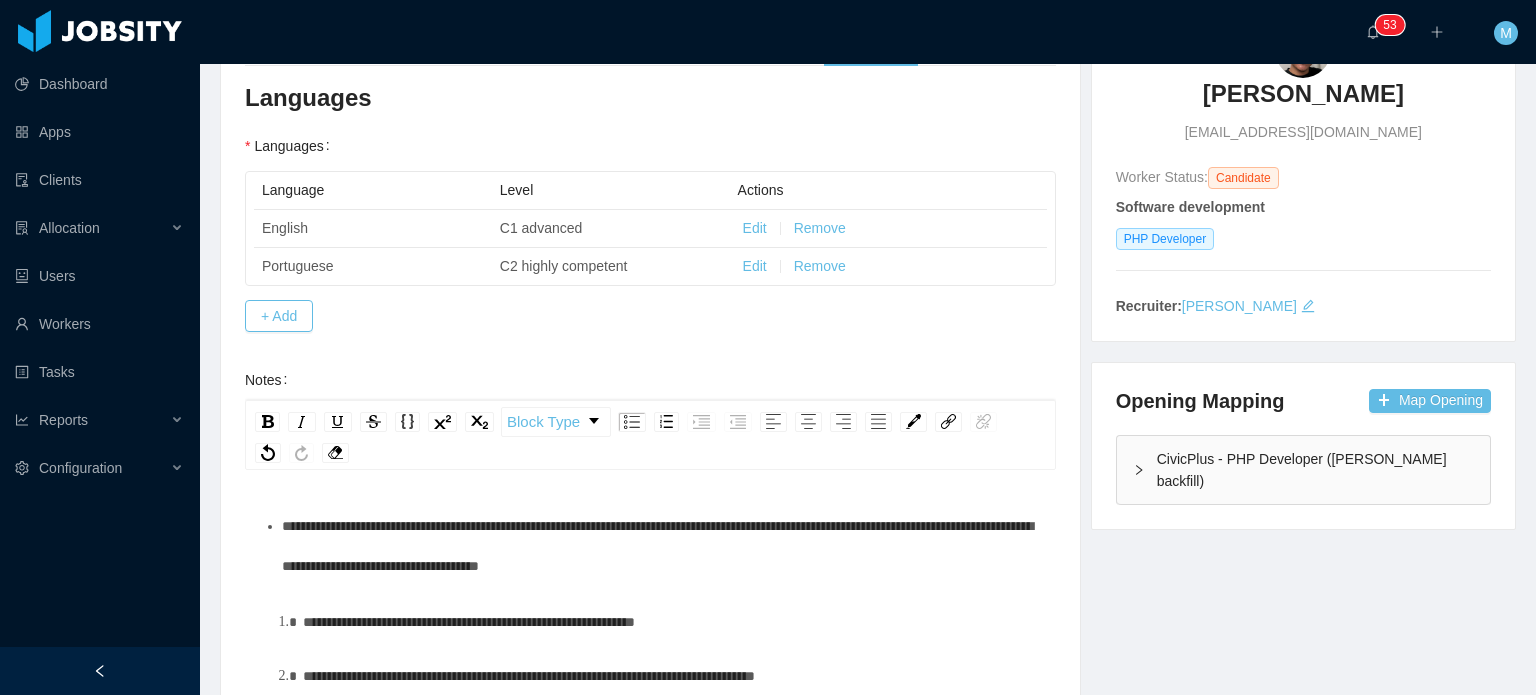 scroll, scrollTop: 0, scrollLeft: 0, axis: both 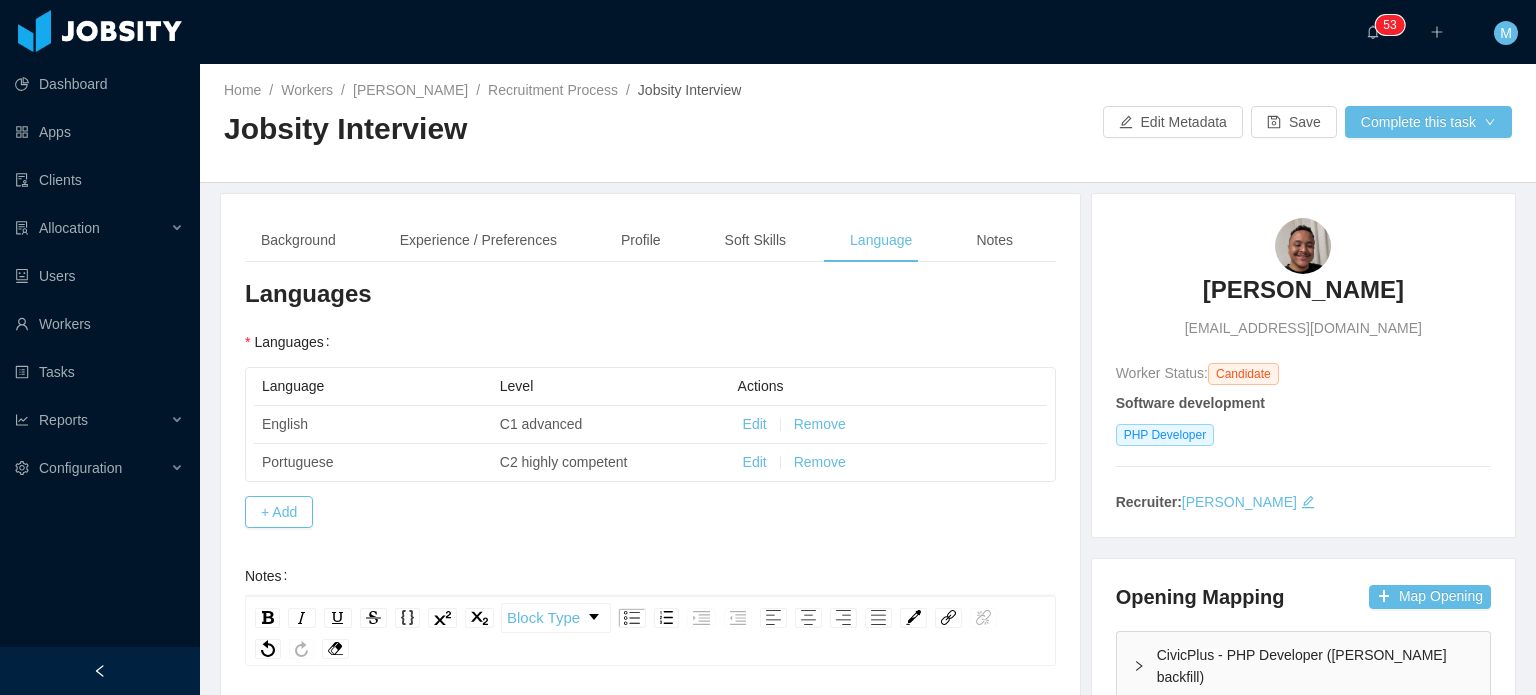click on "Background Experience / Preferences Profile Soft Skills Language Notes General Background What have you heard about Jobsity? Billable Billable Gender [DEMOGRAPHIC_DATA] [DEMOGRAPHIC_DATA] [DEMOGRAPHIC_DATA] Location Country ****** [GEOGRAPHIC_DATA] ********* [GEOGRAPHIC_DATA]   Marital Status Marital Status Number of Children * Nationality Country   Education + Add Overall Years of Experience Date of Birth Technical Profile and Role Preference Which technologies have you been most involved and committed to? Software development Remove Edit PHP Developer Add Type In which technologies do you have experience with? PHP Developer Skills by Job Title Other Skills Skill Level Years experiences Skill Chronology Actions React.js Edit Remove Javascript Edit Remove Yii Edit Remove Lambdas Edit Remove GraphQL Edit Remove + Add Do you feel more comfortable in the BE, FE or in both, as a full stack? Select an option   Which technologies are you interested in working with? Select Job Titles PHP Developer   Select skills   Generalist Specialist Select an option" at bounding box center [650, 632] 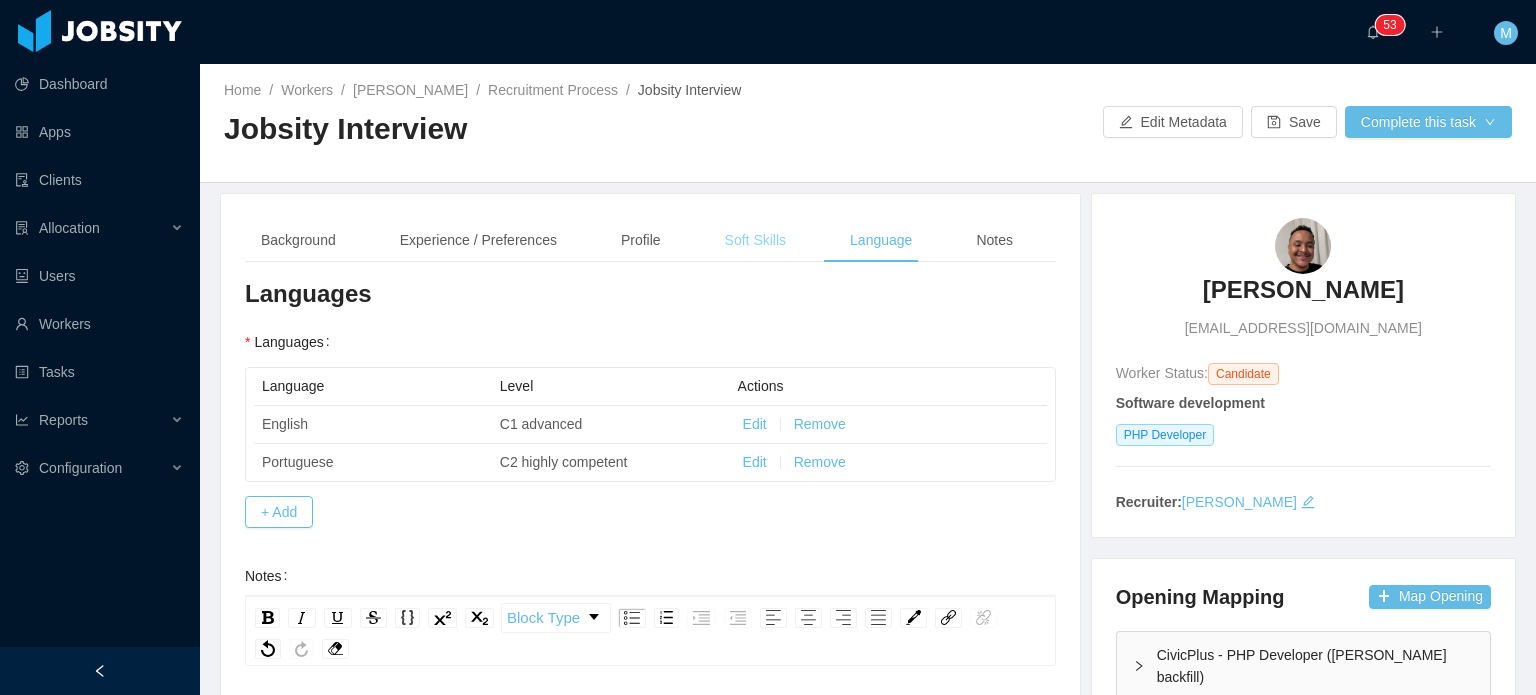click on "Soft Skills" at bounding box center (755, 240) 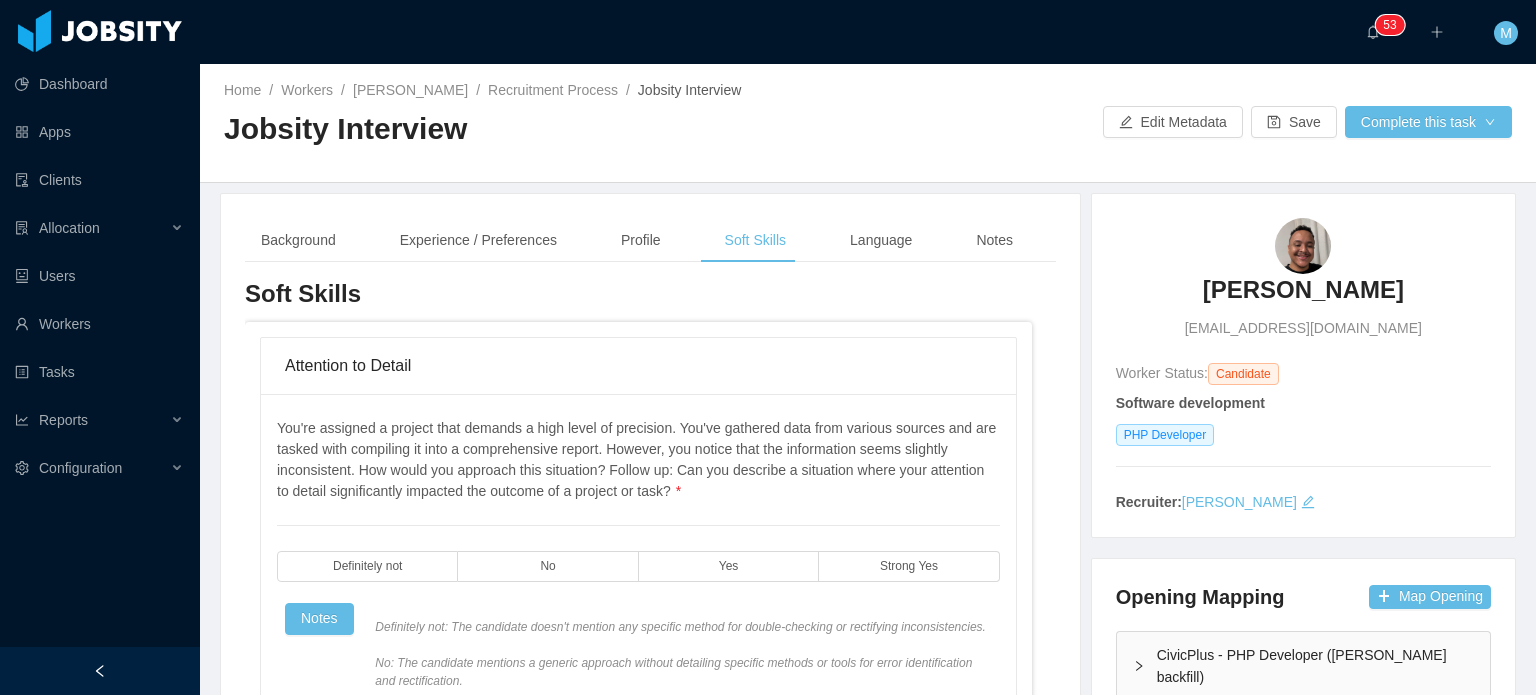 scroll, scrollTop: 100, scrollLeft: 0, axis: vertical 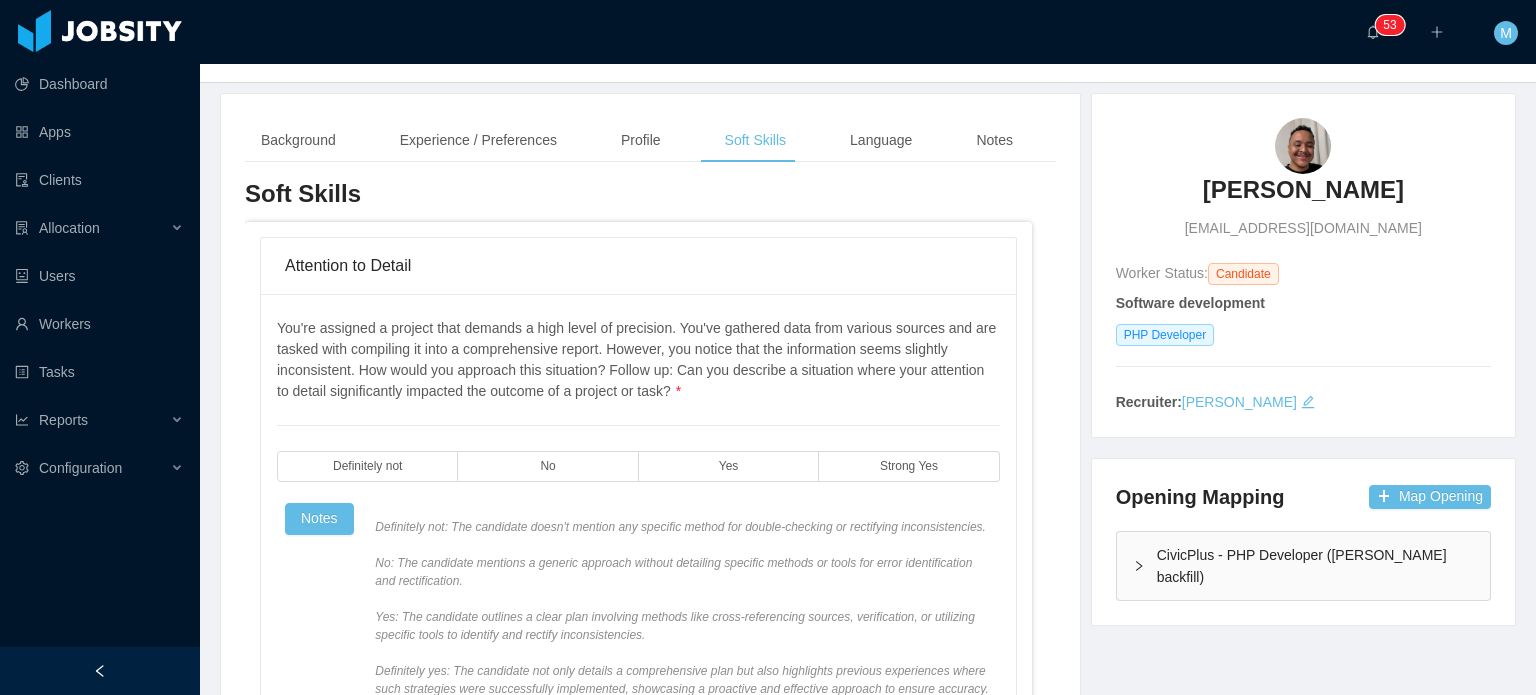 click on "You're assigned a project that demands a high level of precision. You've gathered data from various sources and are tasked with compiling it into a comprehensive report. However, you notice that the information seems slightly inconsistent. How would you approach this situation? Follow up: Can you describe a situation where your attention to detail significantly impacted the outcome of a project or task? * Definitely not No Yes Strong Yes Notes" at bounding box center [638, 508] 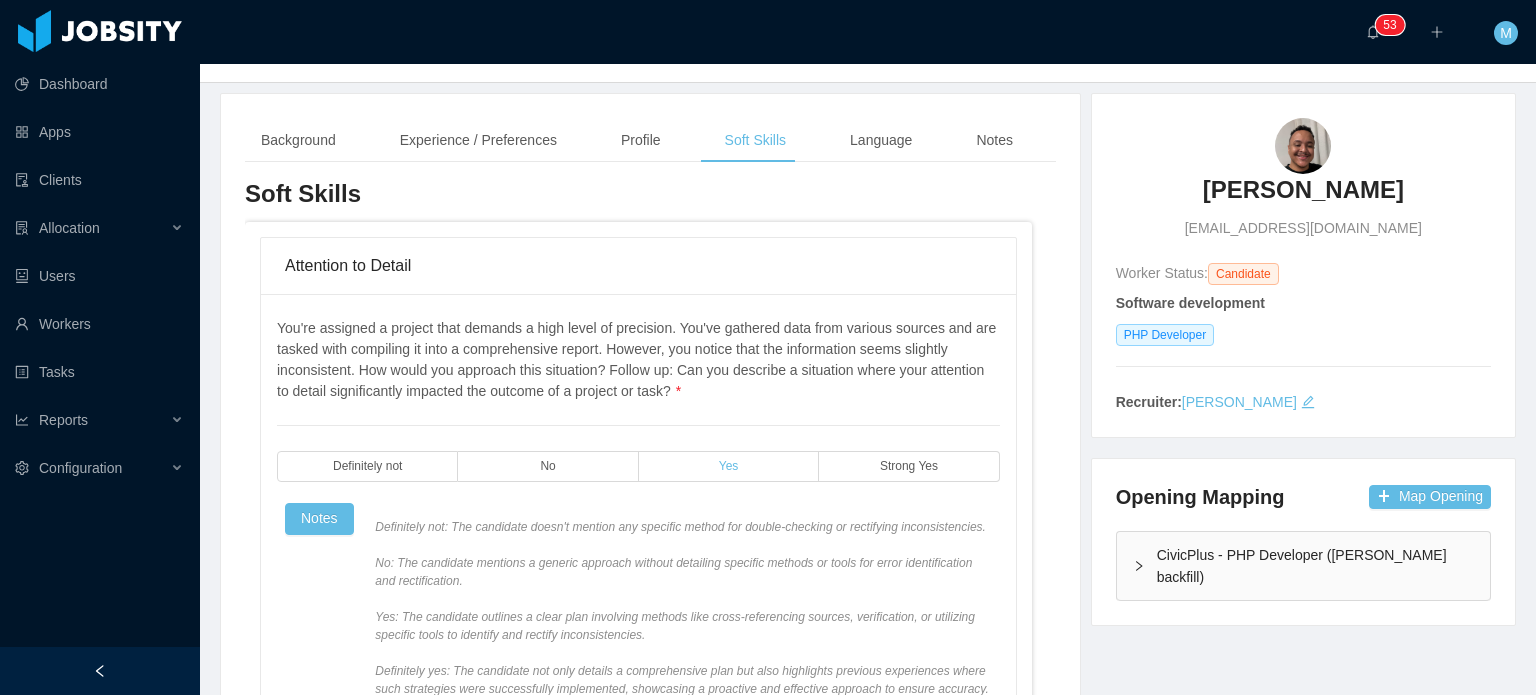 click on "Yes" at bounding box center [729, 466] 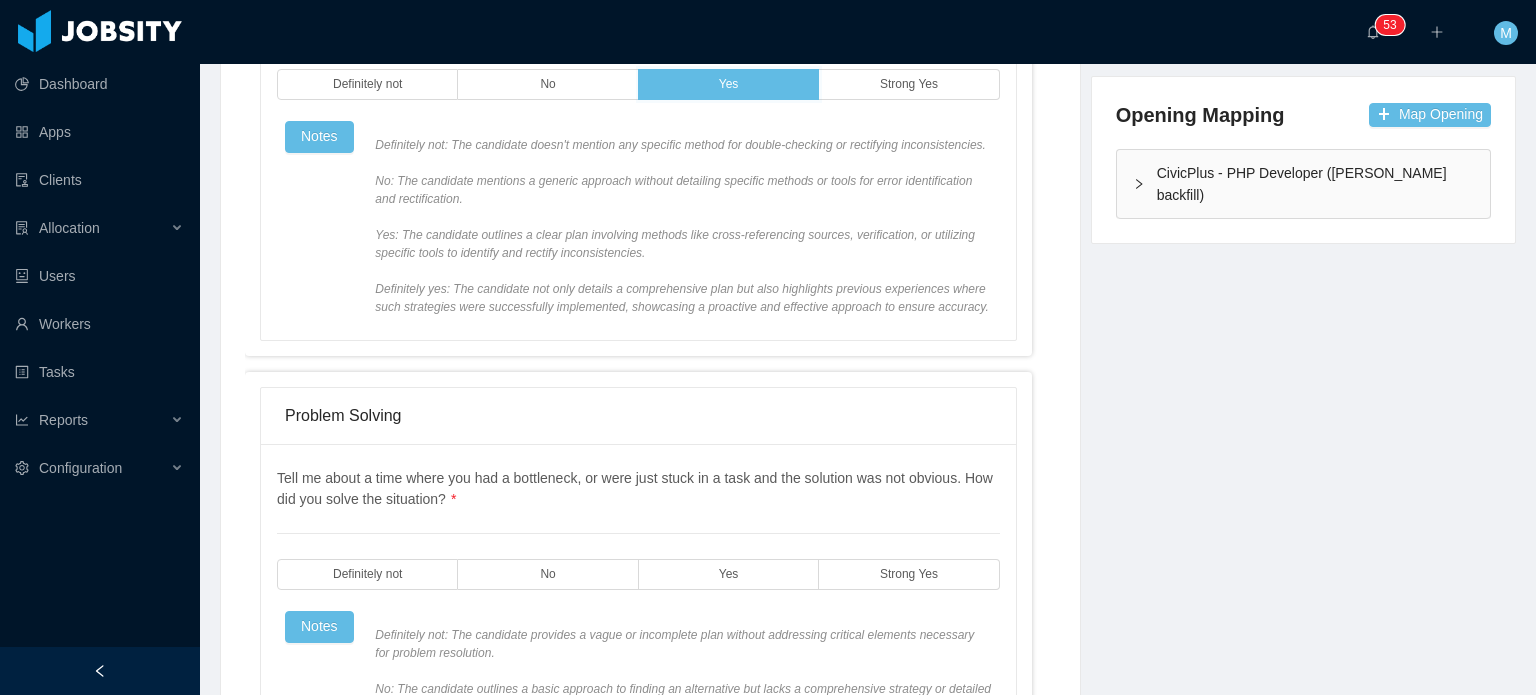 scroll, scrollTop: 500, scrollLeft: 0, axis: vertical 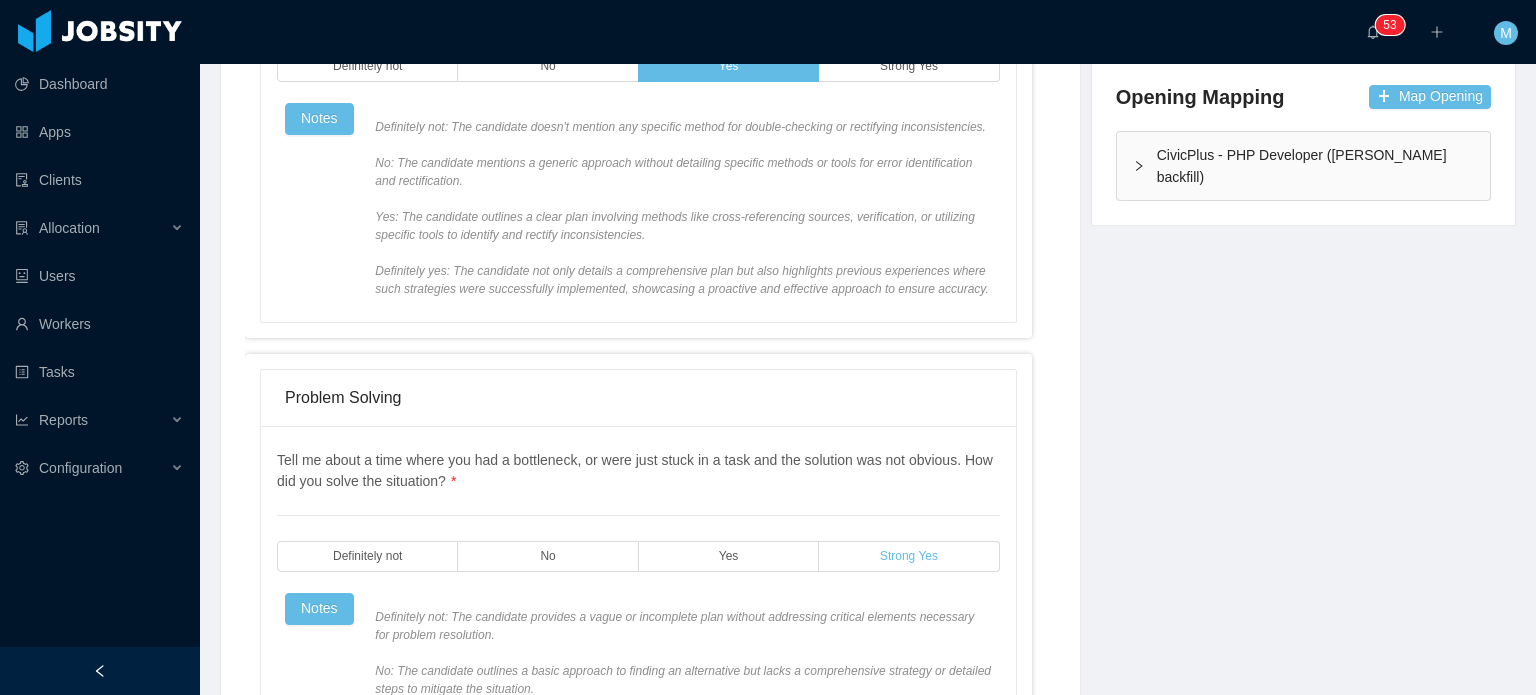 click on "Strong Yes" at bounding box center (909, 556) 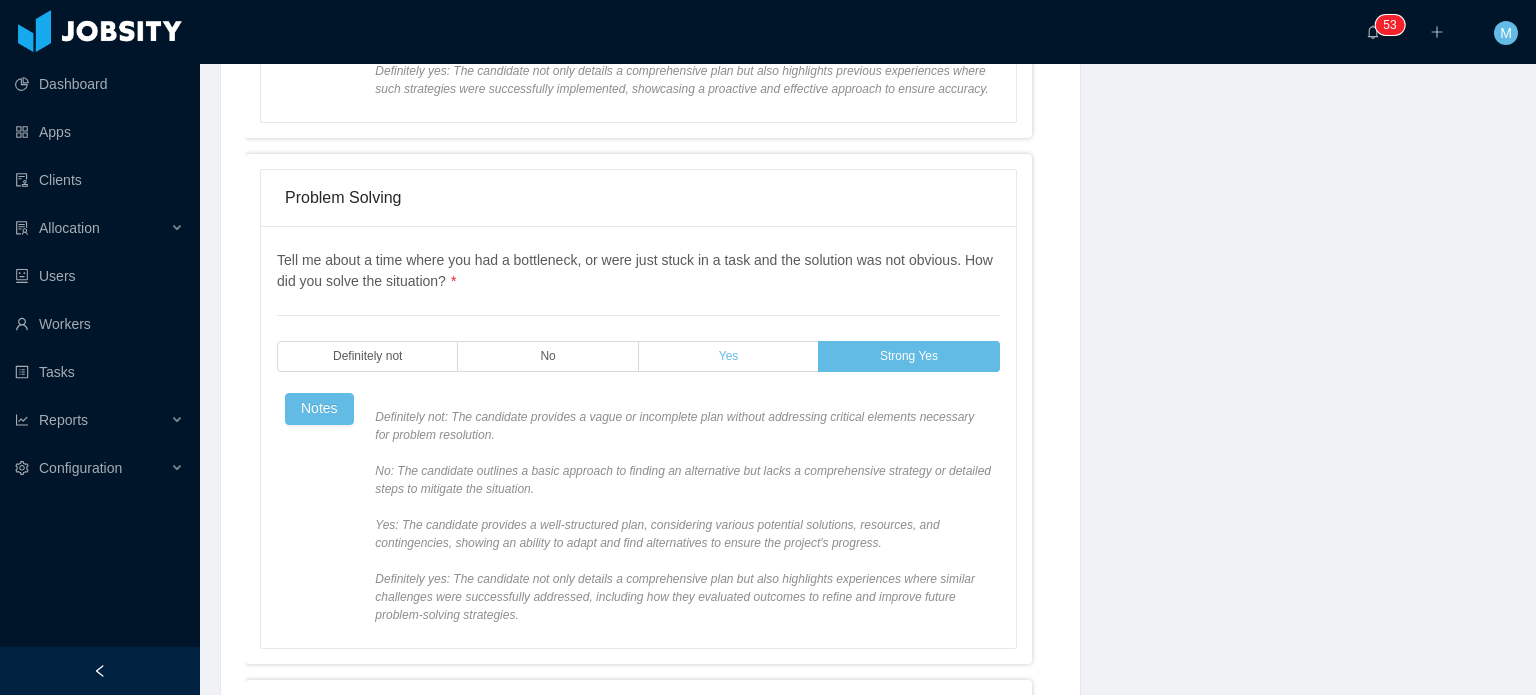 click on "Yes" at bounding box center (729, 356) 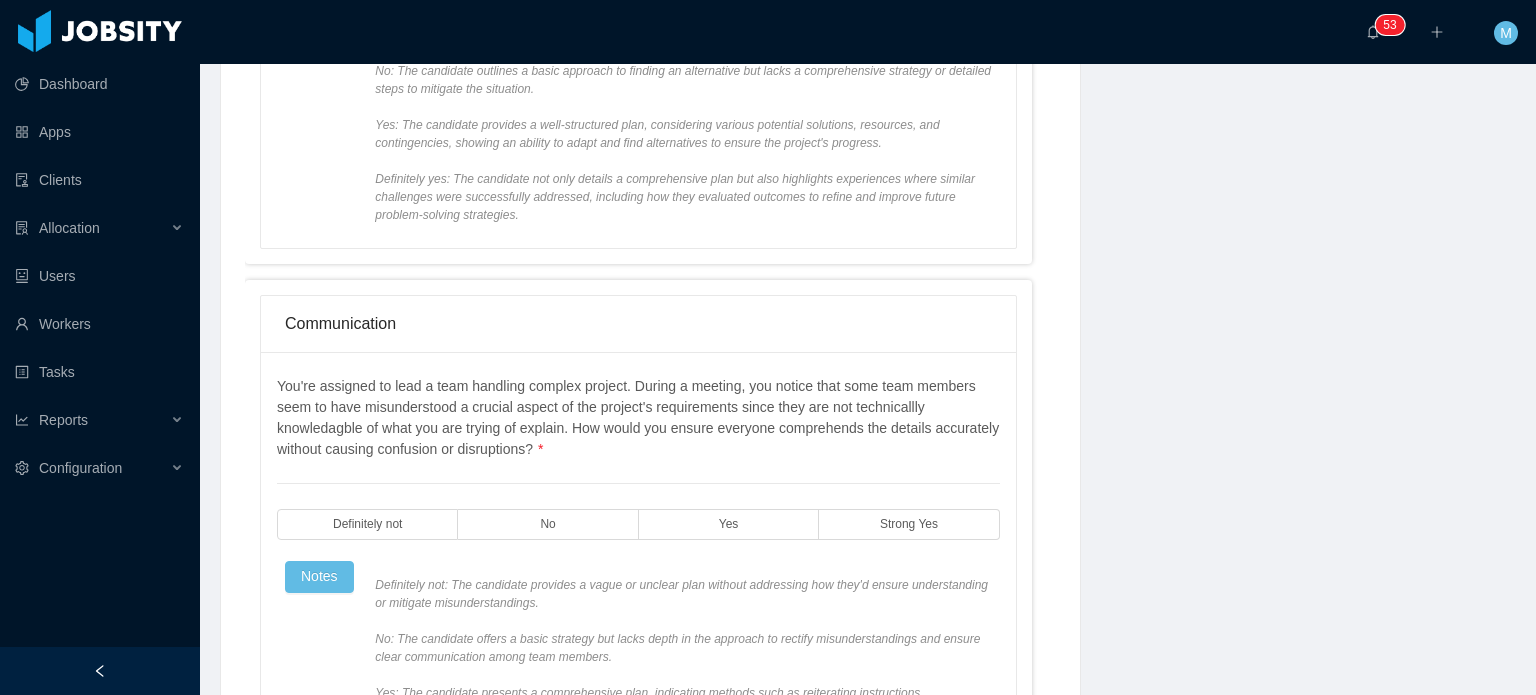 click on "You're assigned to lead a team handling complex project. During a meeting, you notice that some team members seem to have misunderstood a crucial aspect of the project's requirements since they are not technicallly knowledagble of what you are trying of explain. How would you ensure everyone comprehends the details accurately without causing confusion or disruptions? * Definitely not No Yes Strong Yes Notes" at bounding box center [638, 593] 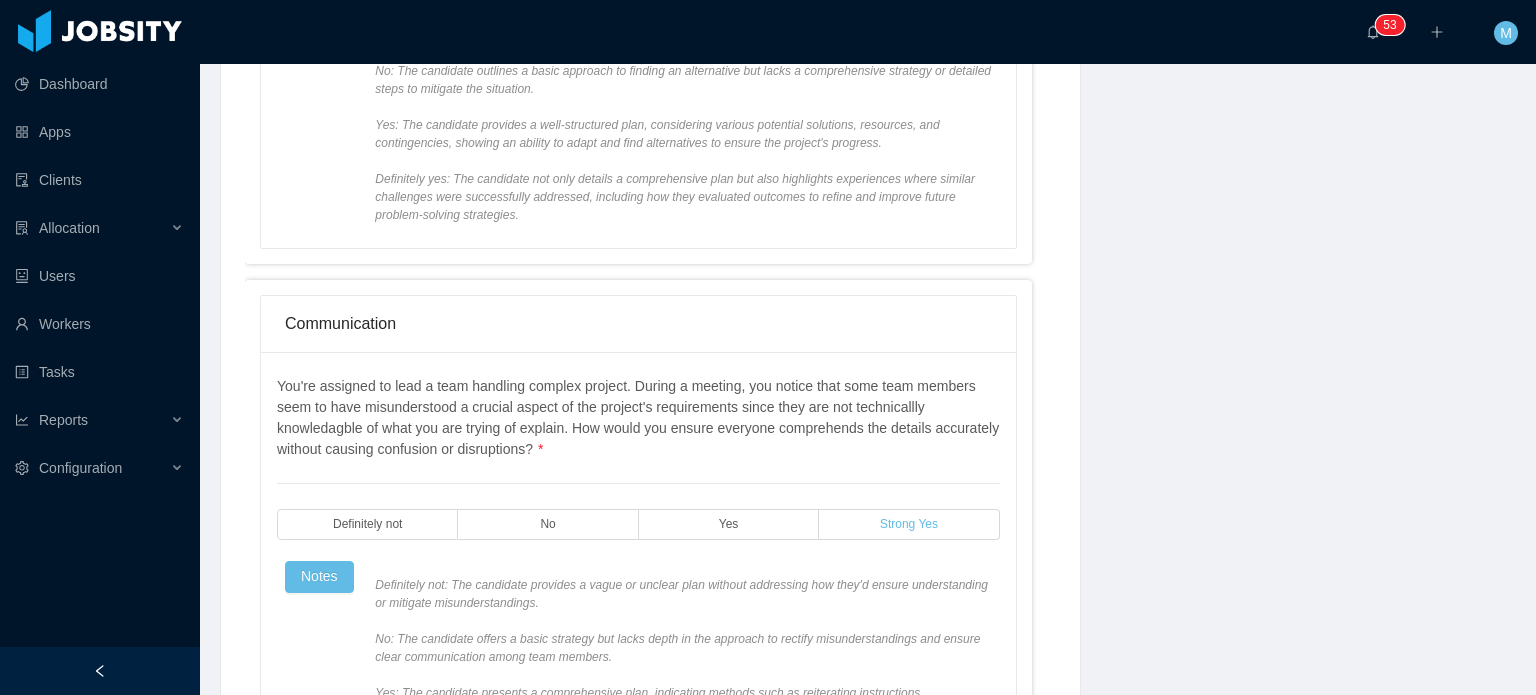 click on "Strong Yes" at bounding box center [909, 524] 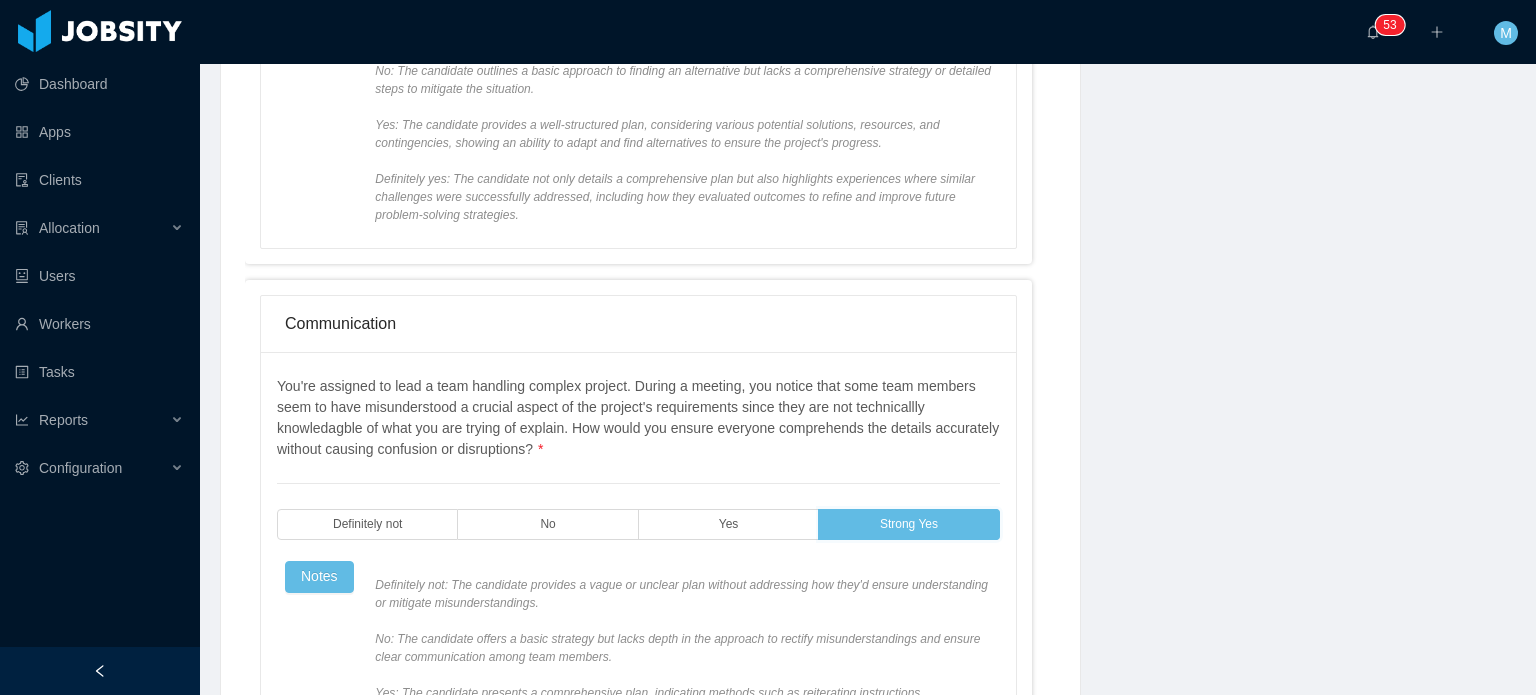scroll, scrollTop: 1600, scrollLeft: 0, axis: vertical 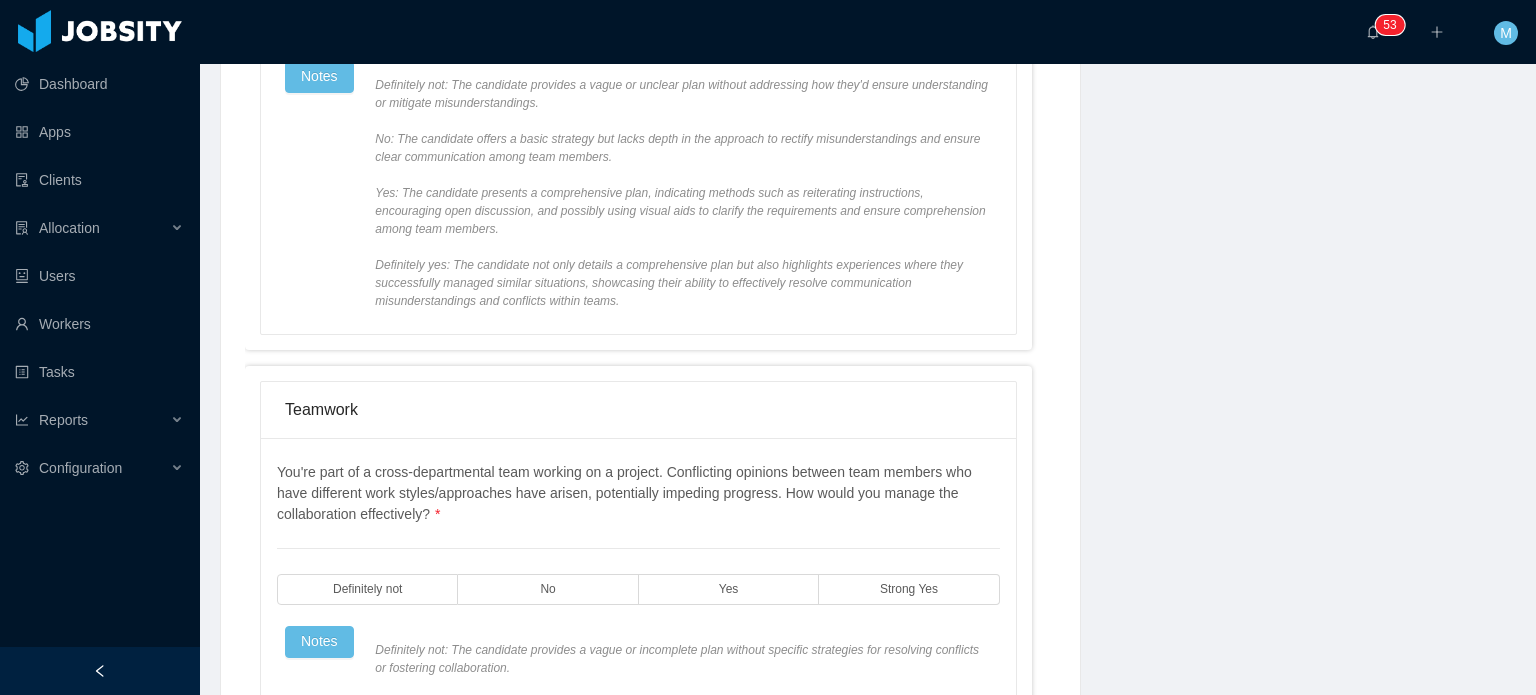click on "You're part of a cross-departmental team working on a project. Conflicting opinions between team members who have different work styles/approaches have arisen, potentially impeding progress. How would you manage the collaboration effectively? * Definitely not No Yes Strong Yes Notes" at bounding box center [638, 659] 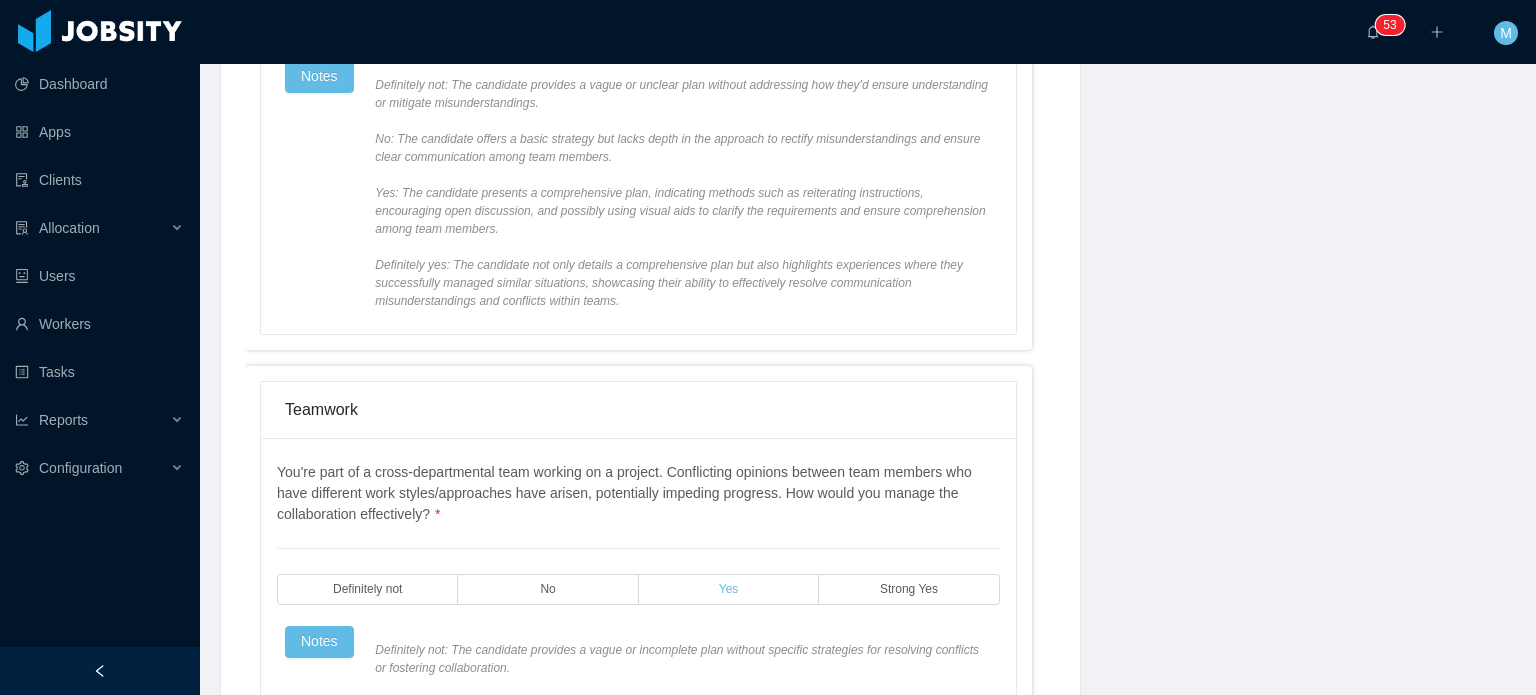 click on "Yes" at bounding box center (729, 589) 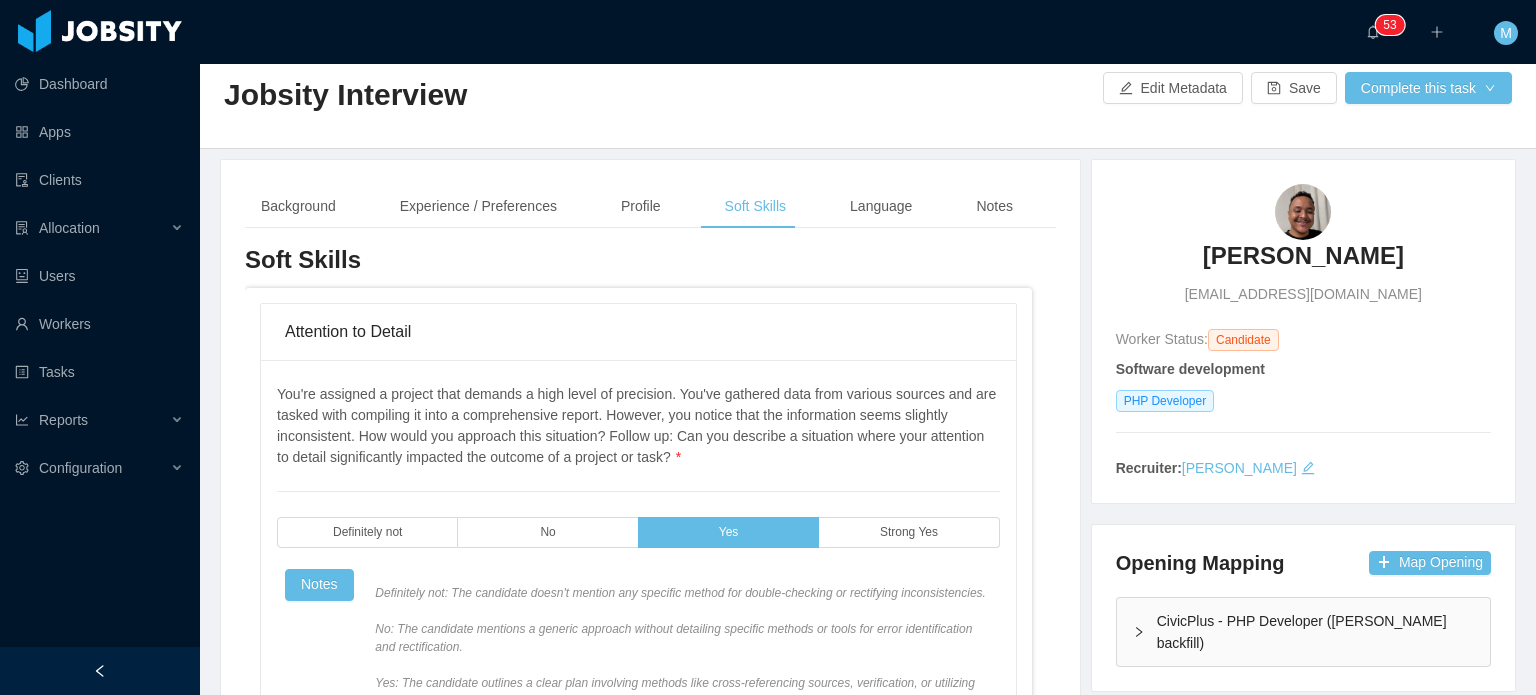 scroll, scrollTop: 0, scrollLeft: 0, axis: both 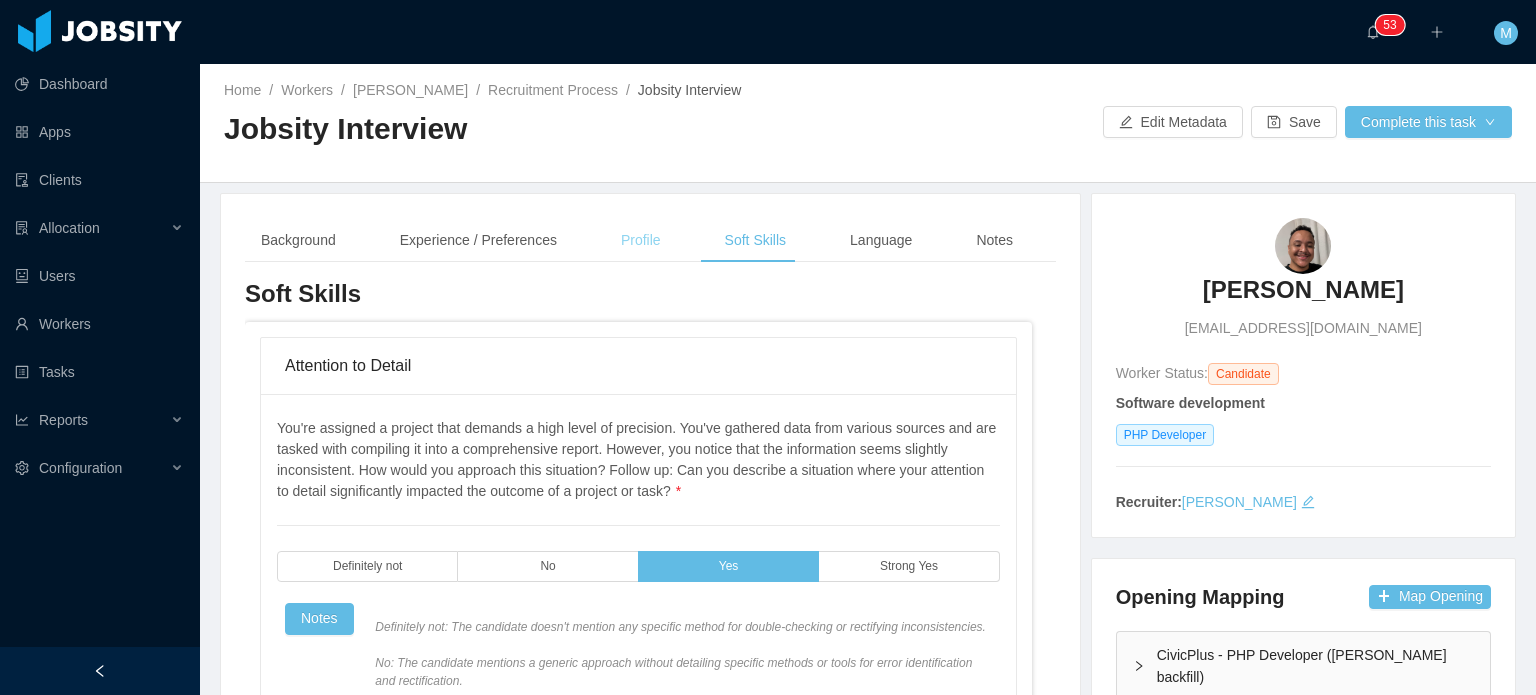 click on "Profile" at bounding box center [641, 240] 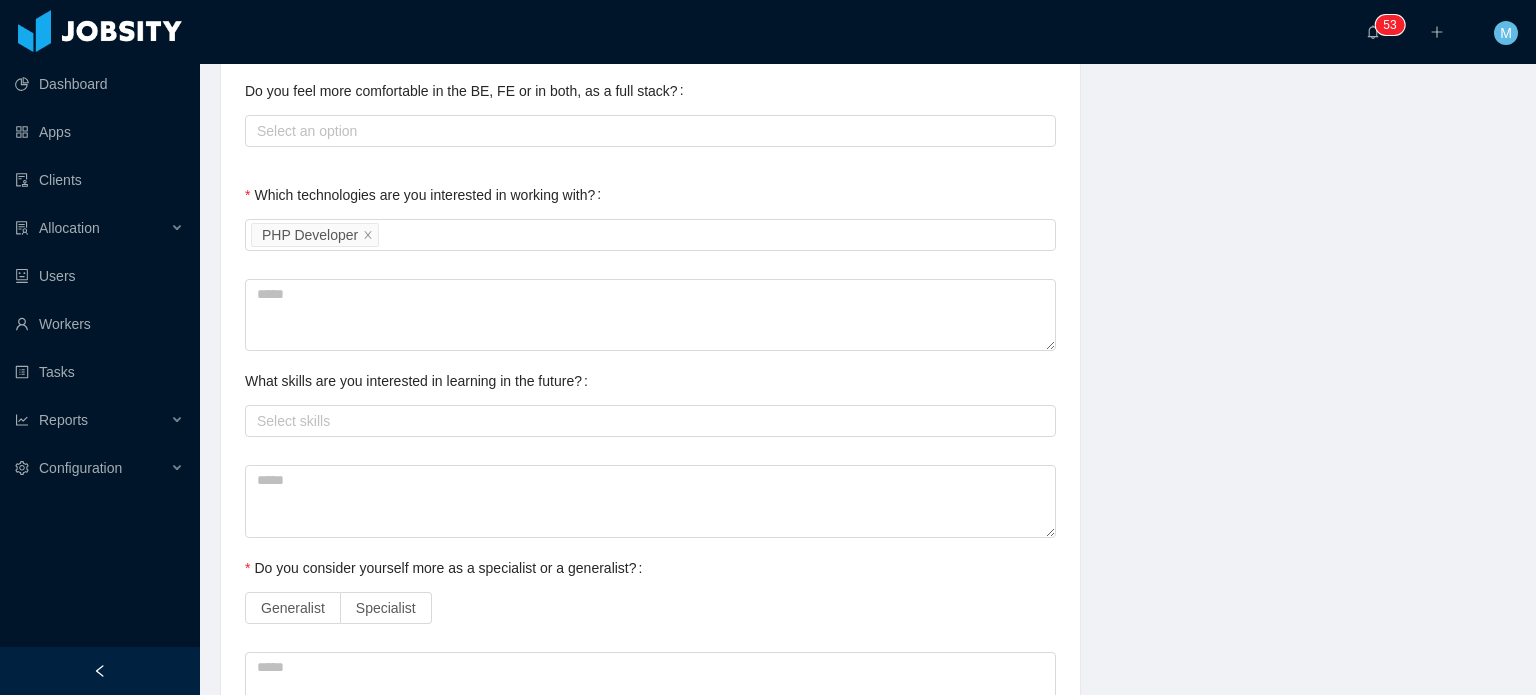 scroll, scrollTop: 700, scrollLeft: 0, axis: vertical 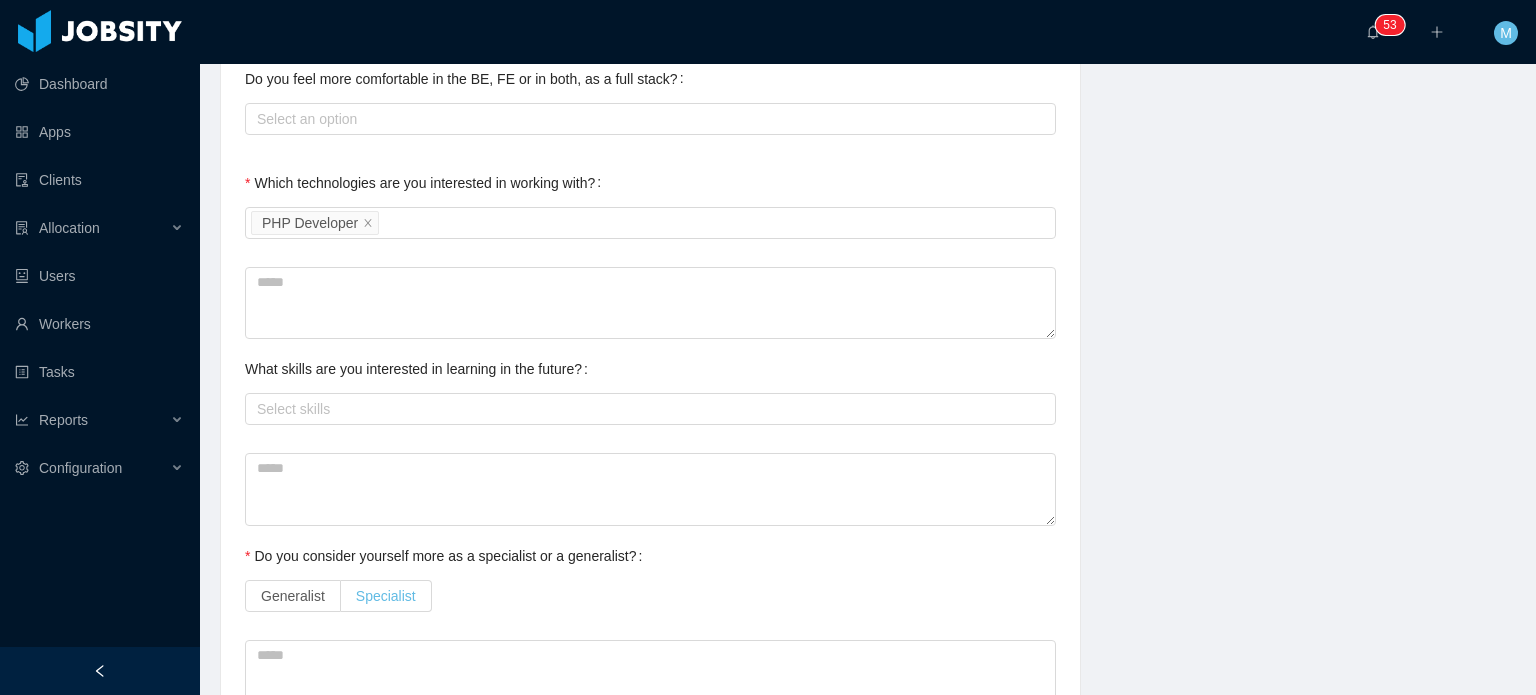 click on "Specialist" at bounding box center [386, 596] 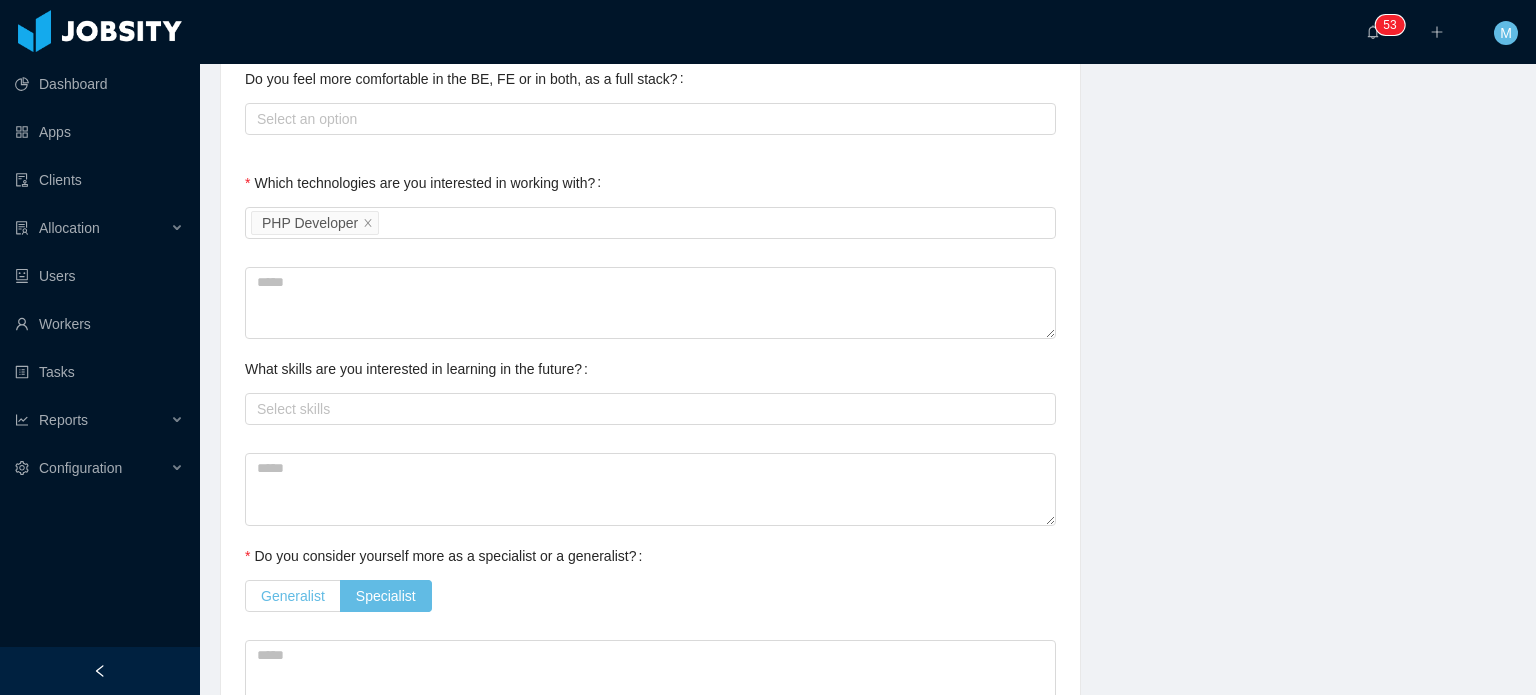 click on "Generalist" at bounding box center [293, 596] 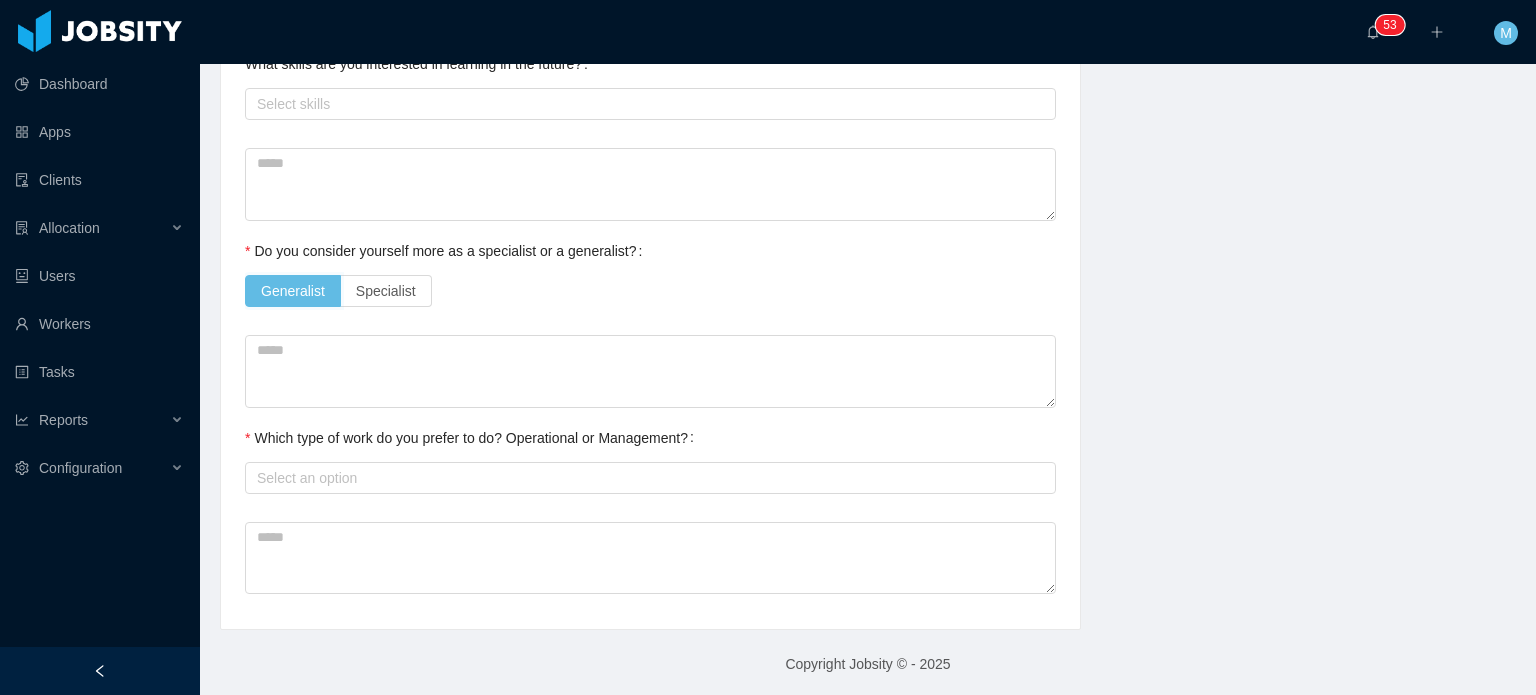 scroll, scrollTop: 1008, scrollLeft: 0, axis: vertical 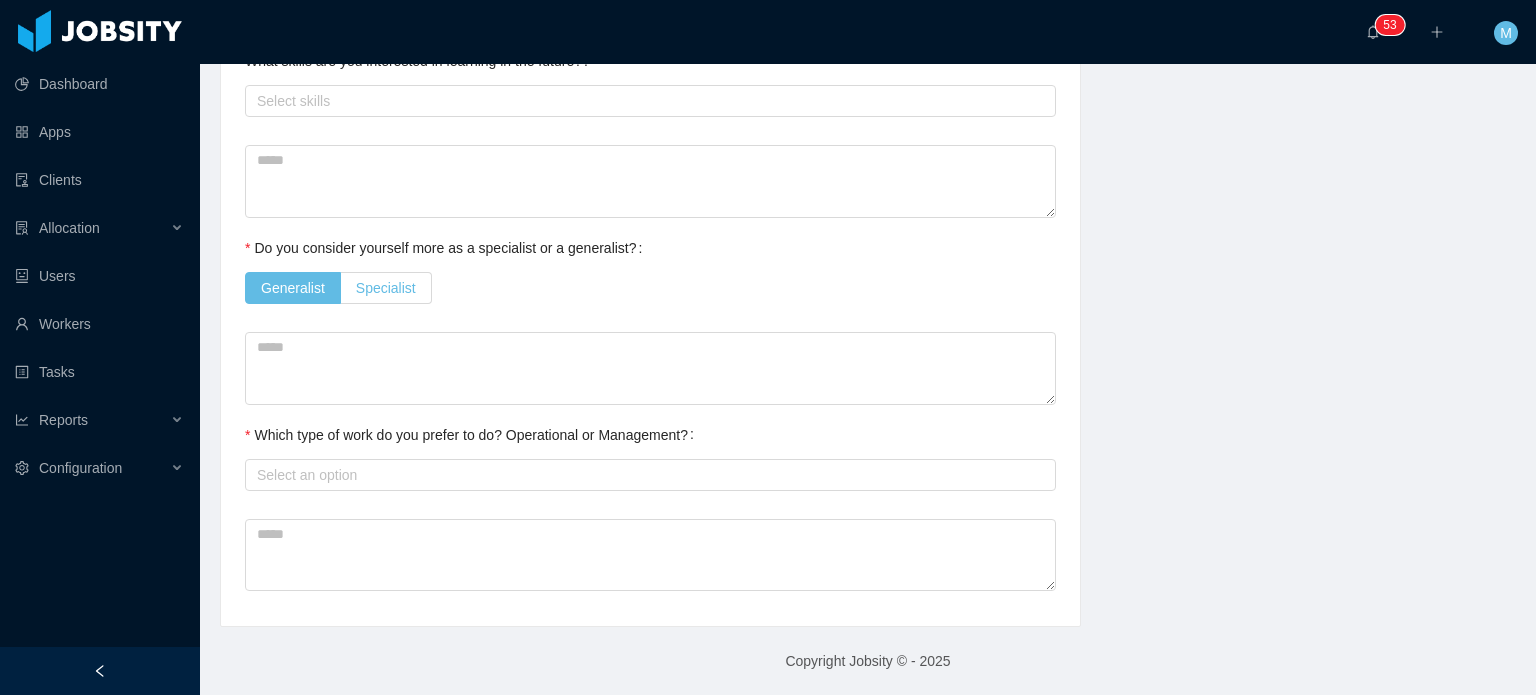 click on "Specialist" at bounding box center [386, 288] 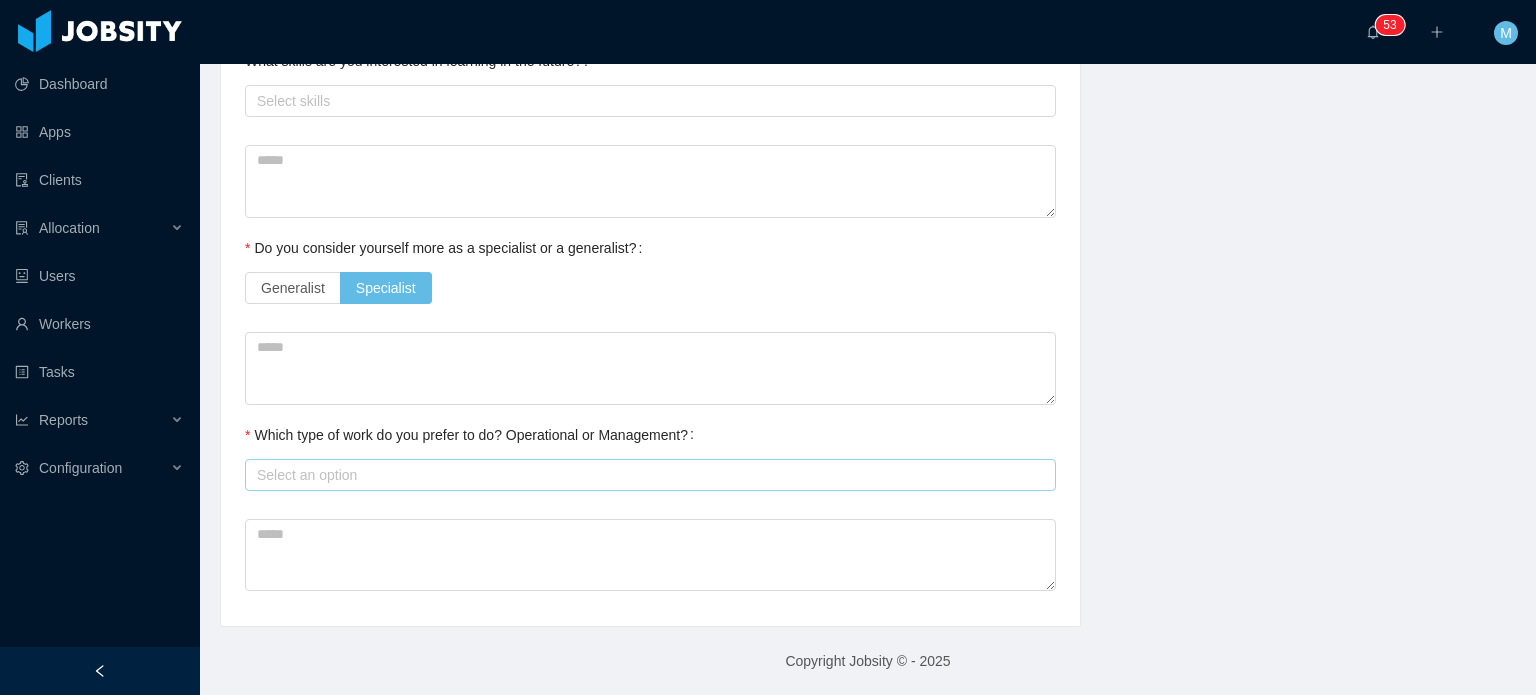 click on "Select an option" at bounding box center [647, 475] 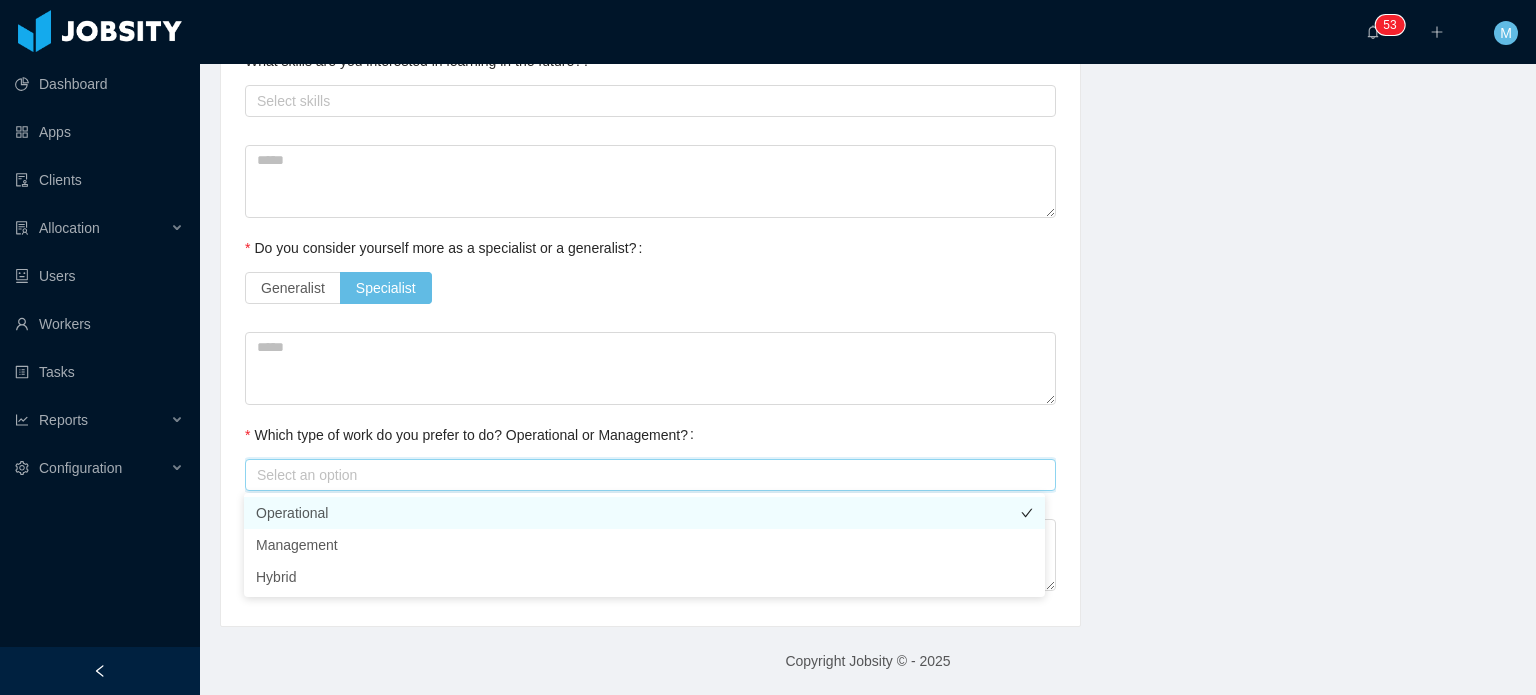click on "Operational" at bounding box center [644, 513] 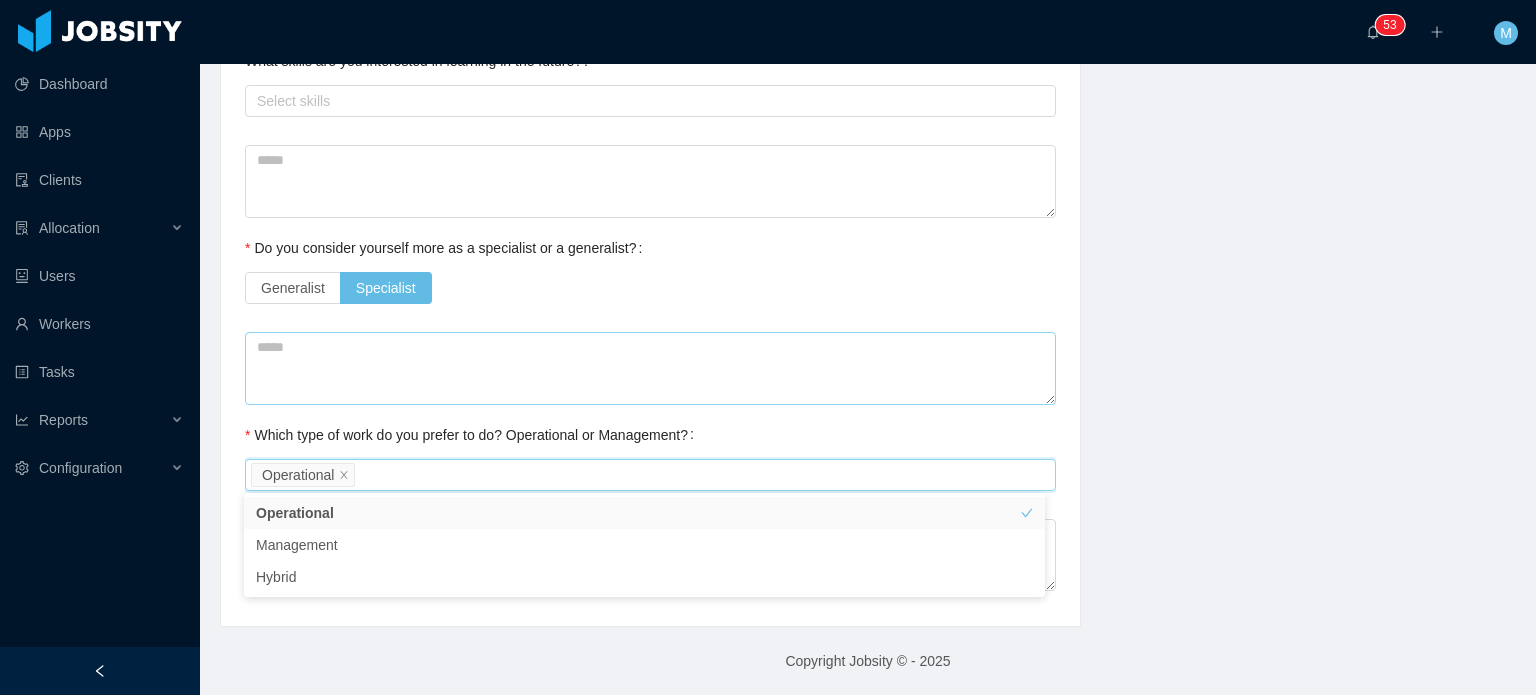 drag, startPoint x: 464, startPoint y: 414, endPoint x: 463, endPoint y: 394, distance: 20.024984 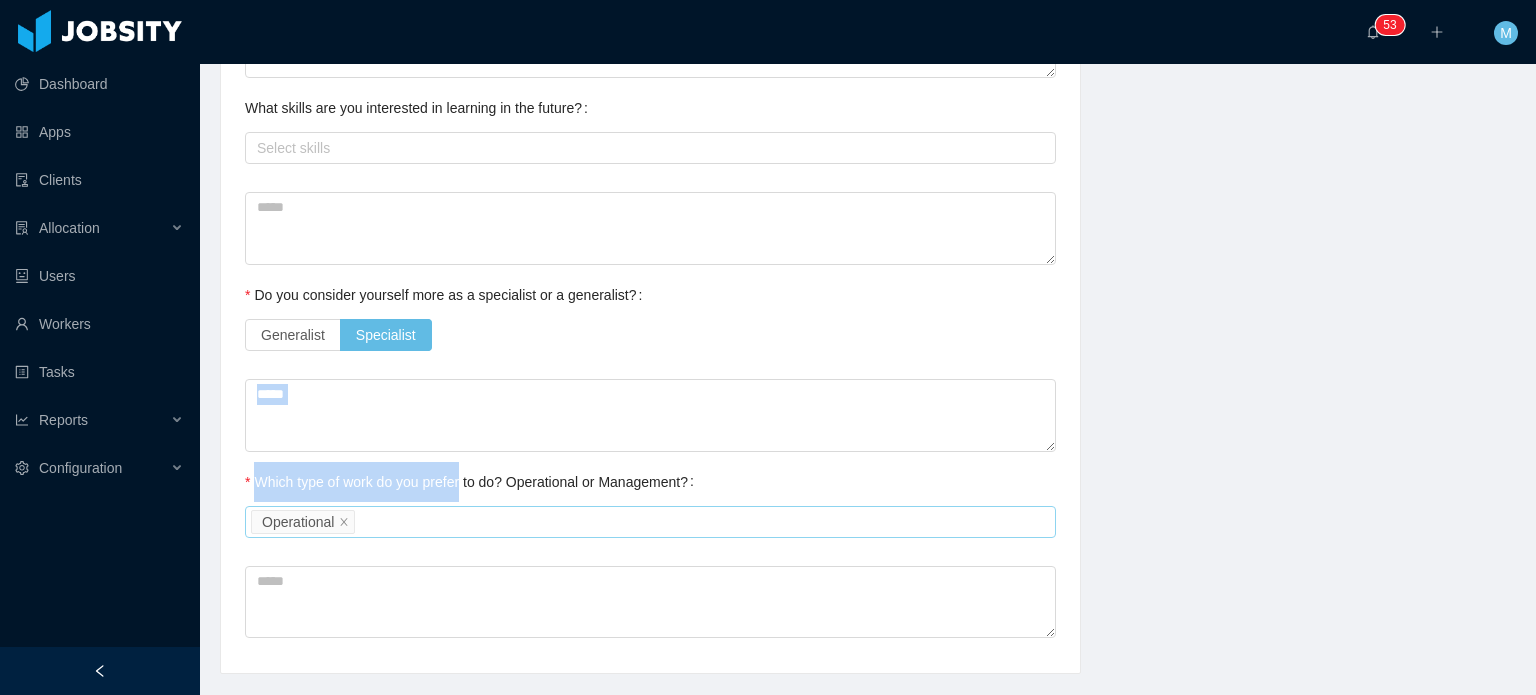 scroll, scrollTop: 1008, scrollLeft: 0, axis: vertical 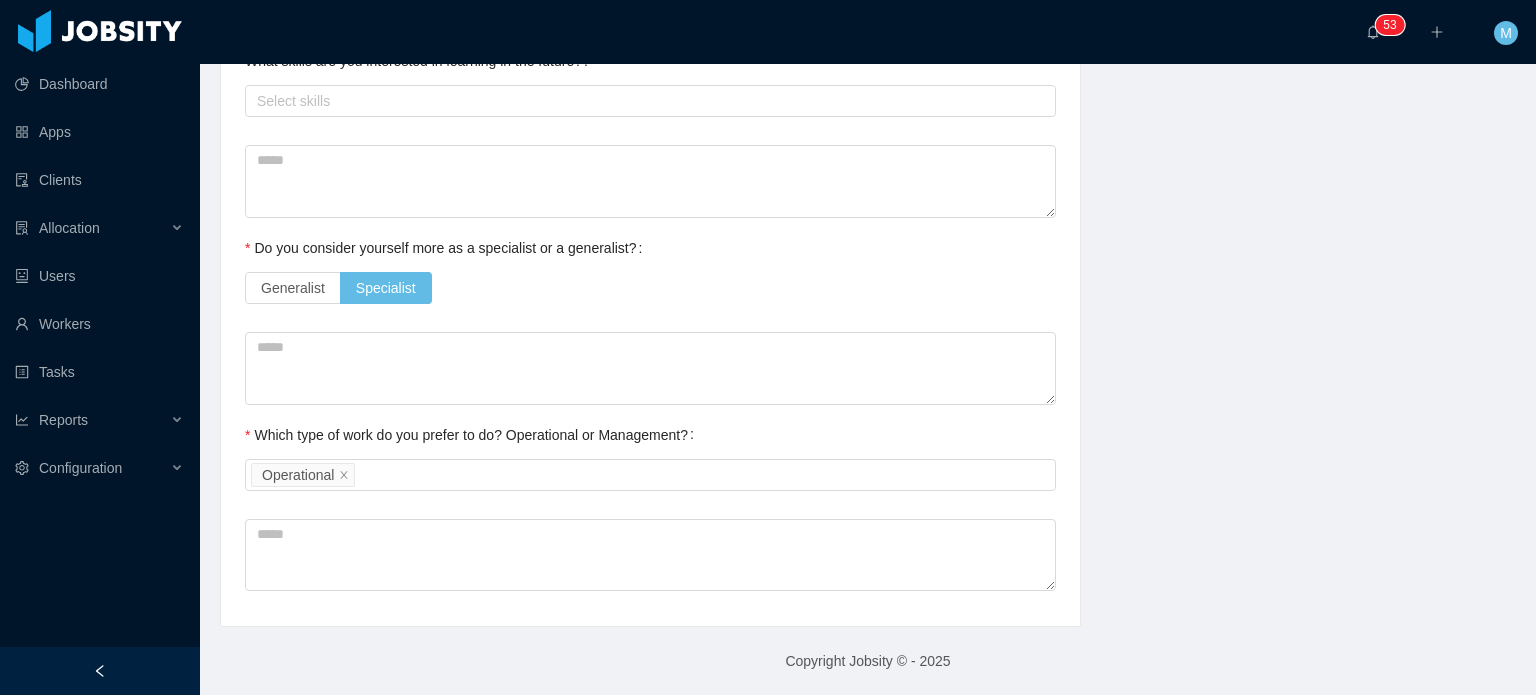 click on "Technical Profile and Role Preference Which technologies have you been most involved and committed to? Software development Remove Edit PHP Developer Add Type In which technologies do you have experience with? PHP Developer Skills by Job Title Other Skills Skill Level Years experiences Skill Chronology Actions React.js Edit Remove Javascript Edit Remove Yii Edit Remove Lambdas Edit Remove GraphQL Edit Remove + Add Do you feel more comfortable in the BE, FE or in both, as a full stack? Select an option   Which technologies are you interested in working with? Select Job Titles PHP Developer   What skills are you interested in learning in the future? Select skills   Do you consider yourself more as a specialist or a generalist? Generalist Specialist Which type of work do you prefer to do? Operational or Management? Select an option Operational" at bounding box center [650, -64] 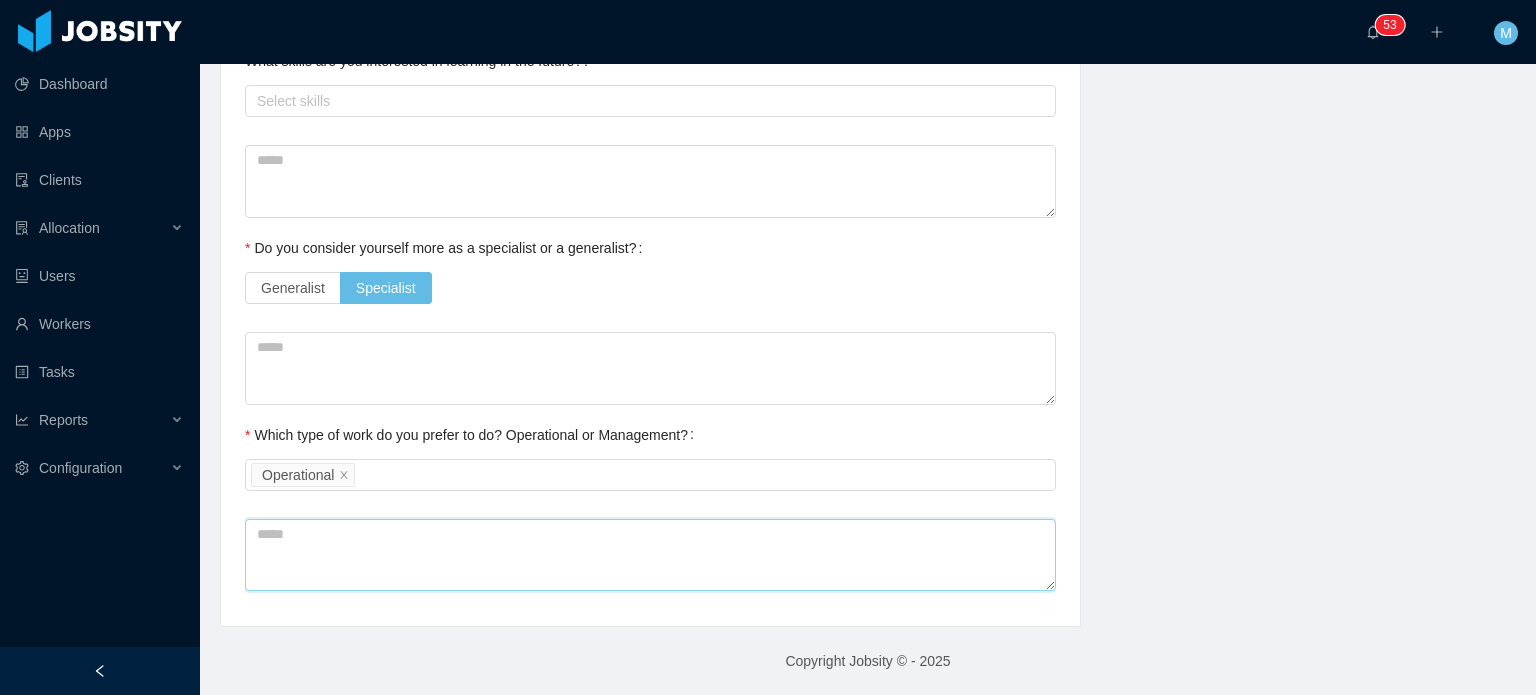click at bounding box center (650, 555) 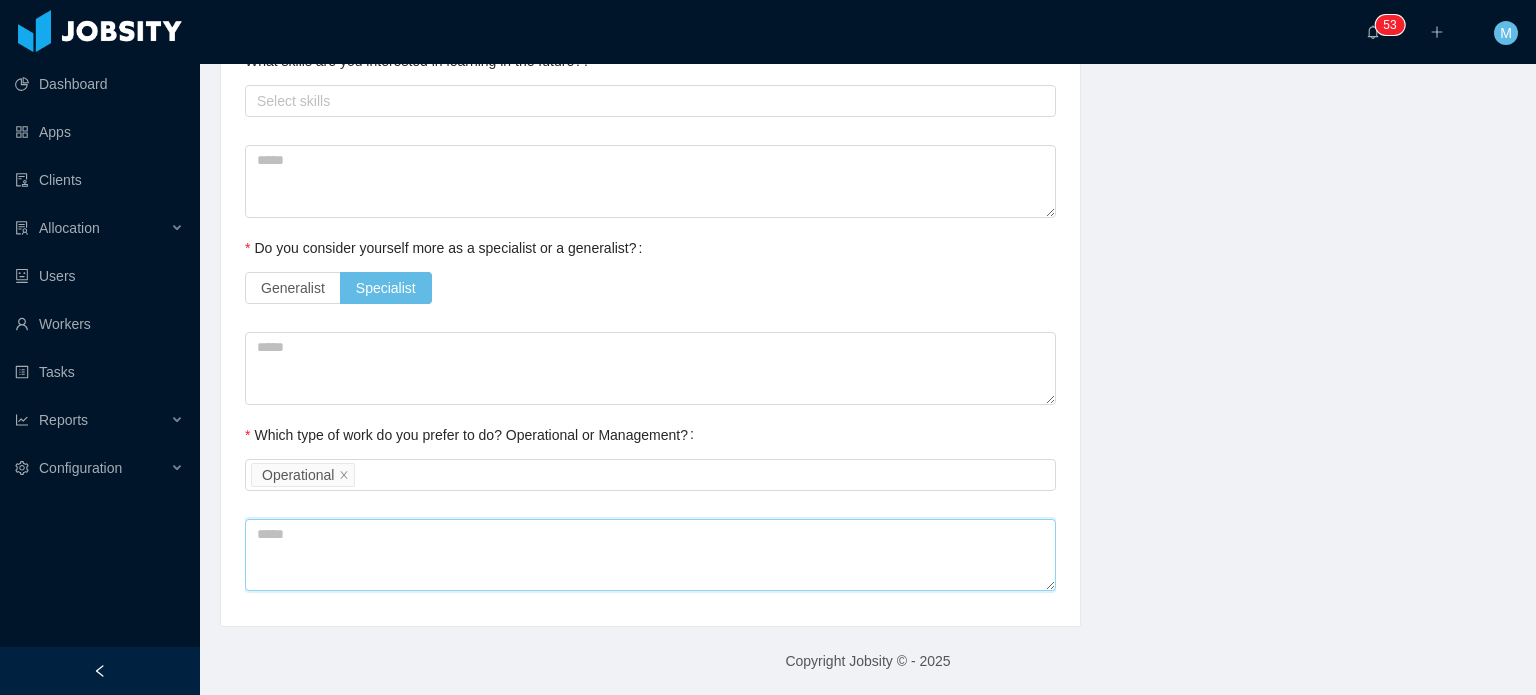type 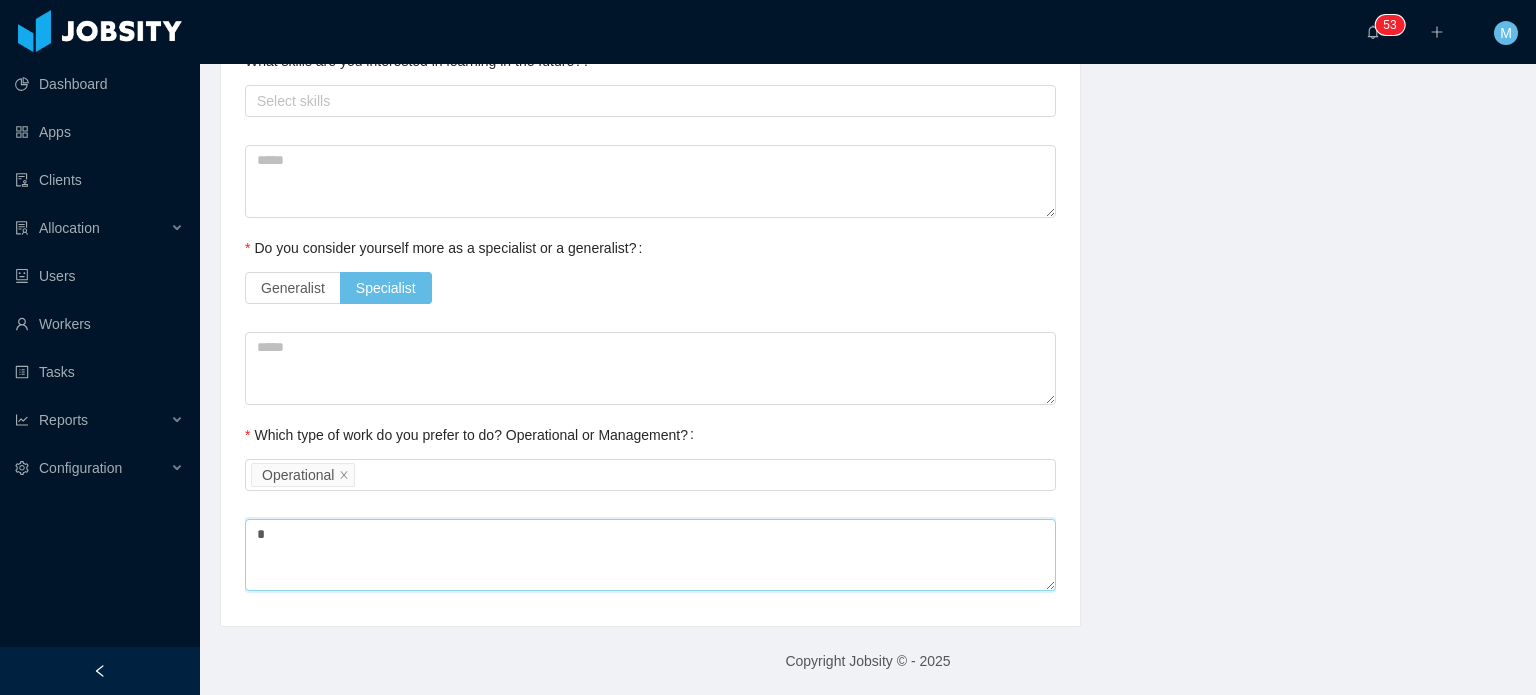 type 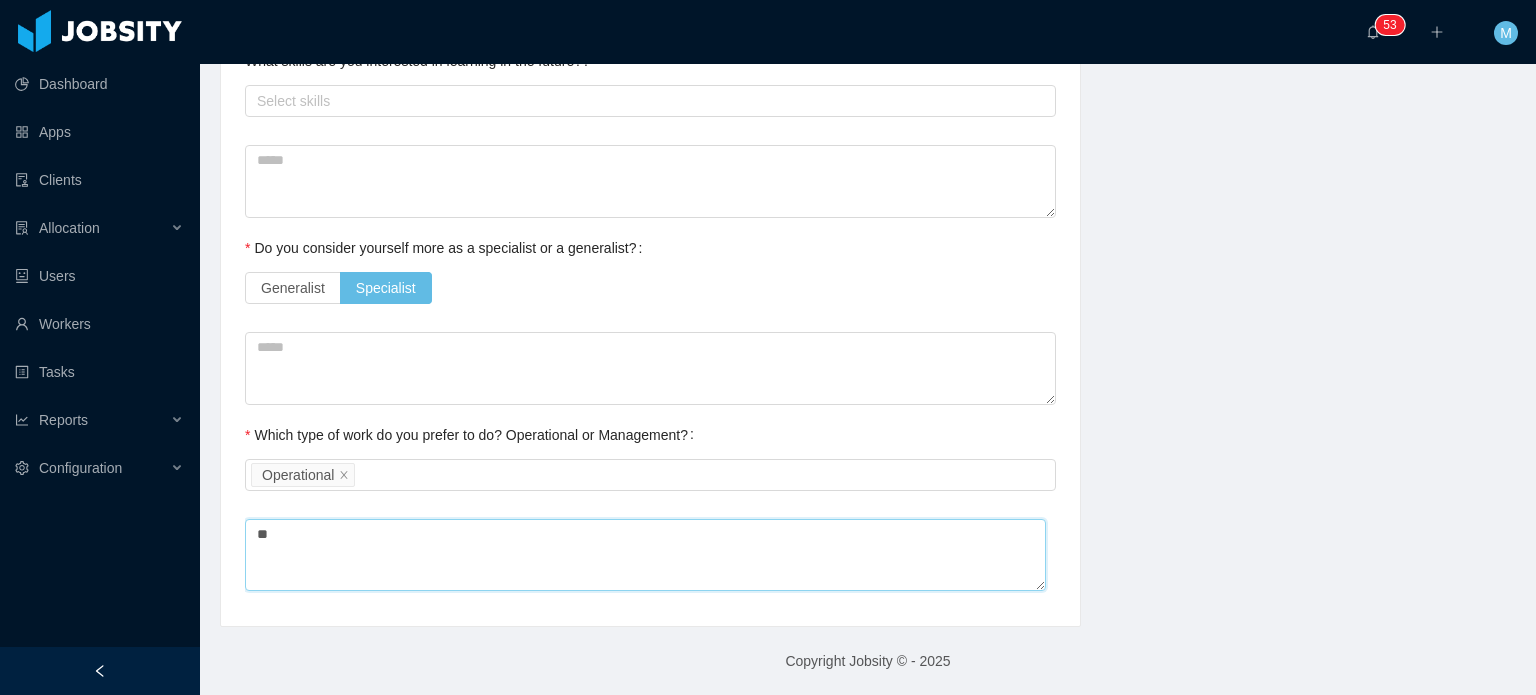 type on "***" 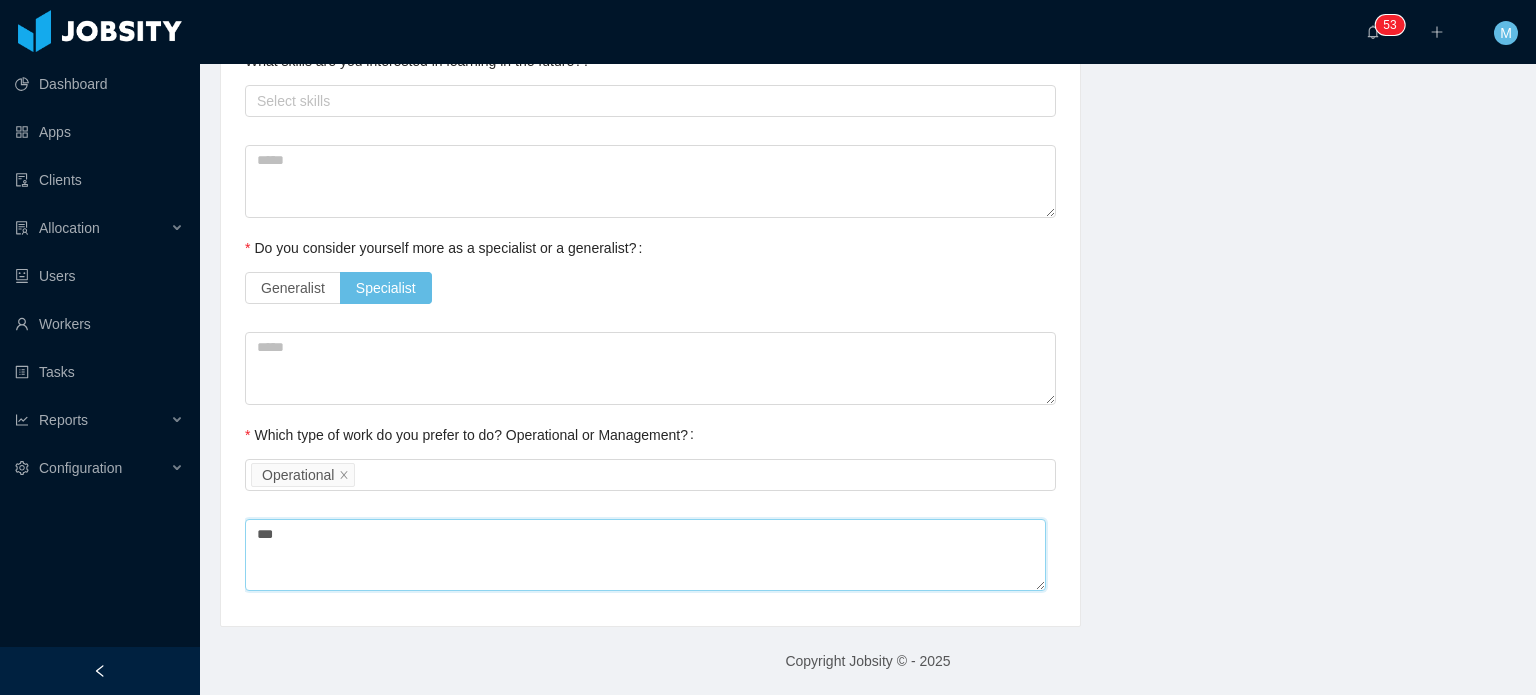 type 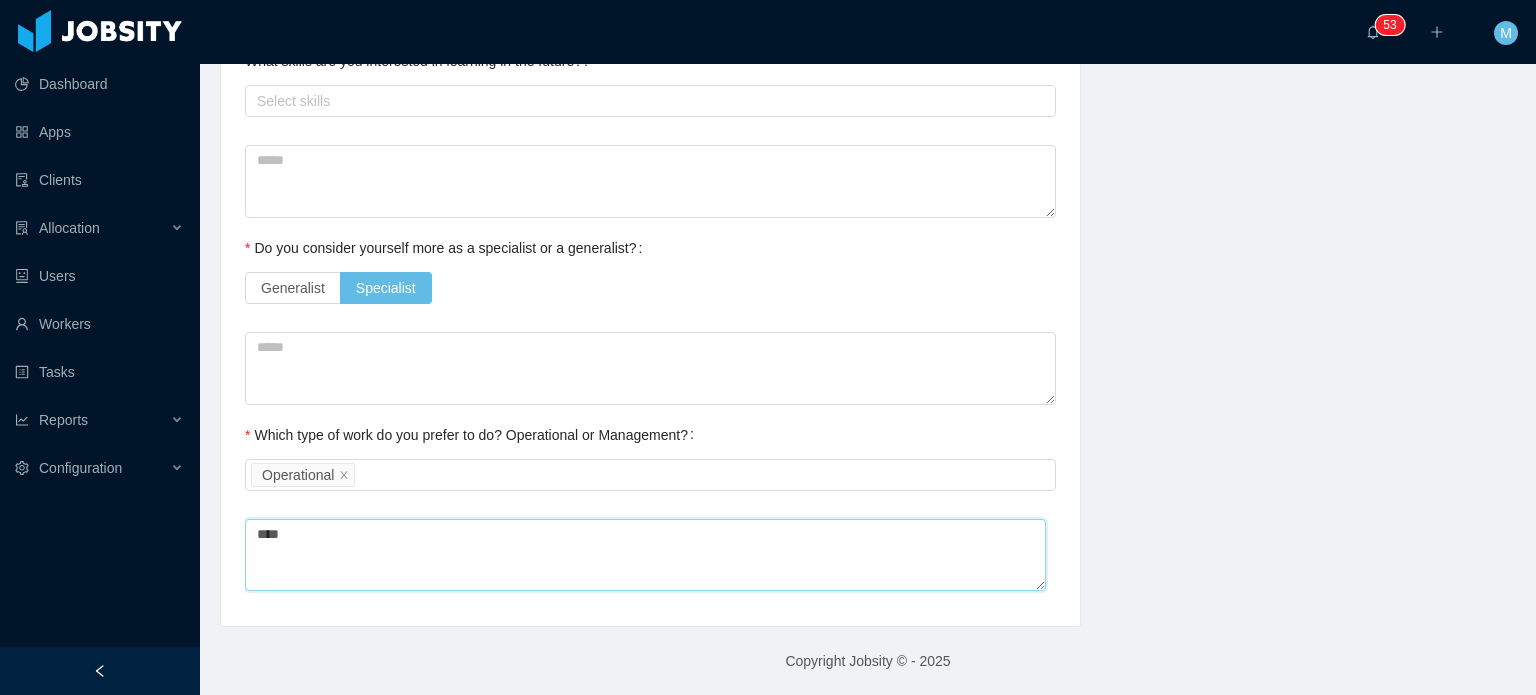 type 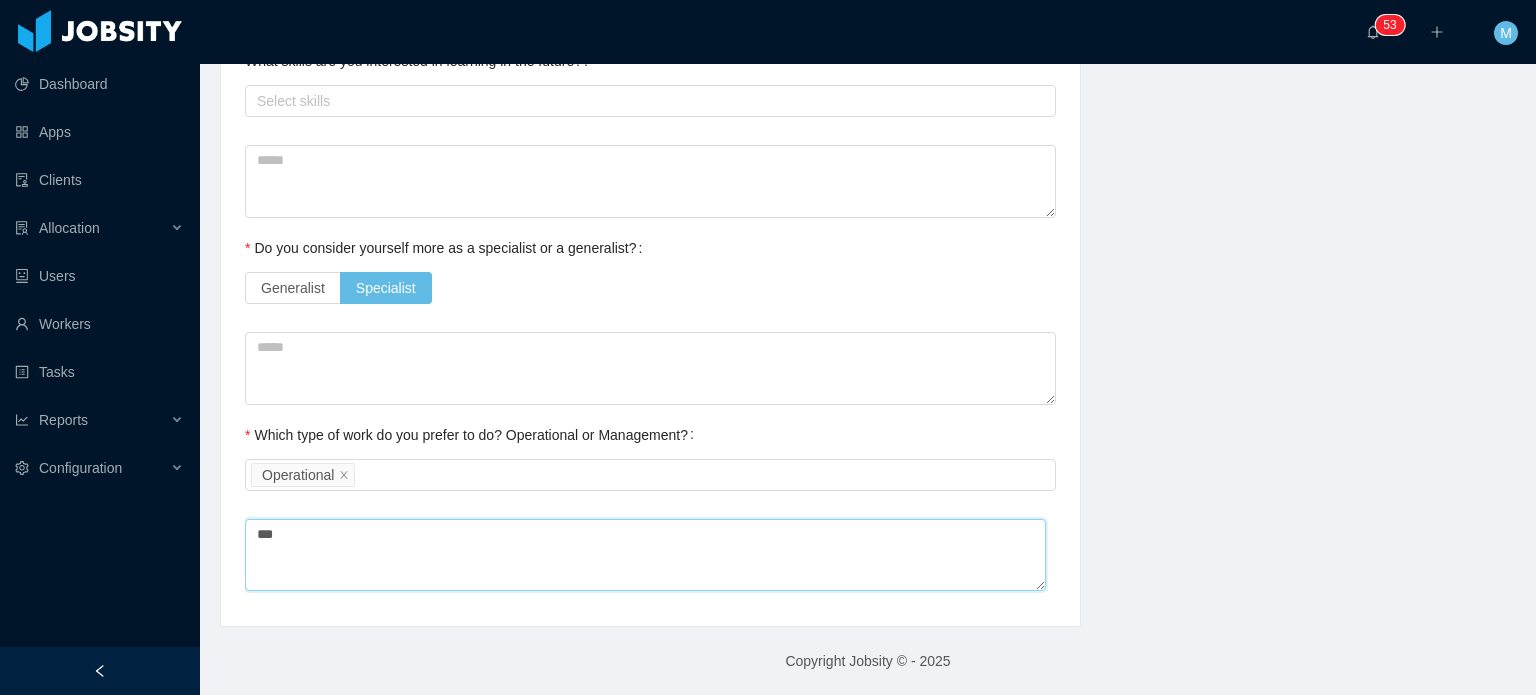 type 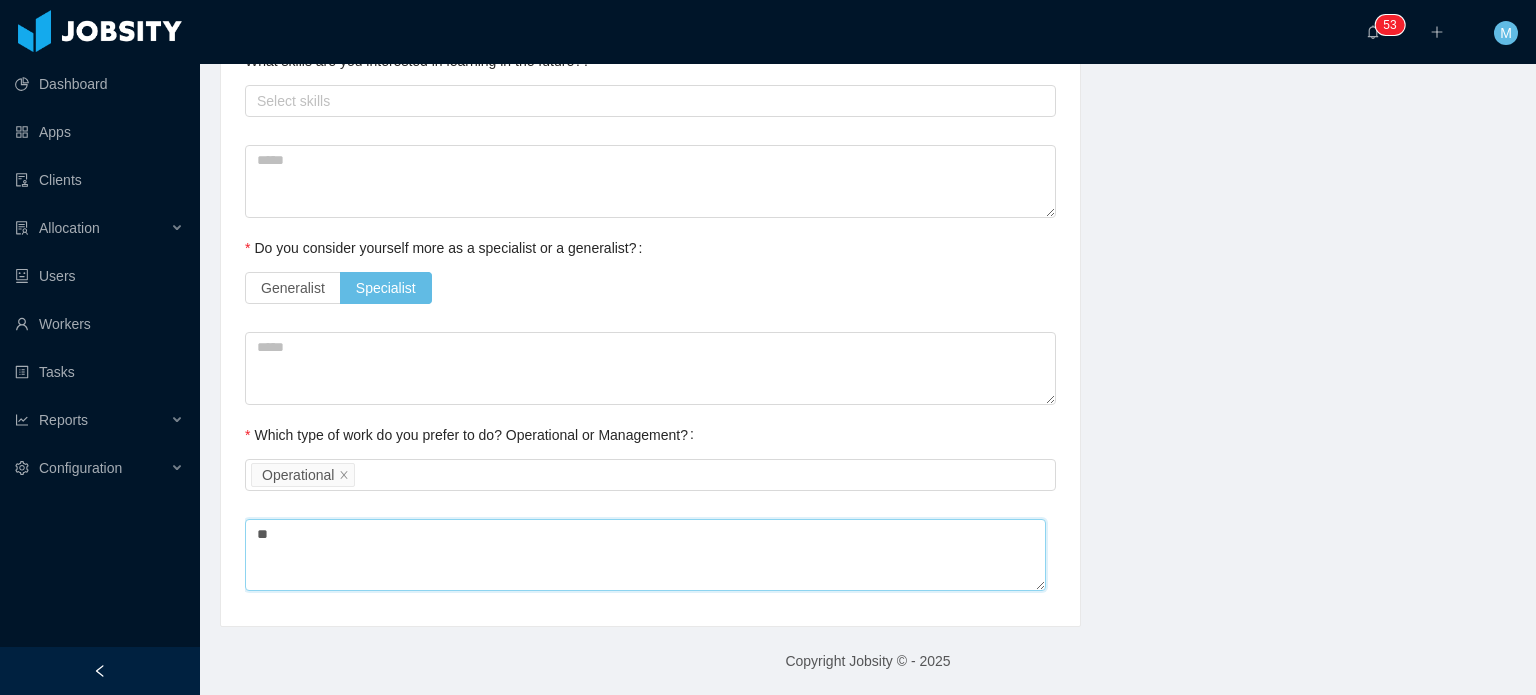 type 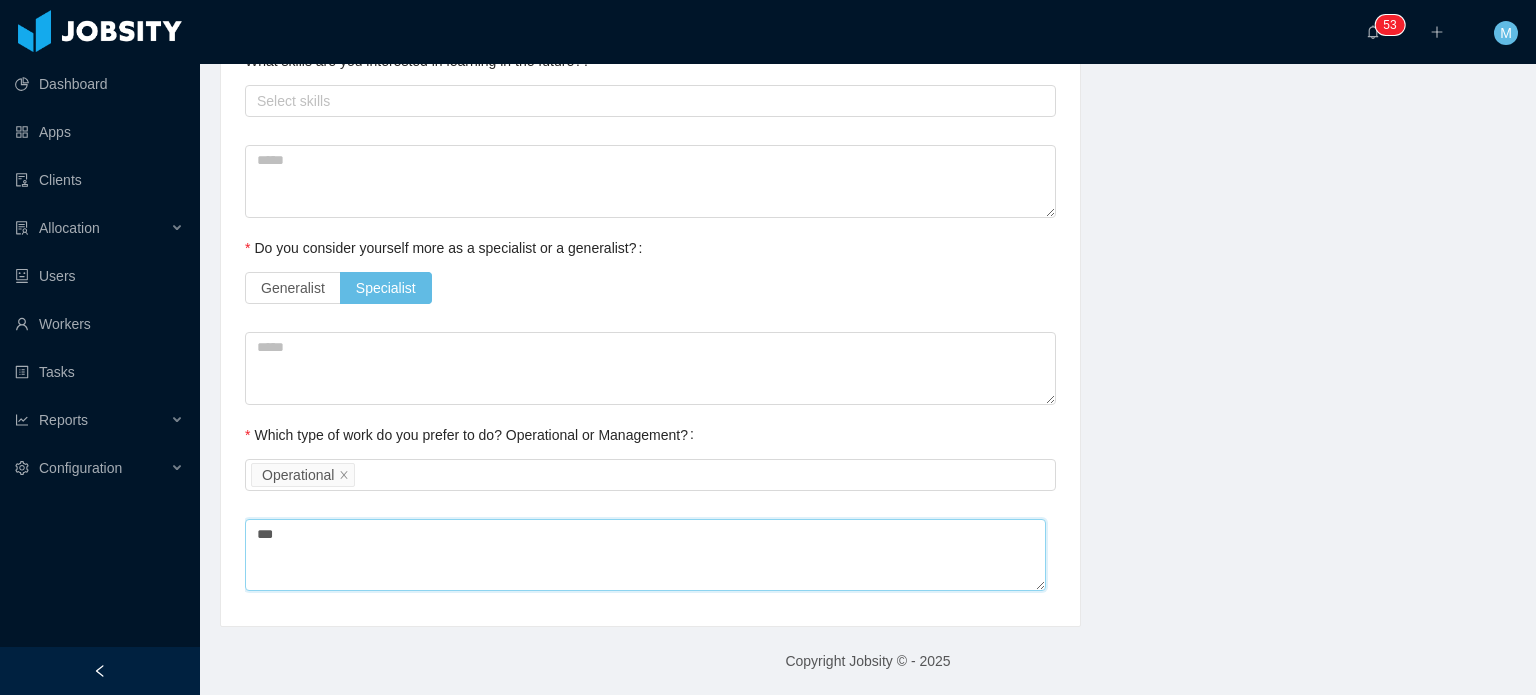 type 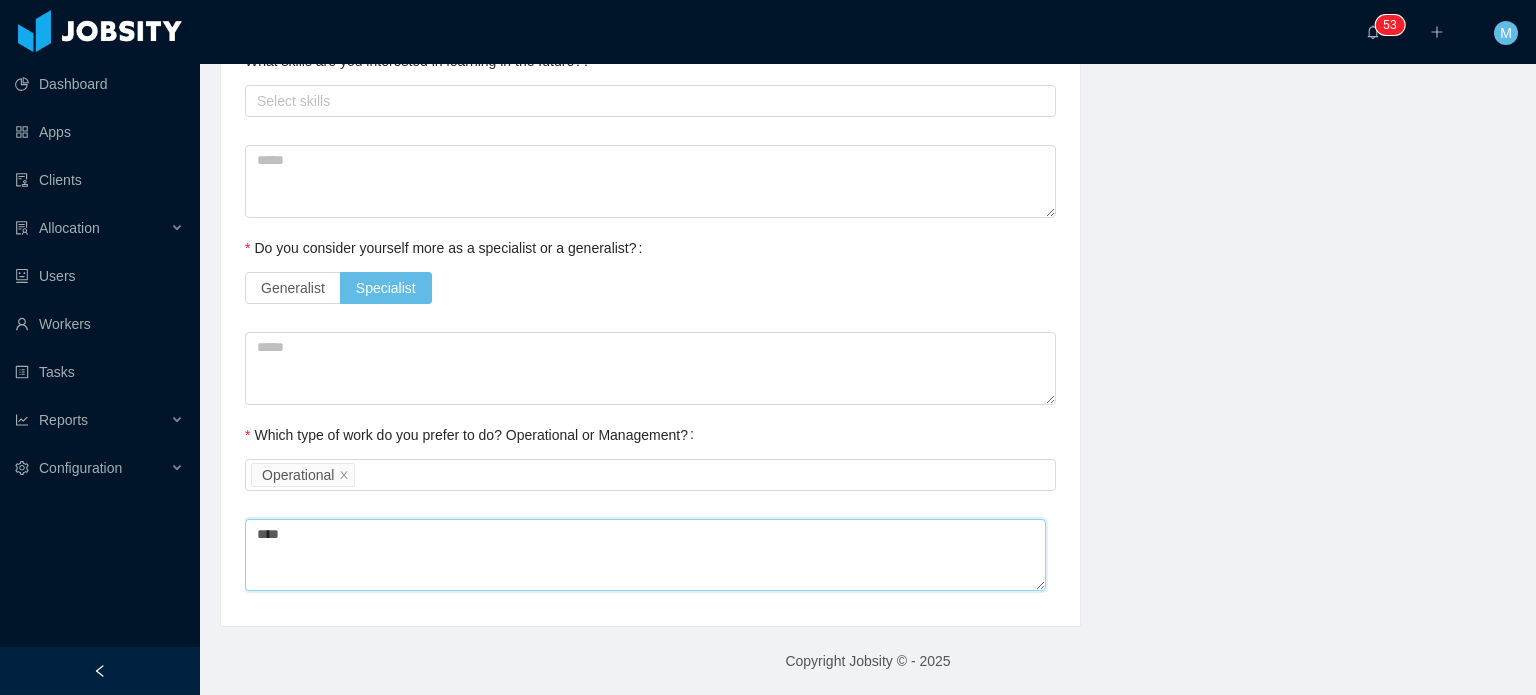 type 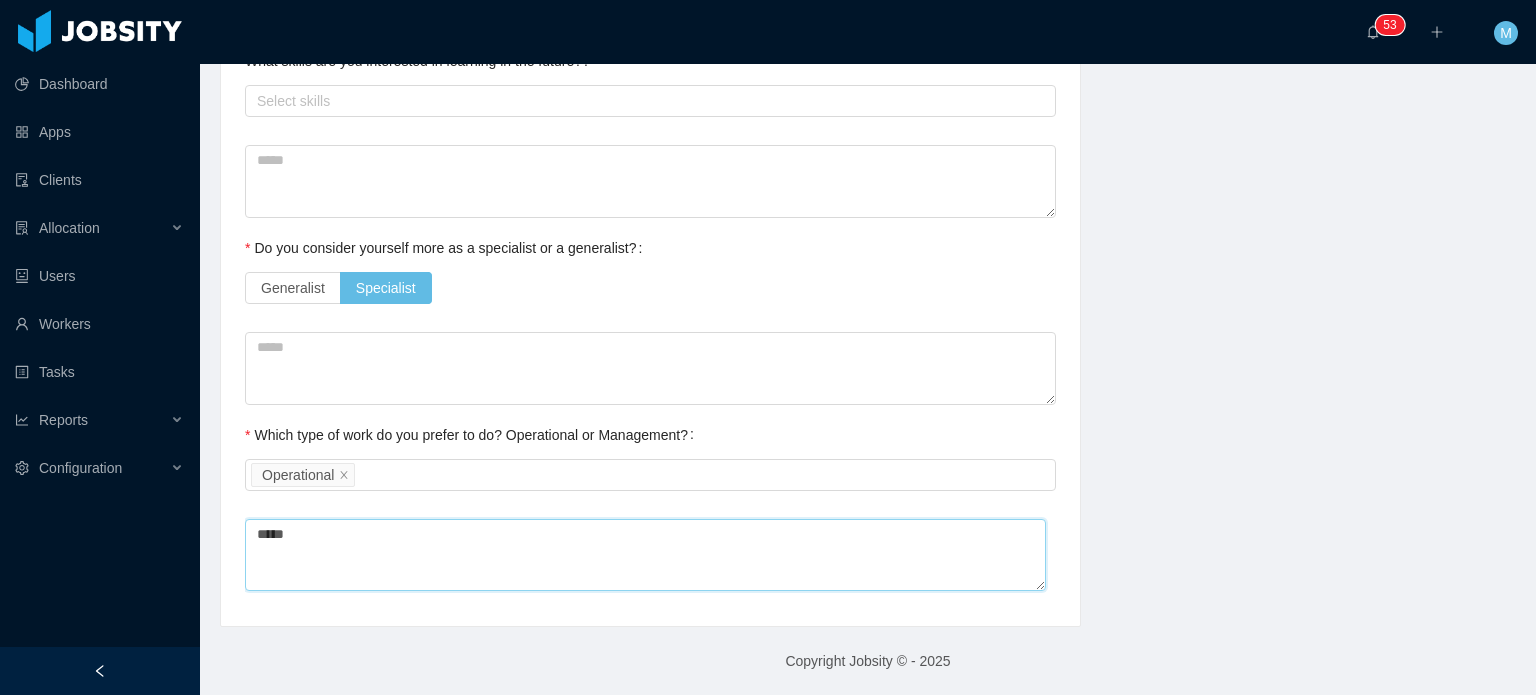 type 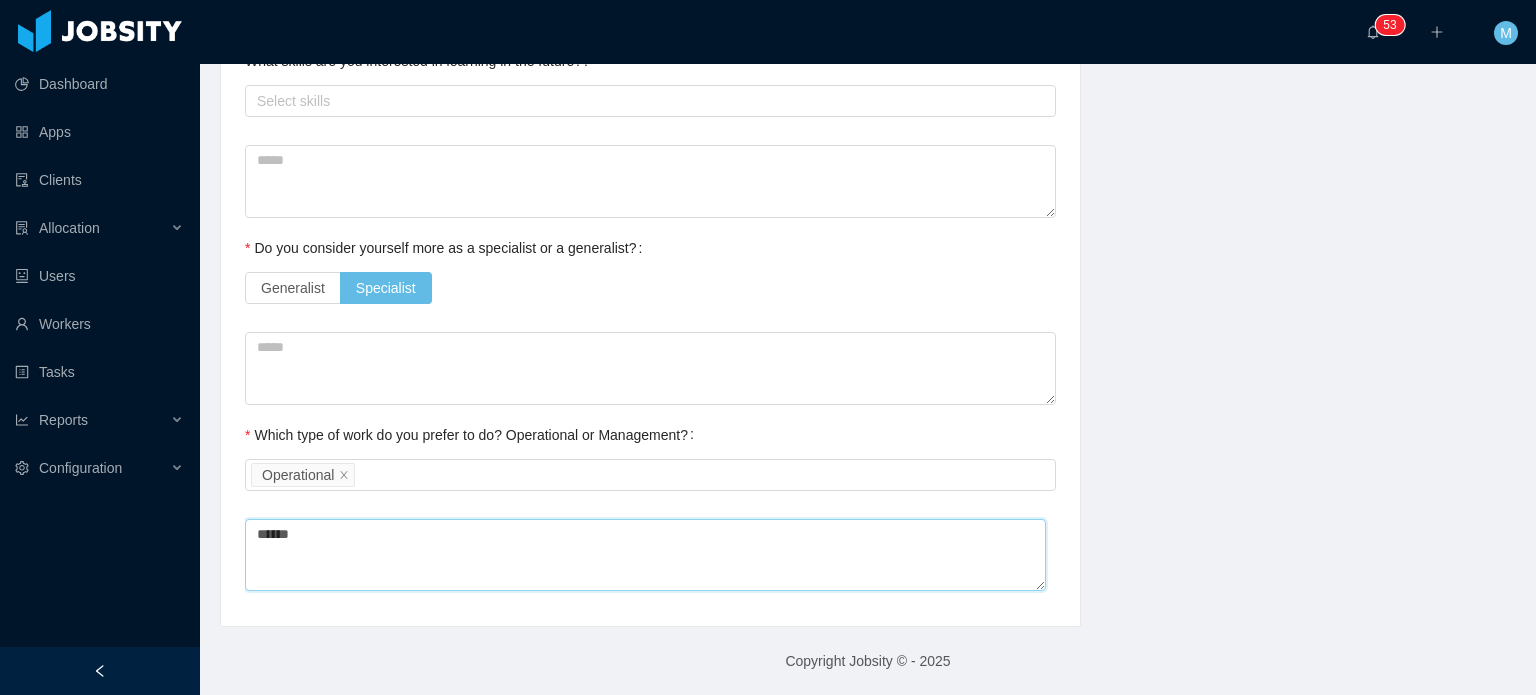 type 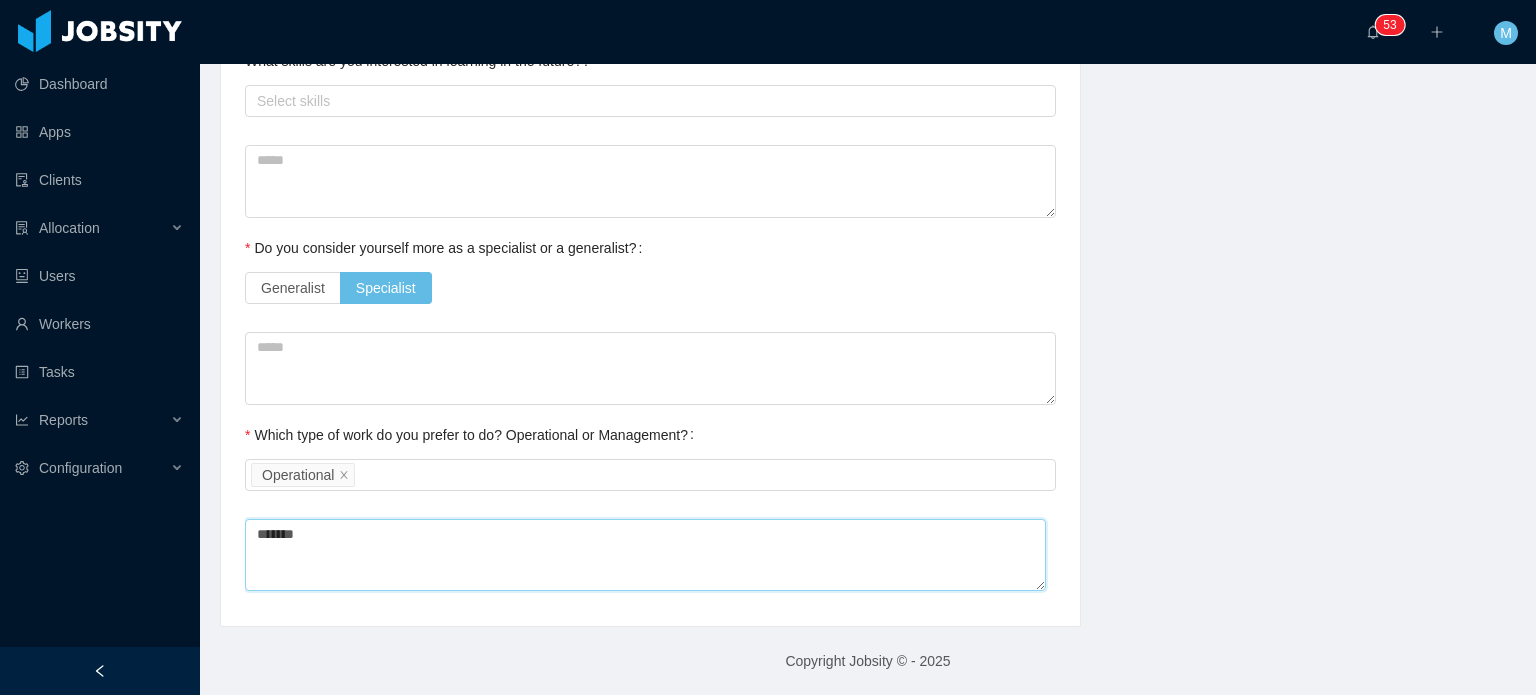 type 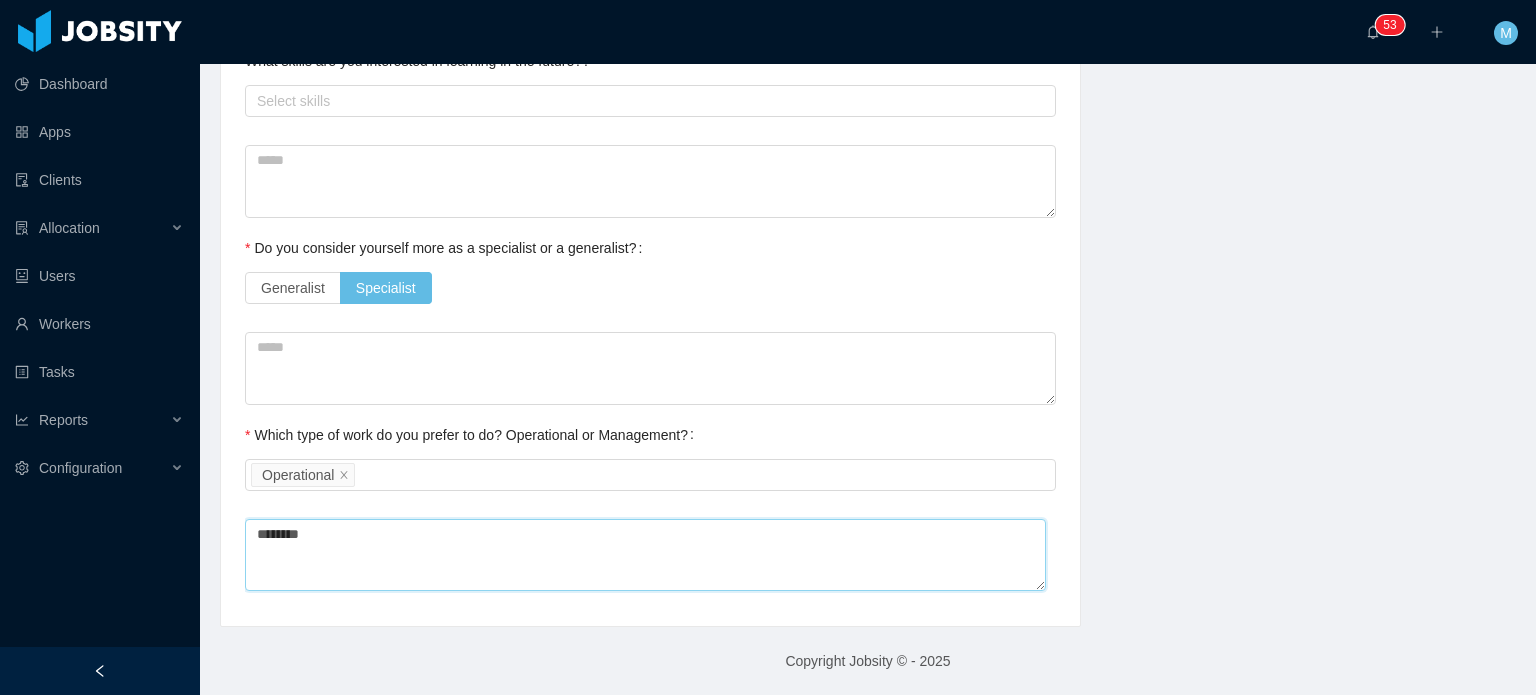 type 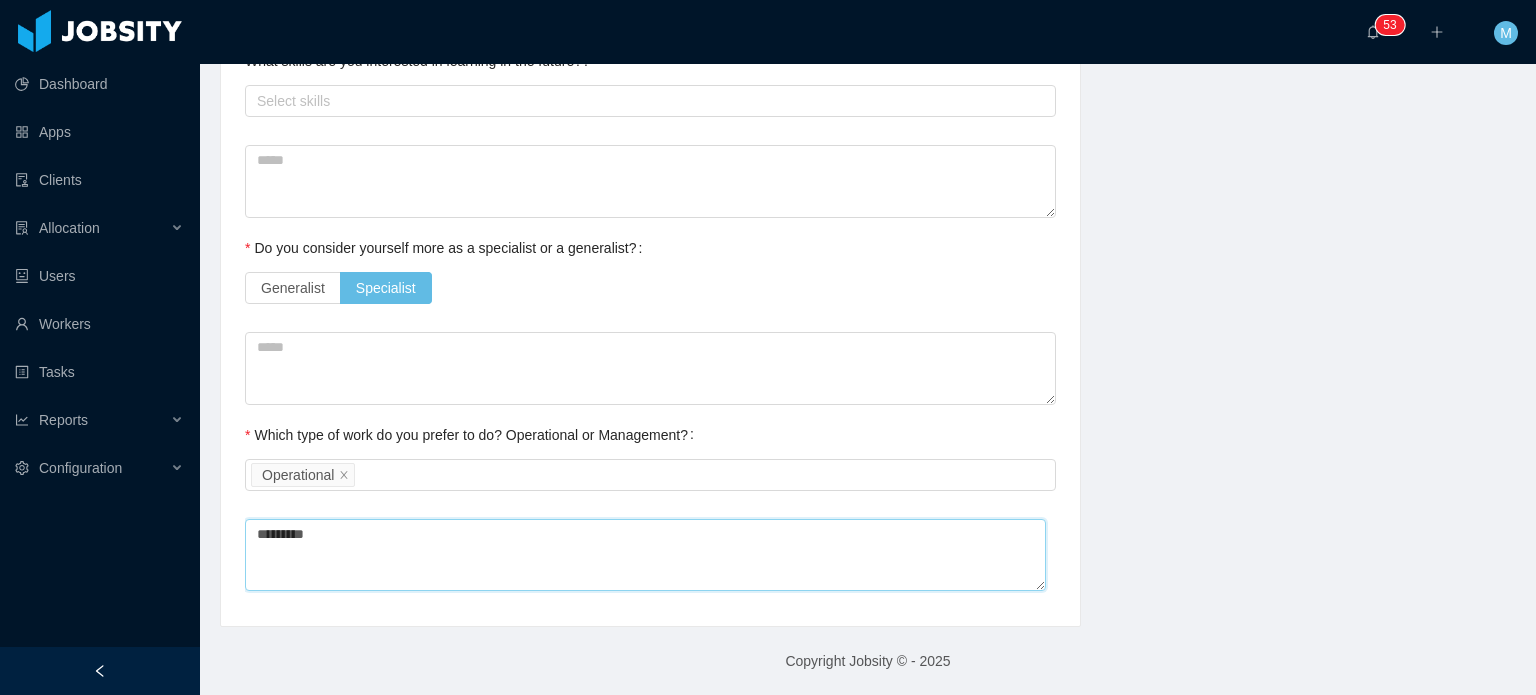 type 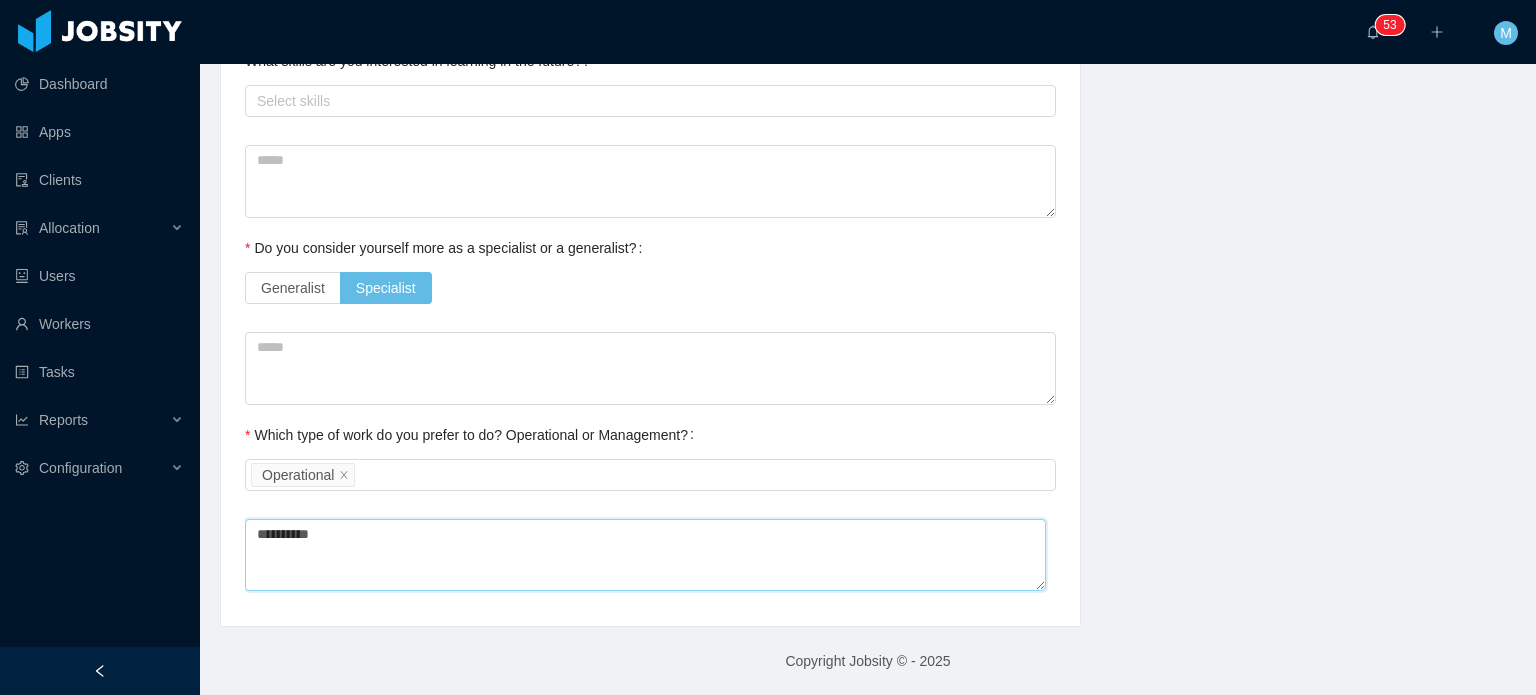 type 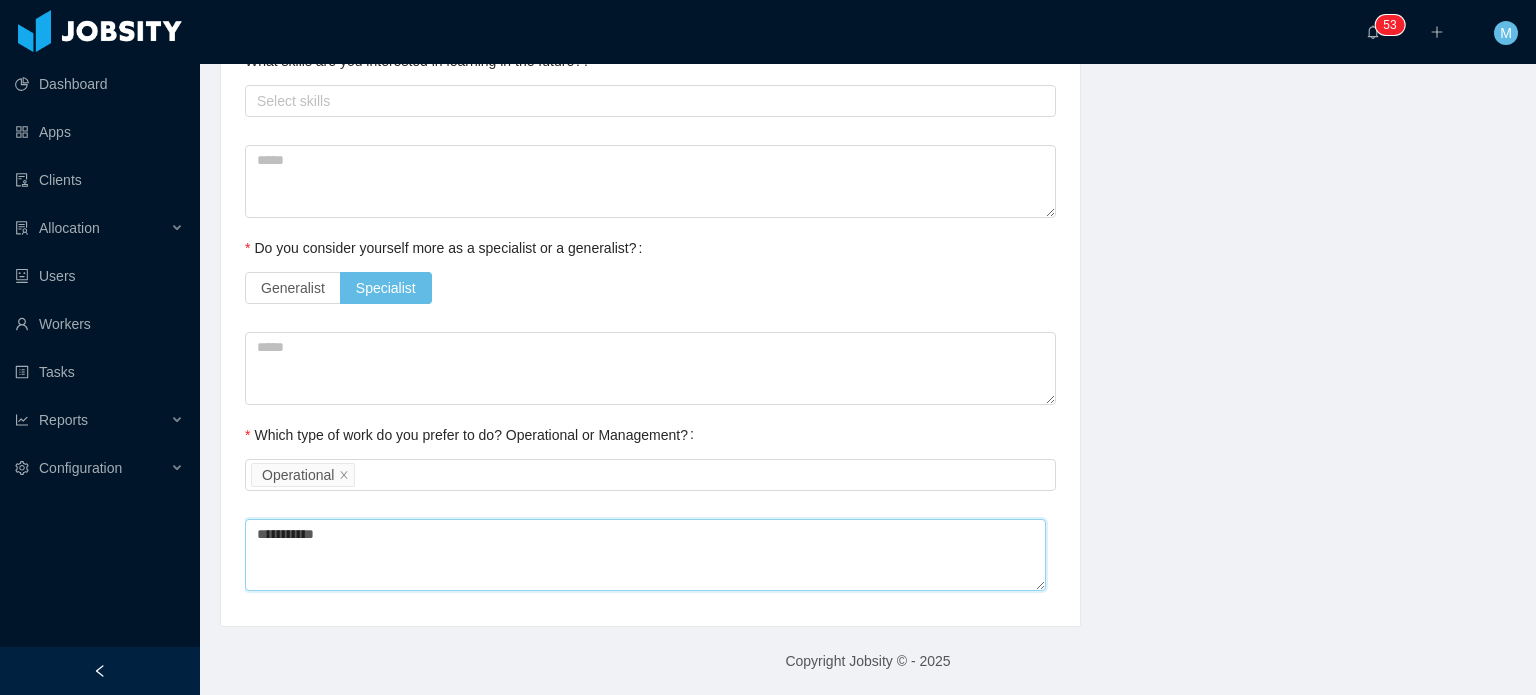 type 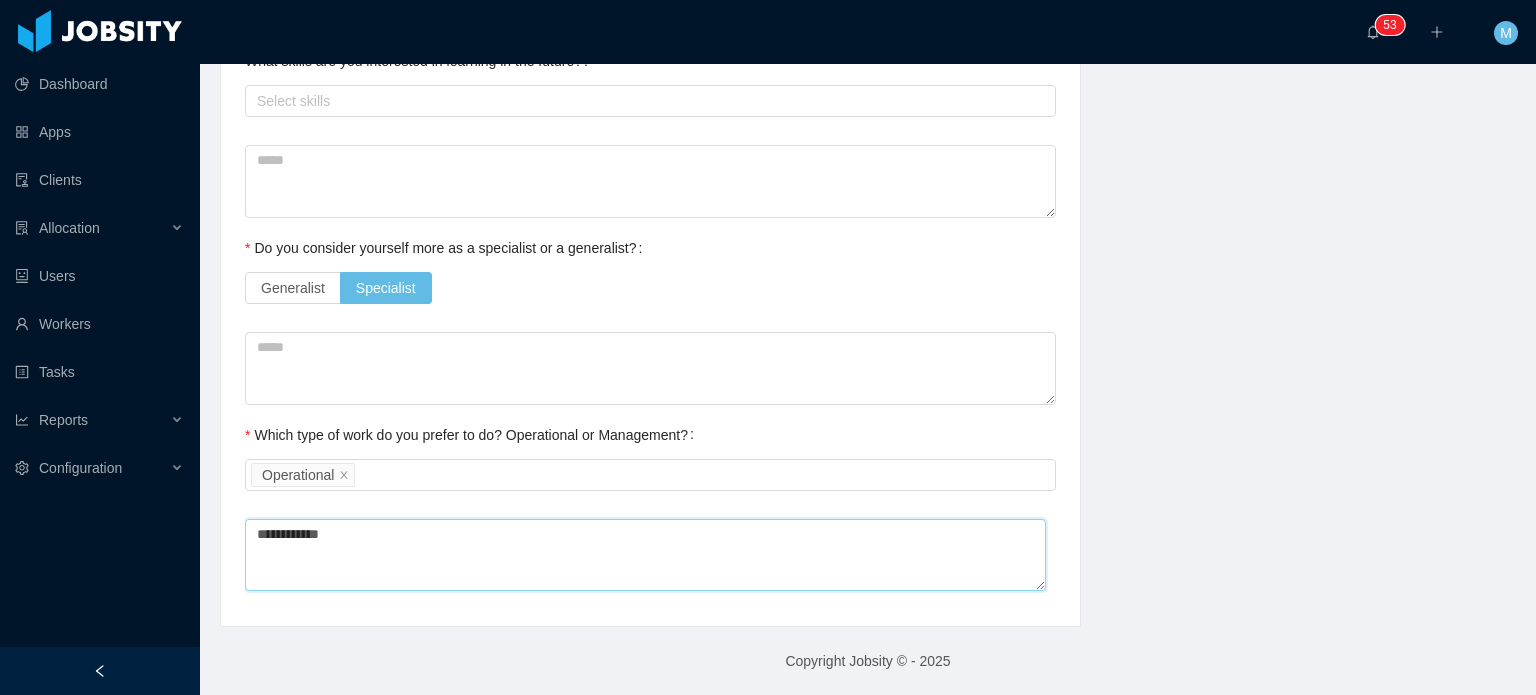 type on "**********" 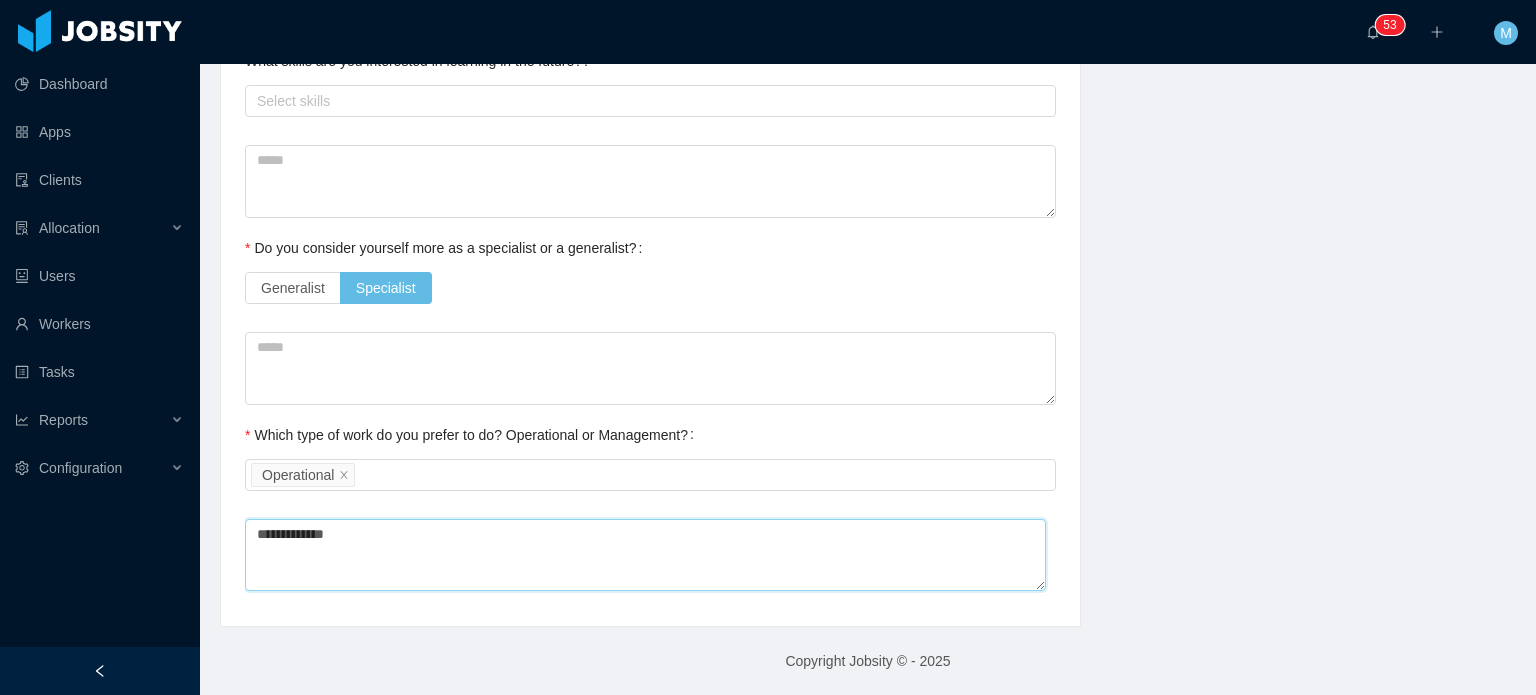 type 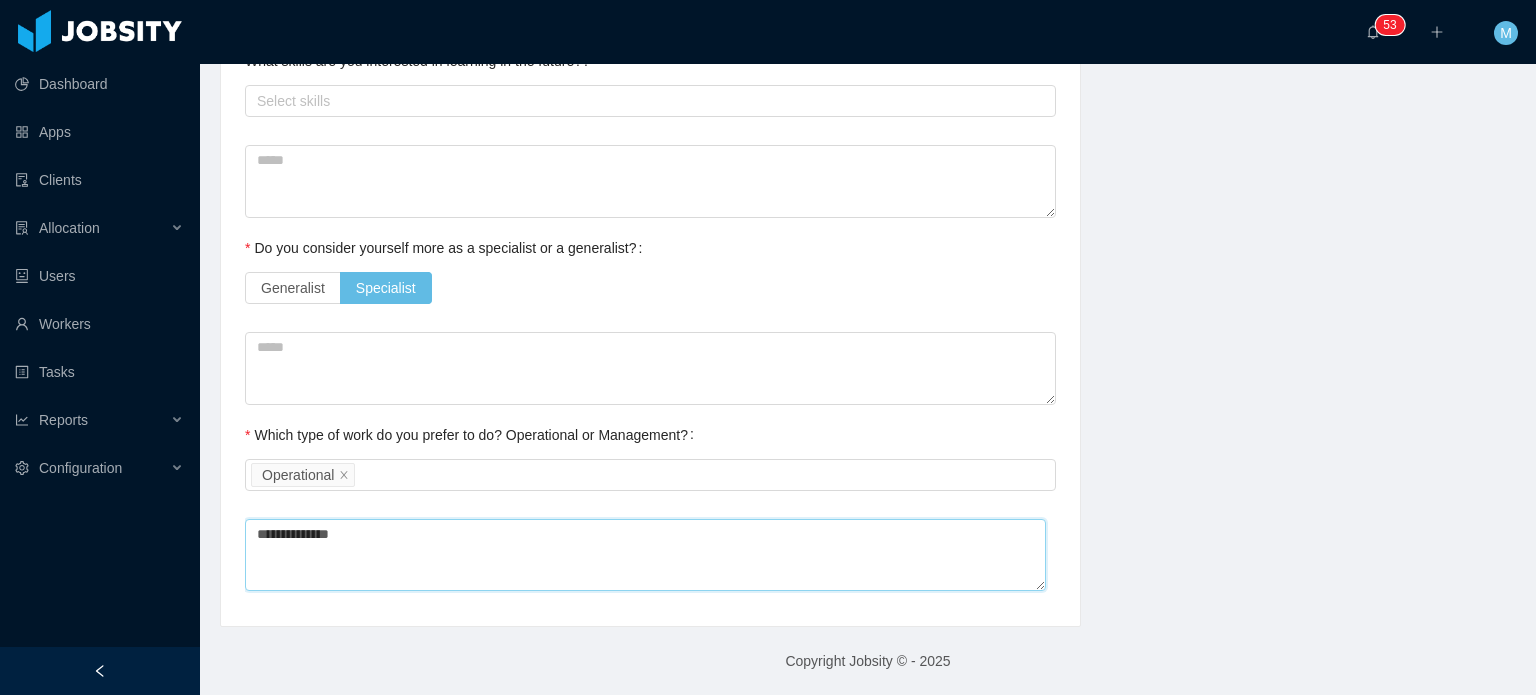 type on "**********" 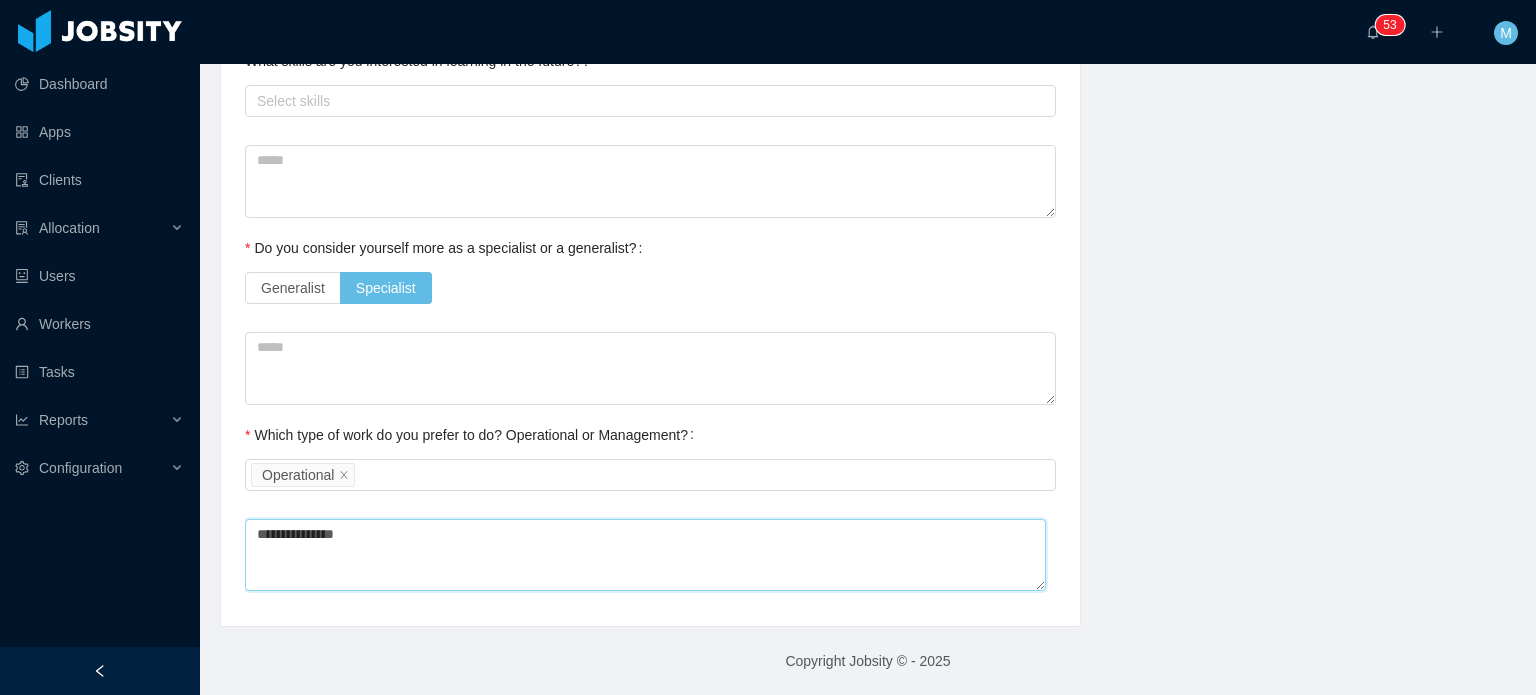 type 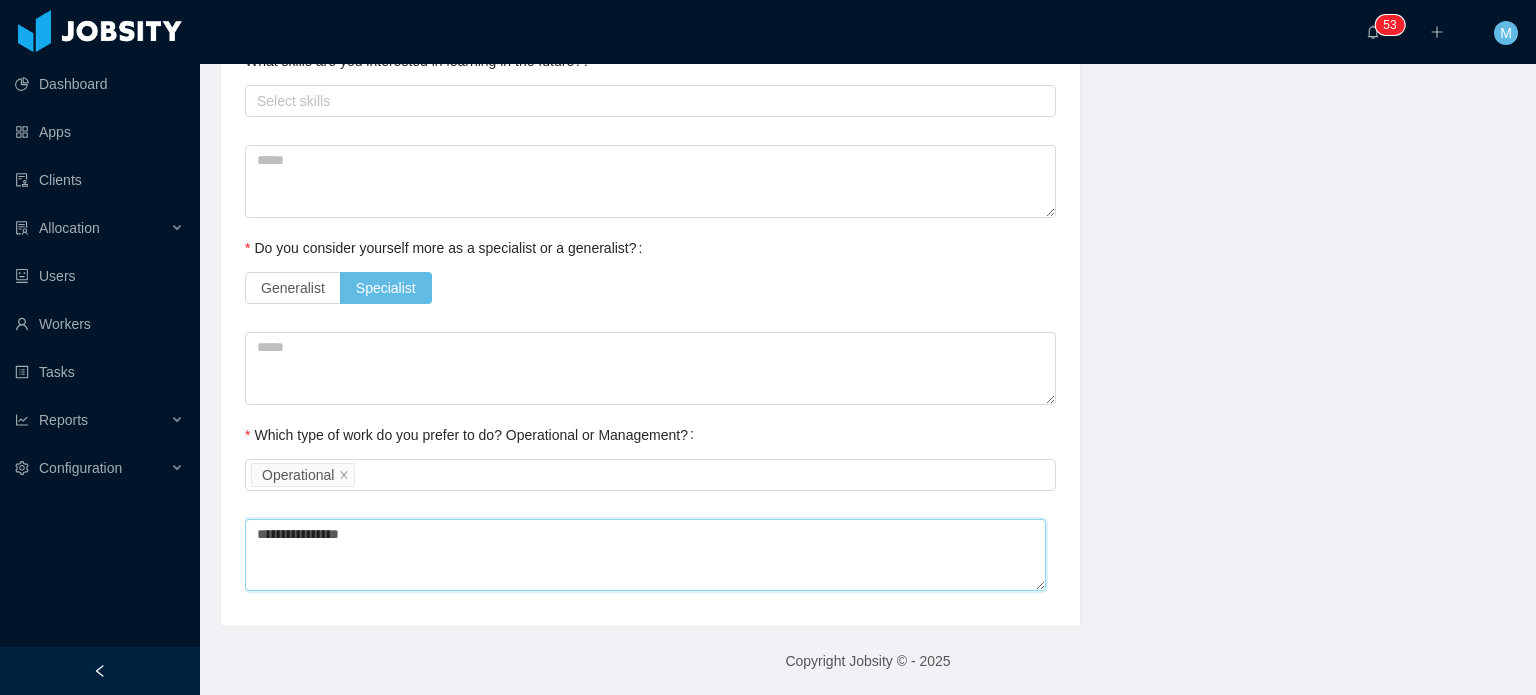 type on "**********" 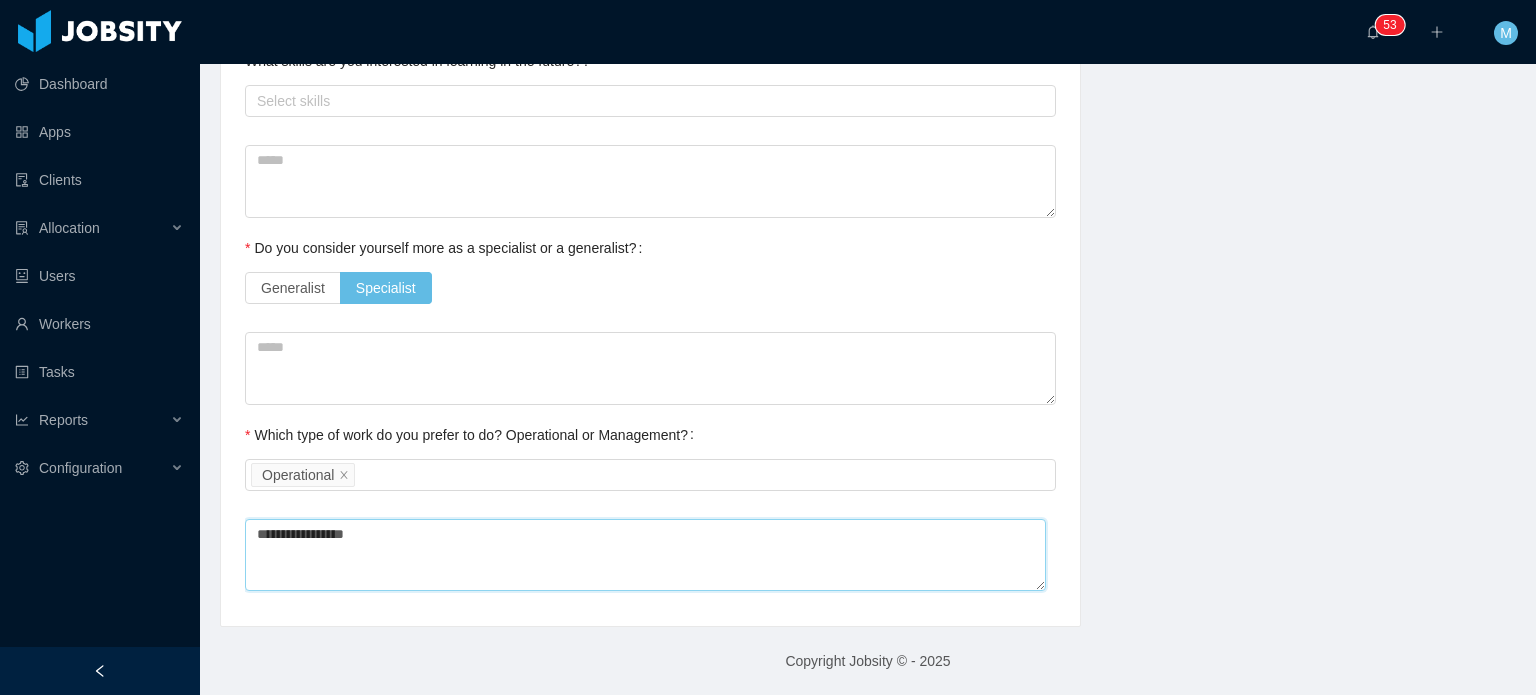 type 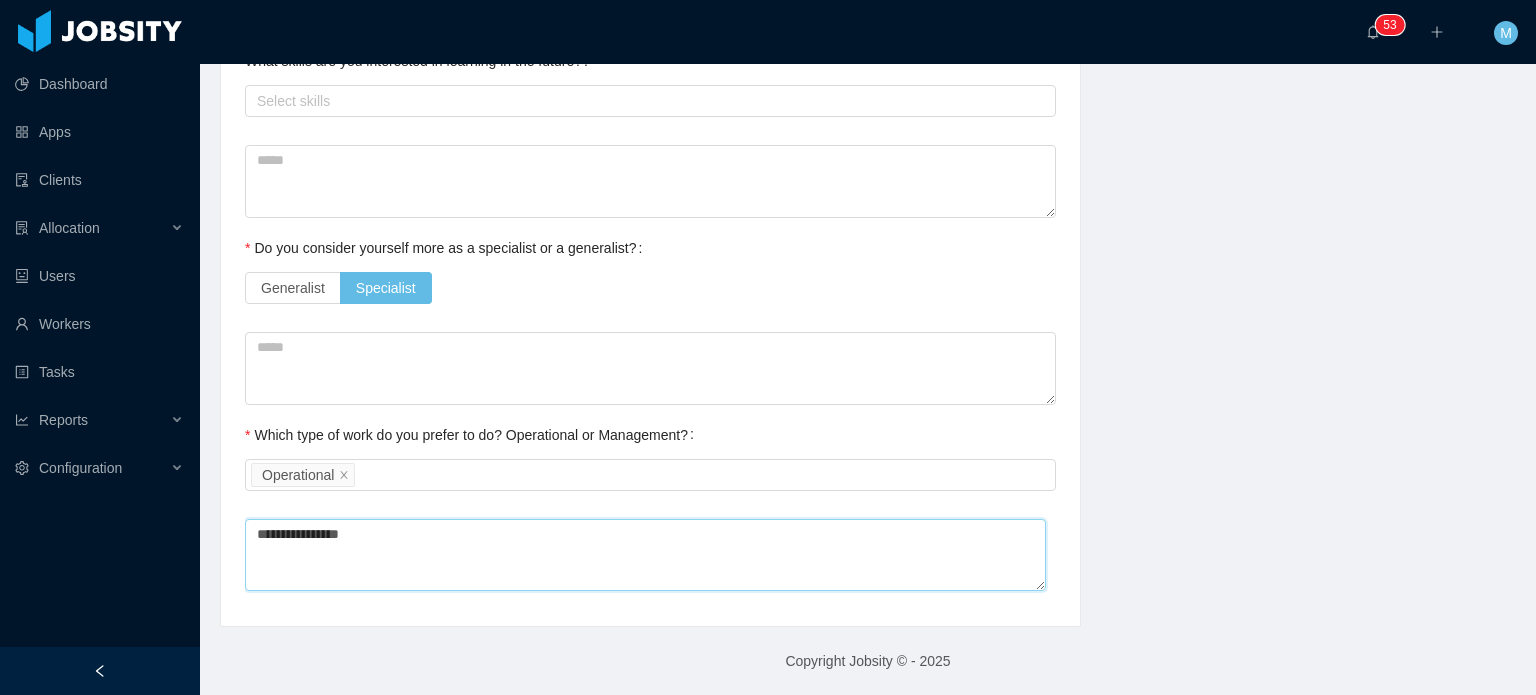 type 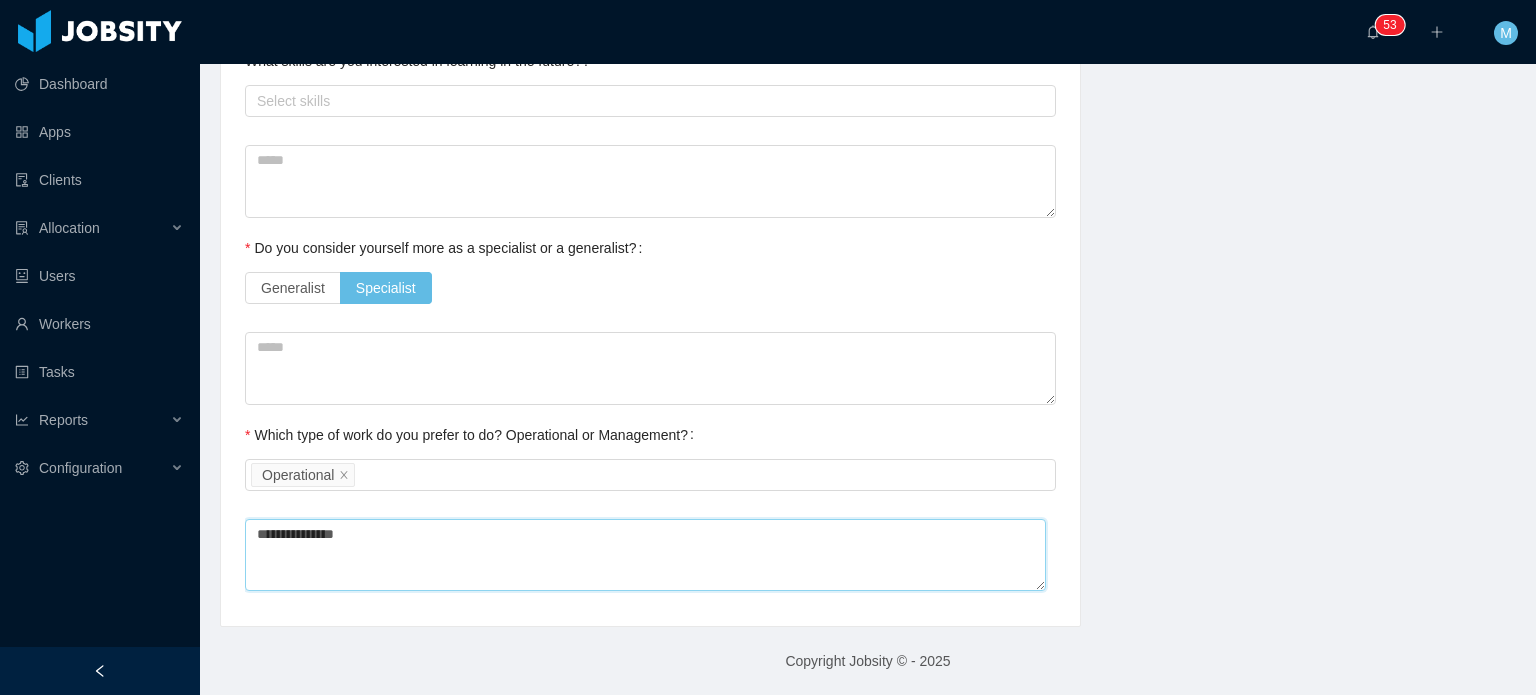 type 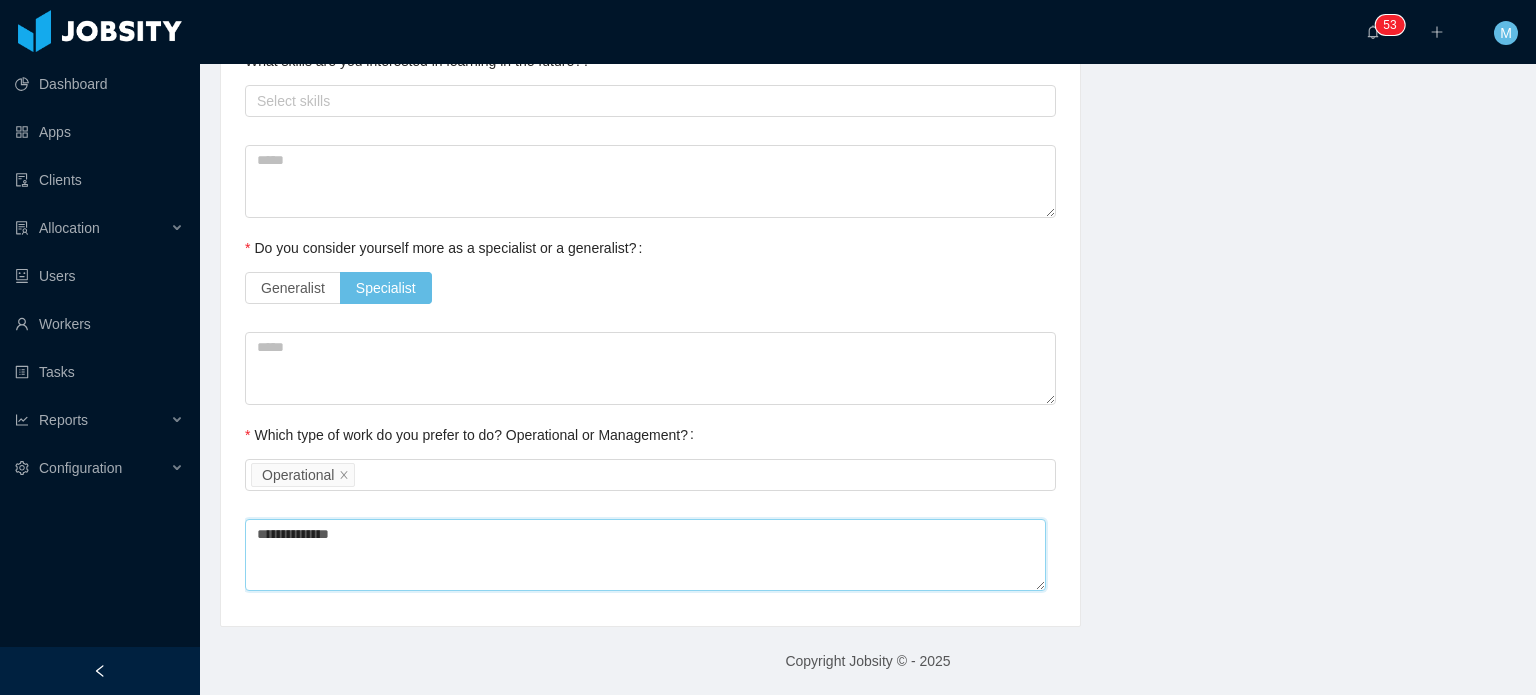 type on "**********" 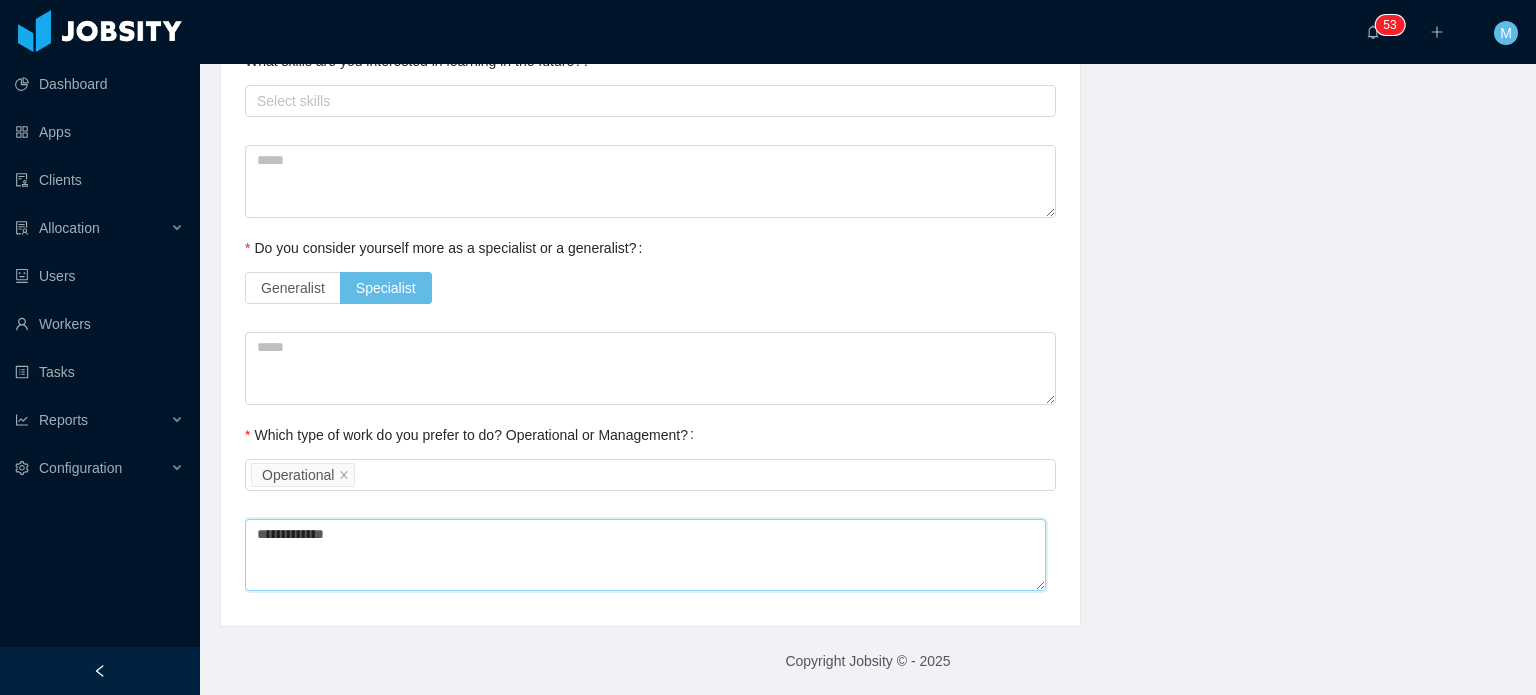 type 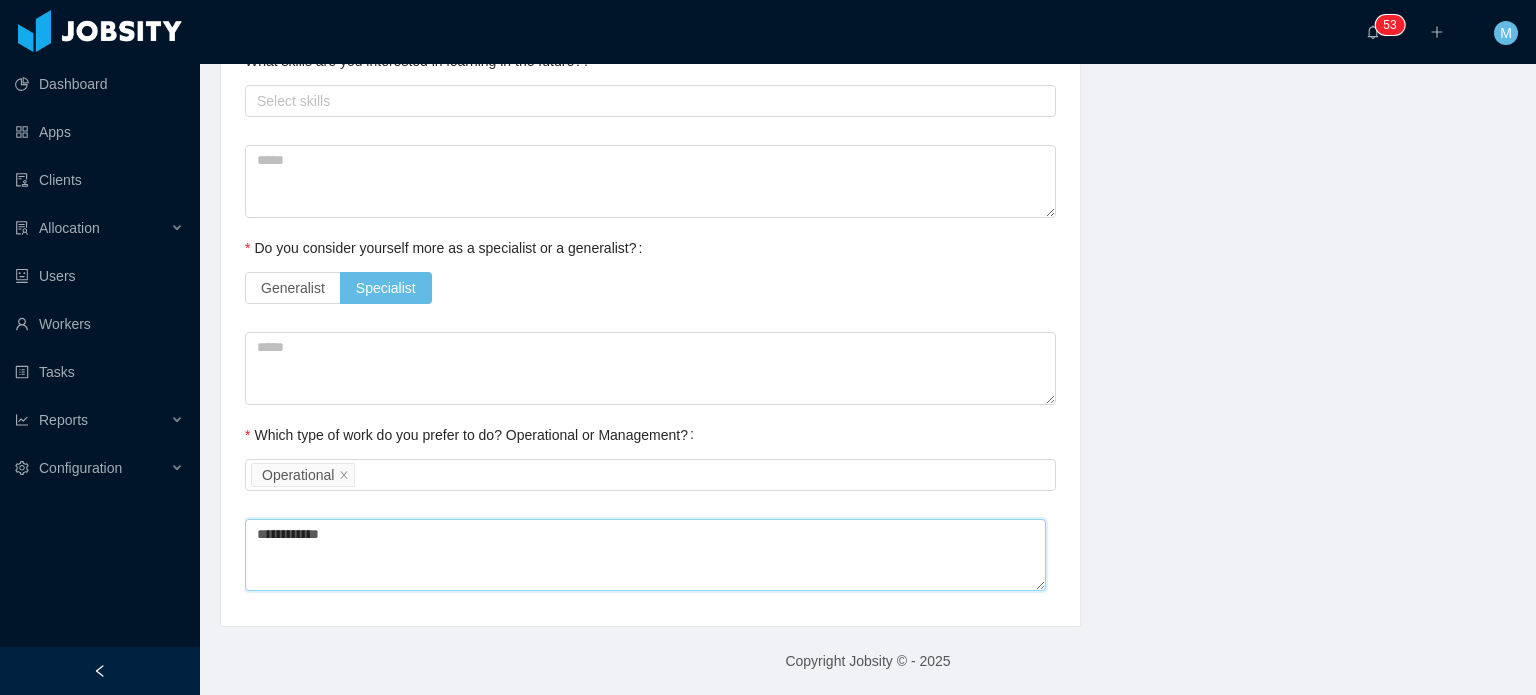 type 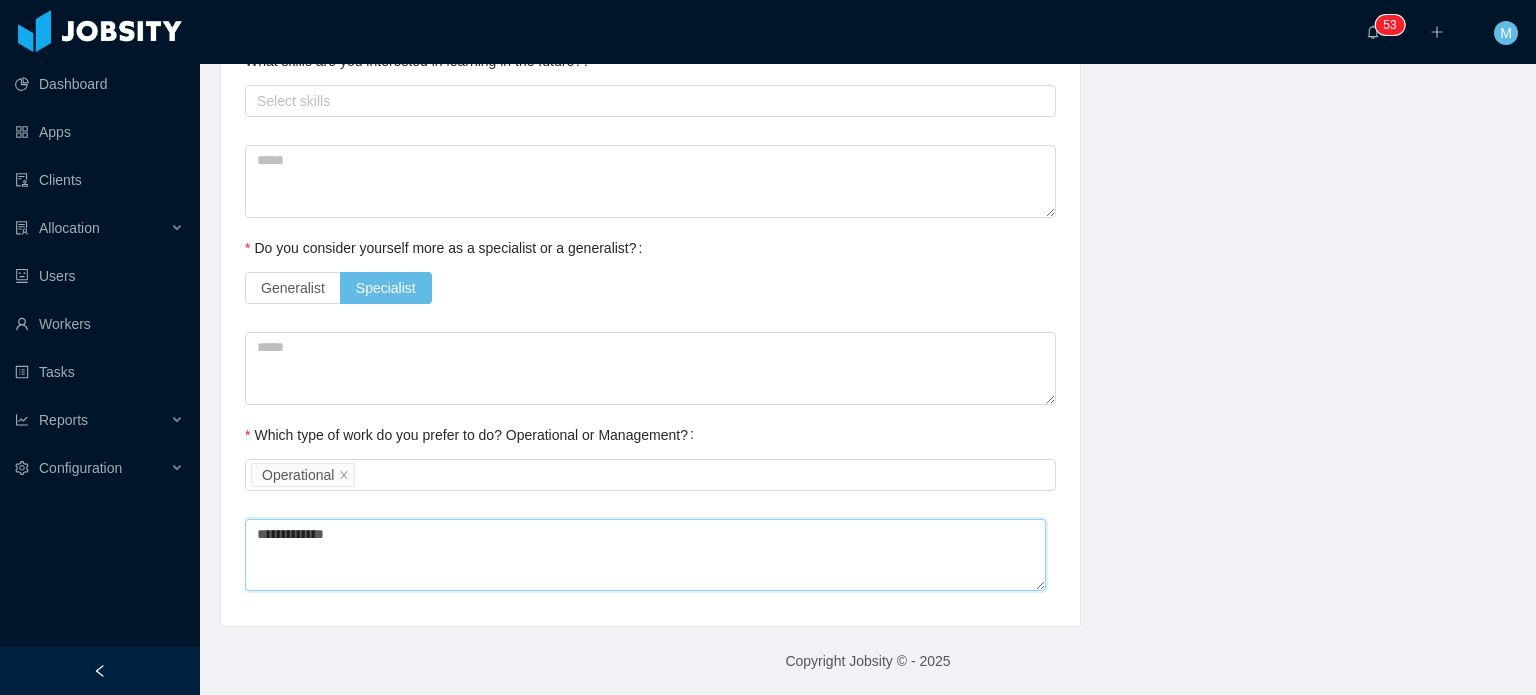type 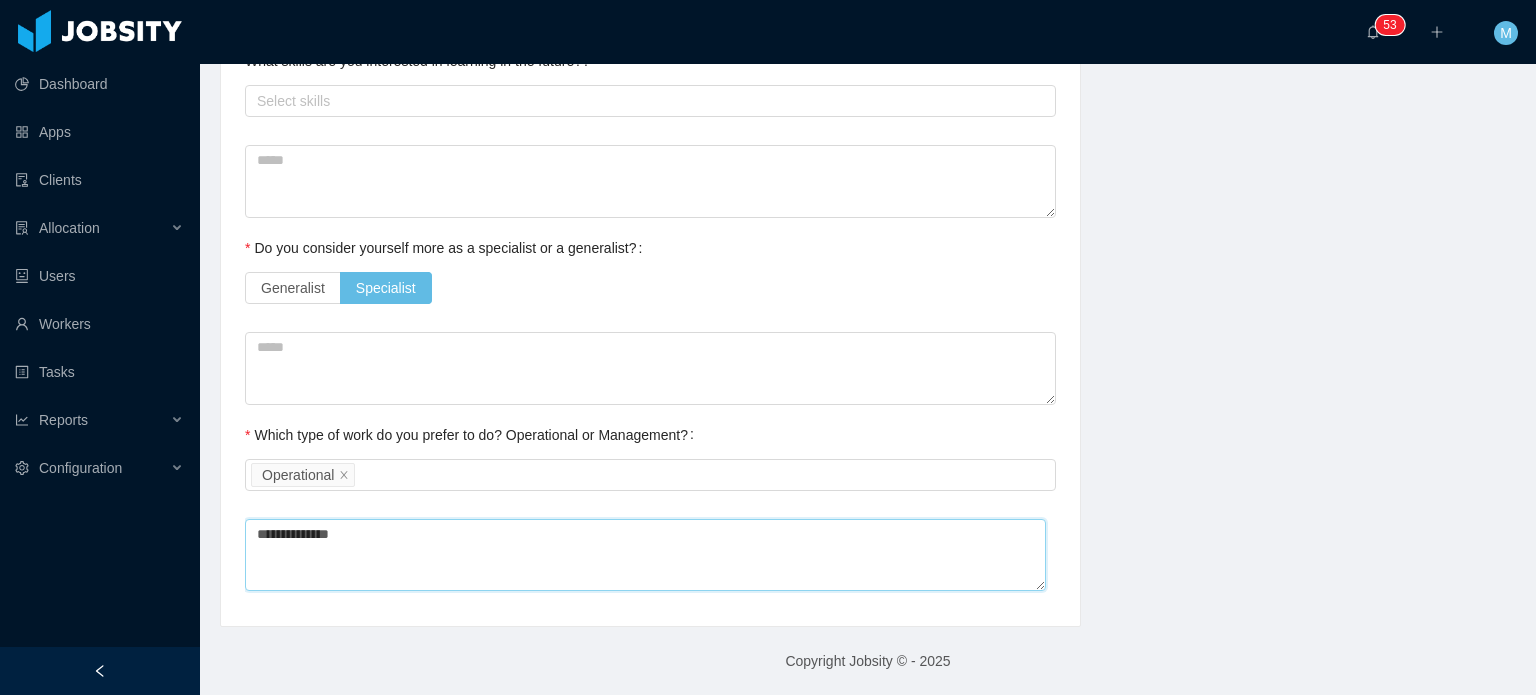 type 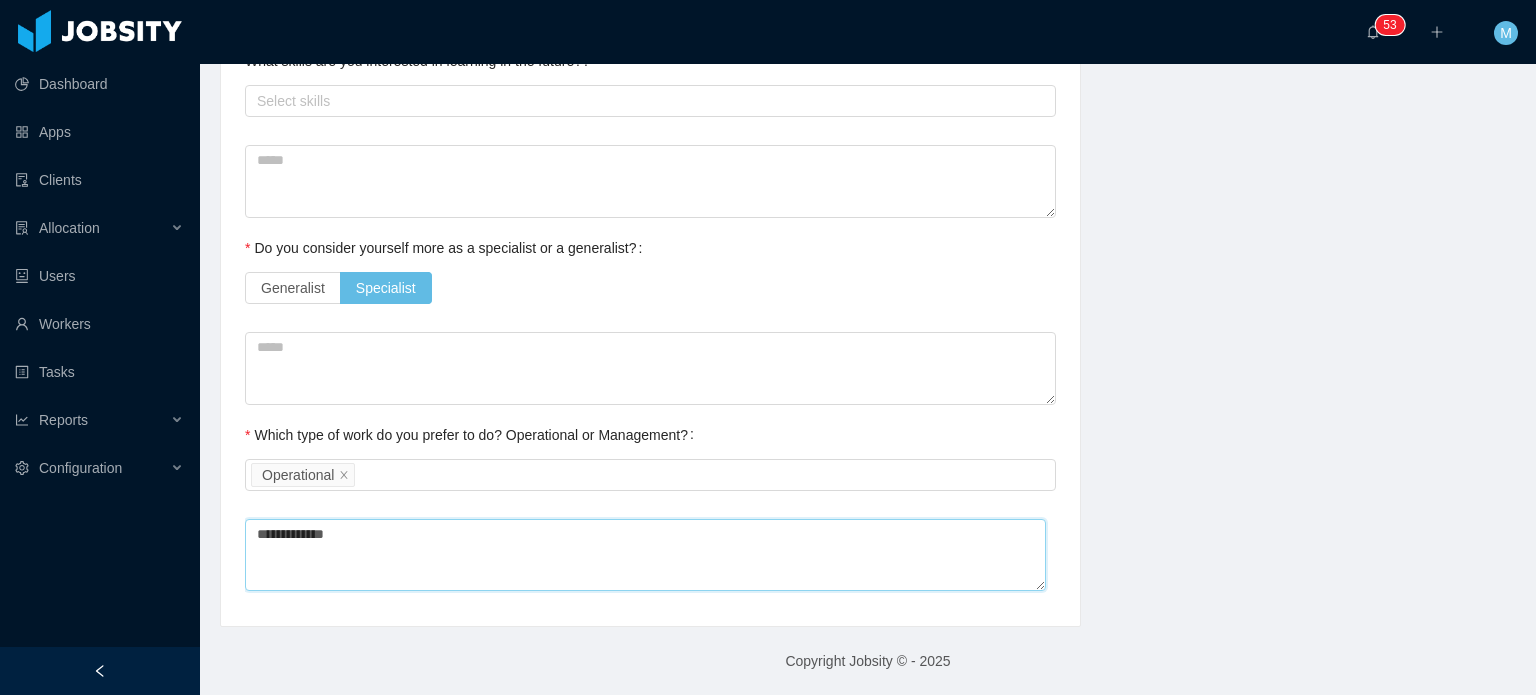 type 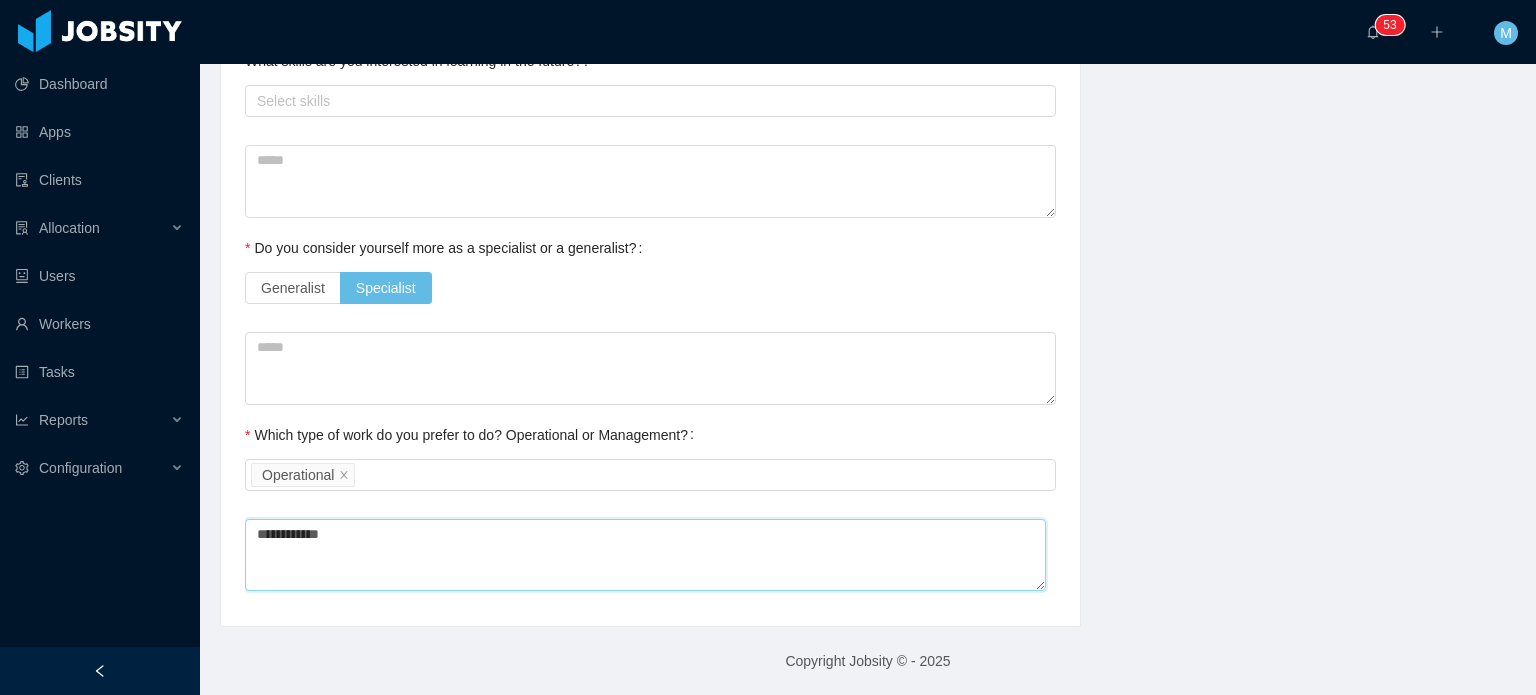 type 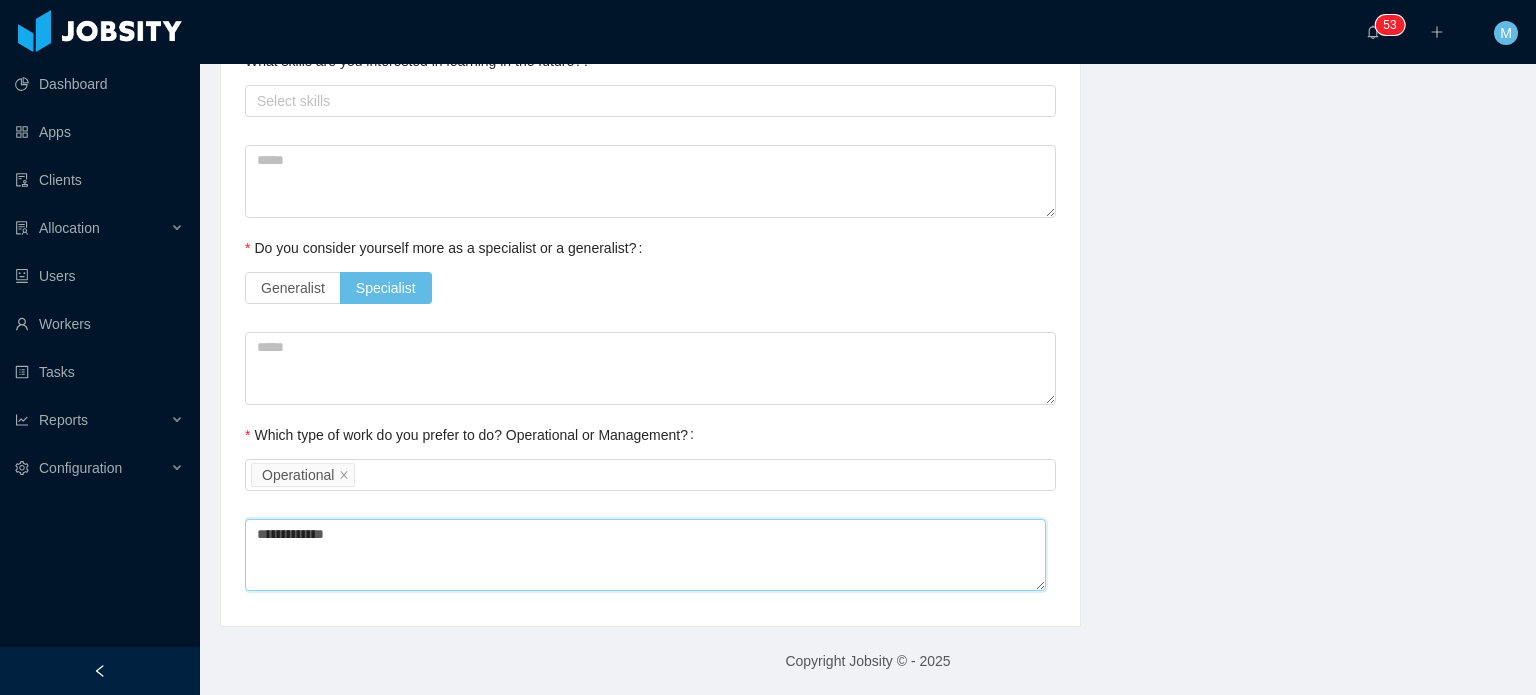type 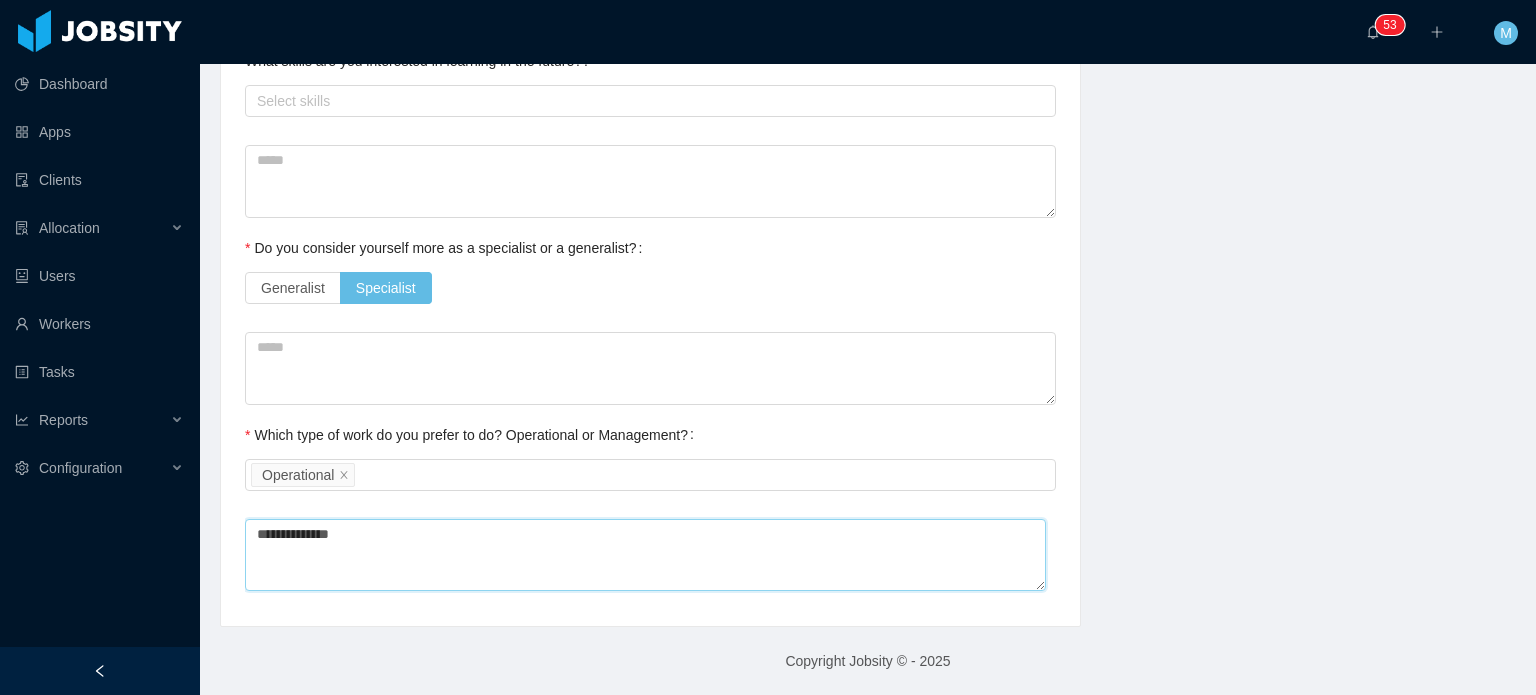 type 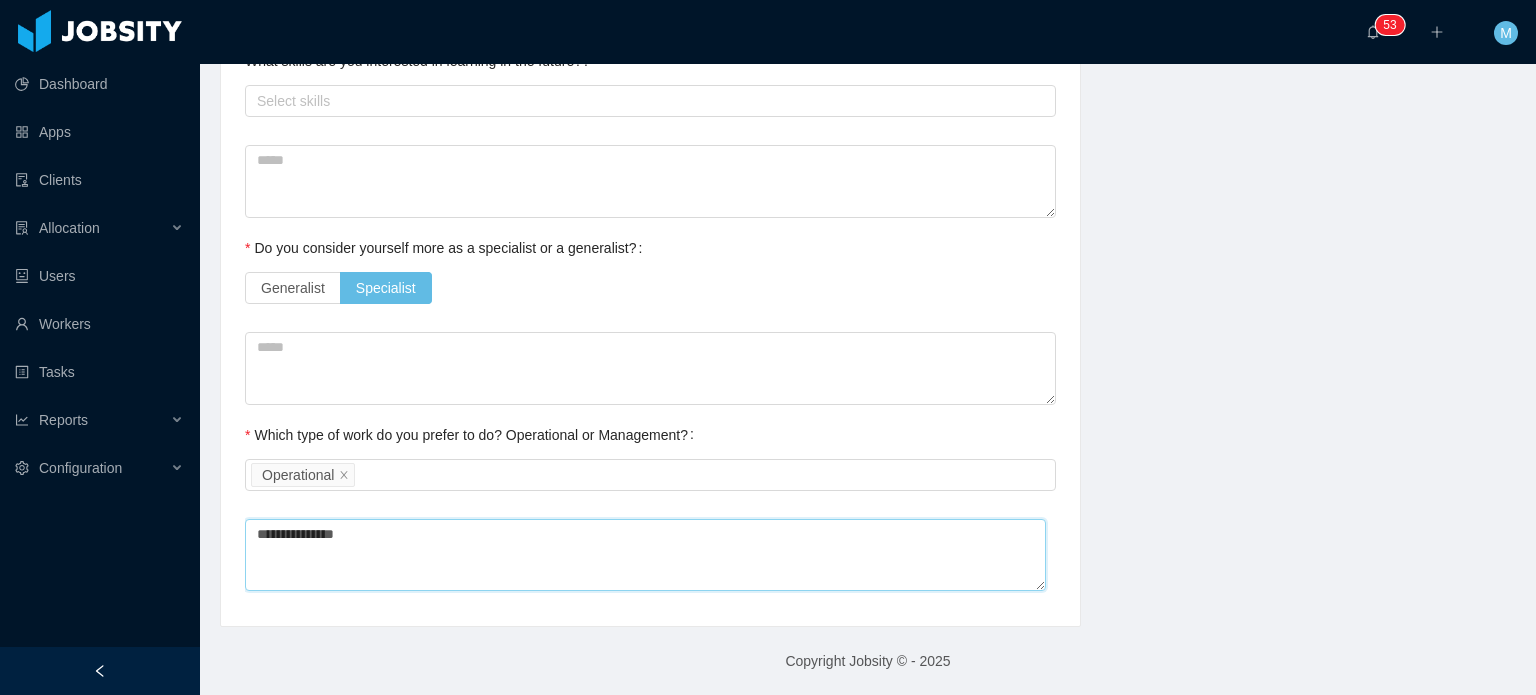 type 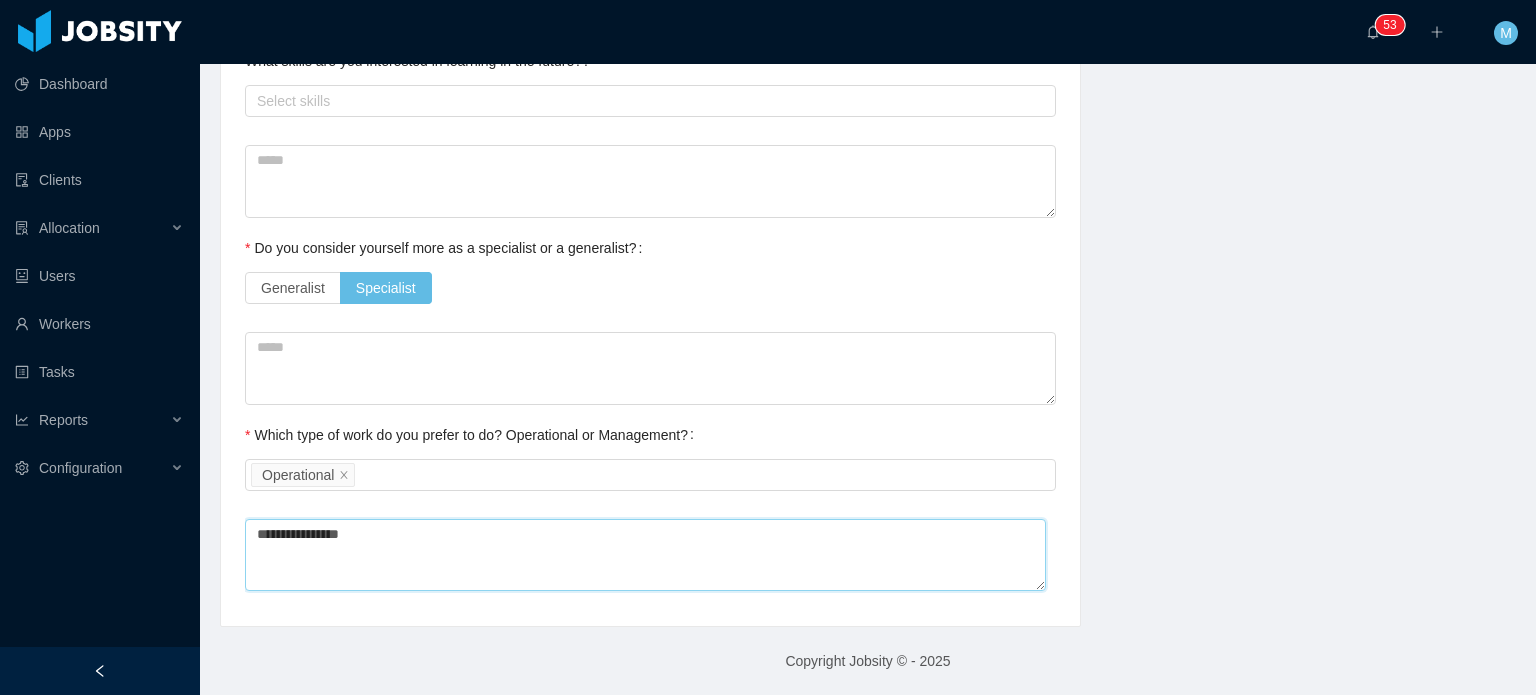 type 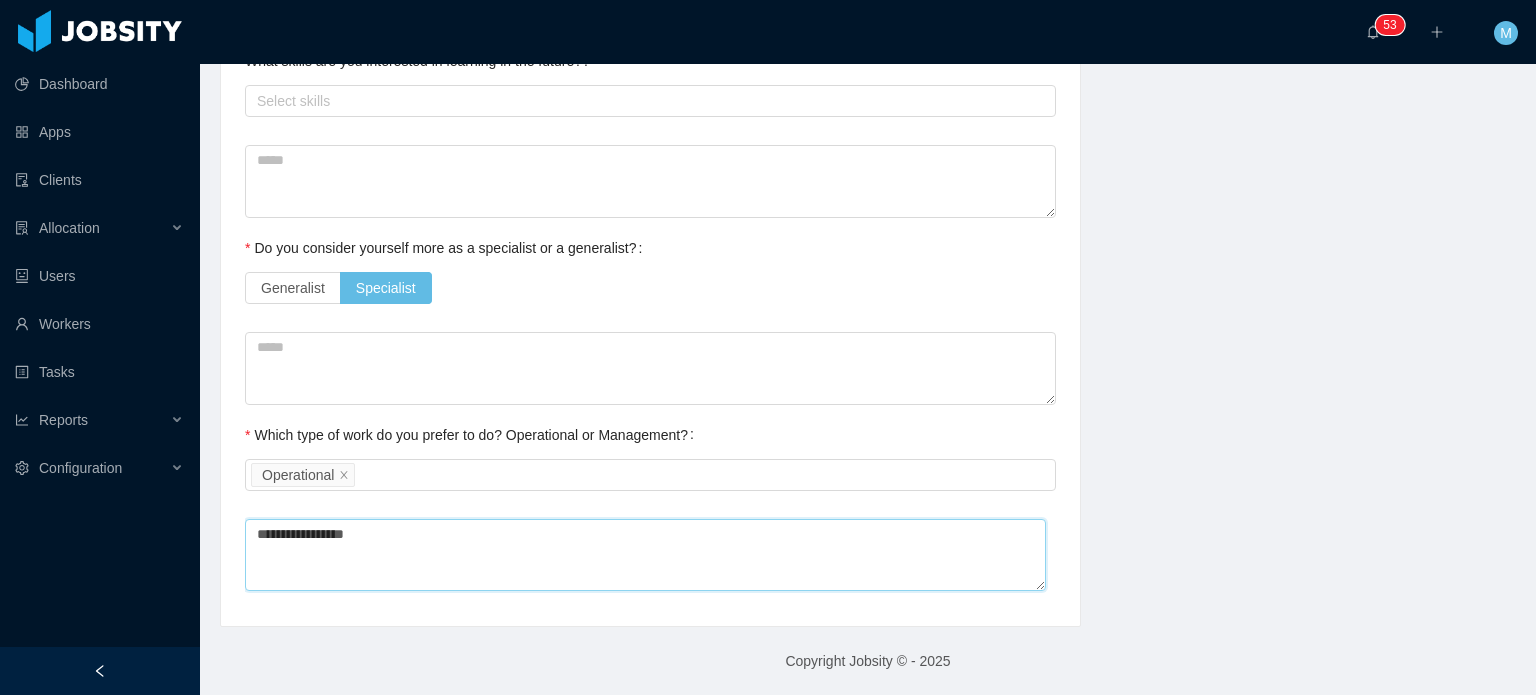 type 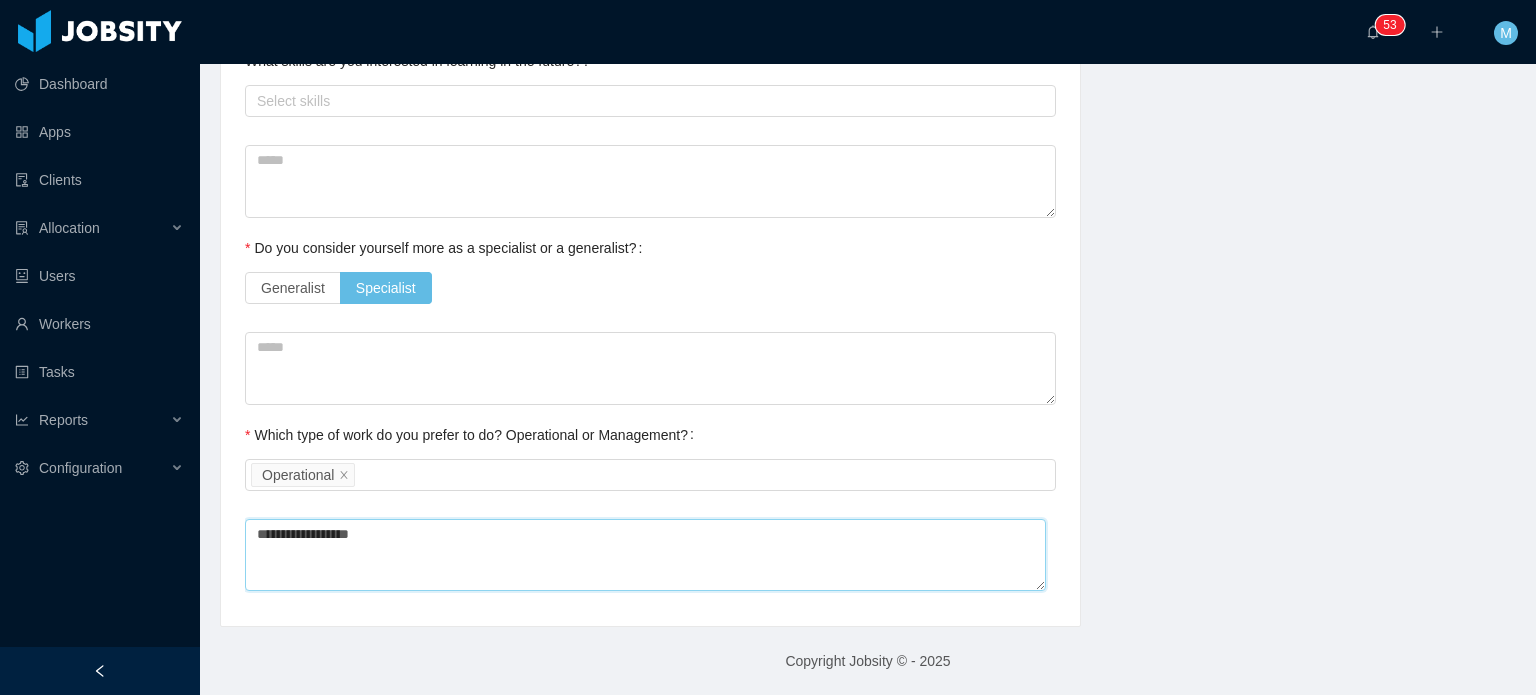 type 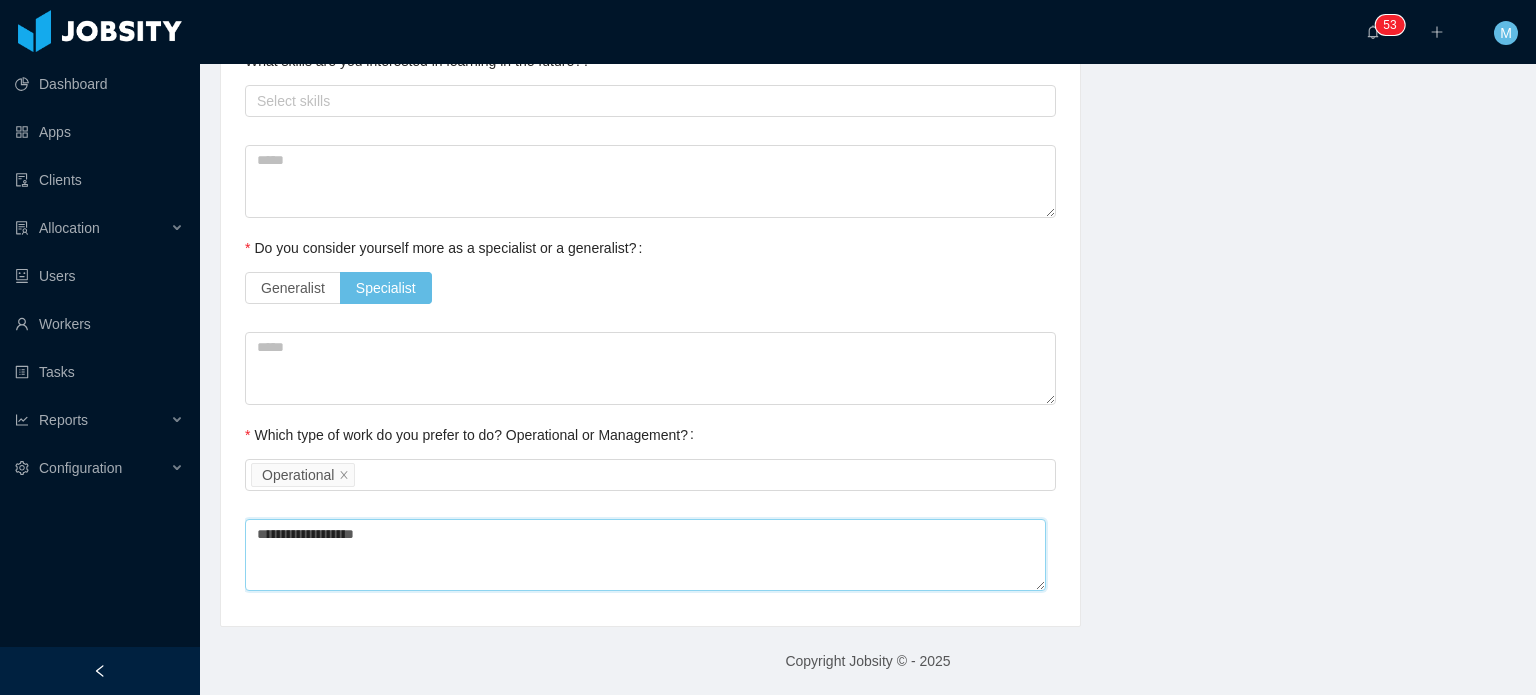 type 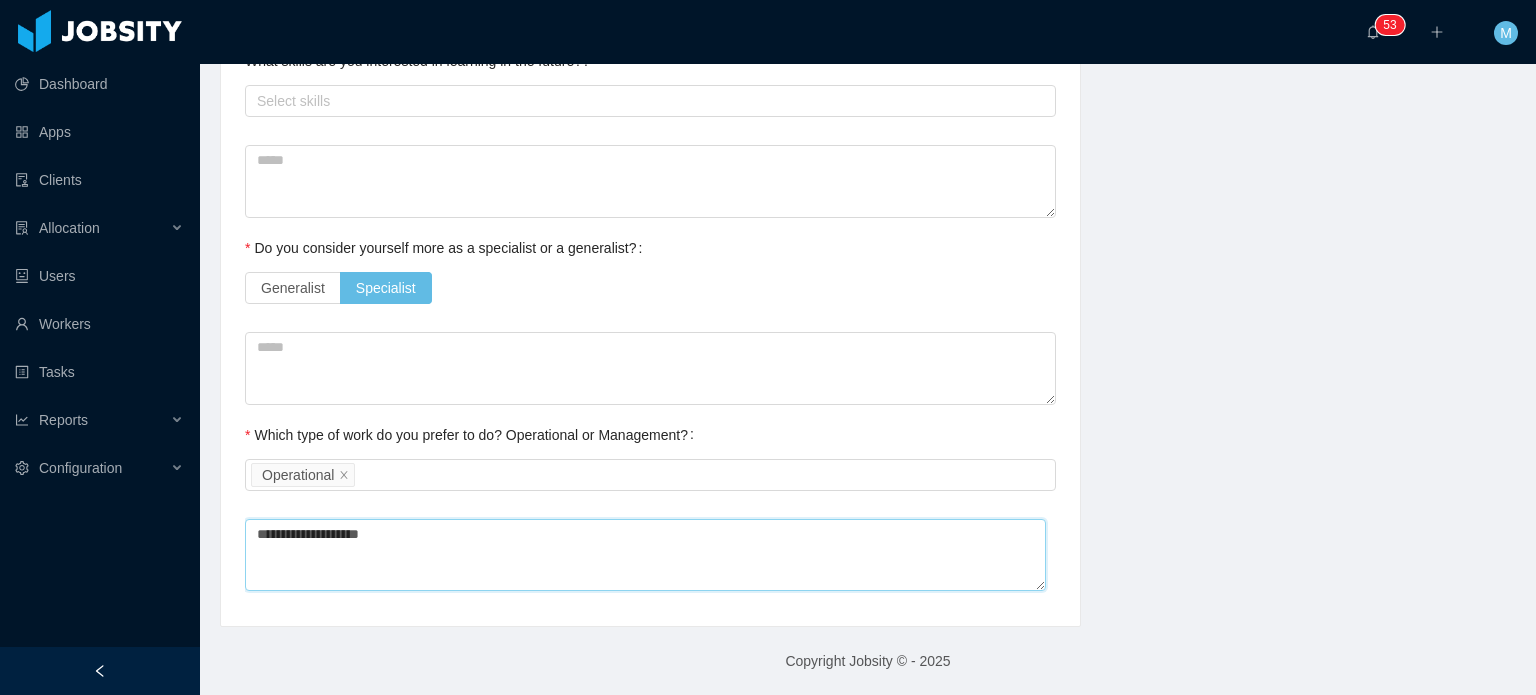 type 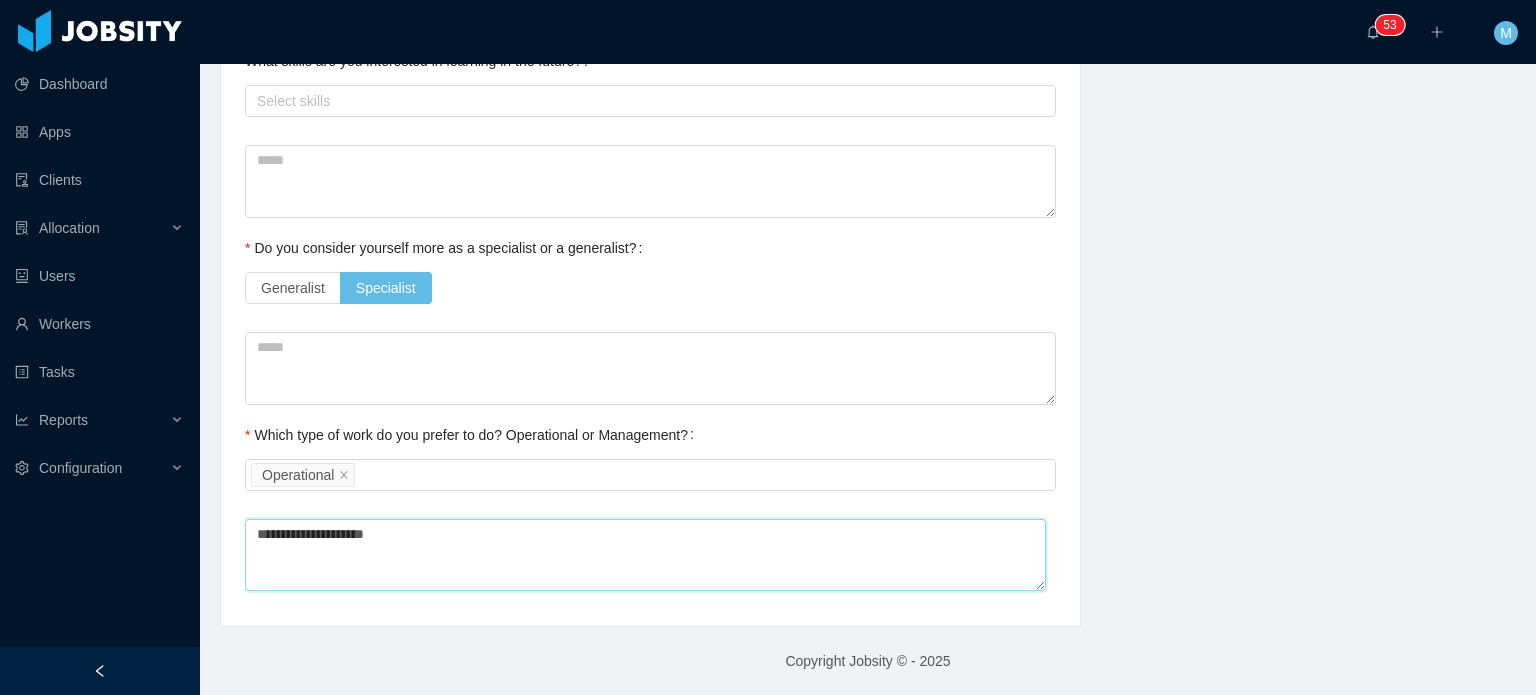 type 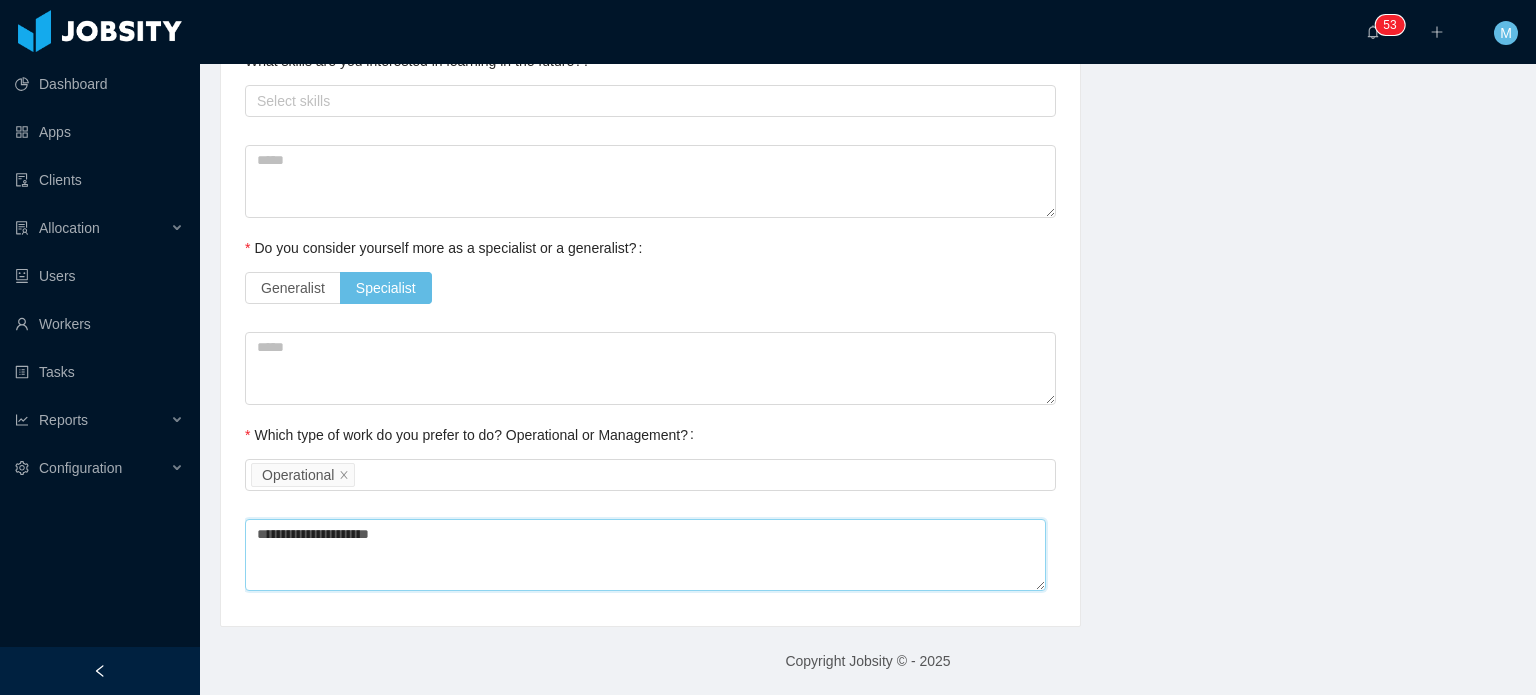 type 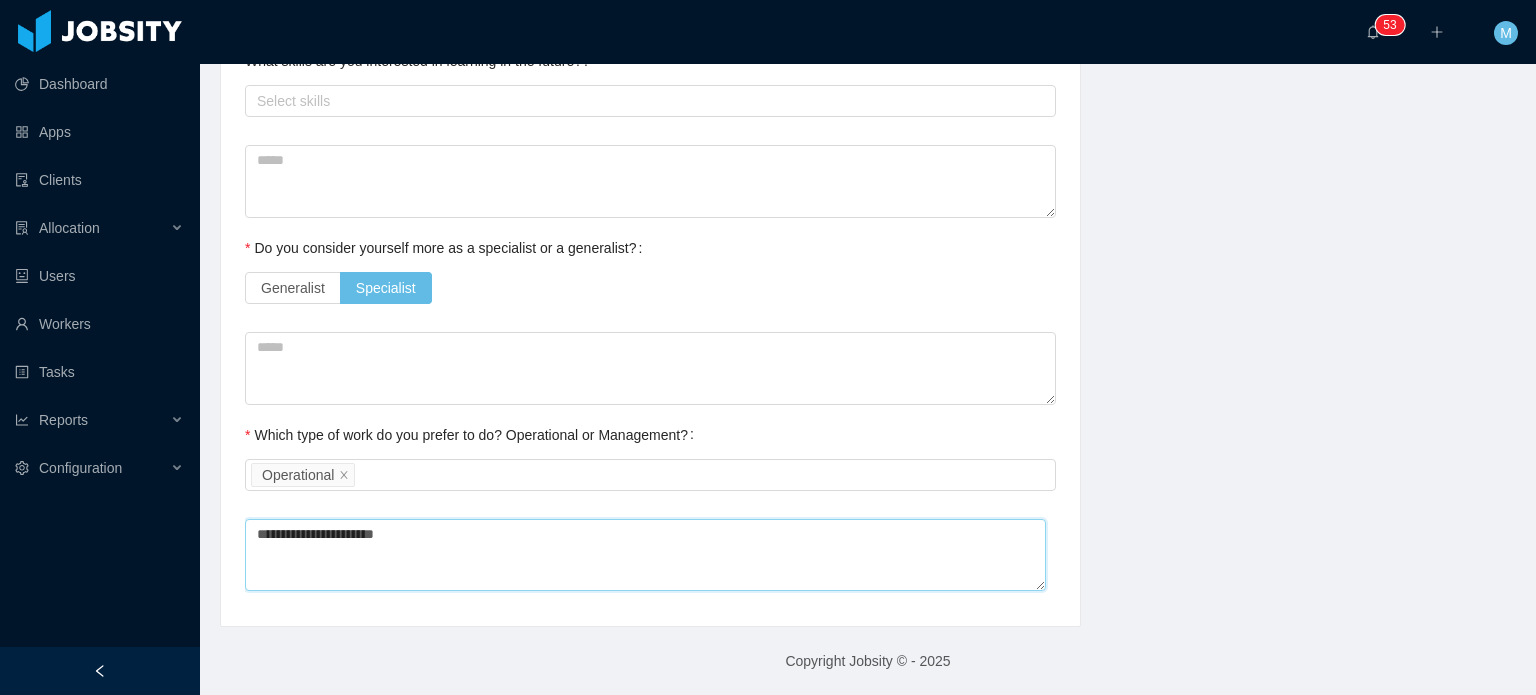 type 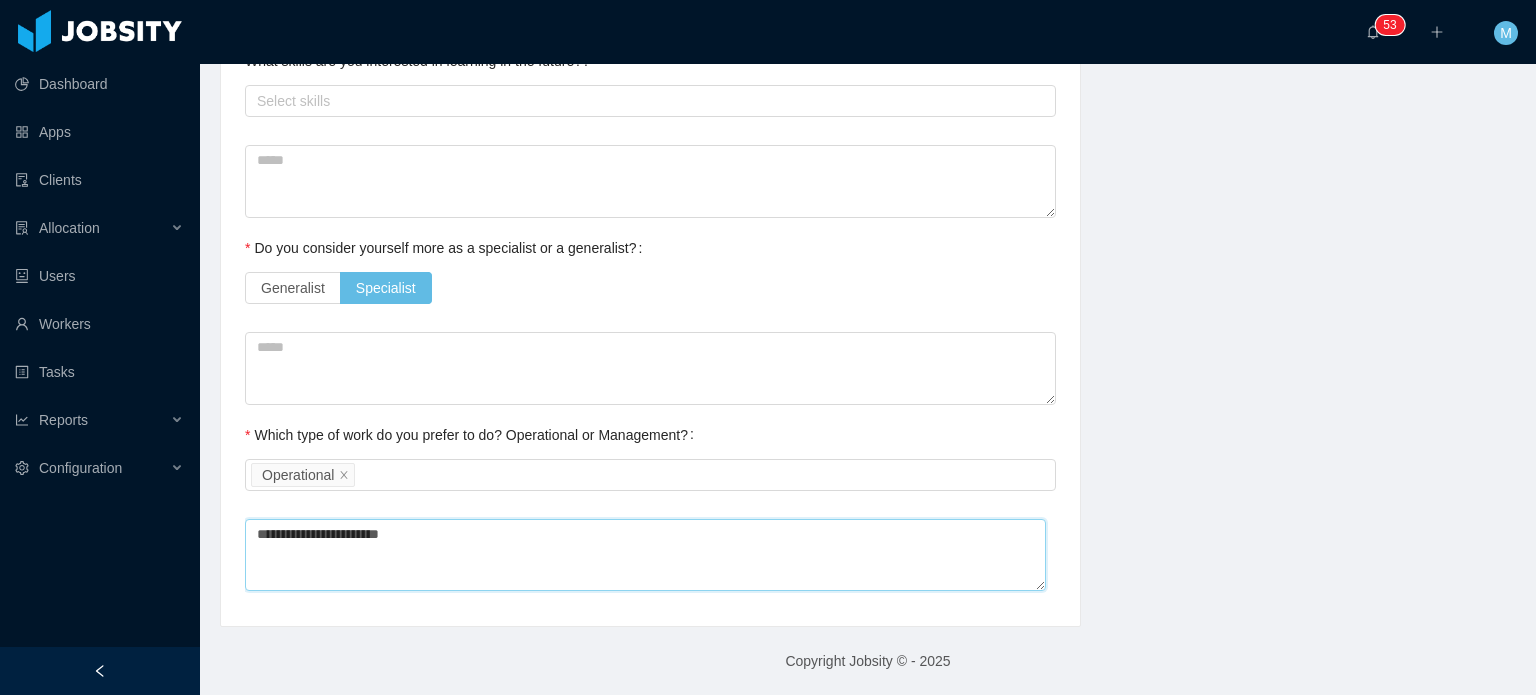 type on "**********" 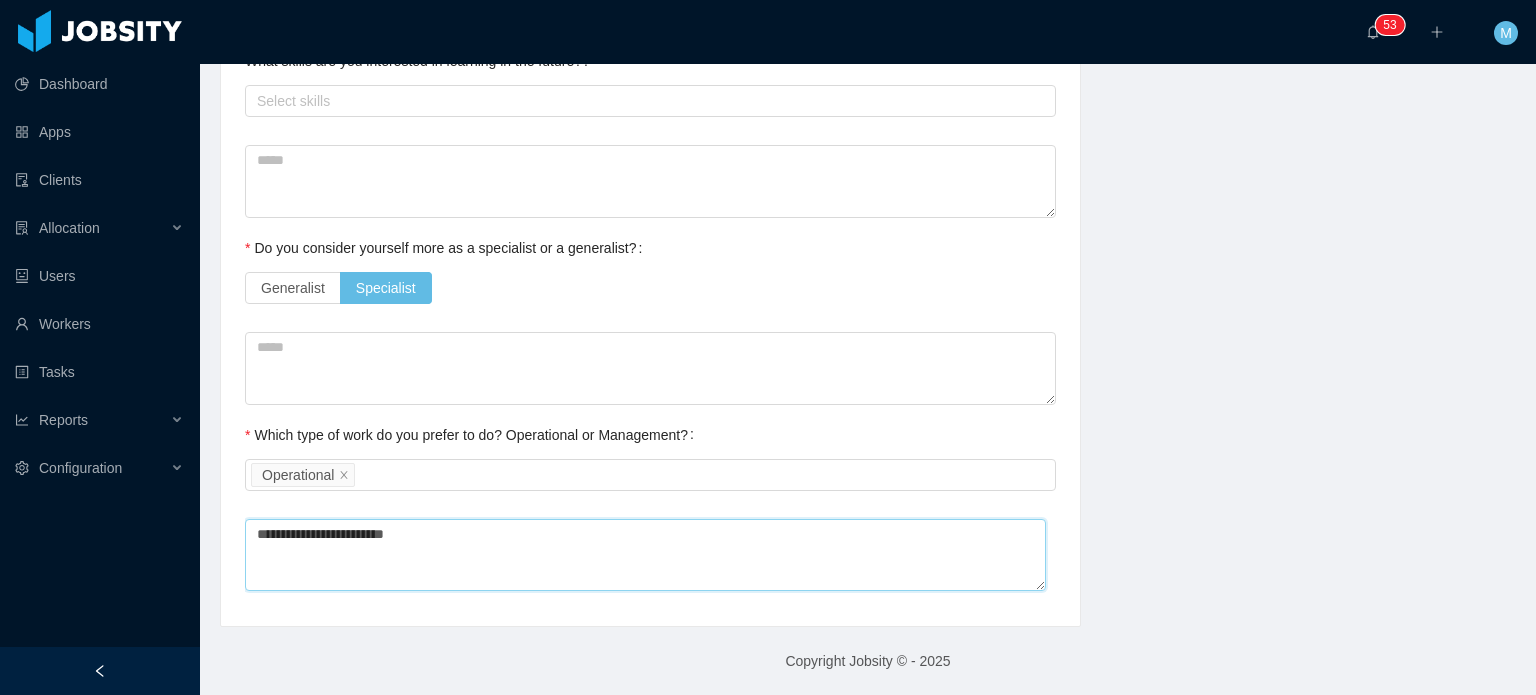 type 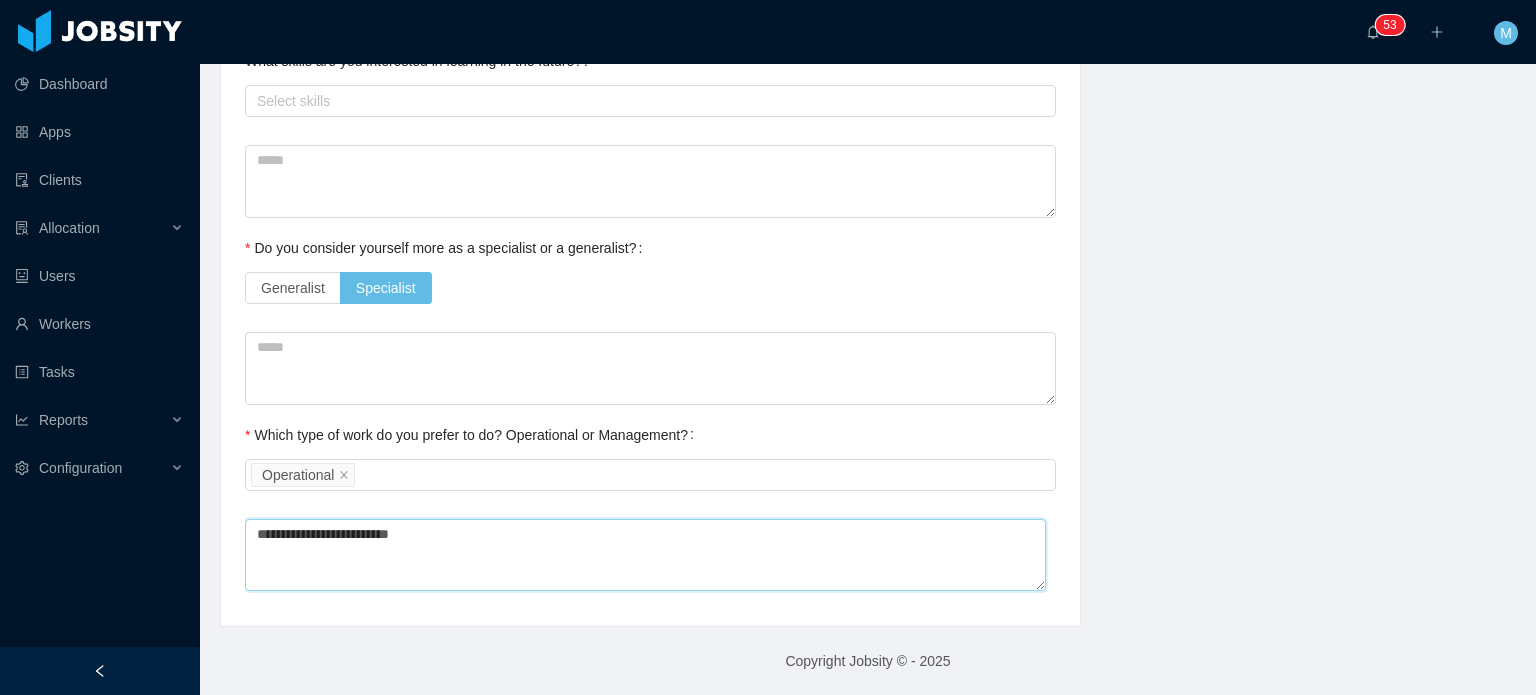 type 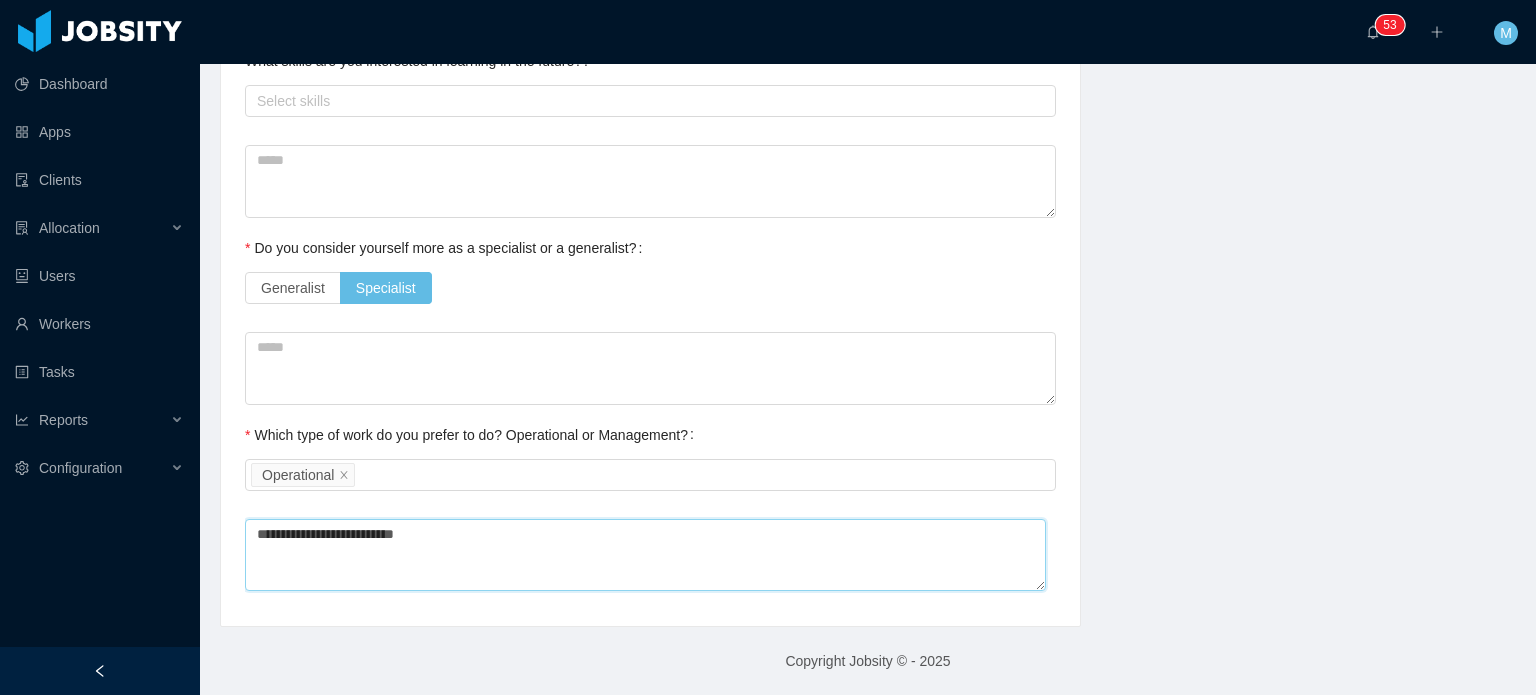type on "**********" 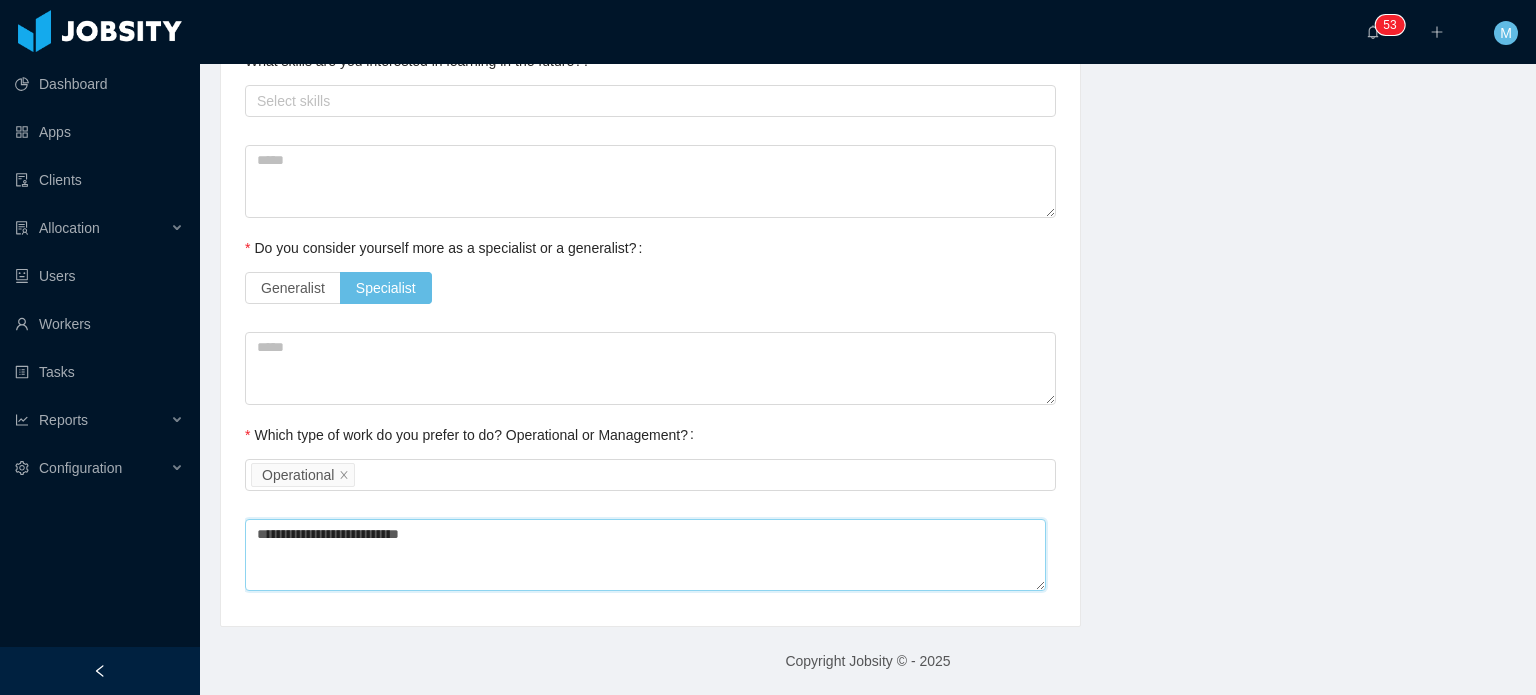type 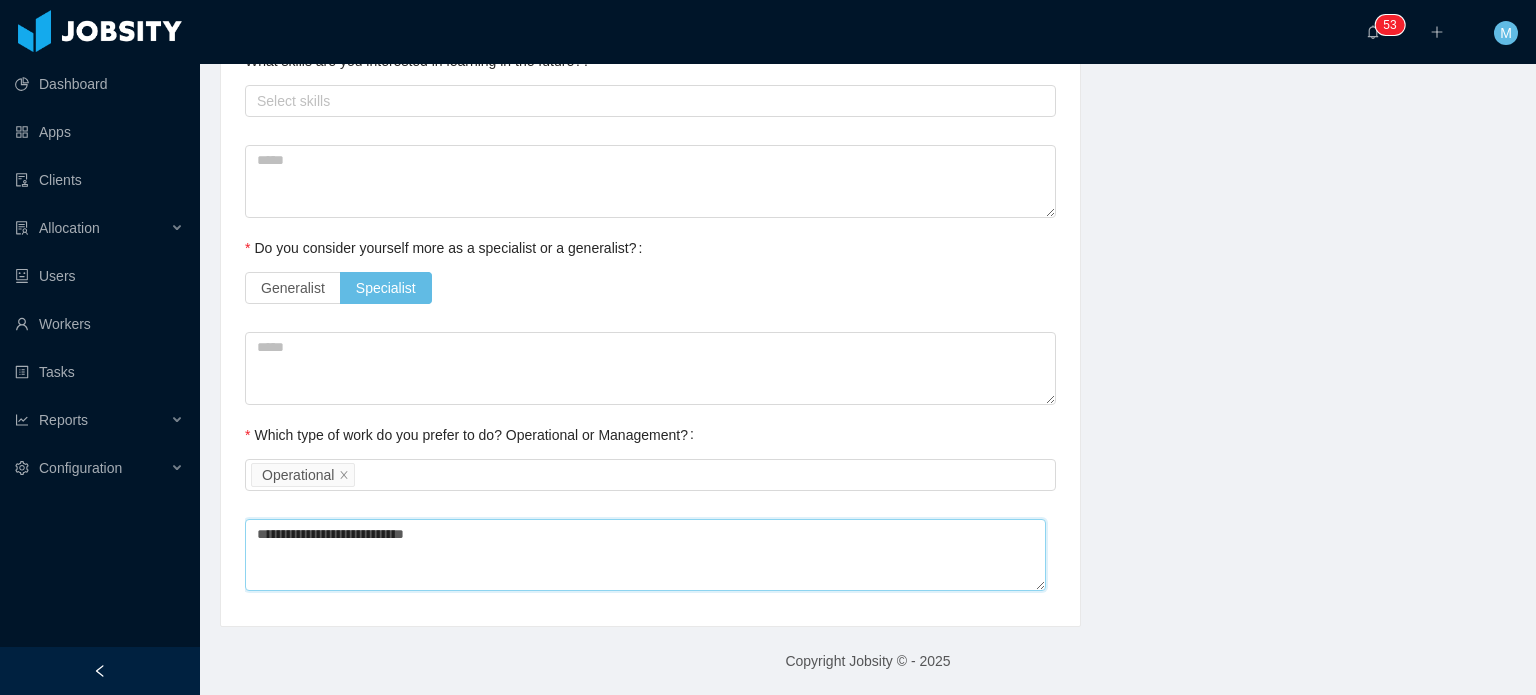 type 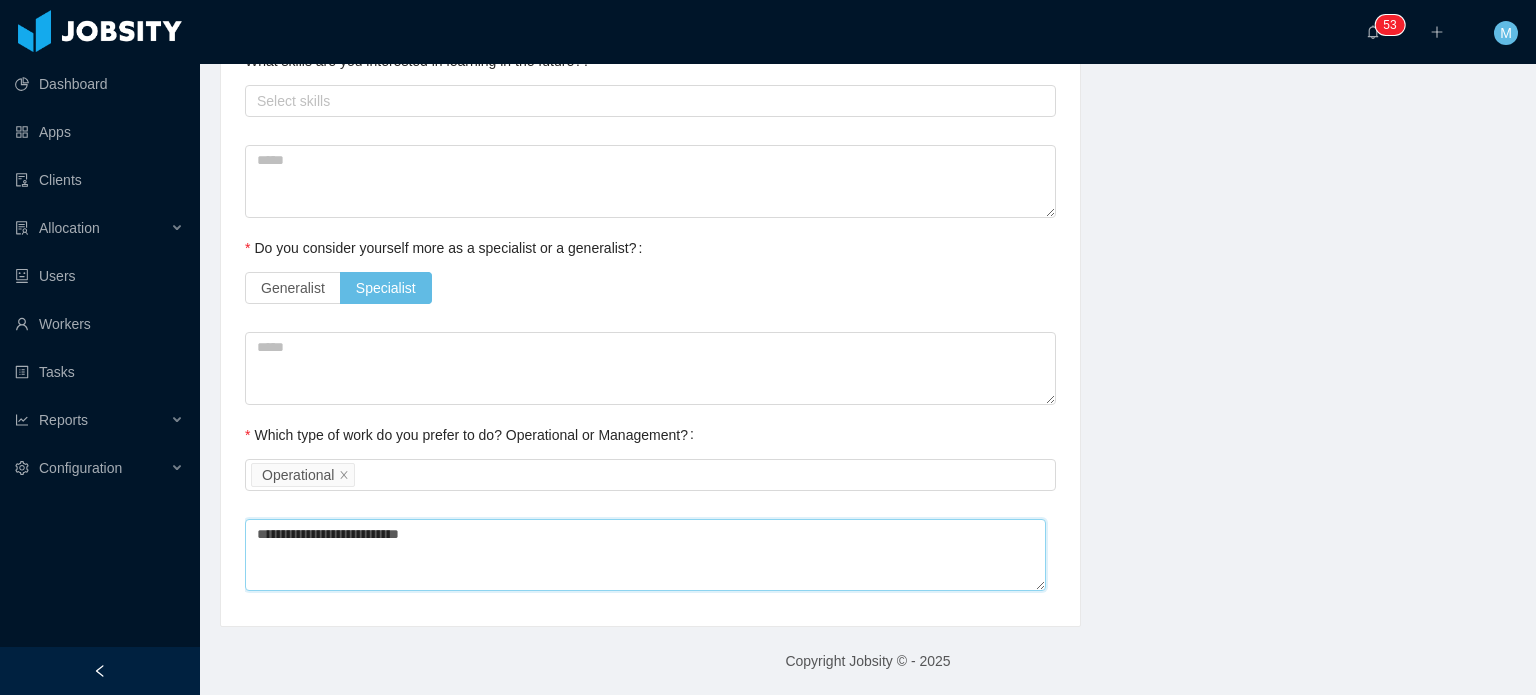 type 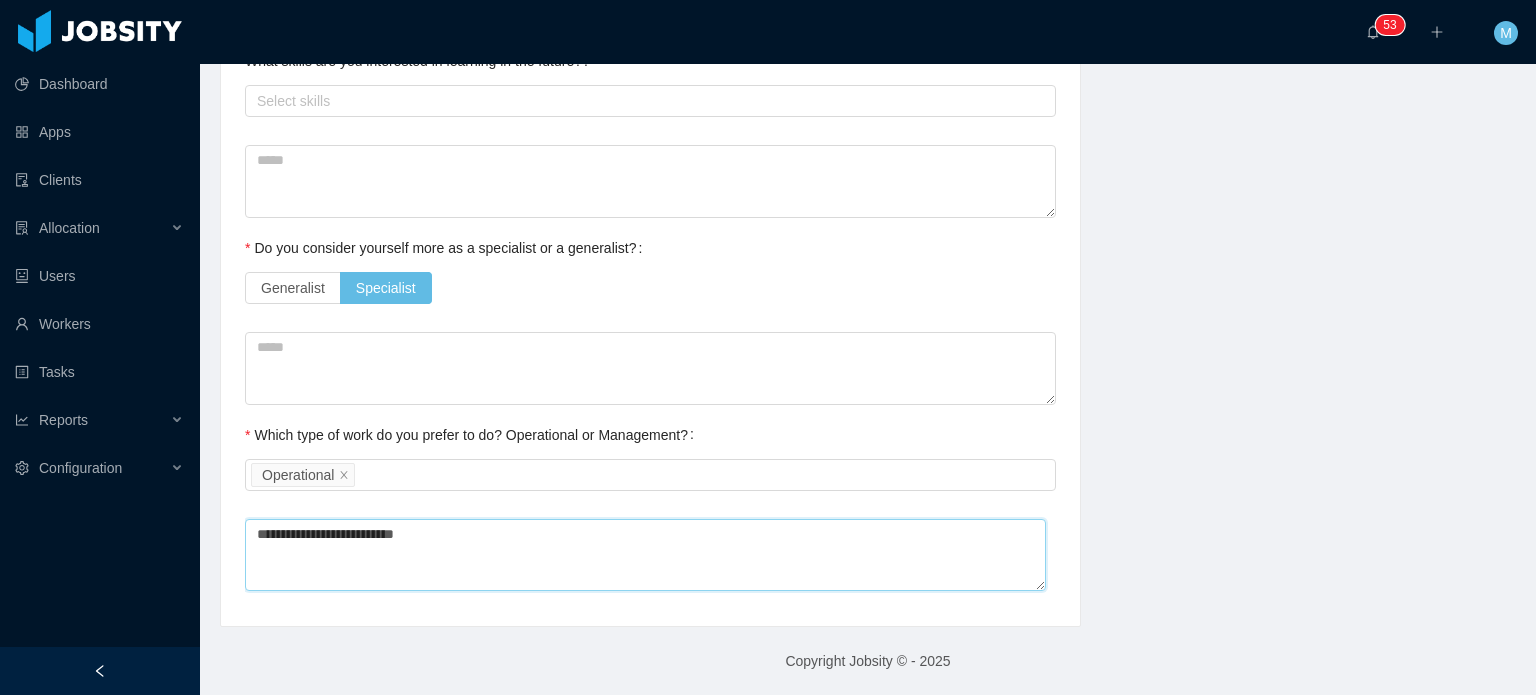 type 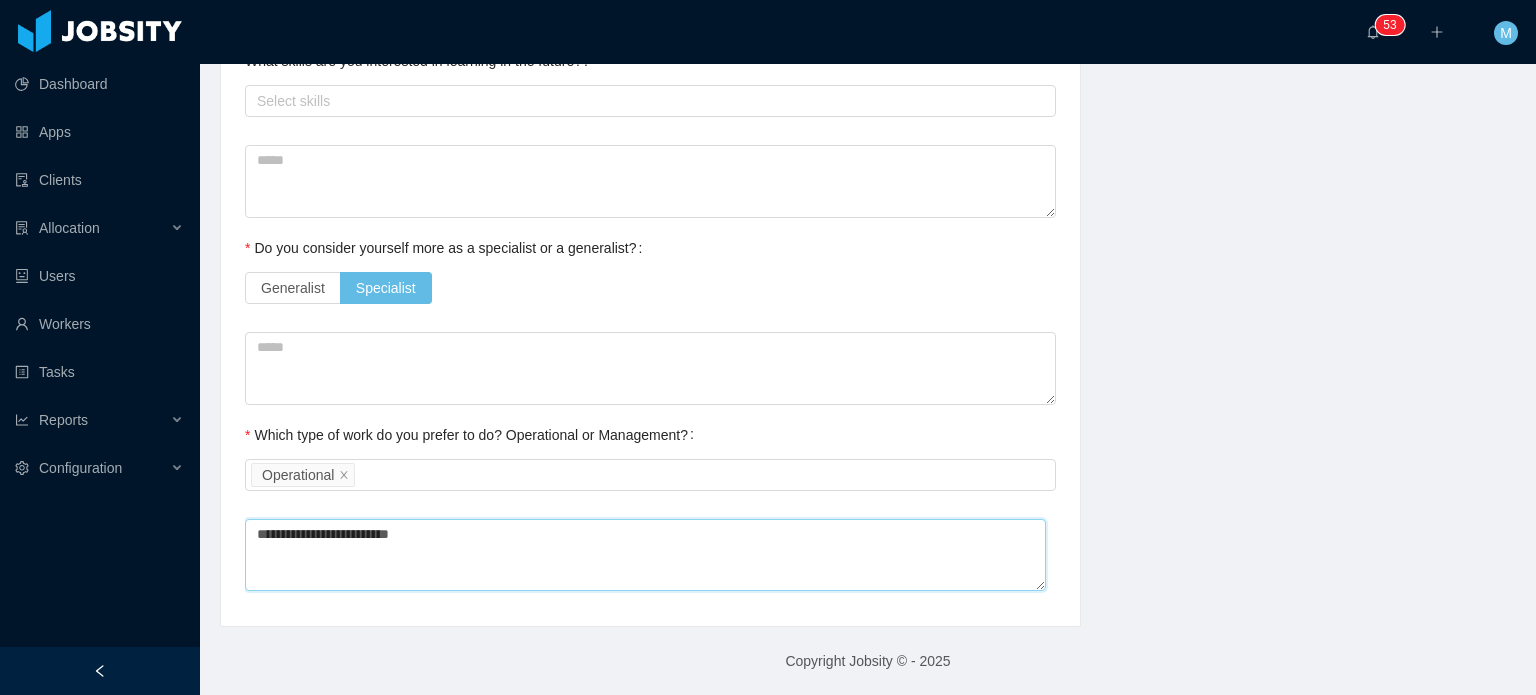 type 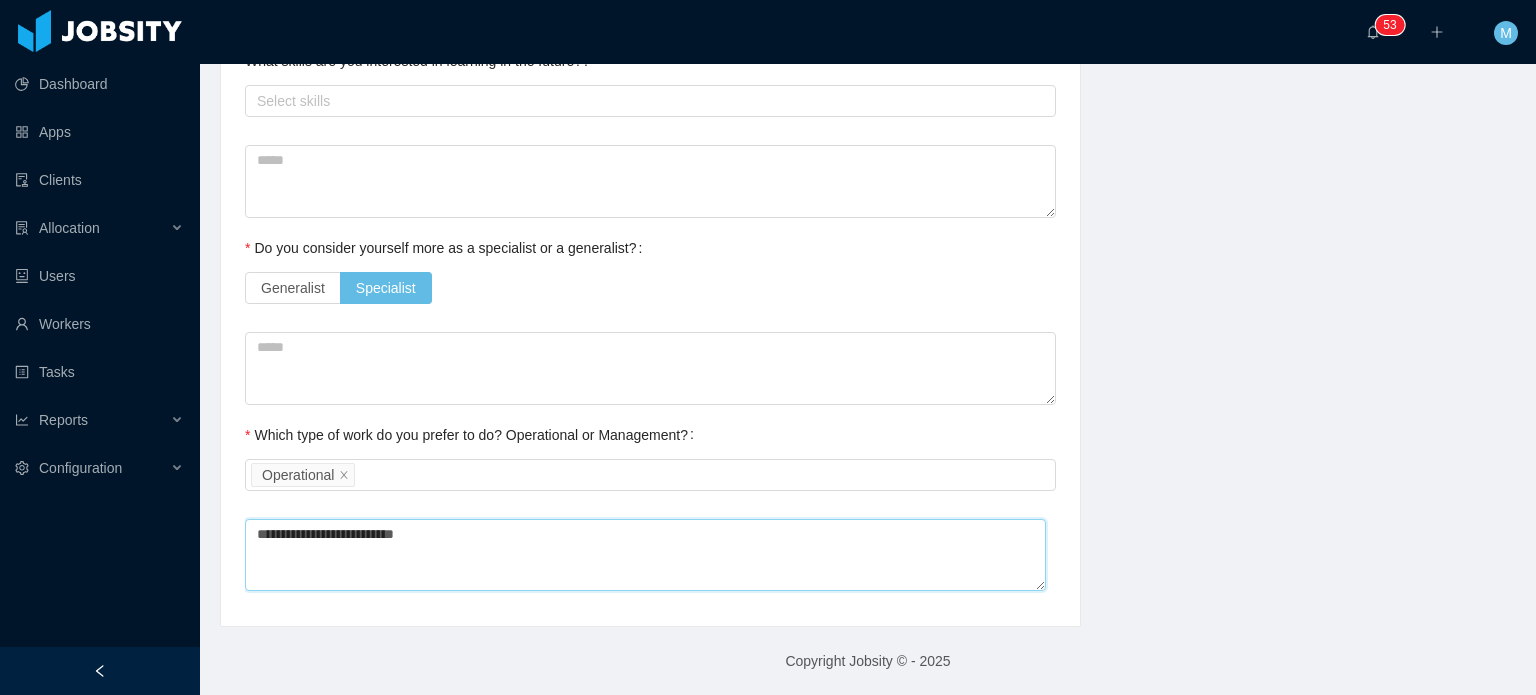 type 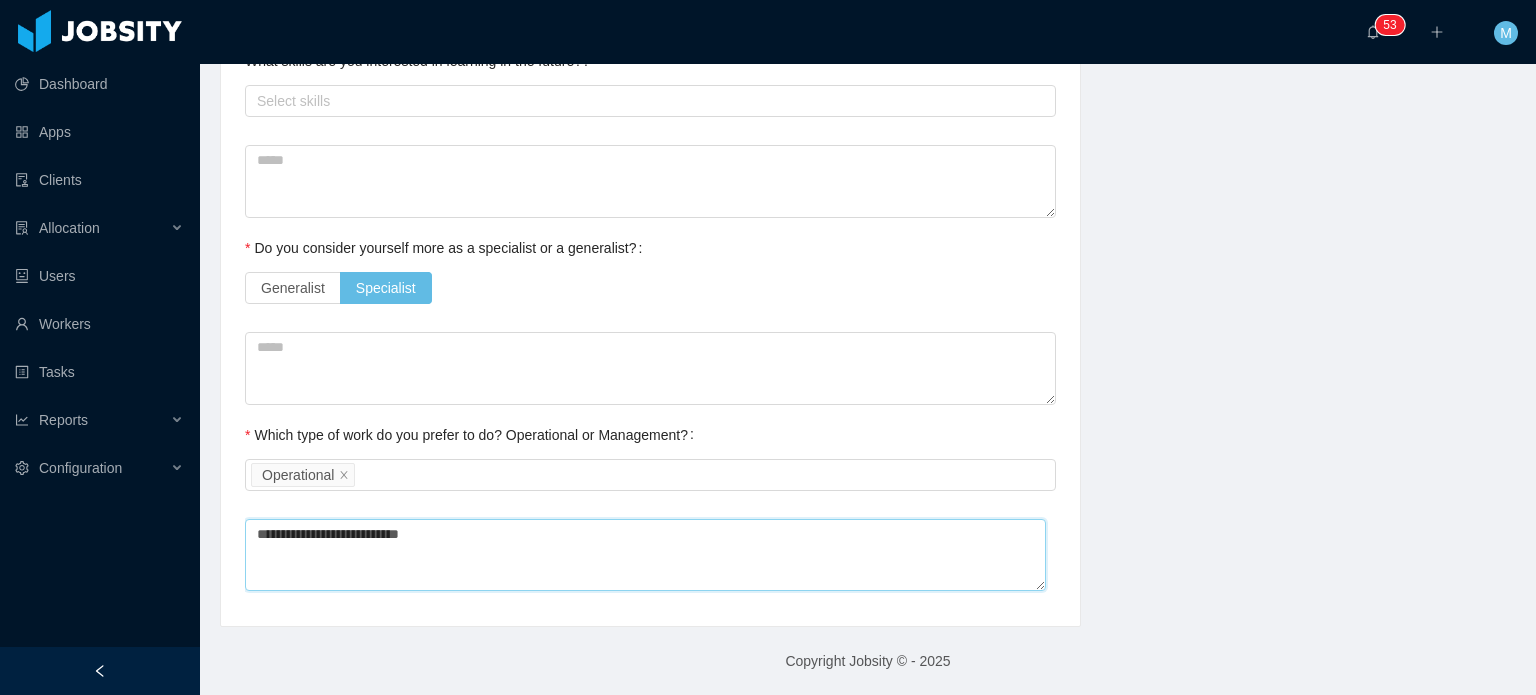 type 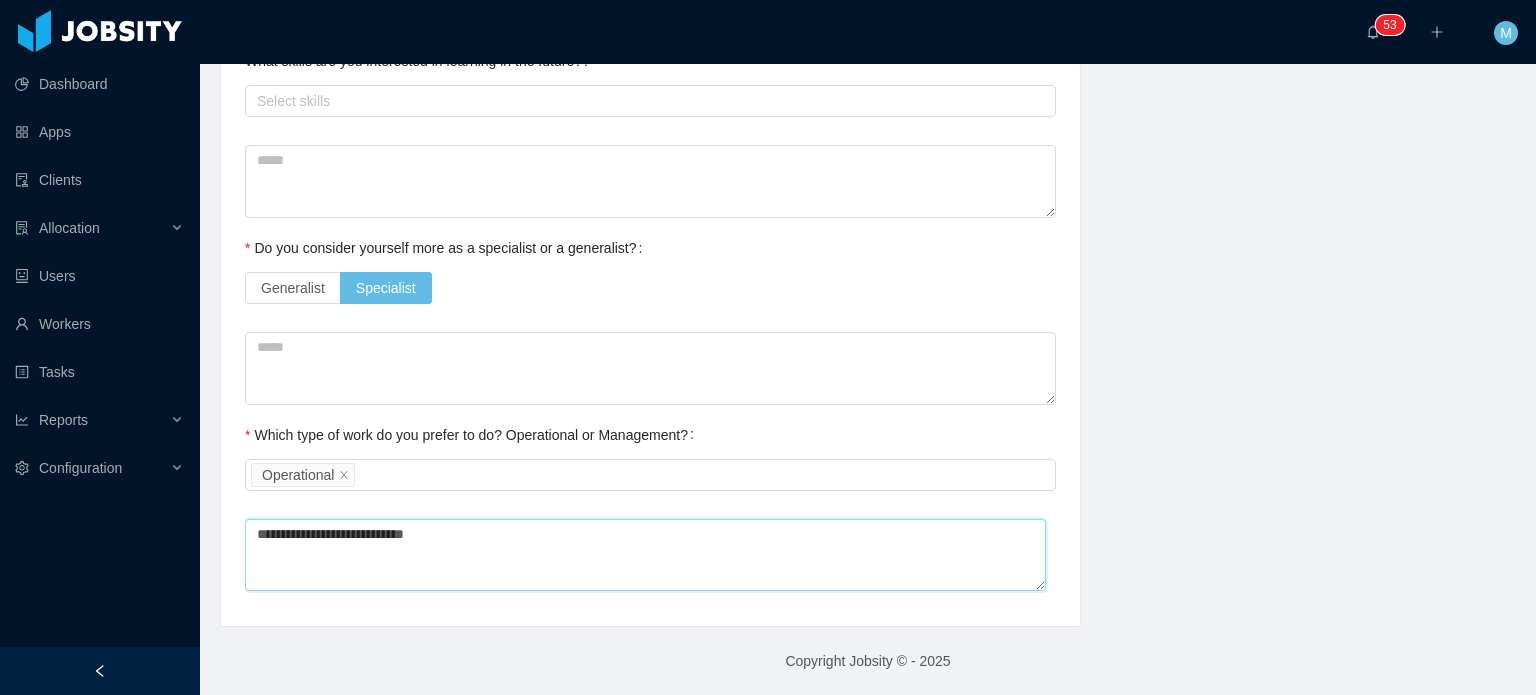 type on "**********" 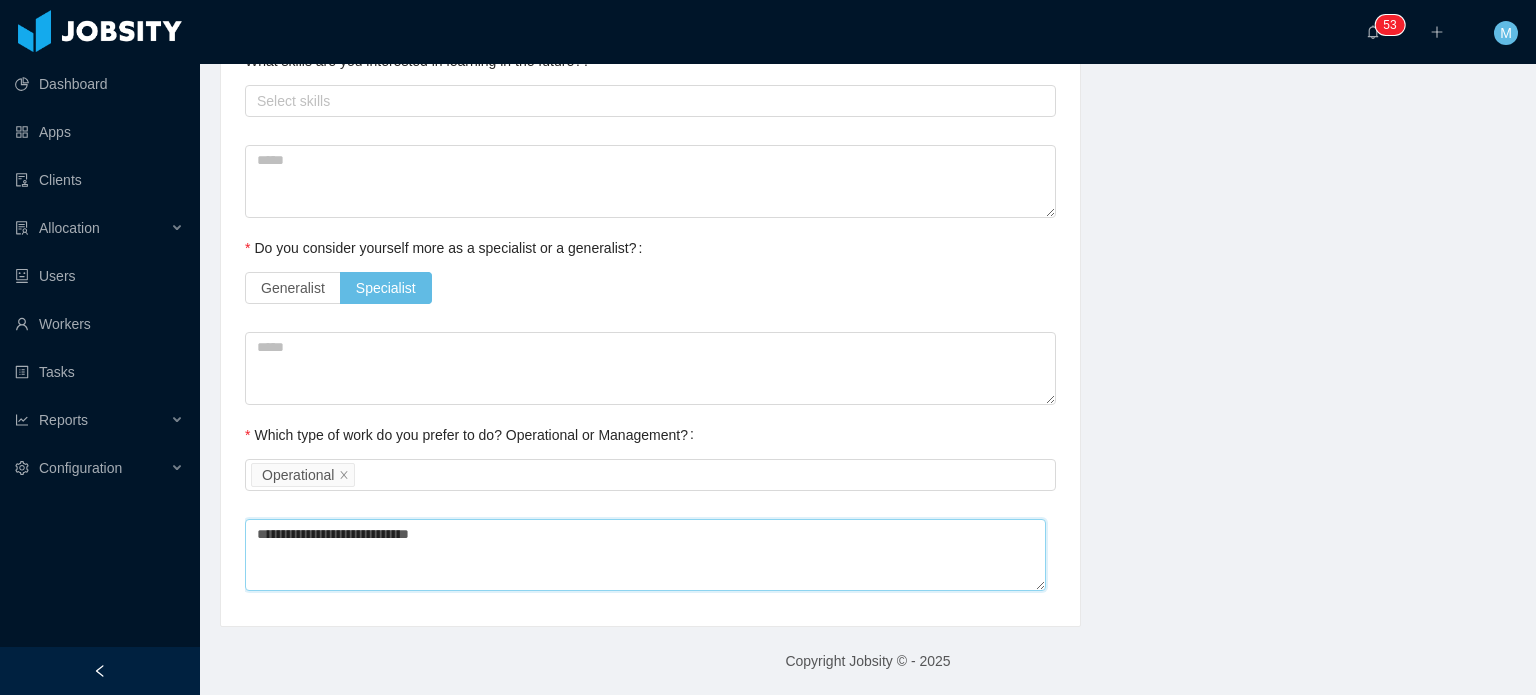 type 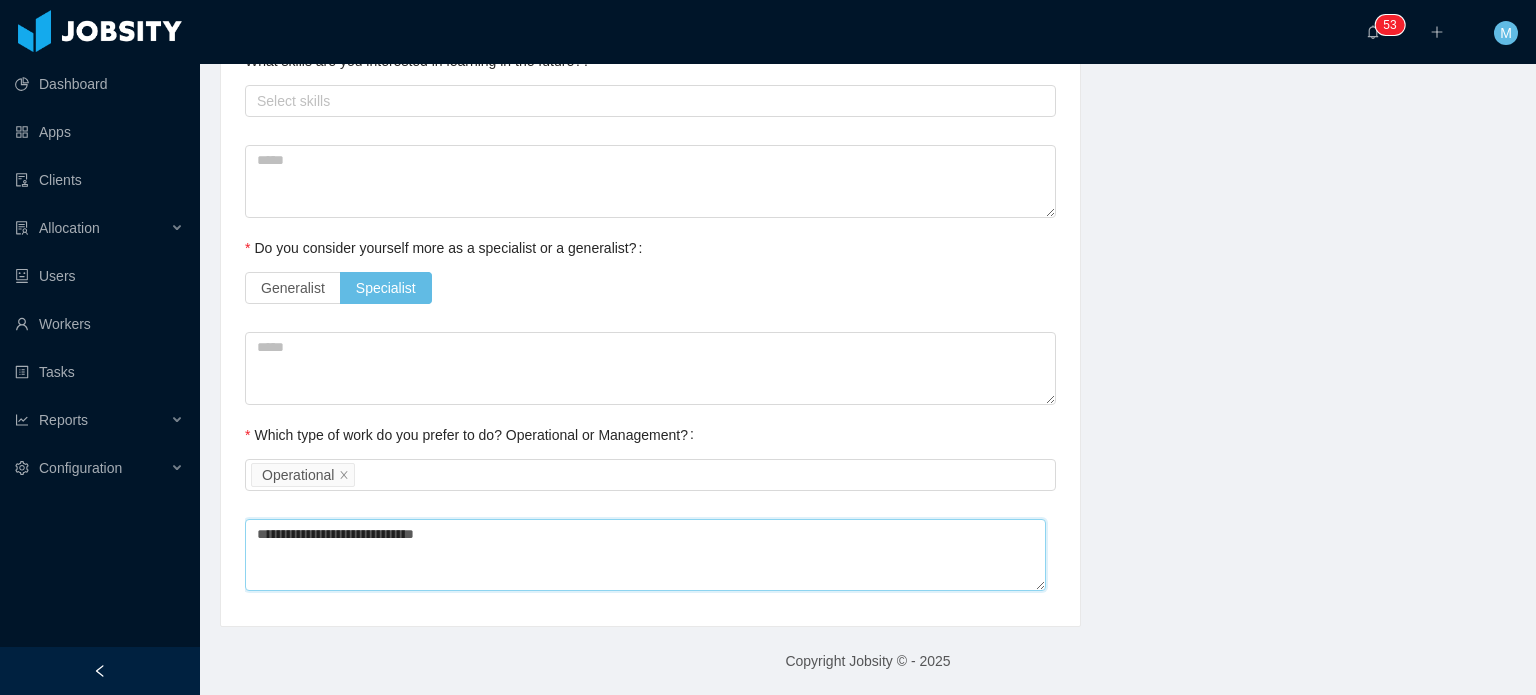 type on "**********" 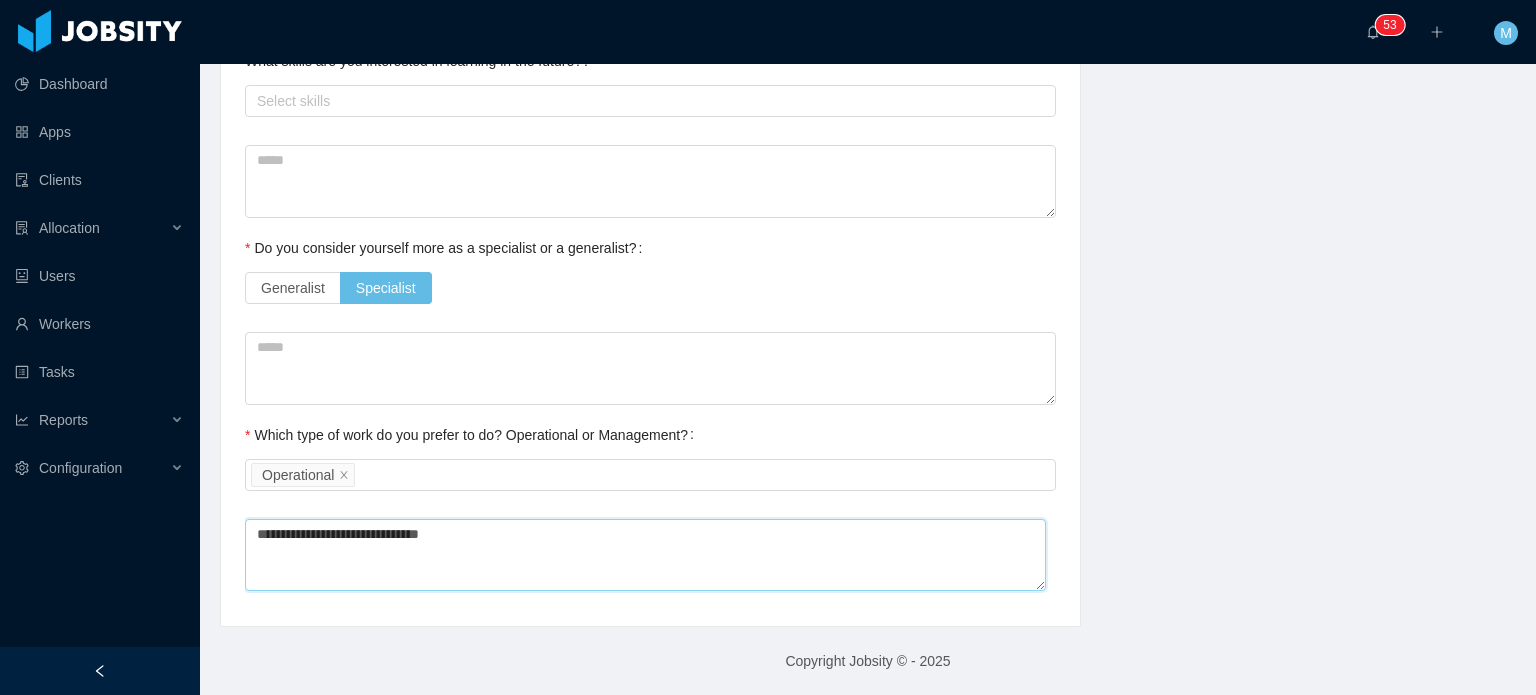 type 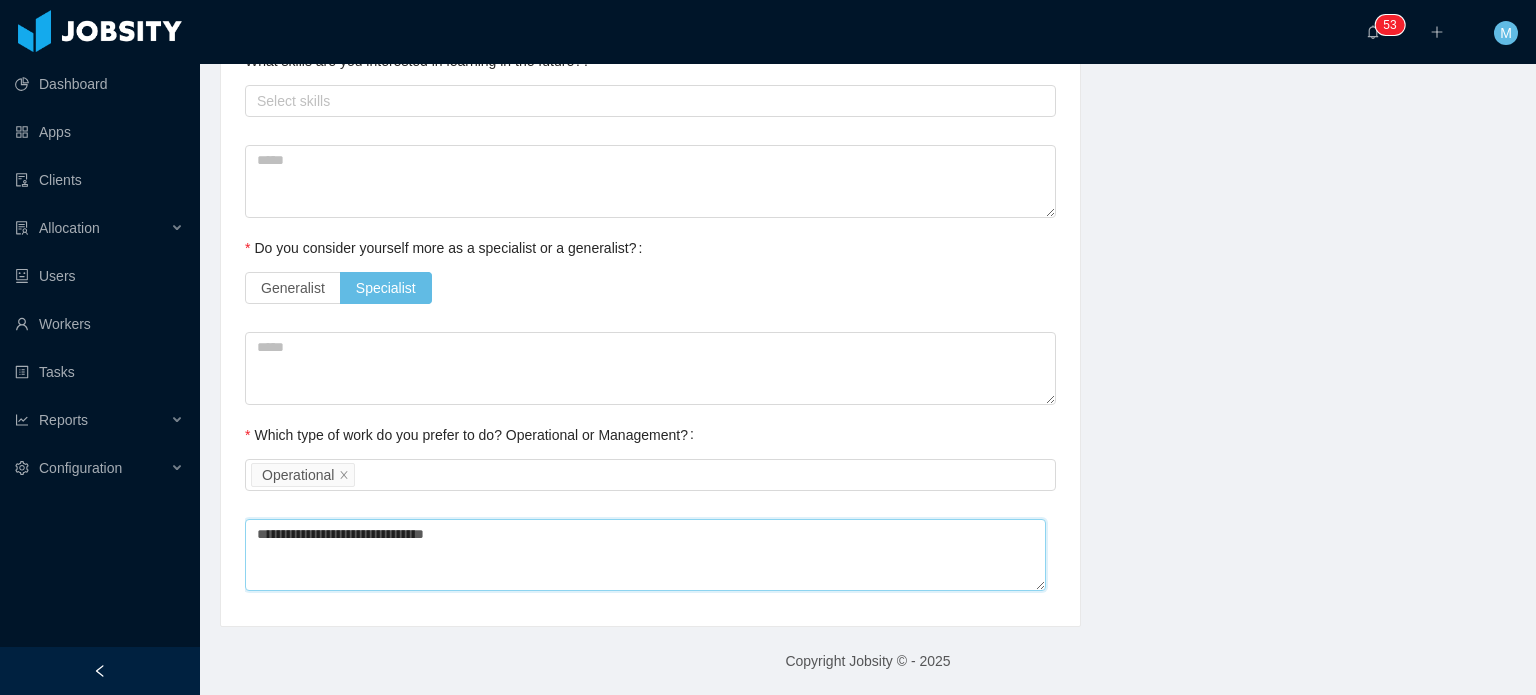 type 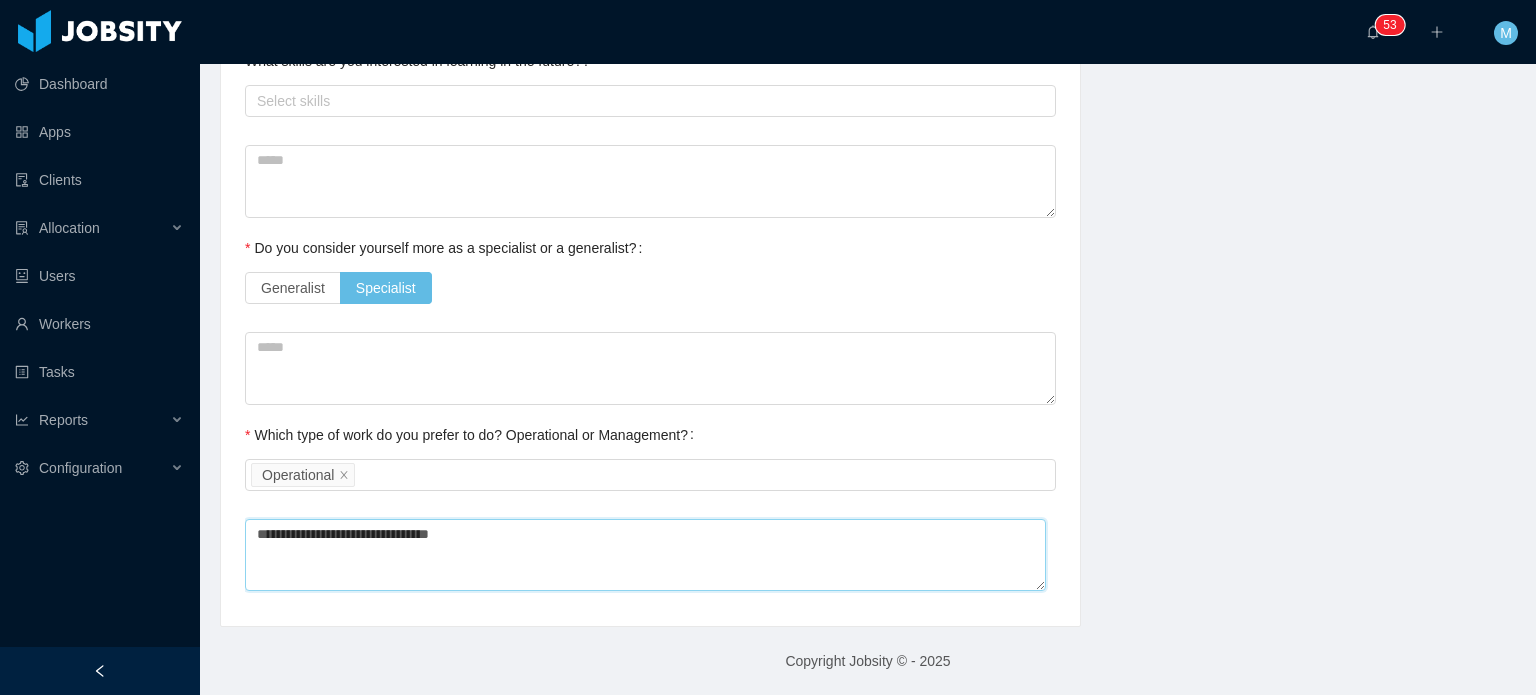 type 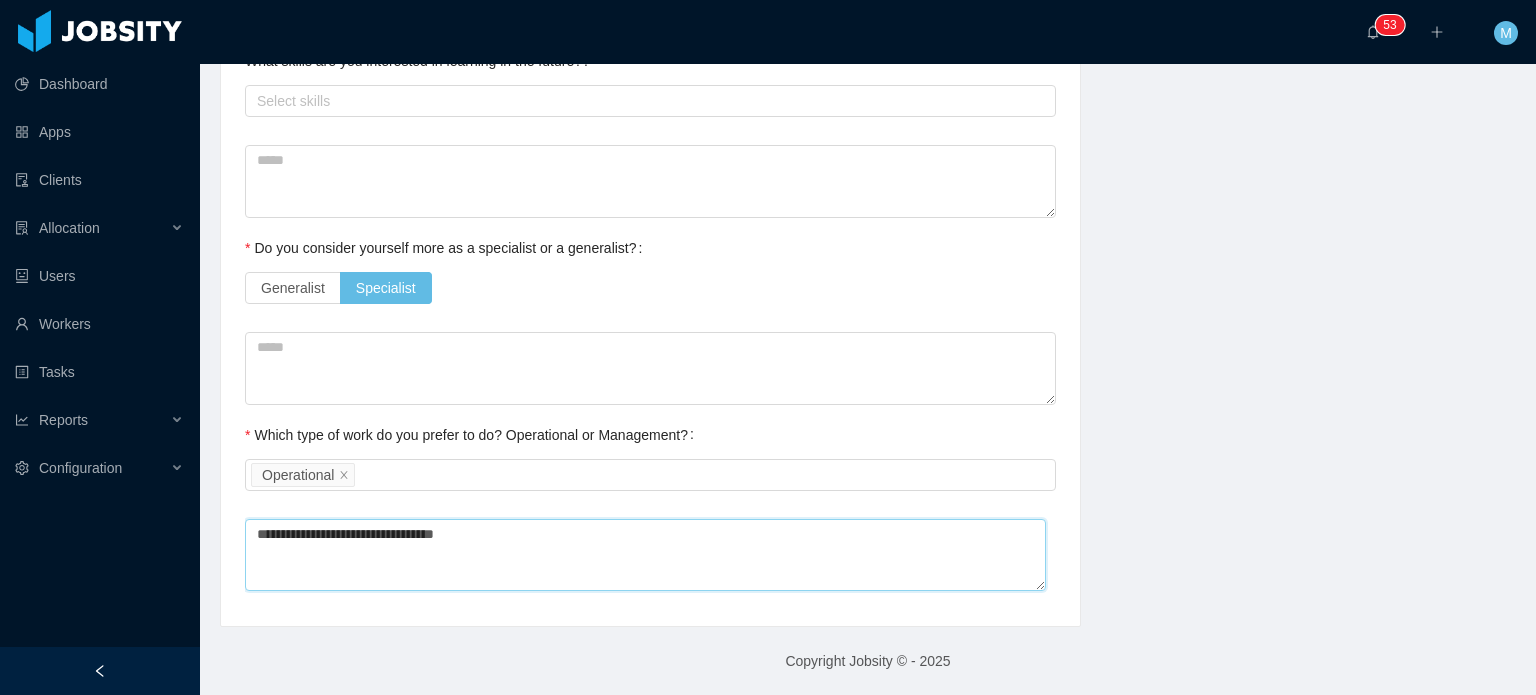 type 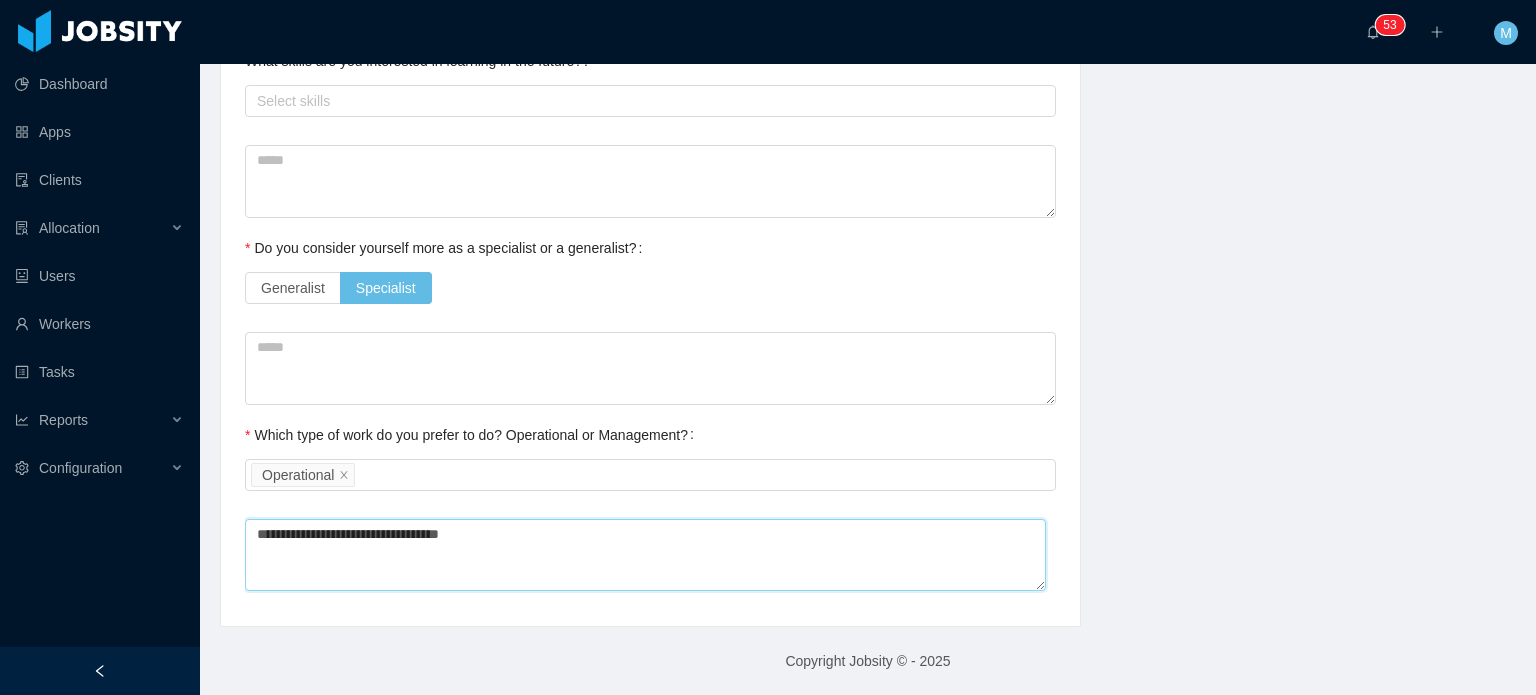type 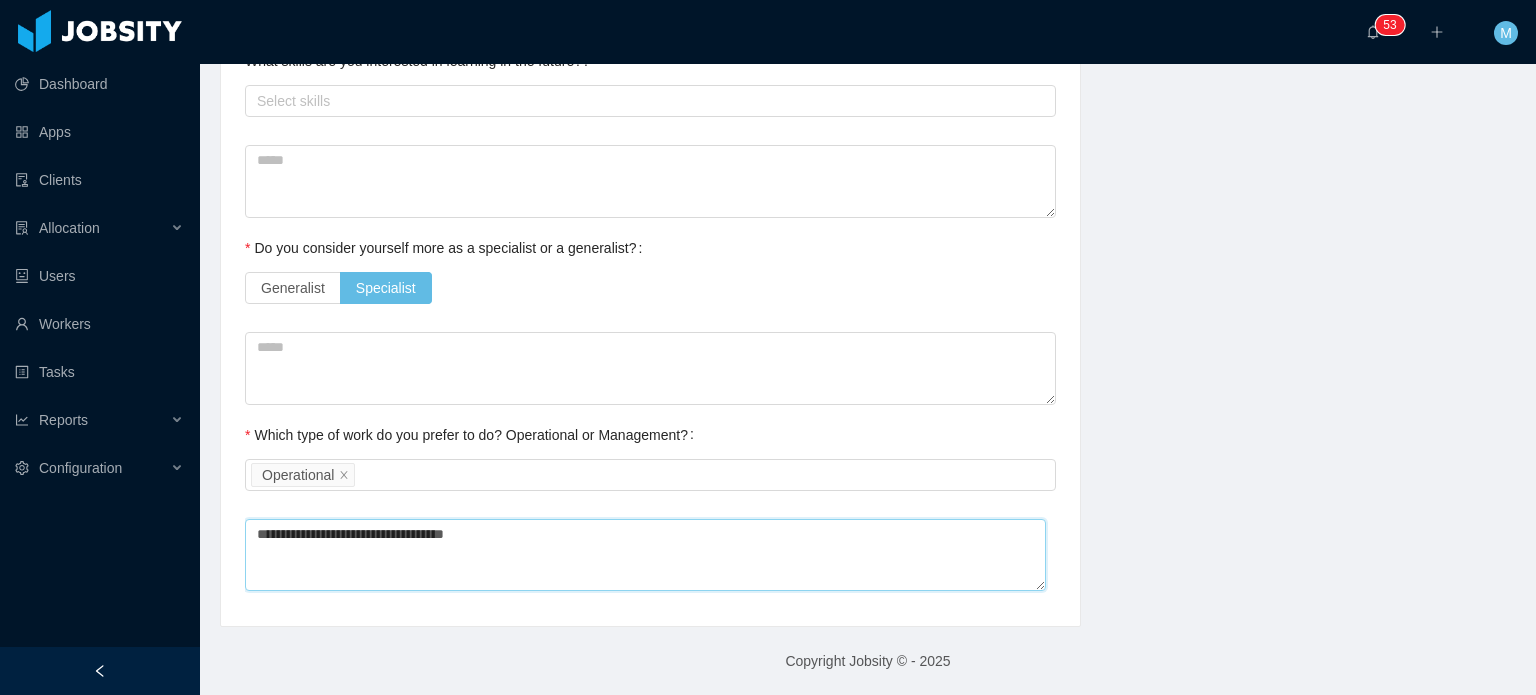 type 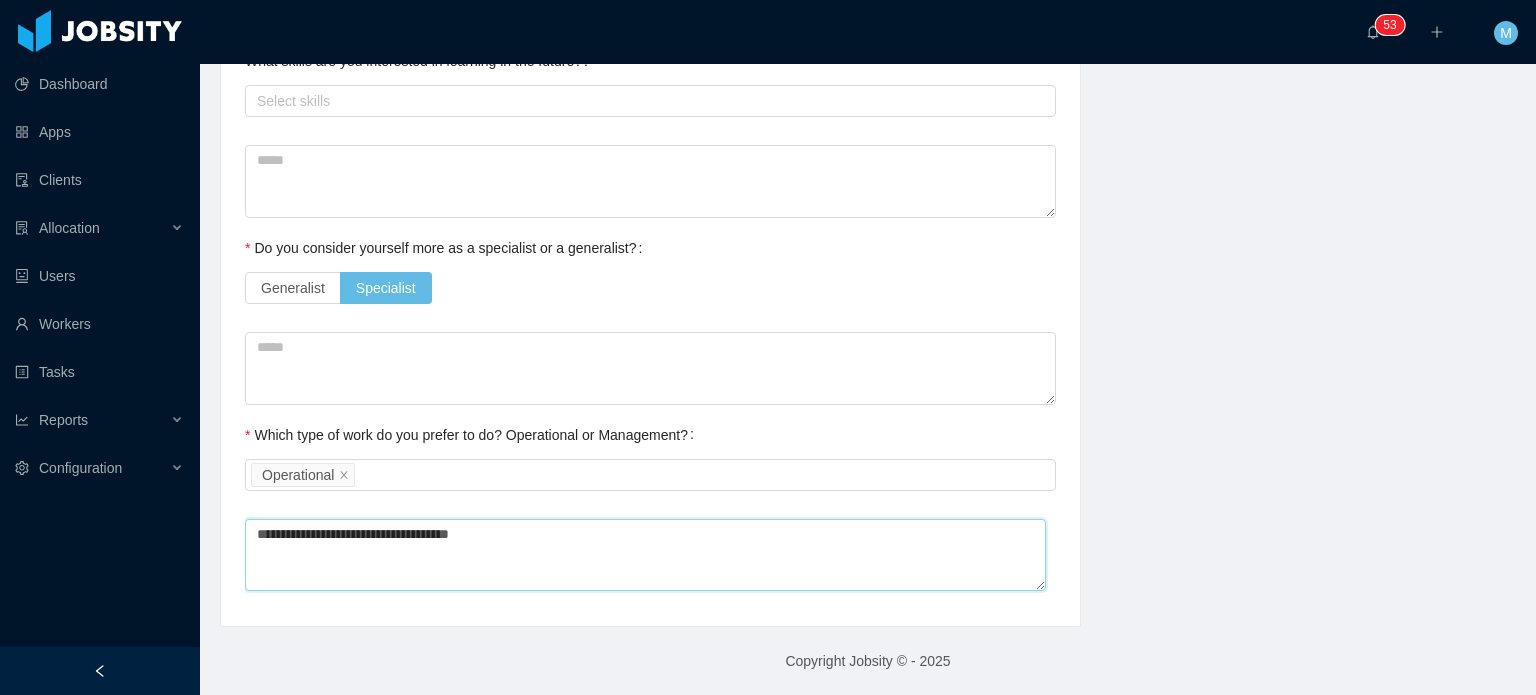 type 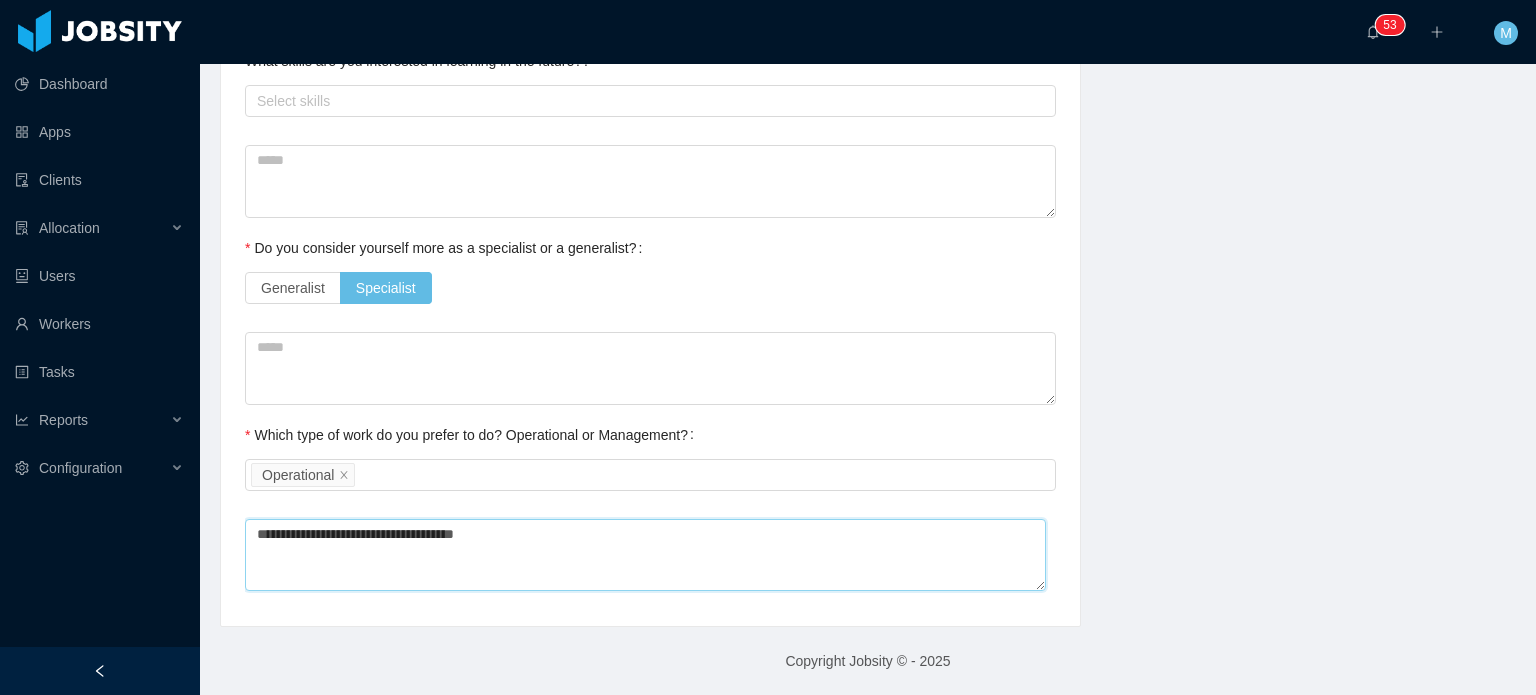 type 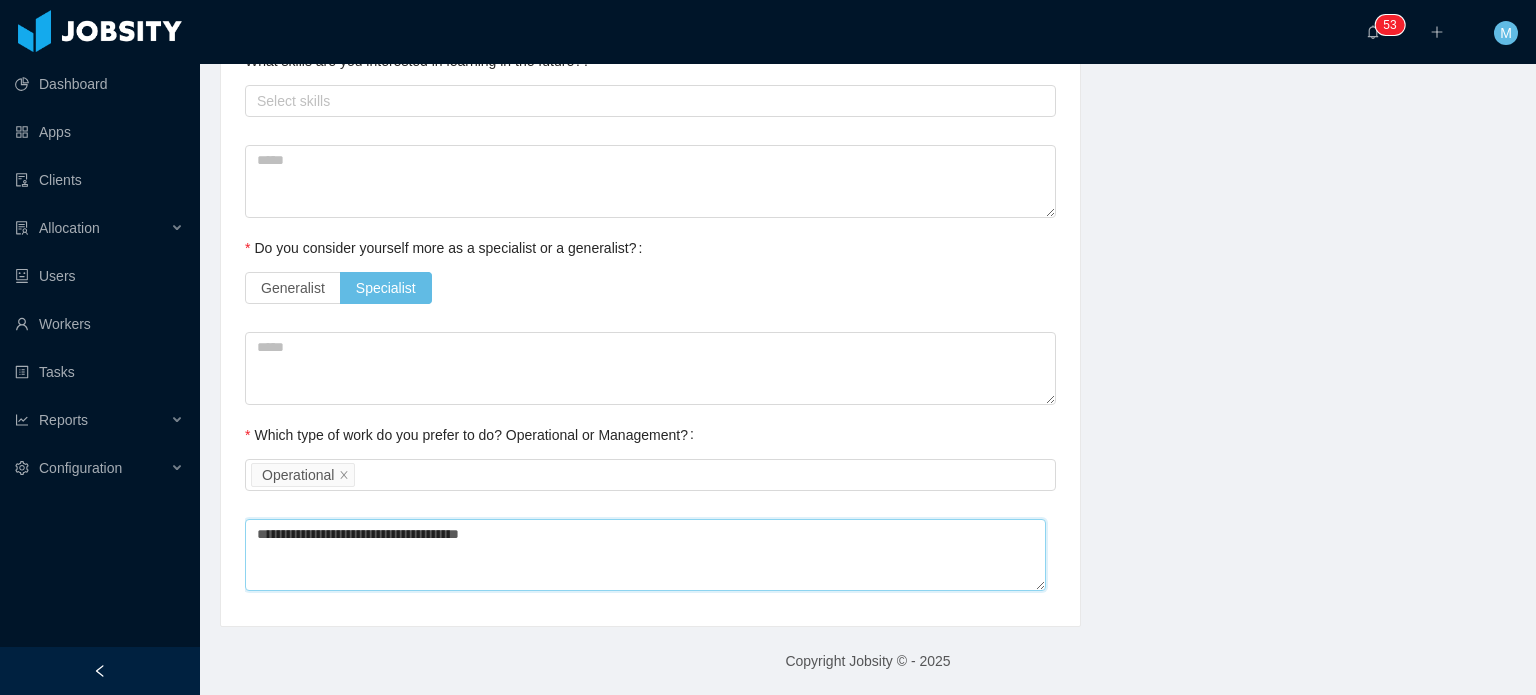 type 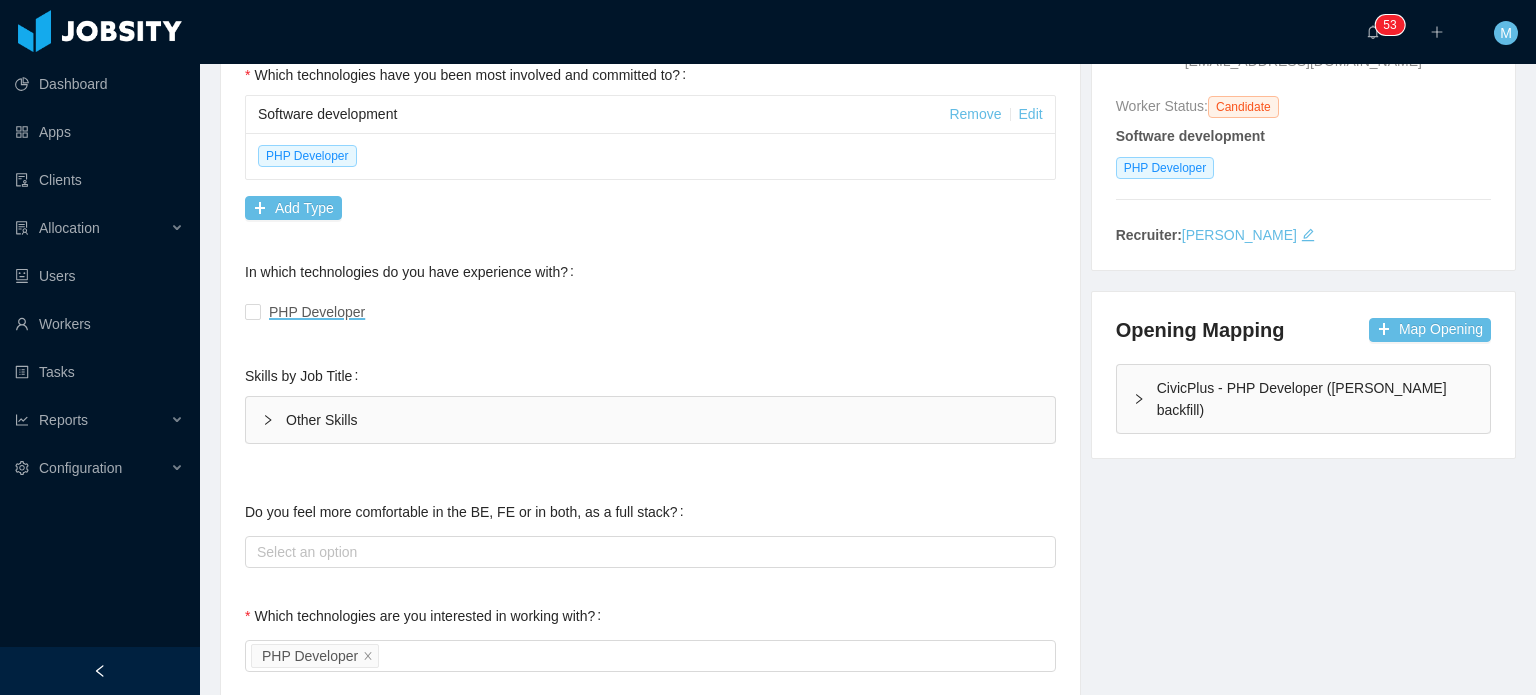 scroll, scrollTop: 0, scrollLeft: 0, axis: both 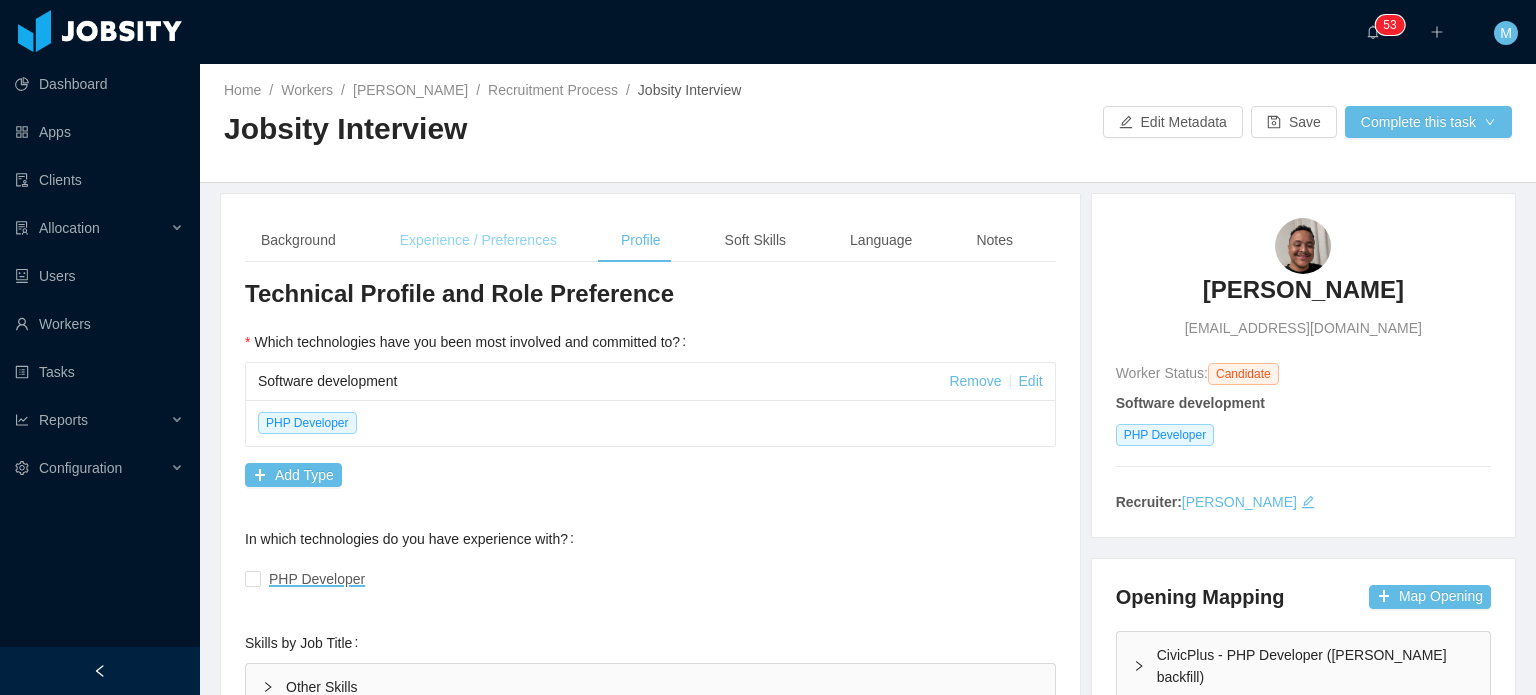 type on "**********" 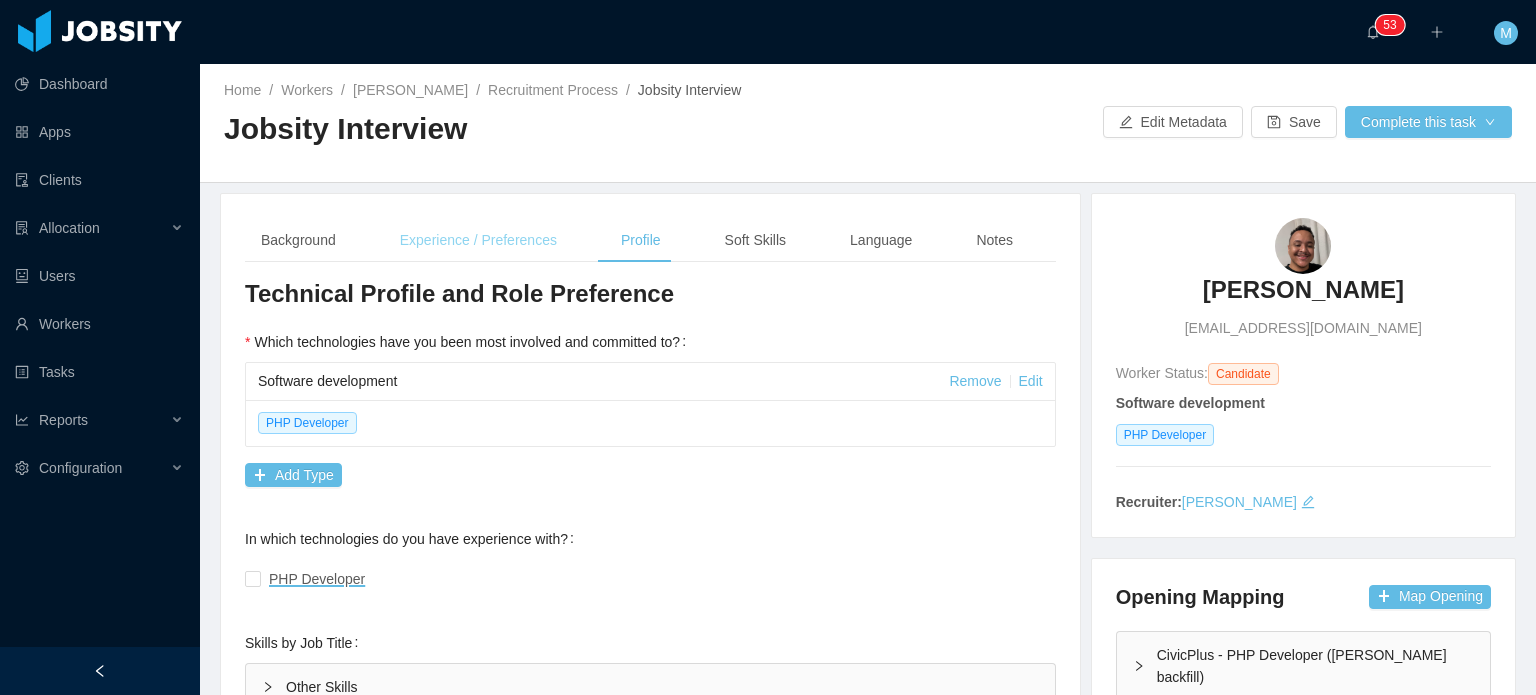 click on "Experience / Preferences" at bounding box center [478, 240] 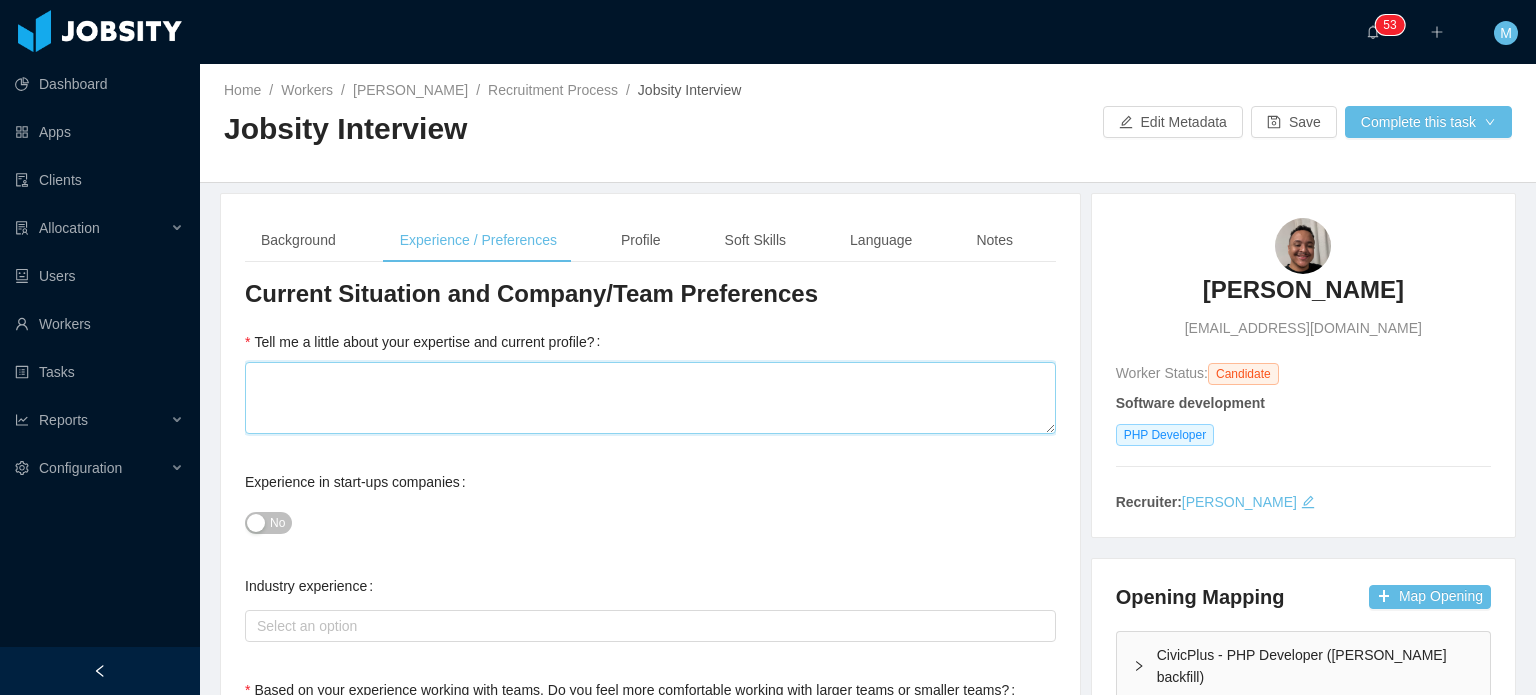click on "Tell me a little about your expertise and current profile?" at bounding box center (650, 398) 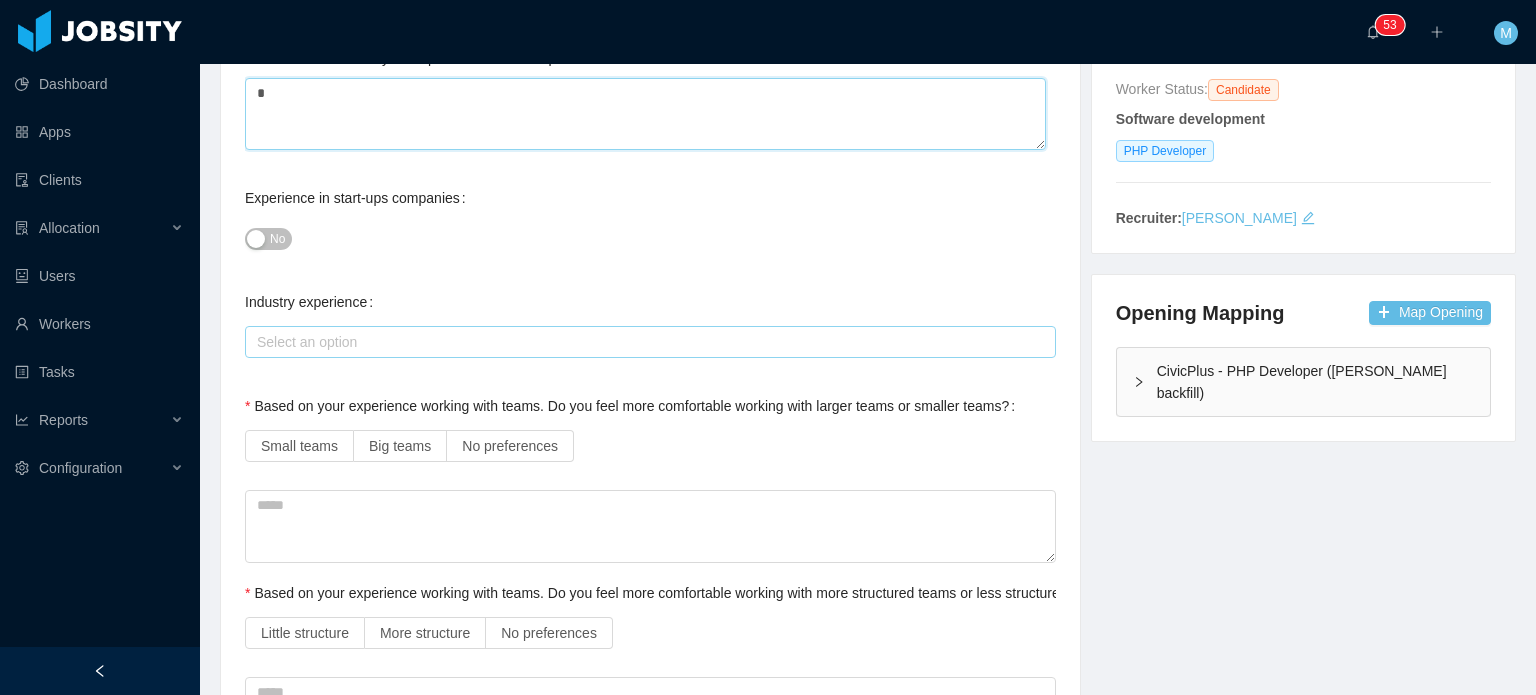 scroll, scrollTop: 300, scrollLeft: 0, axis: vertical 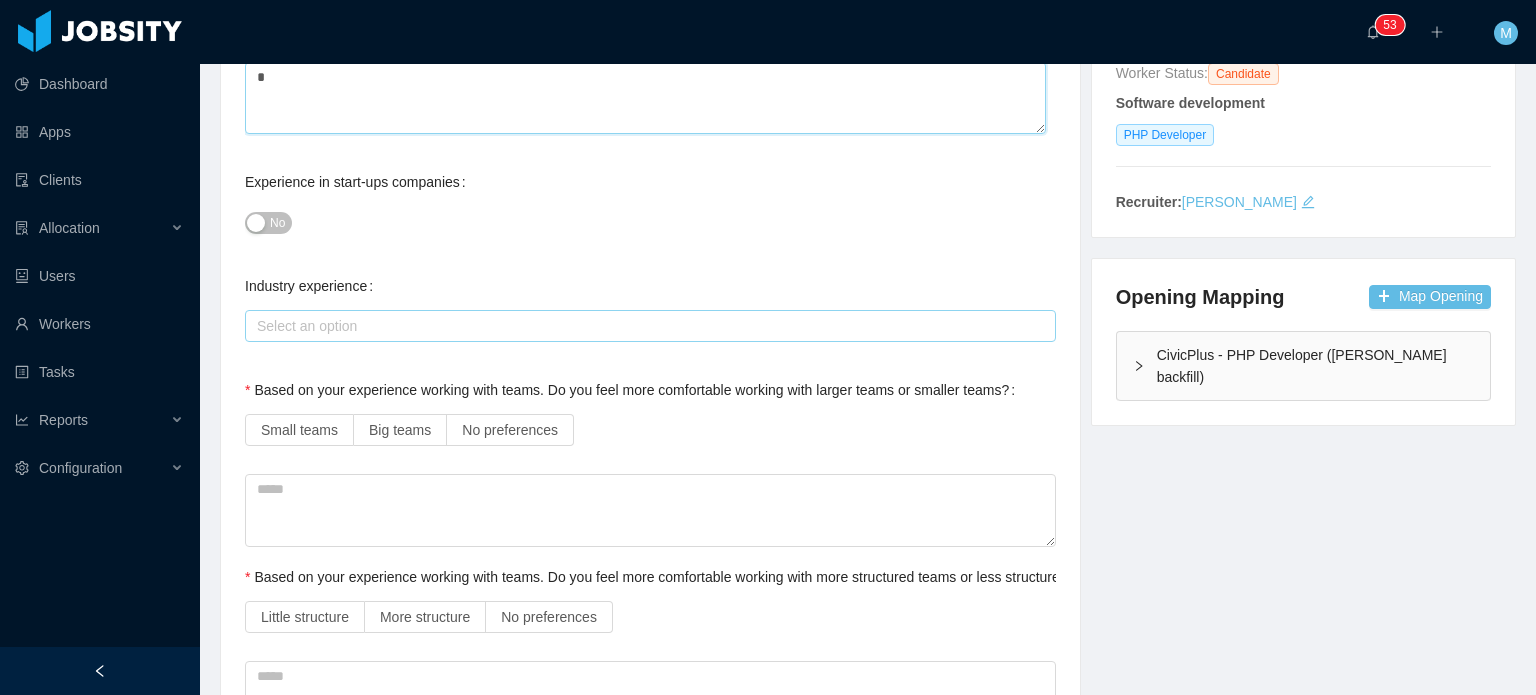 click on "Select an option" at bounding box center [646, 326] 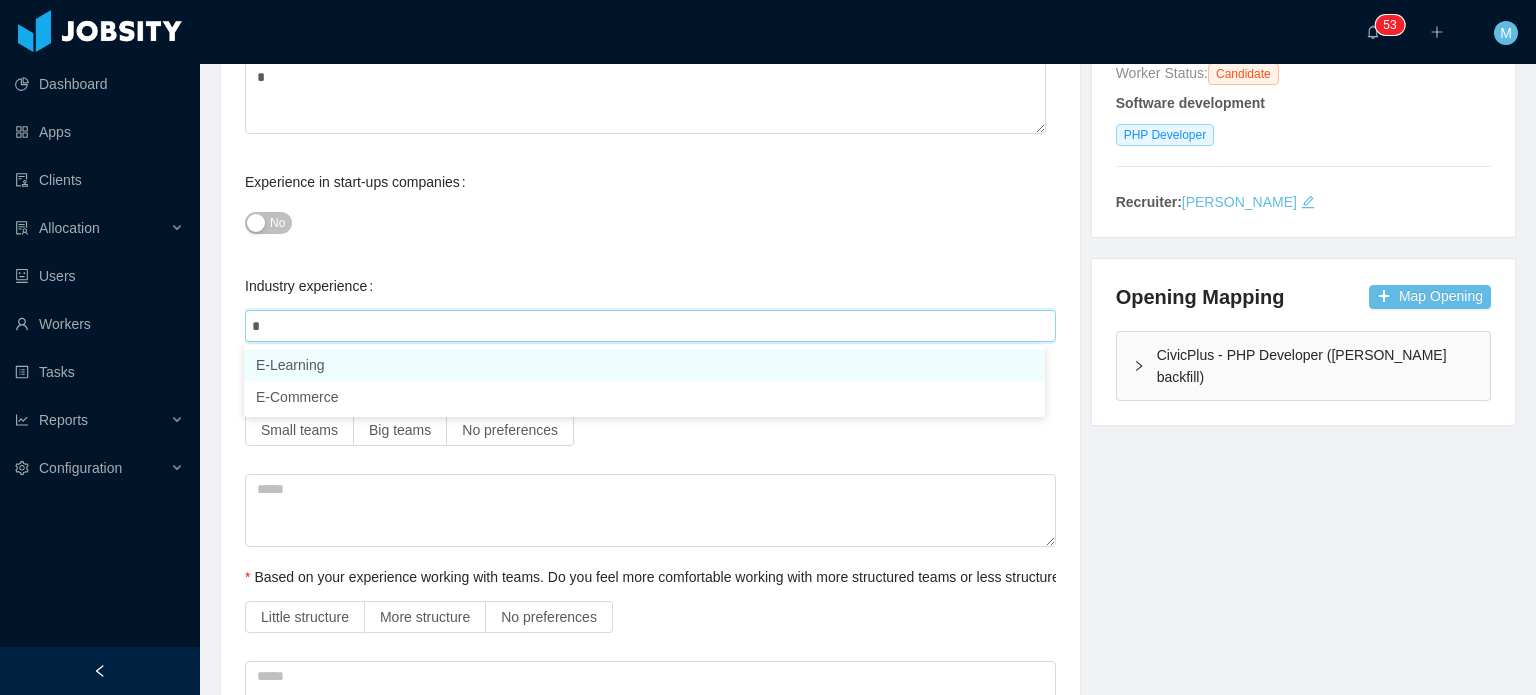 type on "**" 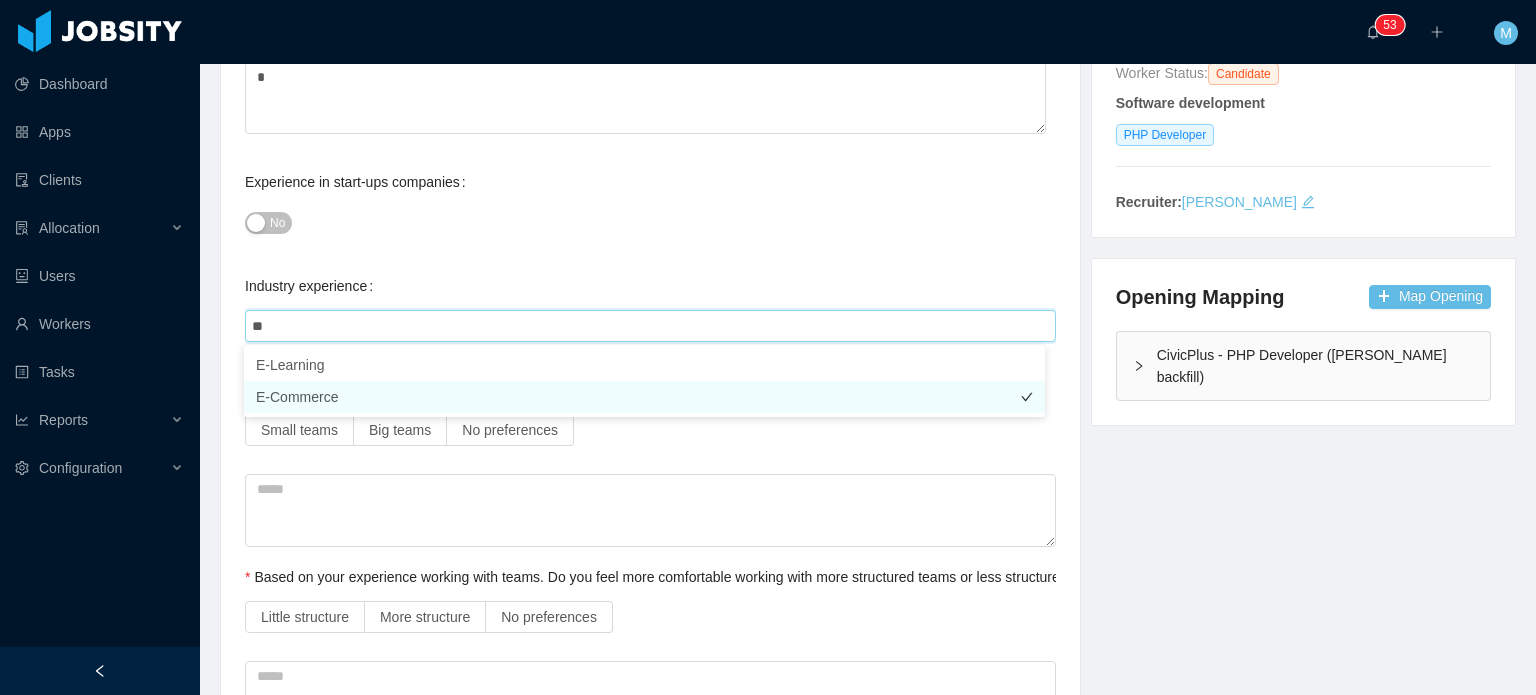 click on "E-Commerce" at bounding box center [644, 397] 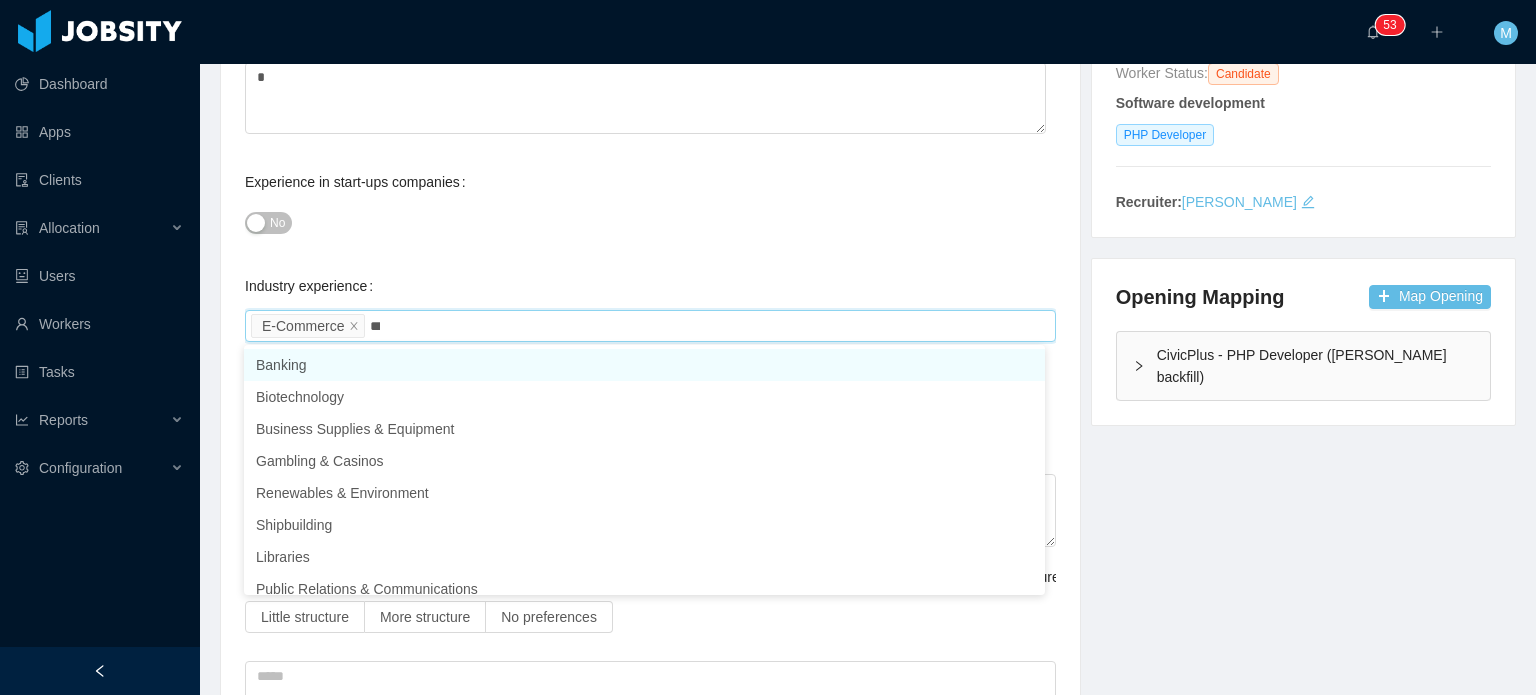 type on "****" 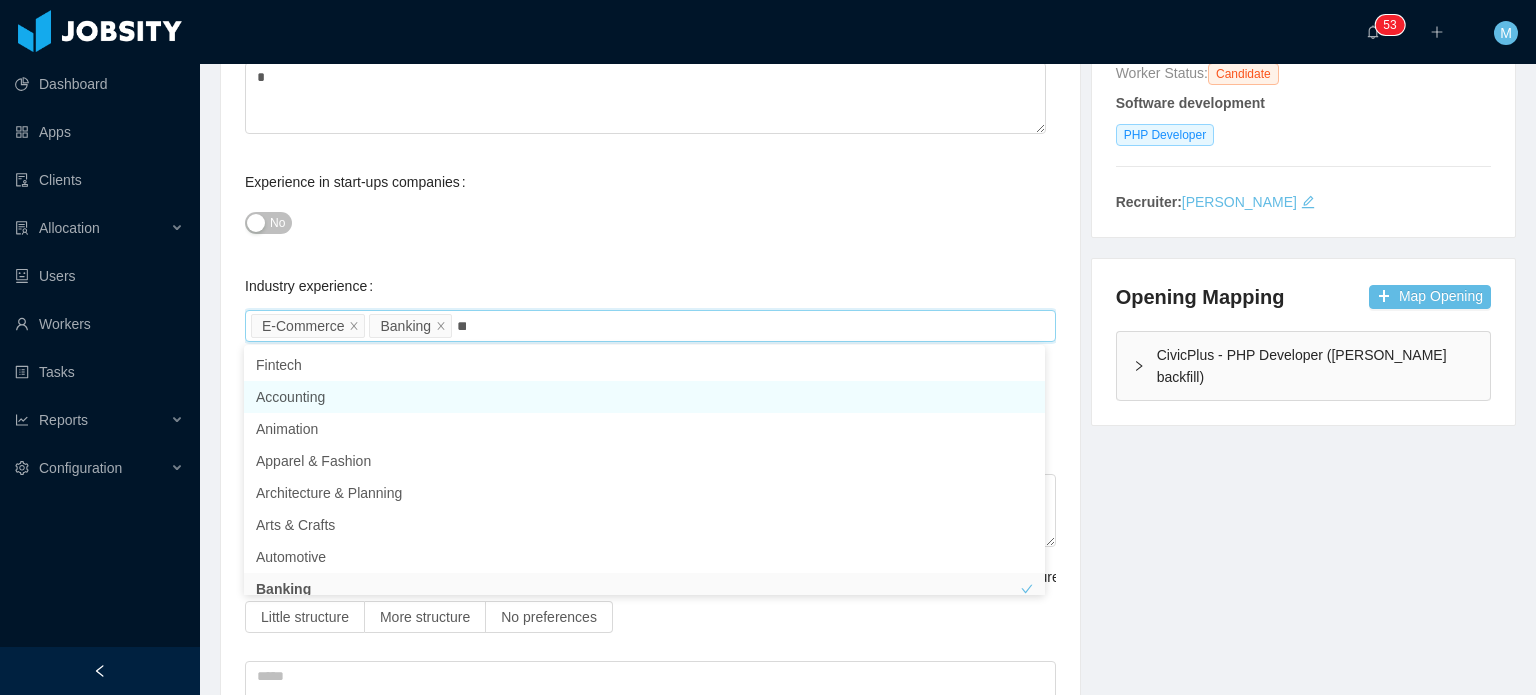 type on "***" 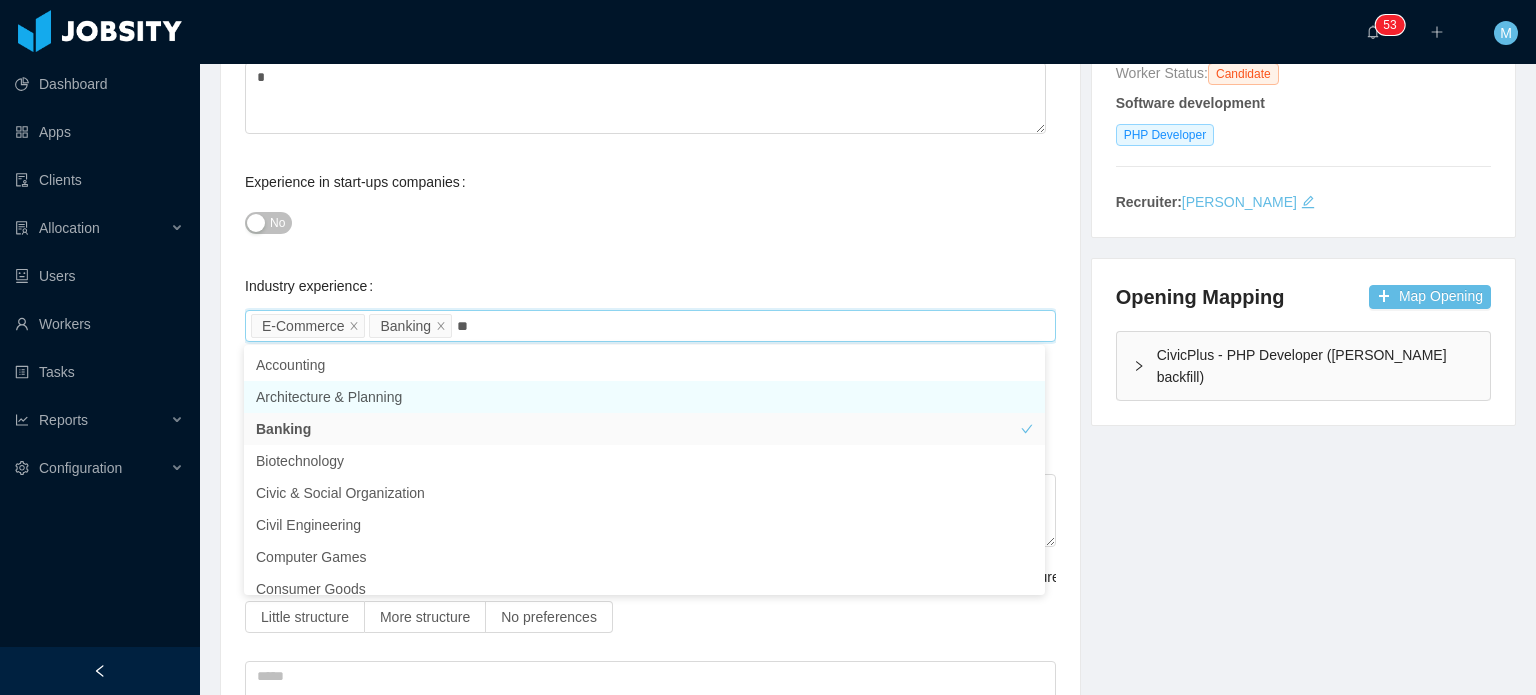 type on "***" 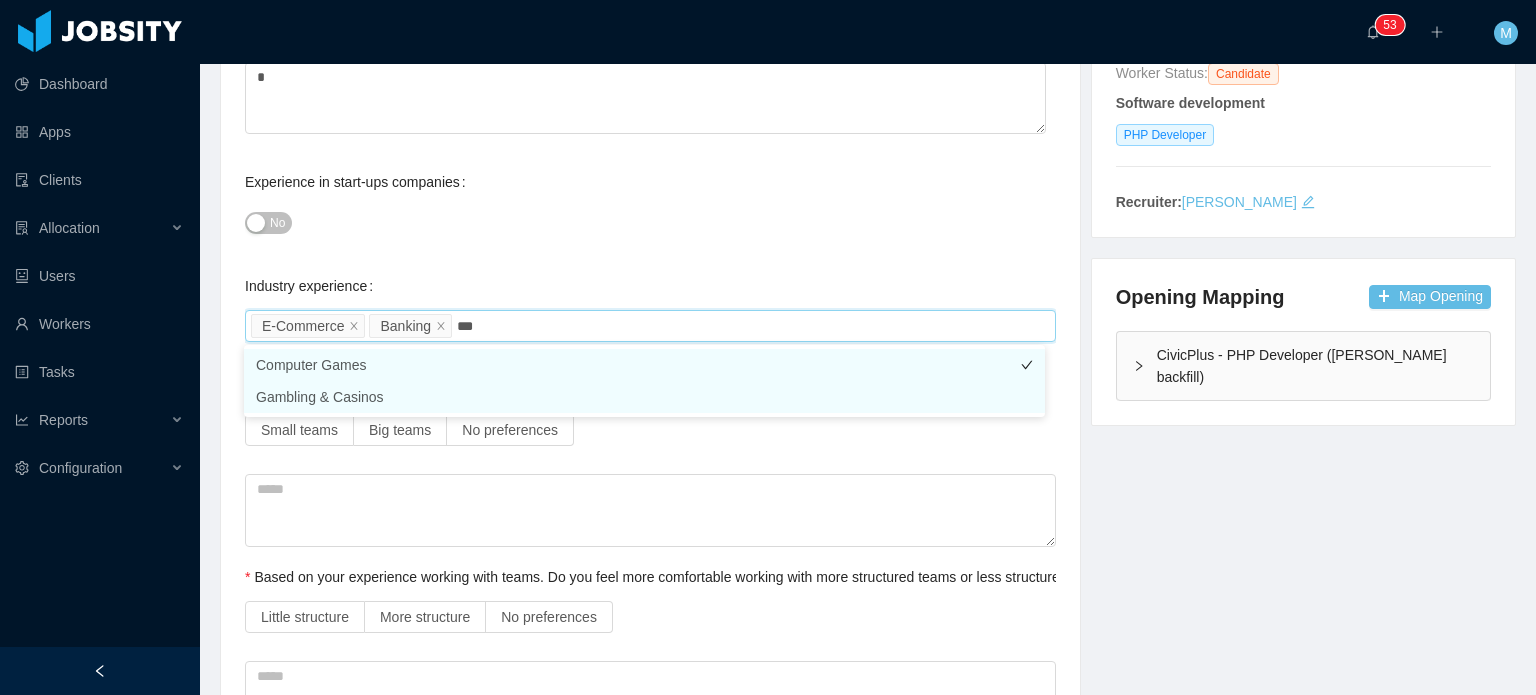click on "Computer Games" at bounding box center [644, 365] 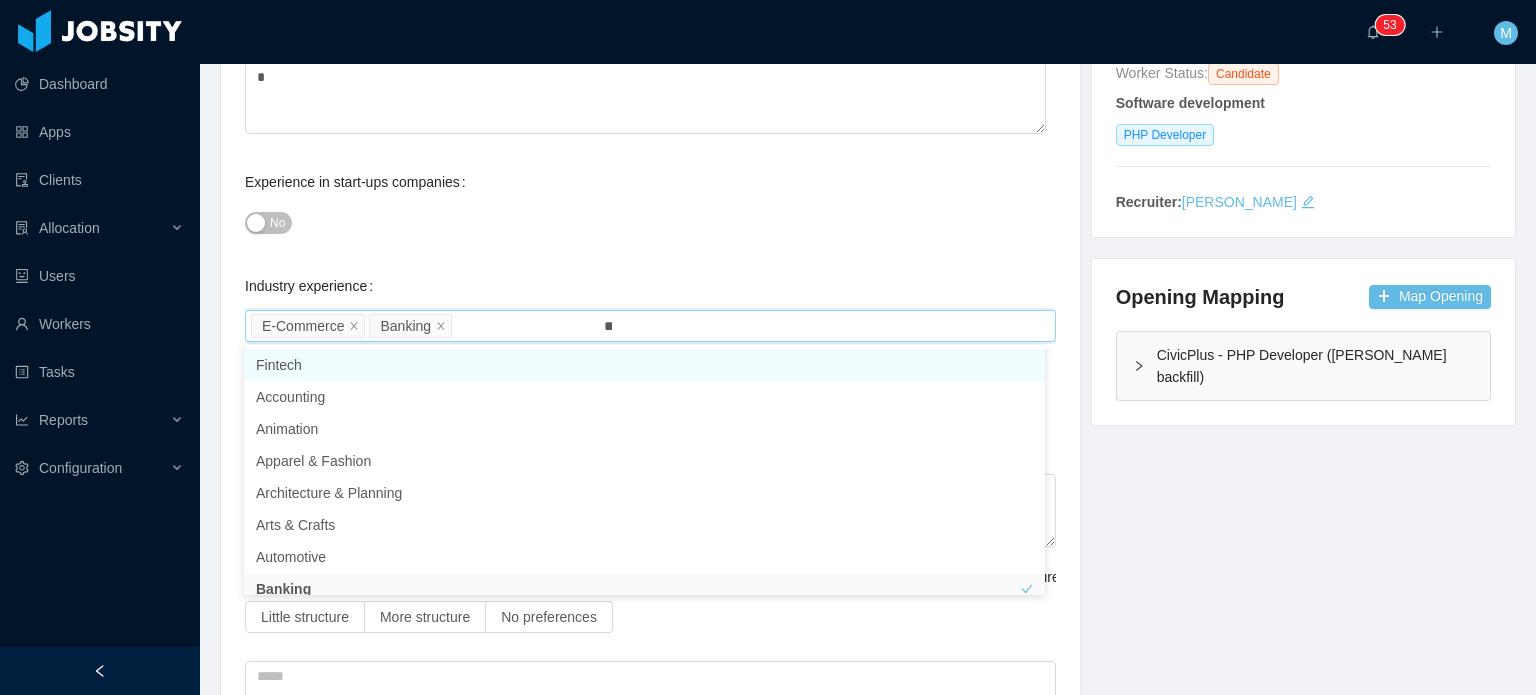 type 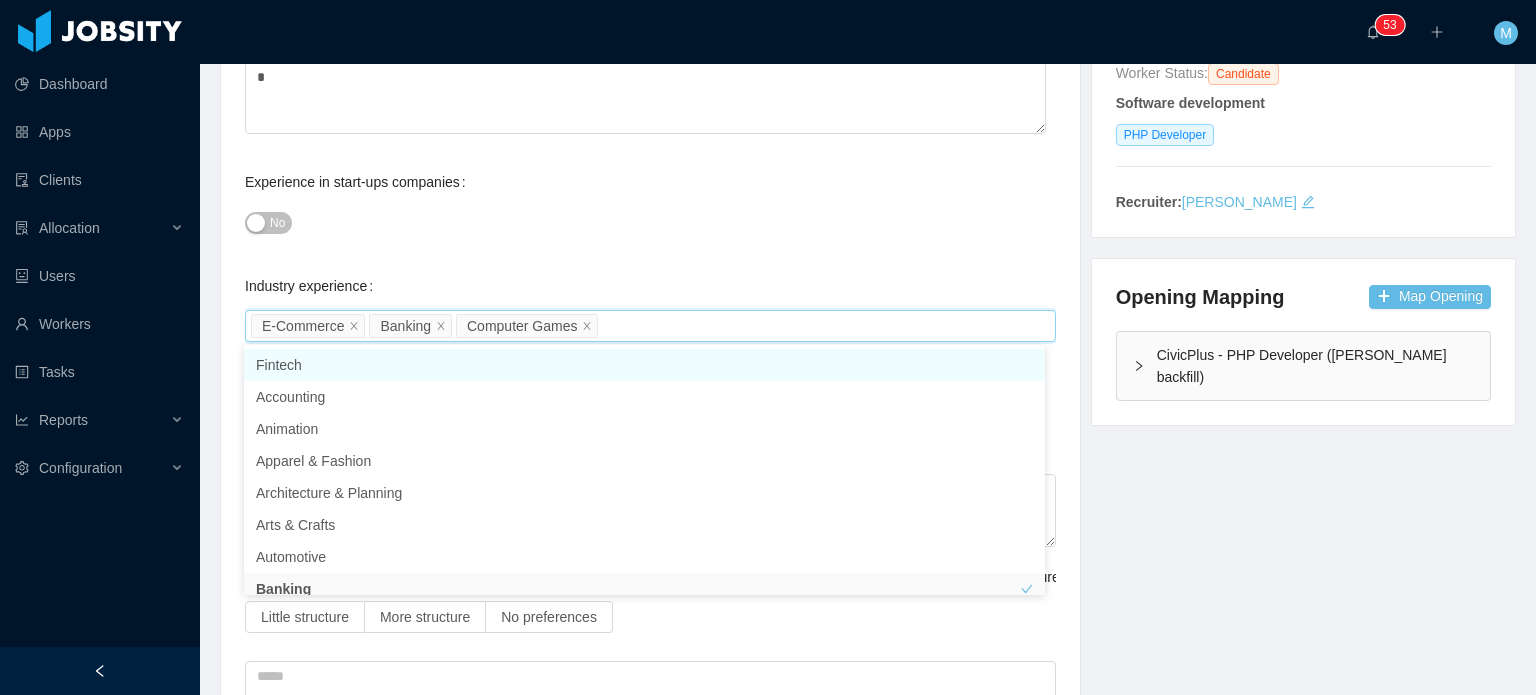 click on "Current Situation and Company/Team Preferences Tell me a little about your expertise and current profile? * Experience in start-ups companies No Industry experience Select an option E-Commerce Banking Computer Games   Based on your experience working with teams. Do you feel more comfortable working with larger teams or smaller teams? Small teams Big teams No preferences Based on your experience working with teams. Do you feel more comfortable working with more structured teams or less structured teams? Little structure More structure No preferences Please explain why you are looking for a change / hearing new opportunities What is it that would make your next position that we can offer, the perfect one for you? / What would be a deal breaker for you? Experience working with INTERNATIONAL companies/clients No Has remote experience Yes No Unknown Market Availability Select an option   America     Timezone availability Select an option   Type of Contract Local Contract Contractor None Freelance - Currency" at bounding box center (650, 1239) 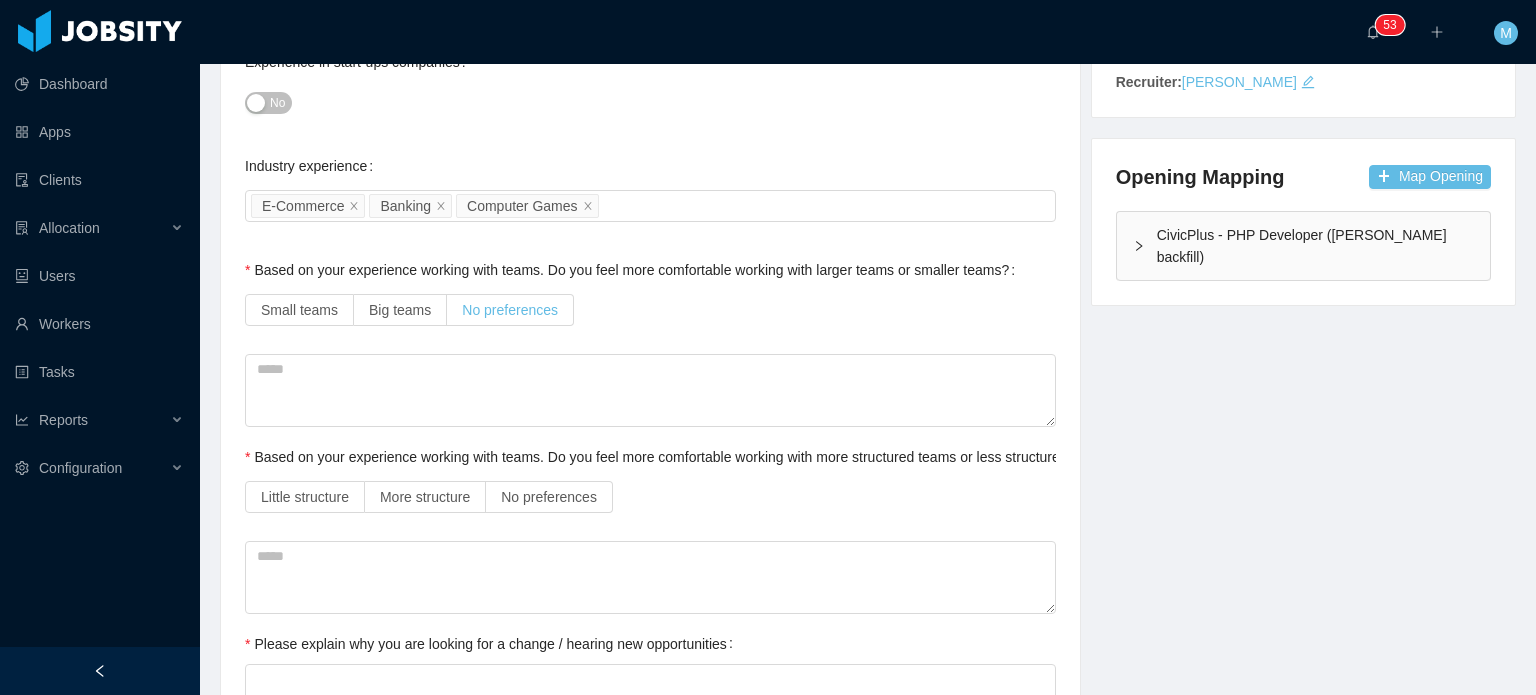 click on "No preferences" at bounding box center [510, 310] 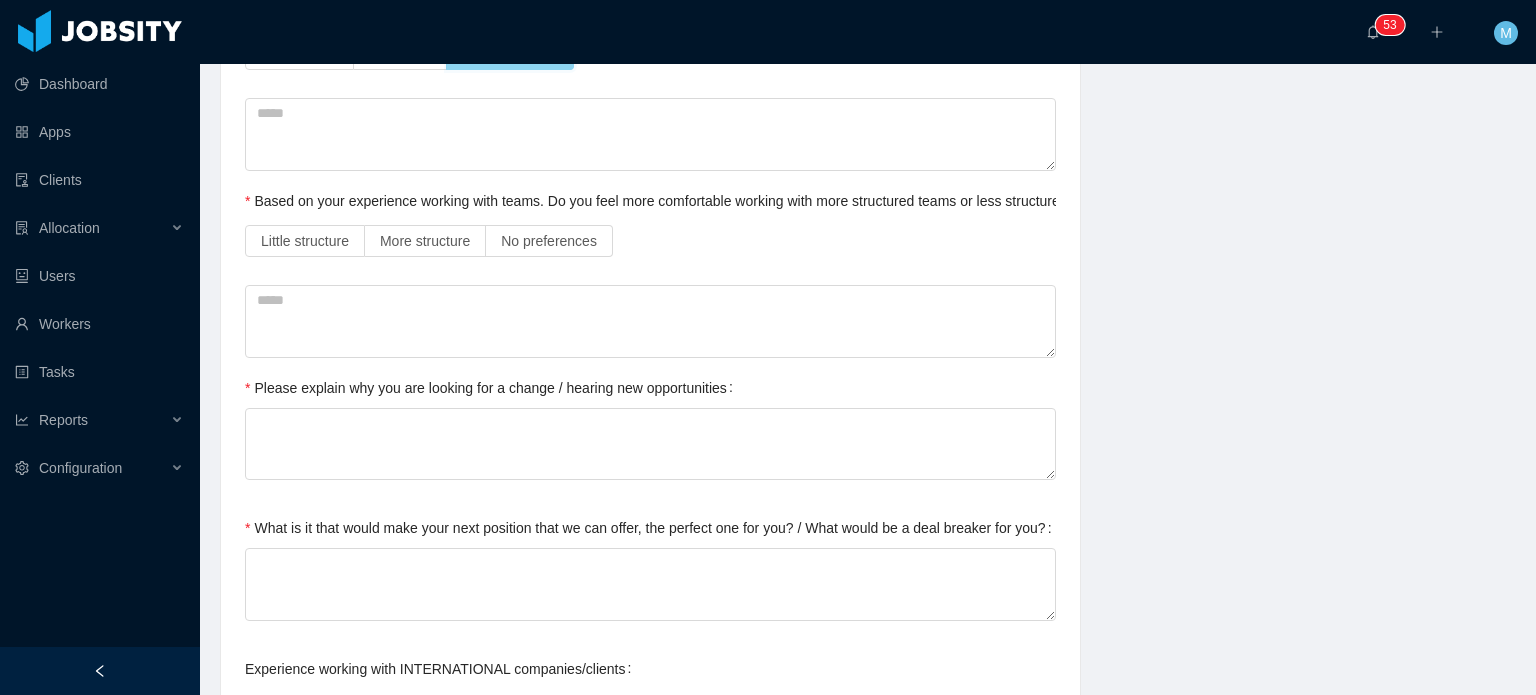 scroll, scrollTop: 680, scrollLeft: 0, axis: vertical 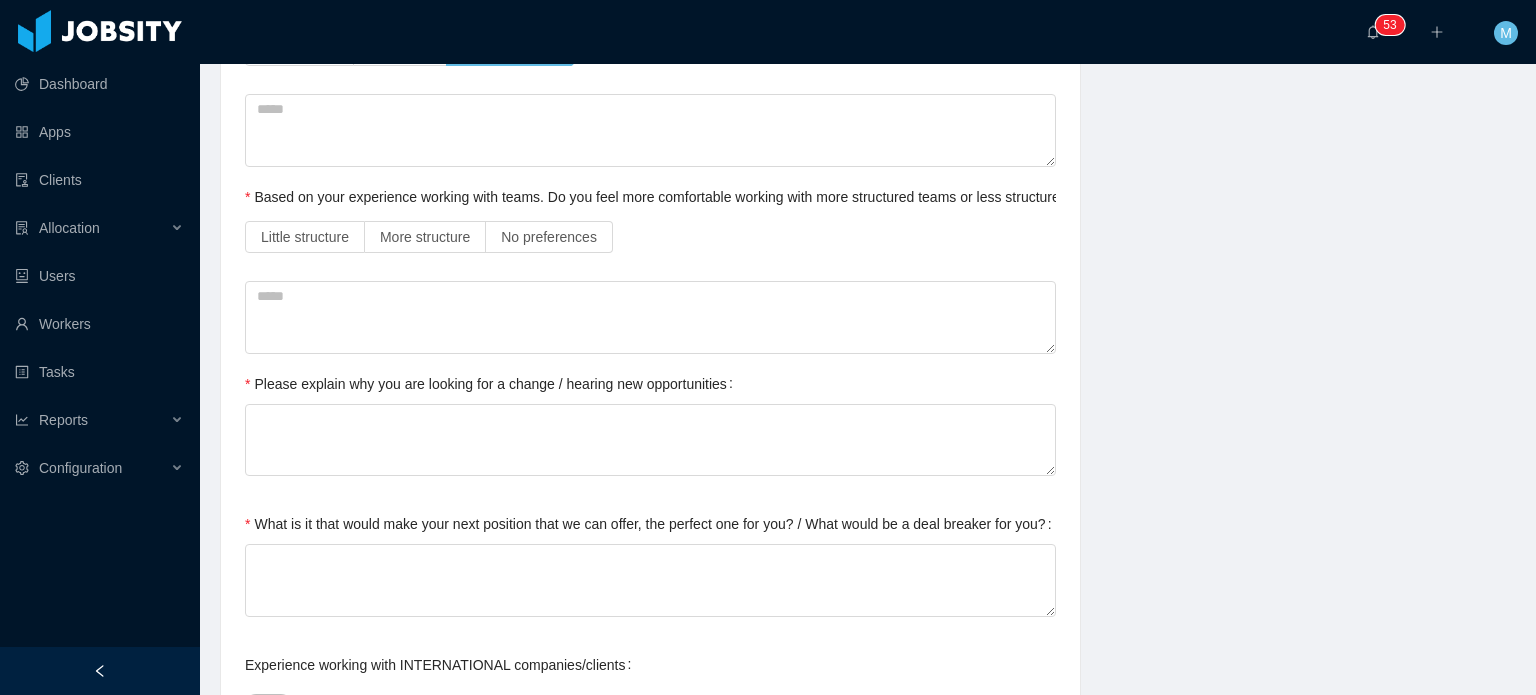 click on "Little structure More structure No preferences" at bounding box center (650, 237) 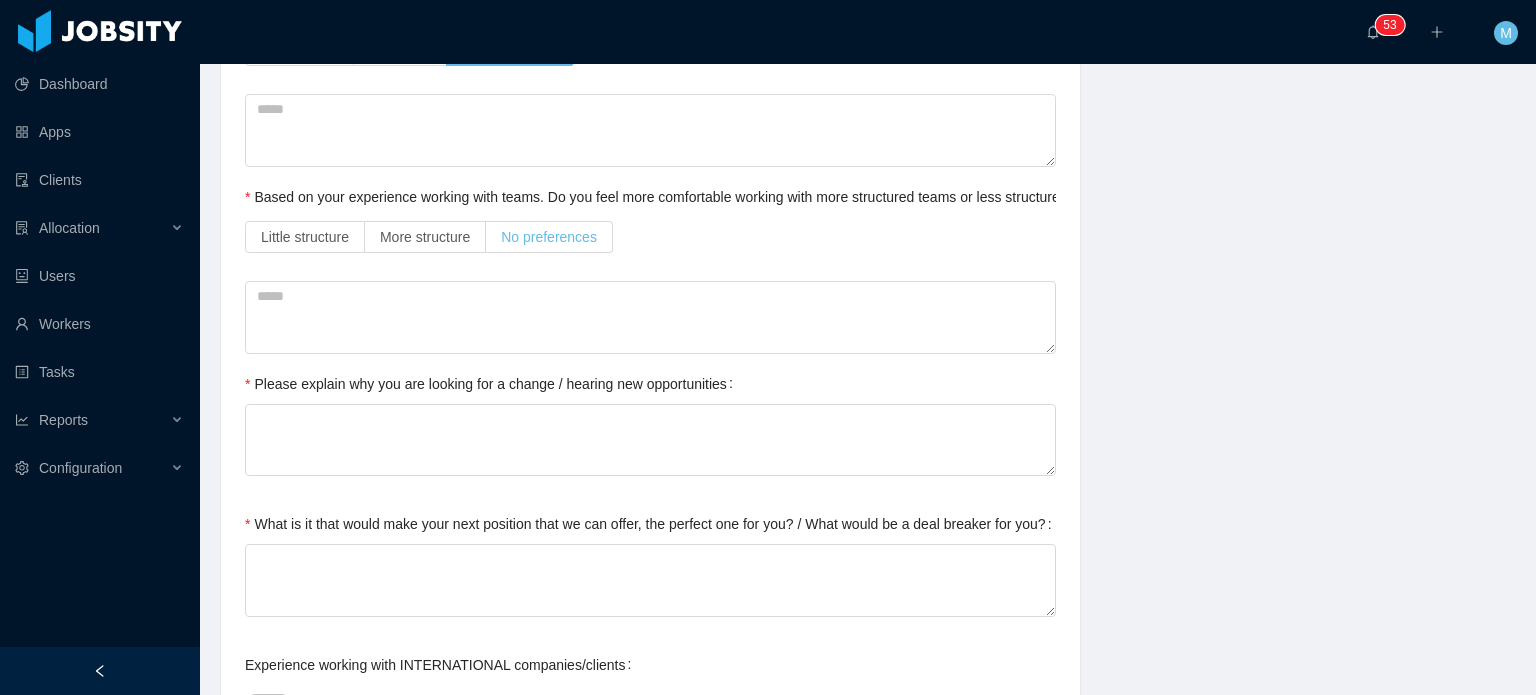 click on "No preferences" at bounding box center (549, 237) 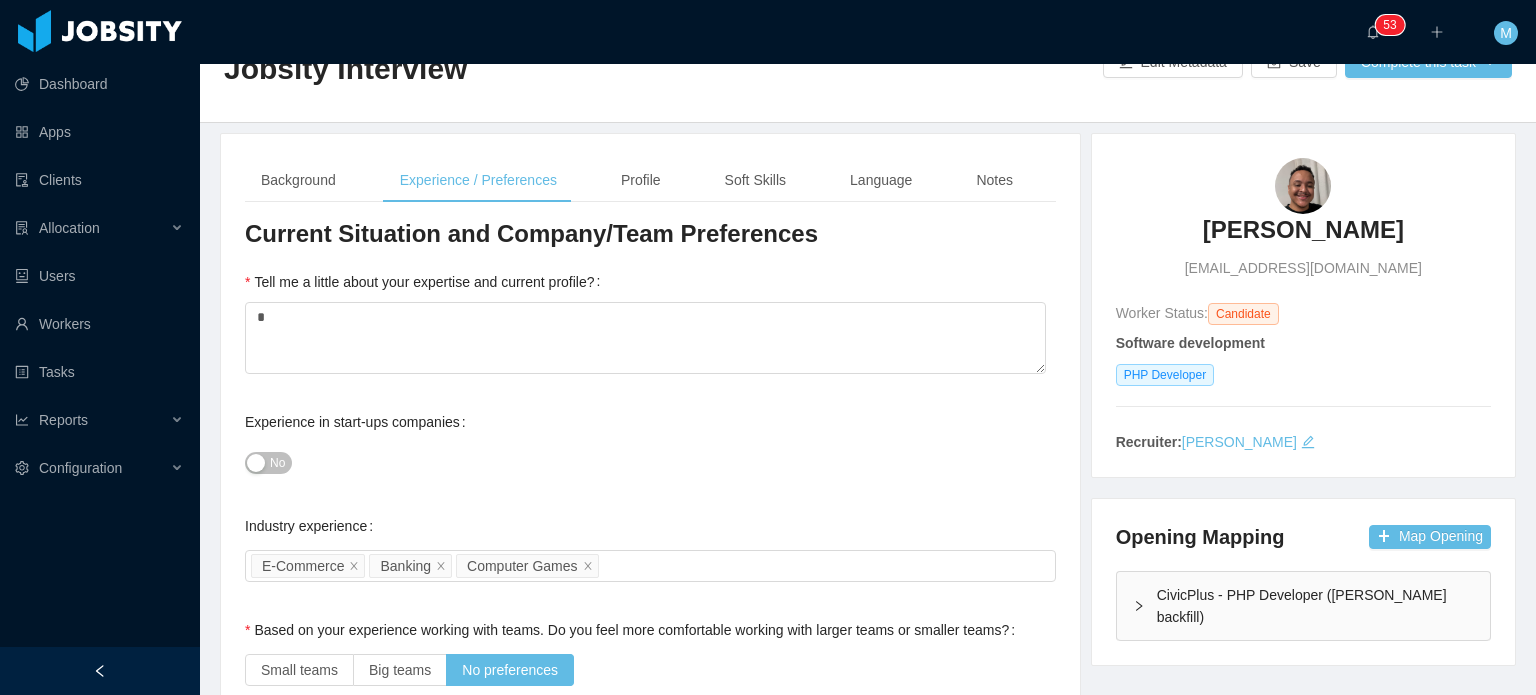 scroll, scrollTop: 0, scrollLeft: 0, axis: both 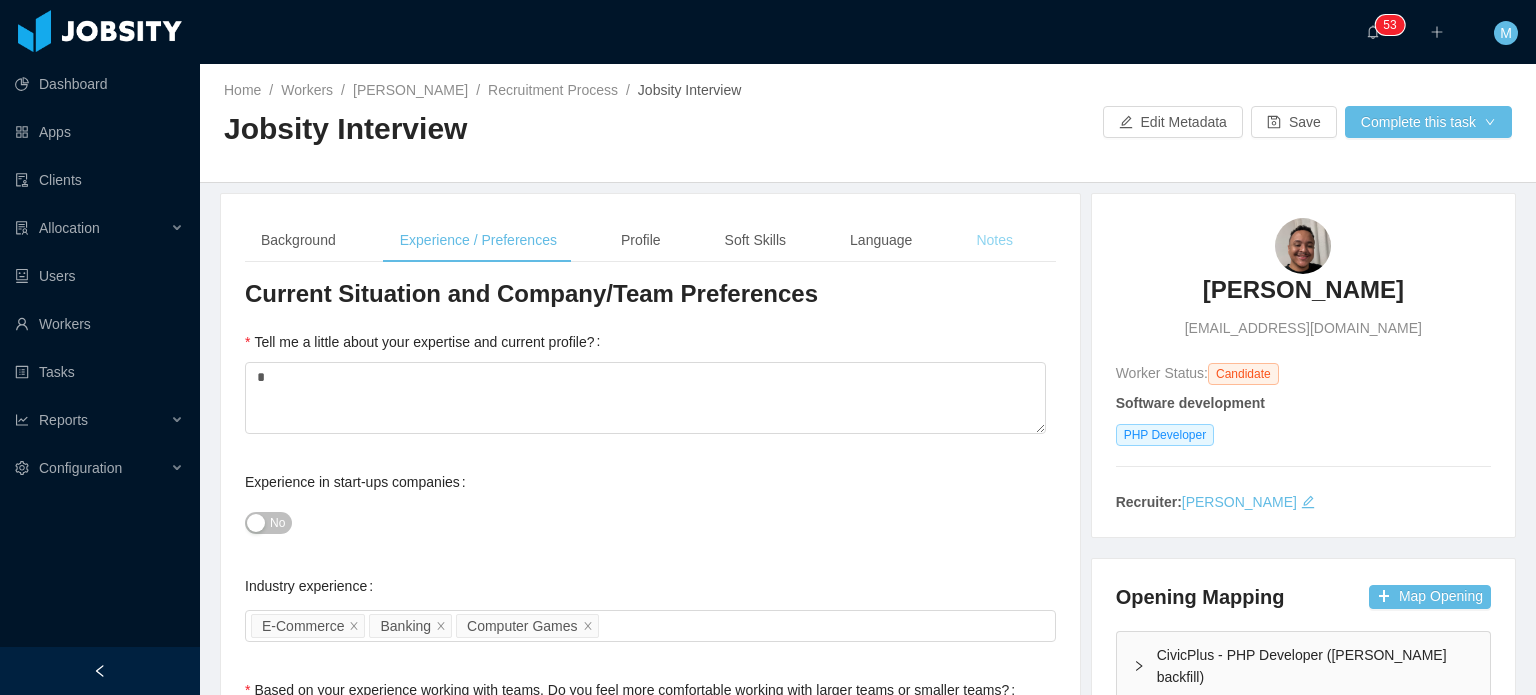click on "Notes" at bounding box center [994, 240] 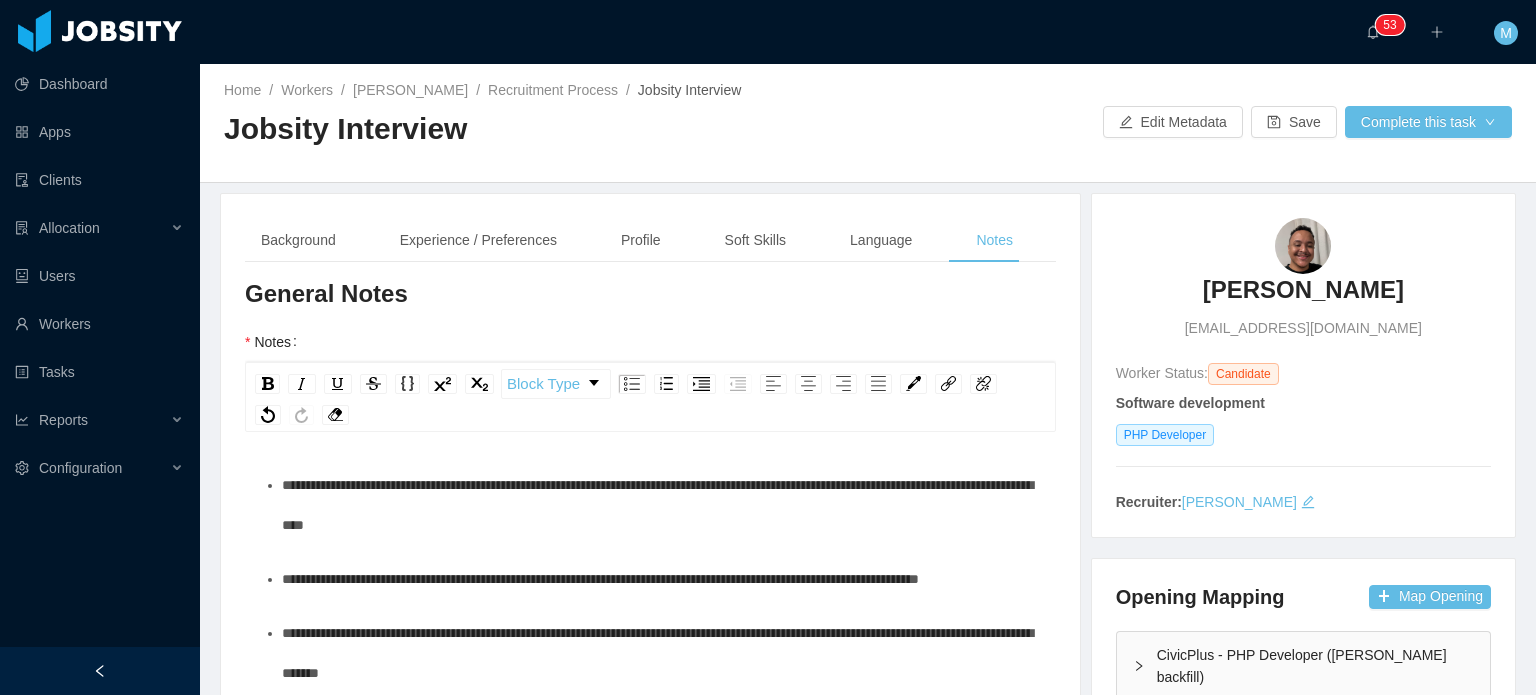 scroll, scrollTop: 1638, scrollLeft: 0, axis: vertical 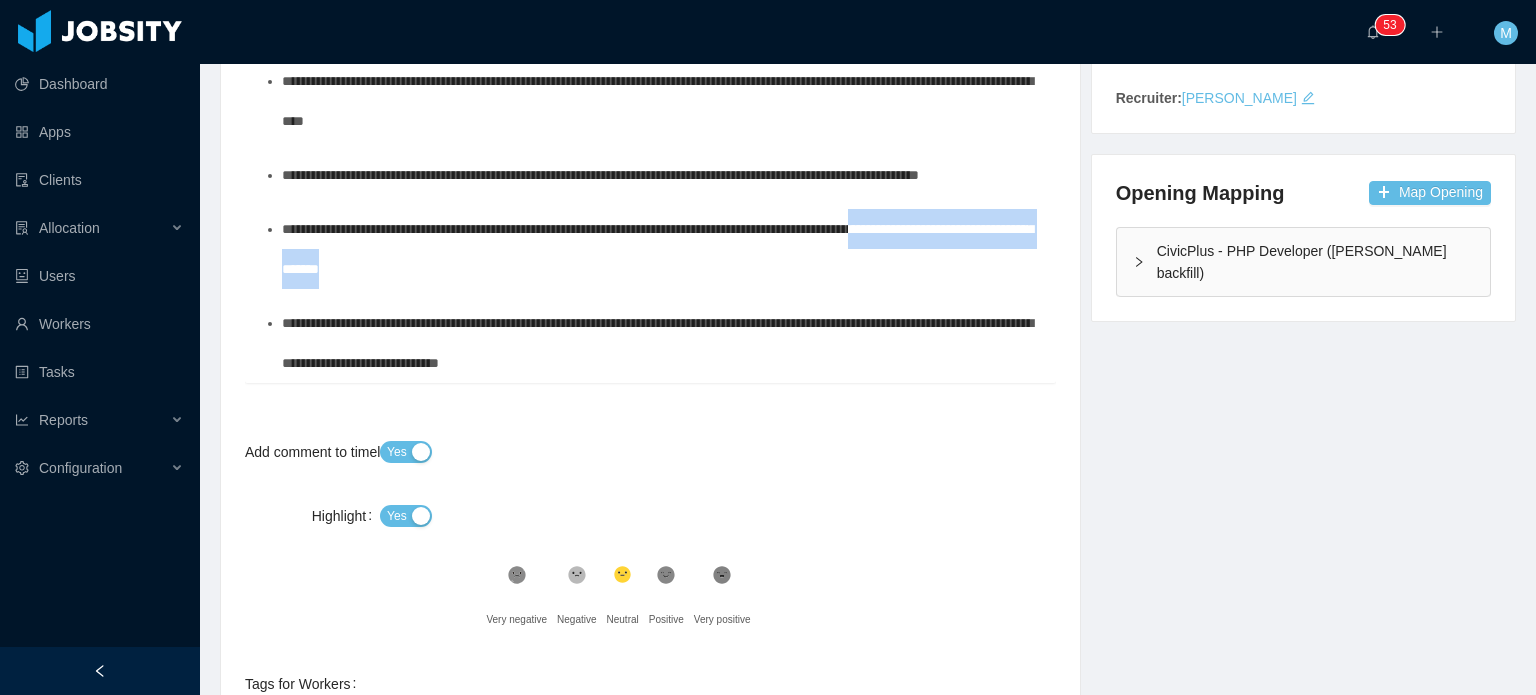 drag, startPoint x: 702, startPoint y: 274, endPoint x: 285, endPoint y: 255, distance: 417.43262 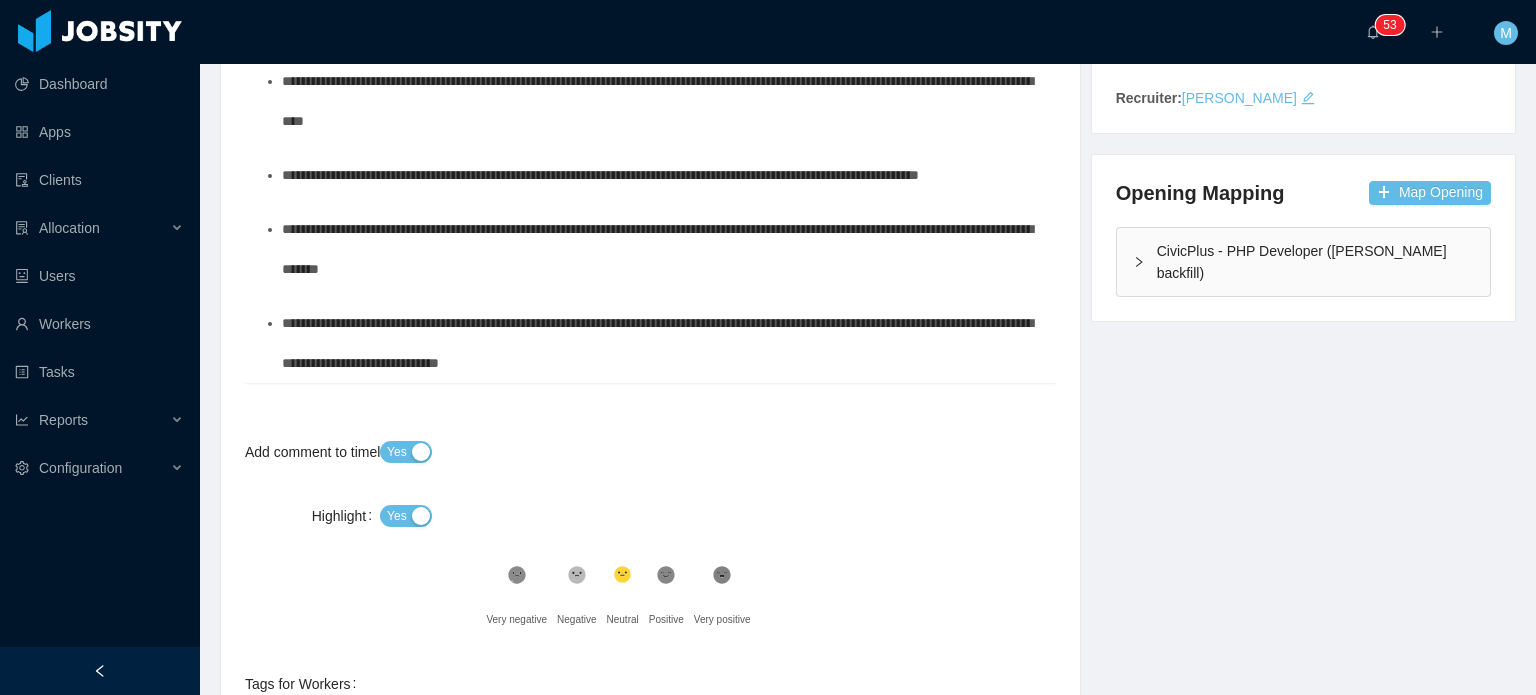 click on "**********" at bounding box center [657, 249] 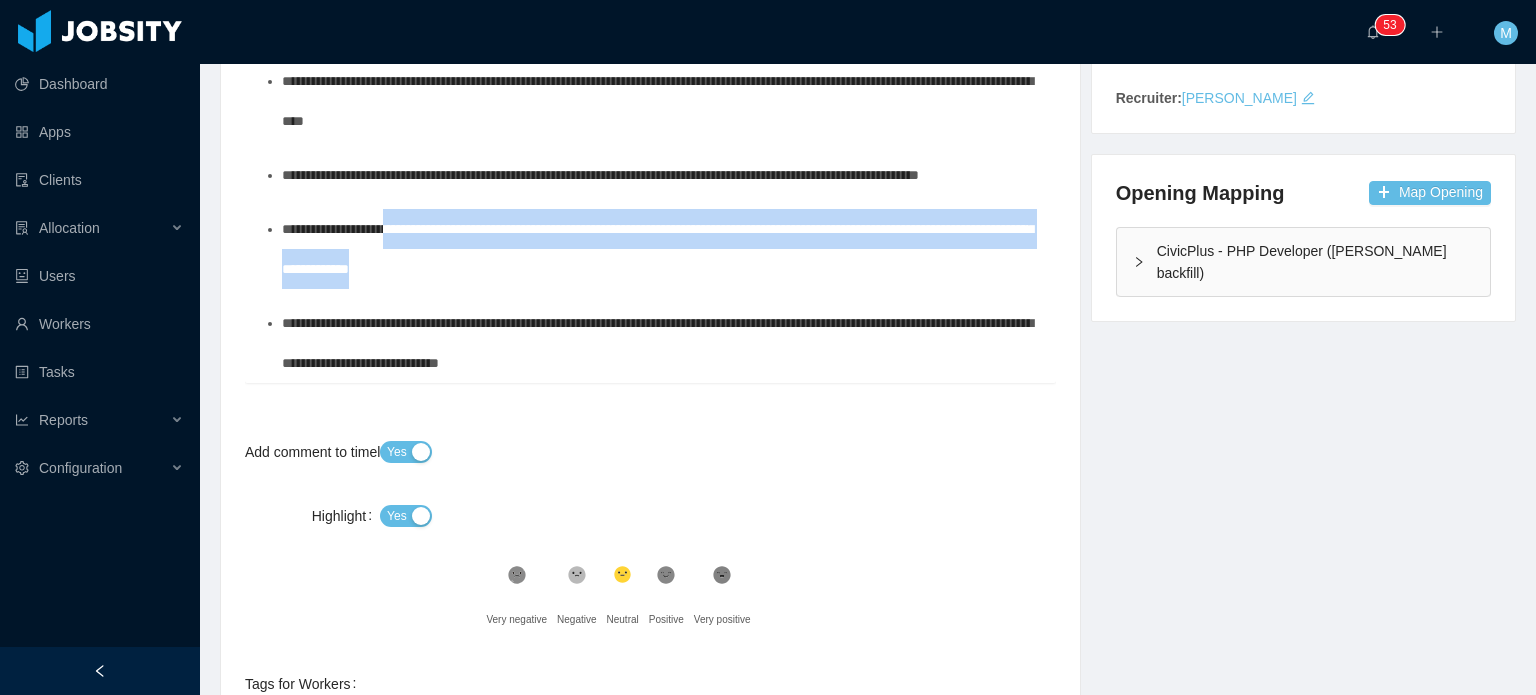 drag, startPoint x: 662, startPoint y: 263, endPoint x: 404, endPoint y: 242, distance: 258.85324 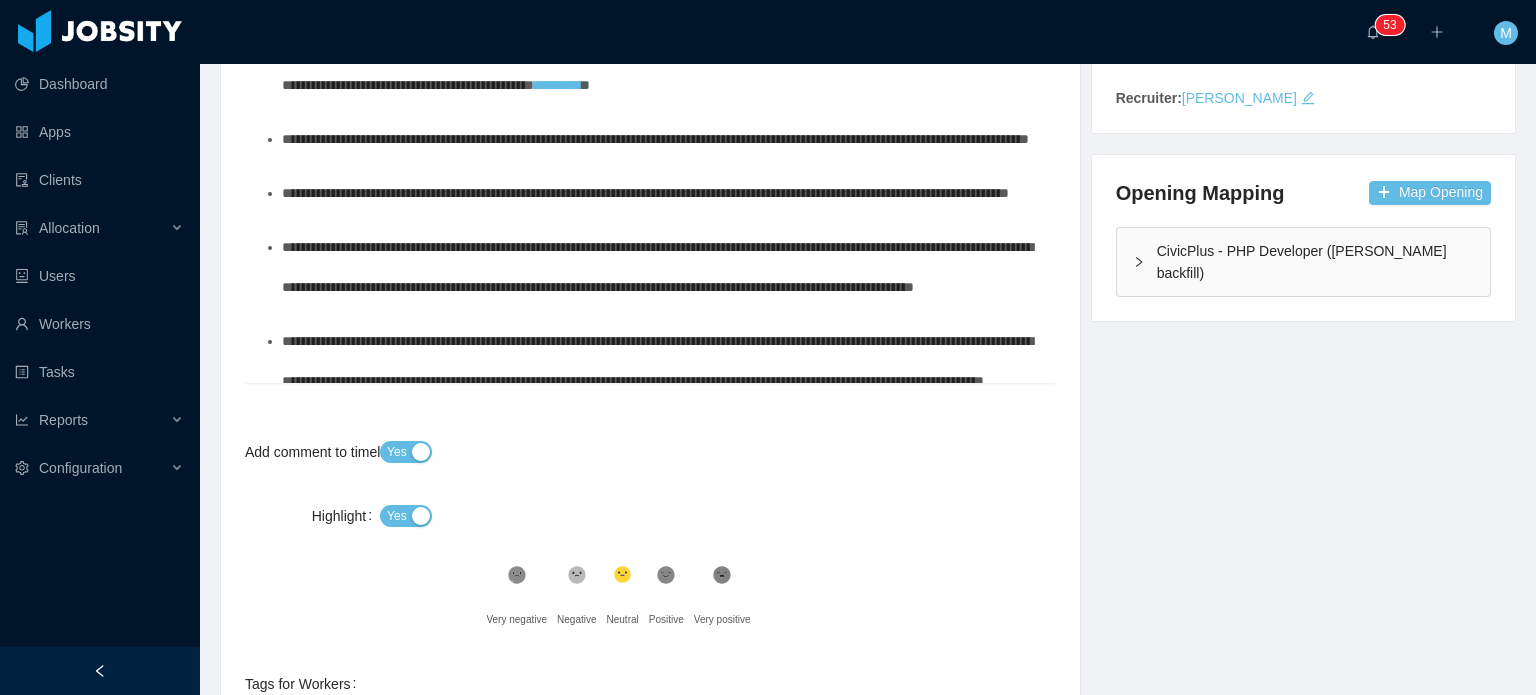 scroll, scrollTop: 0, scrollLeft: 0, axis: both 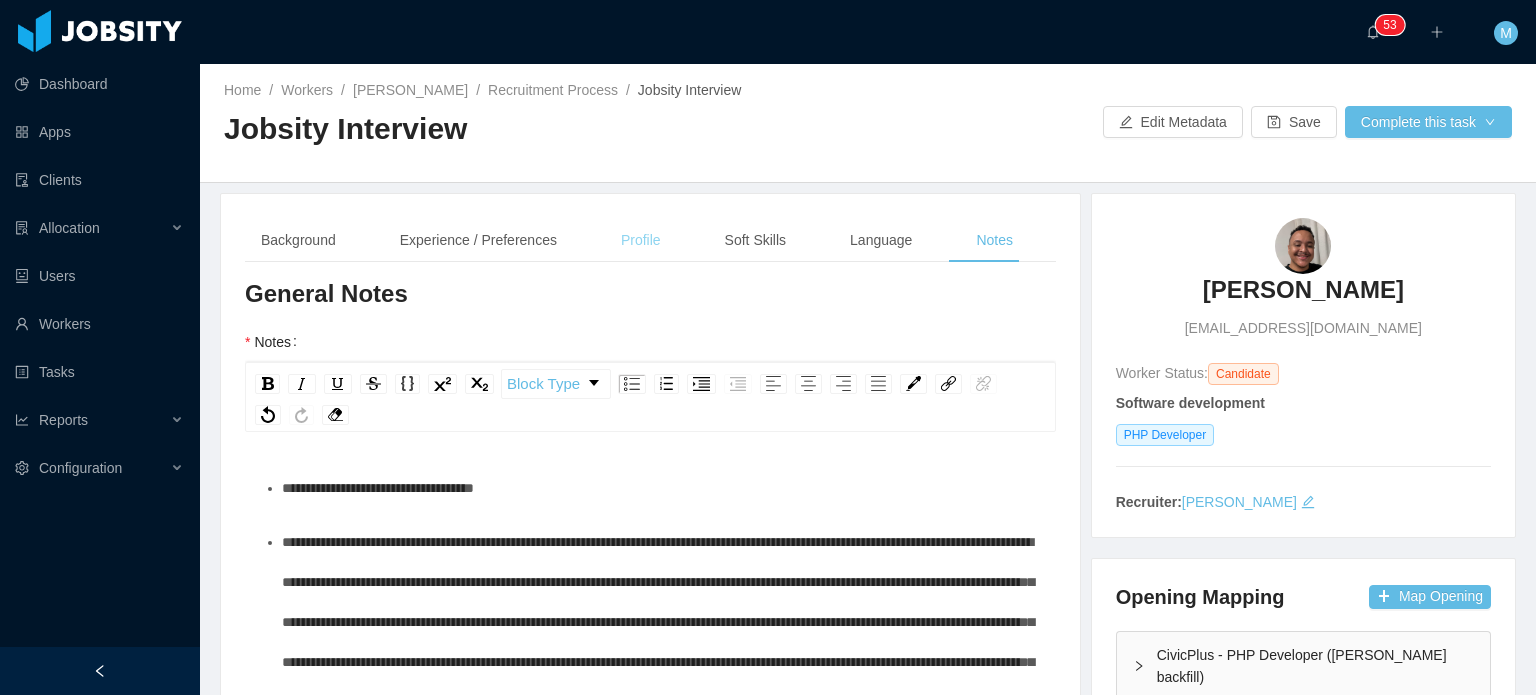 click on "Profile" at bounding box center [641, 240] 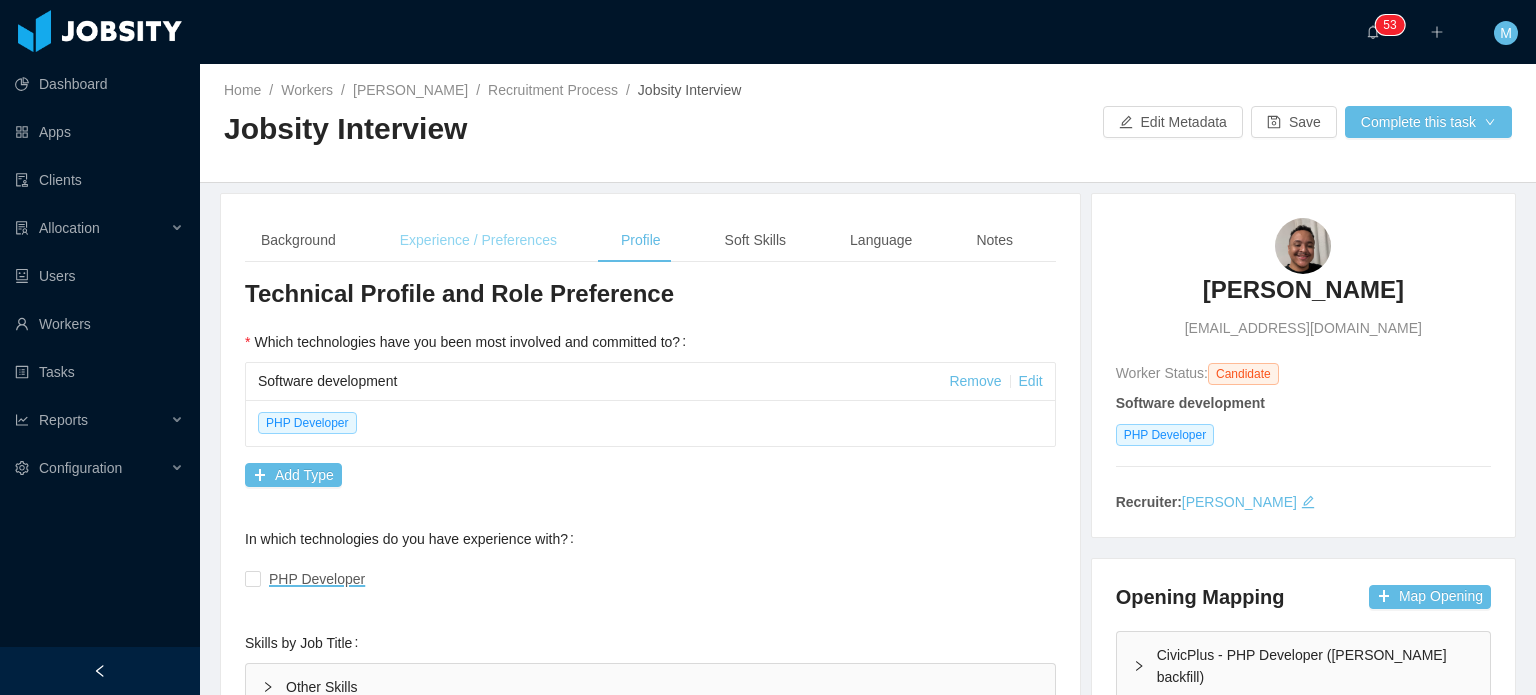 click on "Experience / Preferences" at bounding box center (478, 240) 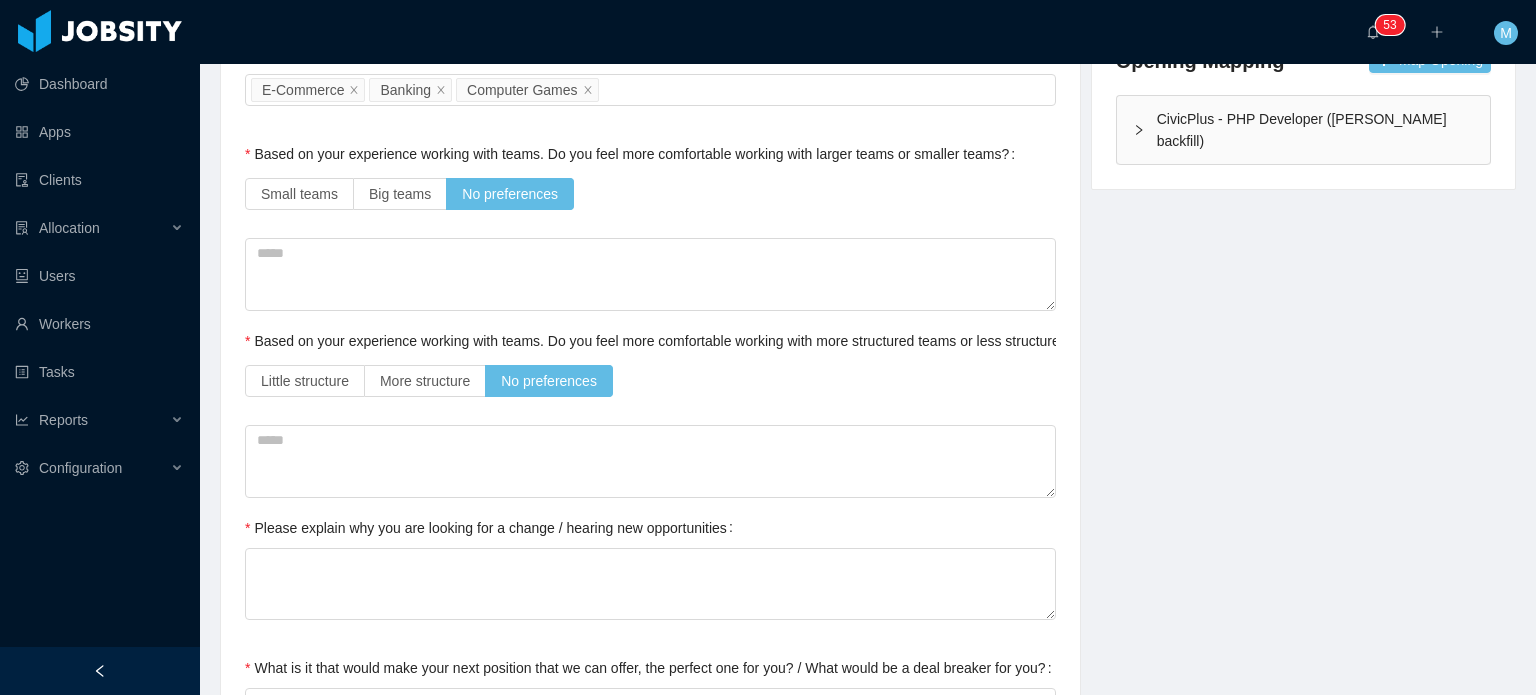 scroll, scrollTop: 666, scrollLeft: 0, axis: vertical 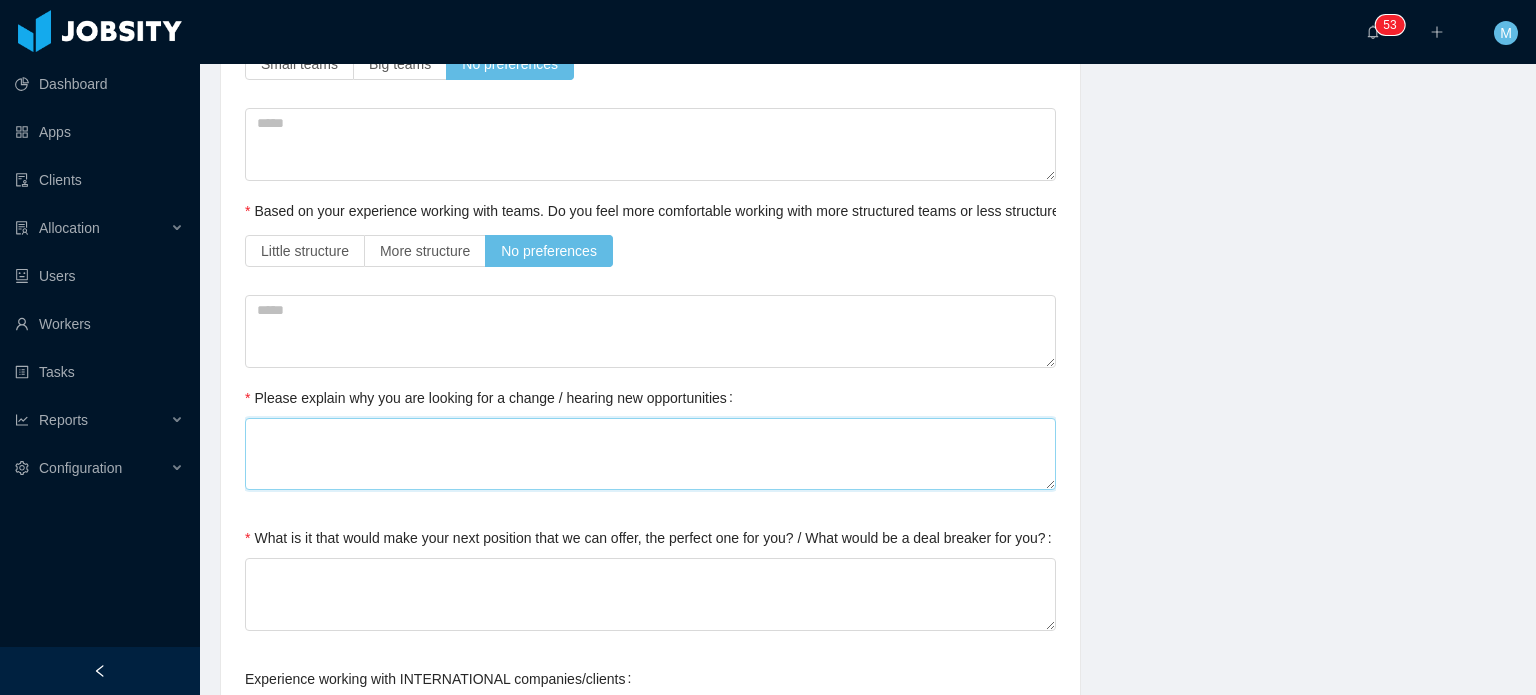 click on "Please explain why you are looking for a change / hearing new opportunities" at bounding box center [650, 454] 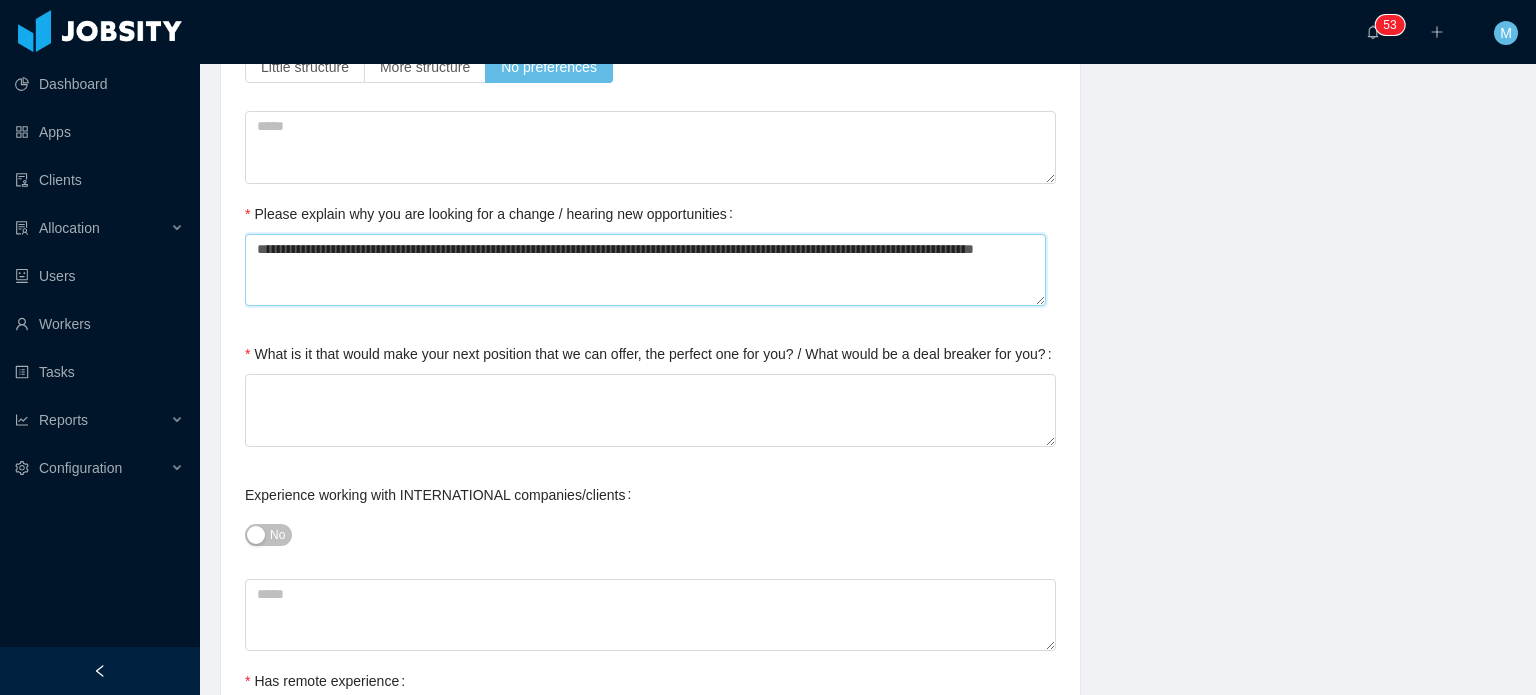 scroll, scrollTop: 859, scrollLeft: 0, axis: vertical 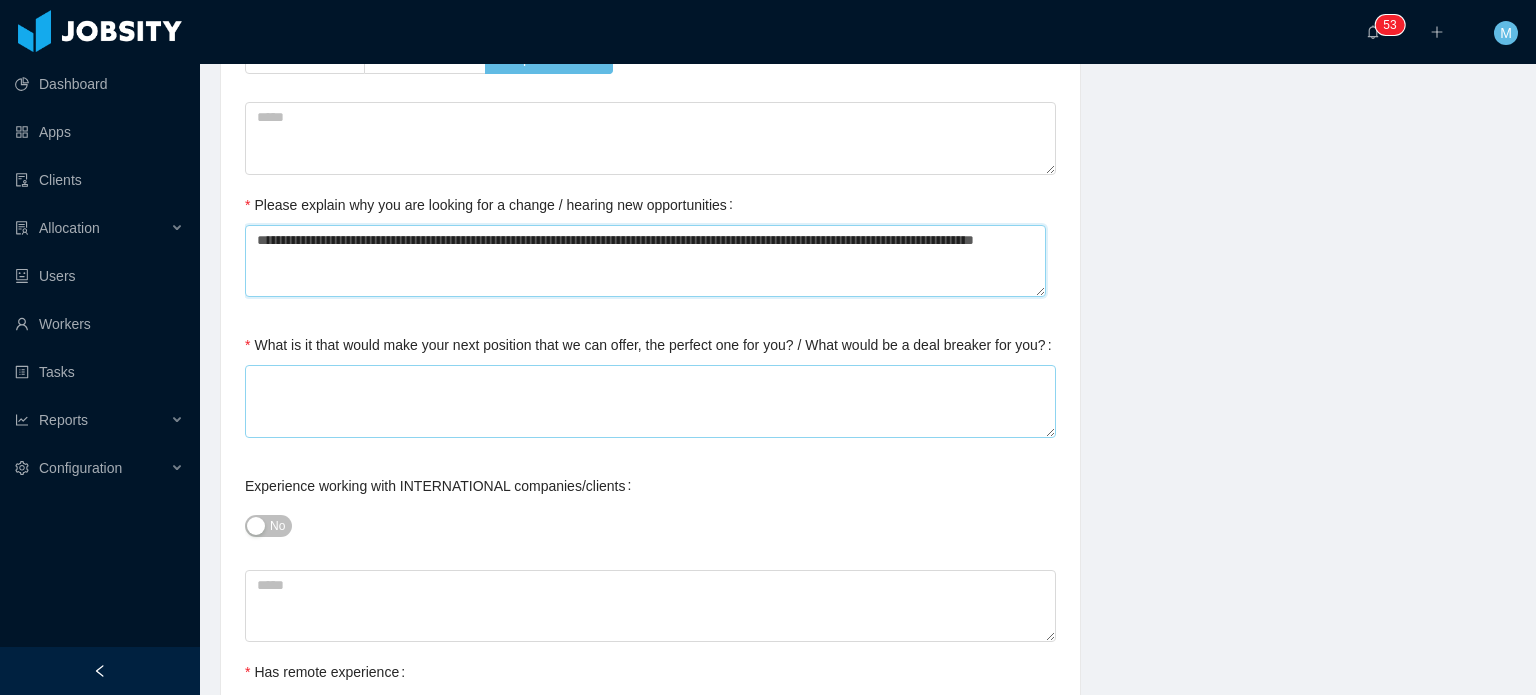 type on "**********" 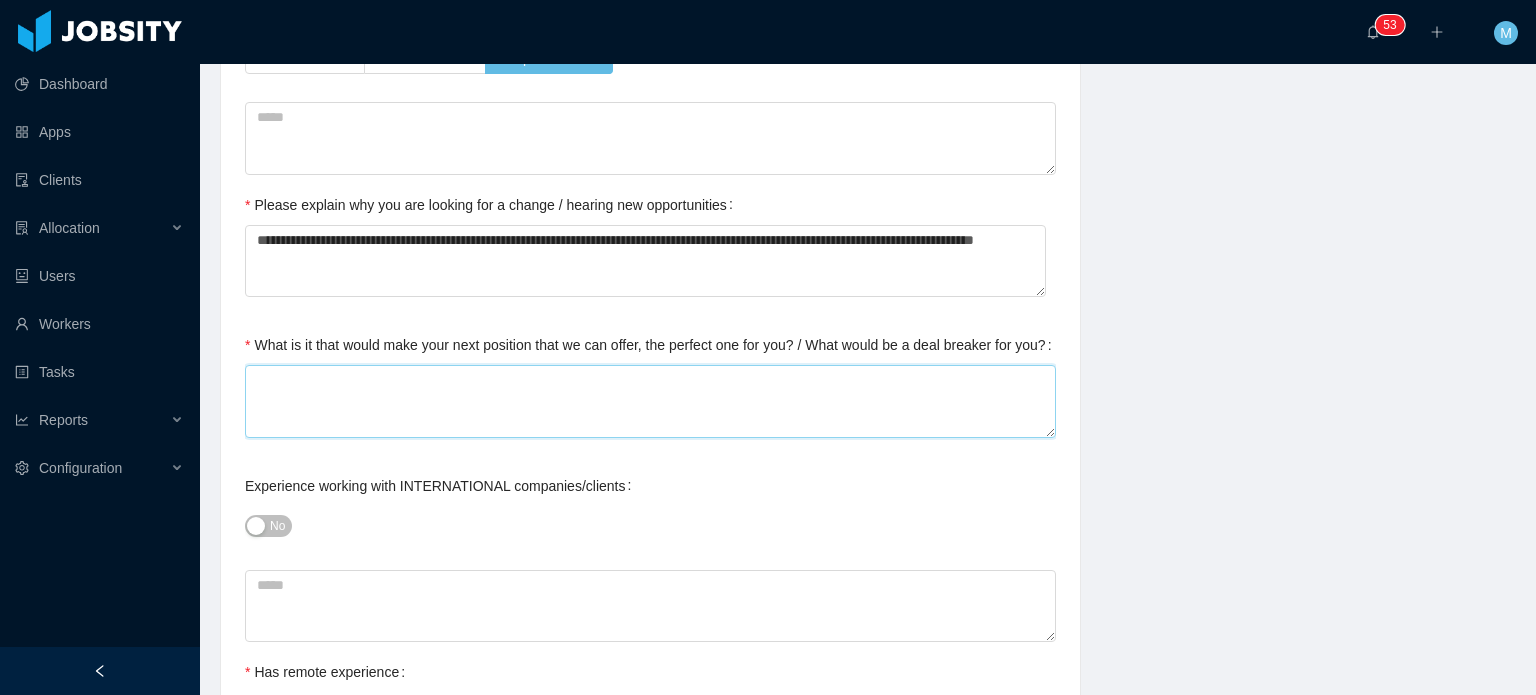 click on "What is it that would make your next position that we can offer, the perfect one for you? / What would be a deal breaker for you?" at bounding box center [650, 401] 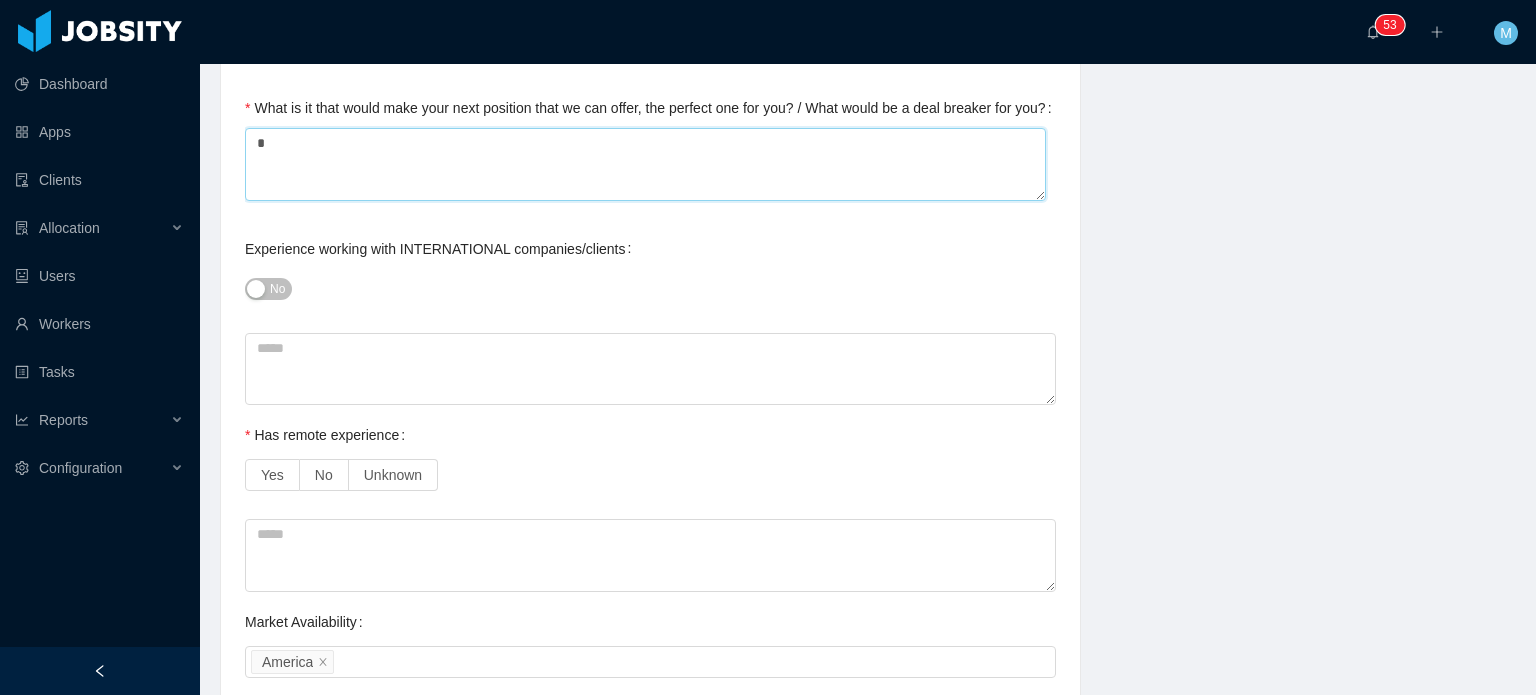 scroll, scrollTop: 1098, scrollLeft: 0, axis: vertical 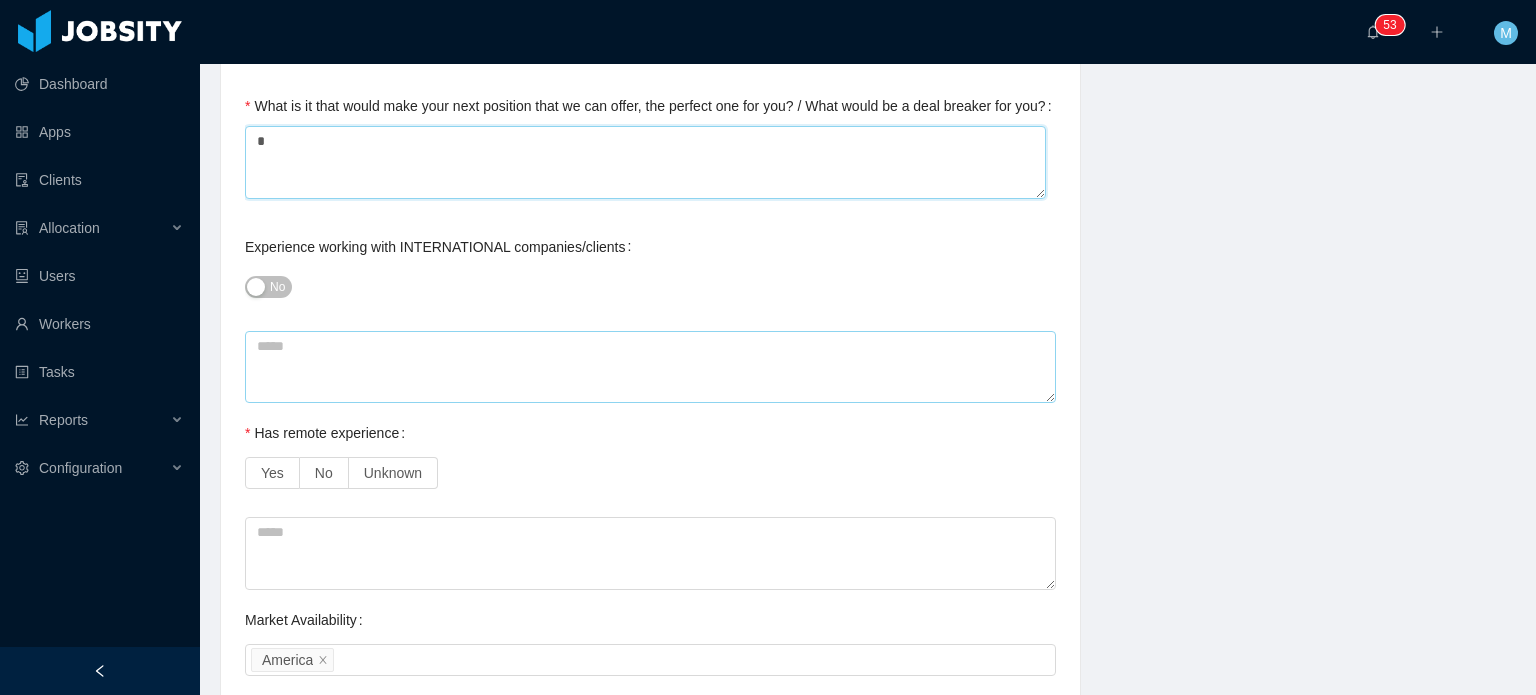 type on "*" 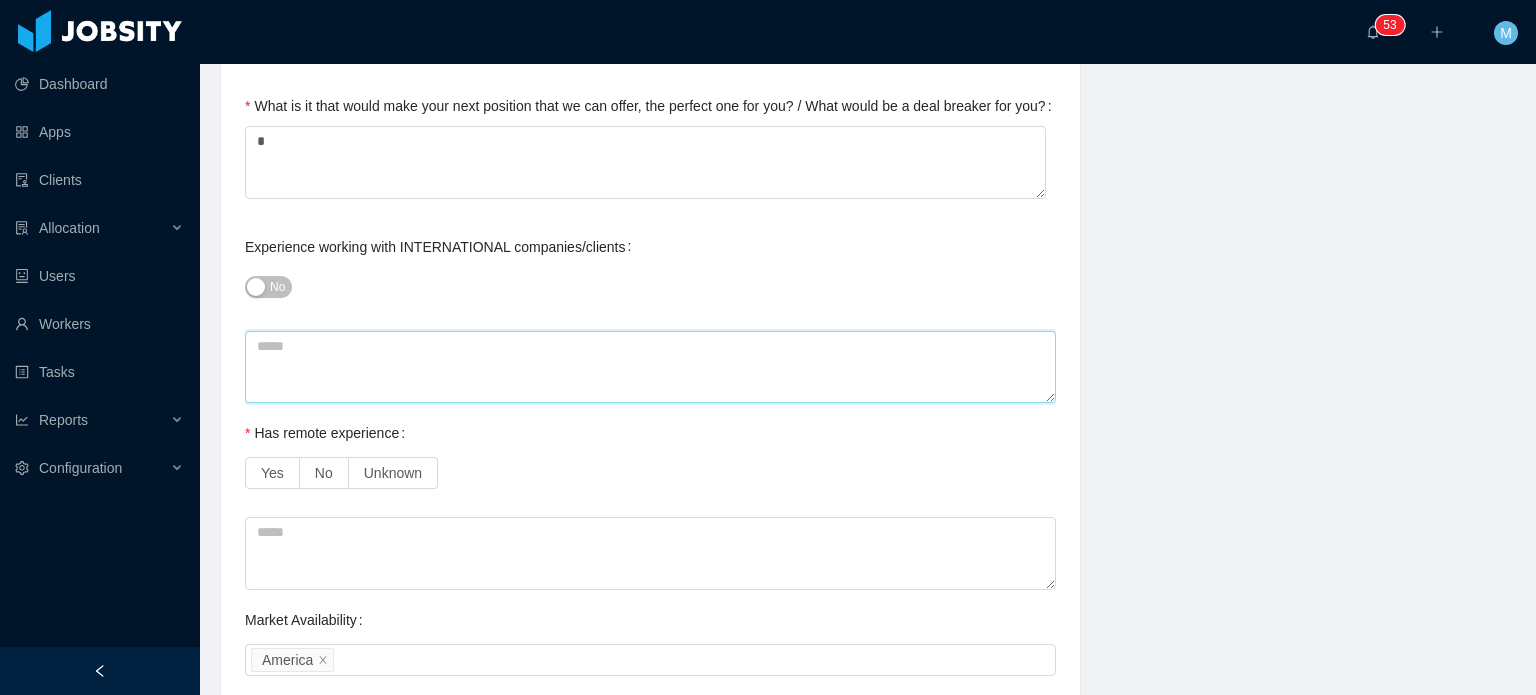 click at bounding box center (650, 367) 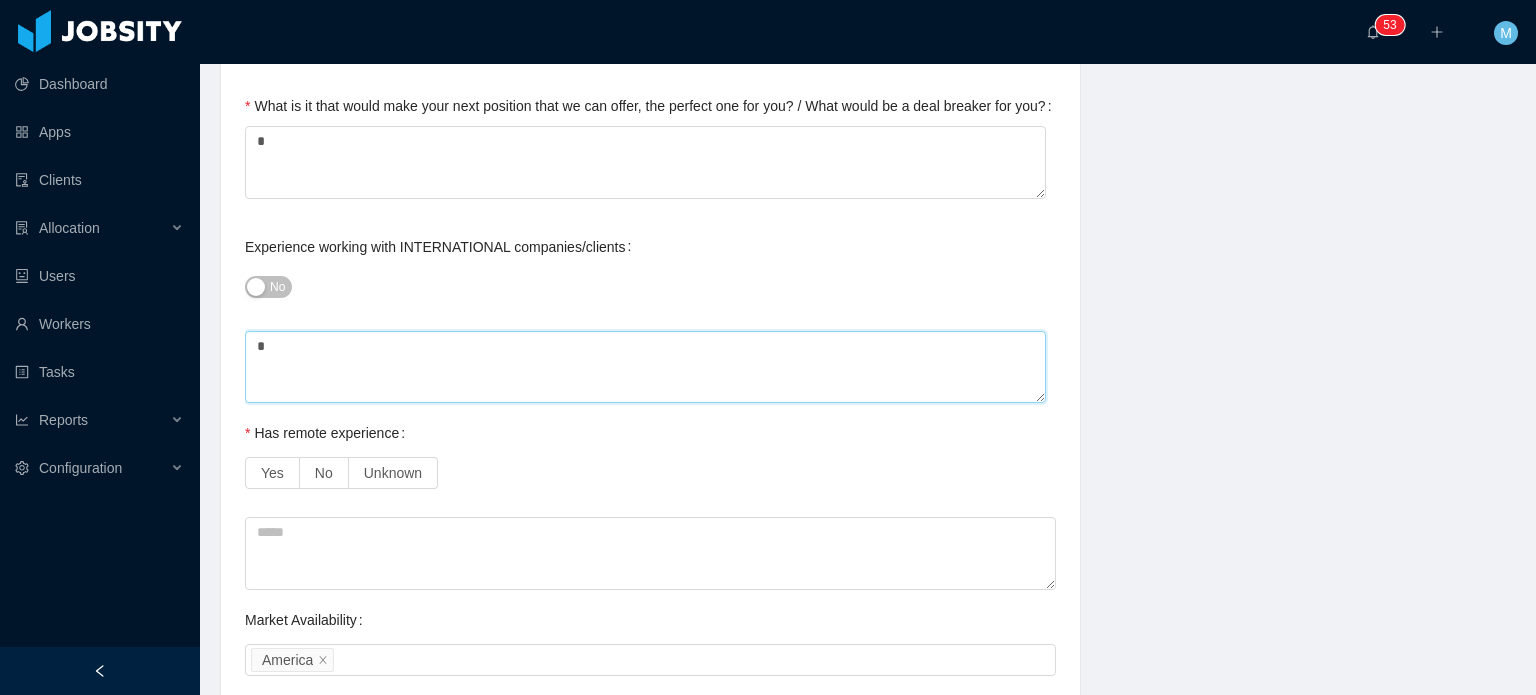 type 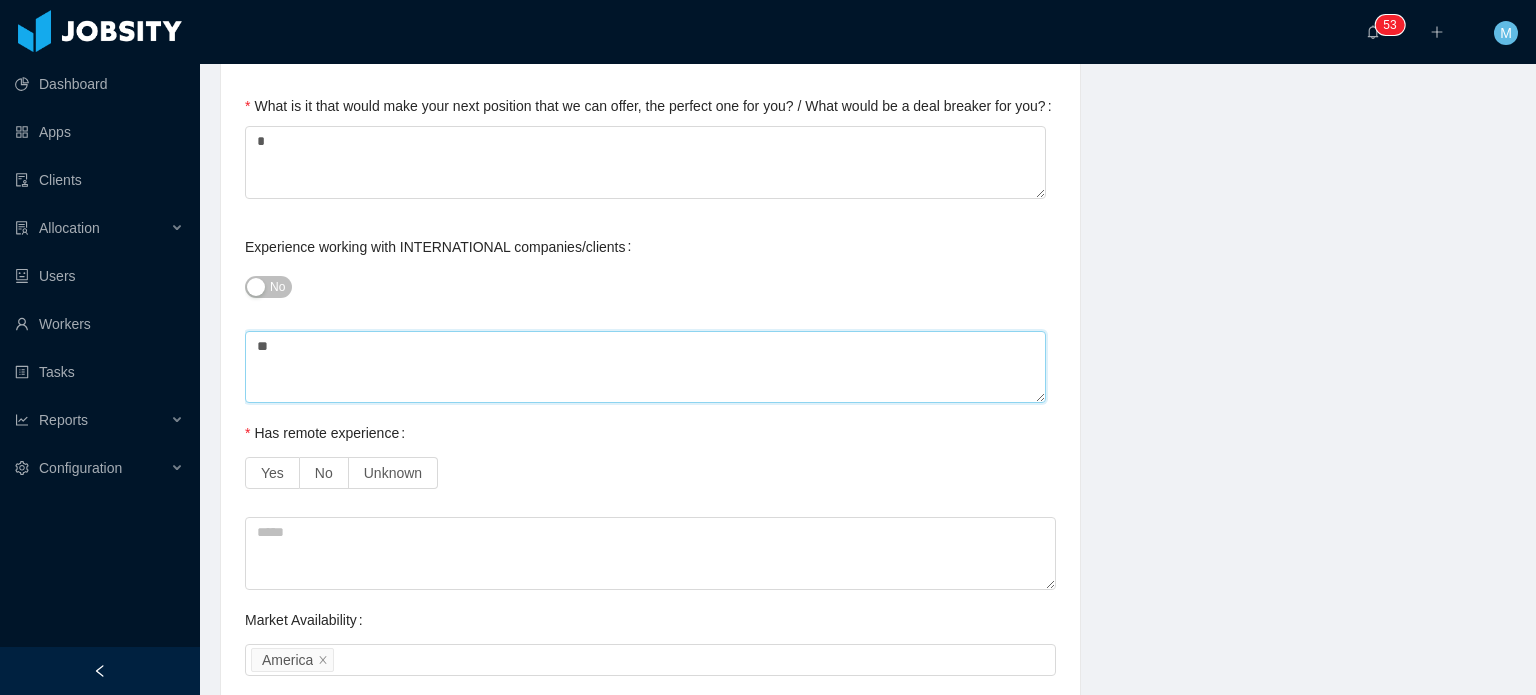 type 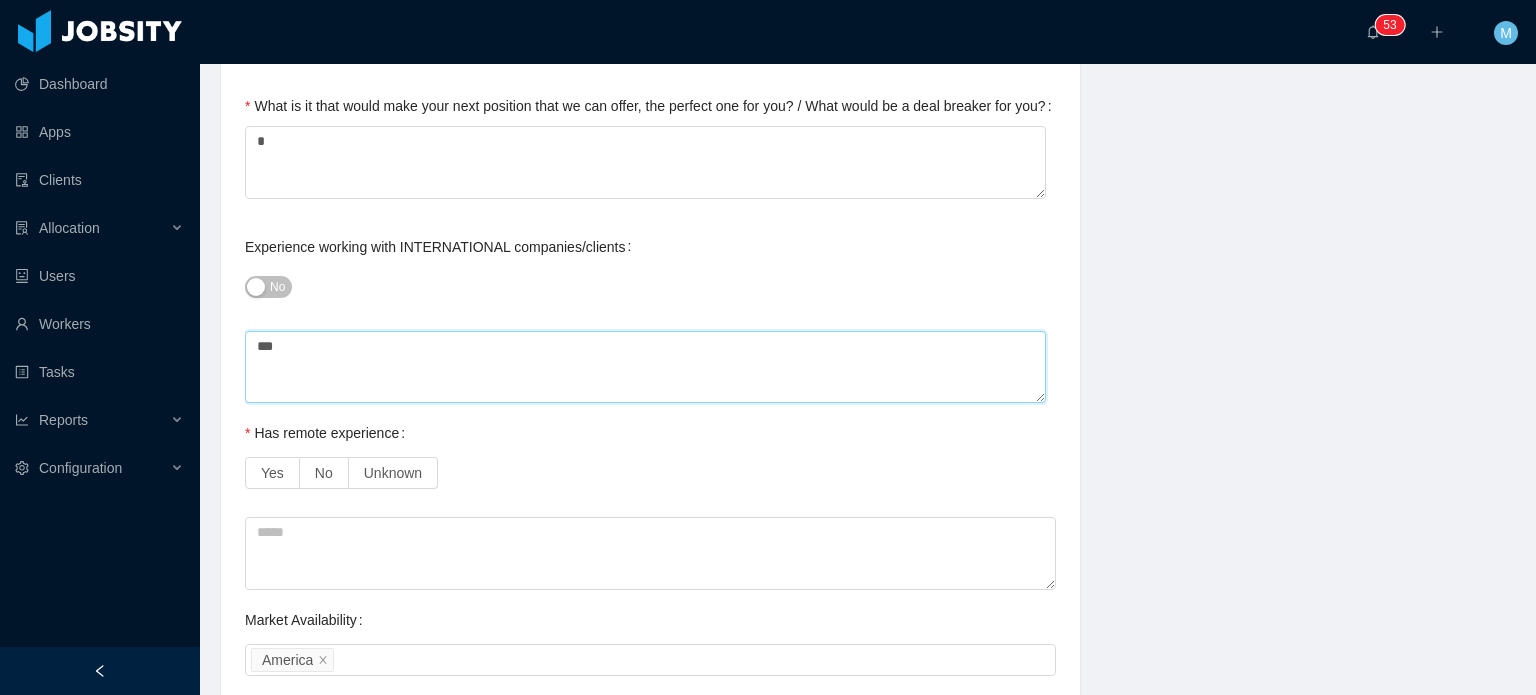type 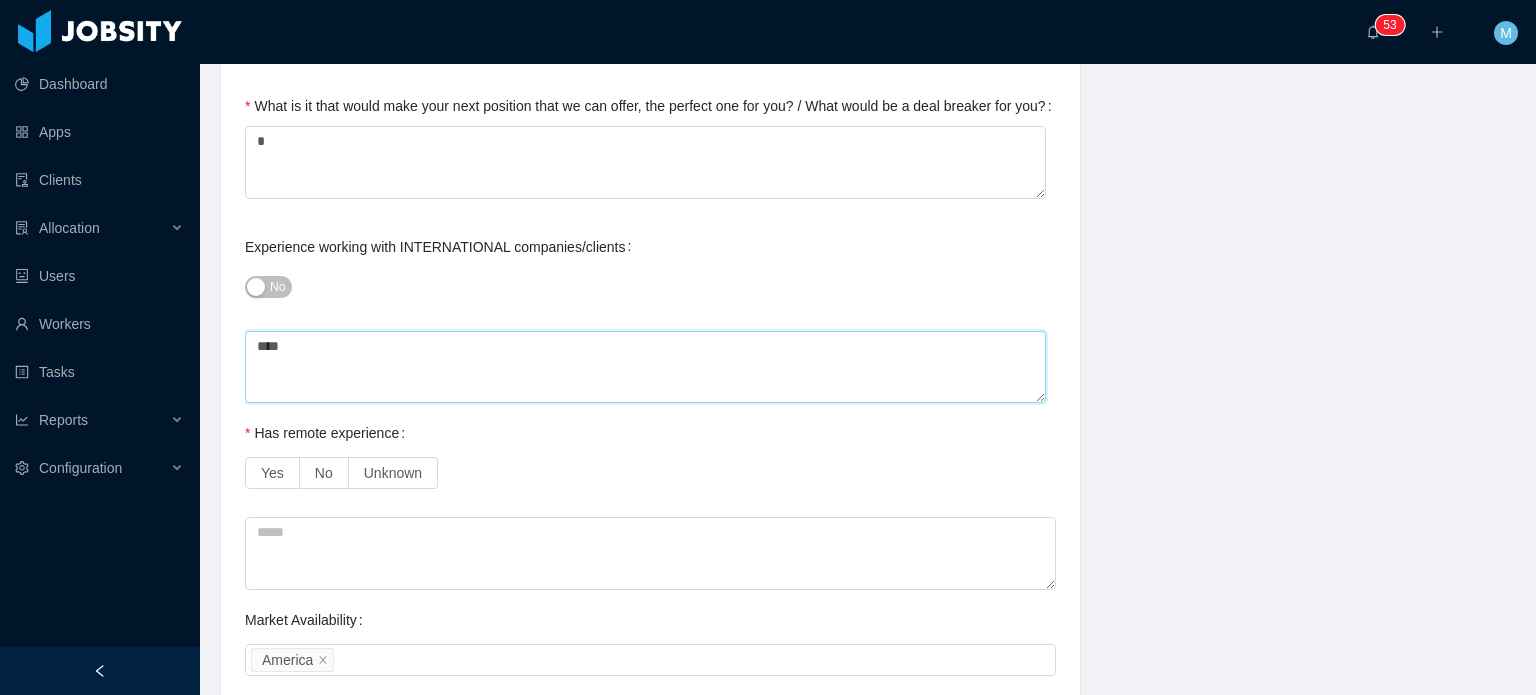 type 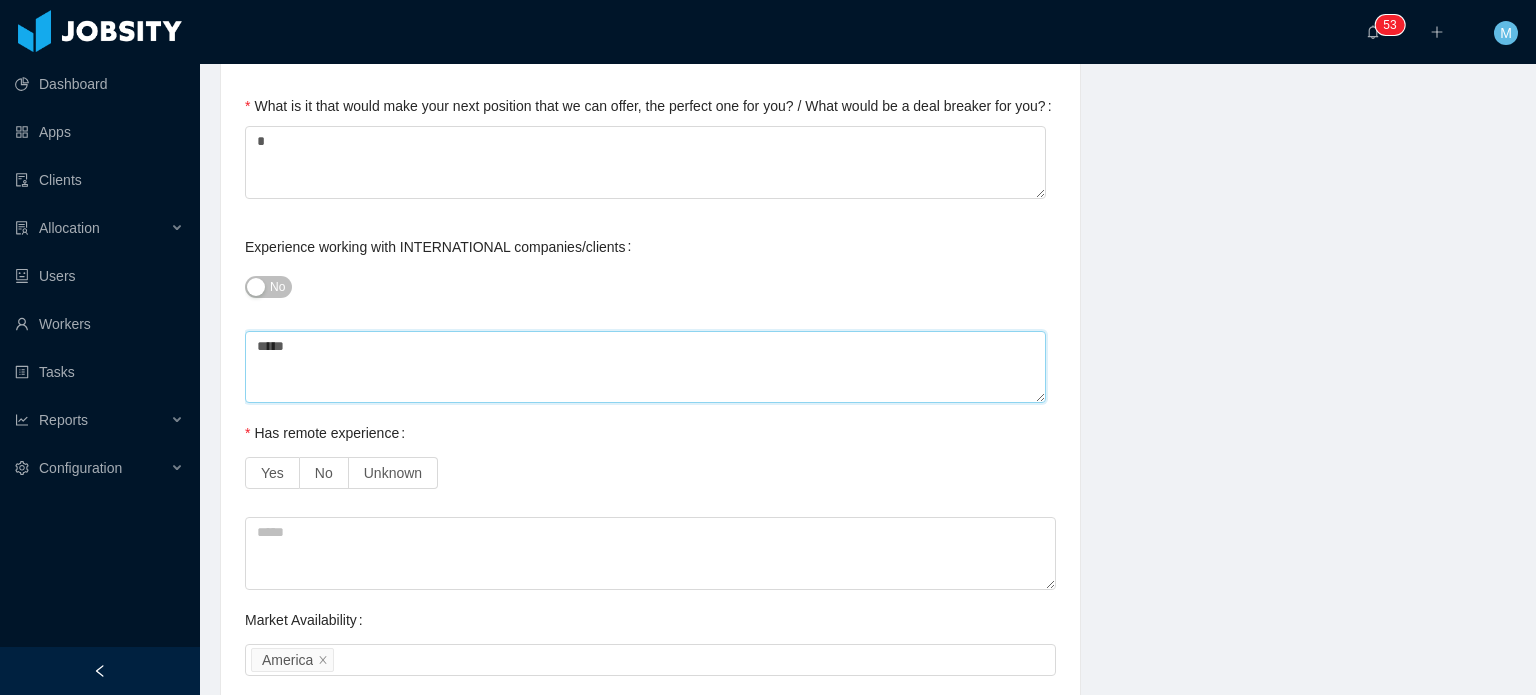 type 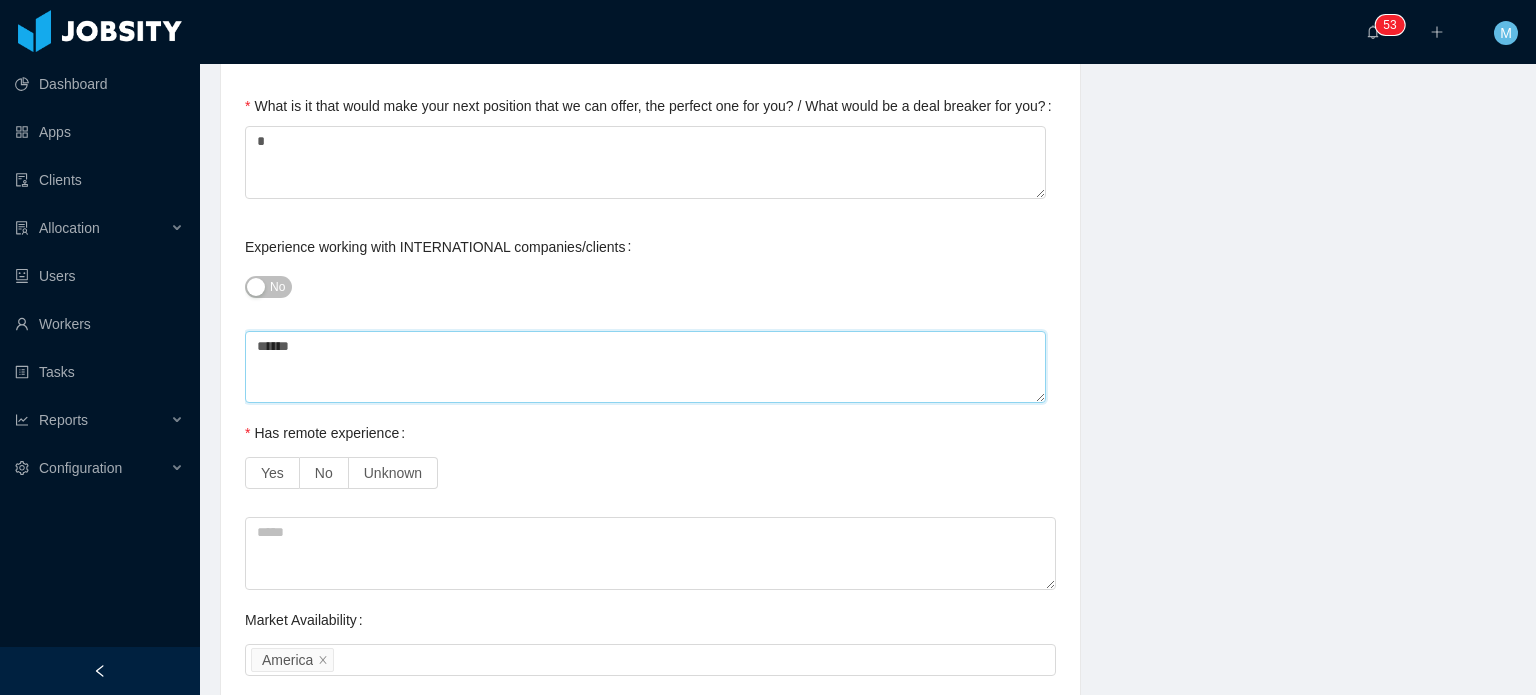 type 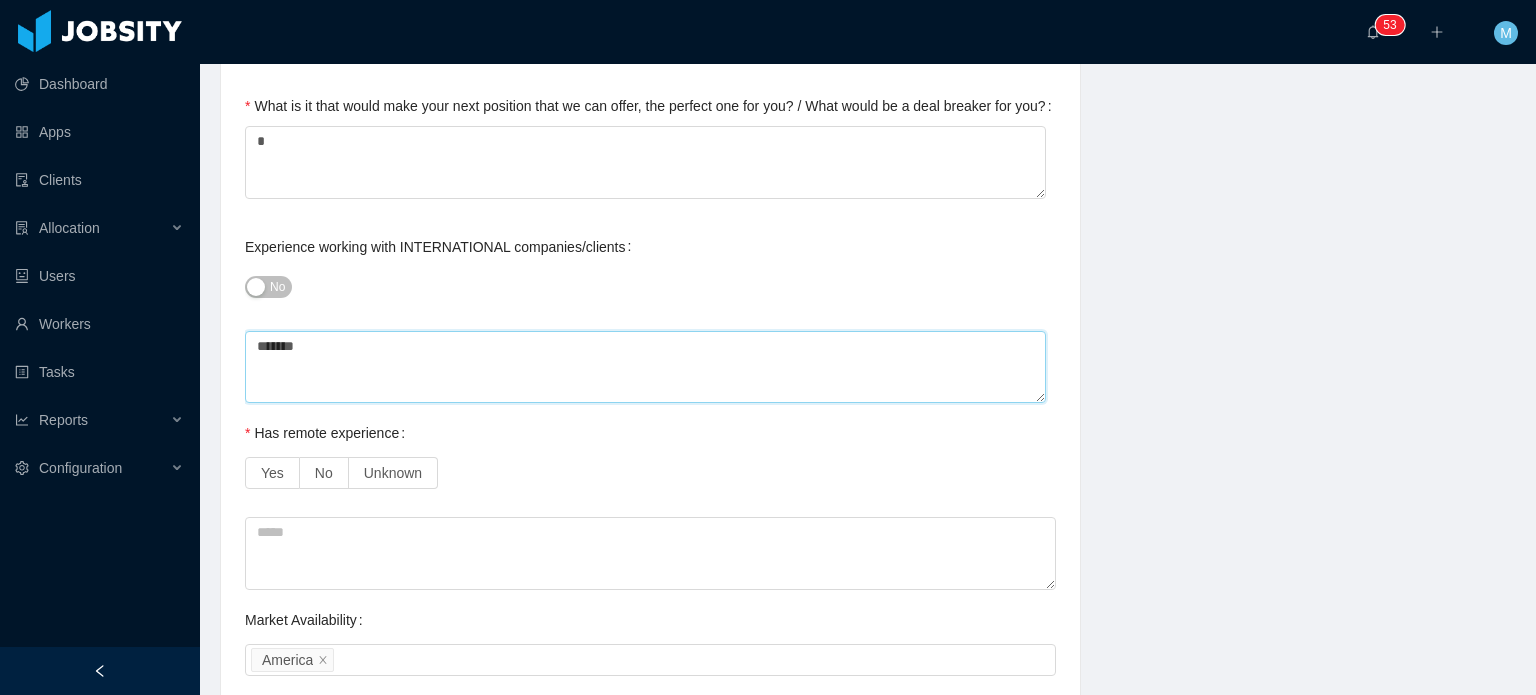 type on "********" 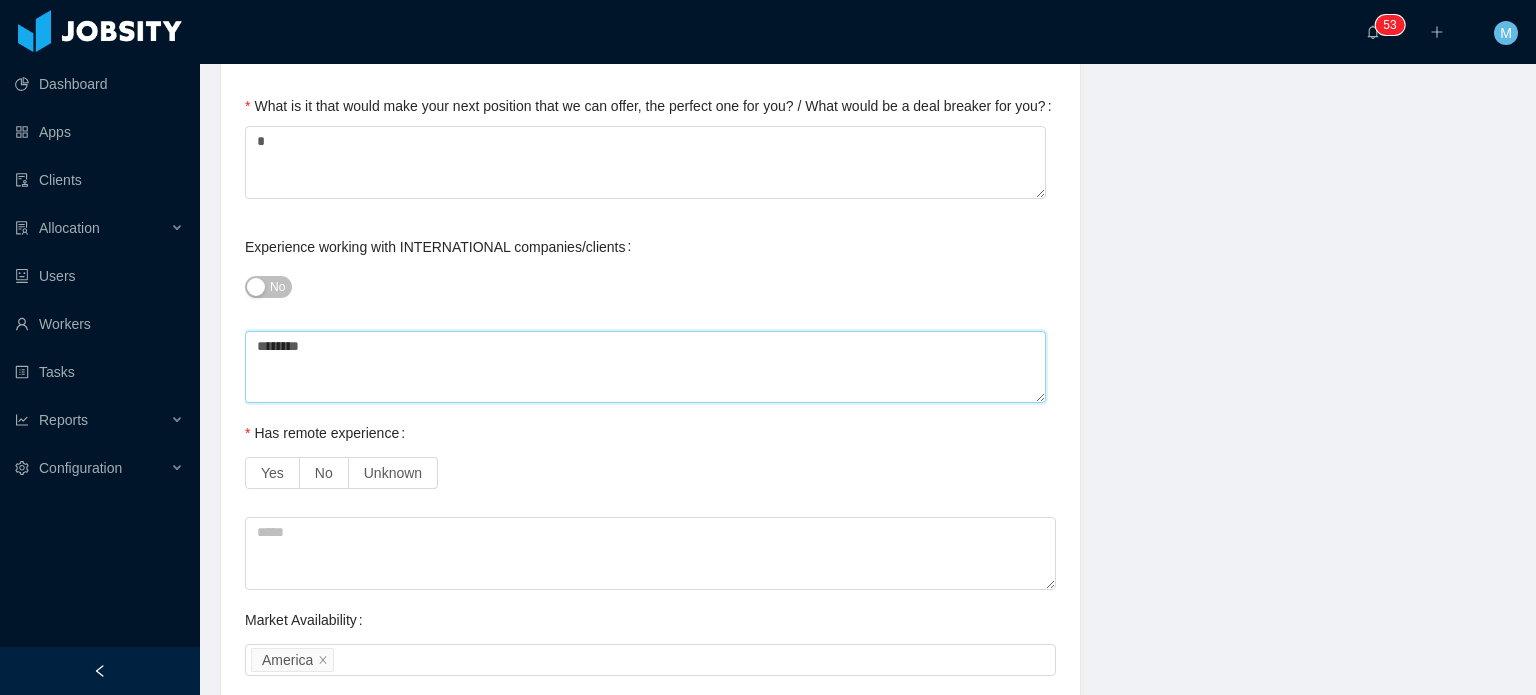type 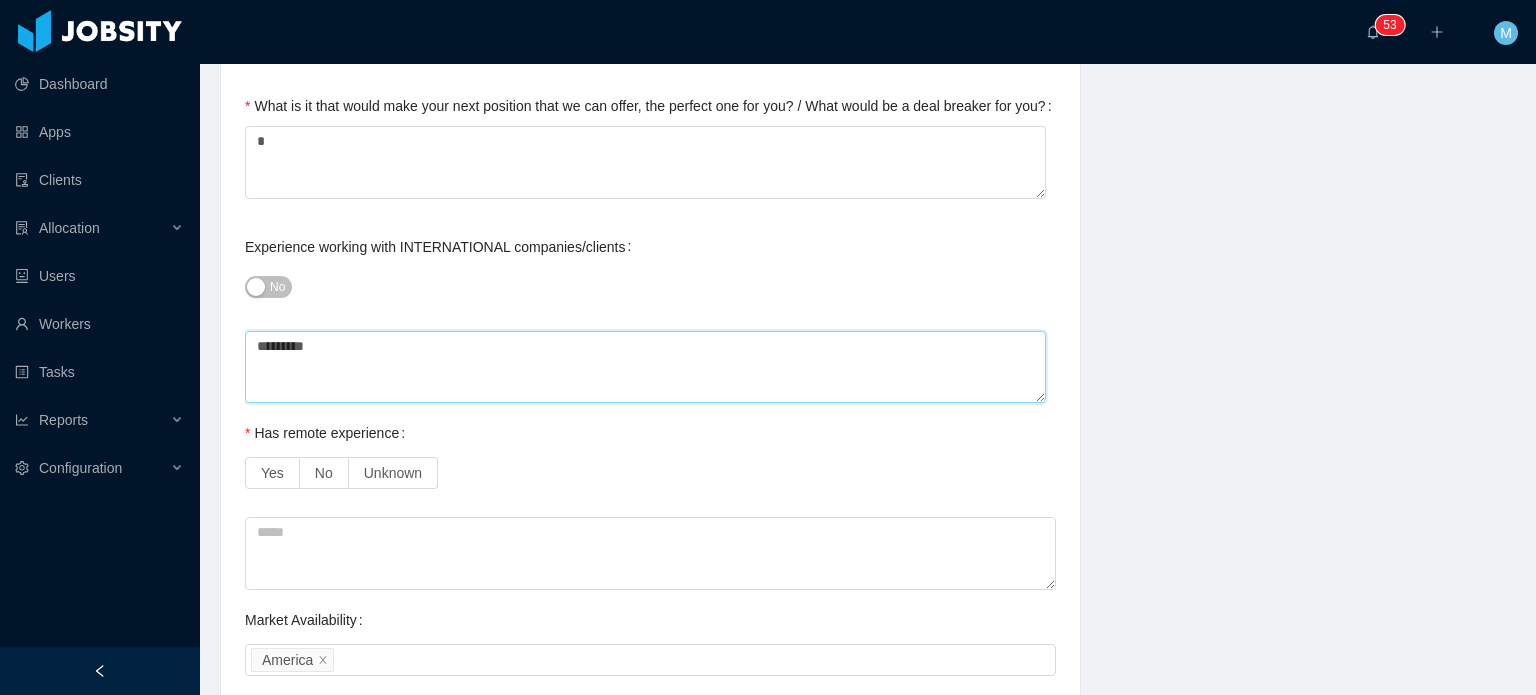 type 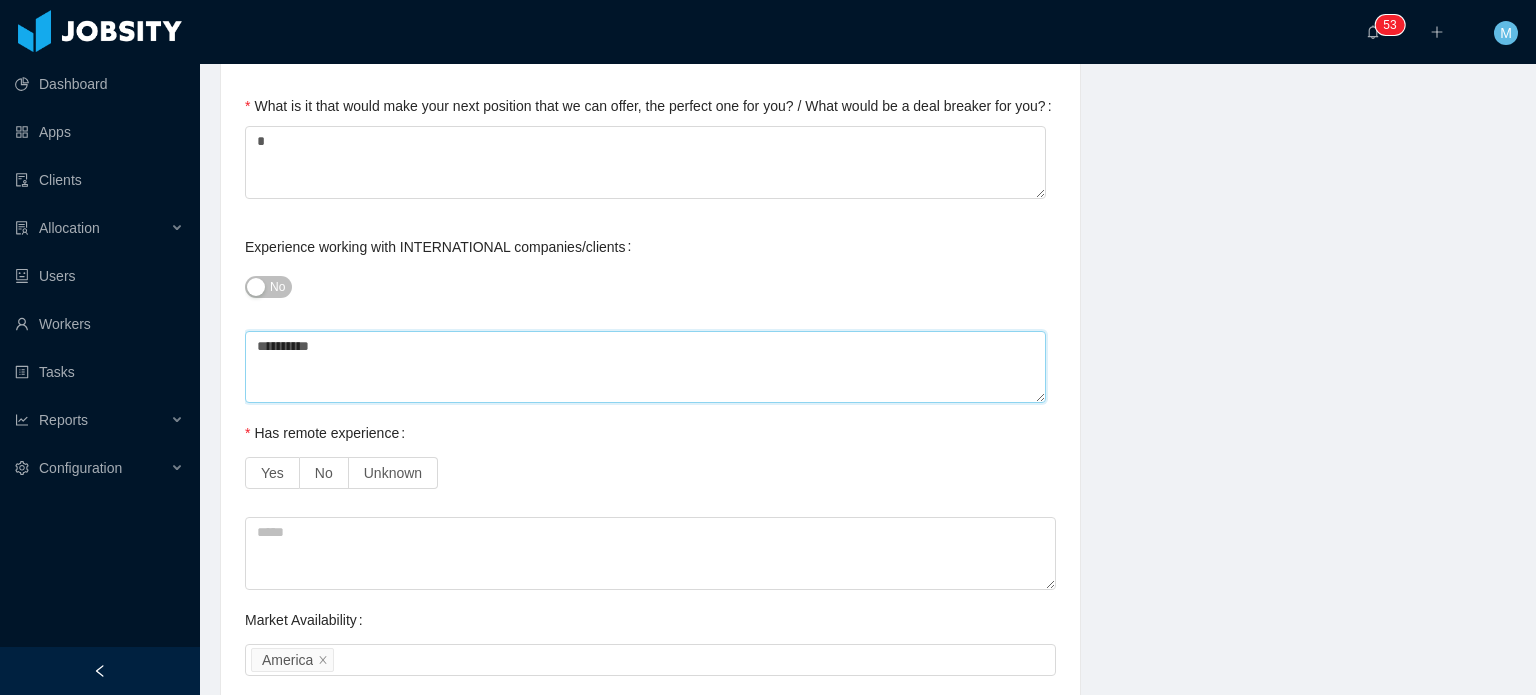 type 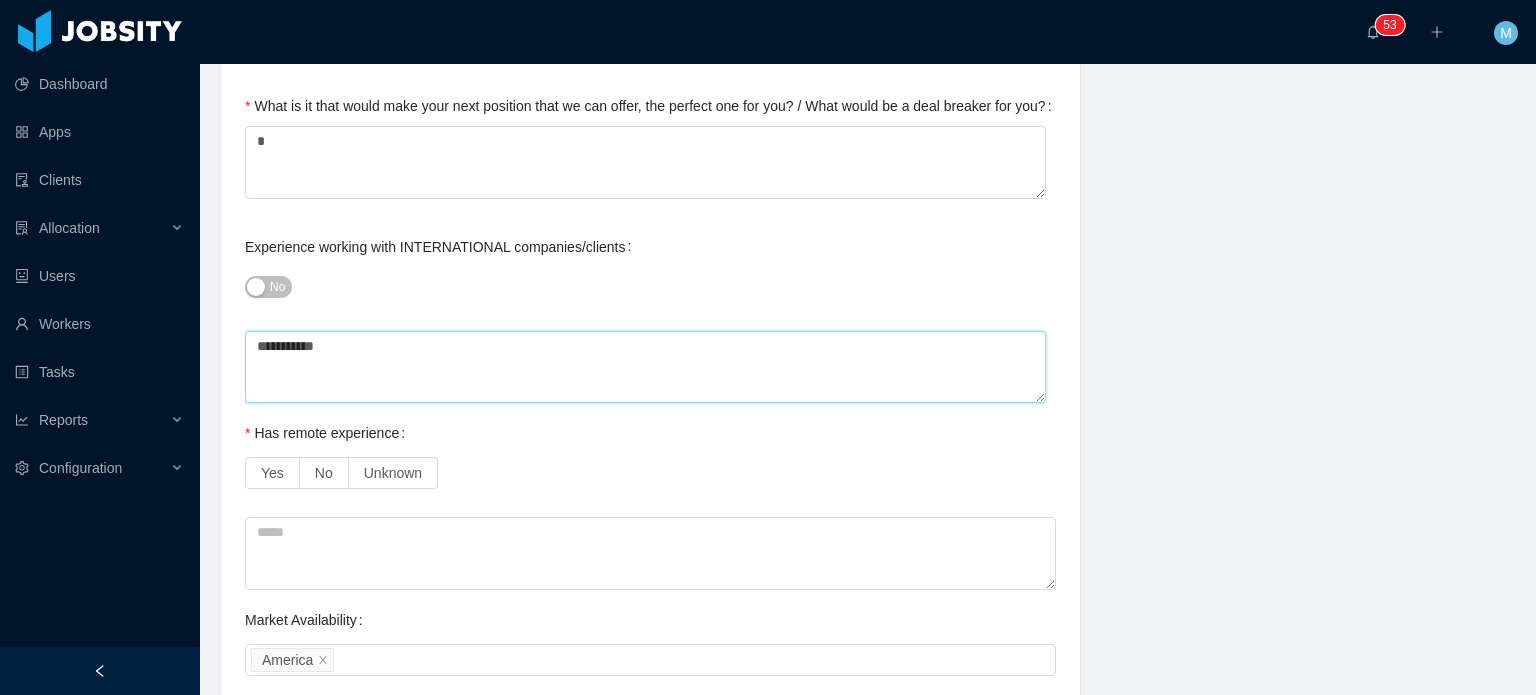 type 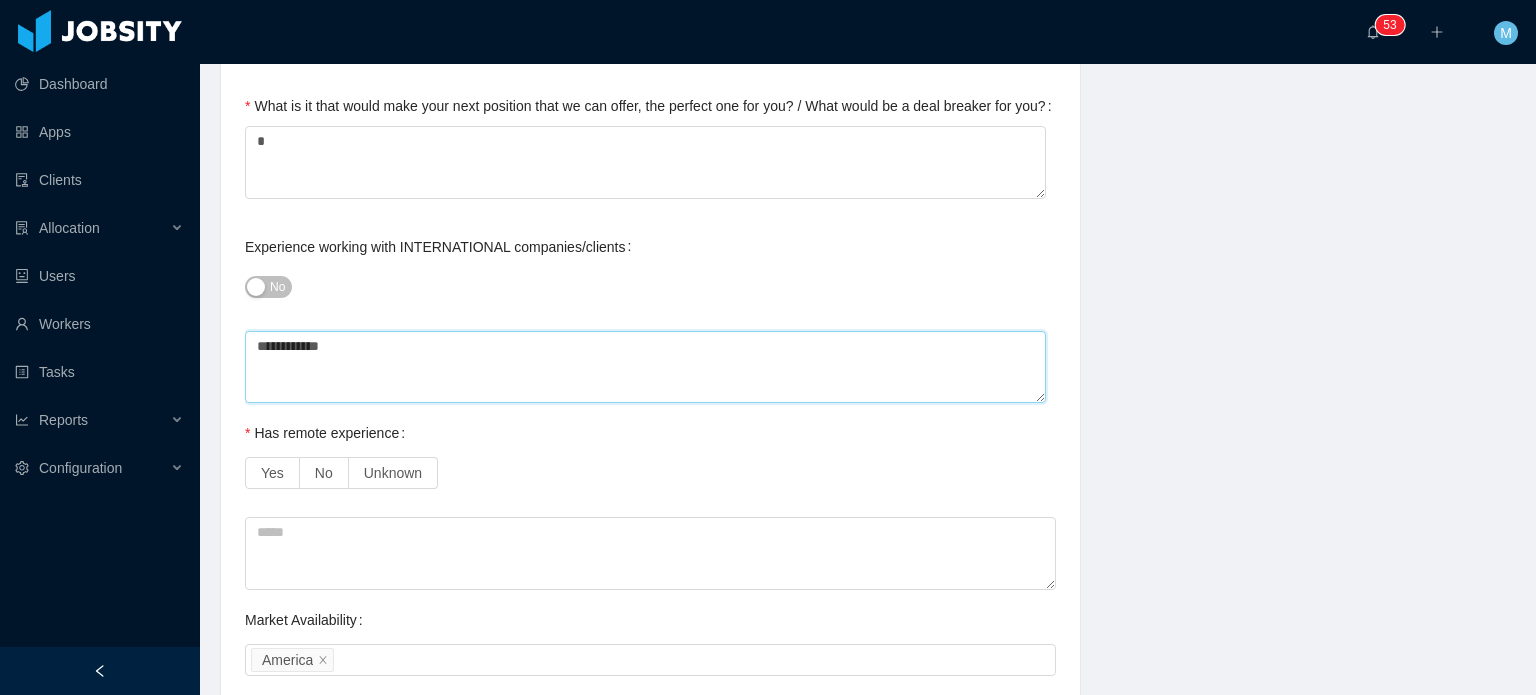 type 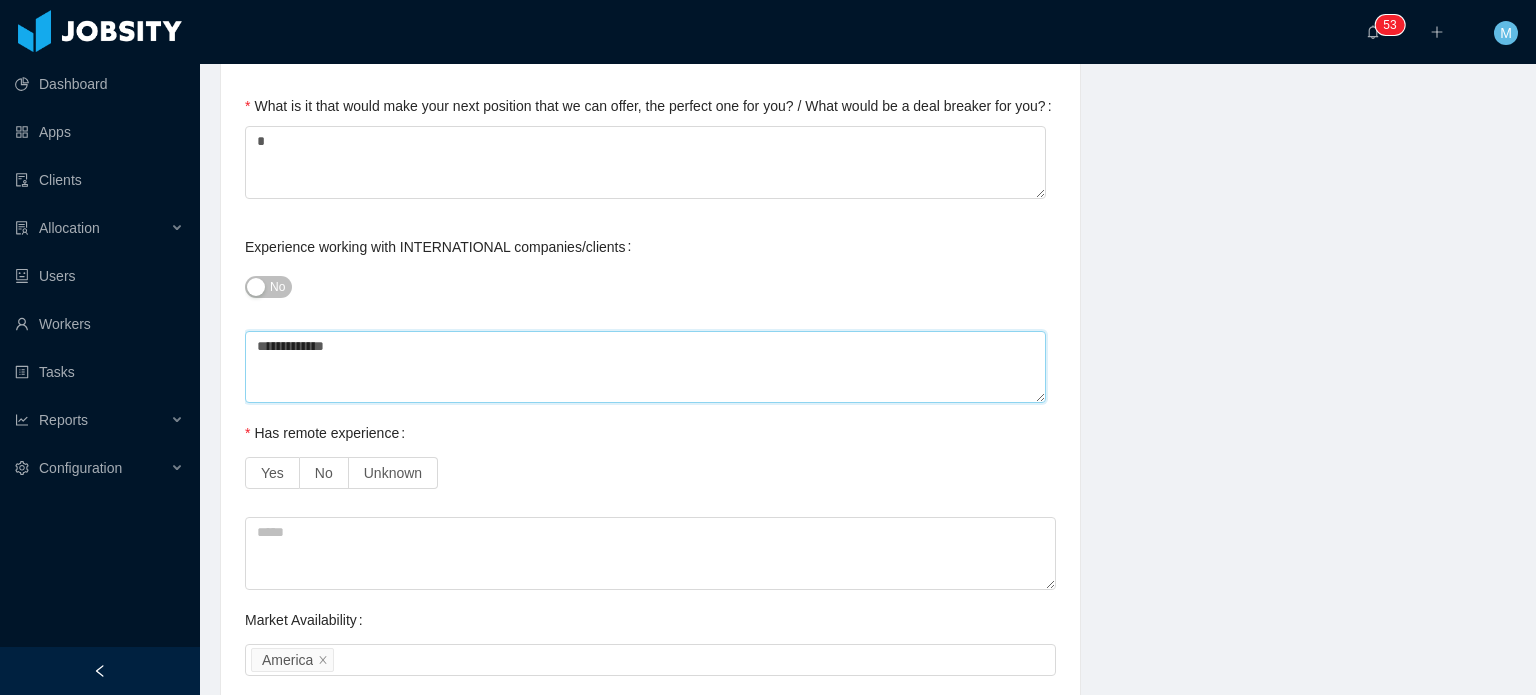 type 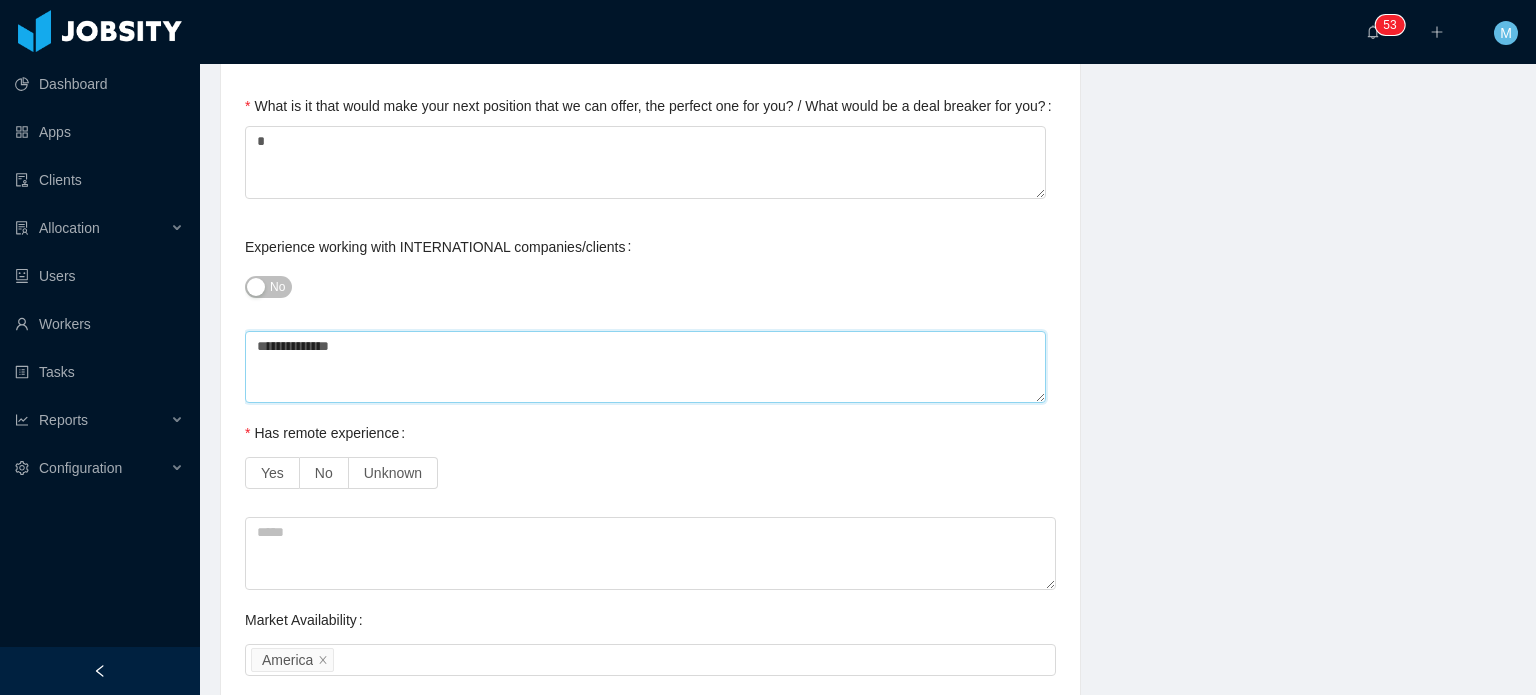 type 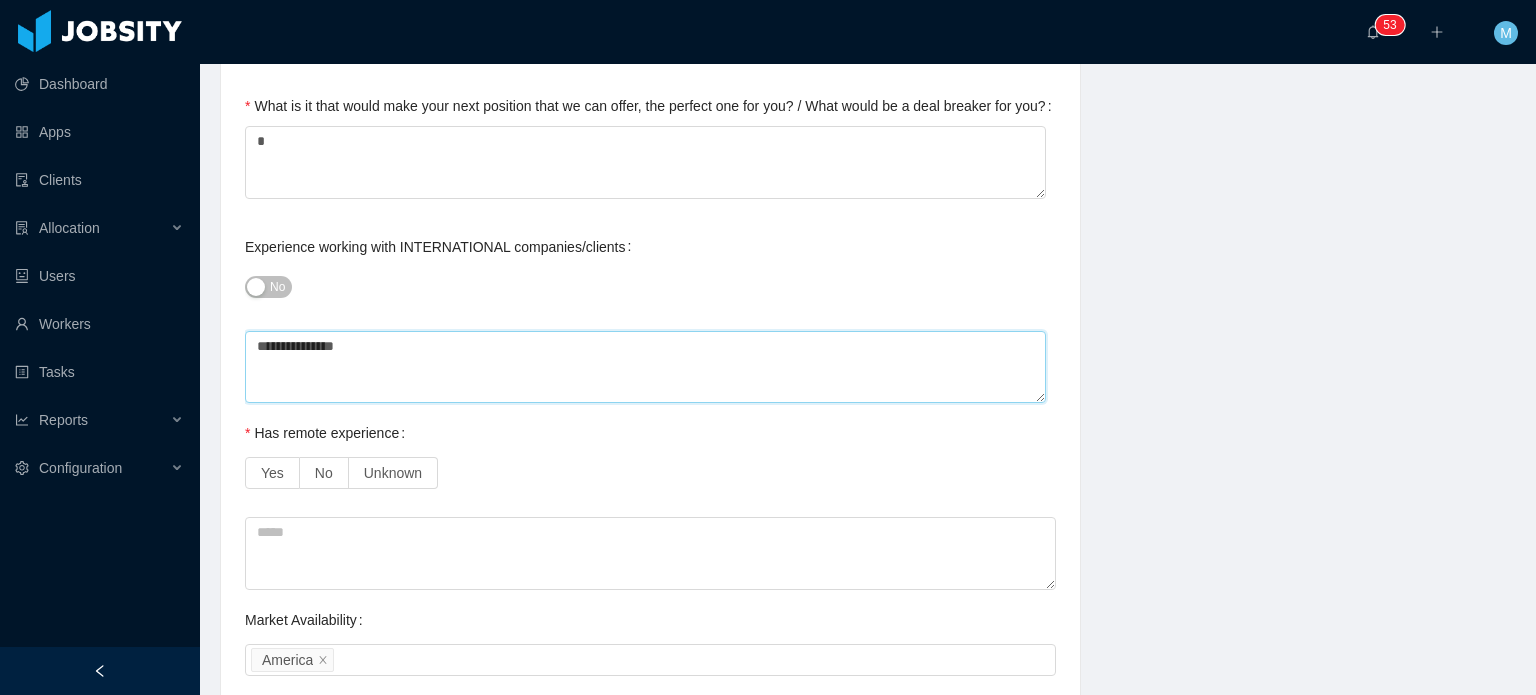 type on "**********" 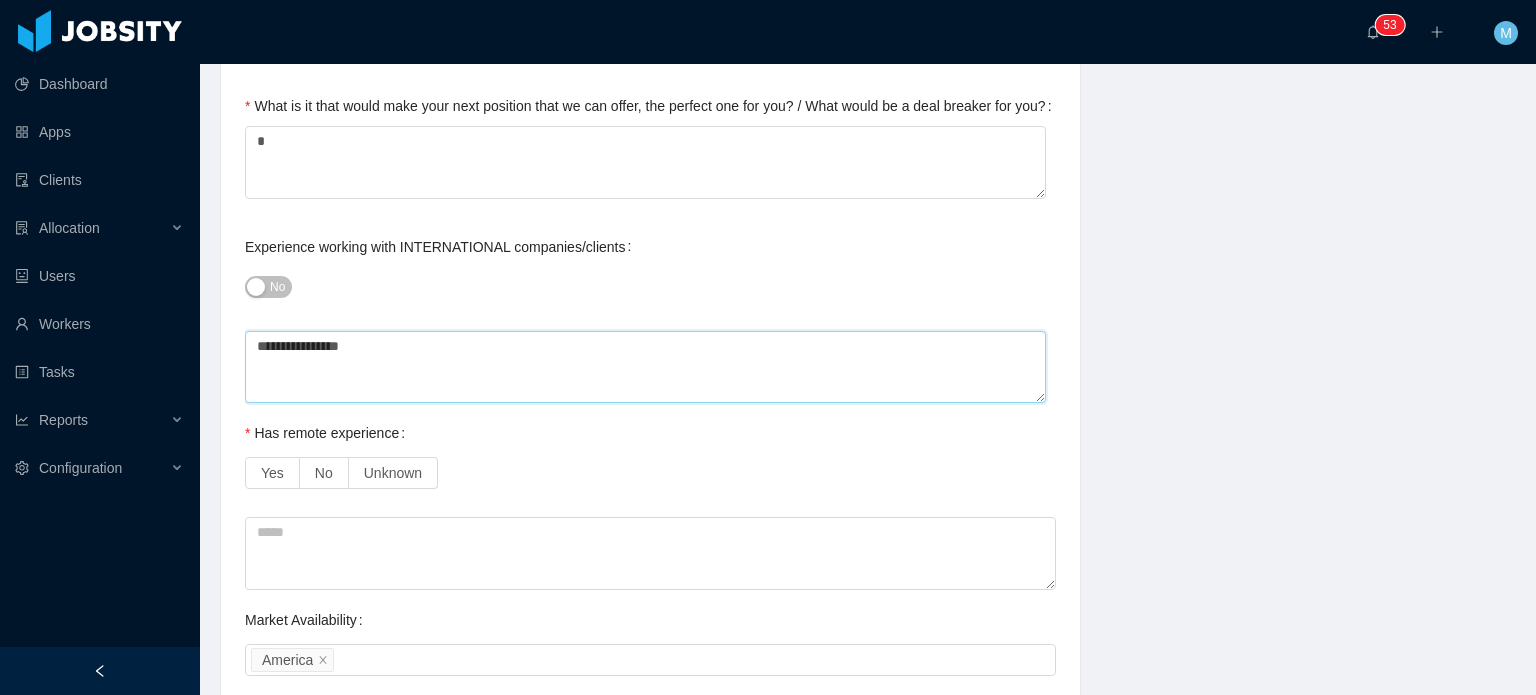 type 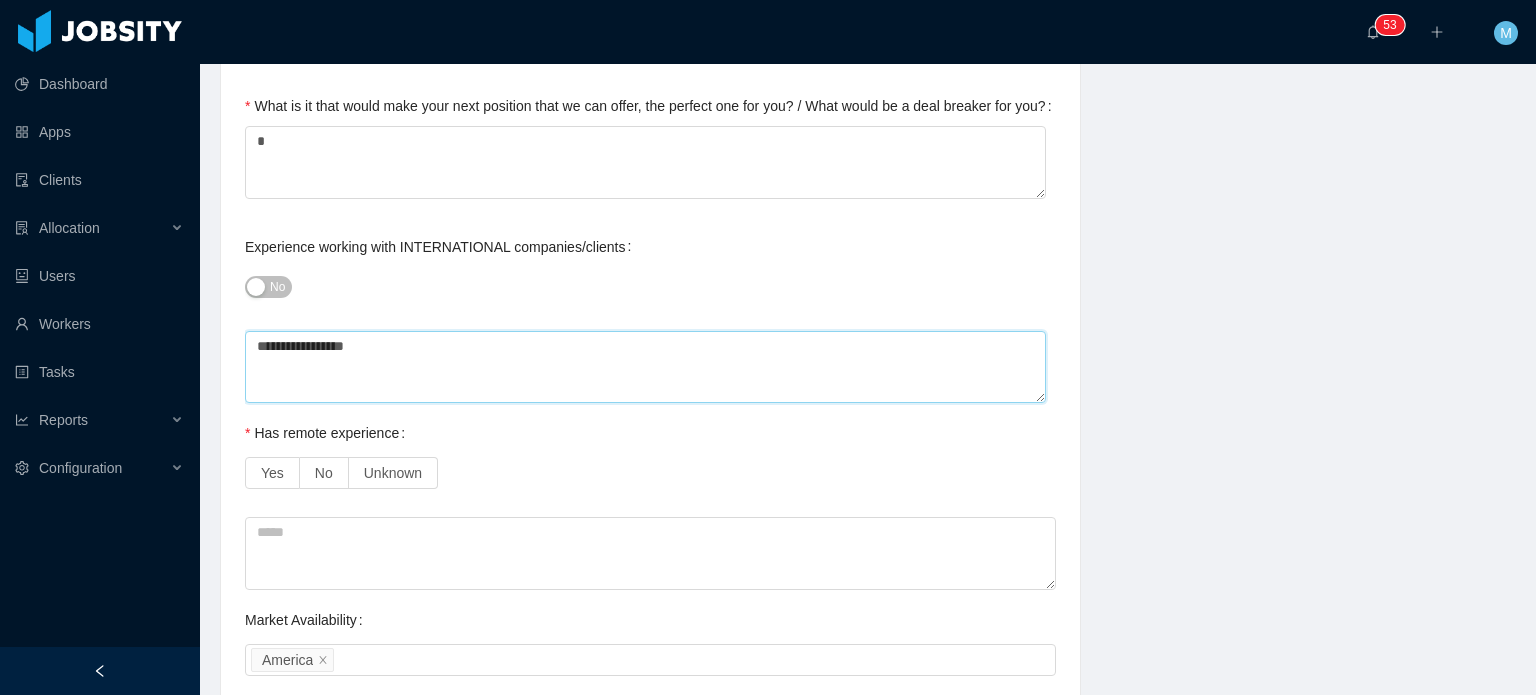 type 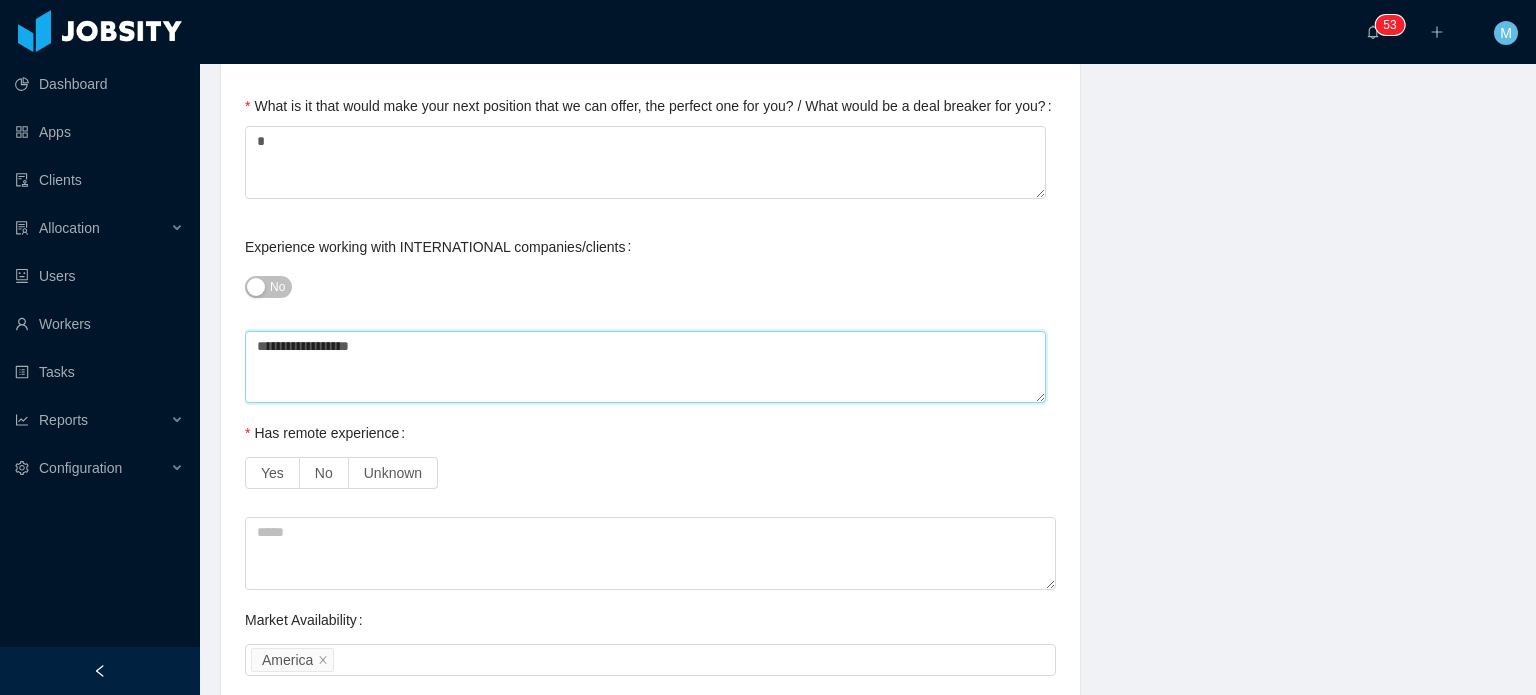 type 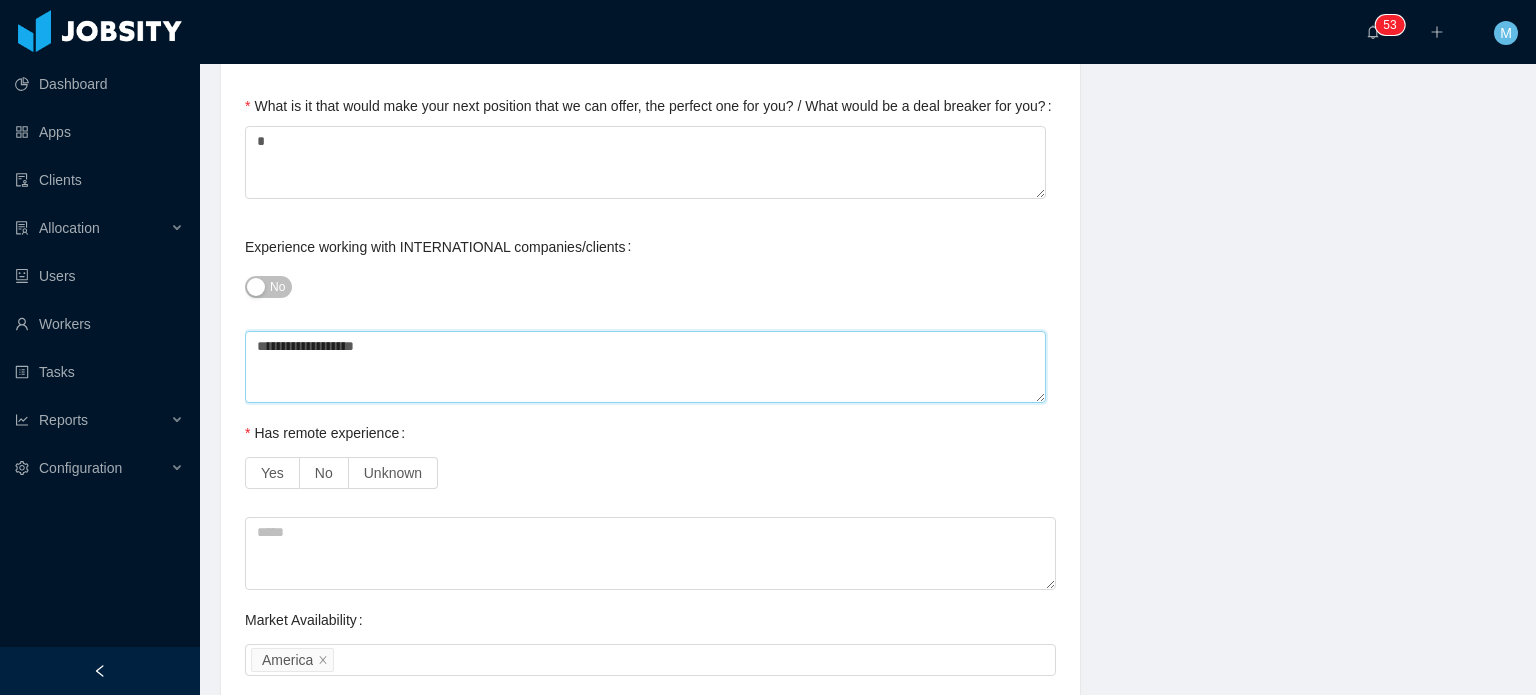 type 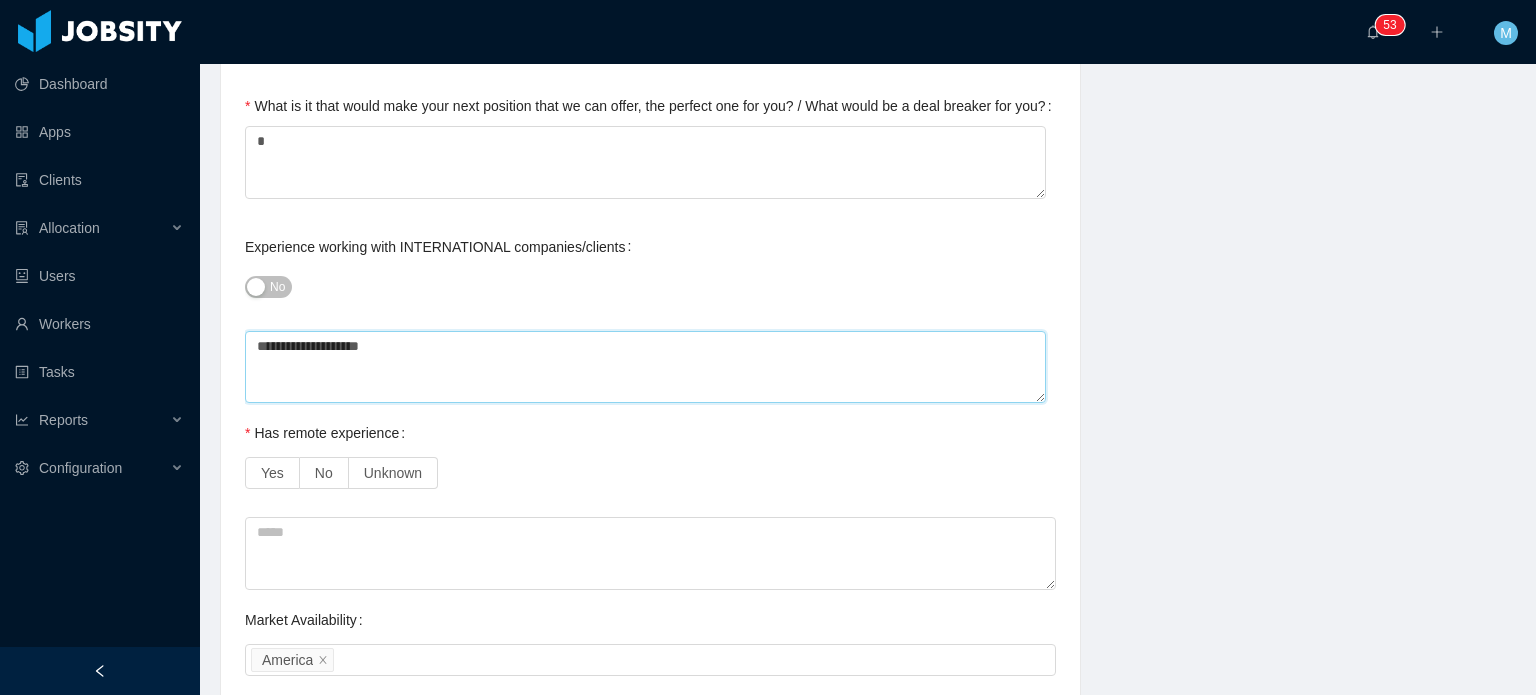 type 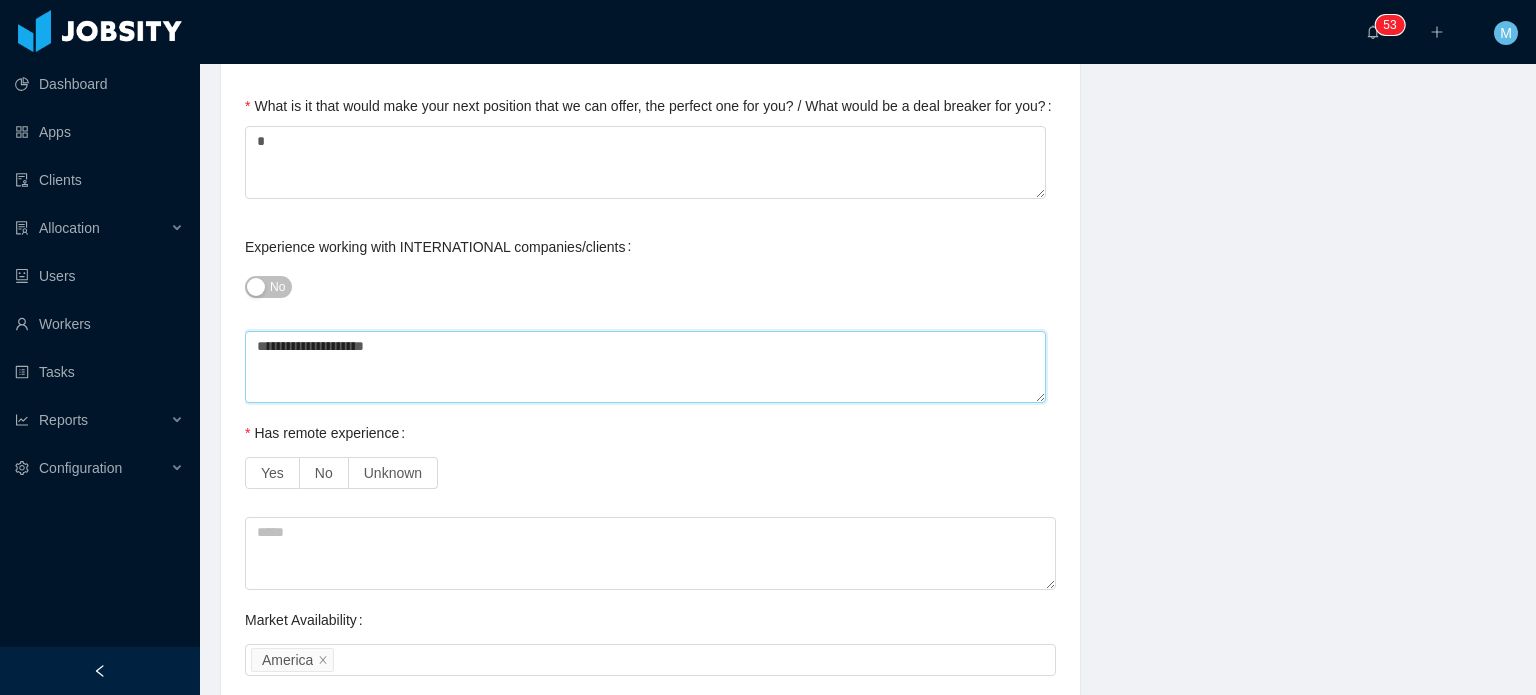 type 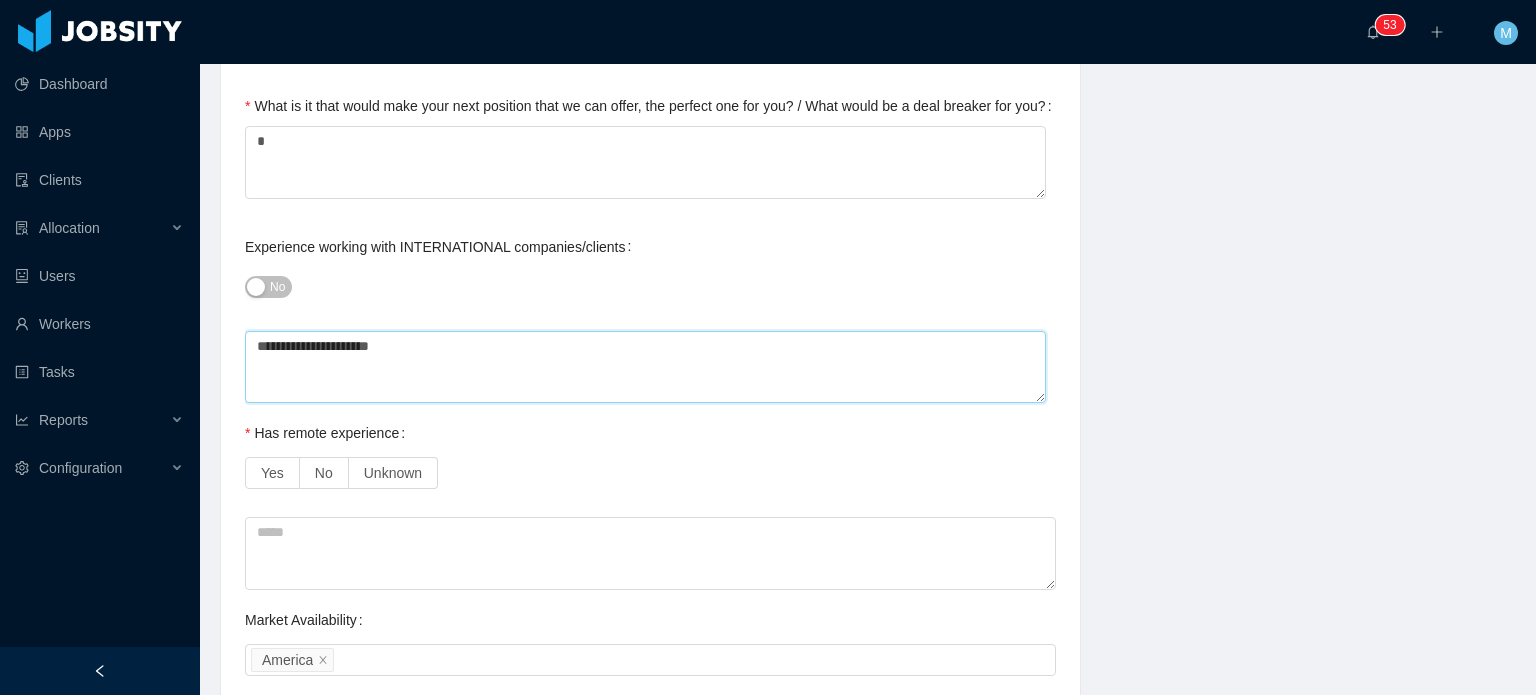 type 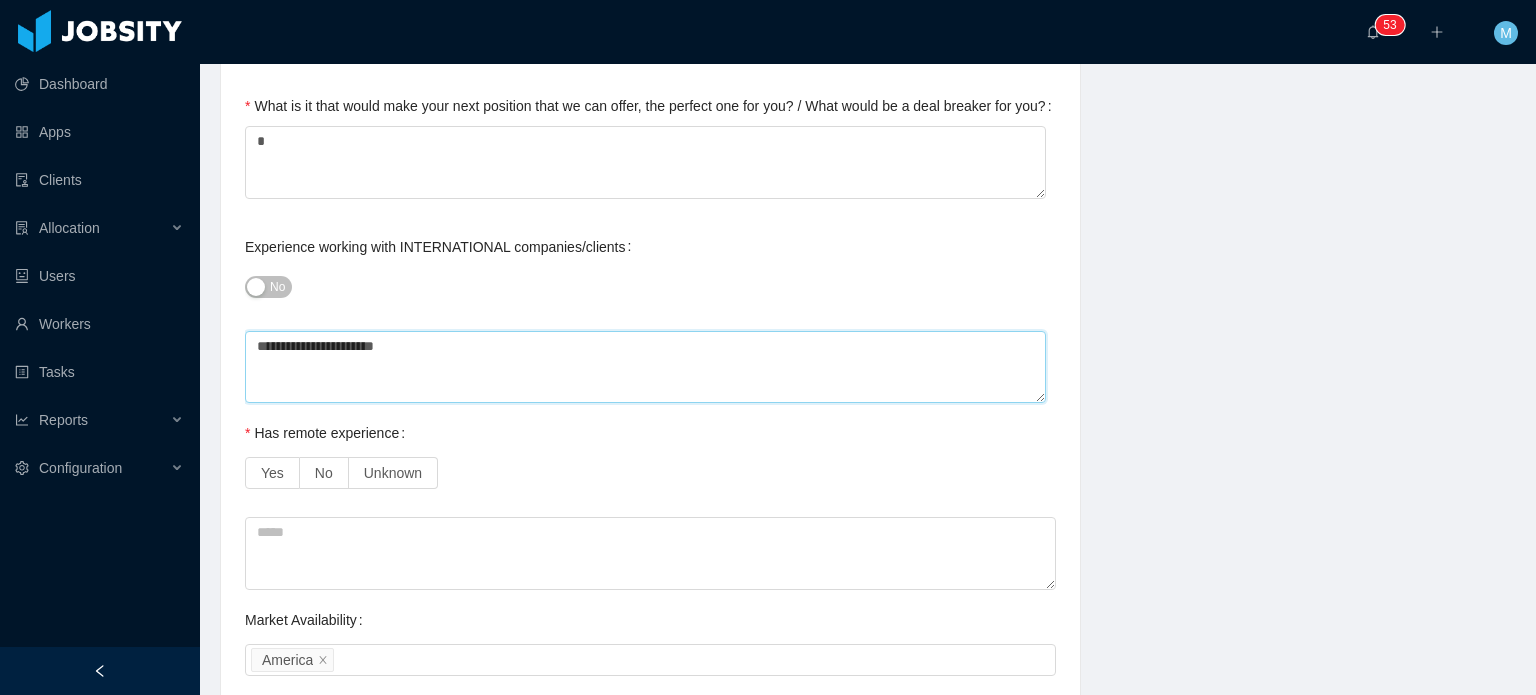 type 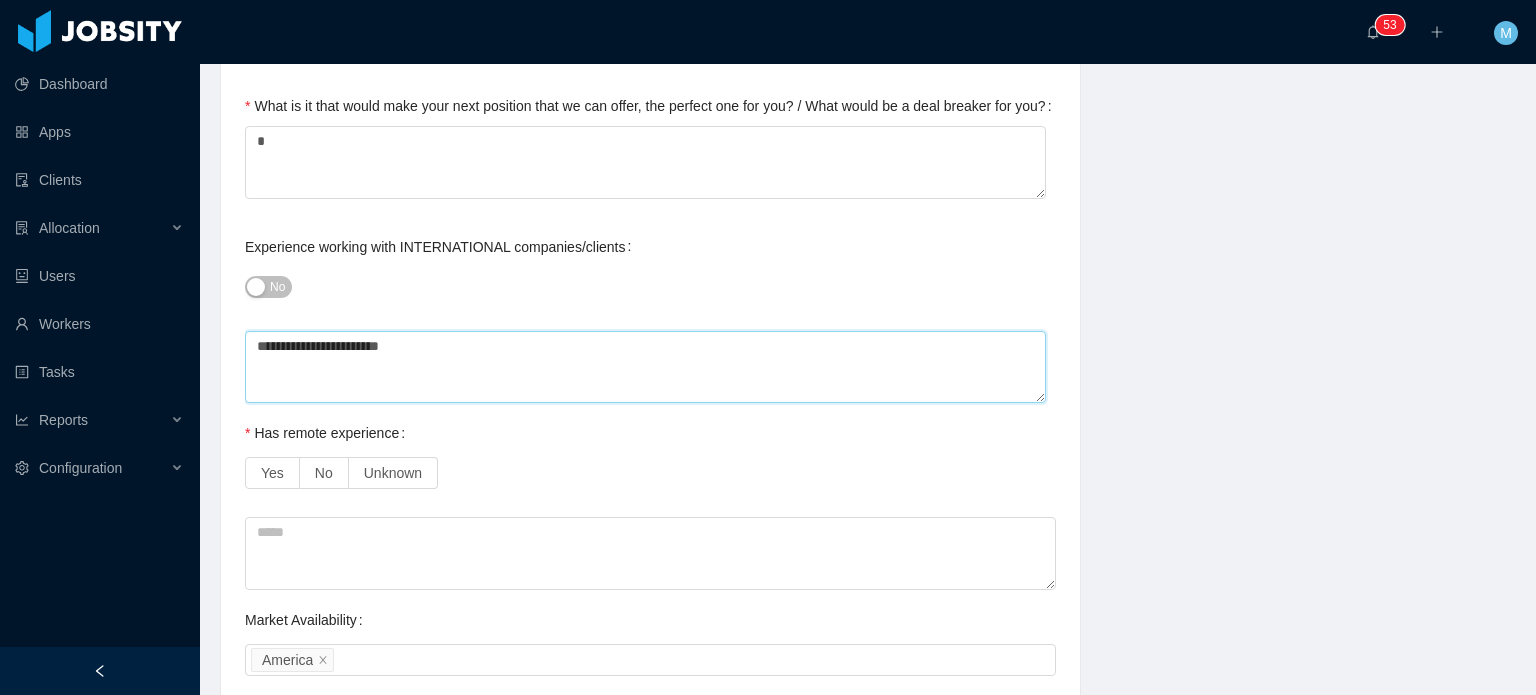 type 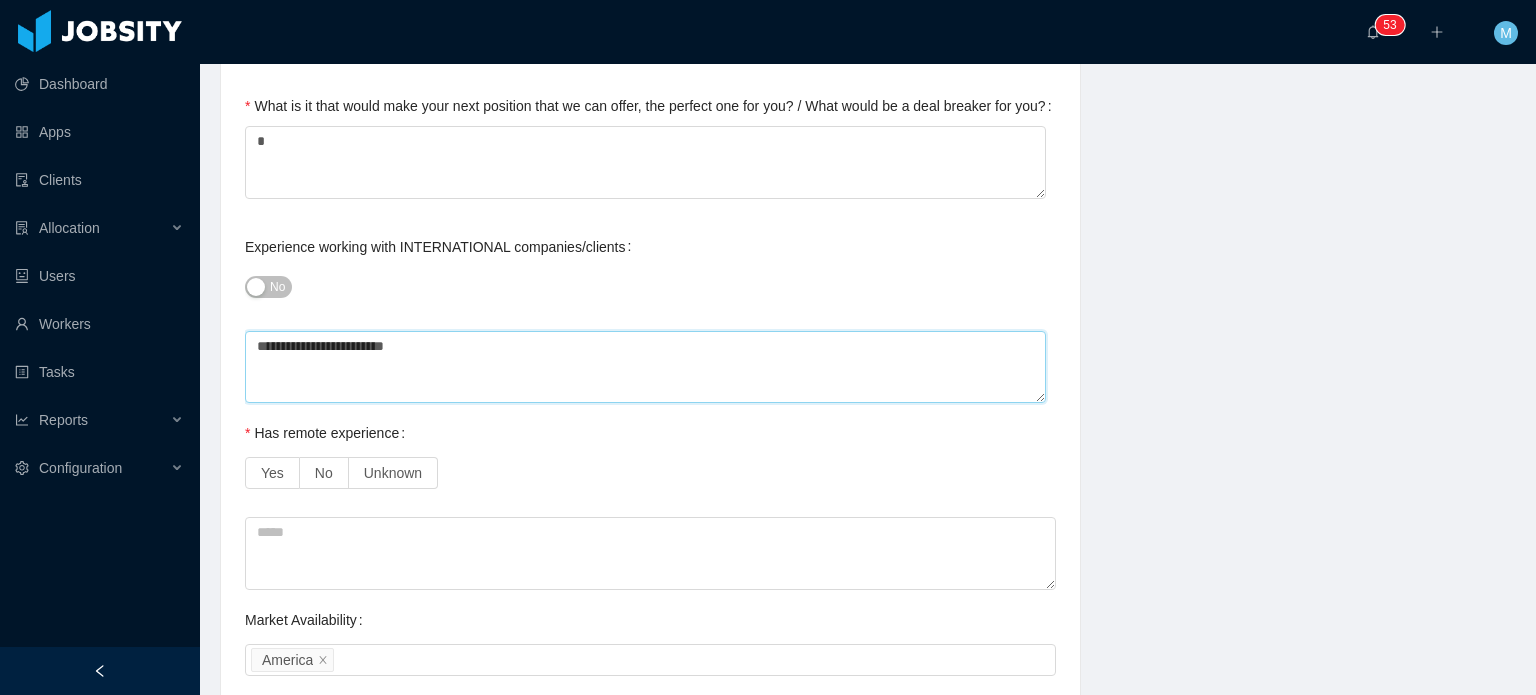 type on "**********" 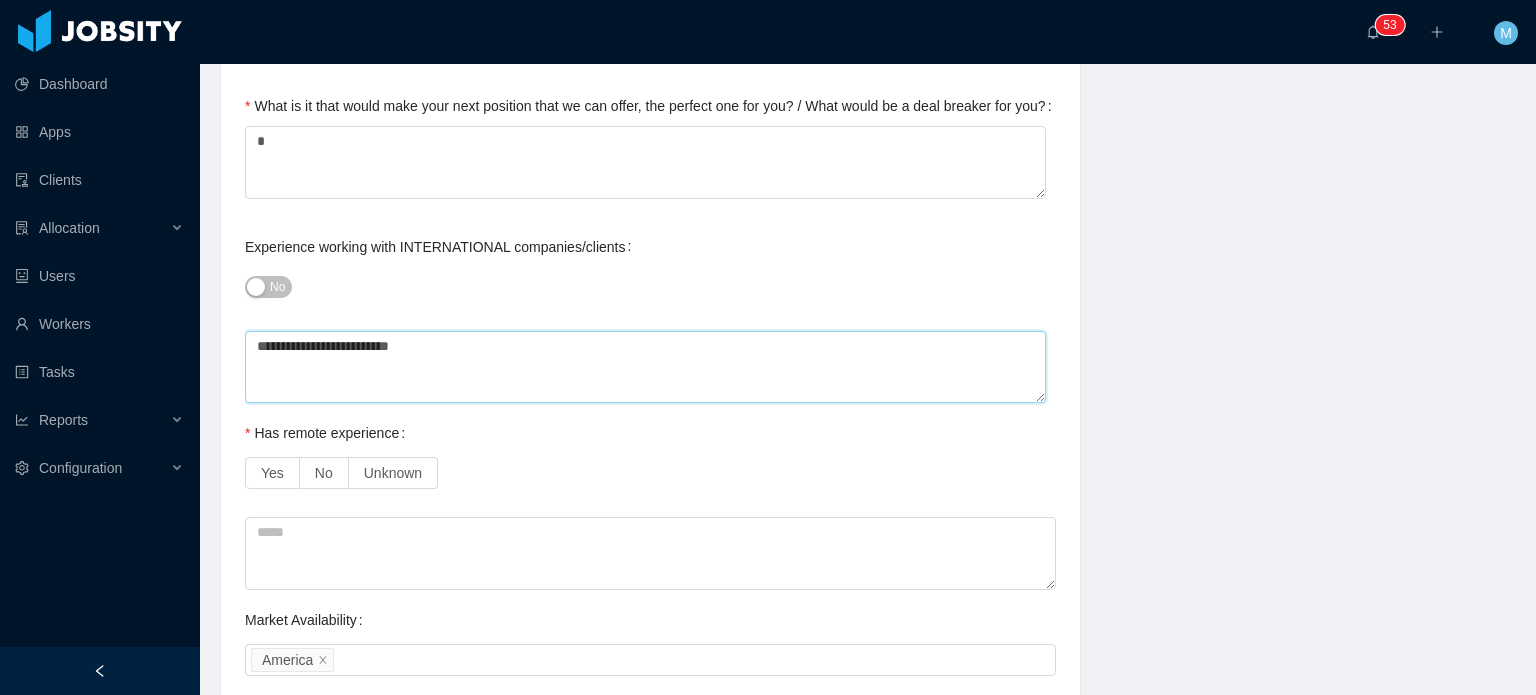 type 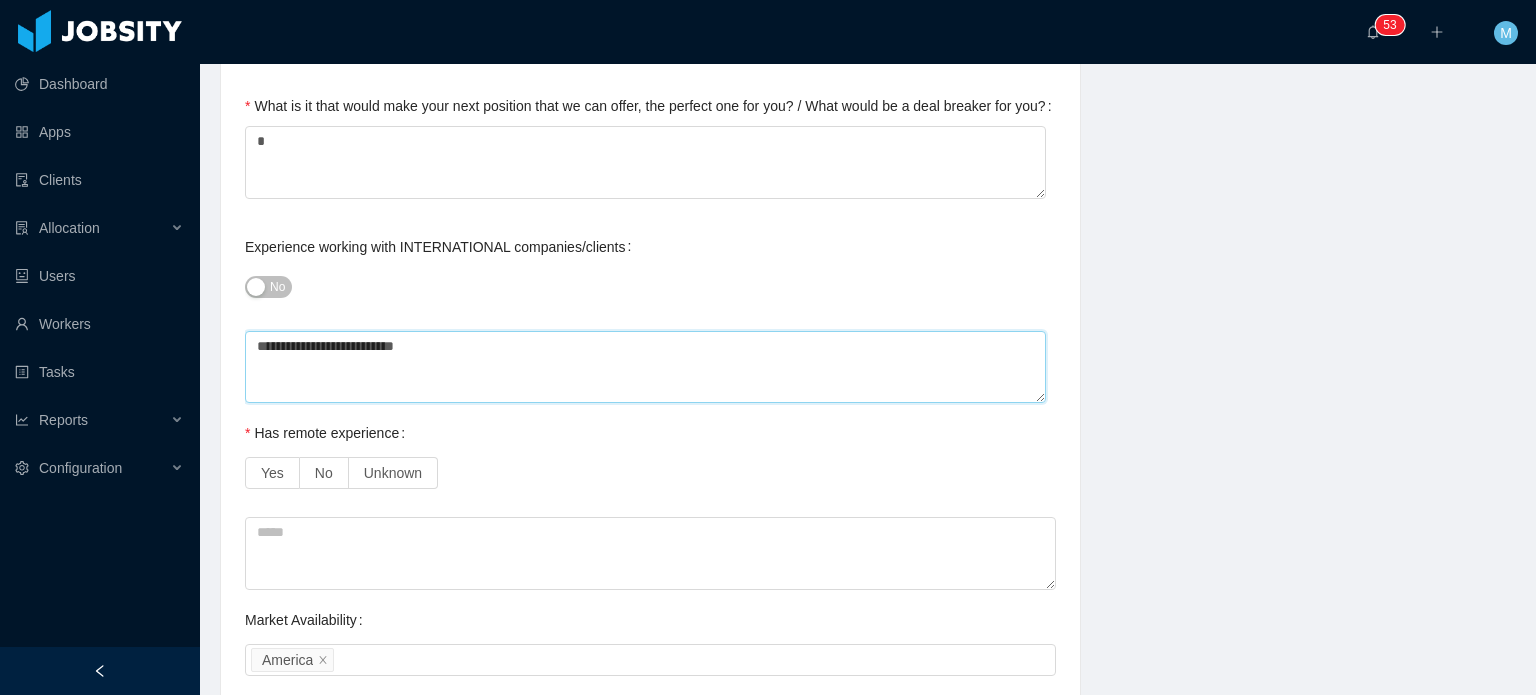 type 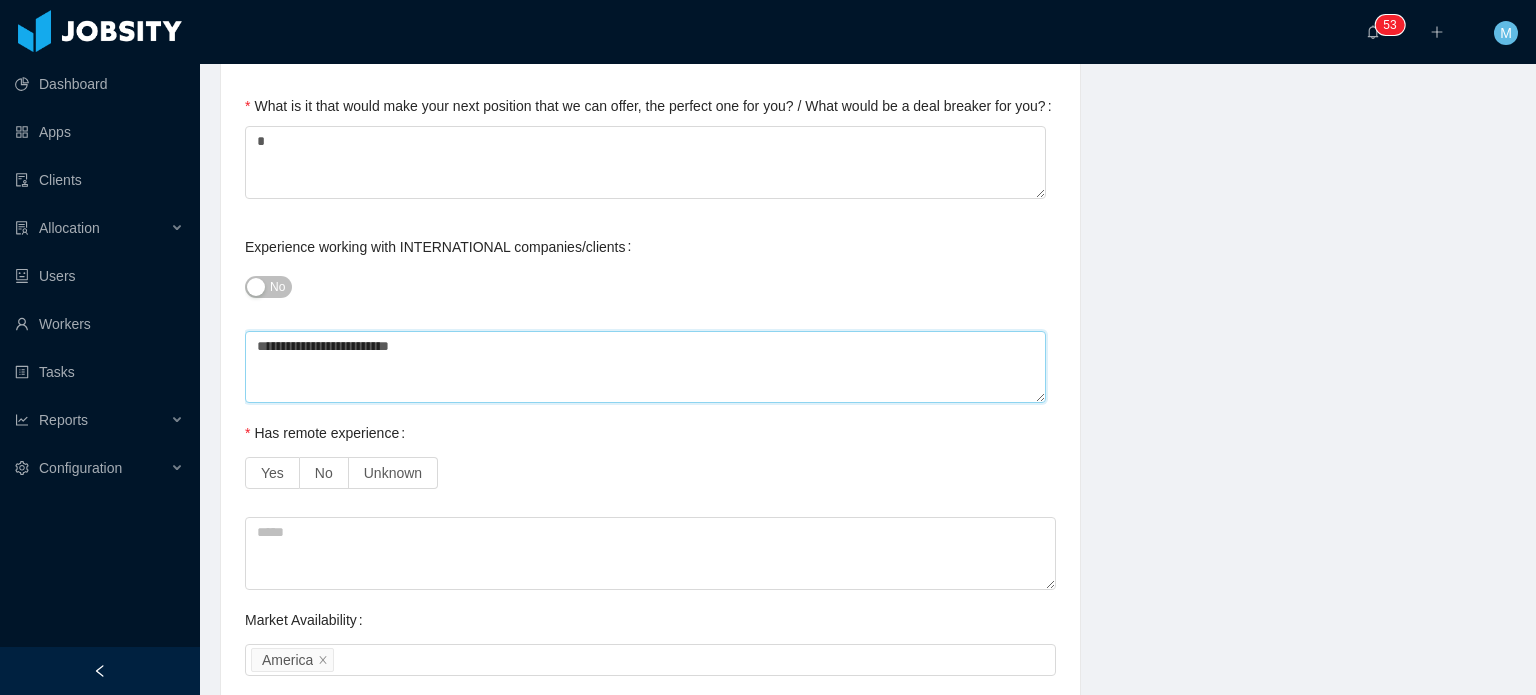 type 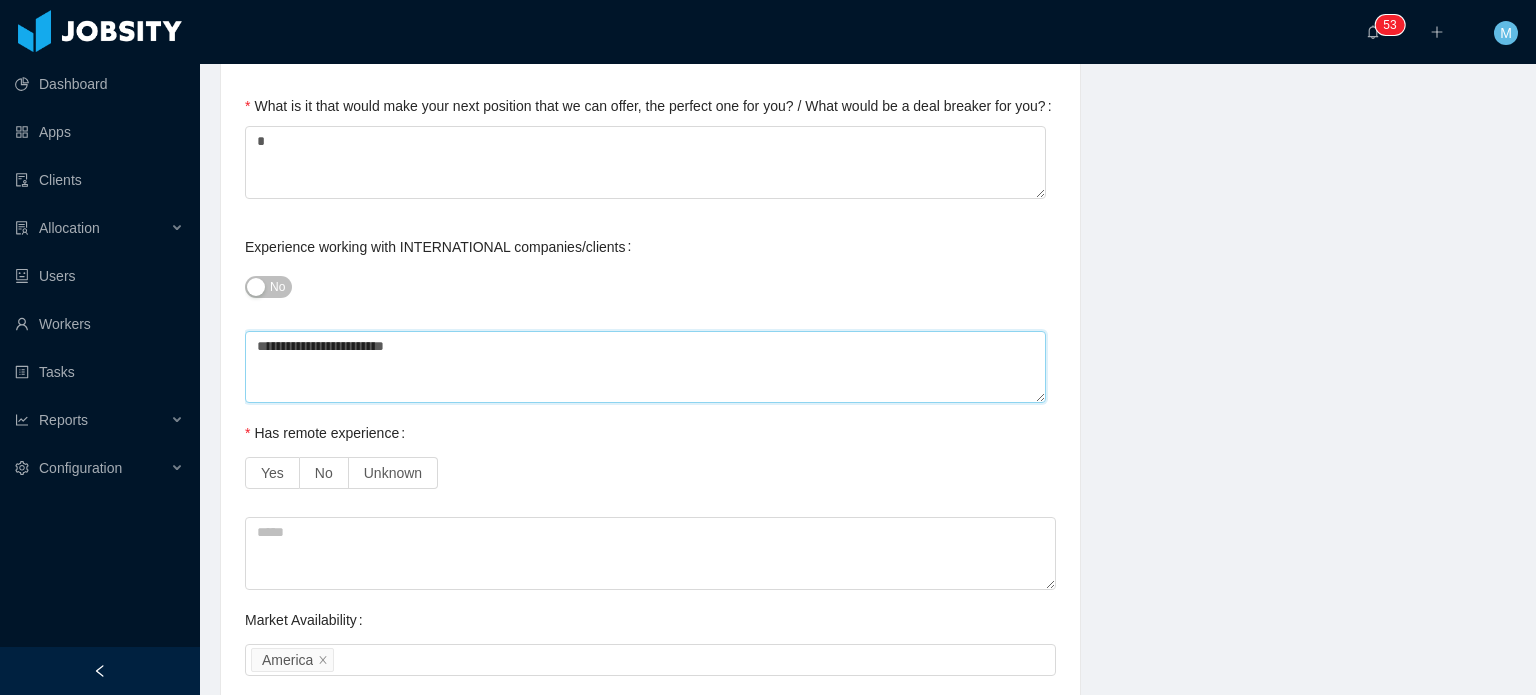 type 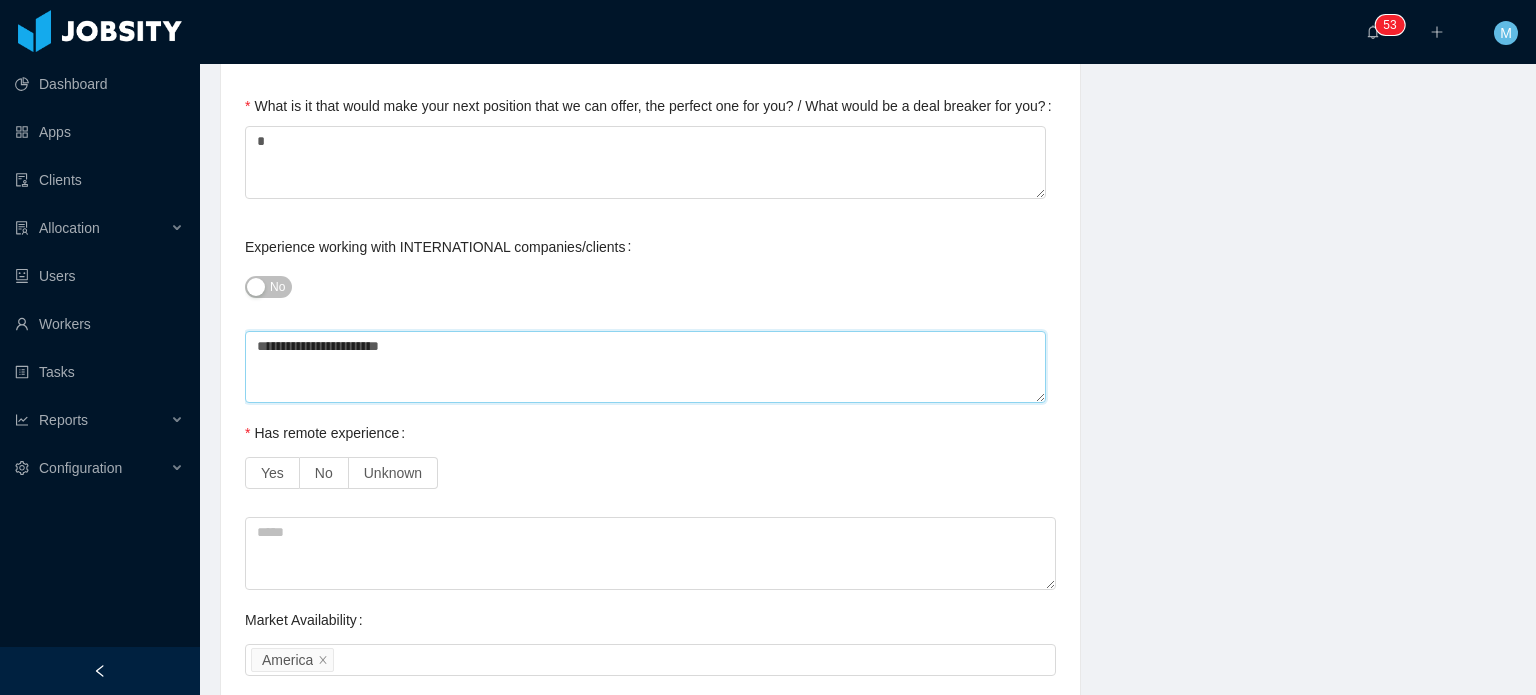 type 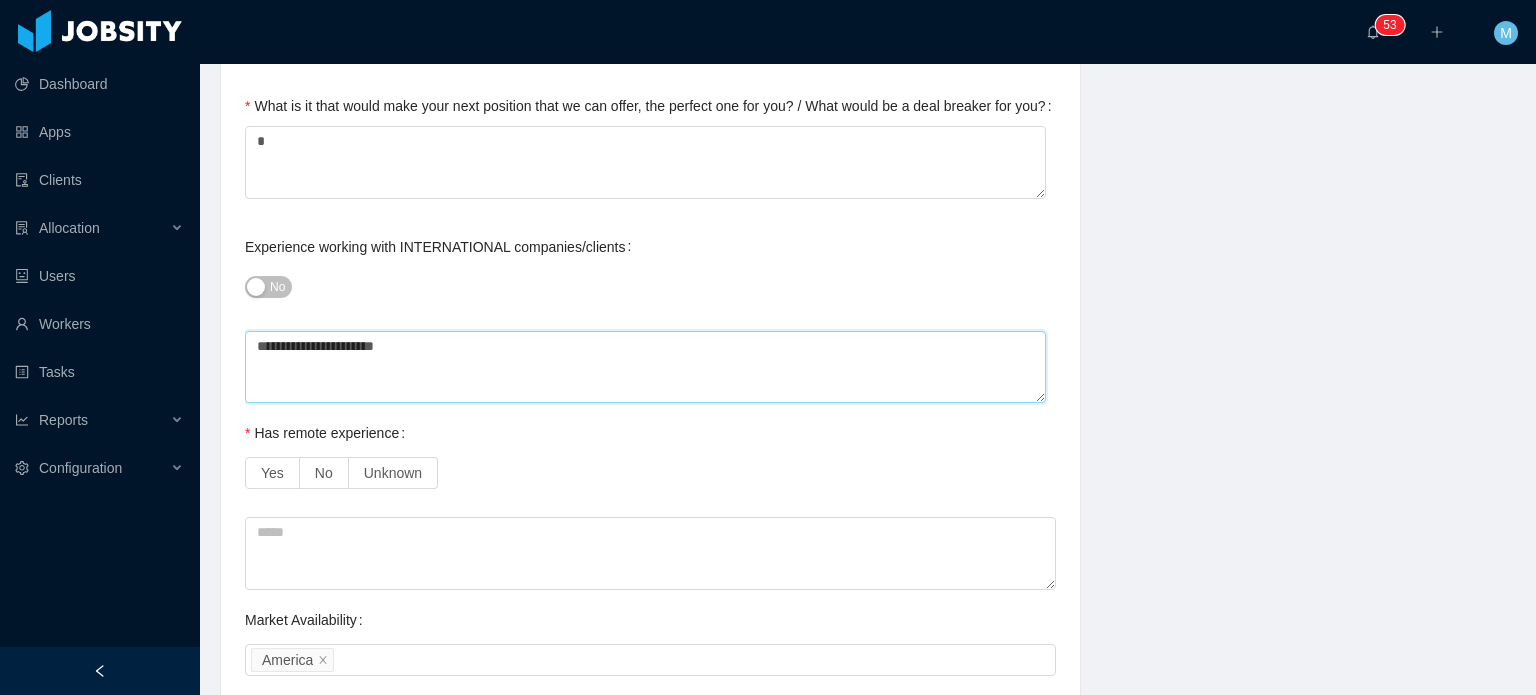 type 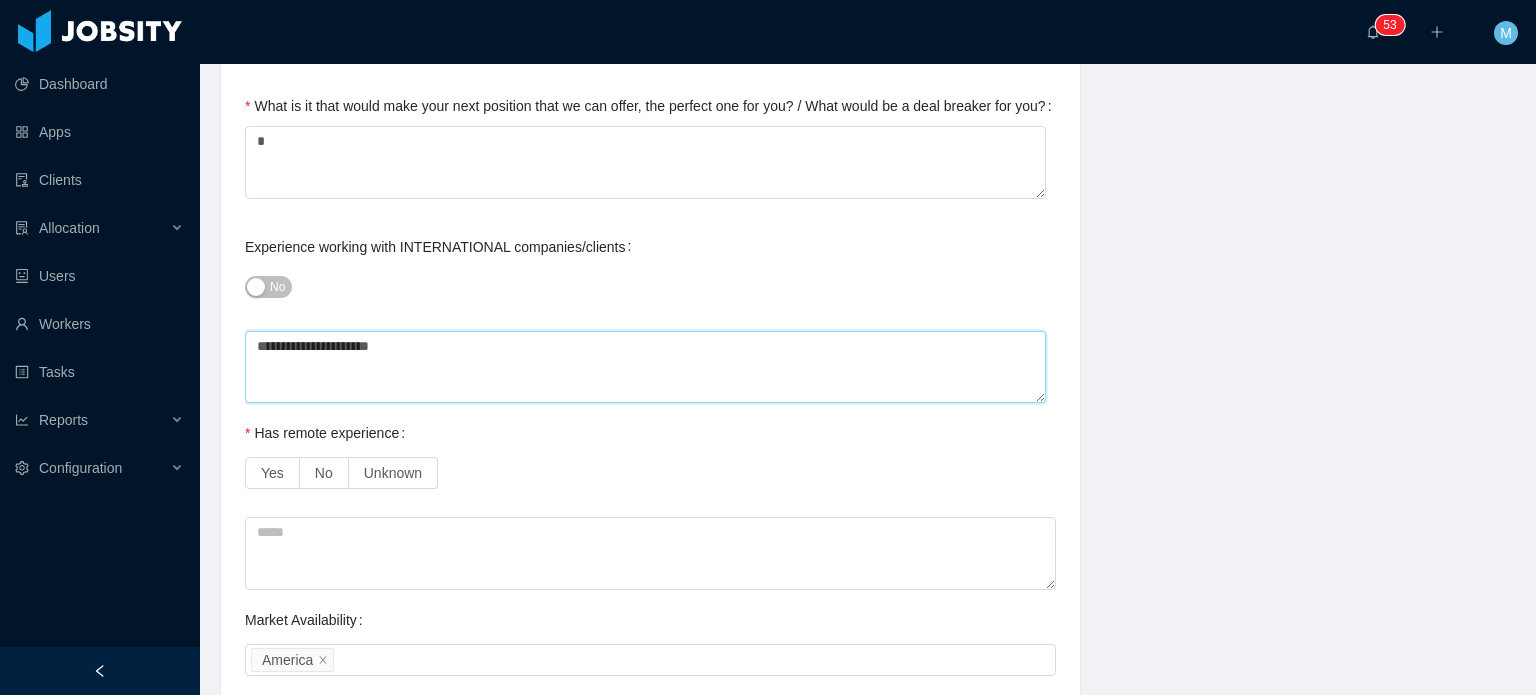 type 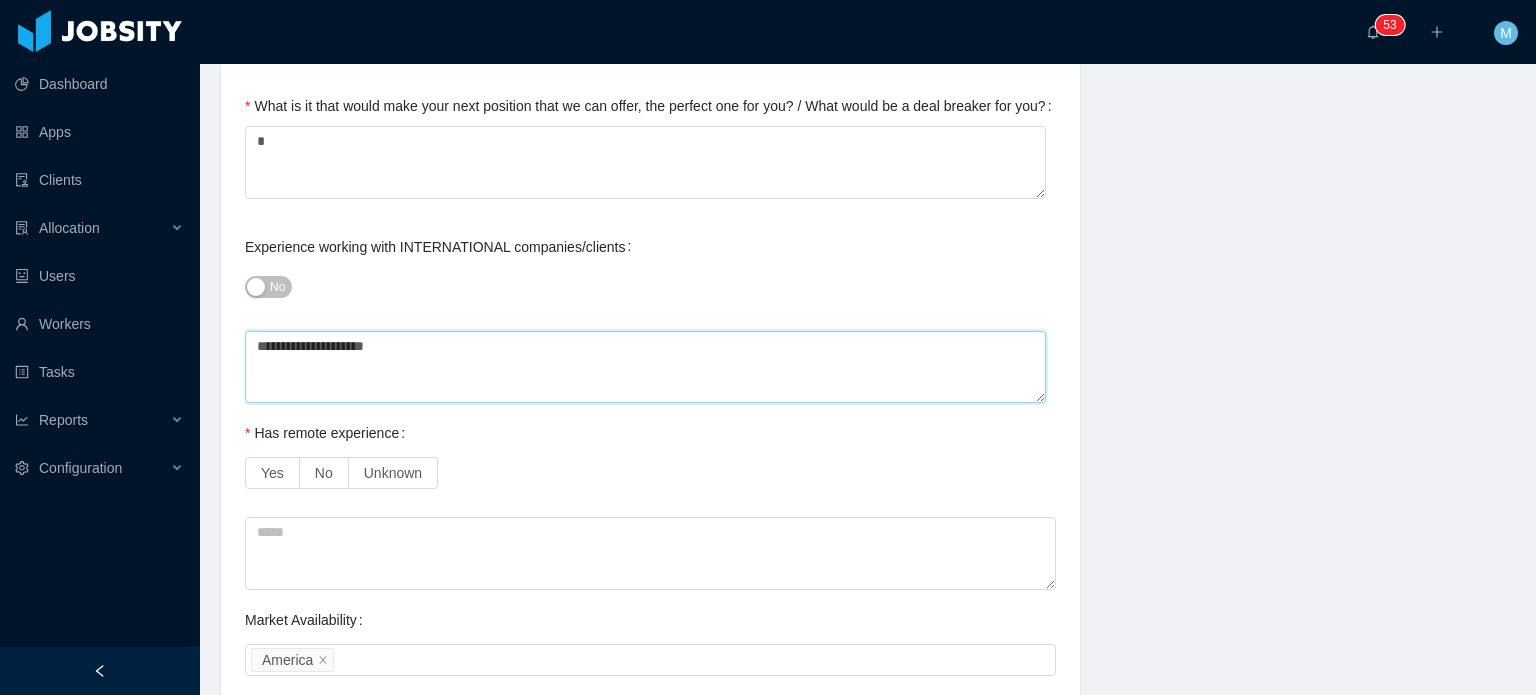 type on "**********" 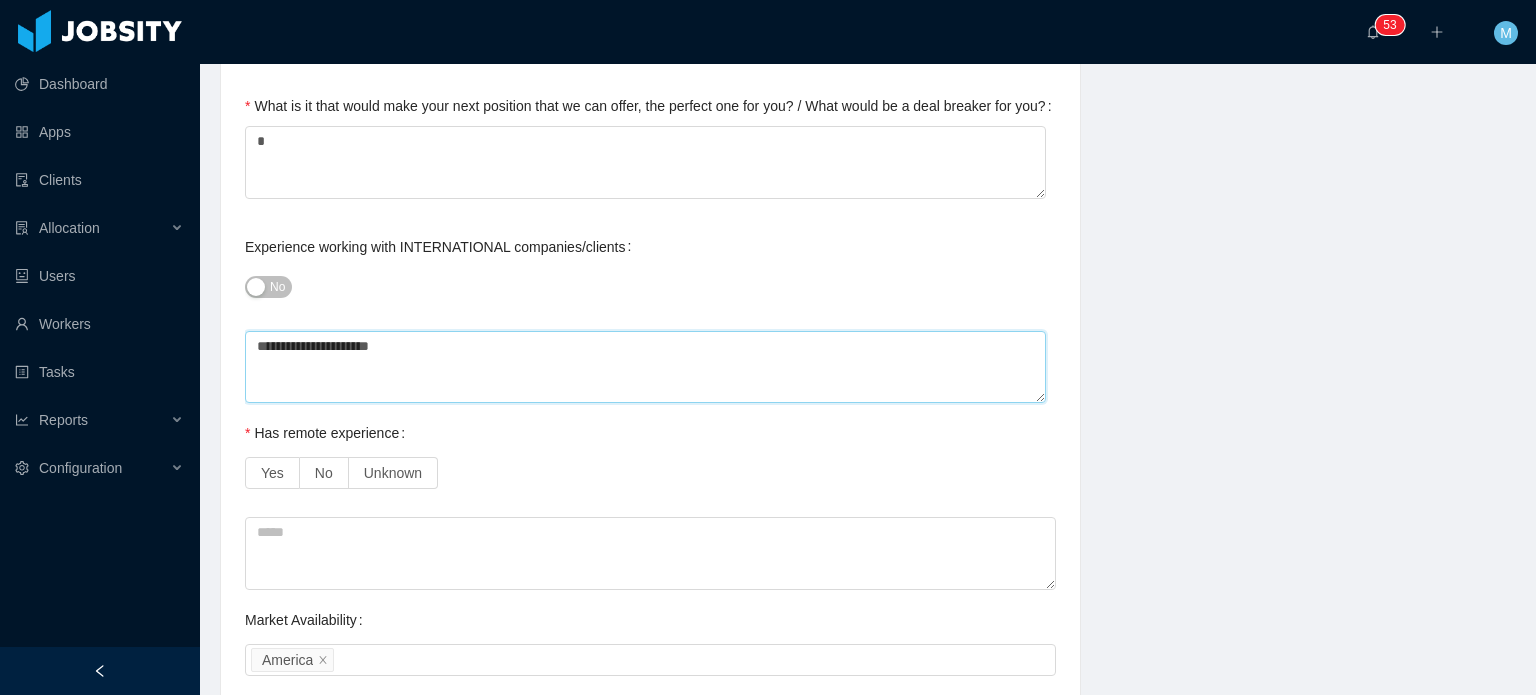 type 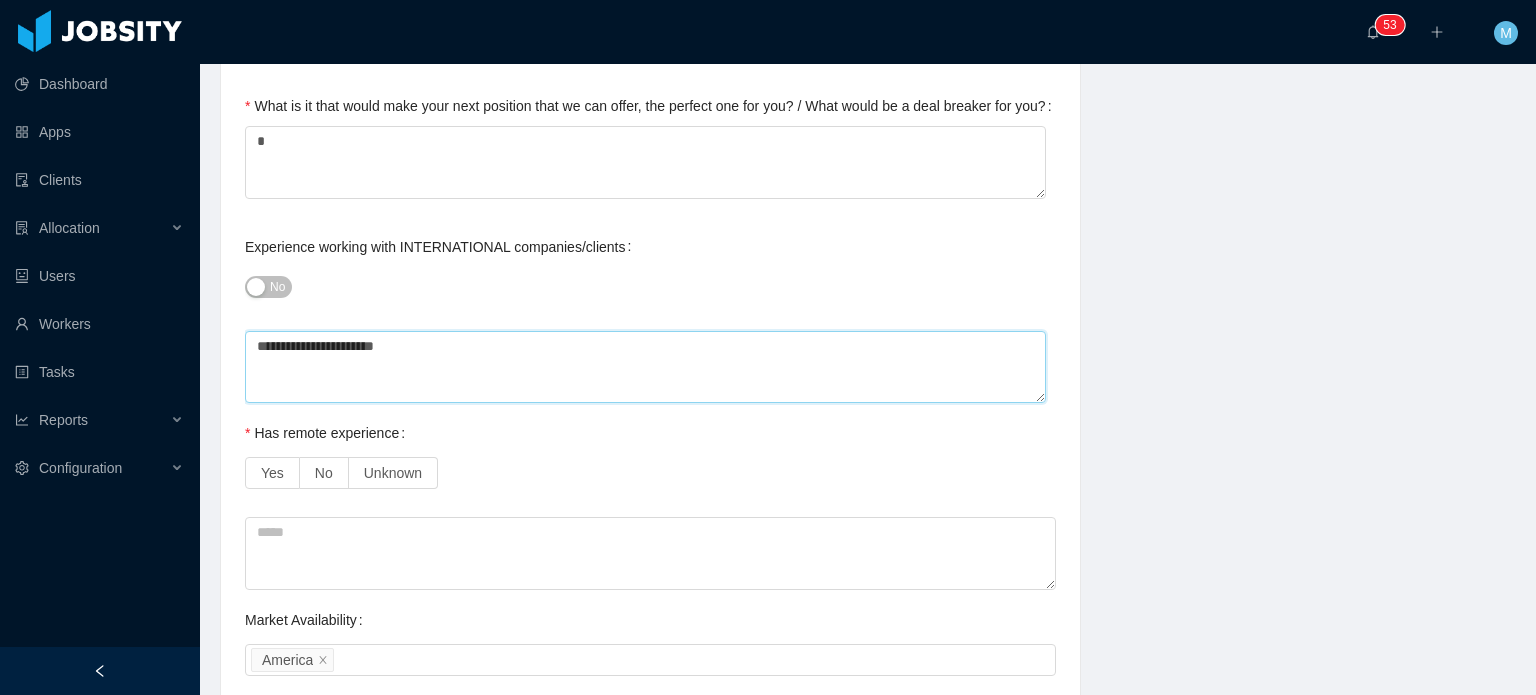 type 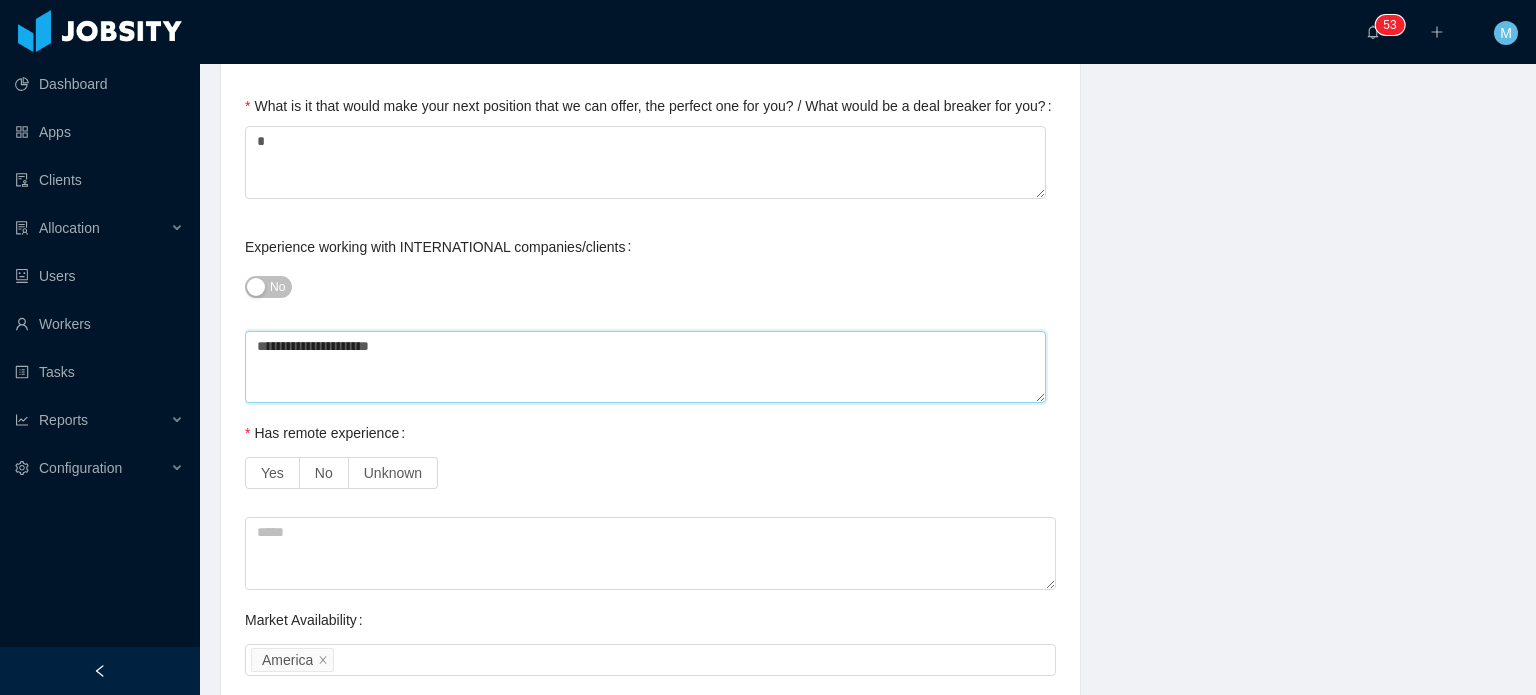 type 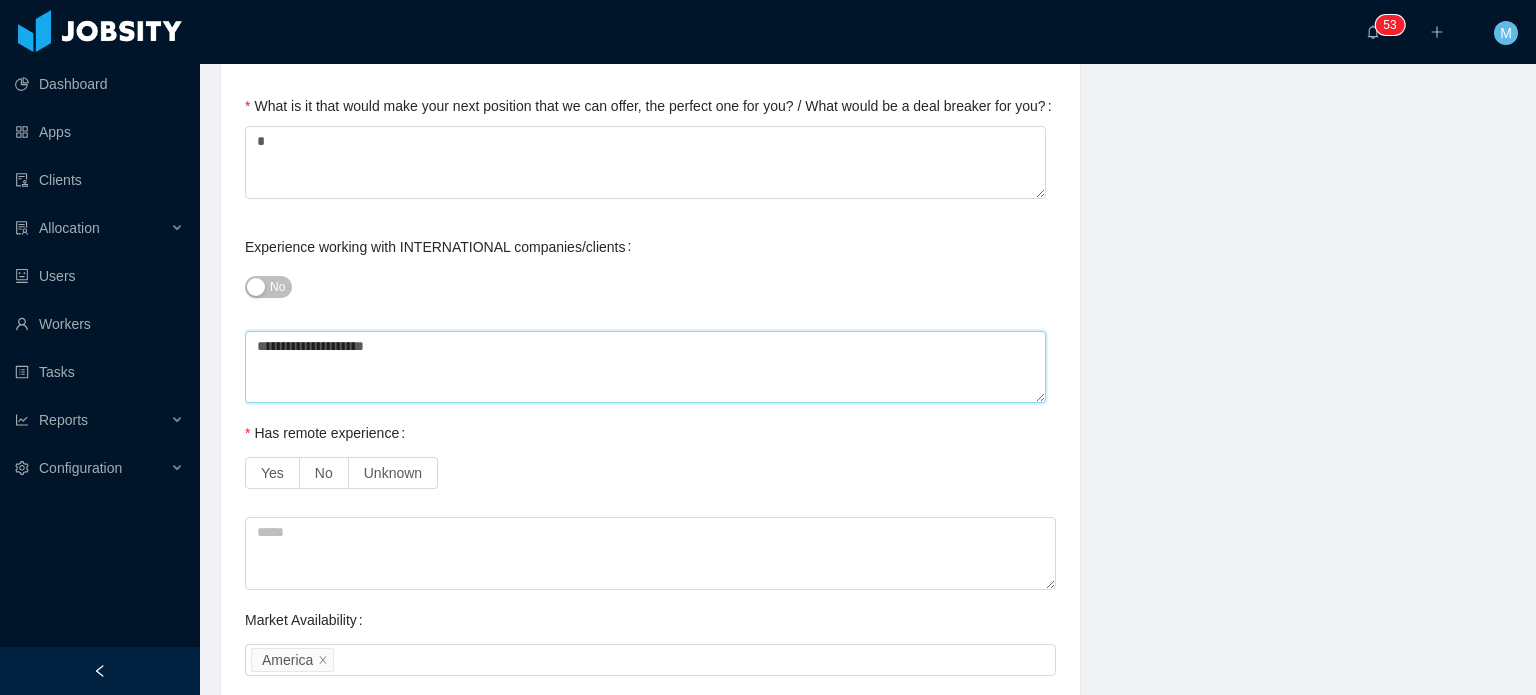 type 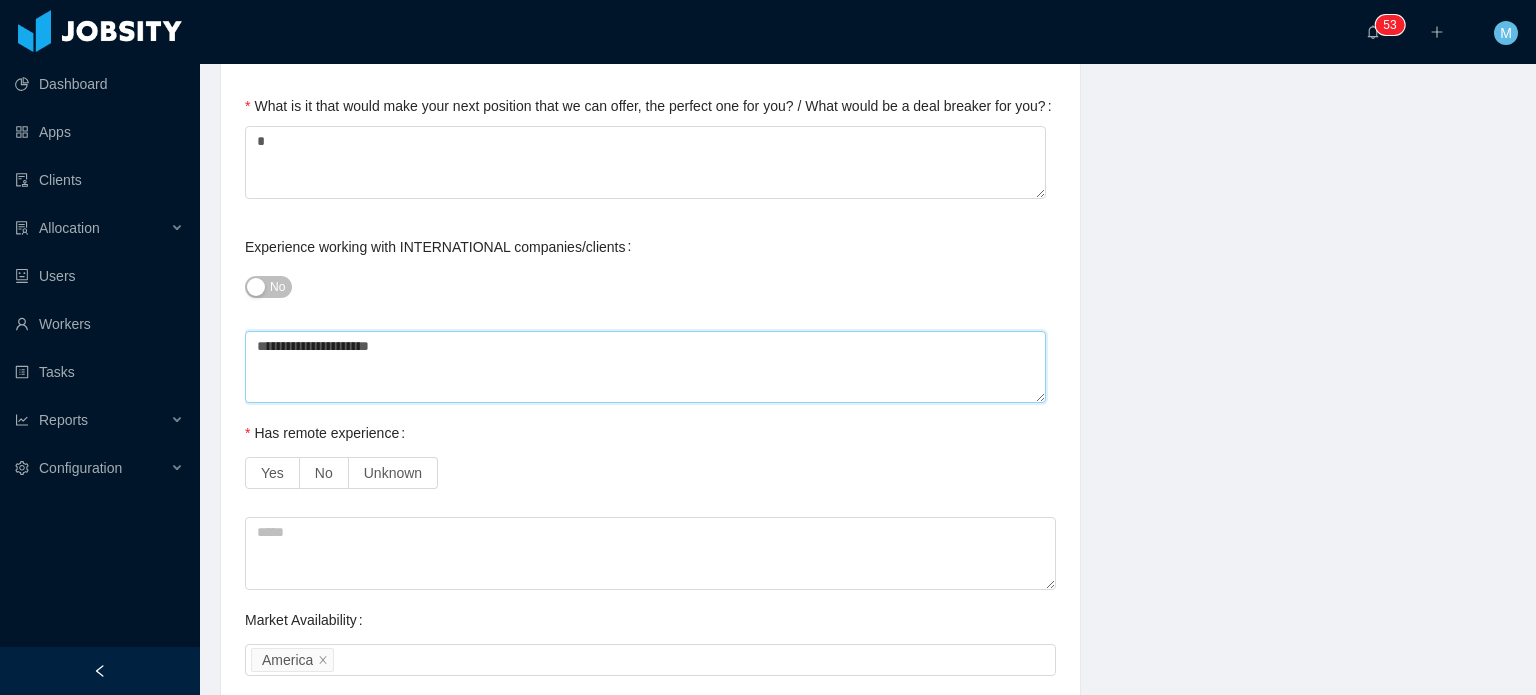 type 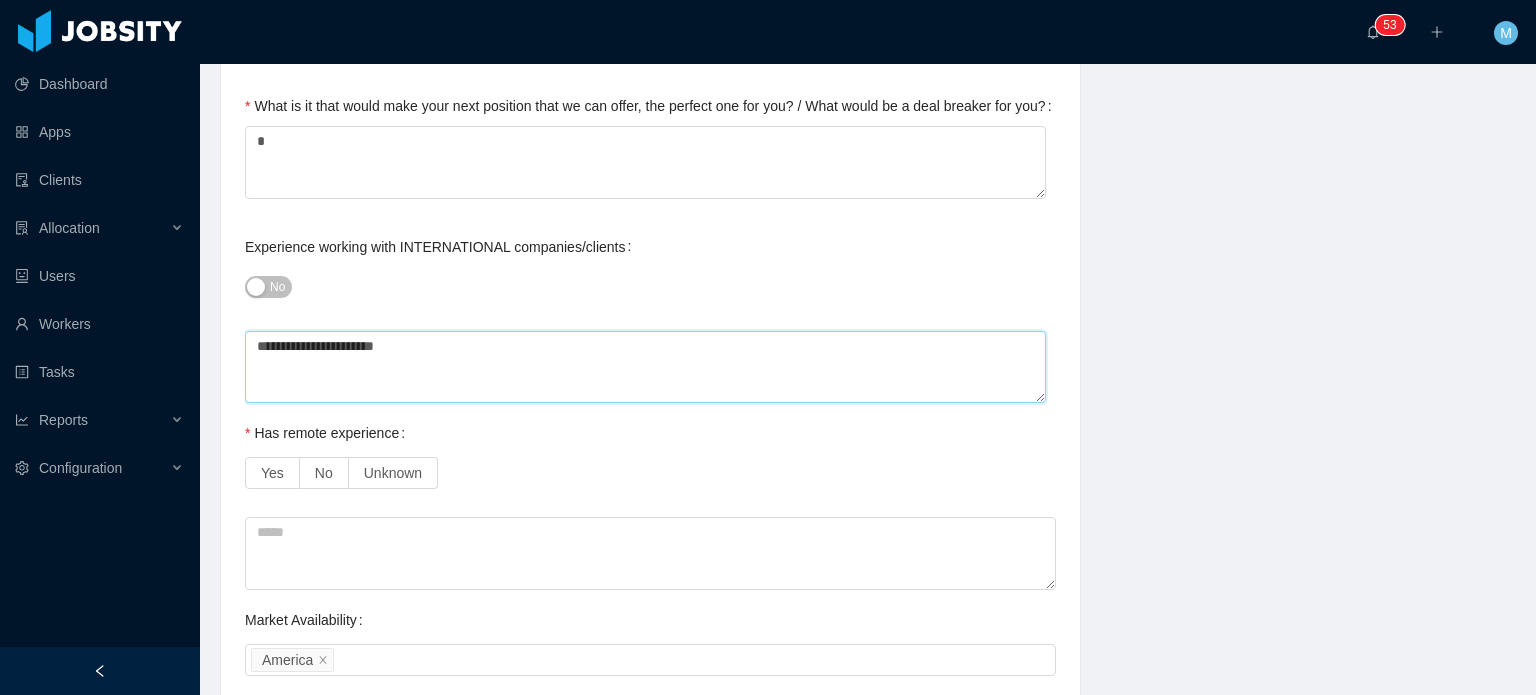 type 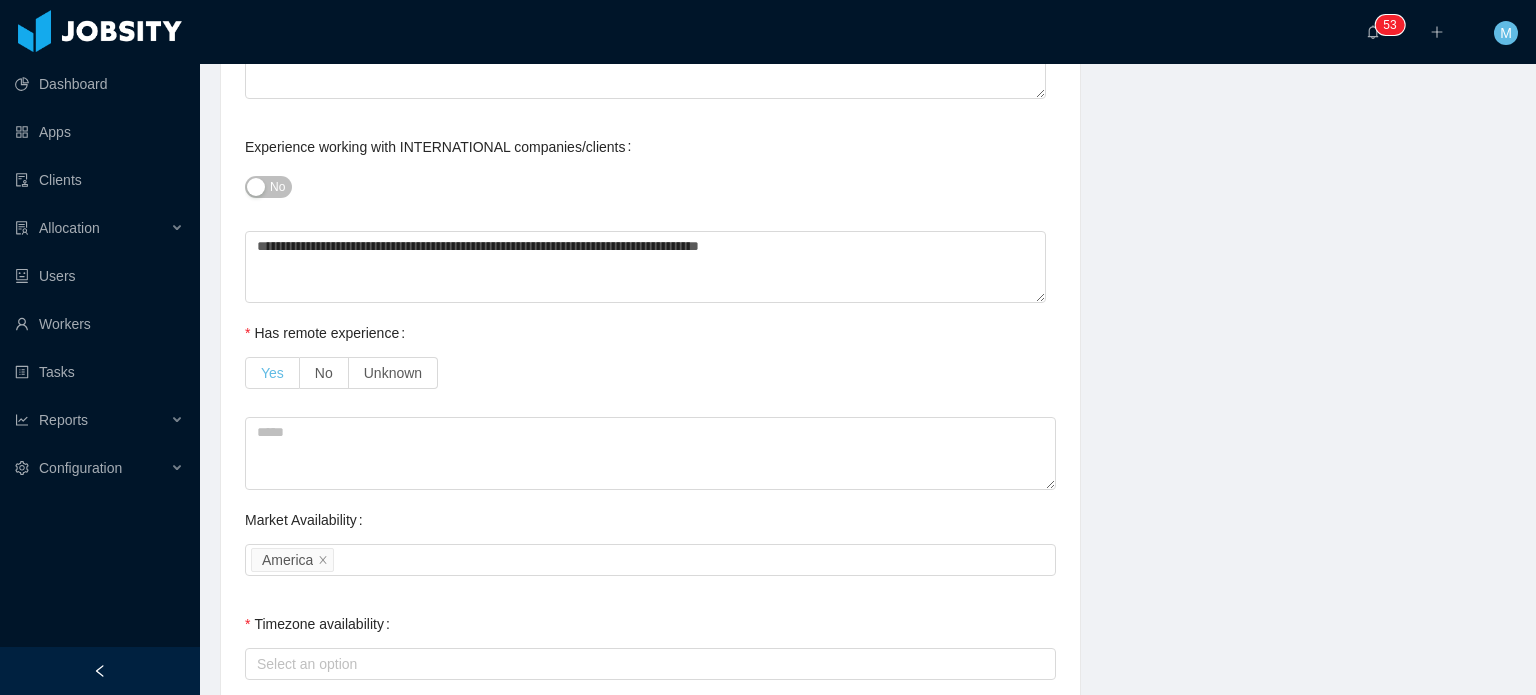 click on "Yes" at bounding box center (272, 373) 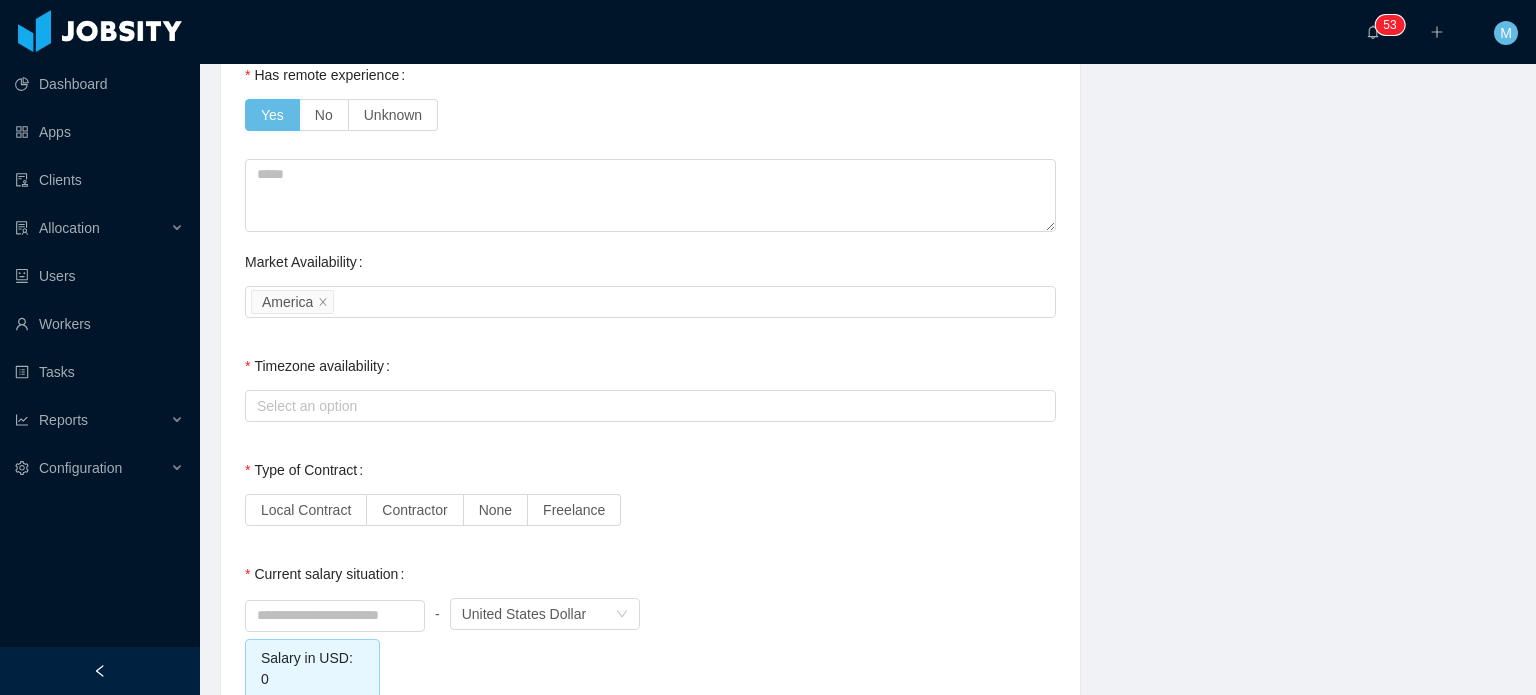 scroll, scrollTop: 1458, scrollLeft: 0, axis: vertical 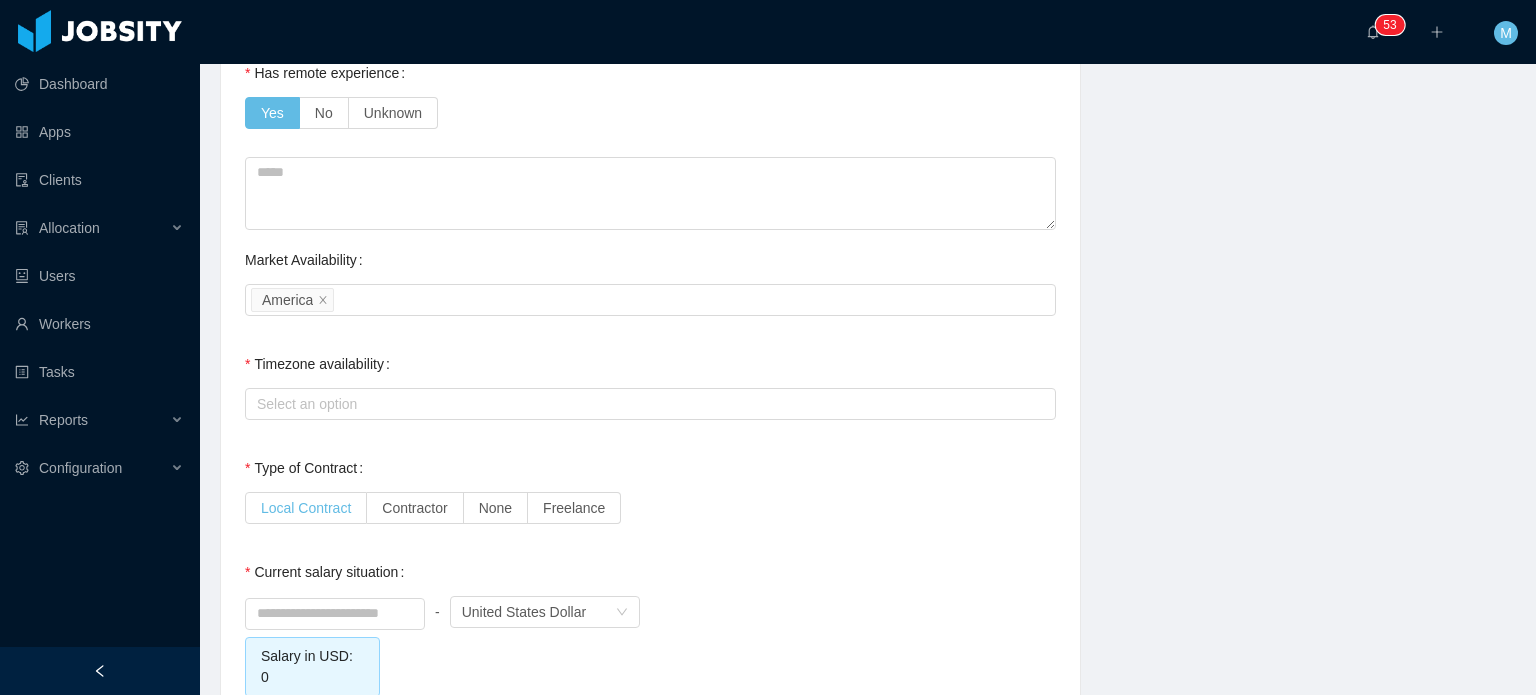 click on "Local Contract" at bounding box center [306, 508] 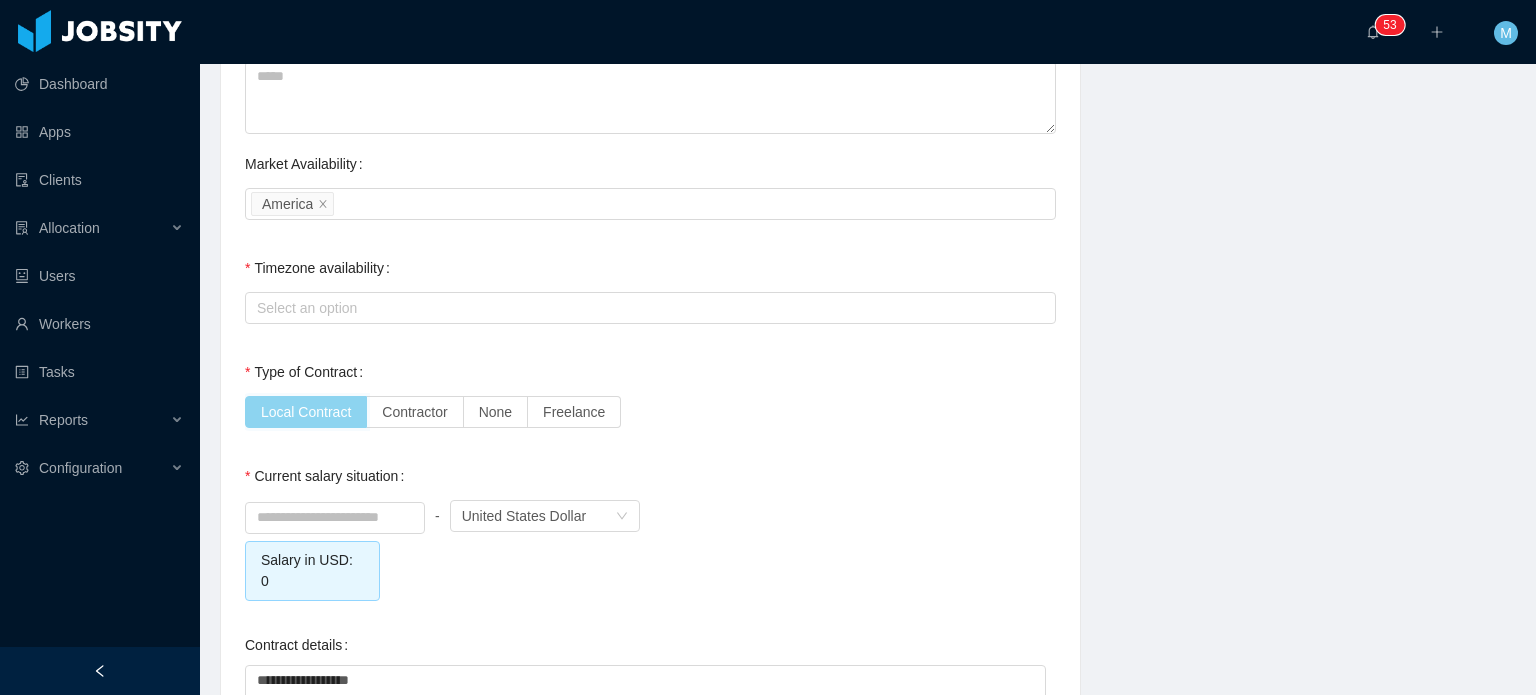 scroll, scrollTop: 1554, scrollLeft: 0, axis: vertical 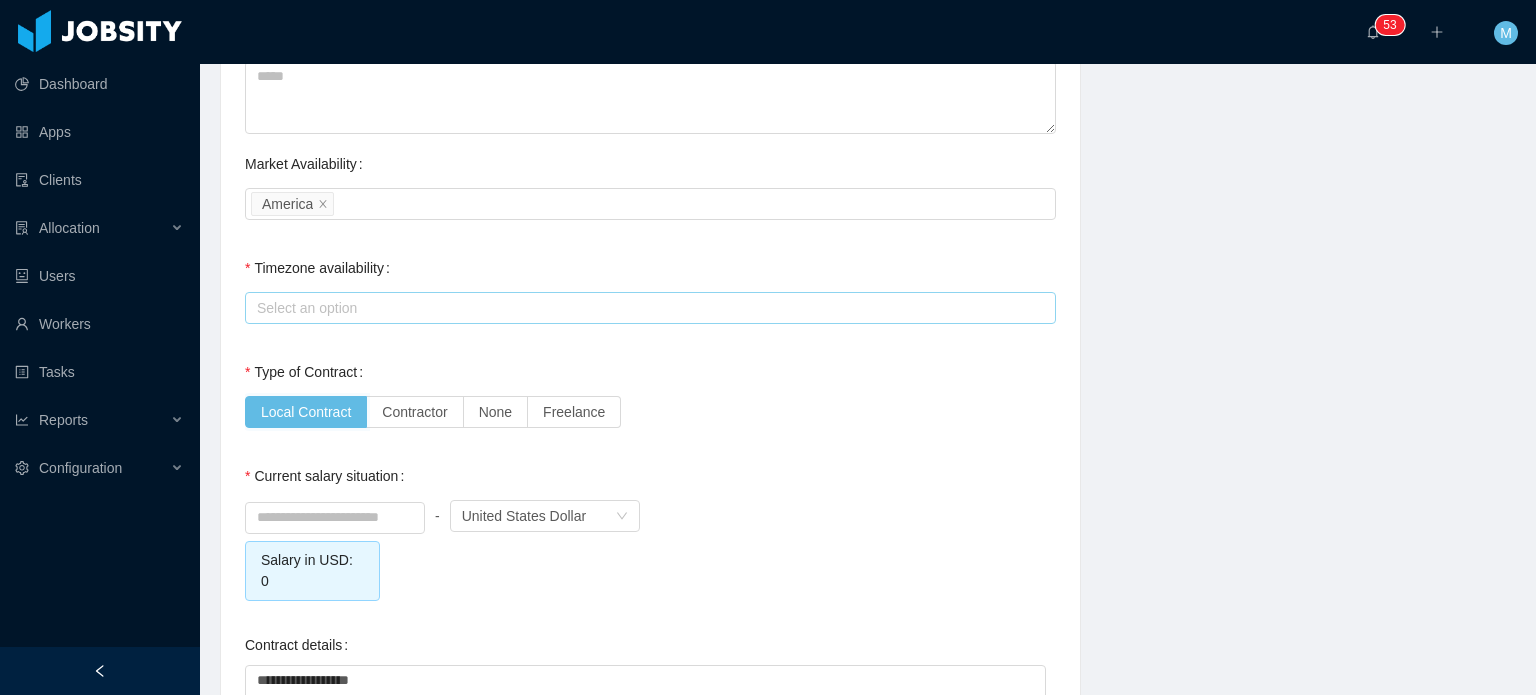 click on "Select an option" at bounding box center (646, 308) 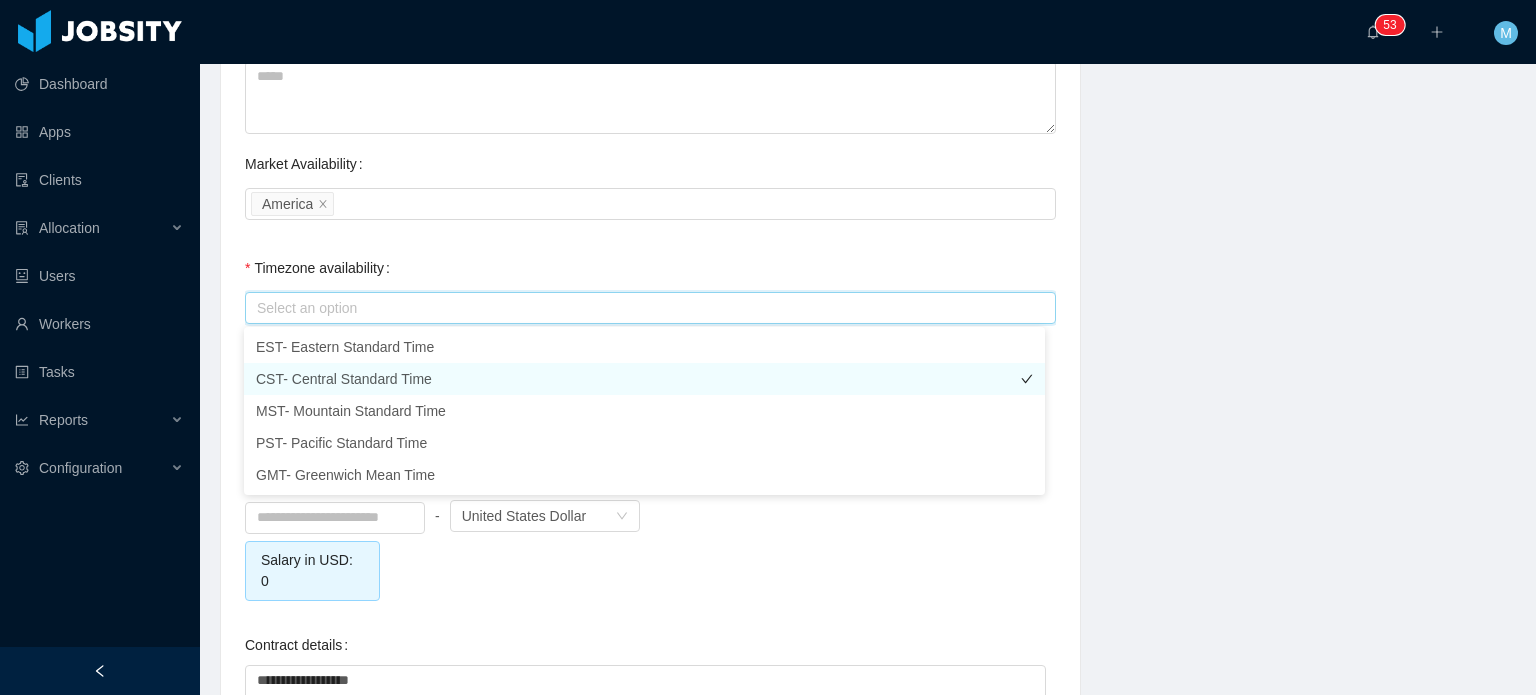 click on "CST- Central Standard Time" at bounding box center (644, 379) 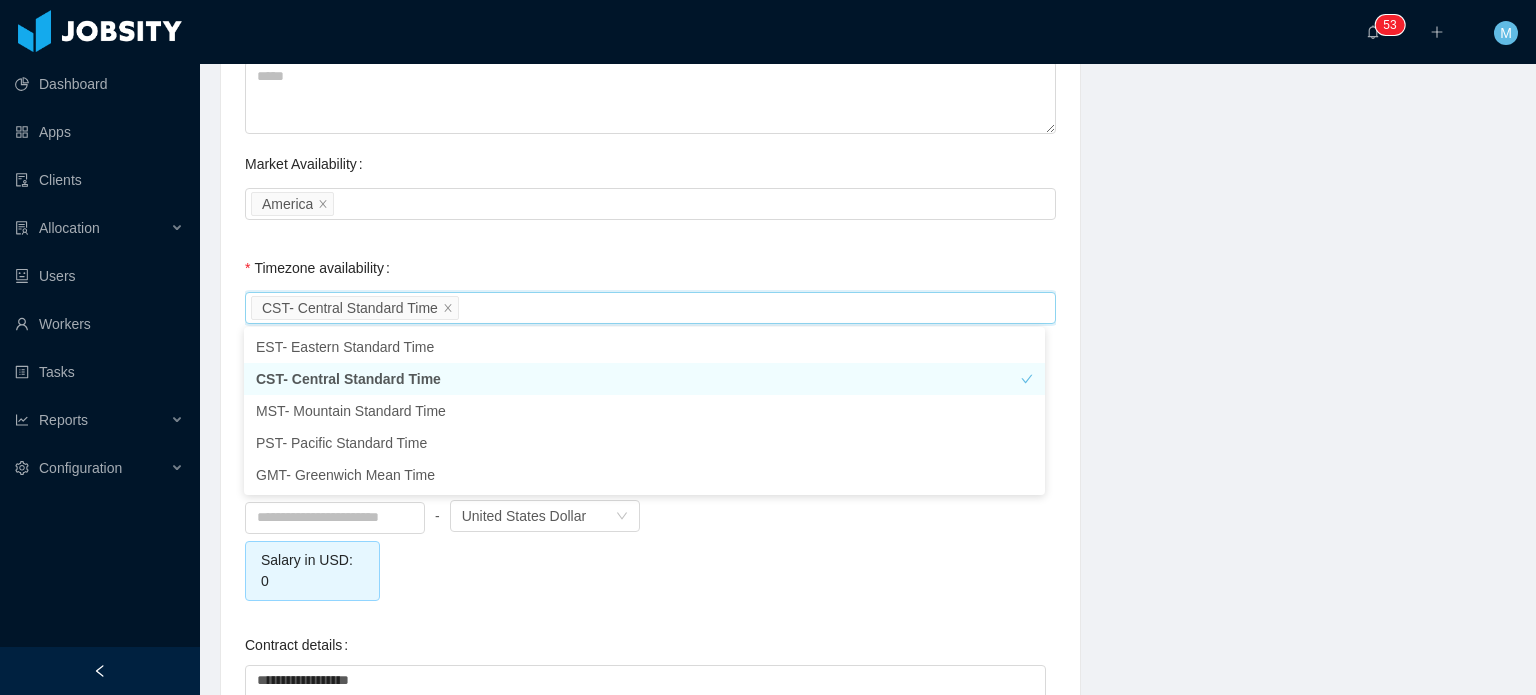 click on "CST- Central Standard Time" at bounding box center (644, 379) 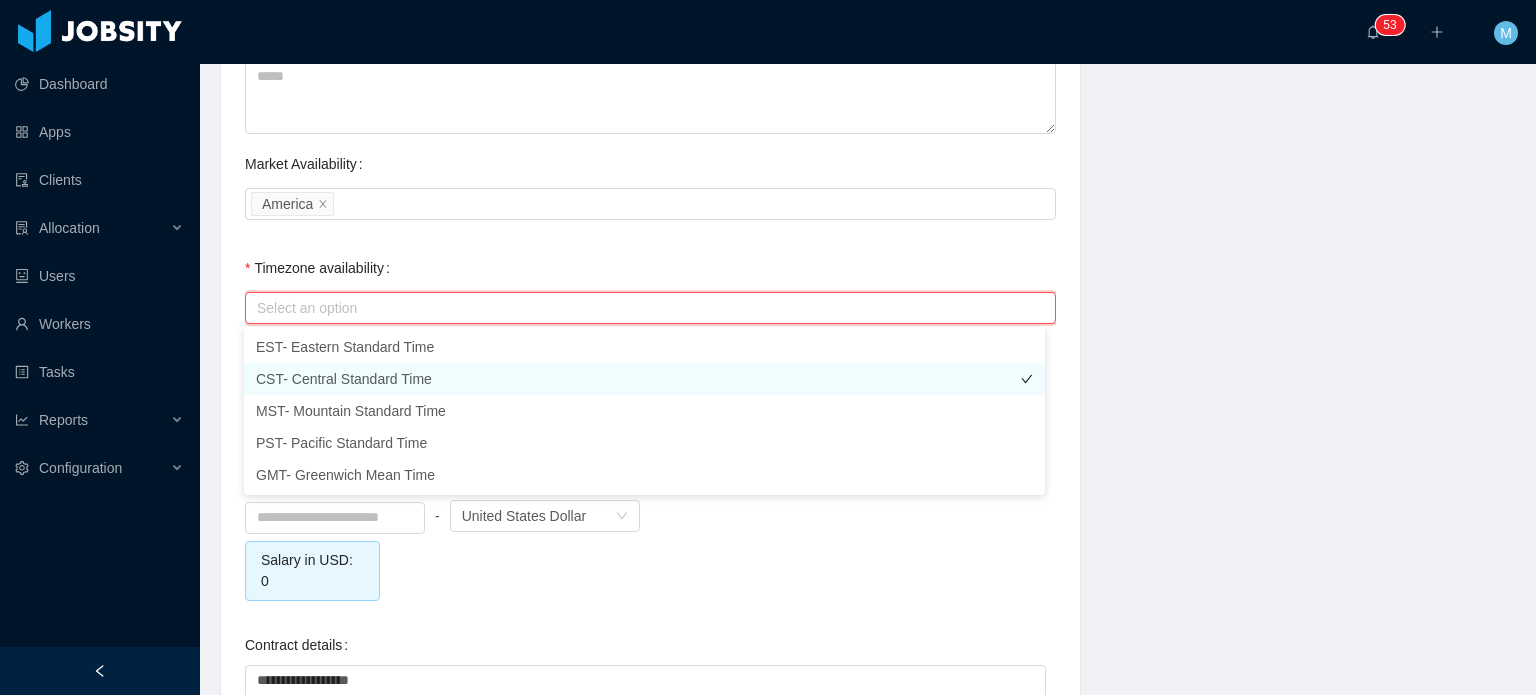 click on "CST- Central Standard Time" at bounding box center (644, 379) 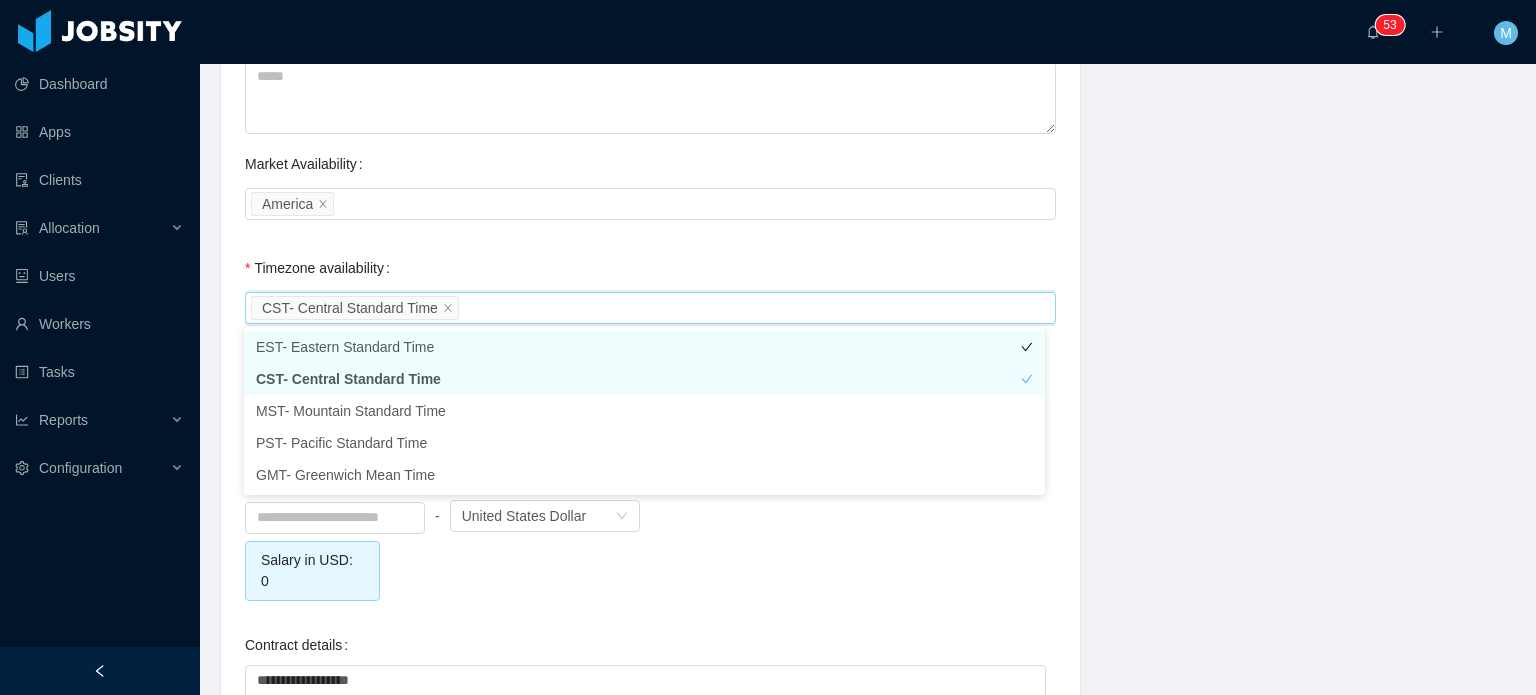 click on "EST- Eastern Standard Time" at bounding box center (644, 347) 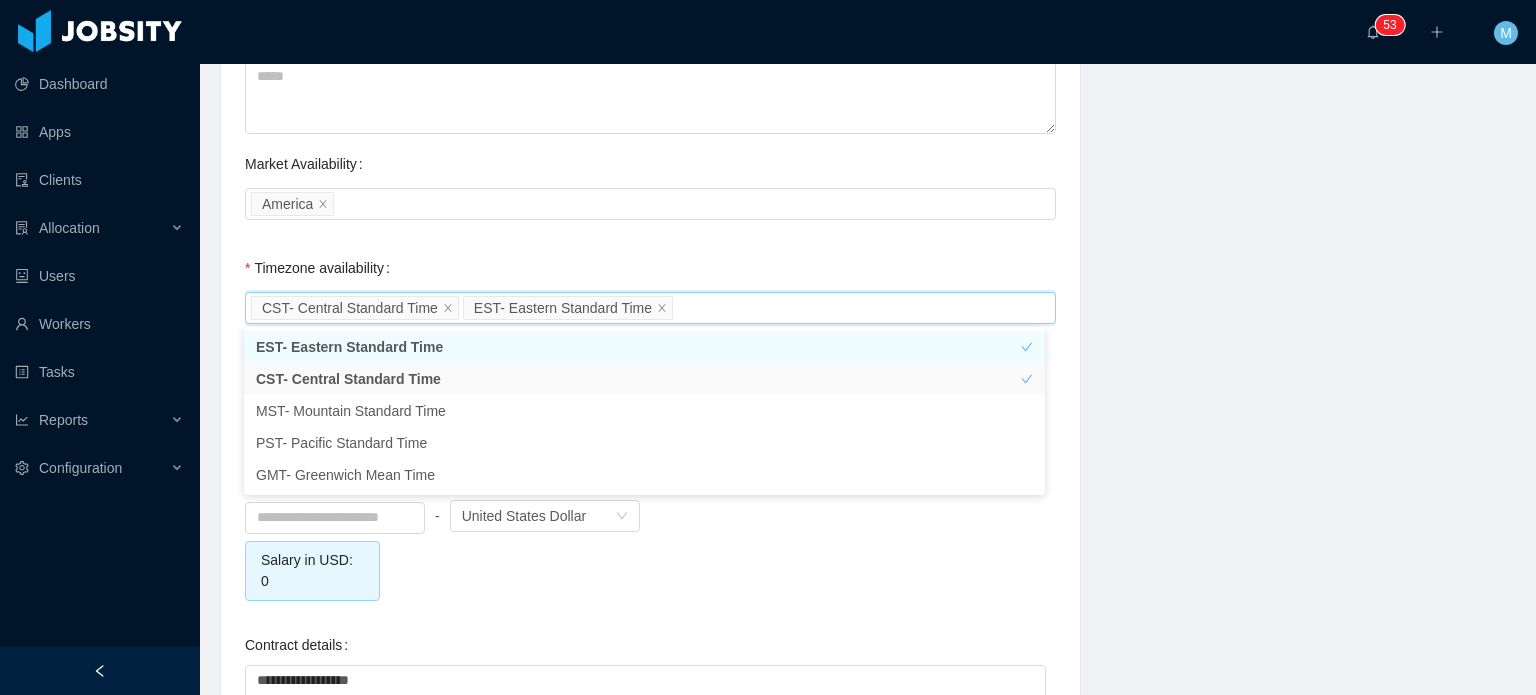 click on "Timezone availability Select an option CST- Central Standard Time EST- Eastern Standard Time" at bounding box center (650, 288) 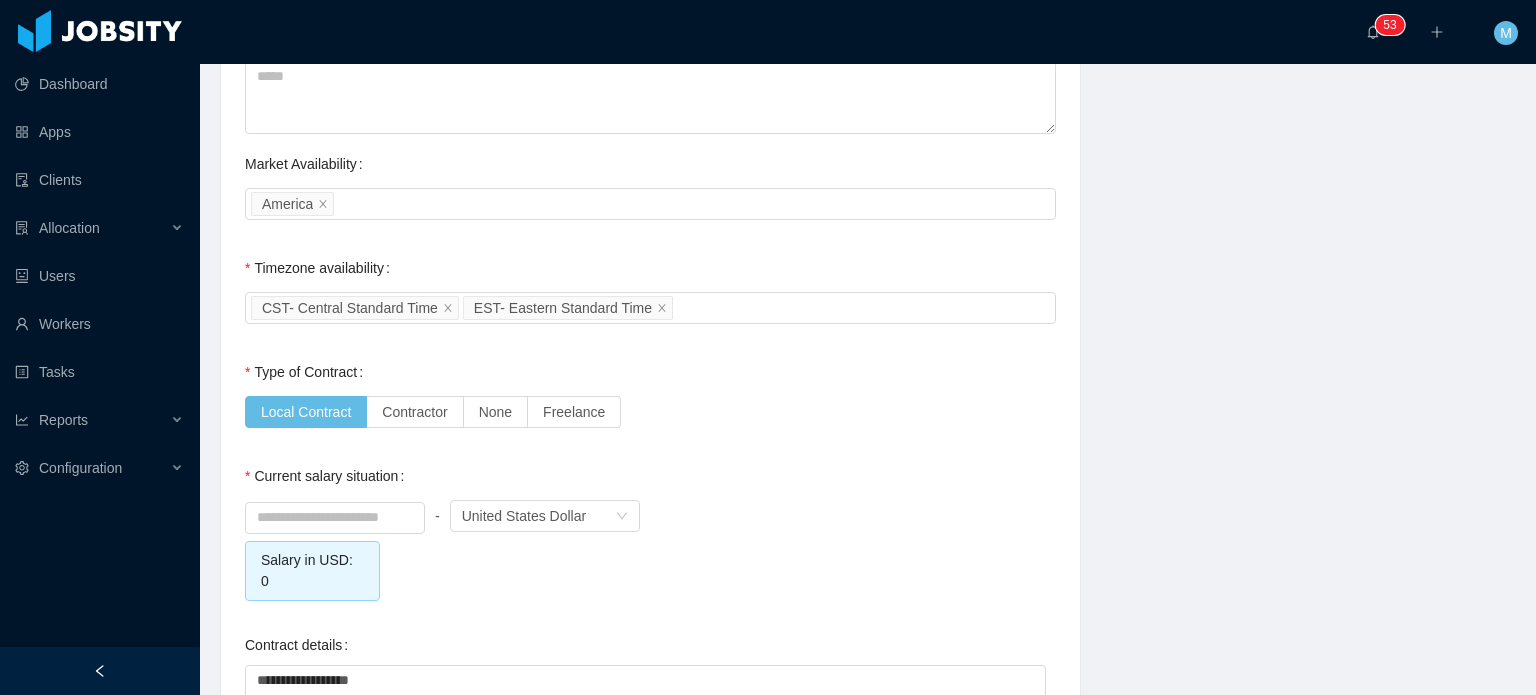 scroll, scrollTop: 1890, scrollLeft: 0, axis: vertical 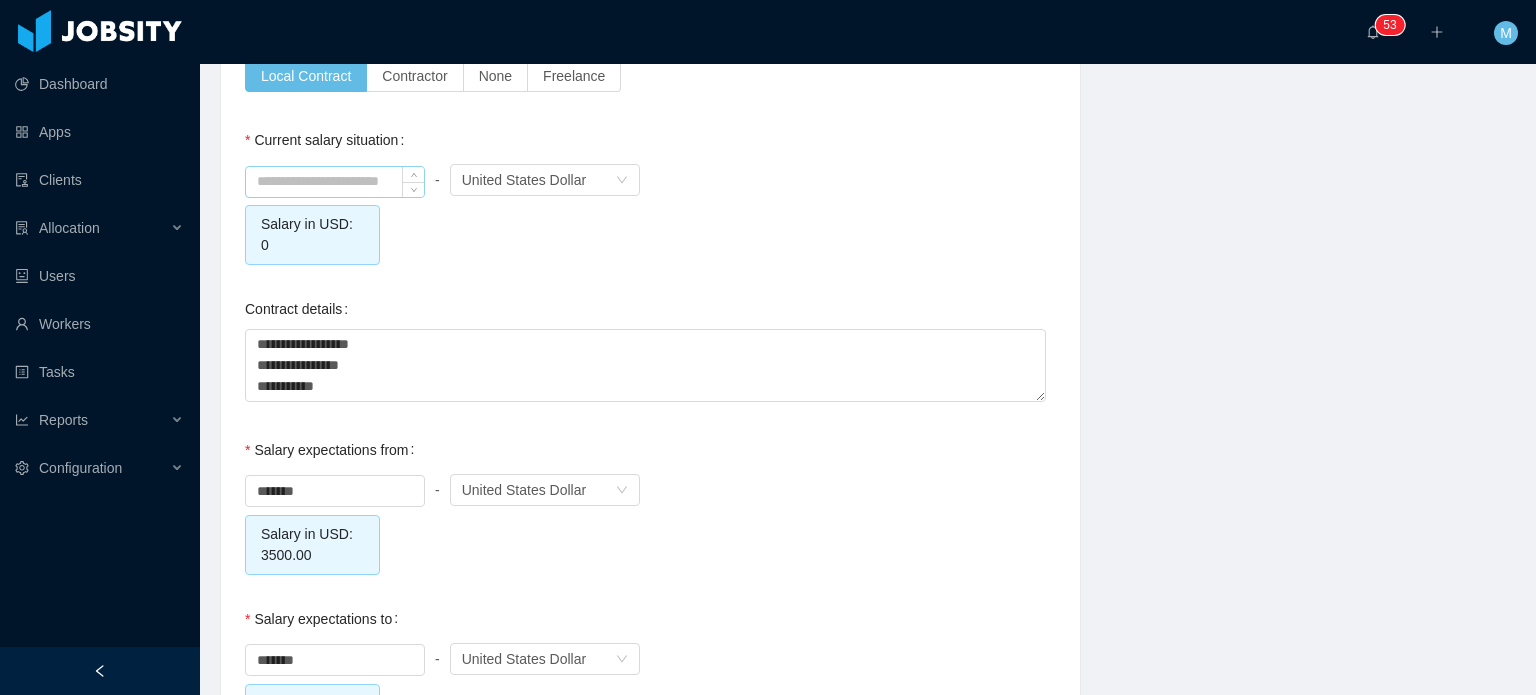 click at bounding box center [335, 182] 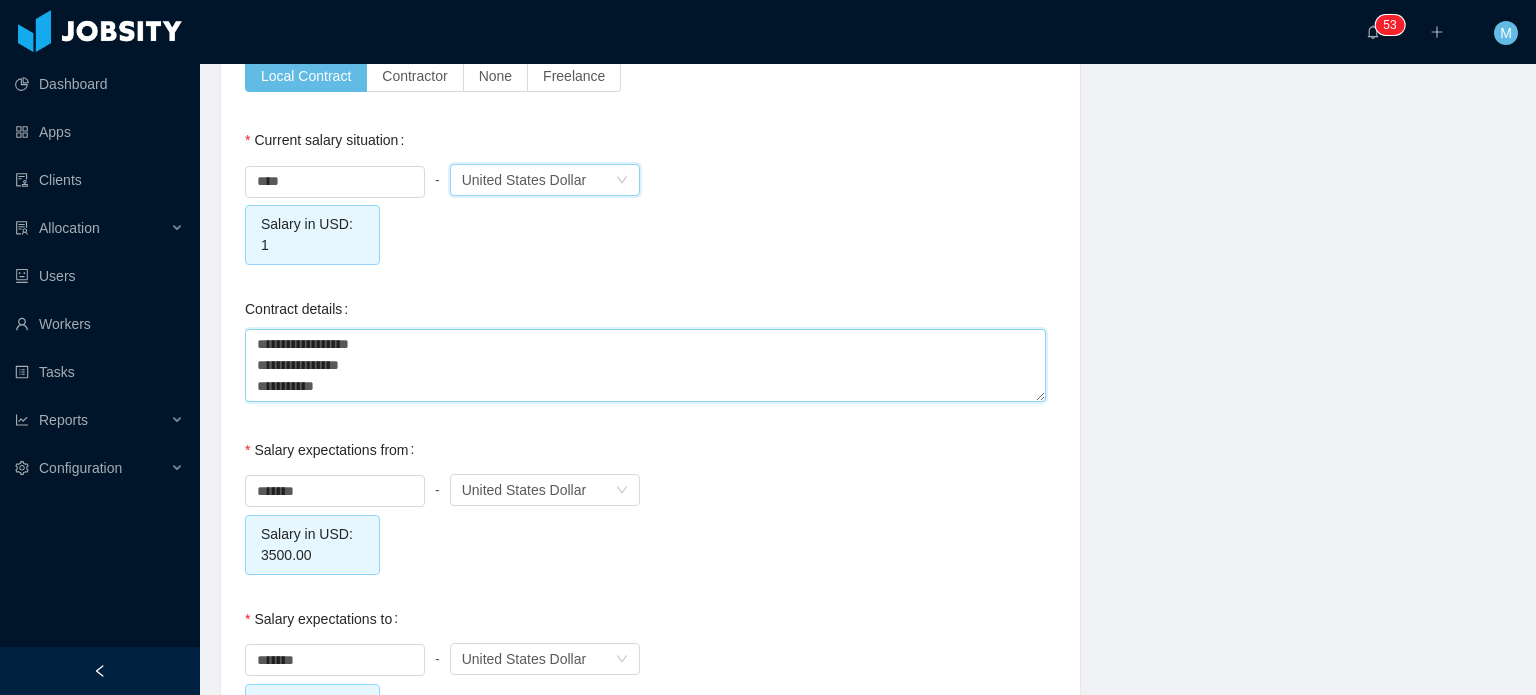 click on "**********" at bounding box center [645, 365] 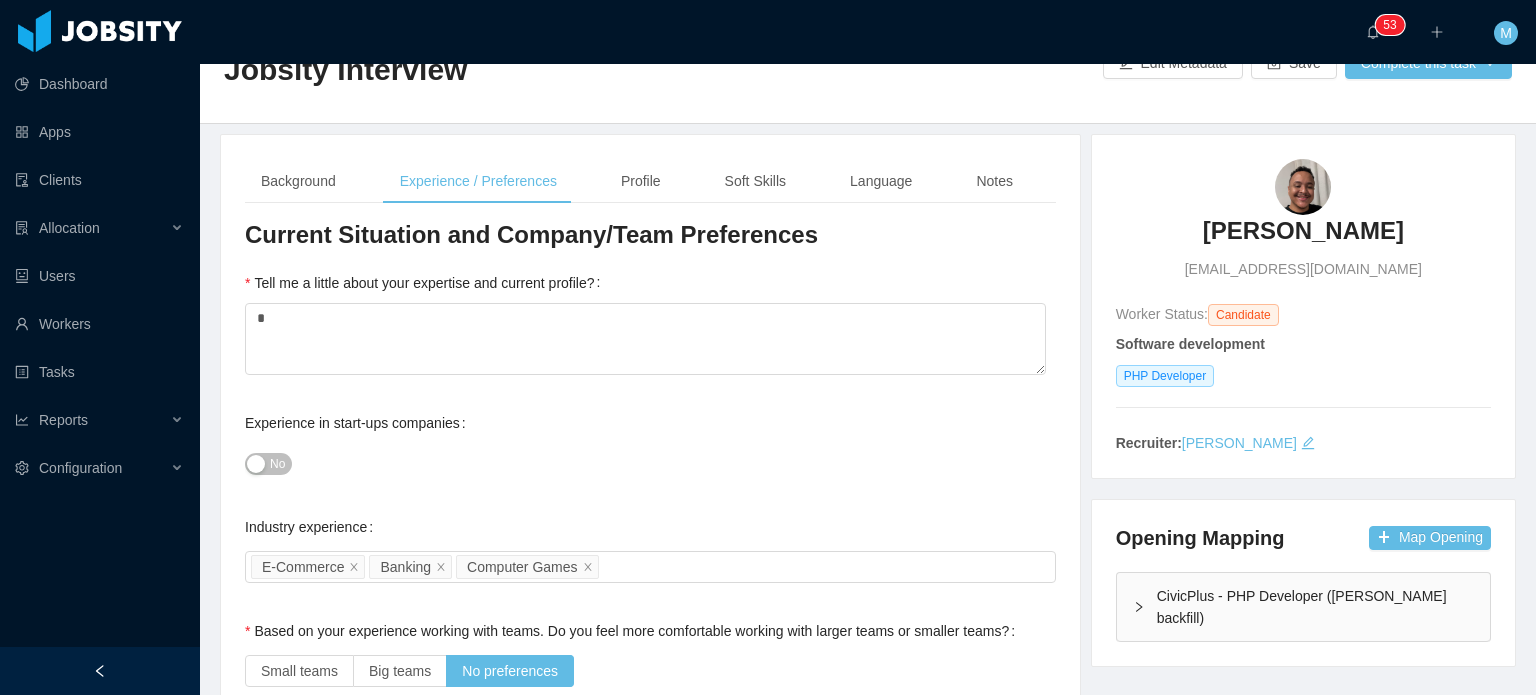 scroll, scrollTop: 0, scrollLeft: 0, axis: both 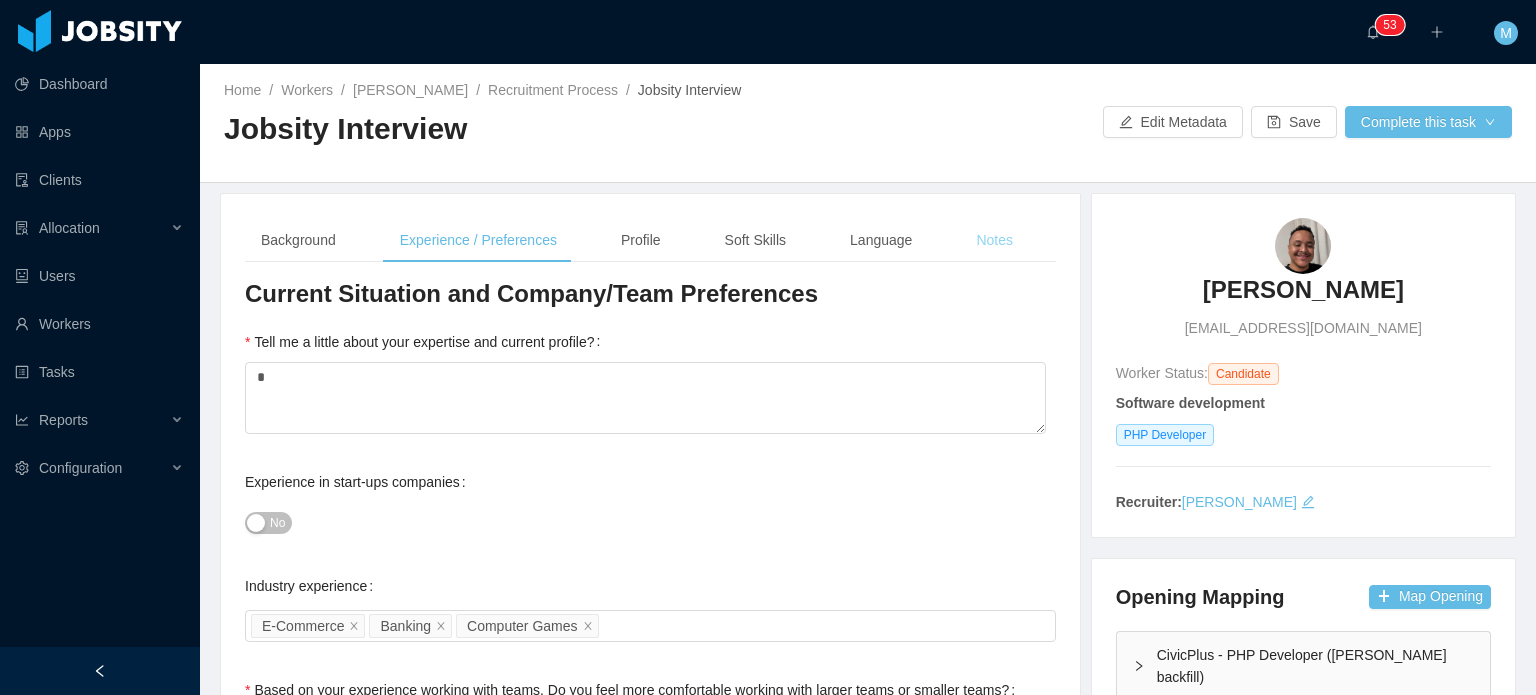 click on "Notes" at bounding box center (994, 240) 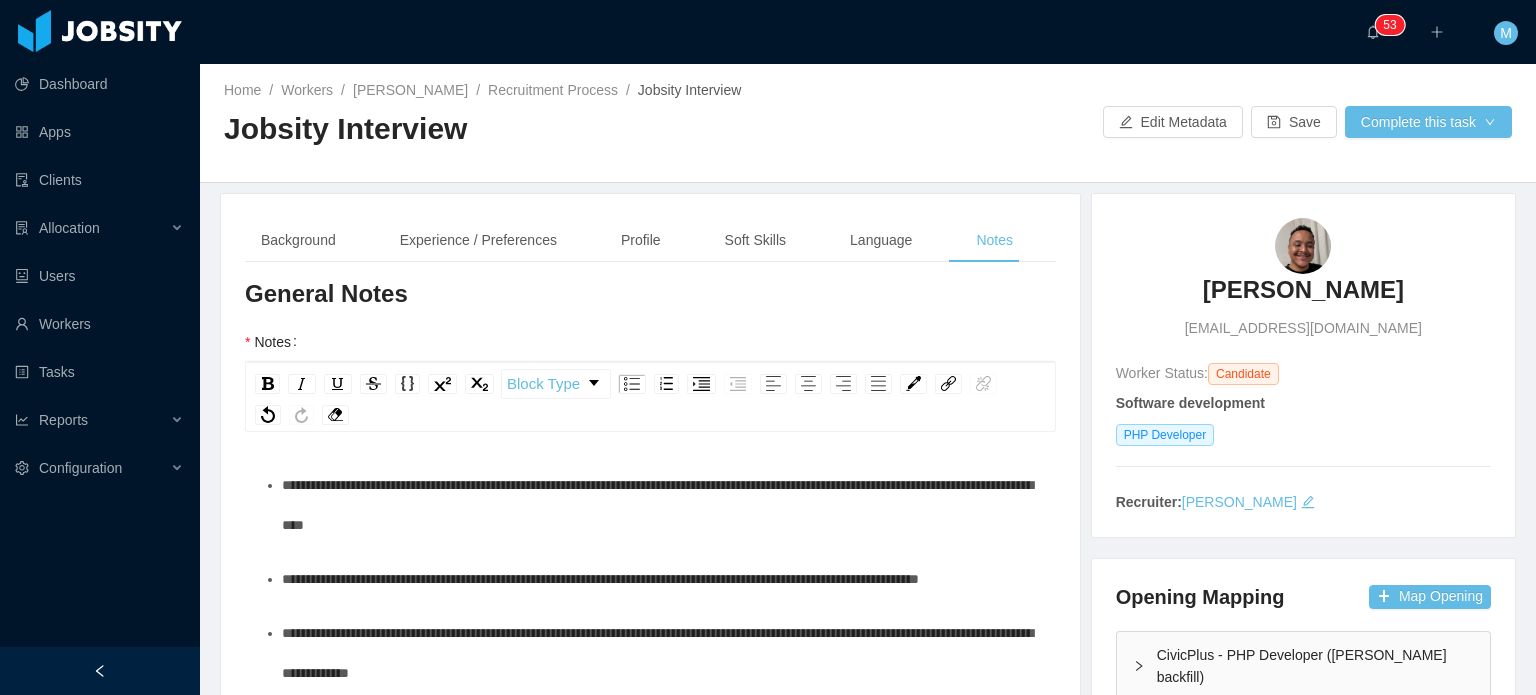 scroll, scrollTop: 1638, scrollLeft: 0, axis: vertical 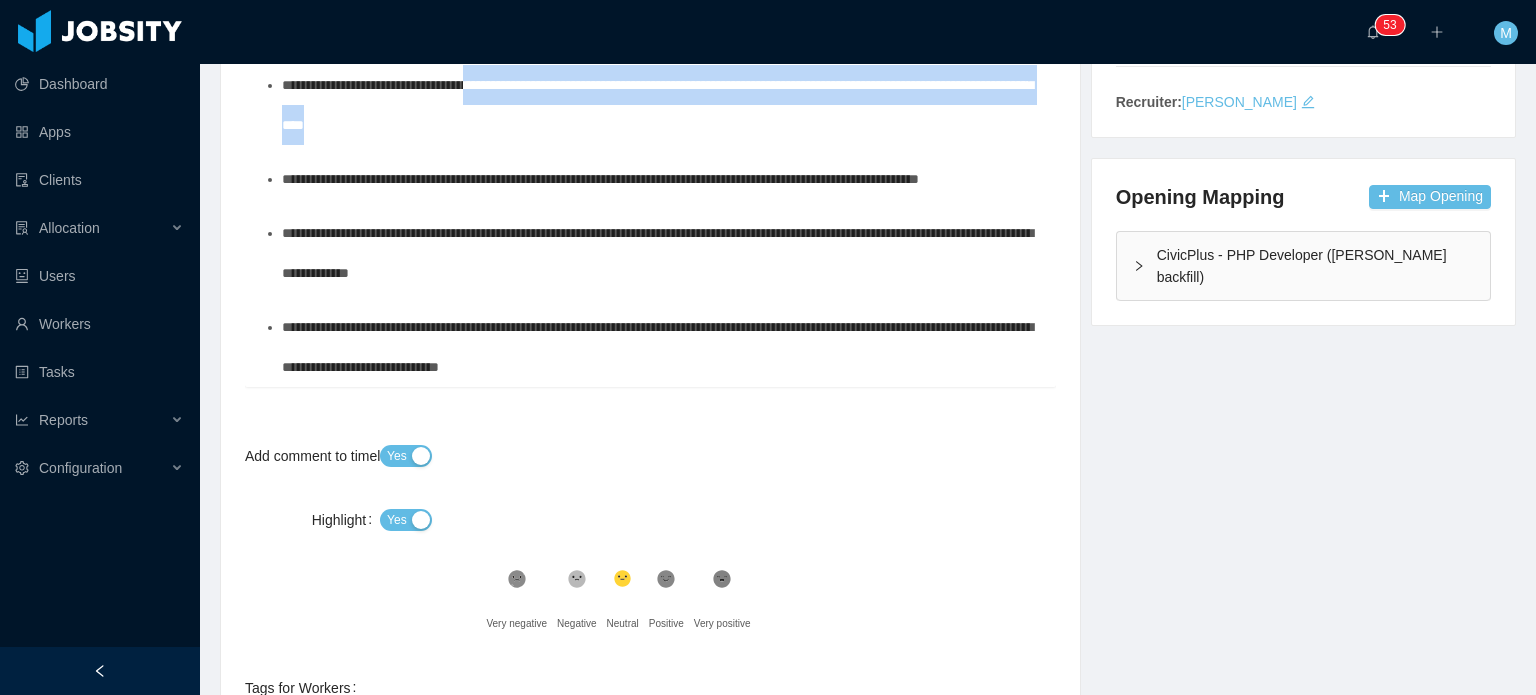 drag, startPoint x: 604, startPoint y: 299, endPoint x: 501, endPoint y: 255, distance: 112.00446 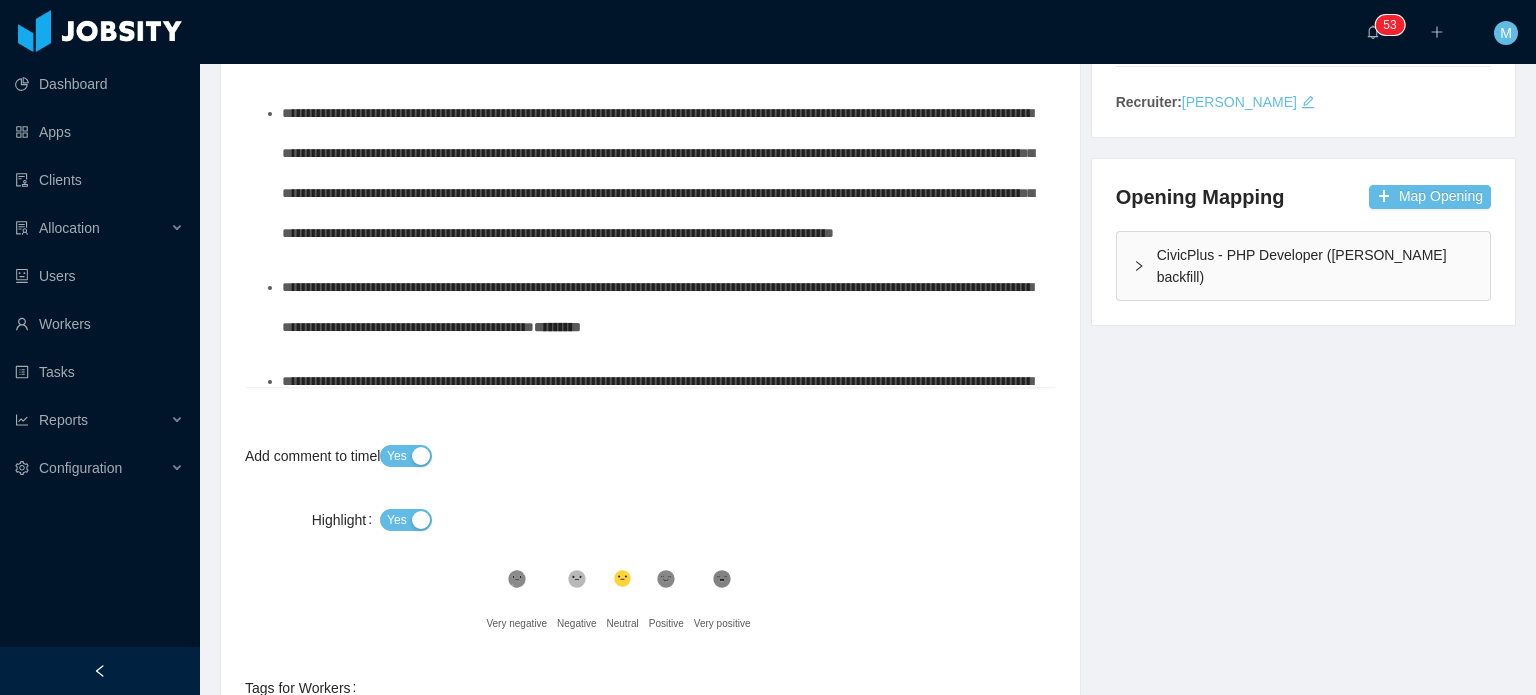 scroll, scrollTop: 0, scrollLeft: 0, axis: both 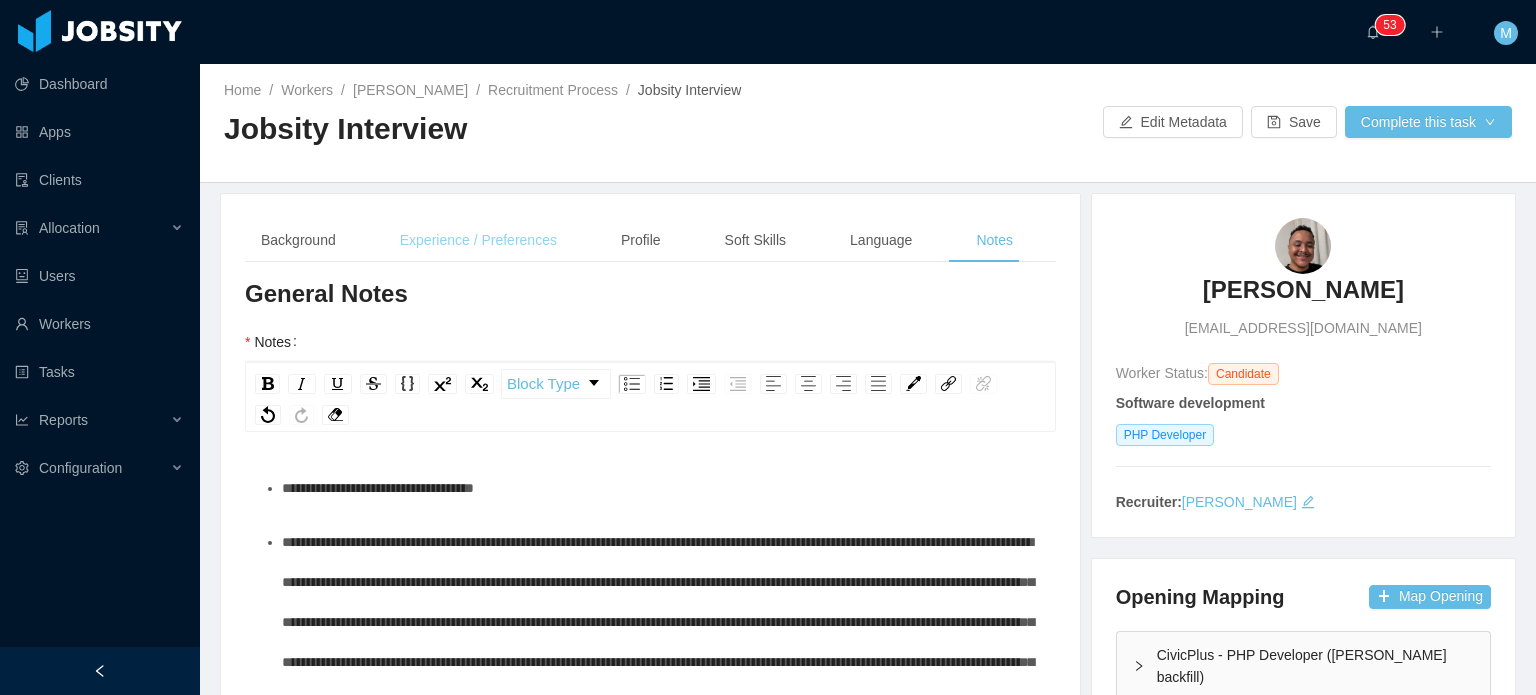 click on "Experience / Preferences" at bounding box center (478, 240) 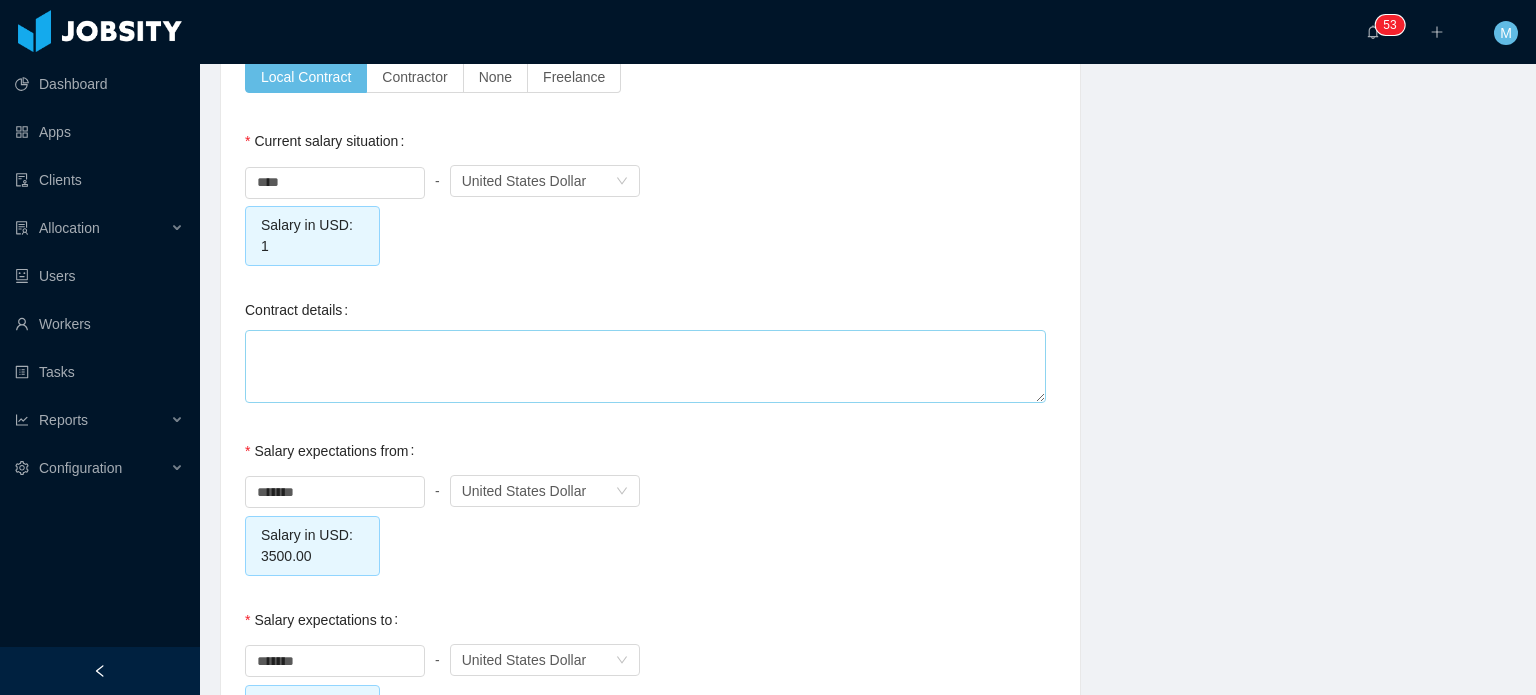scroll, scrollTop: 1900, scrollLeft: 0, axis: vertical 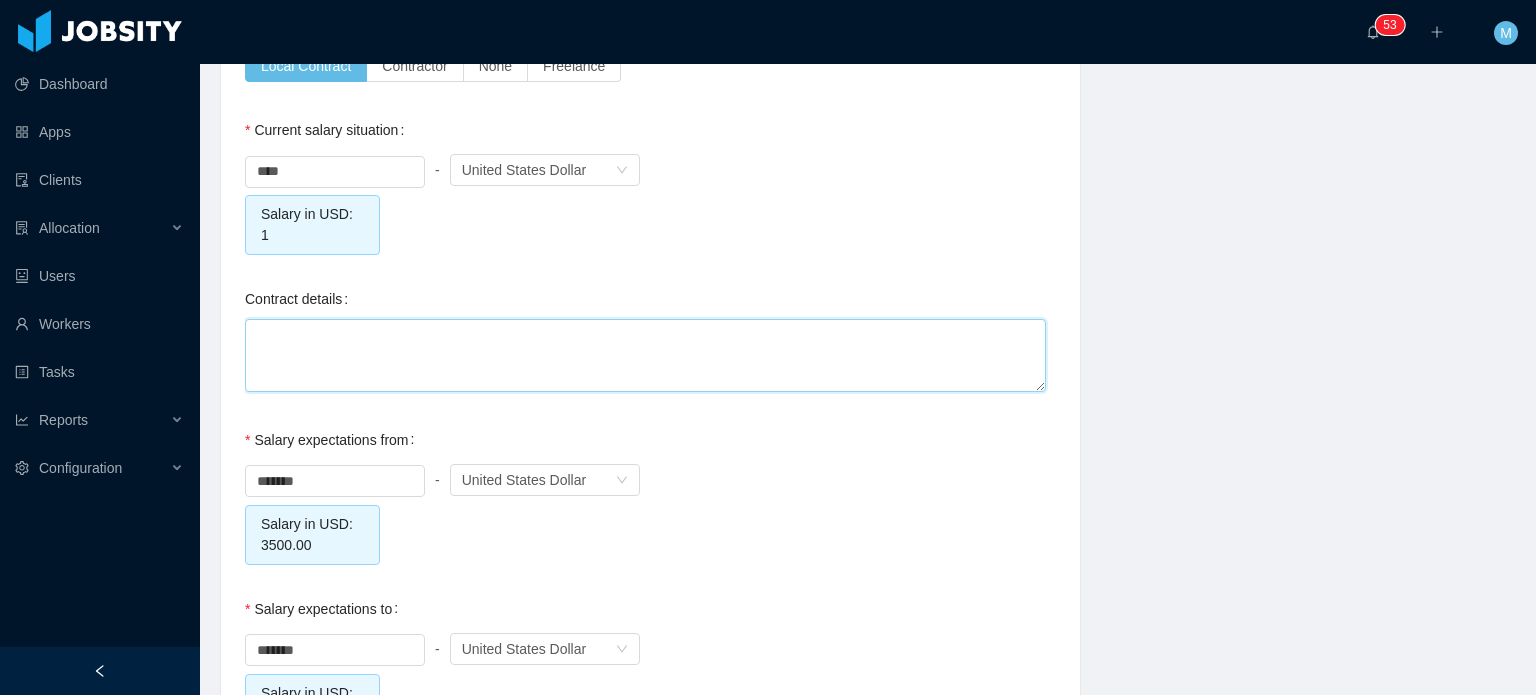 click on "Contract details" at bounding box center (645, 355) 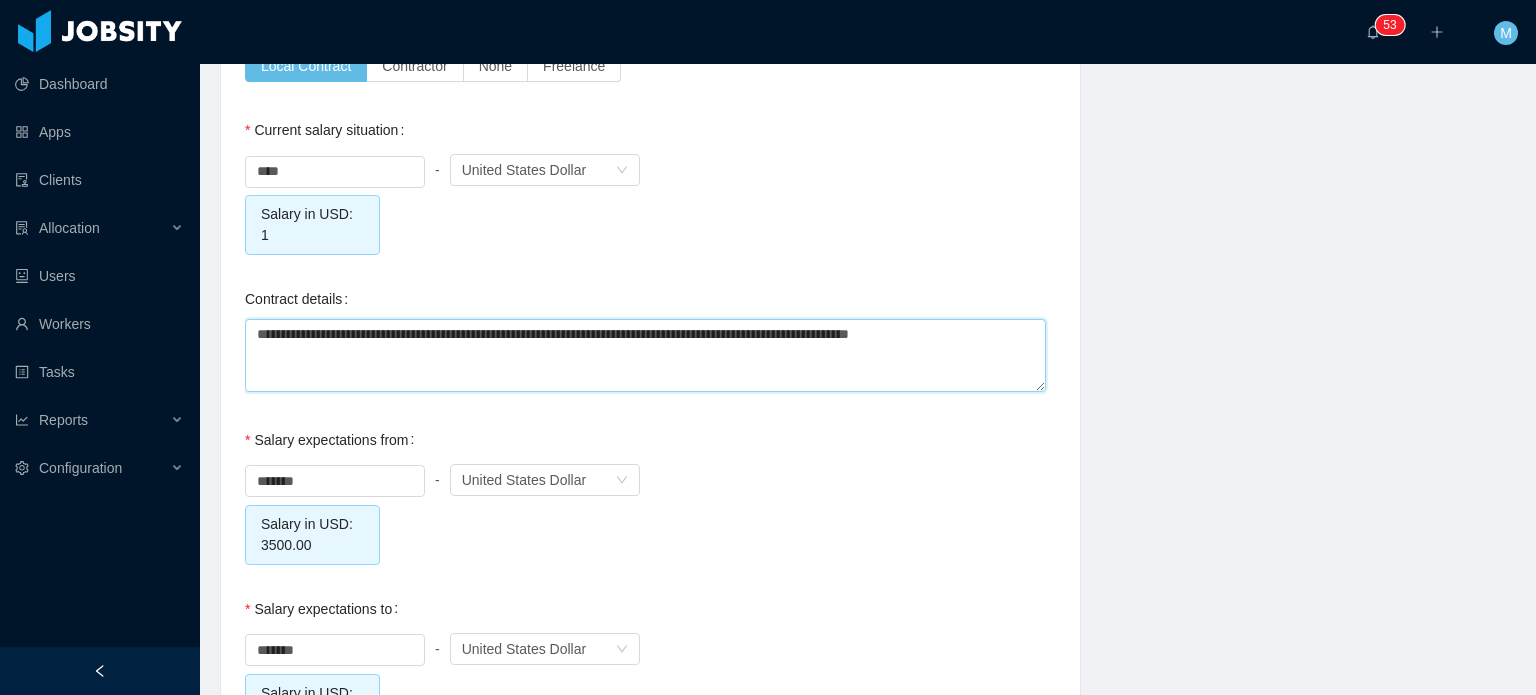 click on "**********" at bounding box center [645, 355] 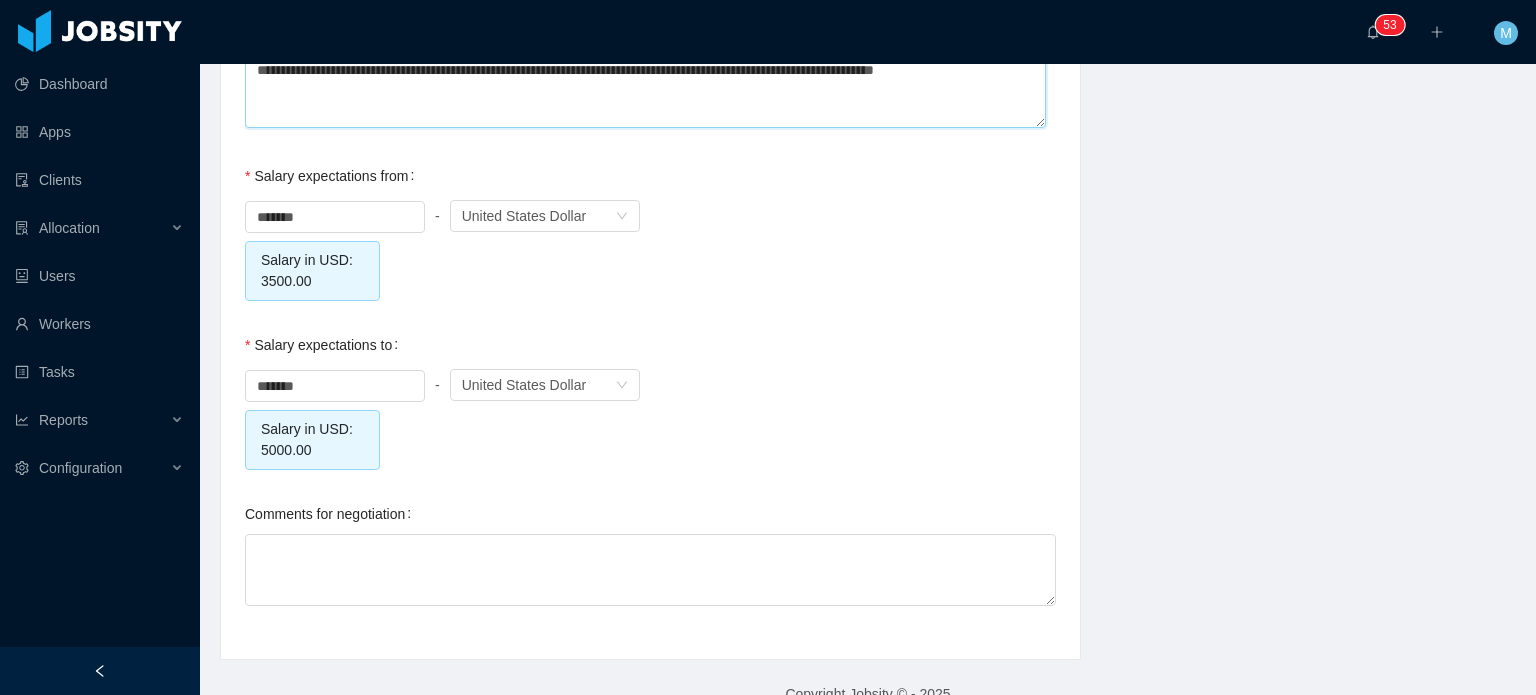 scroll, scrollTop: 2175, scrollLeft: 0, axis: vertical 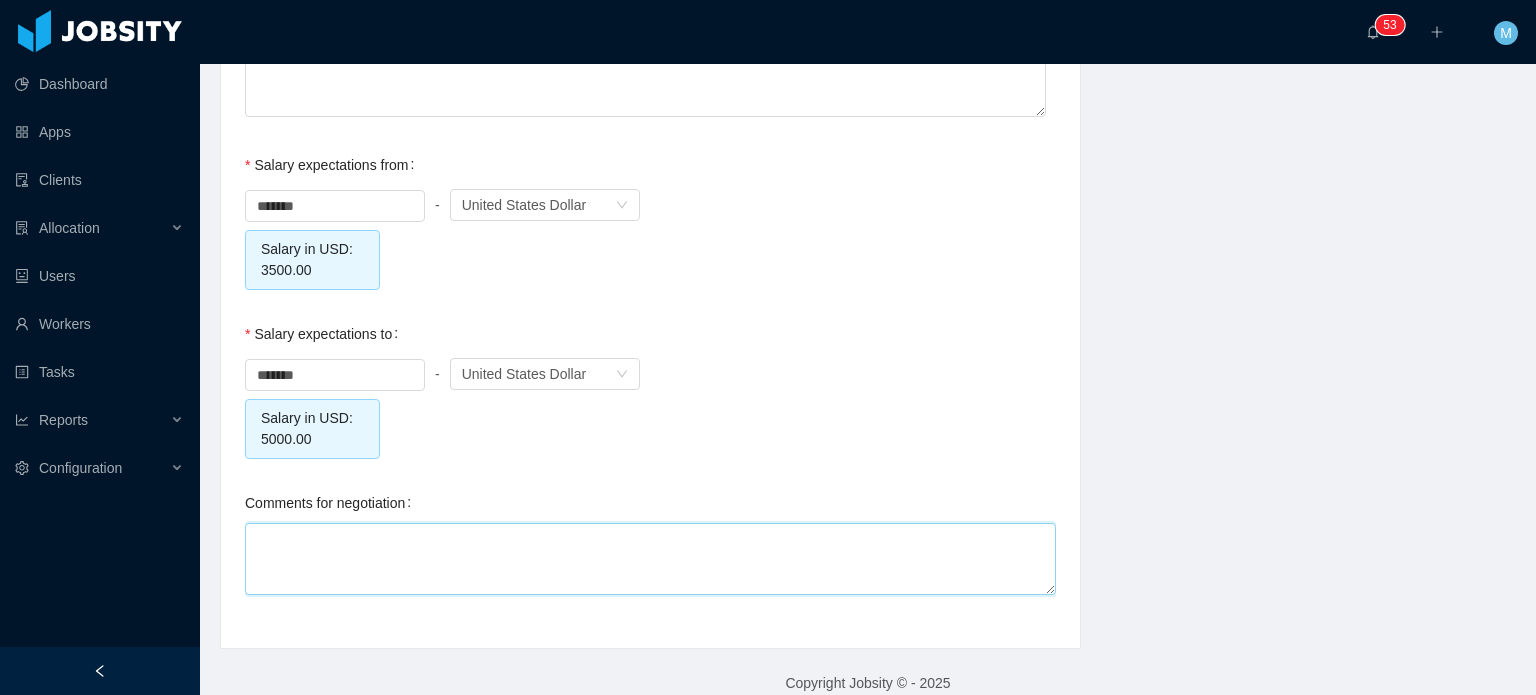 click on "Comments for negotiation" at bounding box center (650, 559) 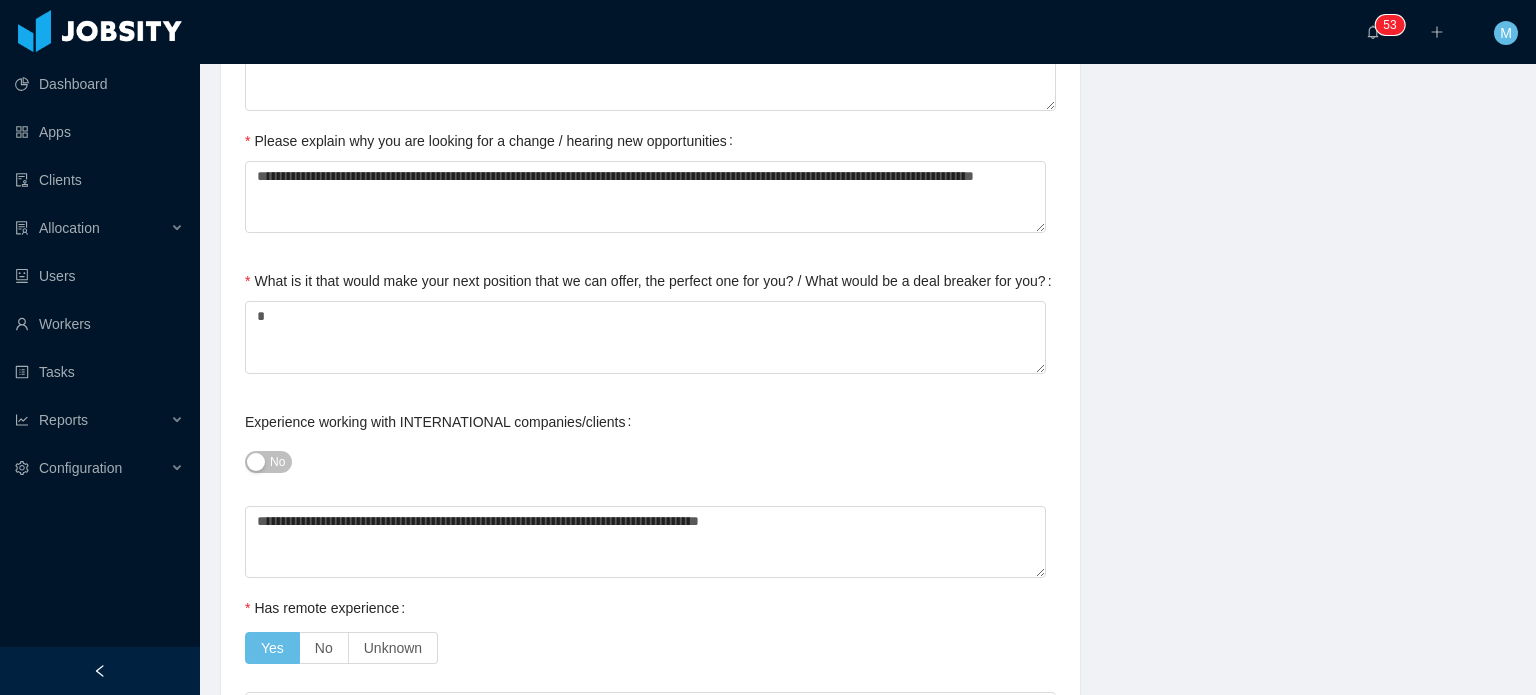 scroll, scrollTop: 0, scrollLeft: 0, axis: both 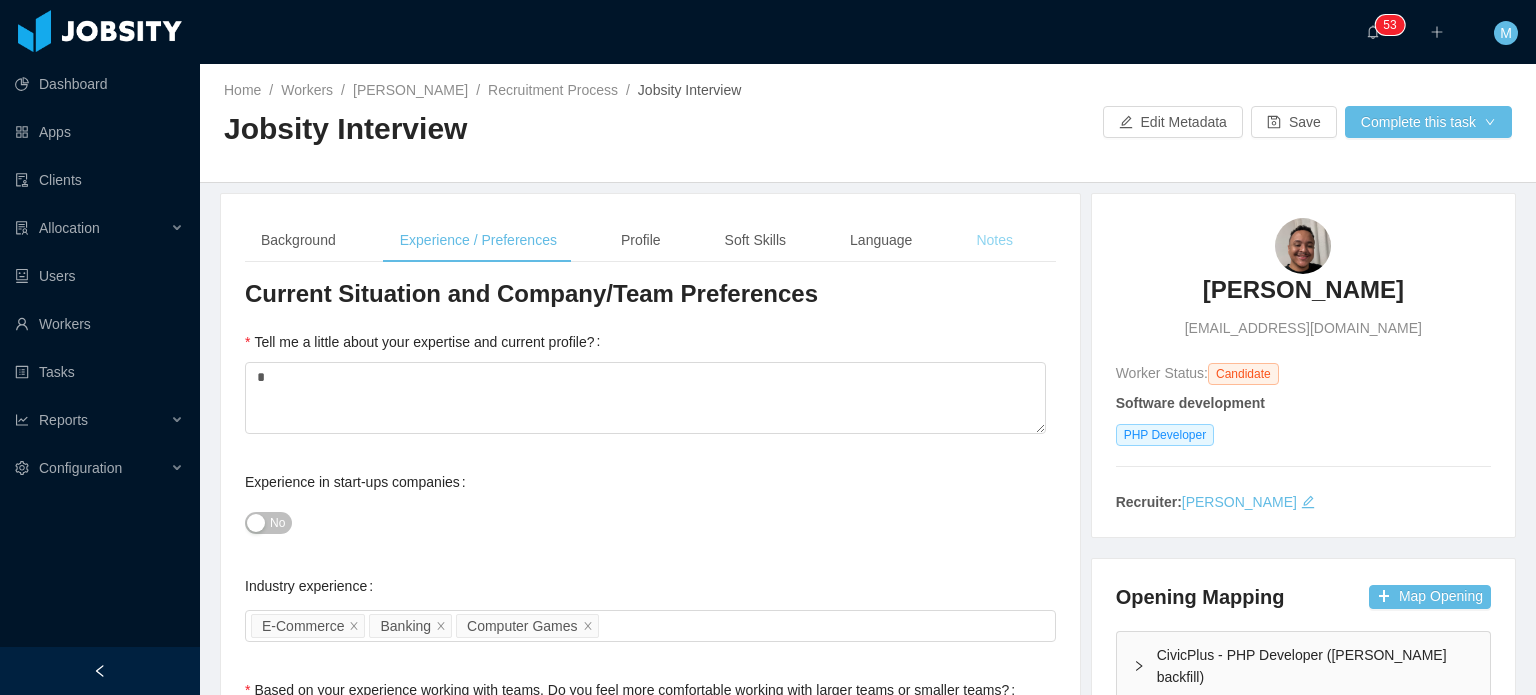 click on "Notes" at bounding box center [994, 240] 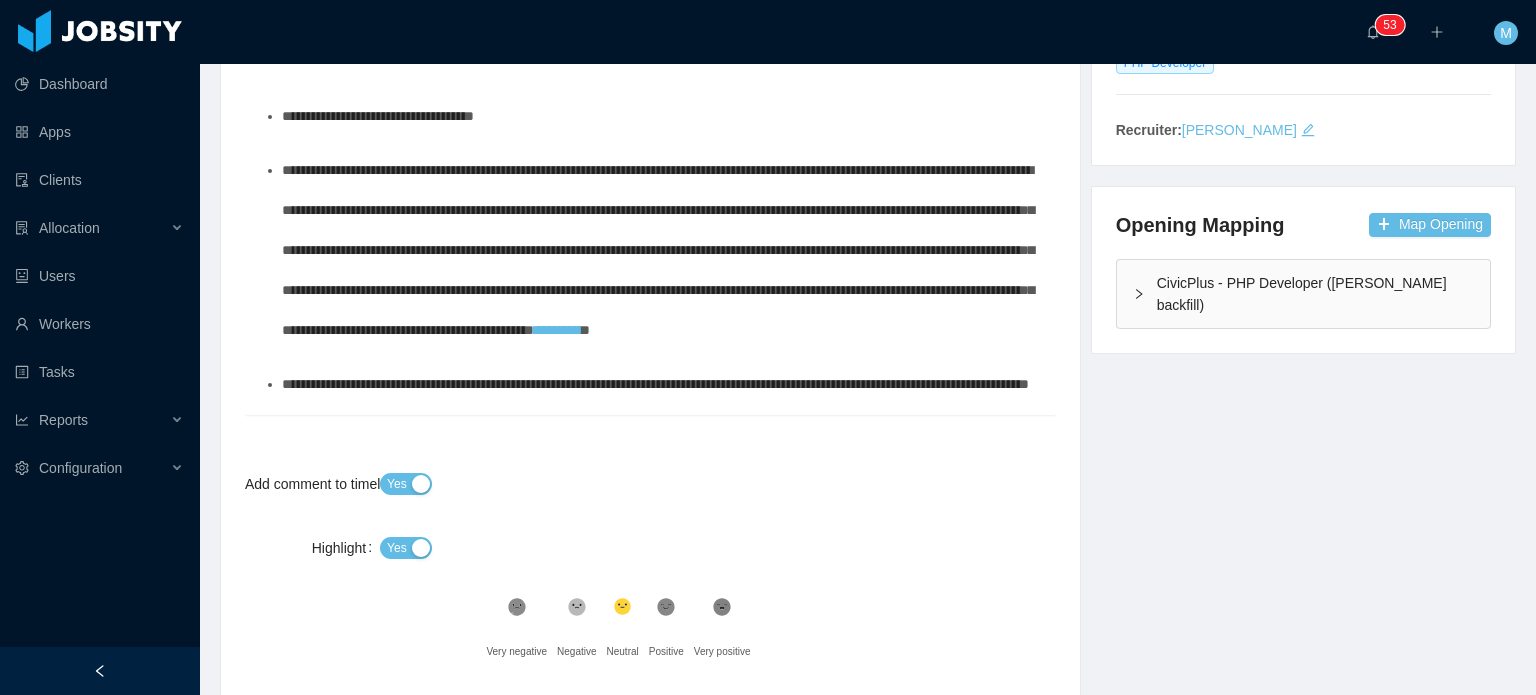 scroll, scrollTop: 269, scrollLeft: 0, axis: vertical 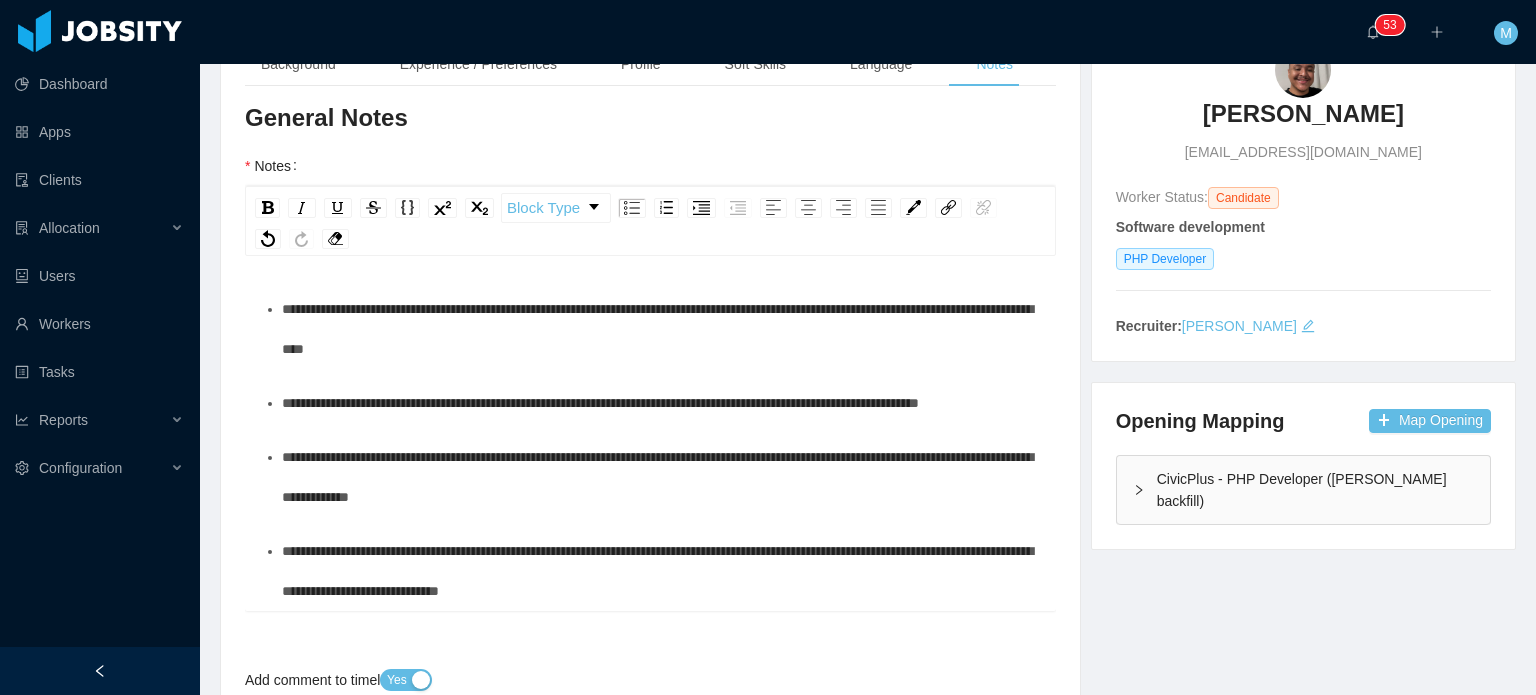 click on "**********" at bounding box center [661, 571] 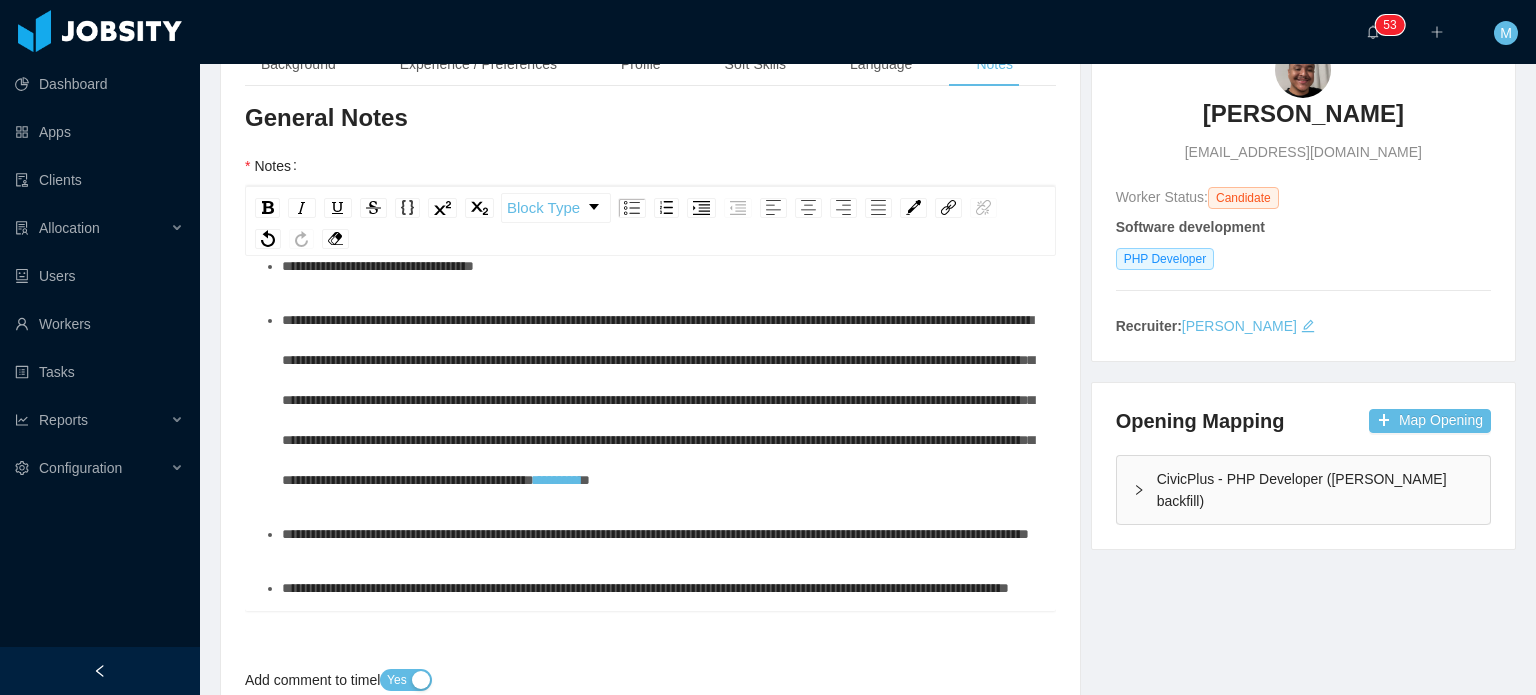 scroll, scrollTop: 0, scrollLeft: 0, axis: both 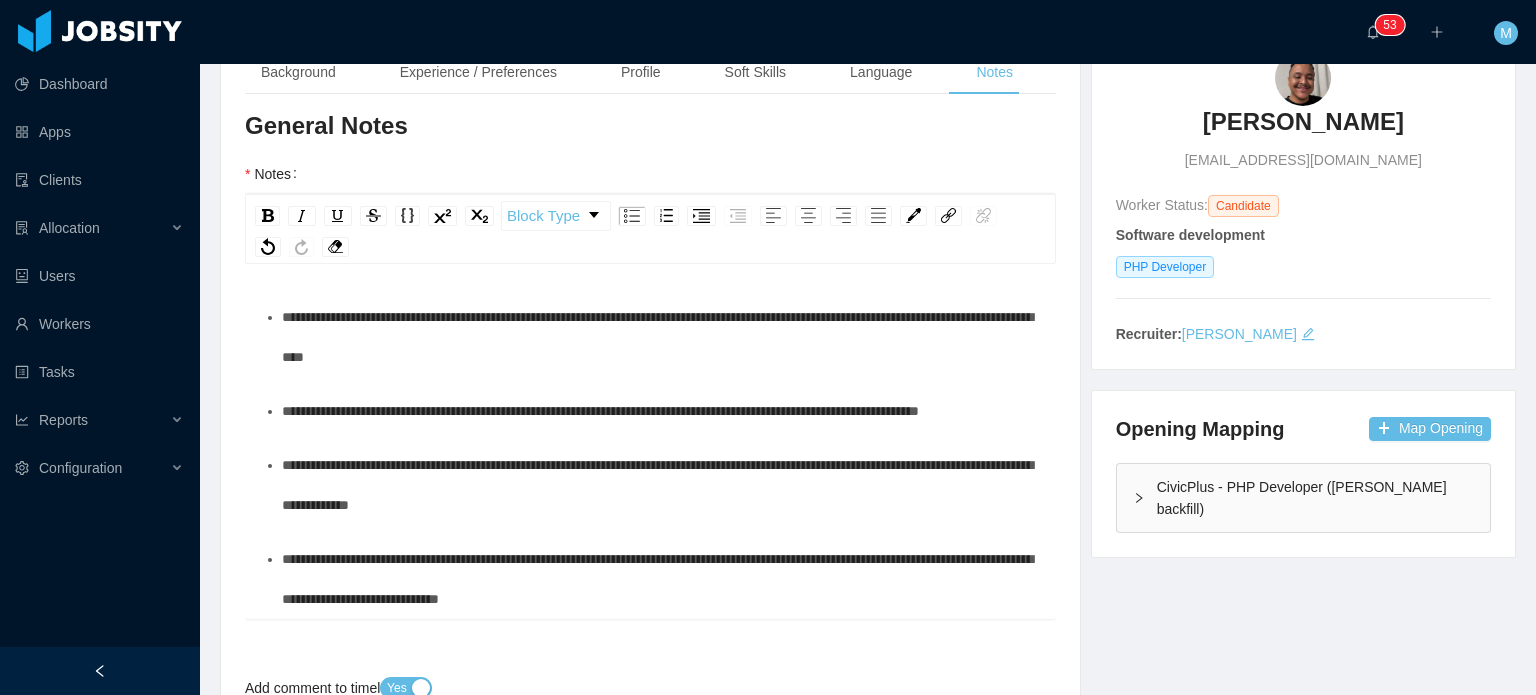 click on "**********" at bounding box center (590, 209) 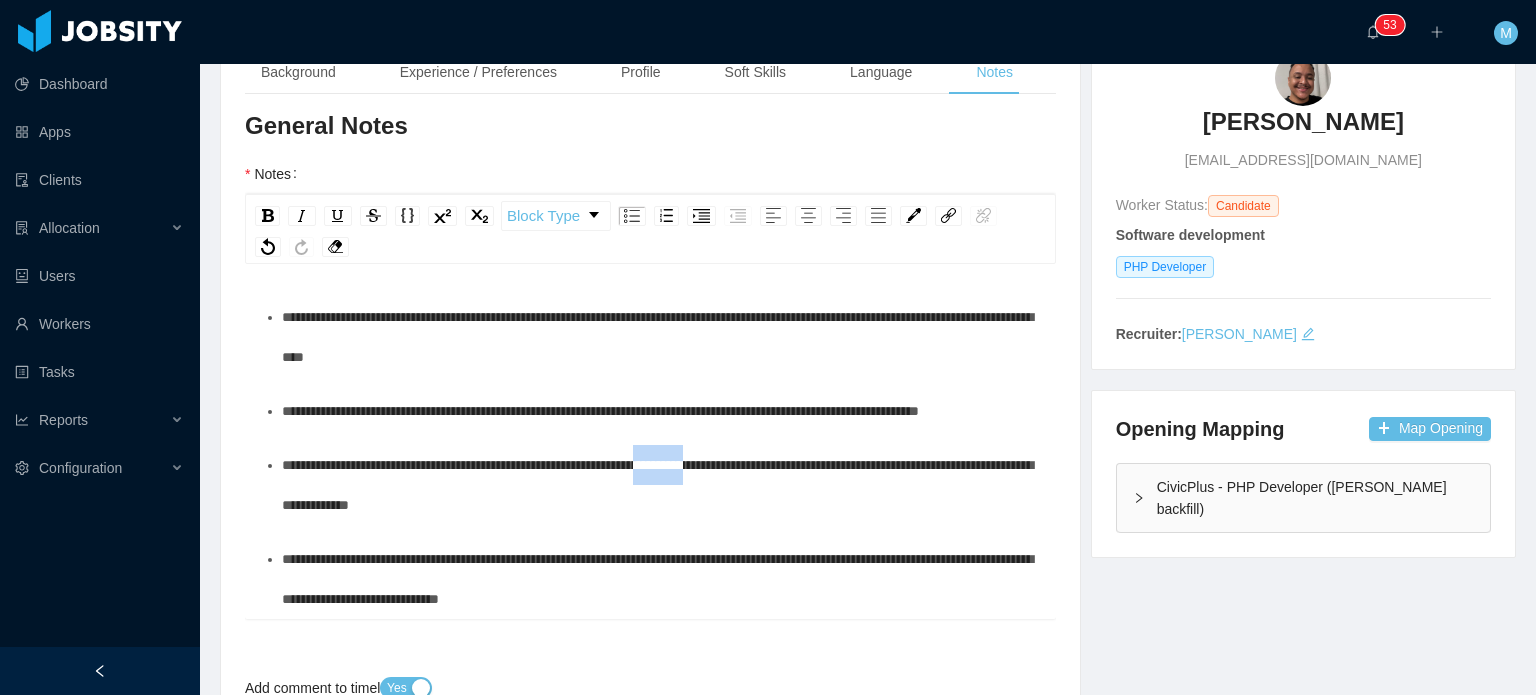 click on "**********" at bounding box center [657, 485] 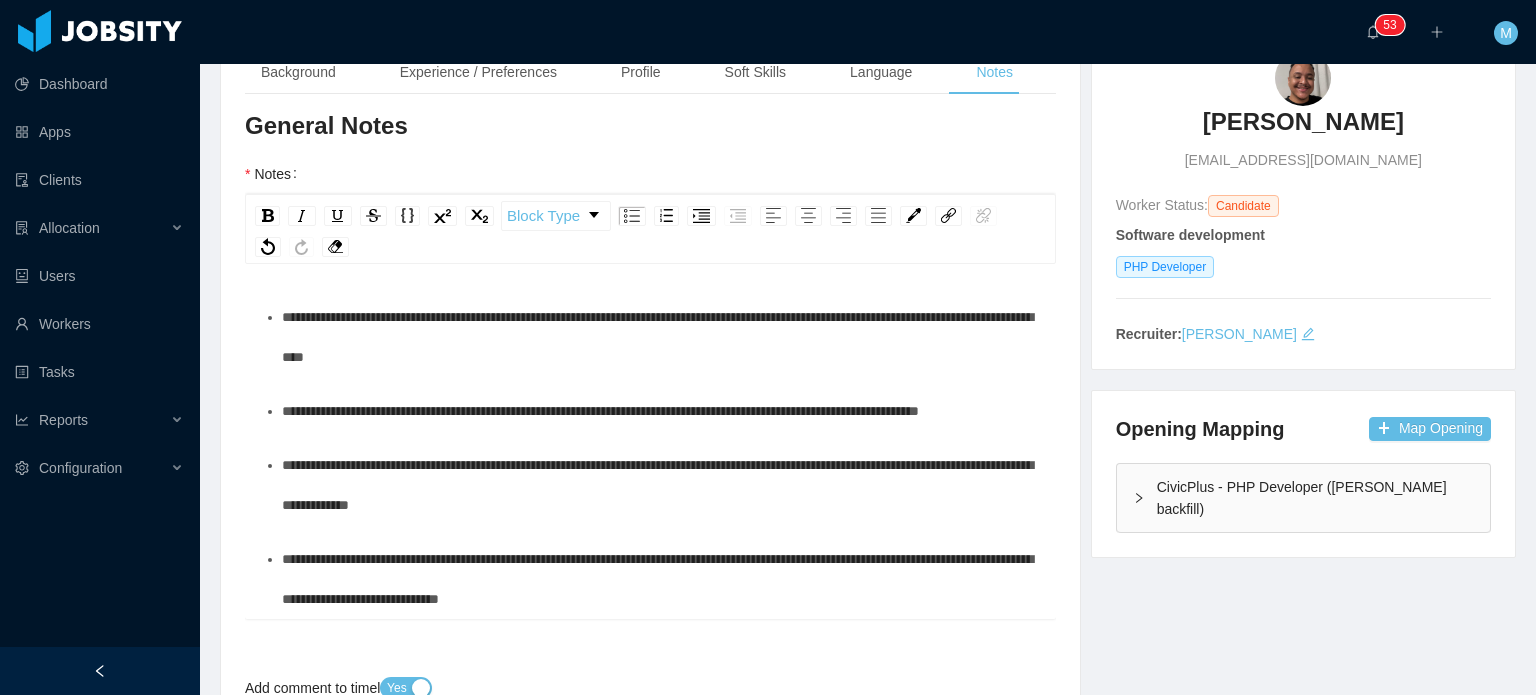 click on "**********" at bounding box center (661, 485) 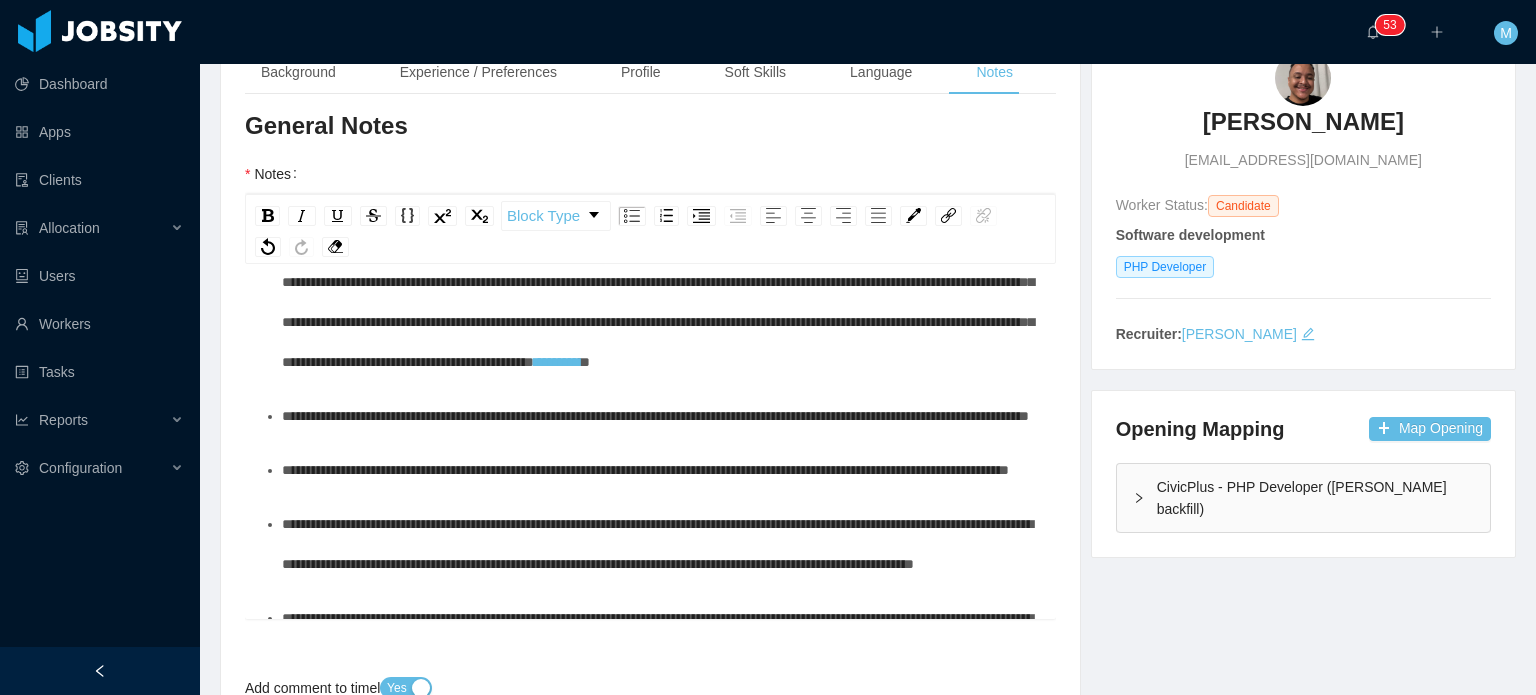 scroll, scrollTop: 0, scrollLeft: 0, axis: both 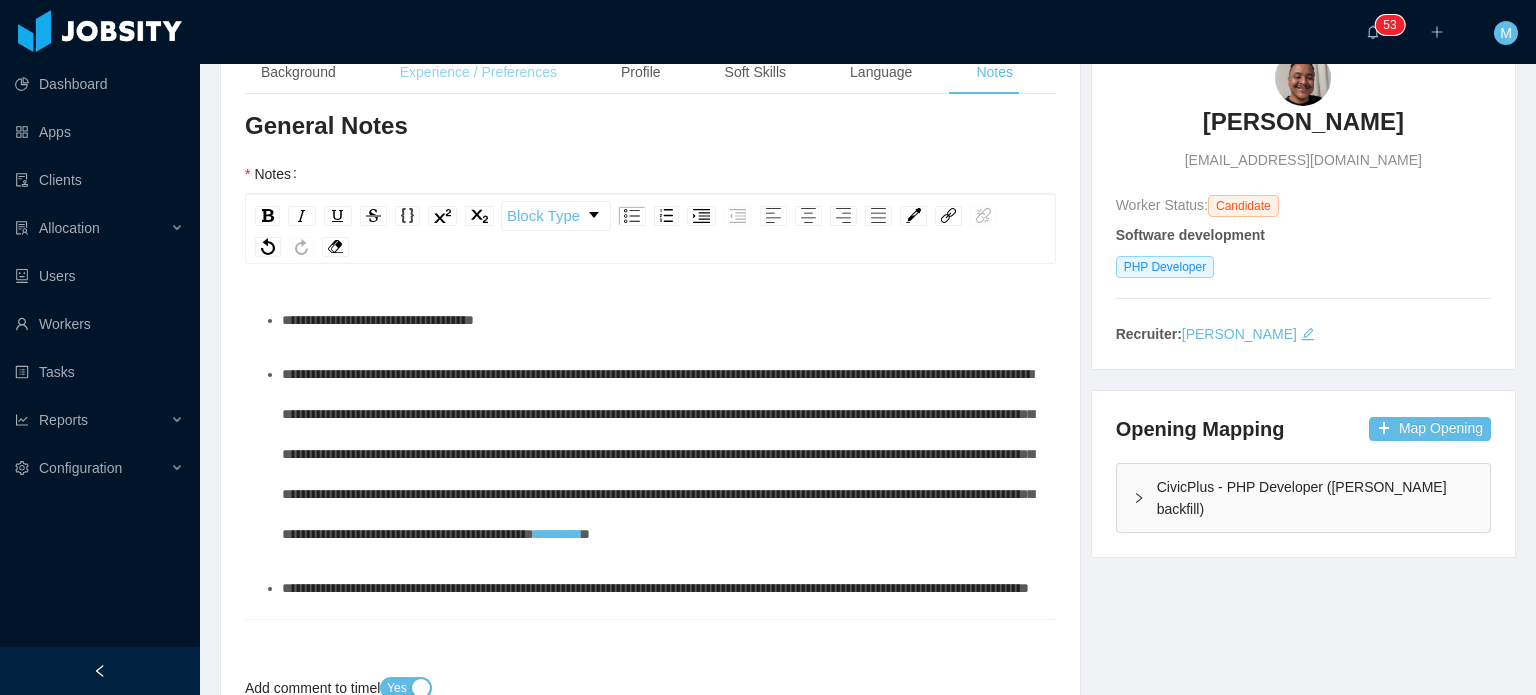 click on "Experience / Preferences" at bounding box center [478, 72] 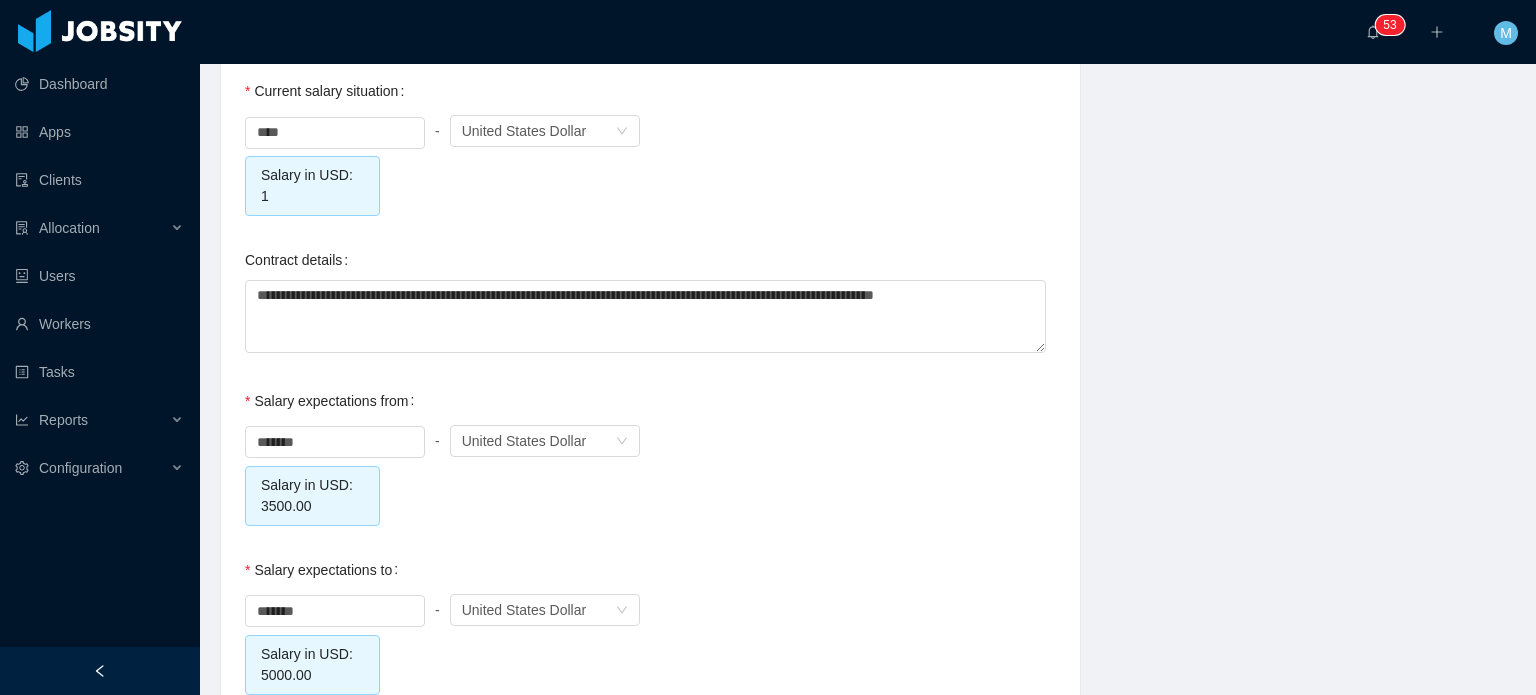 scroll, scrollTop: 1938, scrollLeft: 0, axis: vertical 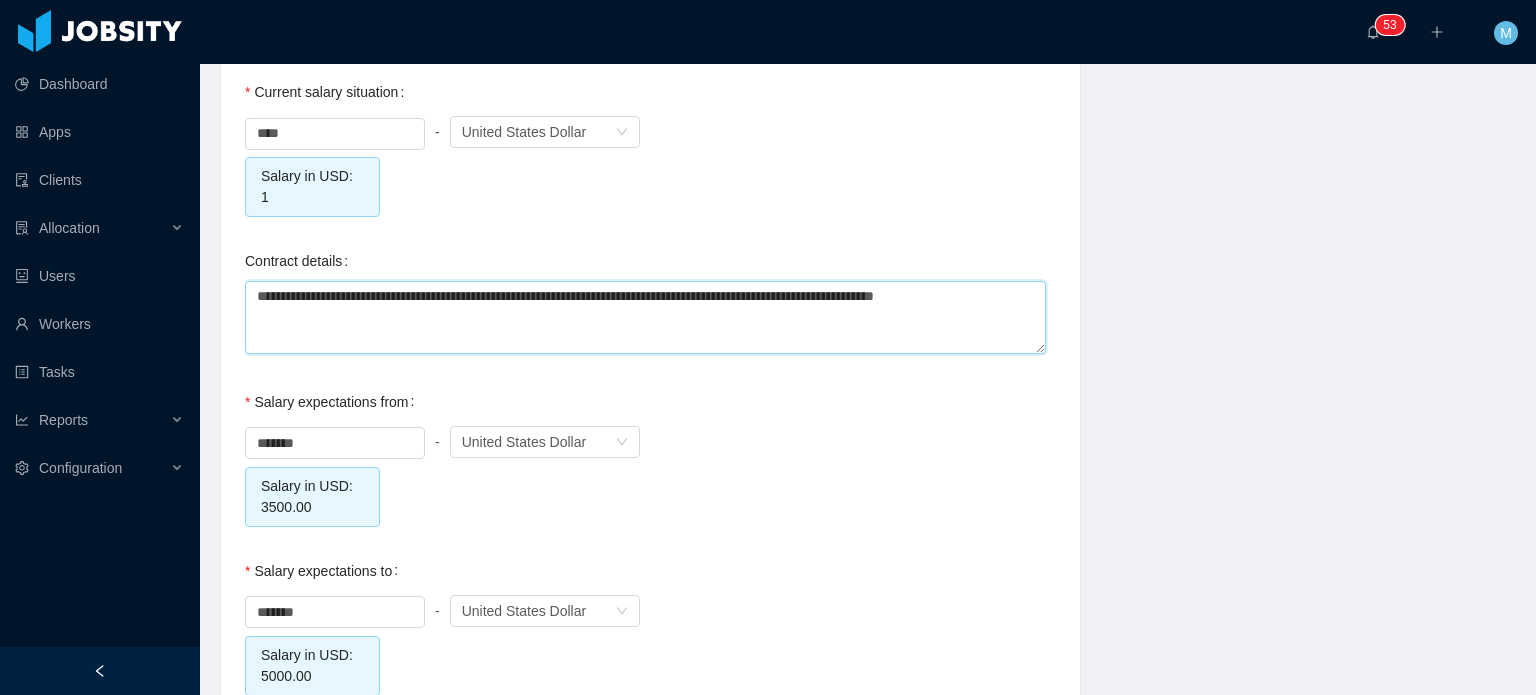click on "**********" at bounding box center (645, 317) 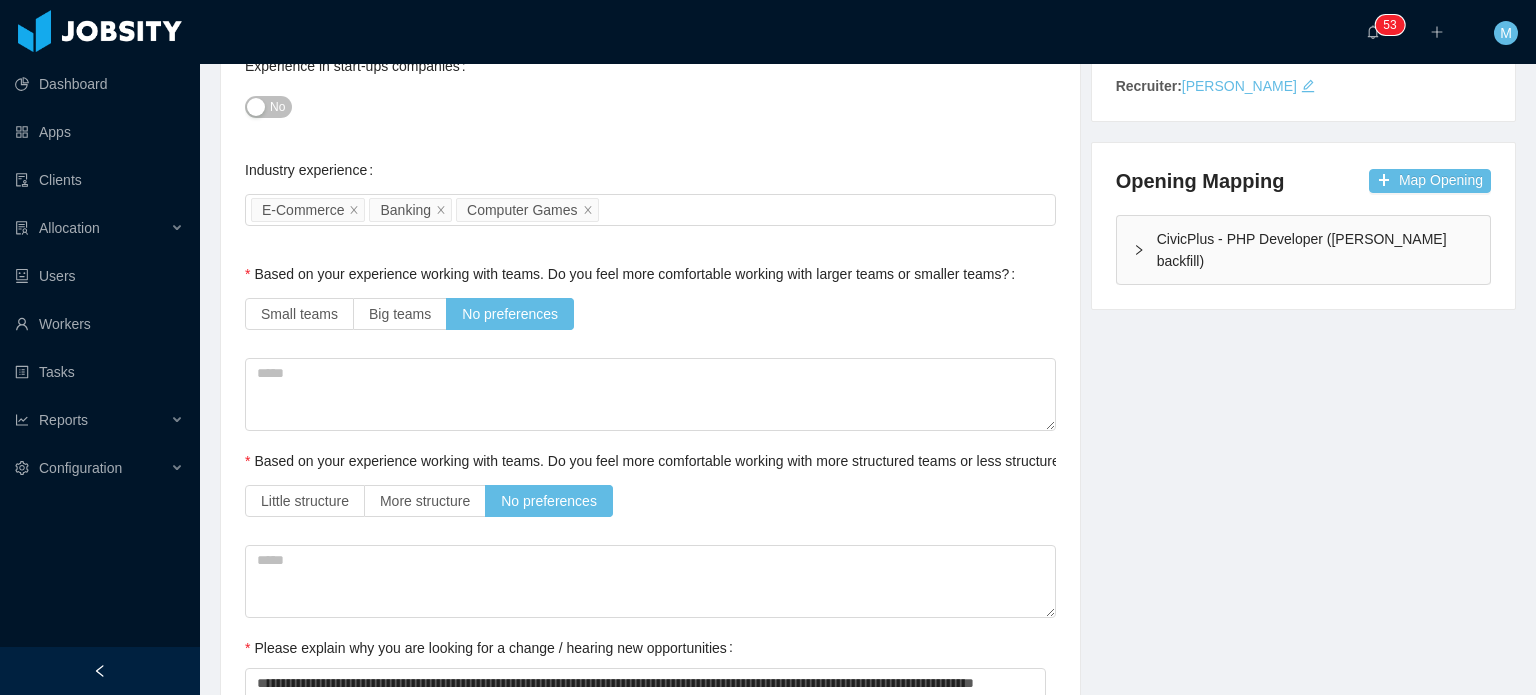 scroll, scrollTop: 0, scrollLeft: 0, axis: both 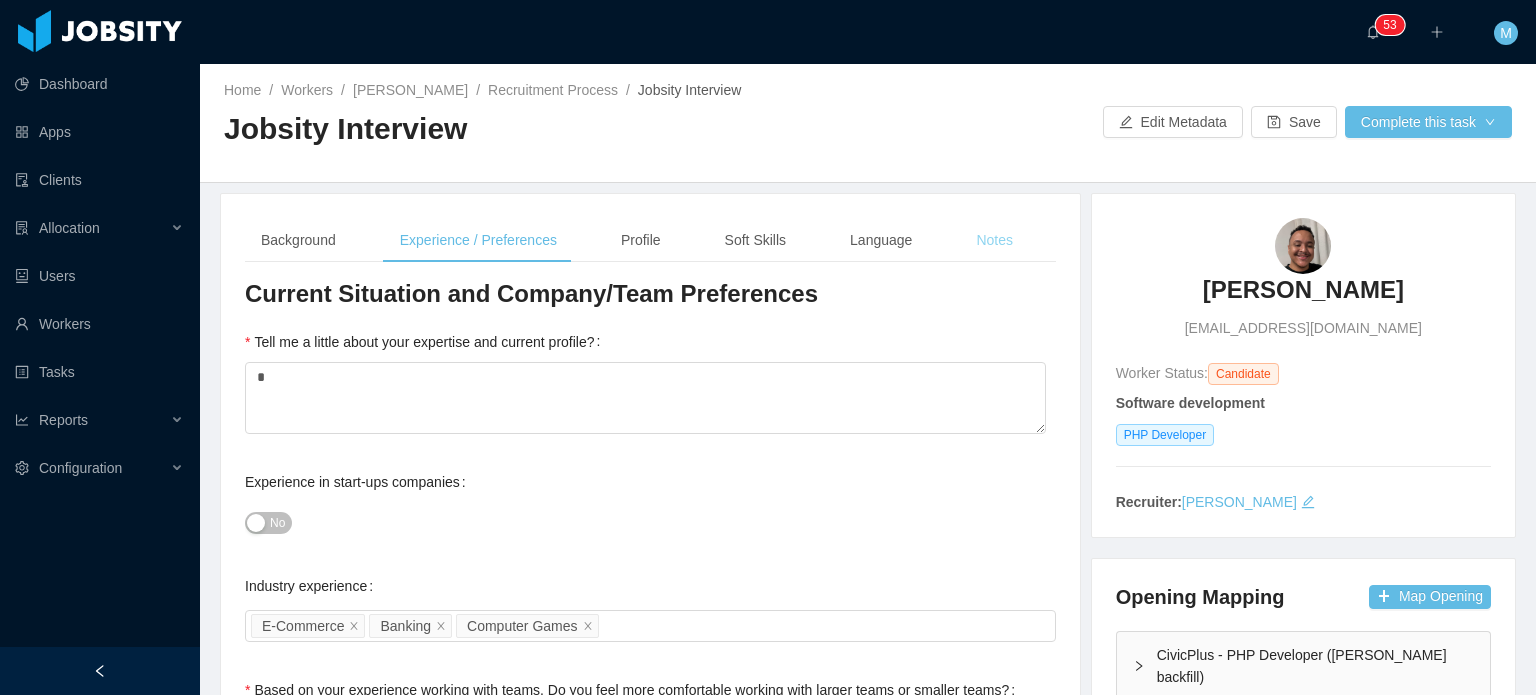 click on "Notes" at bounding box center (994, 240) 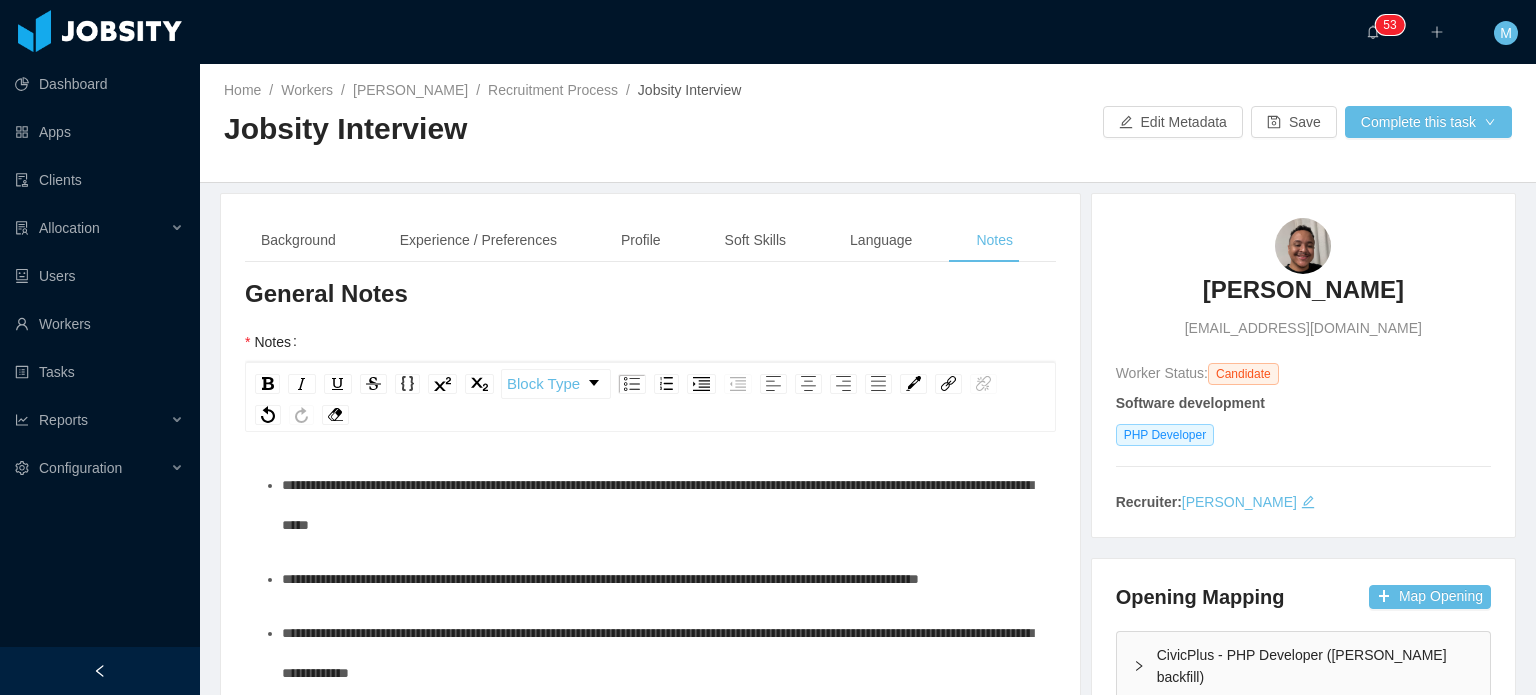 scroll, scrollTop: 1598, scrollLeft: 0, axis: vertical 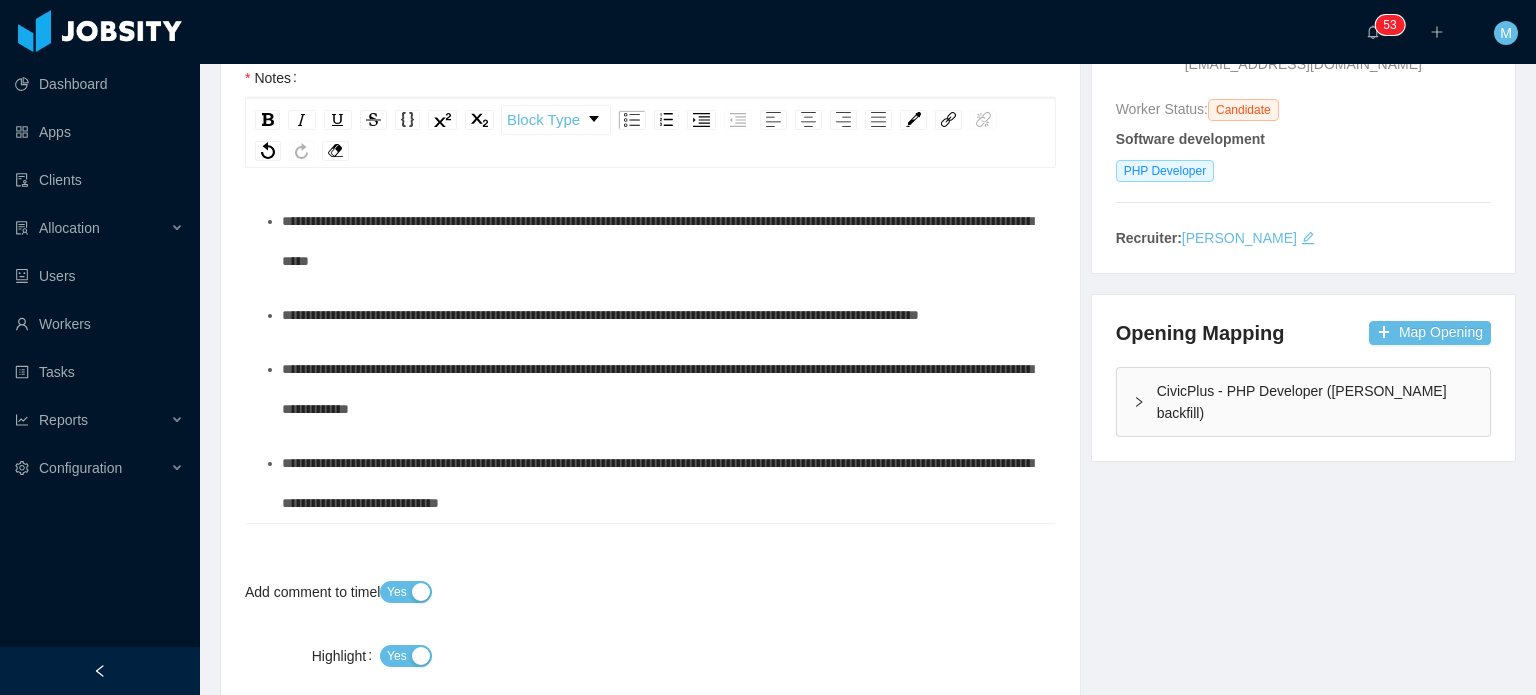 click on "**********" at bounding box center [661, 389] 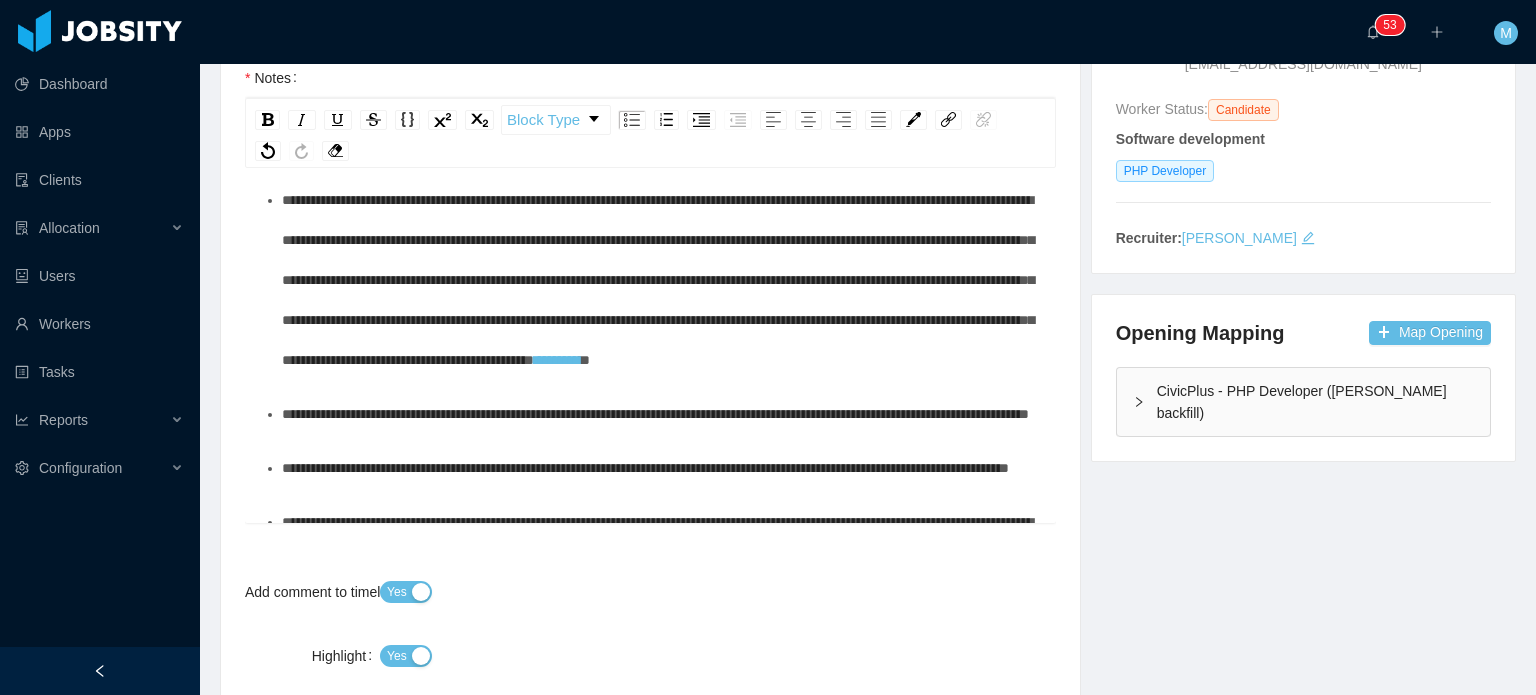 scroll, scrollTop: 0, scrollLeft: 0, axis: both 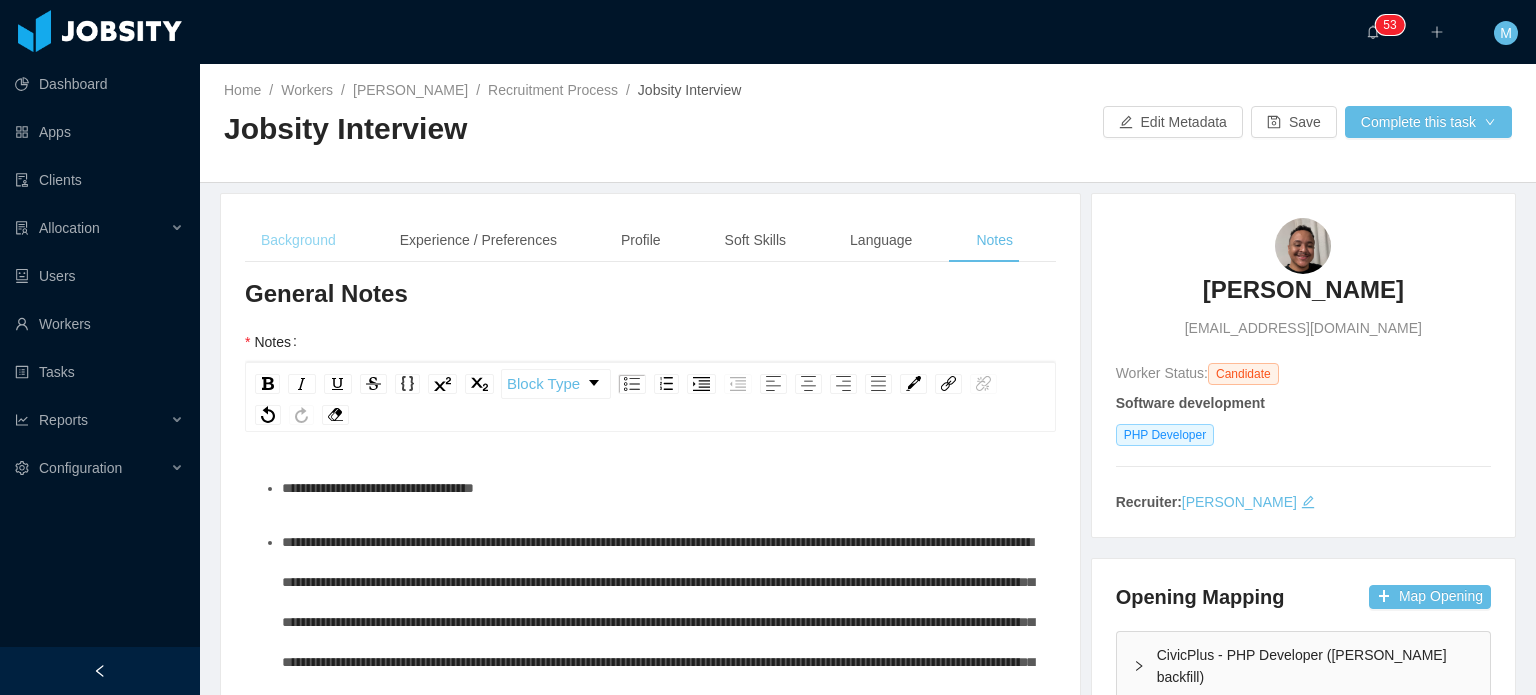 click on "Background" at bounding box center [298, 240] 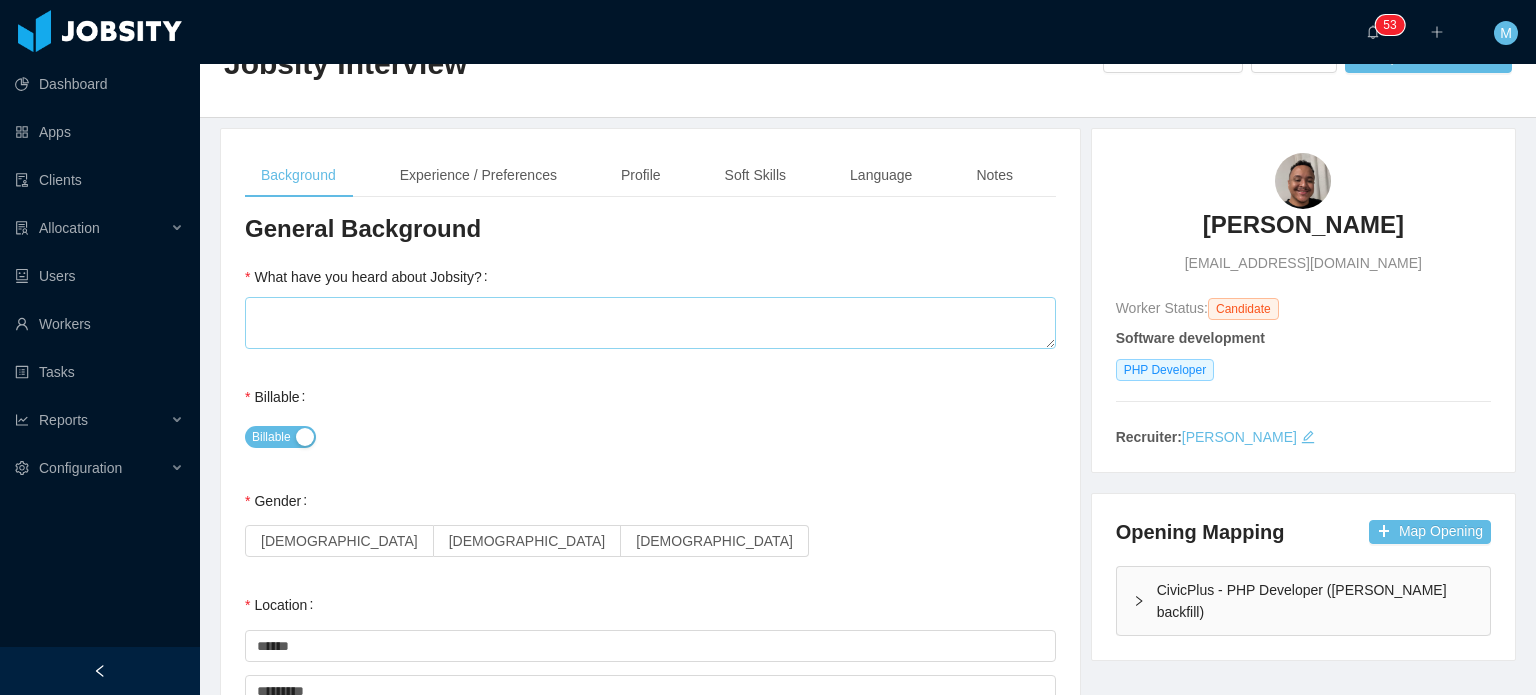 scroll, scrollTop: 100, scrollLeft: 0, axis: vertical 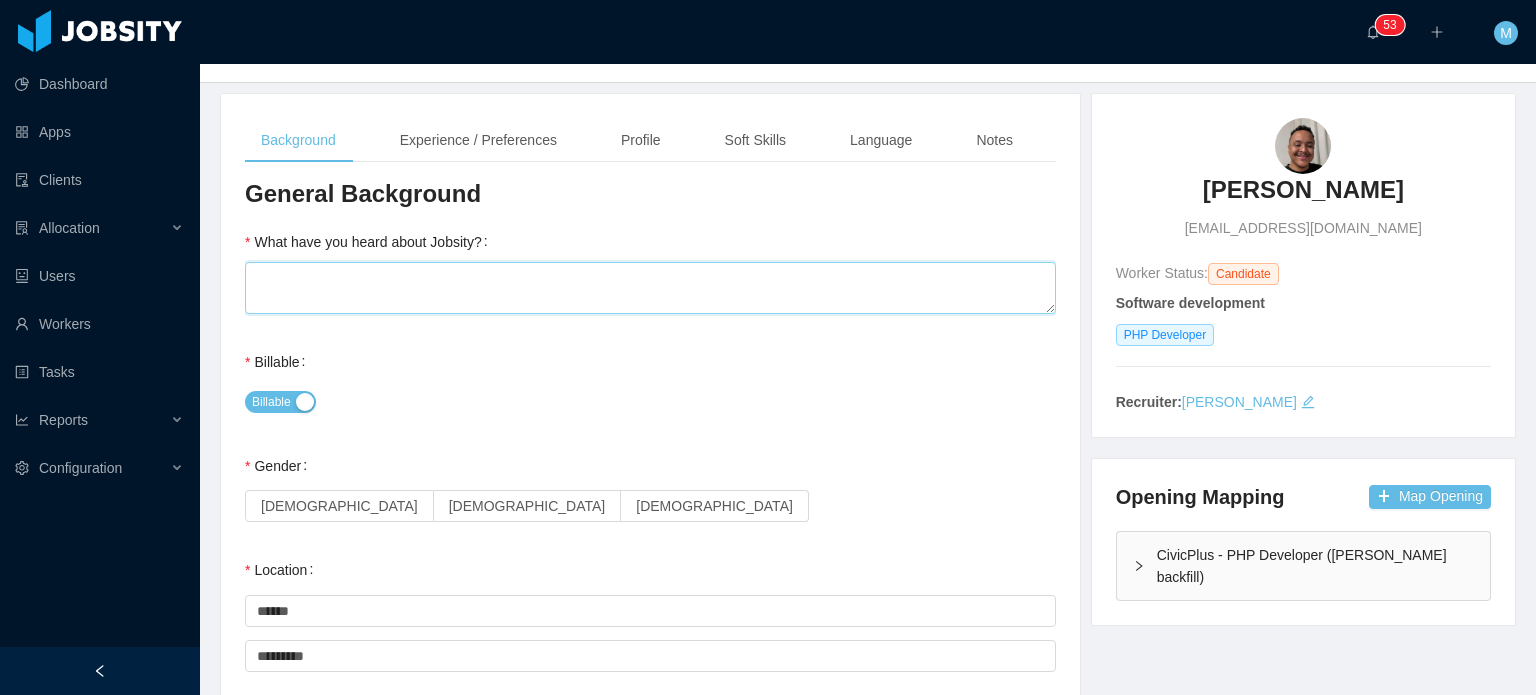 click on "What have you heard about Jobsity?" at bounding box center (650, 288) 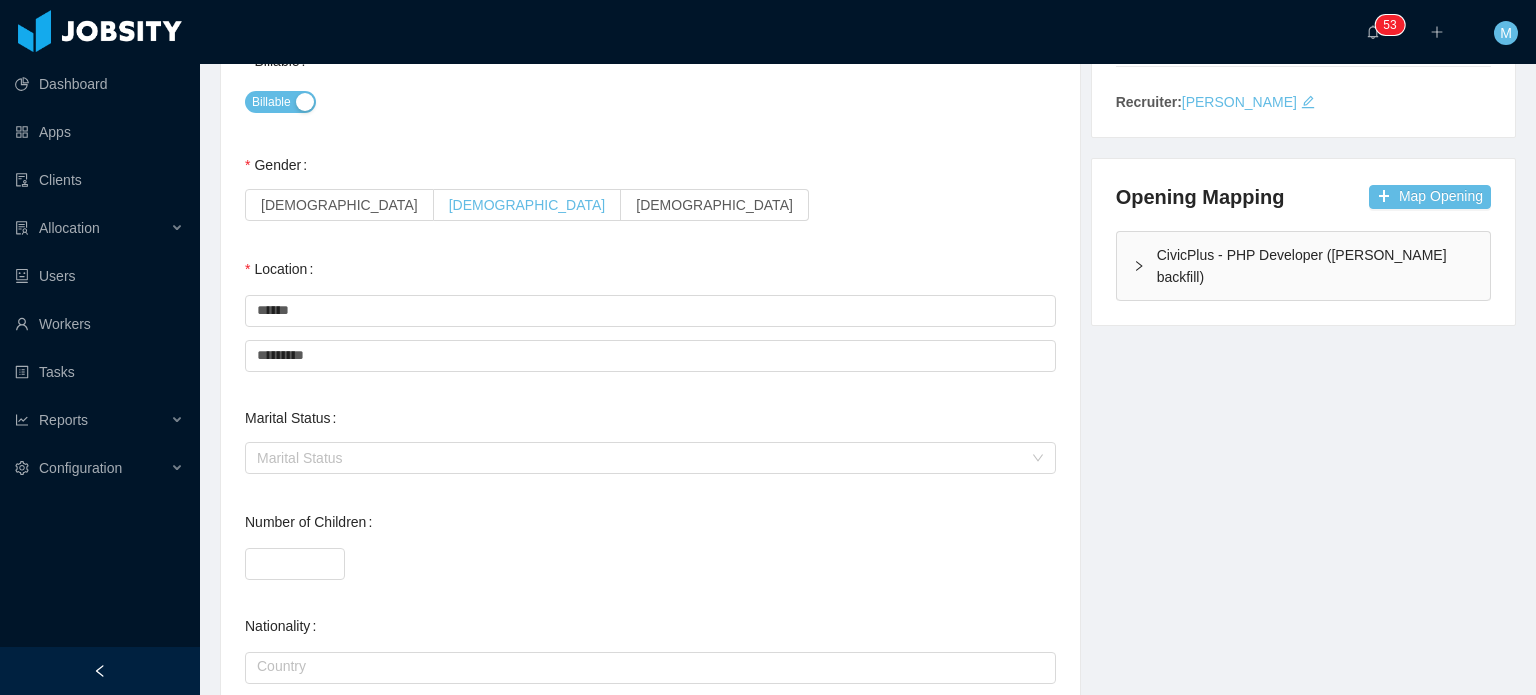 click on "[DEMOGRAPHIC_DATA]" at bounding box center [528, 205] 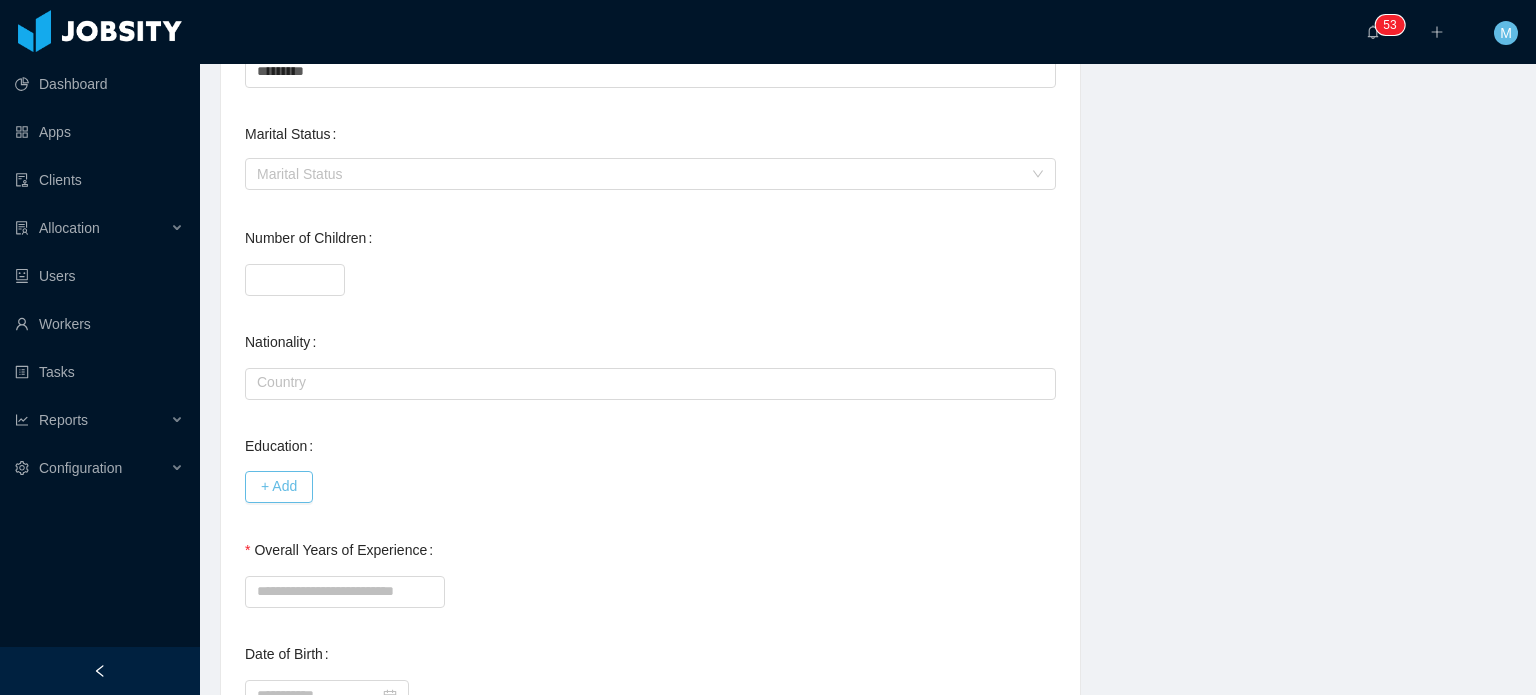 scroll, scrollTop: 800, scrollLeft: 0, axis: vertical 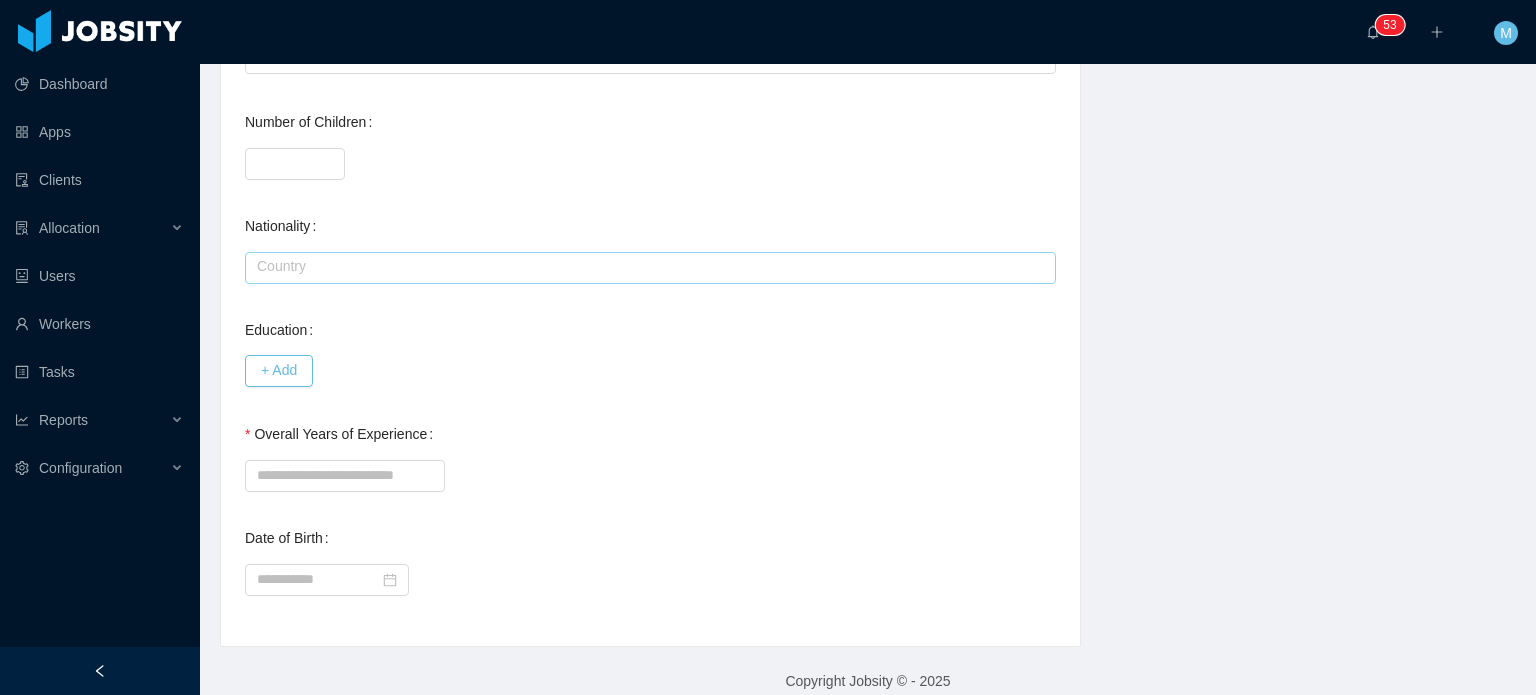 click at bounding box center (650, 268) 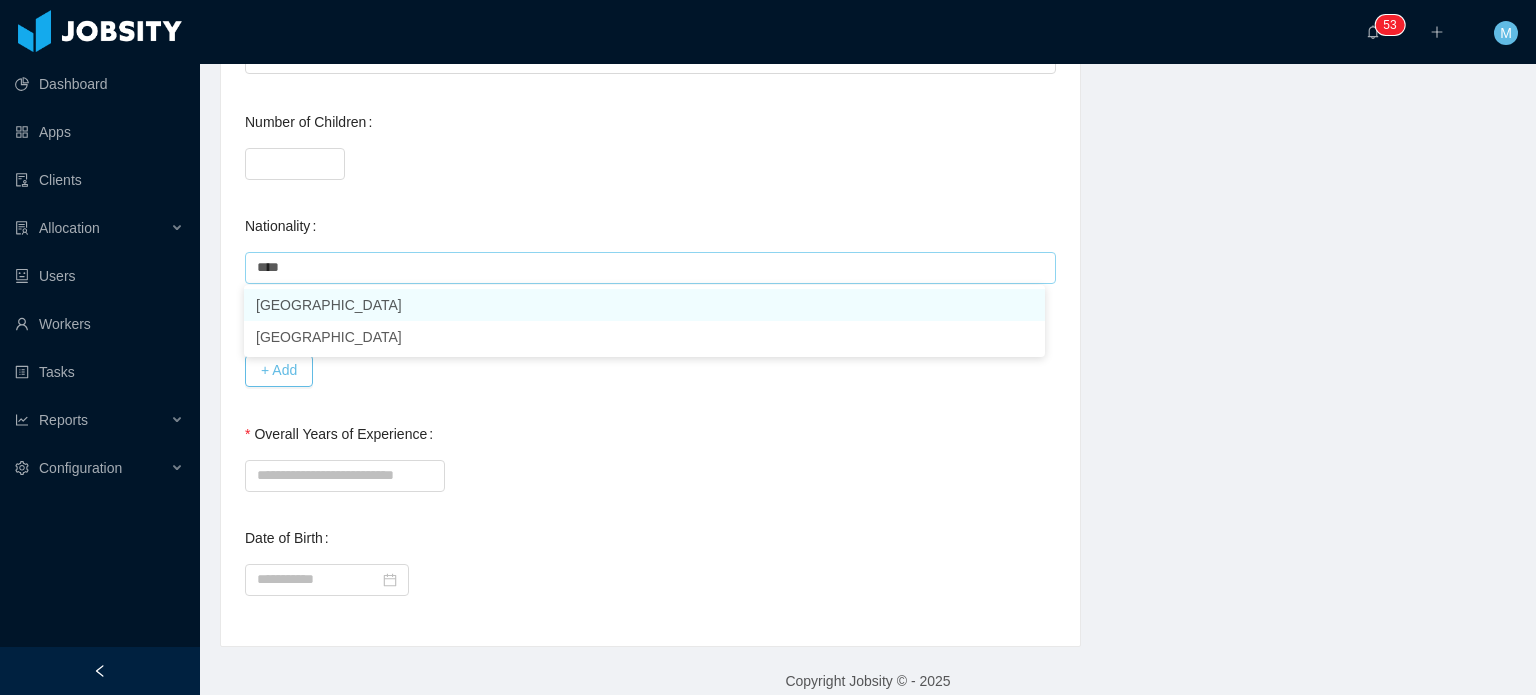 click on "[GEOGRAPHIC_DATA]" at bounding box center (644, 305) 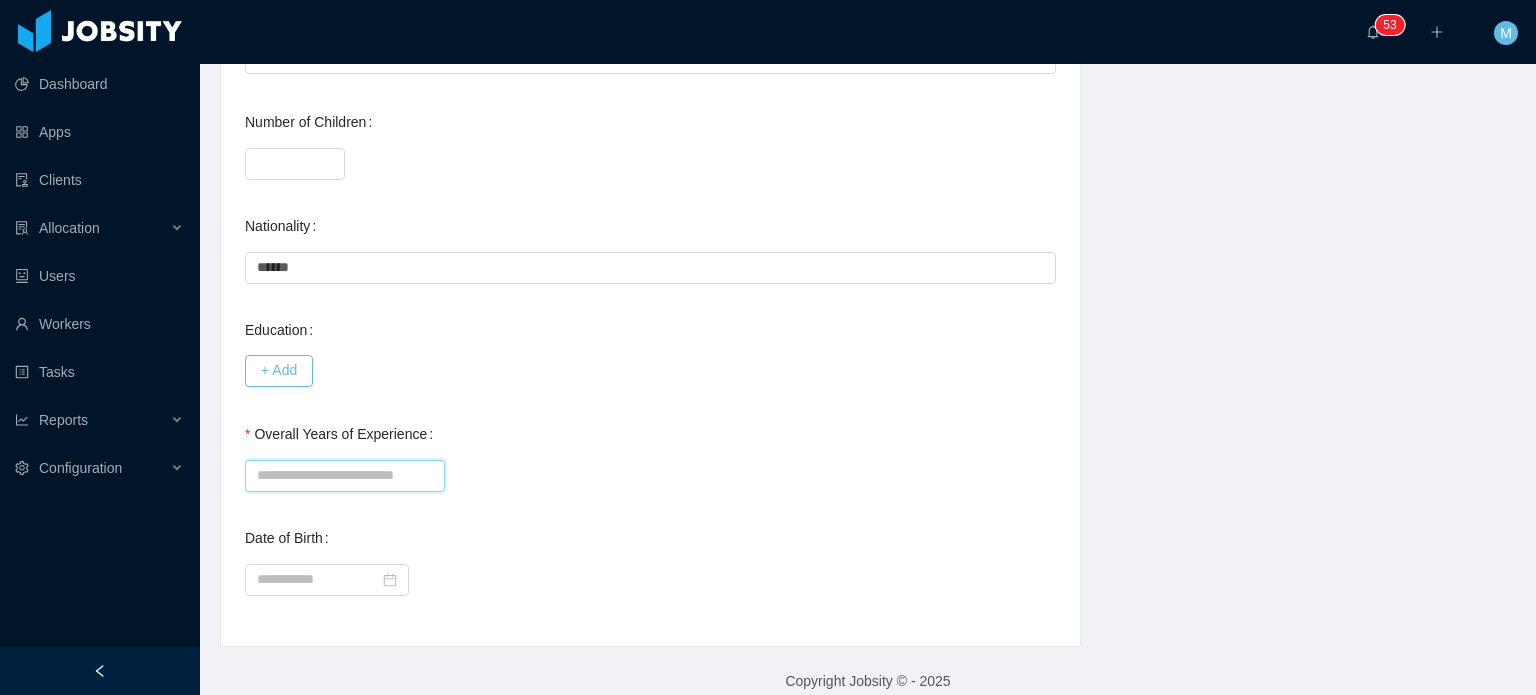click on "Overall Years of Experience" at bounding box center (345, 476) 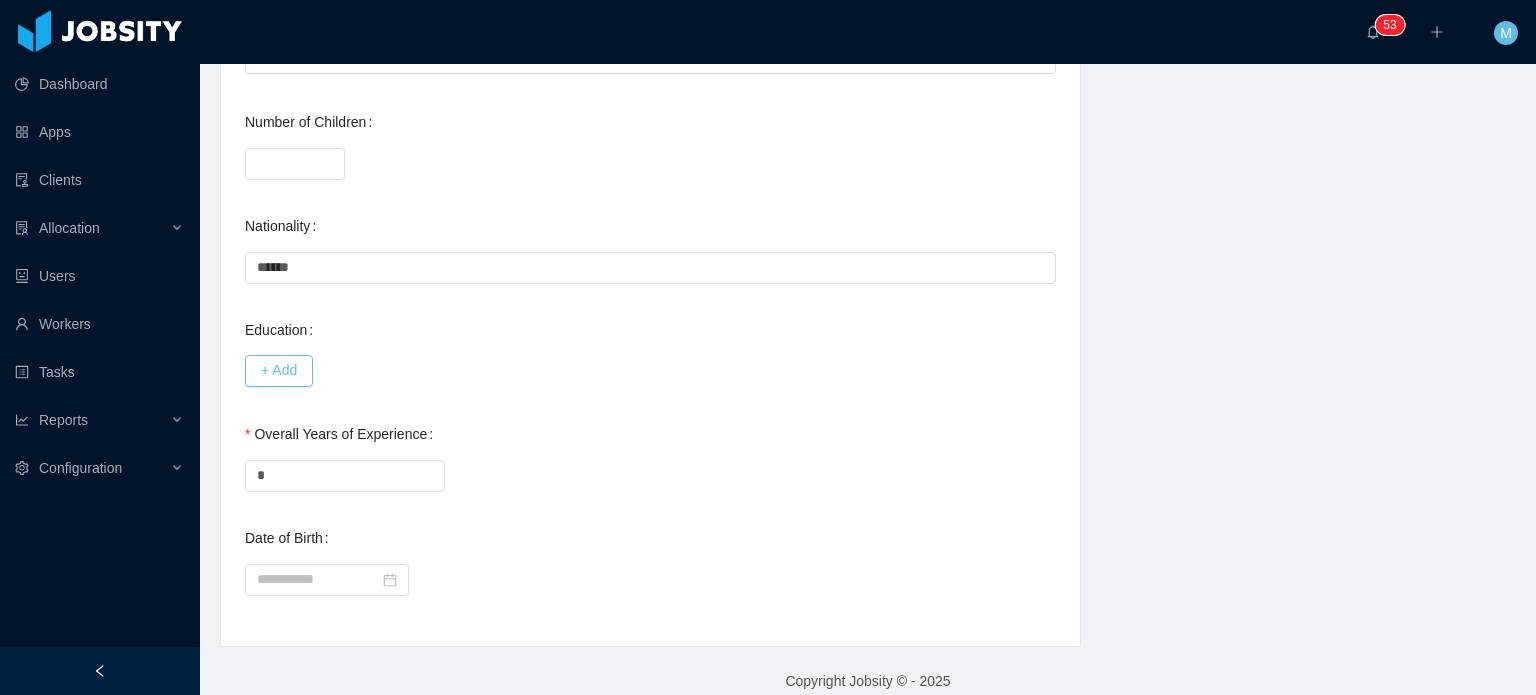click on "General Background What have you heard about Jobsity? * Billable Billable Gender [DEMOGRAPHIC_DATA] [DEMOGRAPHIC_DATA] [DEMOGRAPHIC_DATA] Location Country ****** [GEOGRAPHIC_DATA] ********* [GEOGRAPHIC_DATA]   Marital Status Marital Status Number of Children * Nationality Country ****** [DEMOGRAPHIC_DATA]   Education + Add Overall Years of Experience * Date of Birth" at bounding box center [650, 50] 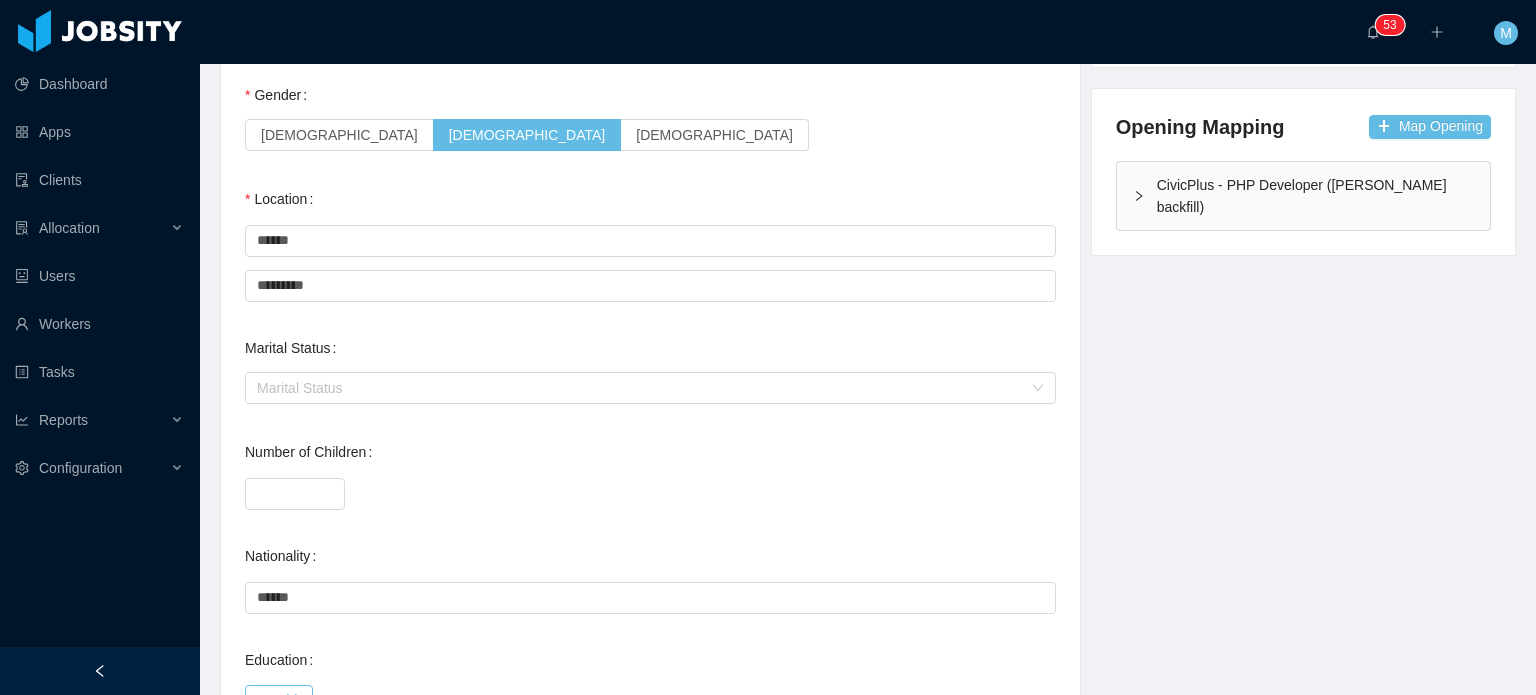 scroll, scrollTop: 820, scrollLeft: 0, axis: vertical 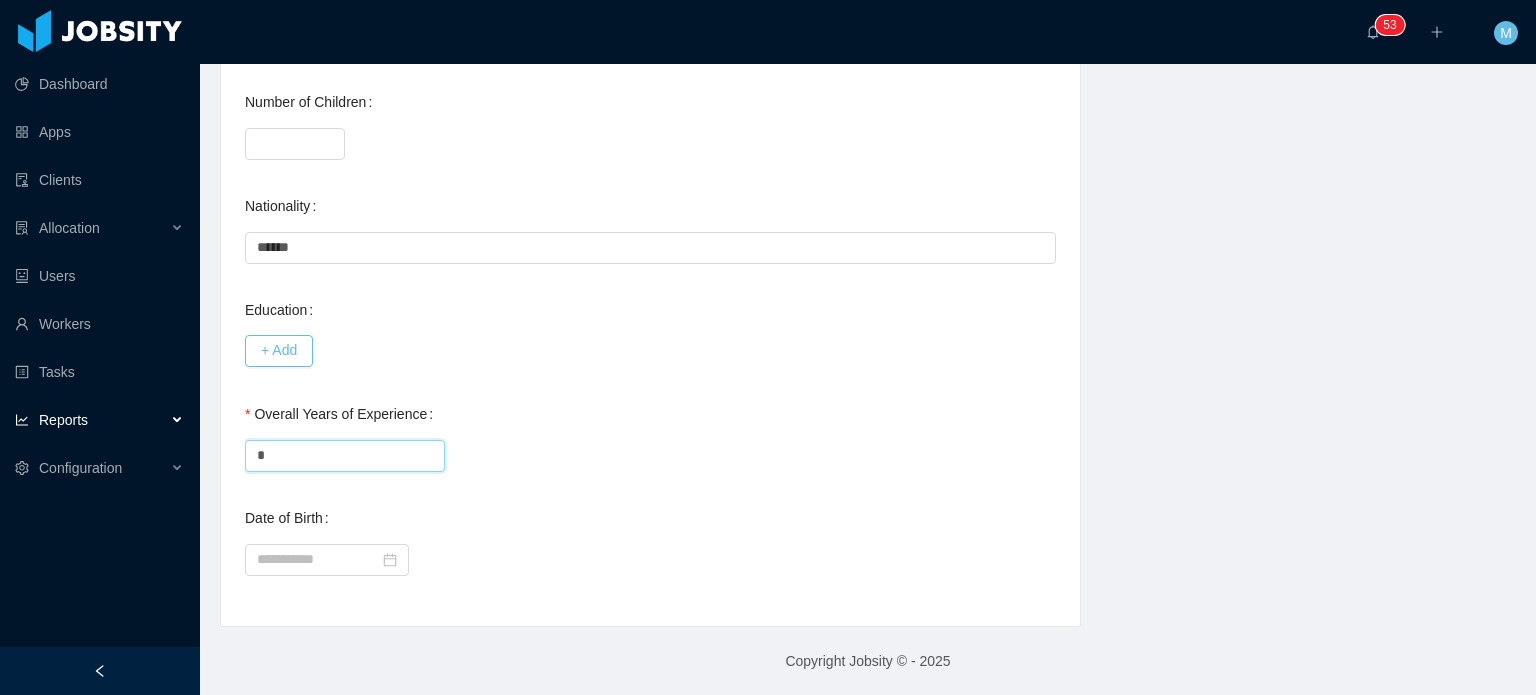 drag, startPoint x: 310, startPoint y: 464, endPoint x: 144, endPoint y: 435, distance: 168.5141 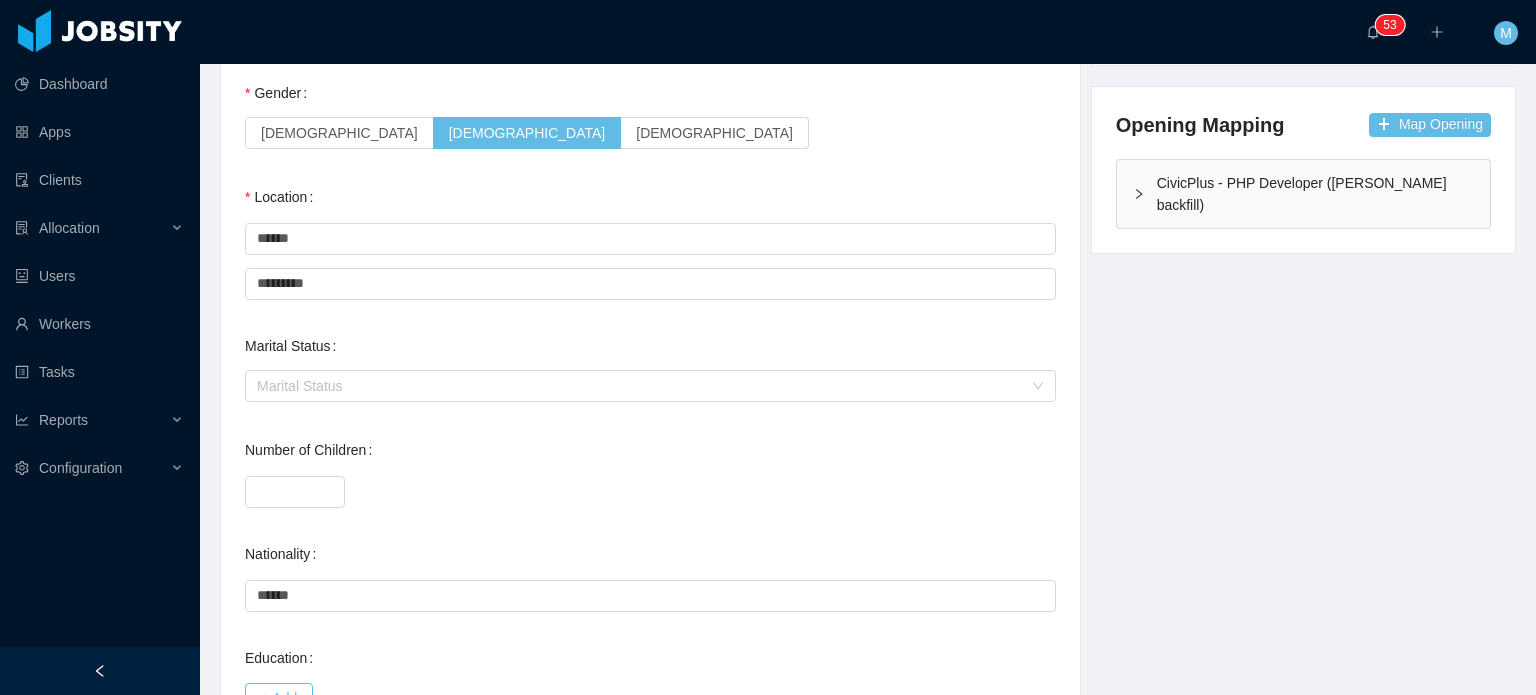 scroll, scrollTop: 0, scrollLeft: 0, axis: both 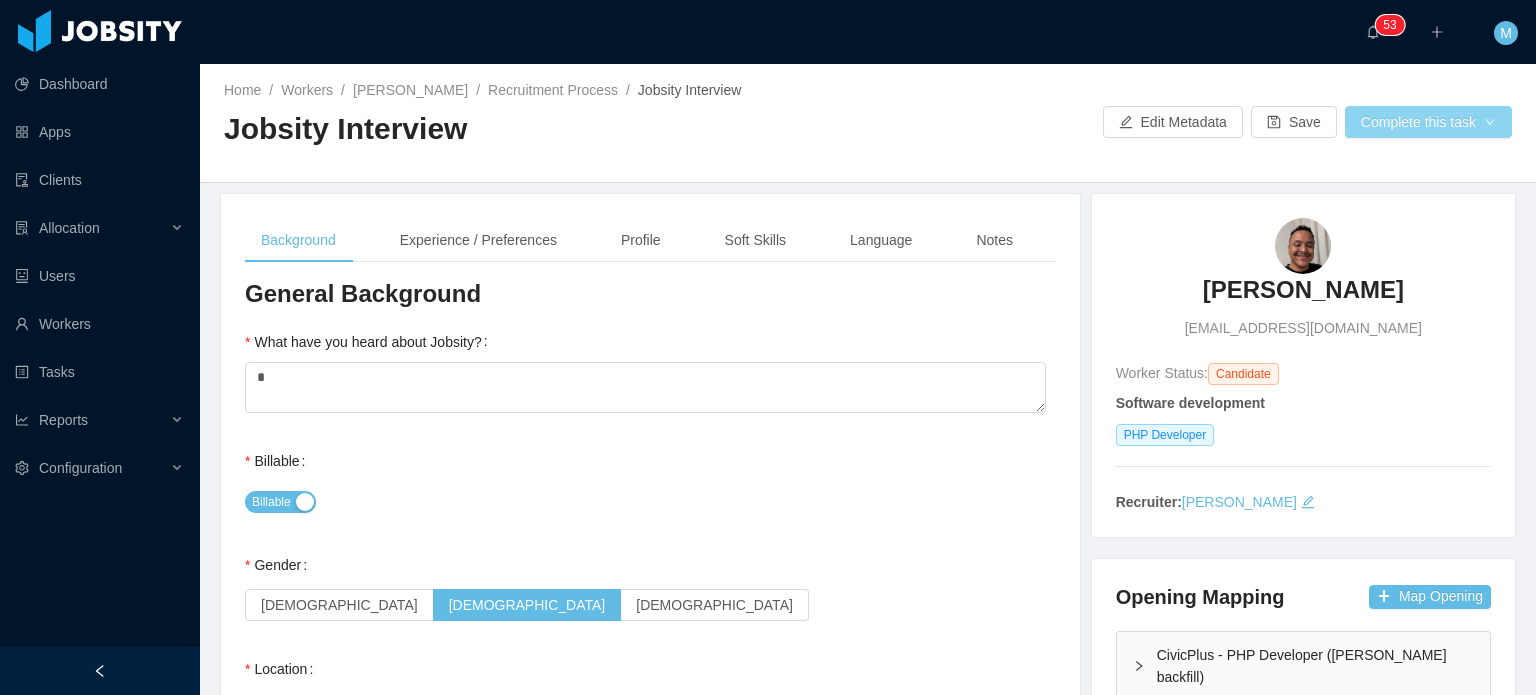click on "Complete this task" at bounding box center [1428, 122] 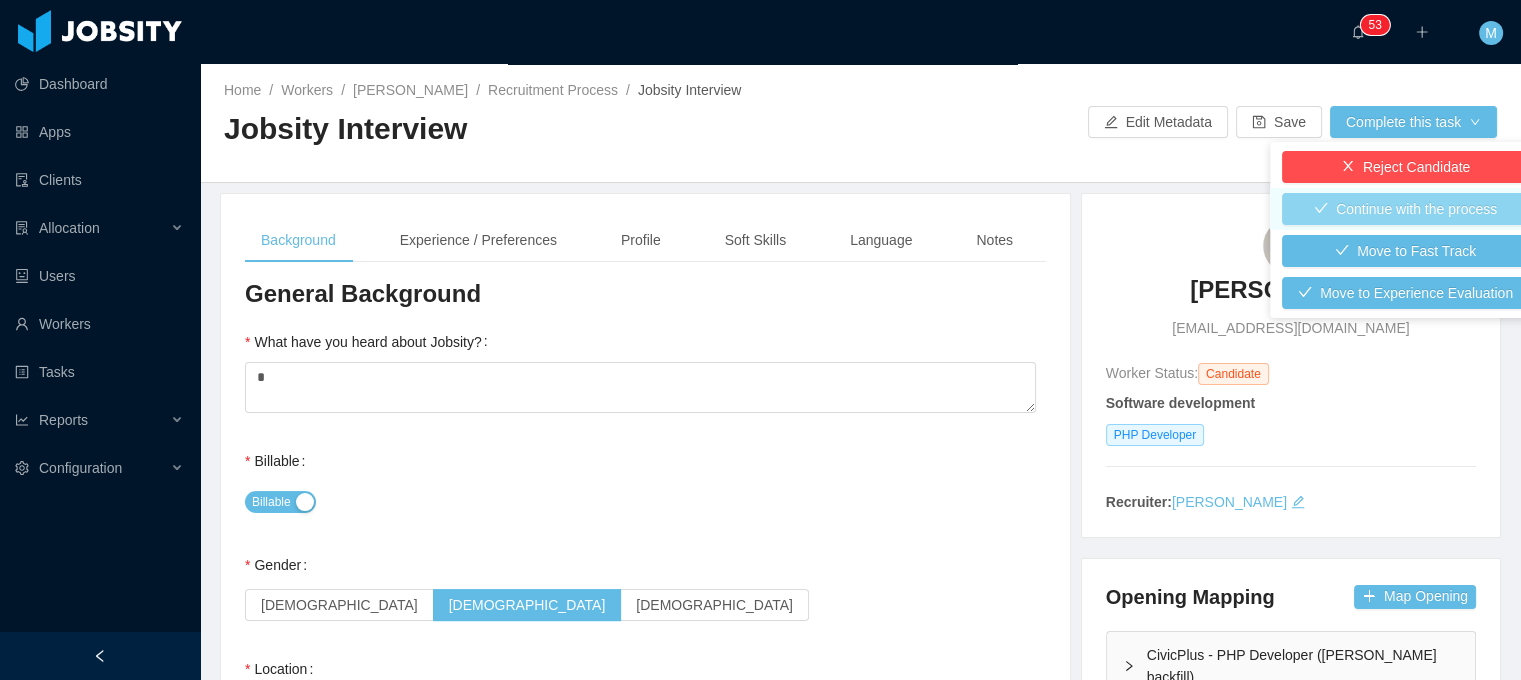 click on "Continue with the process" at bounding box center (1405, 209) 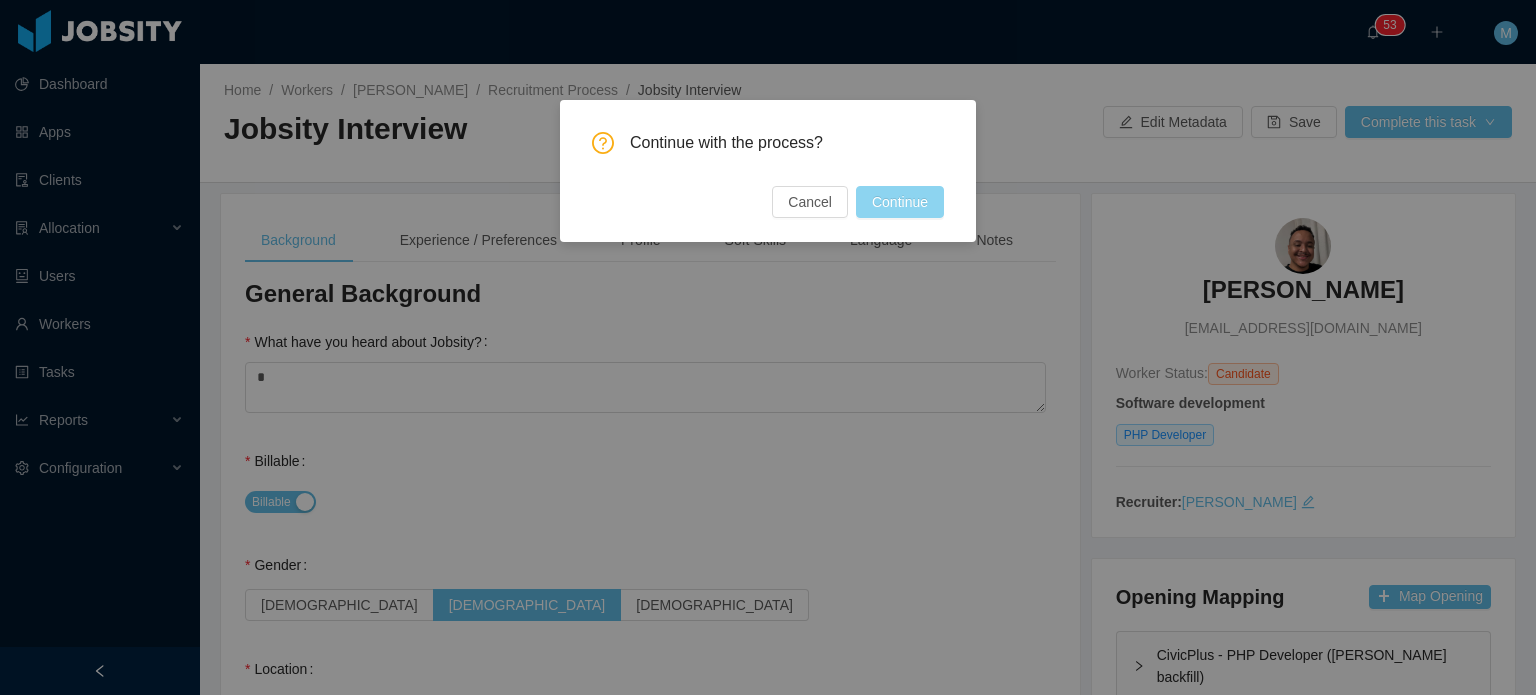 click on "Continue" at bounding box center (900, 202) 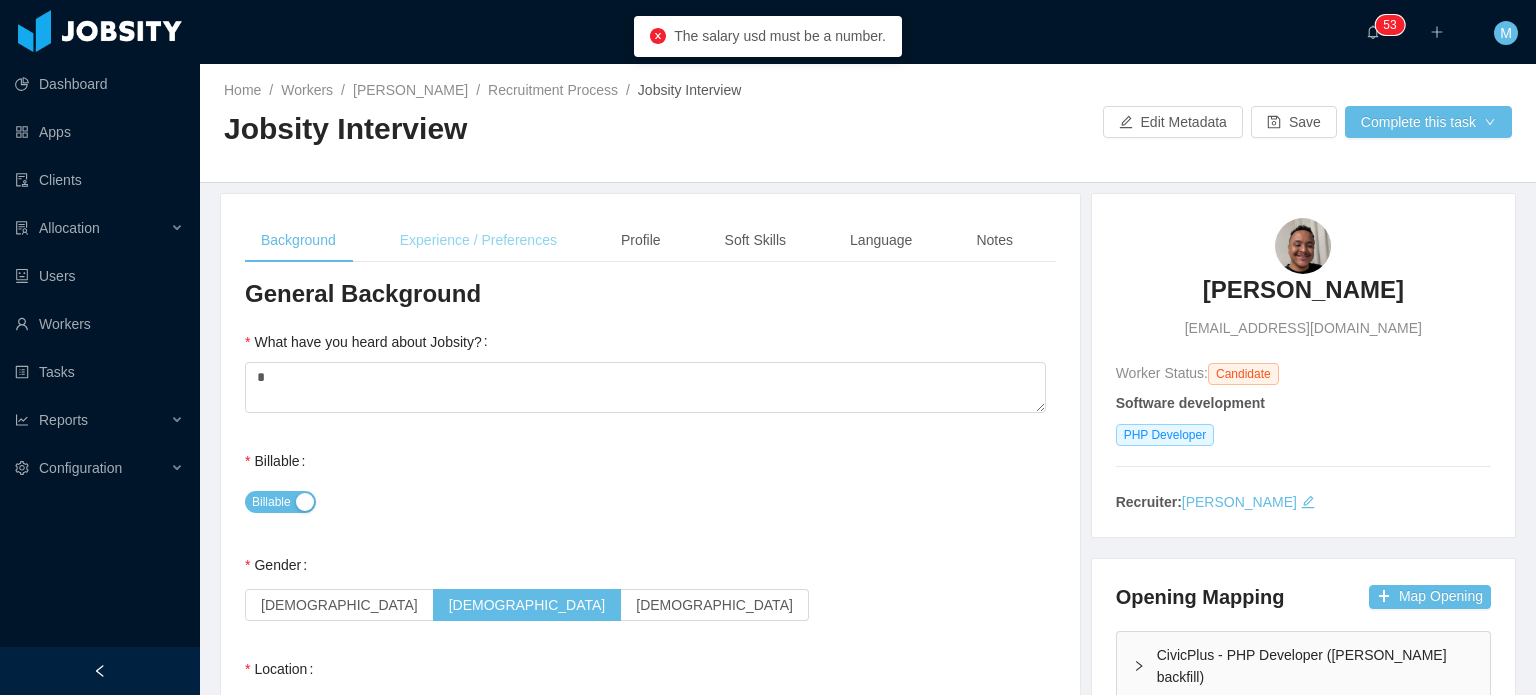 click on "Experience / Preferences" at bounding box center (478, 240) 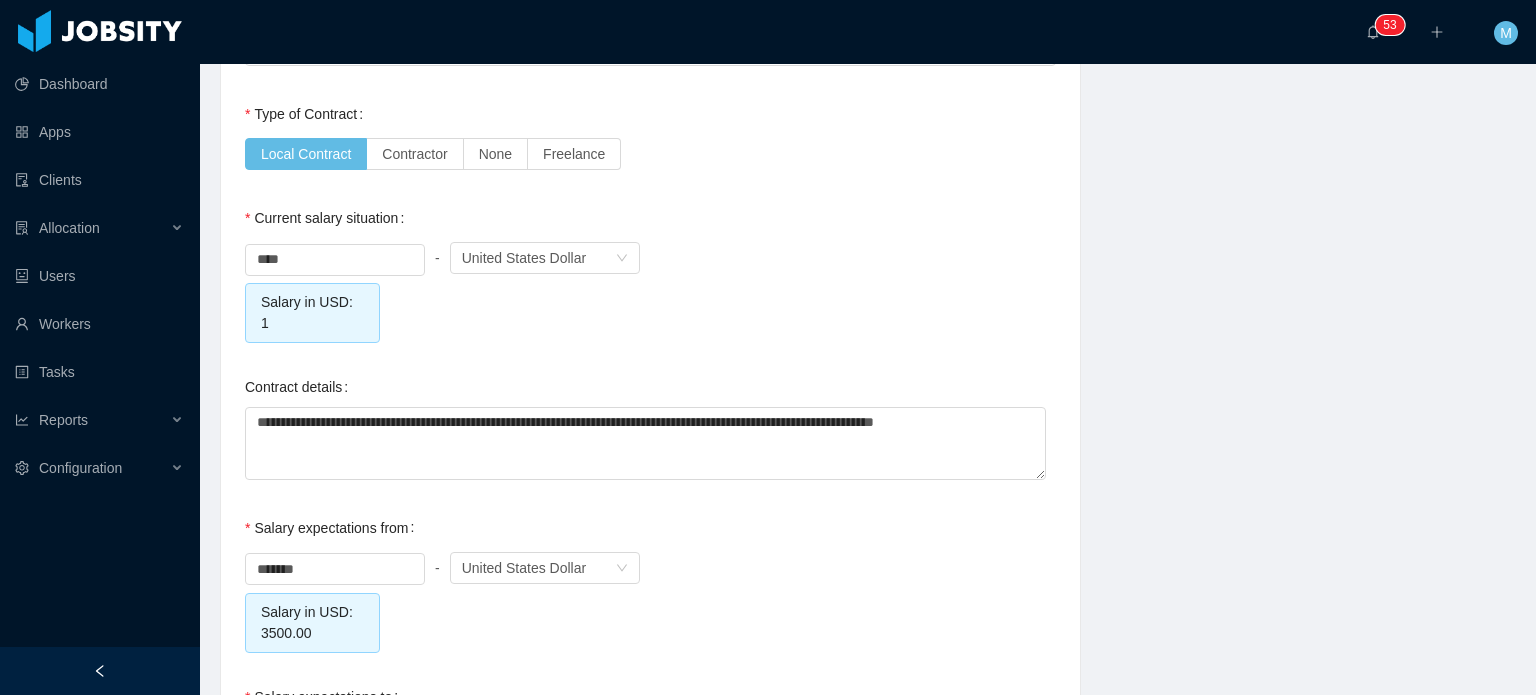 scroll, scrollTop: 1800, scrollLeft: 0, axis: vertical 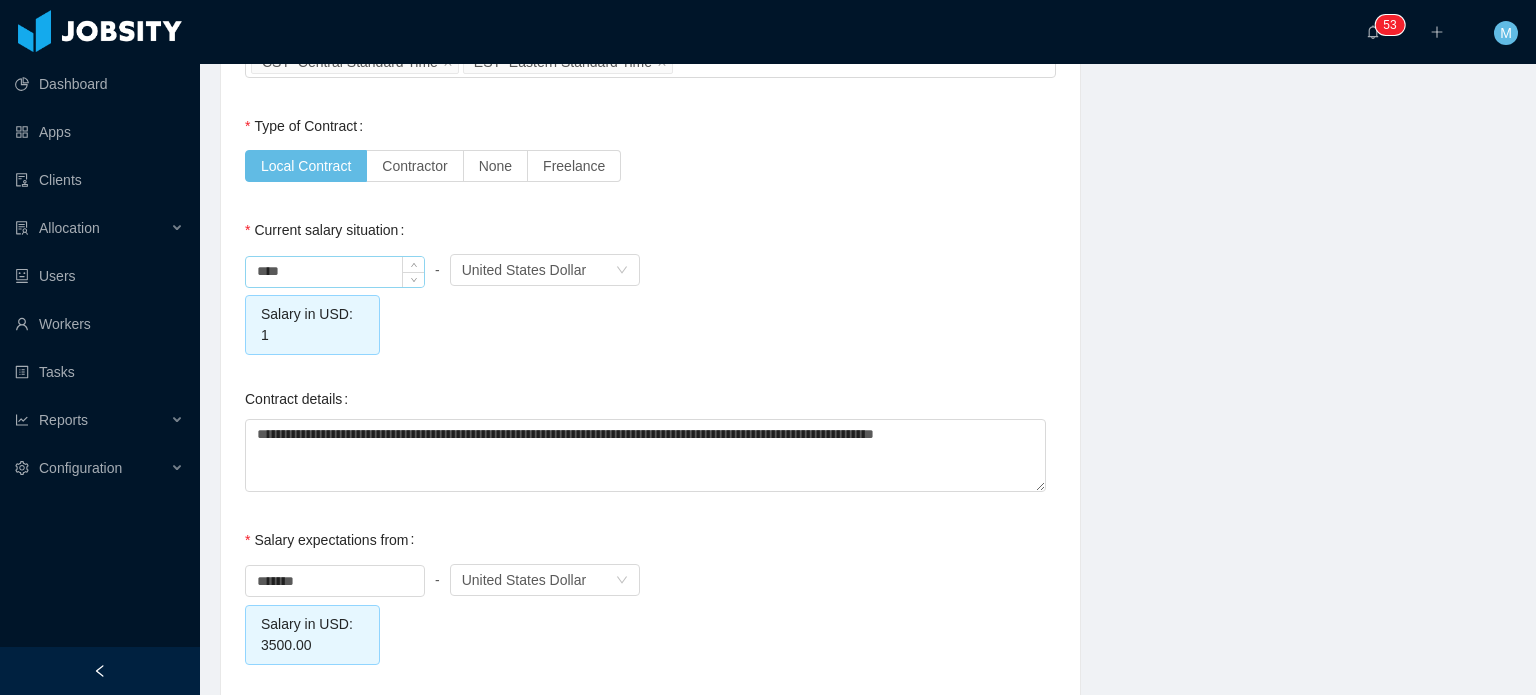 click on "****" at bounding box center [335, 272] 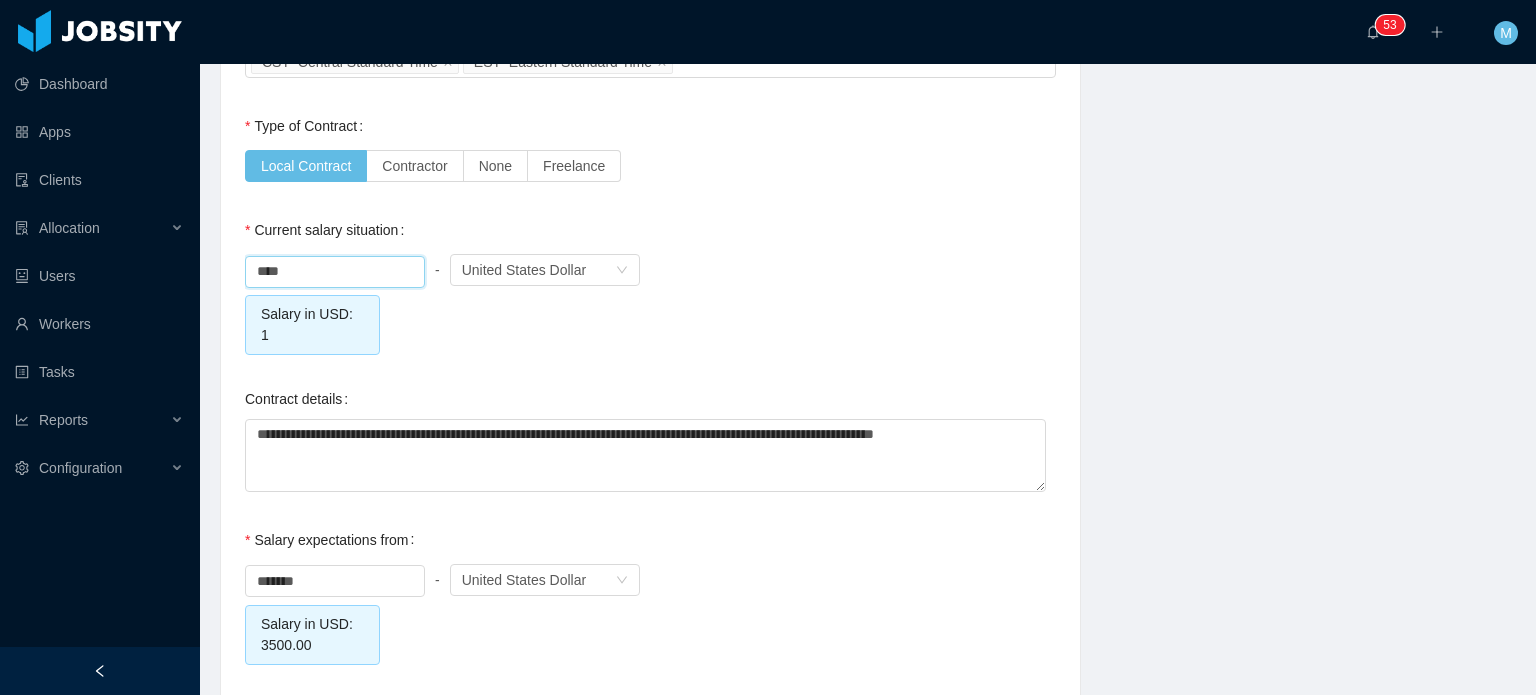 click on "**** - Currency United States Dollar   Salary in USD: 1" at bounding box center (650, 302) 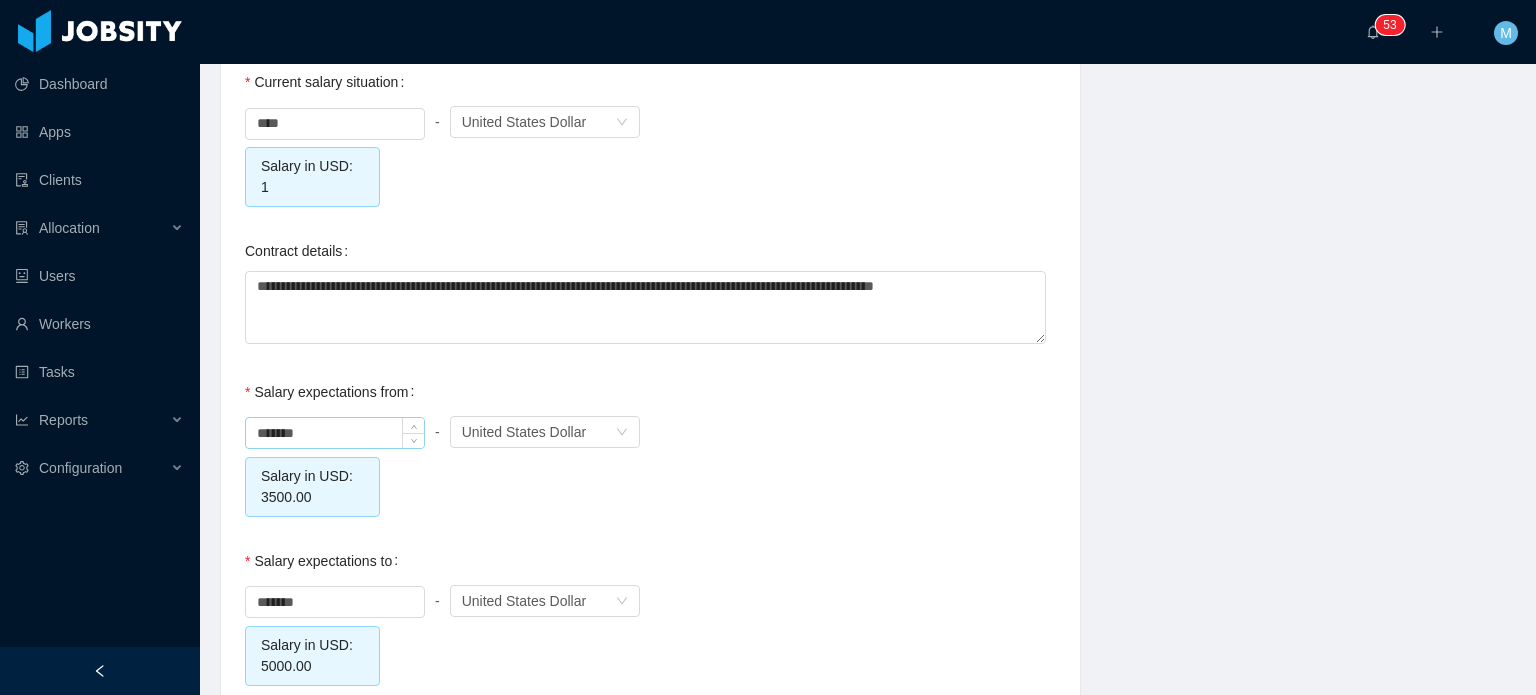 scroll, scrollTop: 1868, scrollLeft: 0, axis: vertical 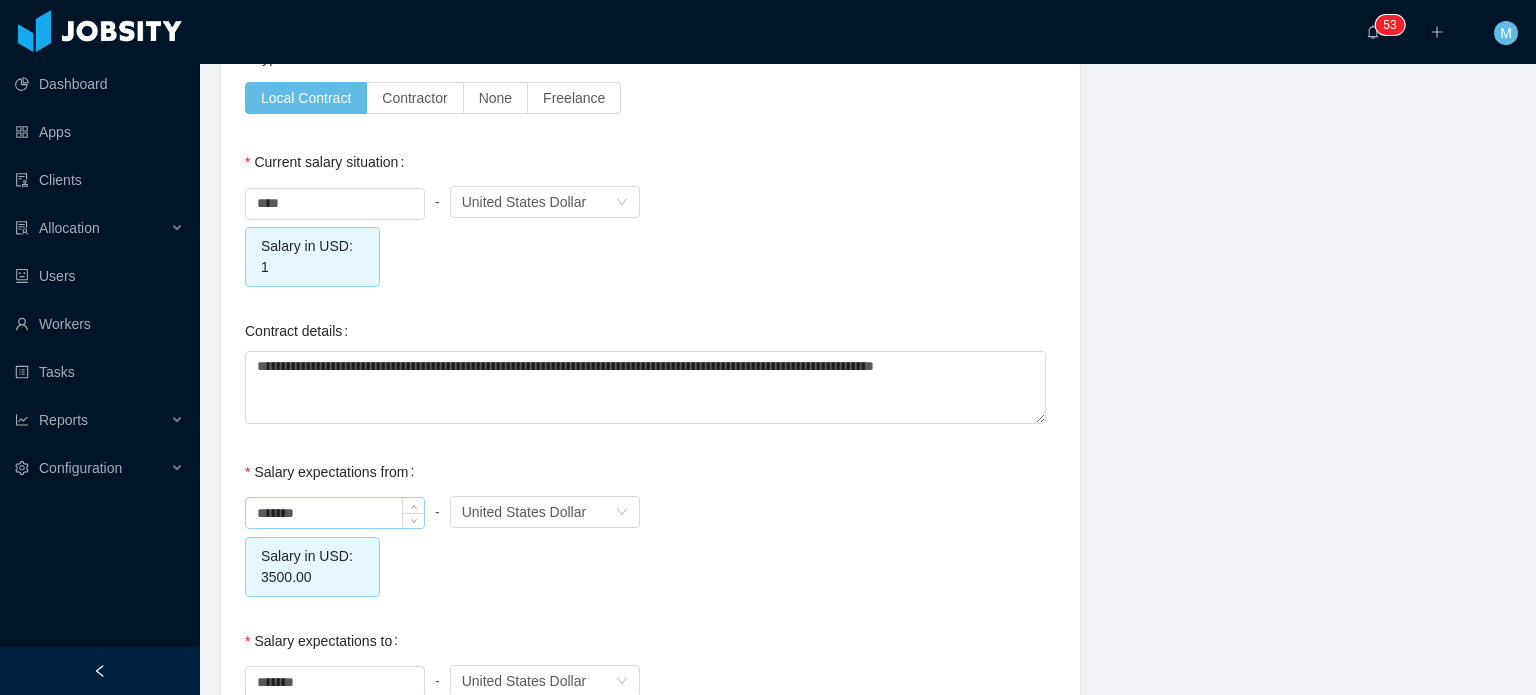 click on "*******" at bounding box center [335, 513] 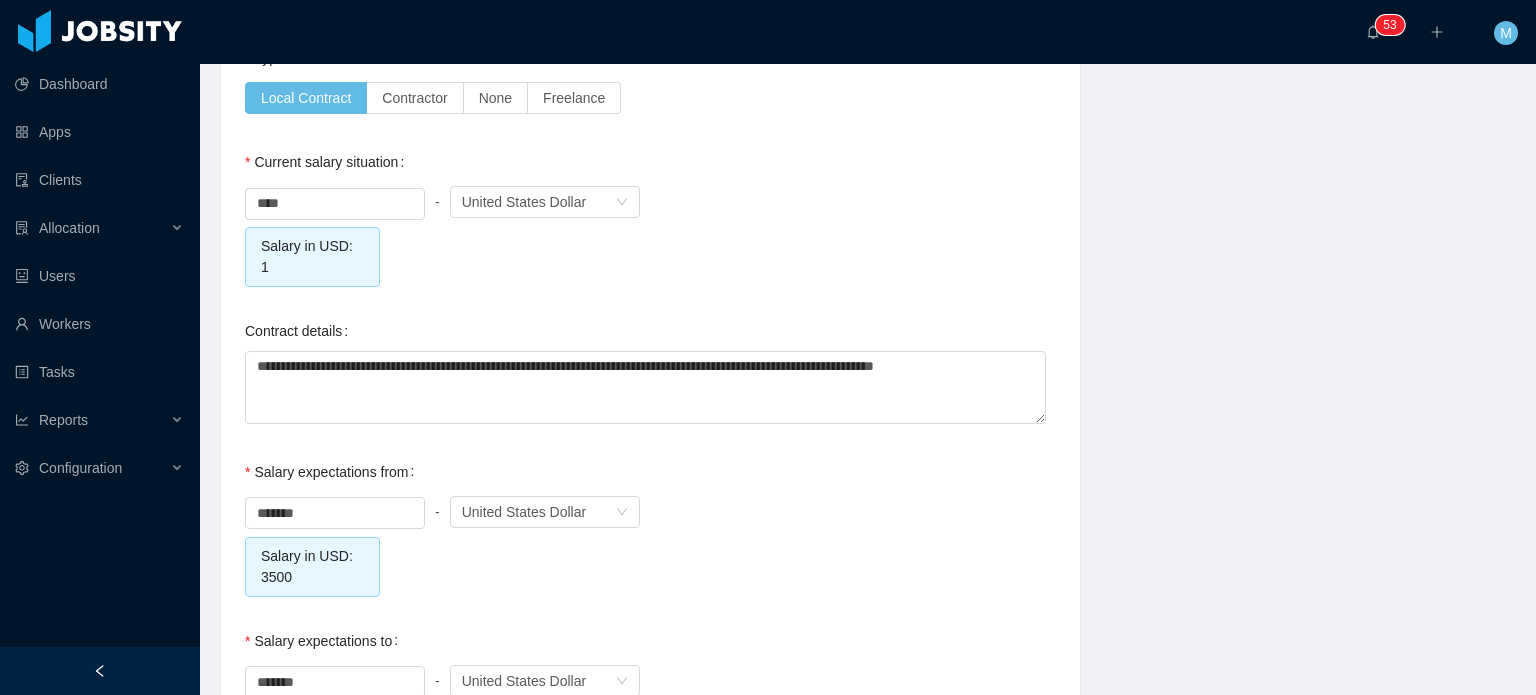 click on "******* - Currency United States Dollar   Salary in USD: 3500" at bounding box center [650, 544] 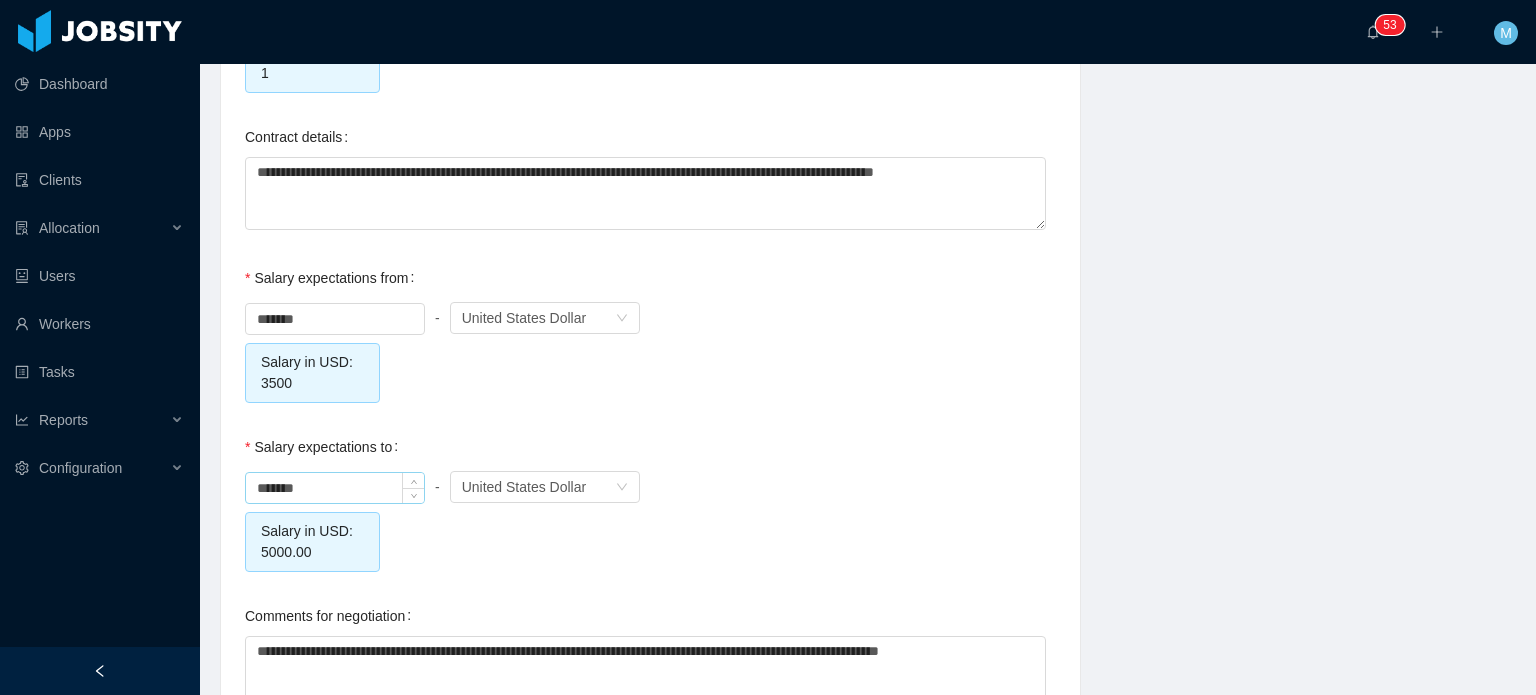 scroll, scrollTop: 2070, scrollLeft: 0, axis: vertical 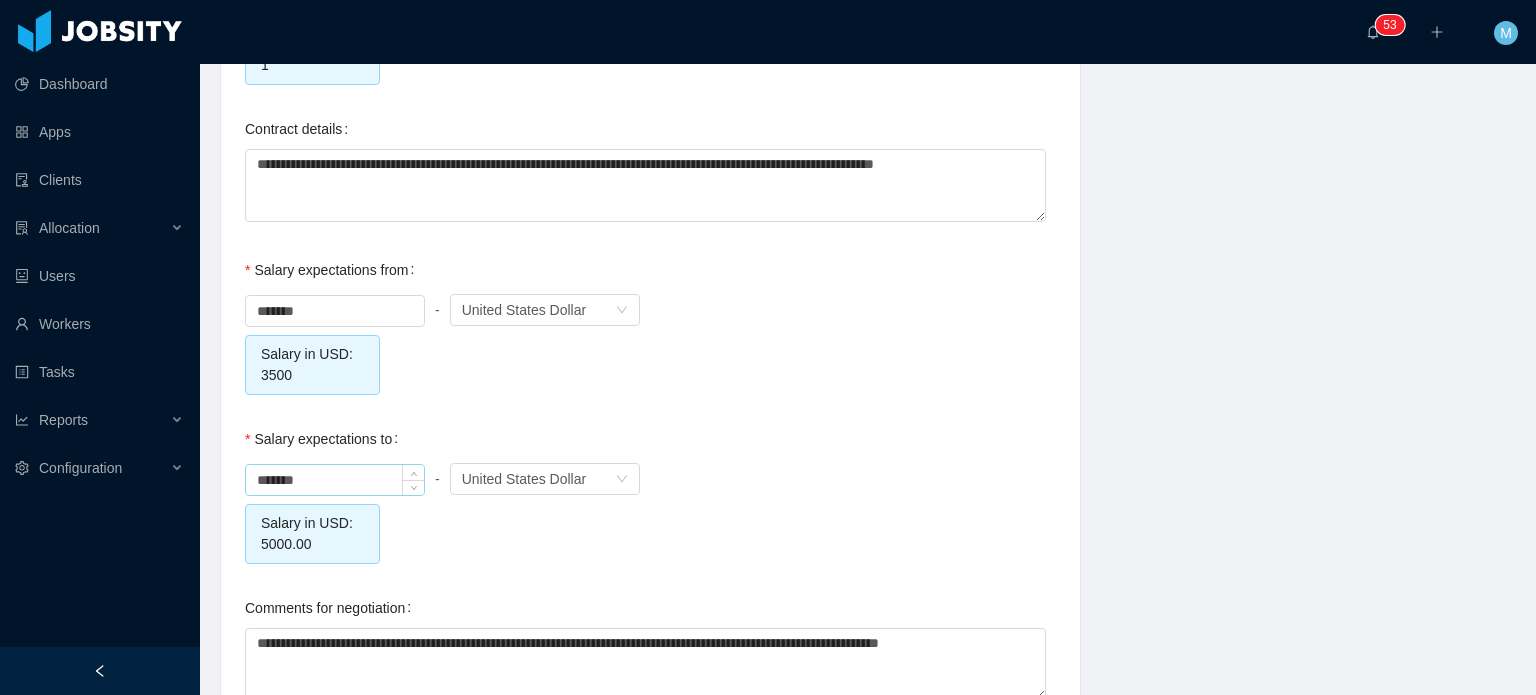click on "*******" at bounding box center (335, 480) 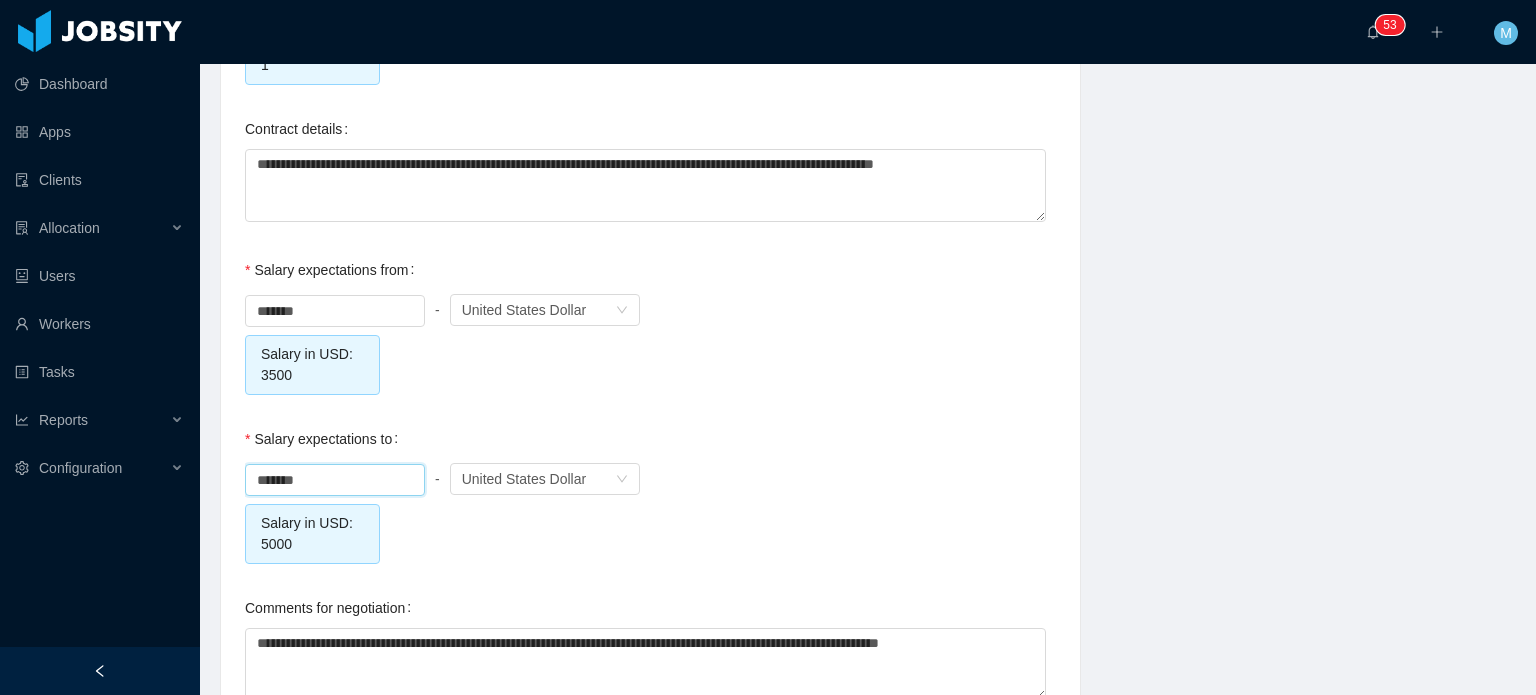 click on "******* - Currency United States Dollar   Salary in USD: 3500" at bounding box center [650, 342] 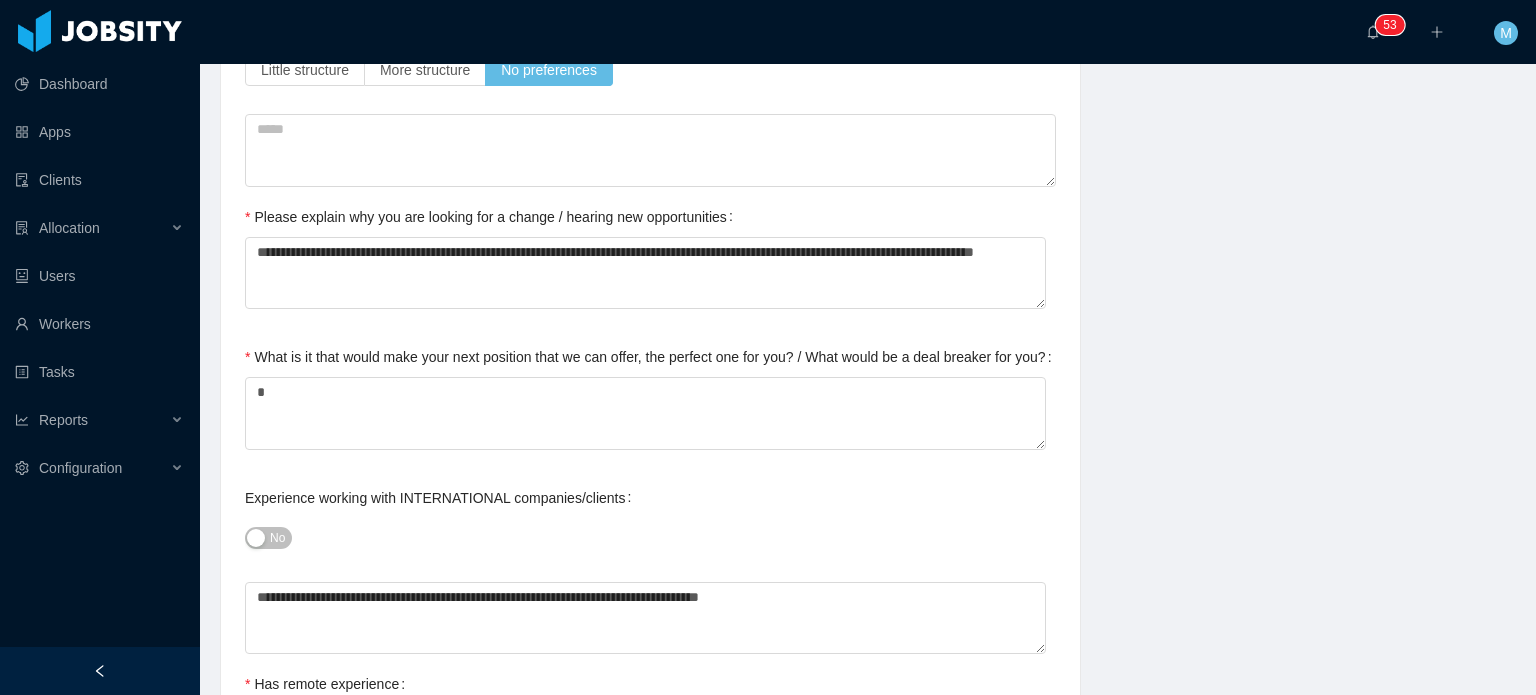 scroll, scrollTop: 0, scrollLeft: 0, axis: both 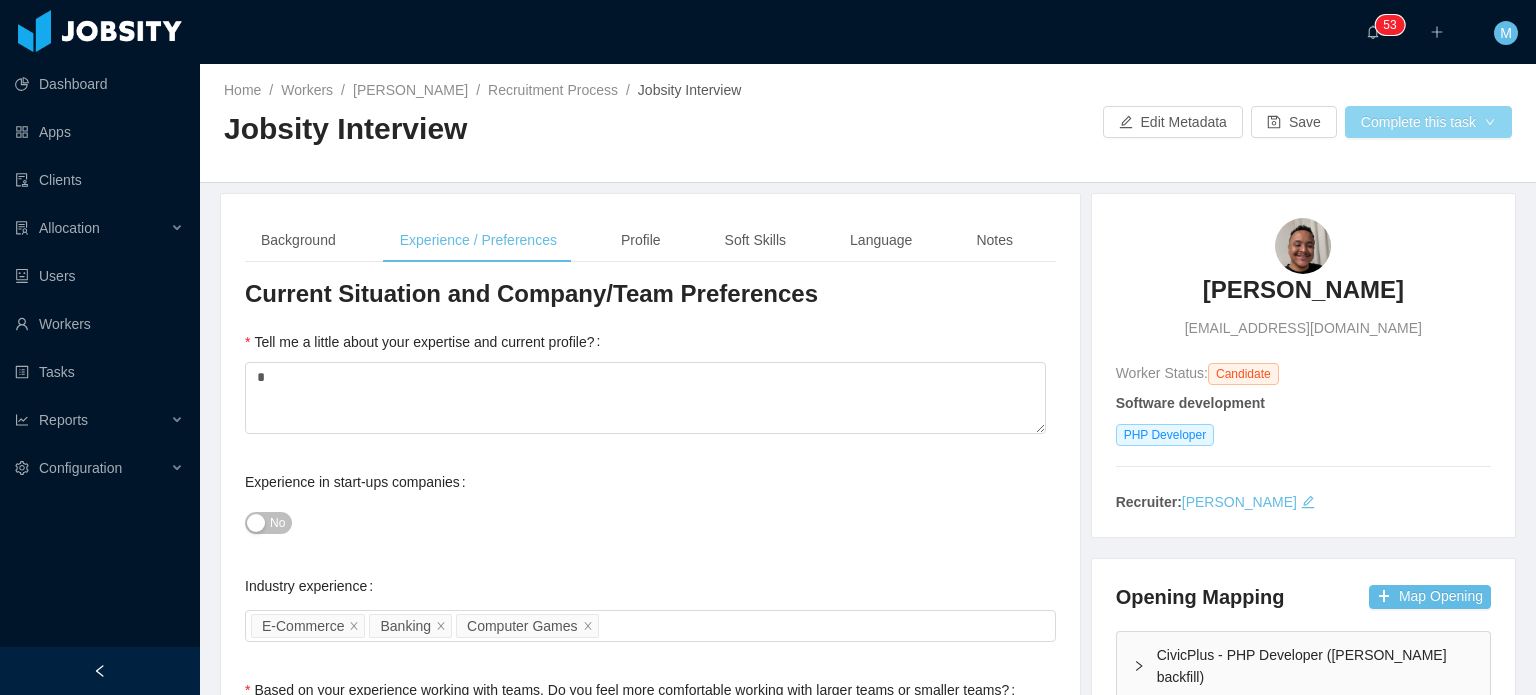 click on "Complete this task" at bounding box center (1428, 122) 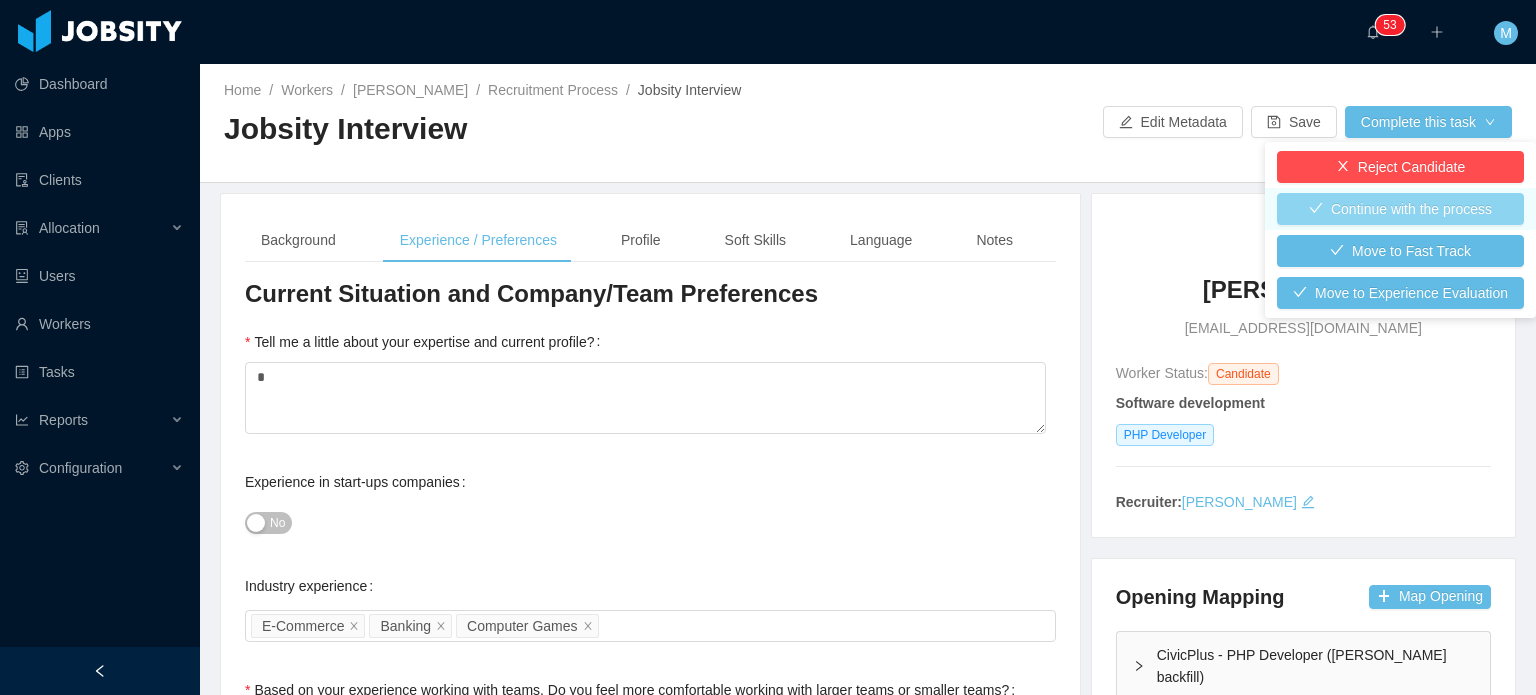 click on "Continue with the process" at bounding box center (1400, 209) 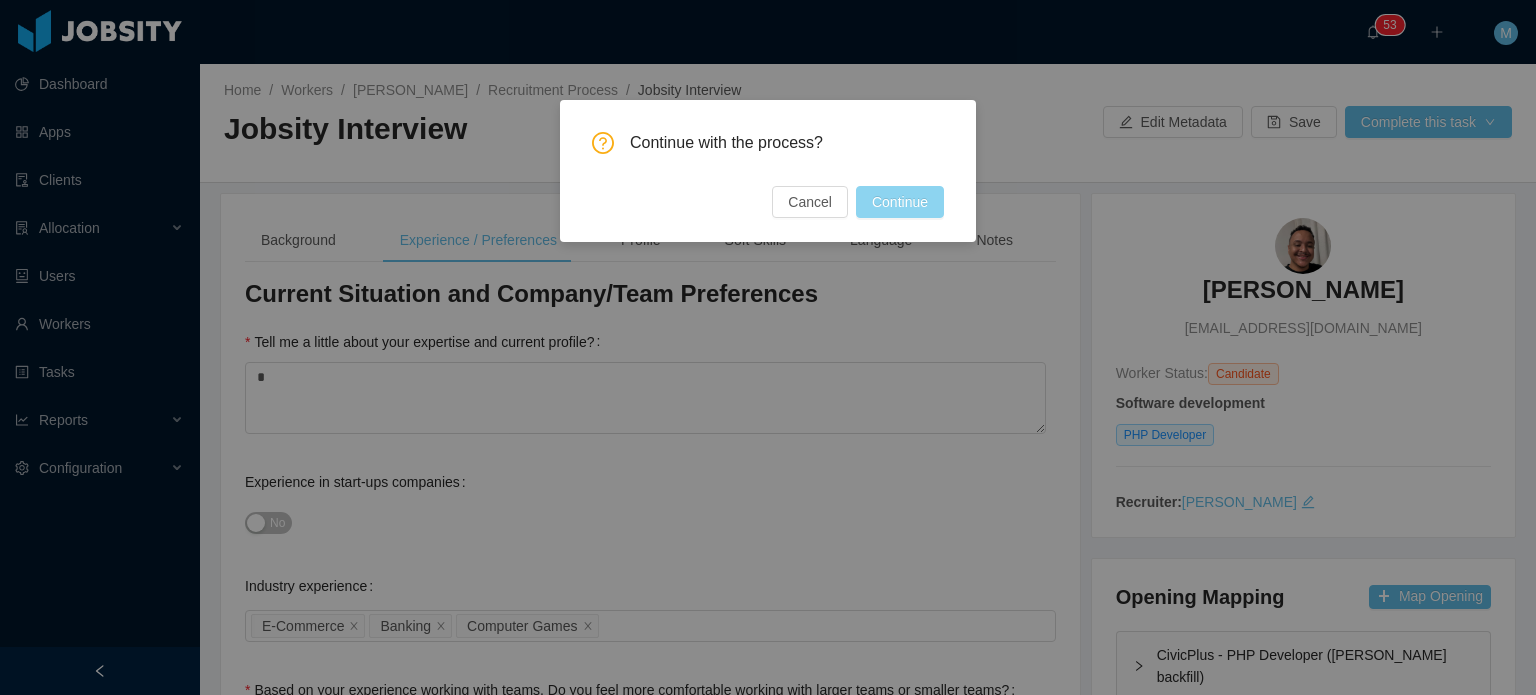 click on "Continue" at bounding box center (900, 202) 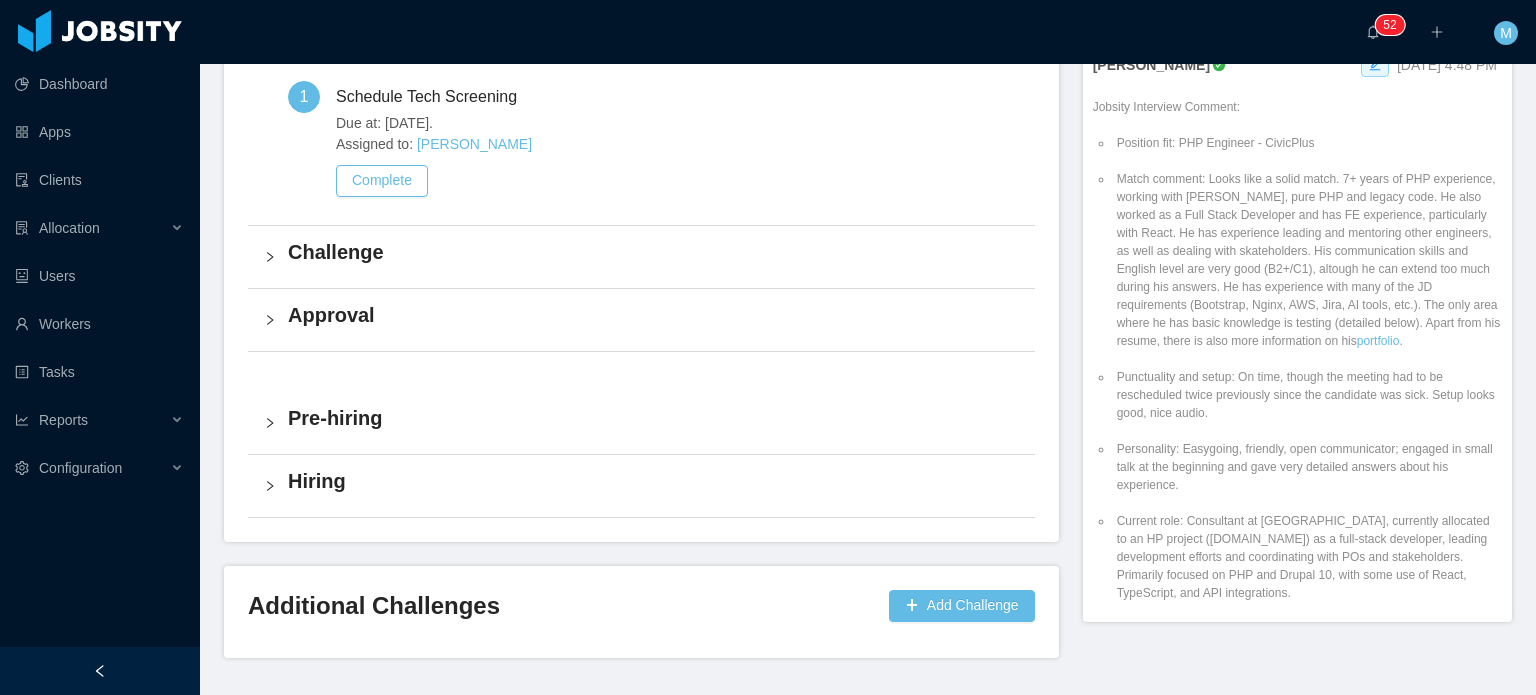 scroll, scrollTop: 700, scrollLeft: 0, axis: vertical 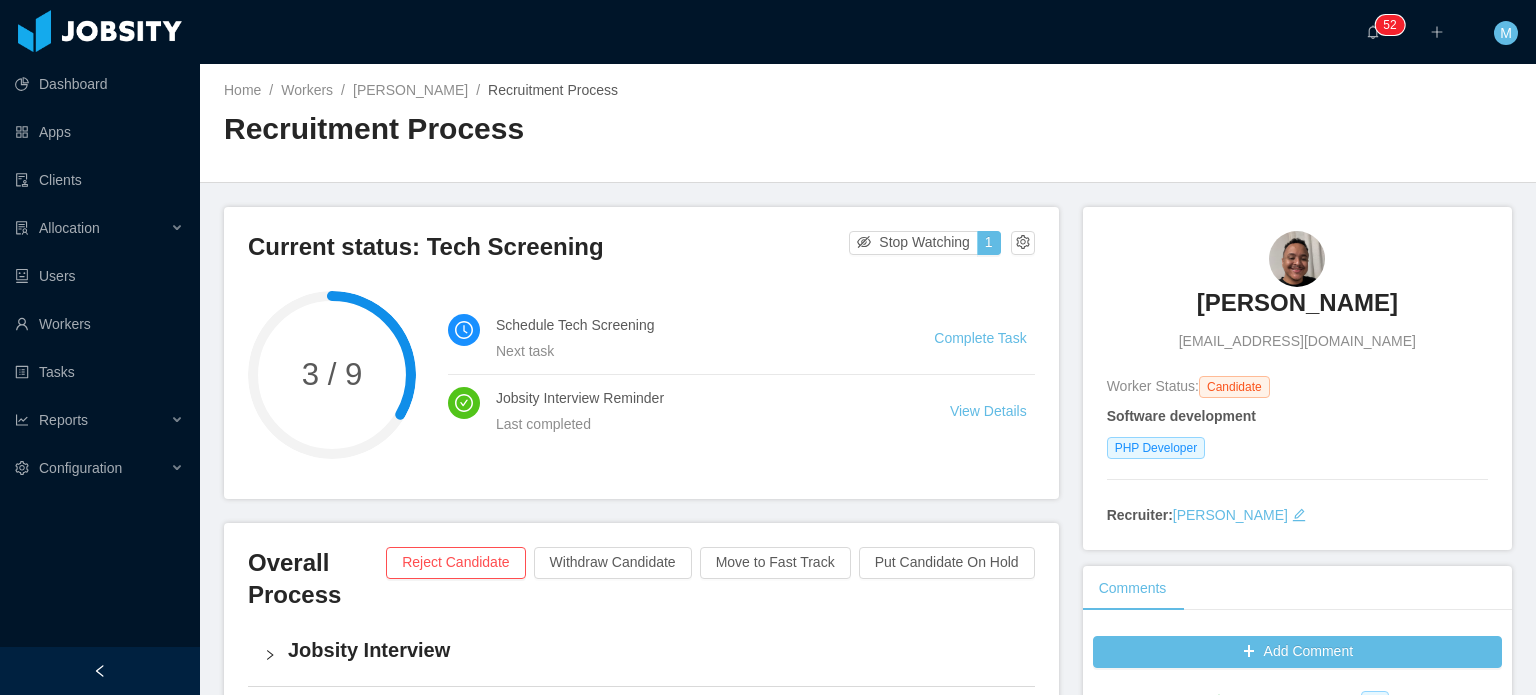 click on "Current status: Tech Screening Stop Watching 1" at bounding box center (641, 253) 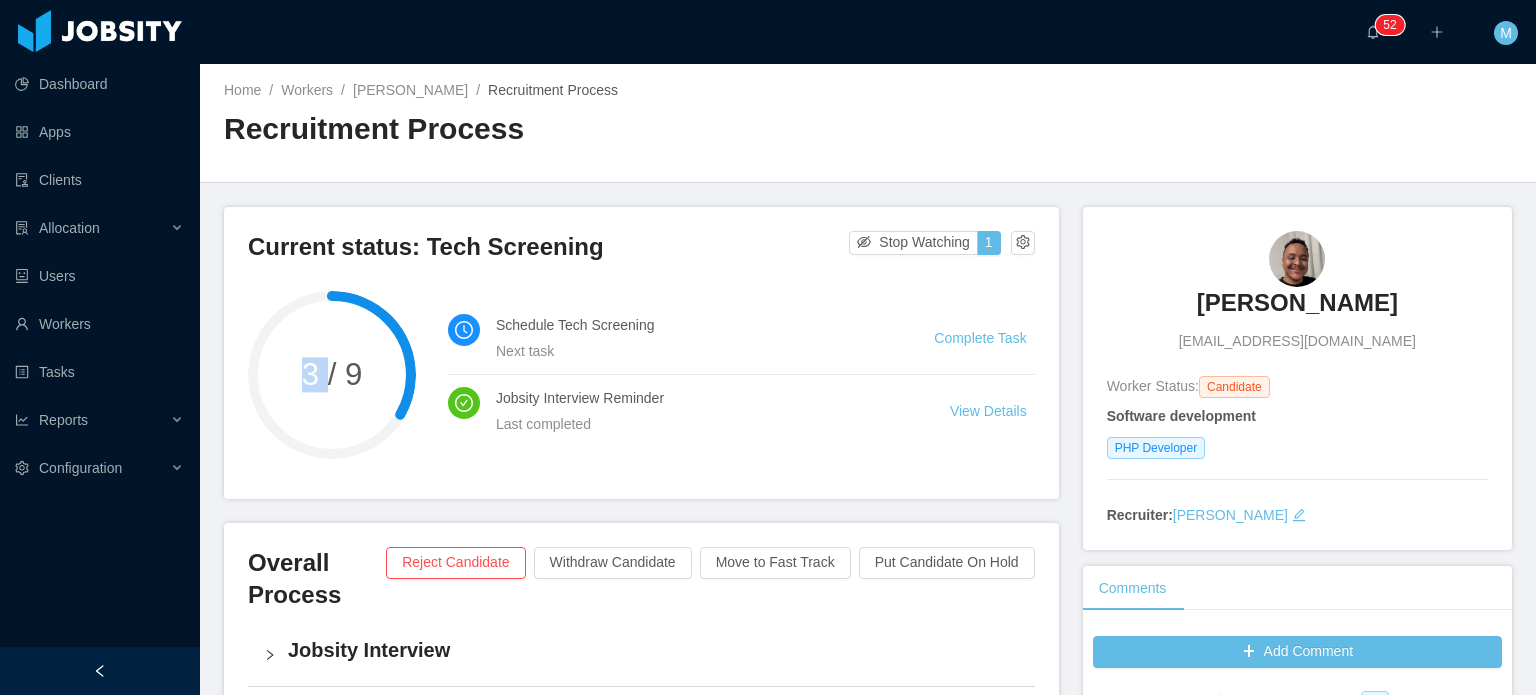 click on "Current status: Tech Screening Stop Watching 1" at bounding box center (641, 253) 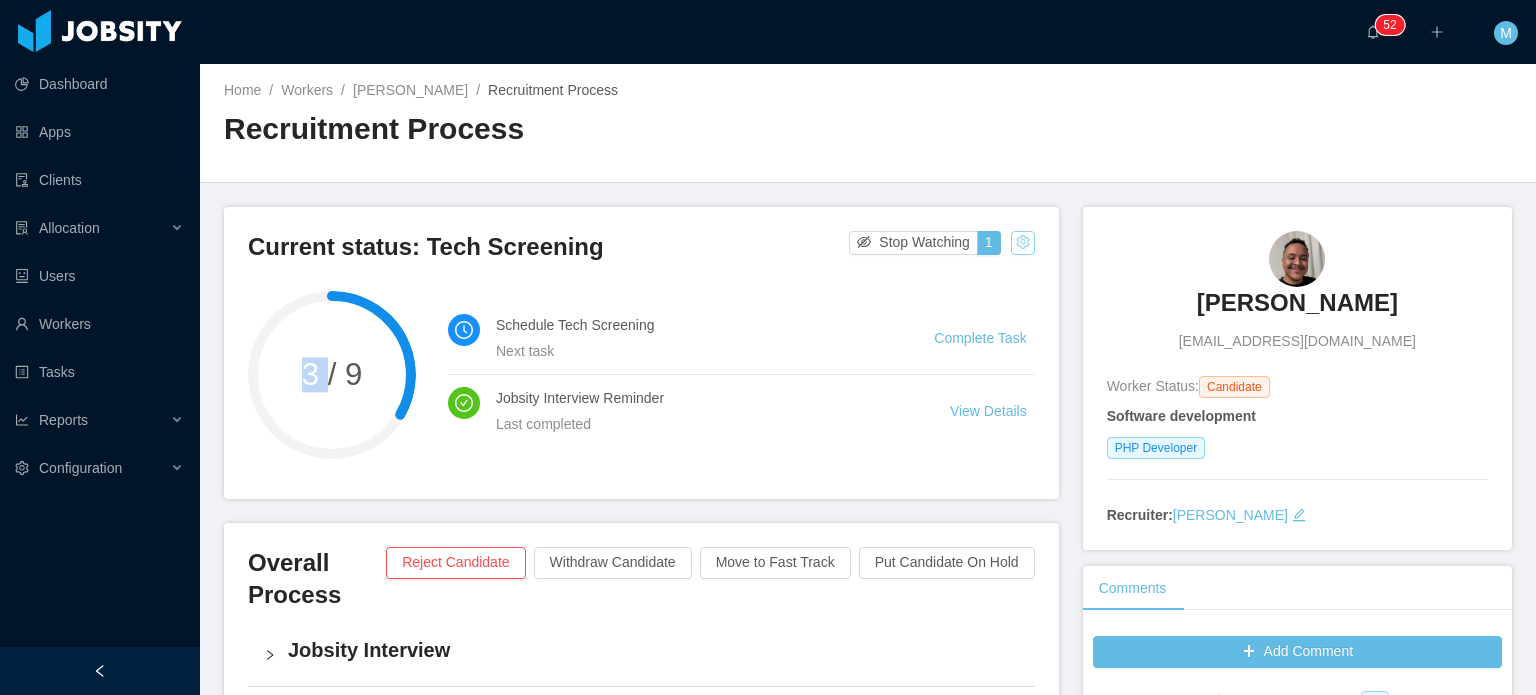 click at bounding box center [1023, 243] 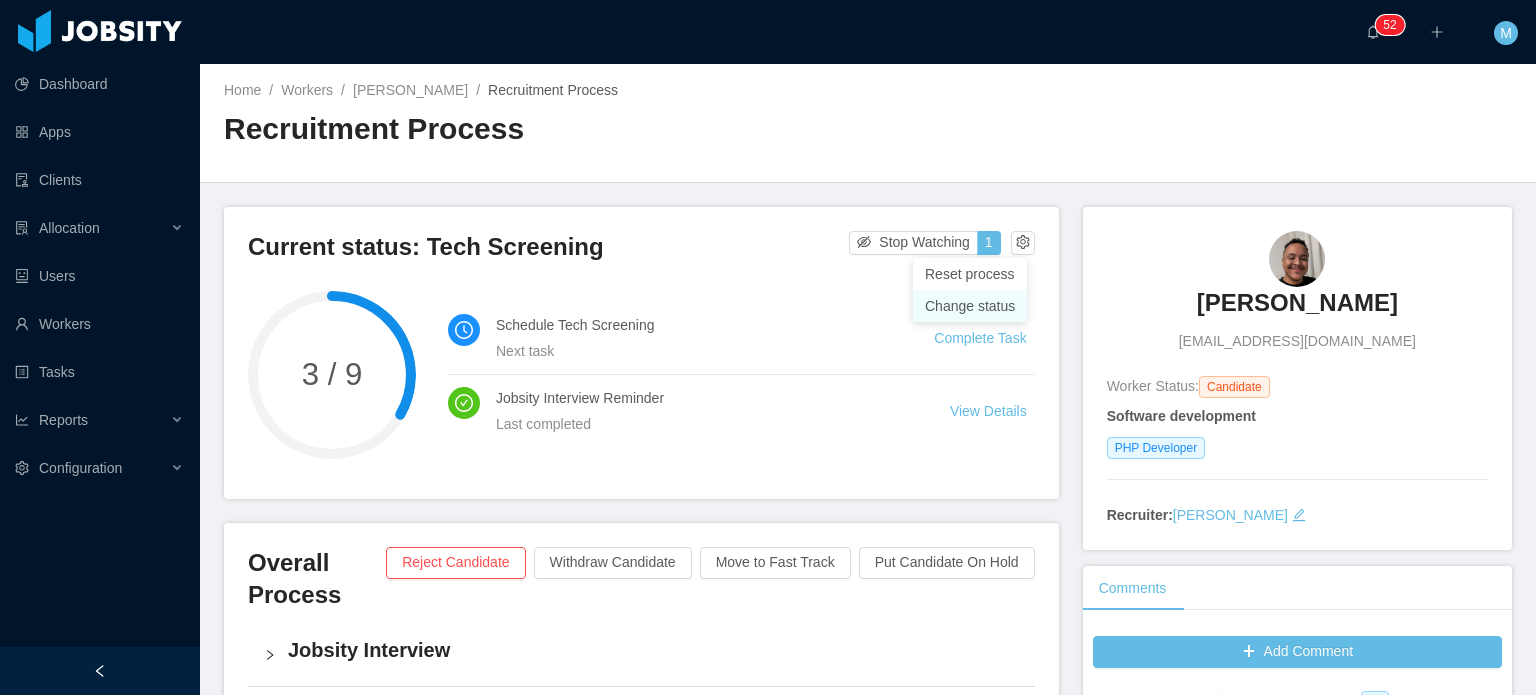 click on "Change status" at bounding box center [970, 306] 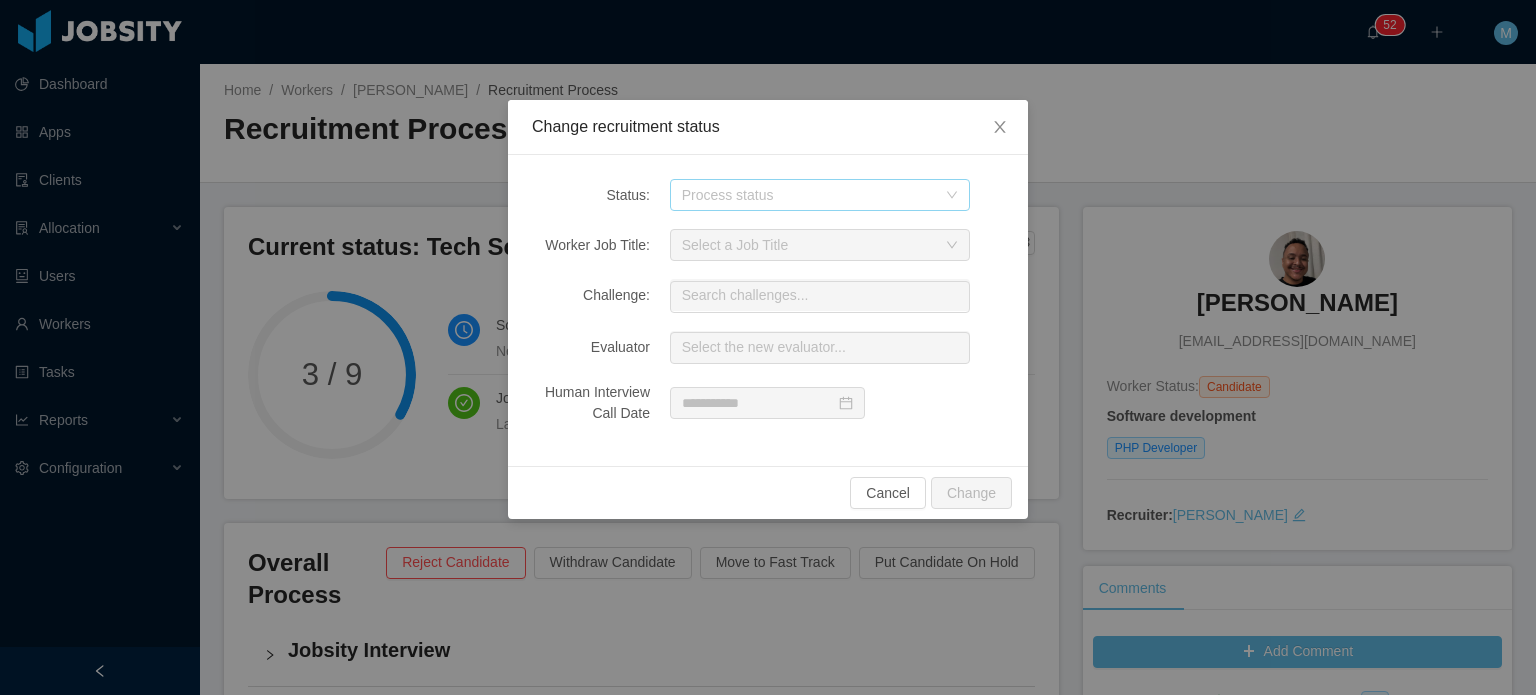 click on "Process status" at bounding box center [809, 195] 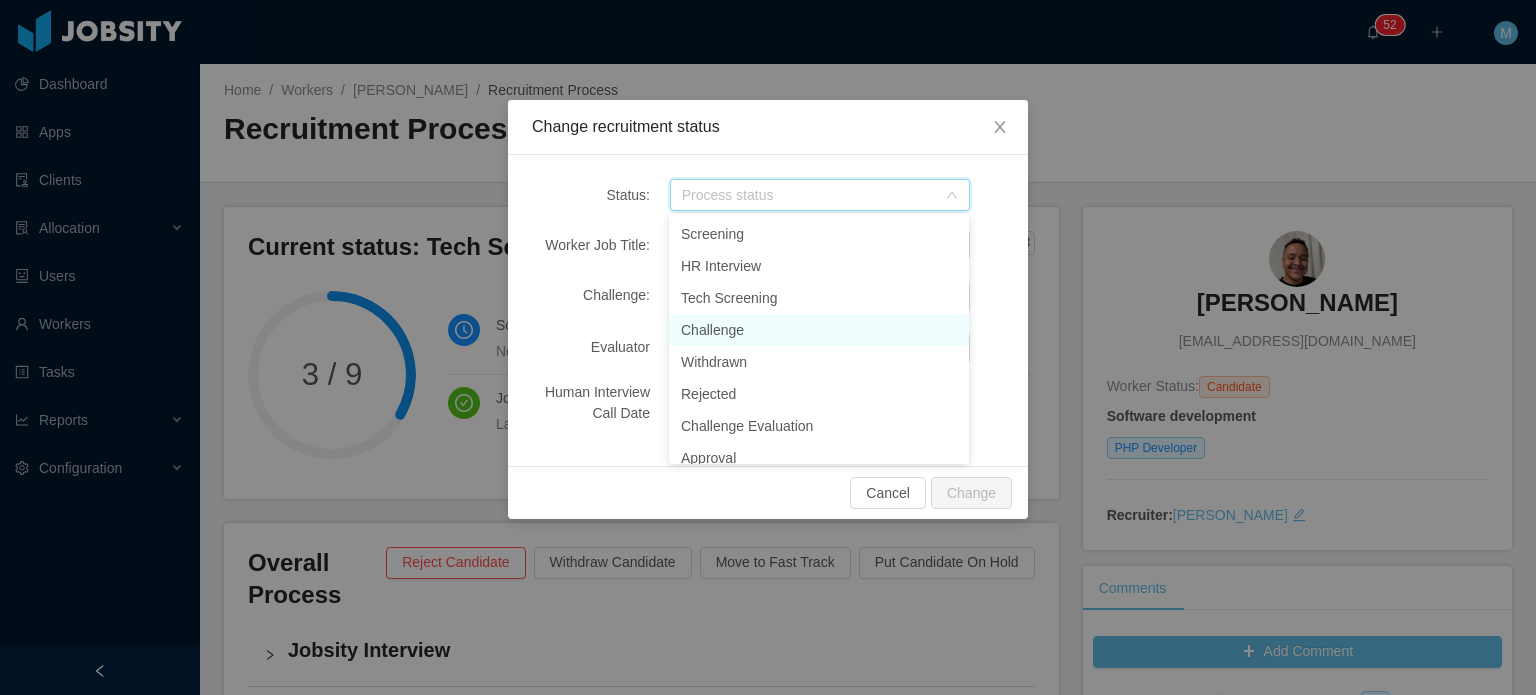 click on "Challenge" at bounding box center [819, 330] 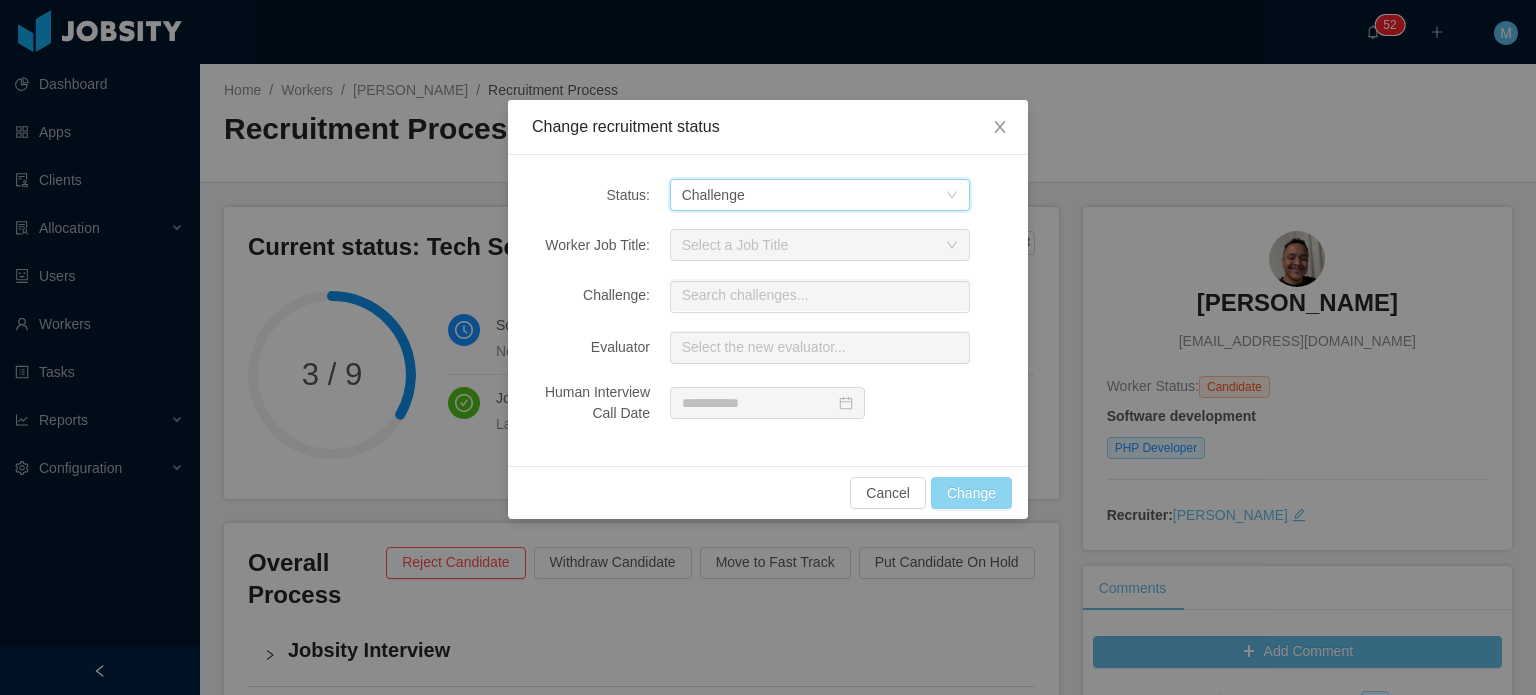 click on "Change" at bounding box center [971, 493] 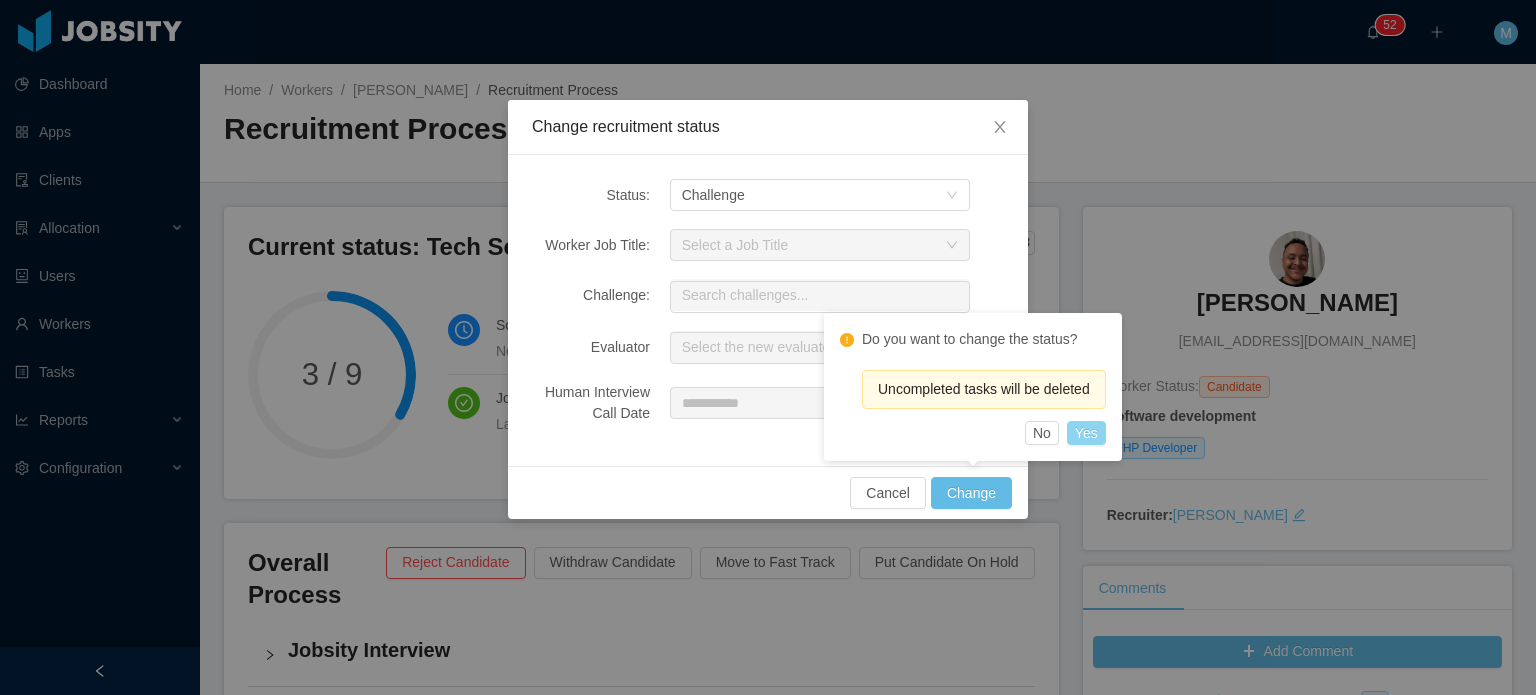 click on "Yes" at bounding box center [1086, 433] 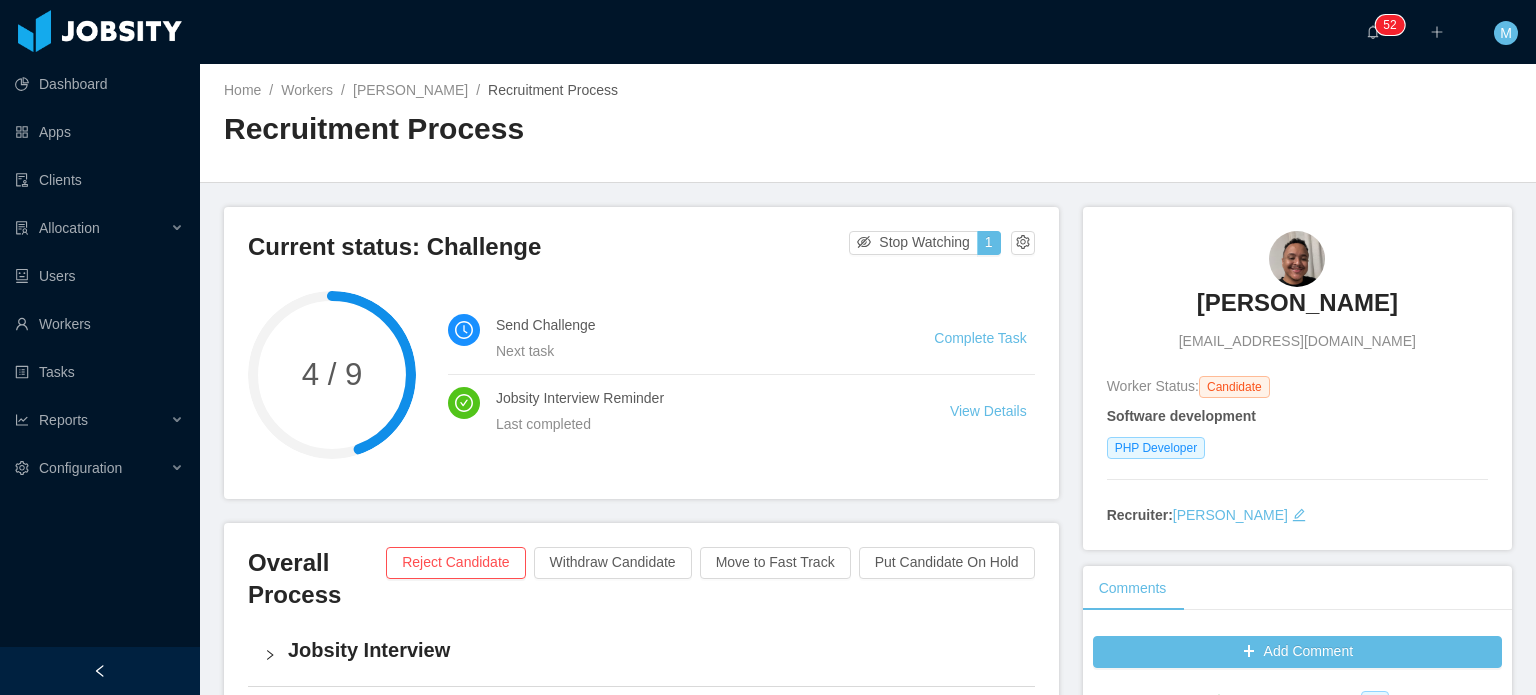 click on "[PERSON_NAME] [PERSON_NAME][EMAIL_ADDRESS][DOMAIN_NAME]" at bounding box center (1297, 291) 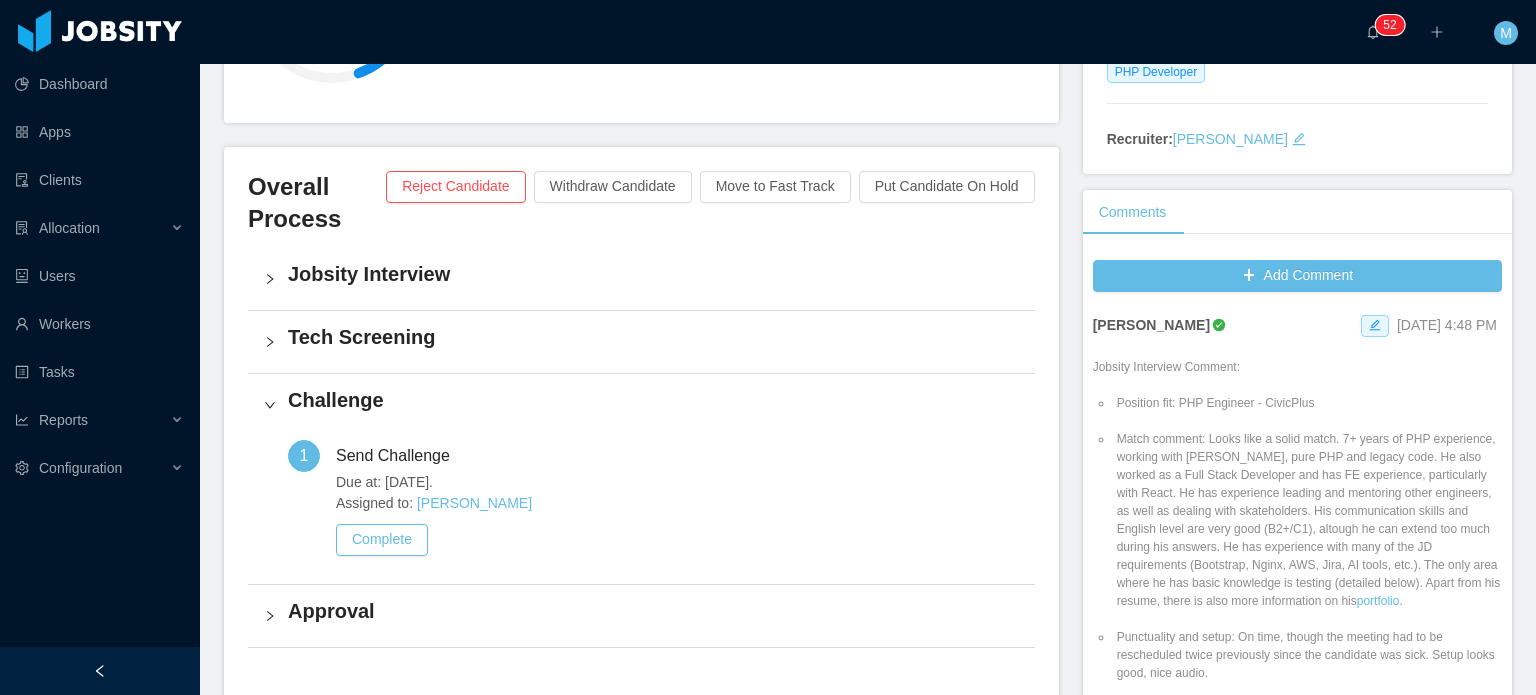scroll, scrollTop: 378, scrollLeft: 0, axis: vertical 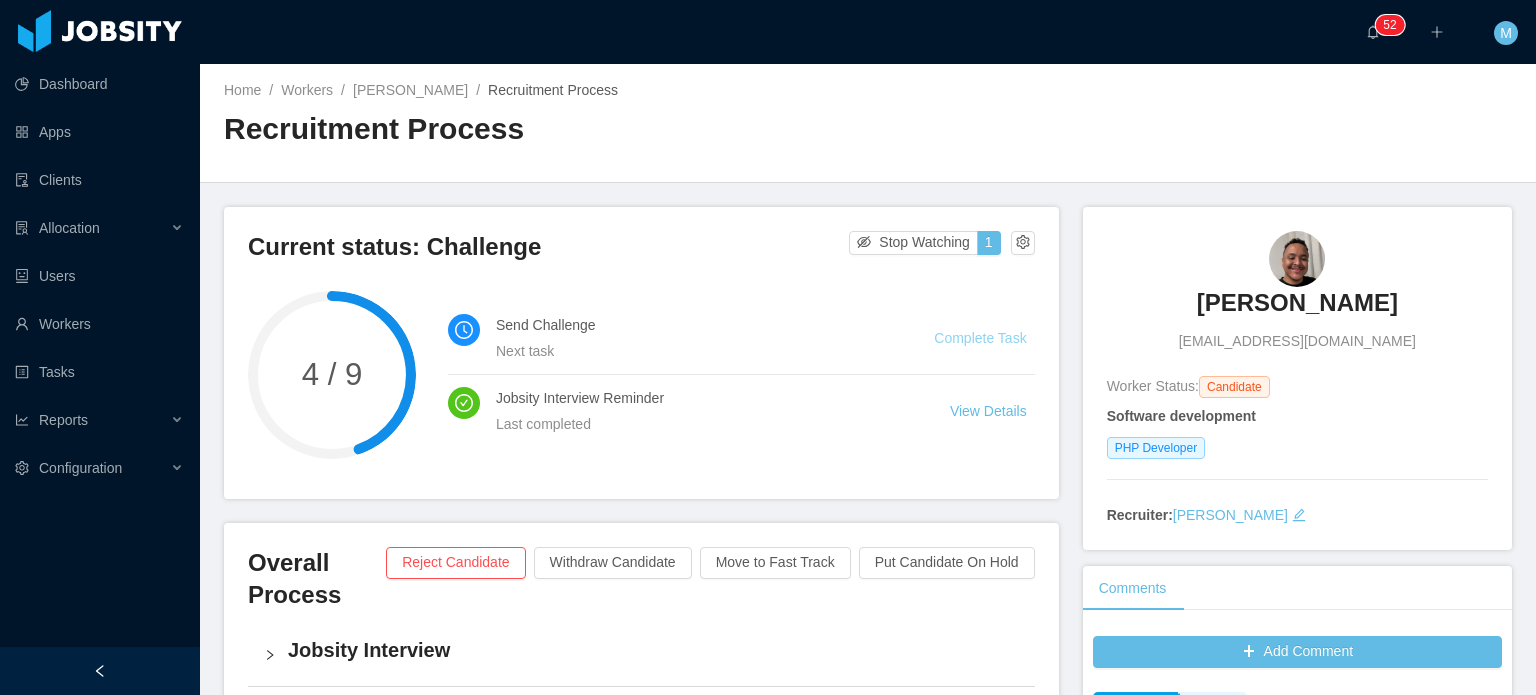 click on "Complete Task" at bounding box center (980, 338) 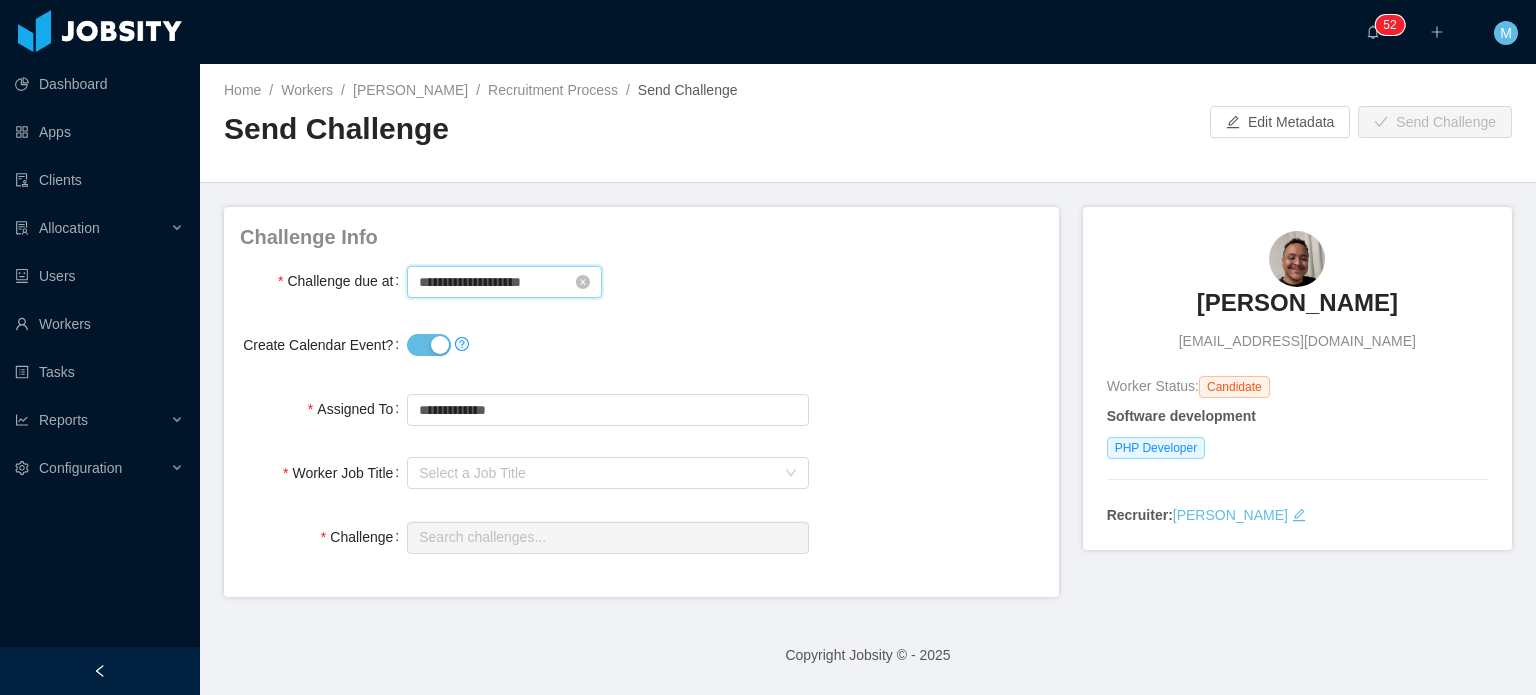 click on "**********" at bounding box center [504, 282] 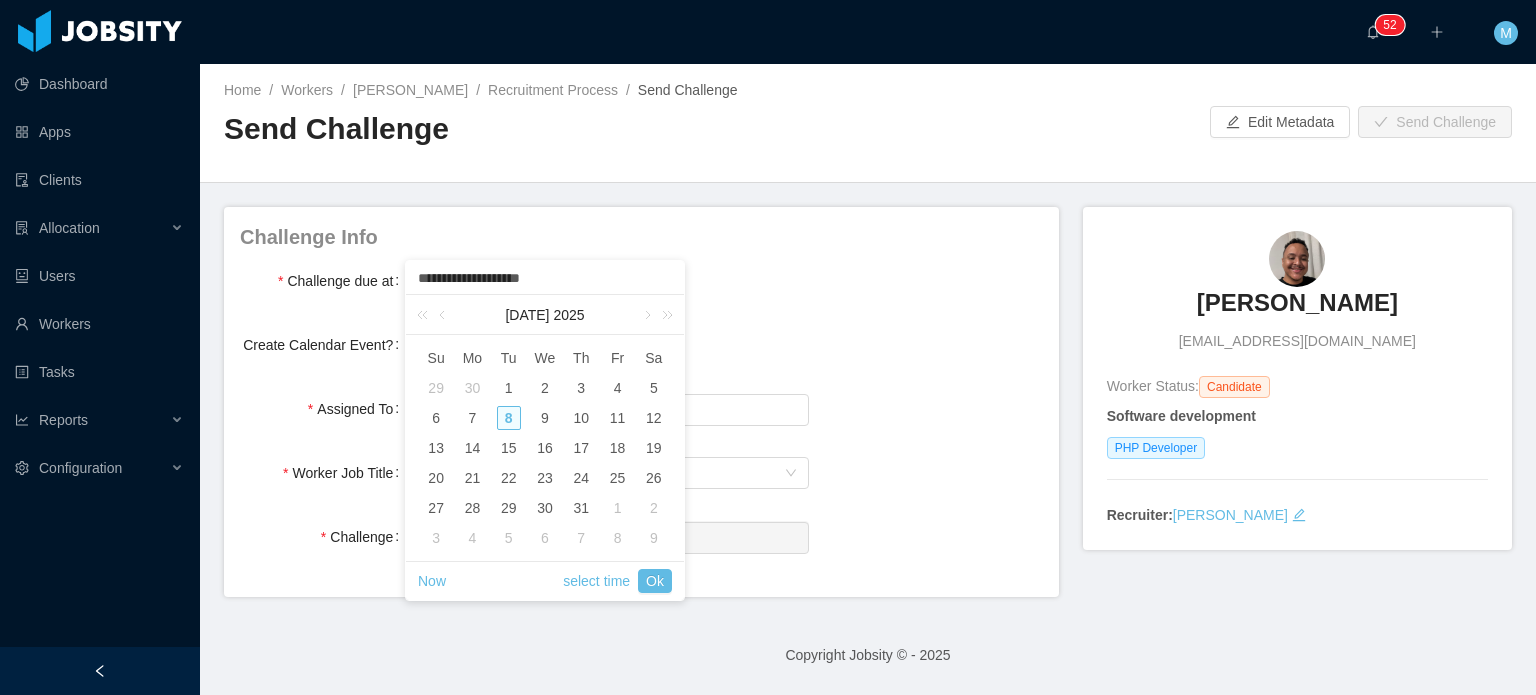 click at bounding box center [868, 165] 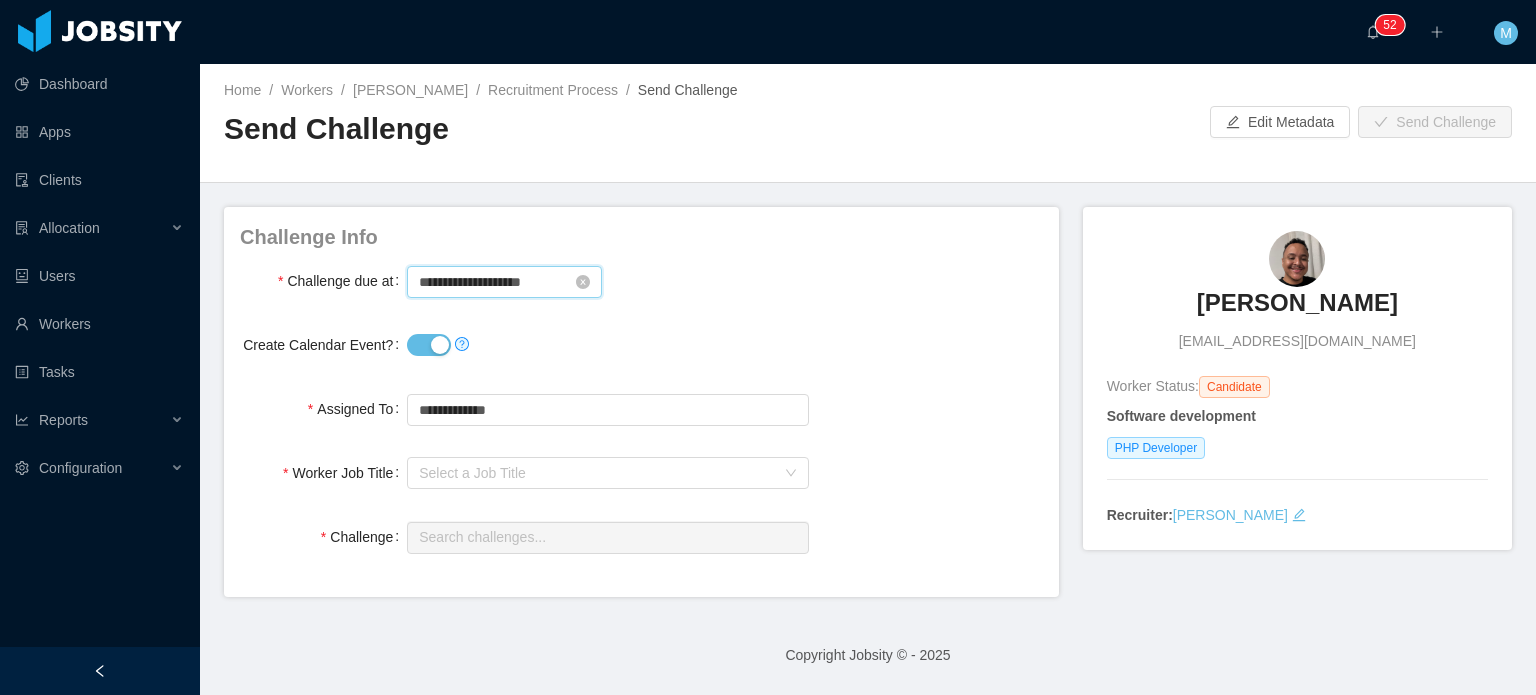 click on "**********" at bounding box center (504, 282) 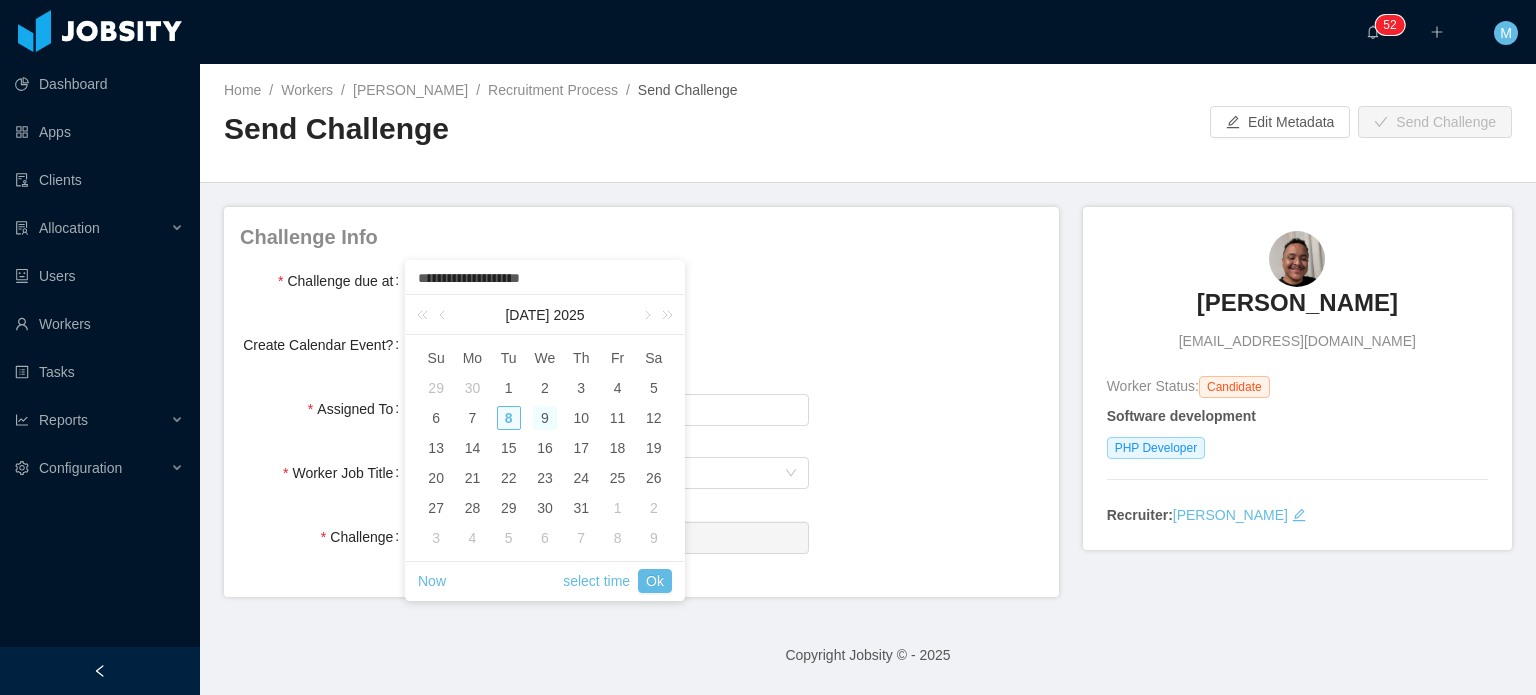 click on "9" at bounding box center [545, 418] 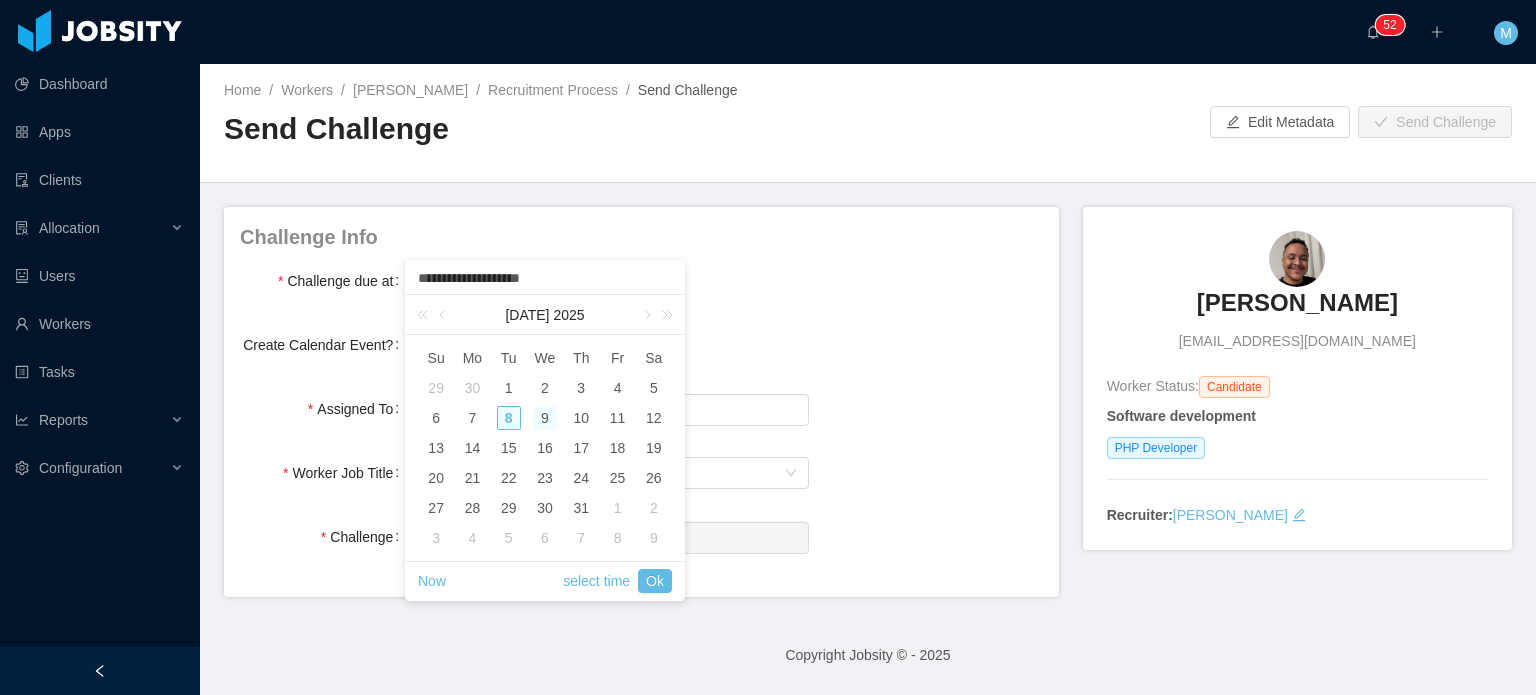 click on "8" at bounding box center (509, 418) 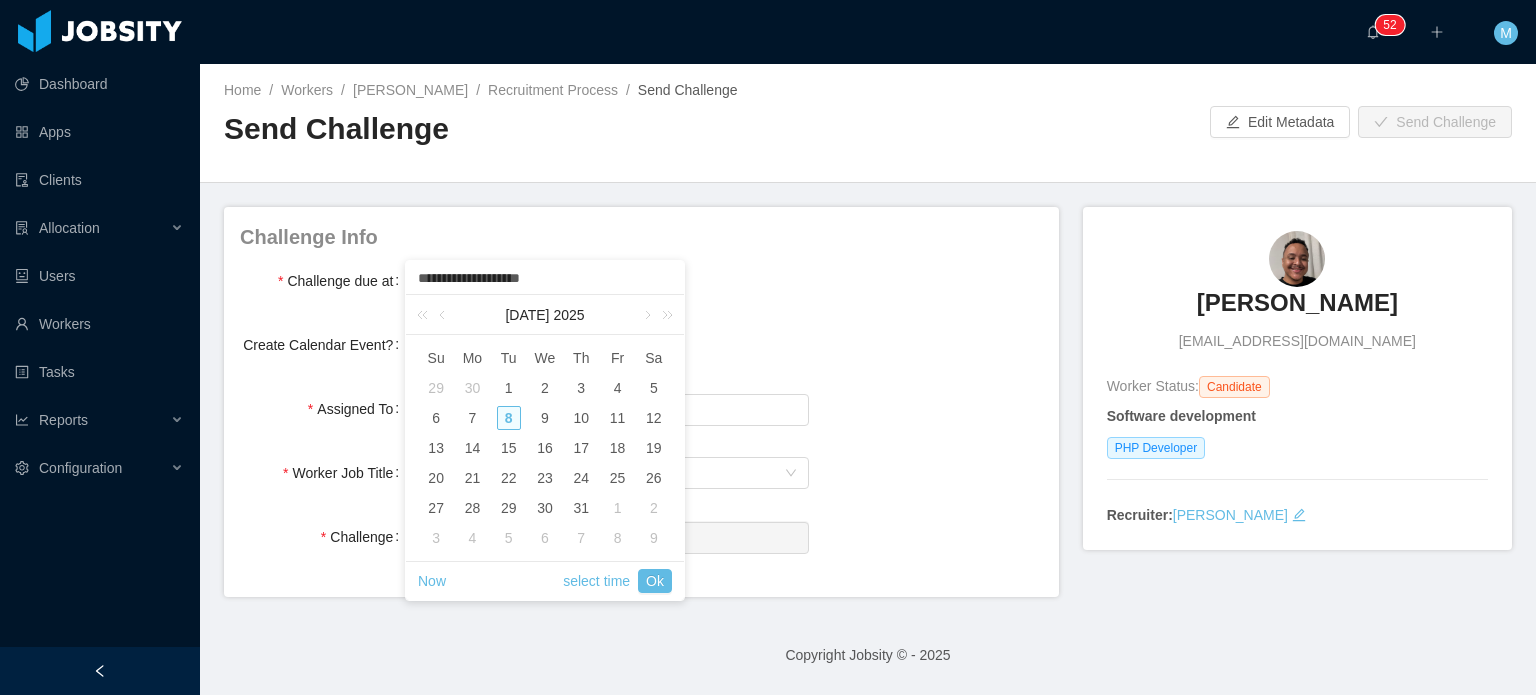 click on "8" at bounding box center (509, 418) 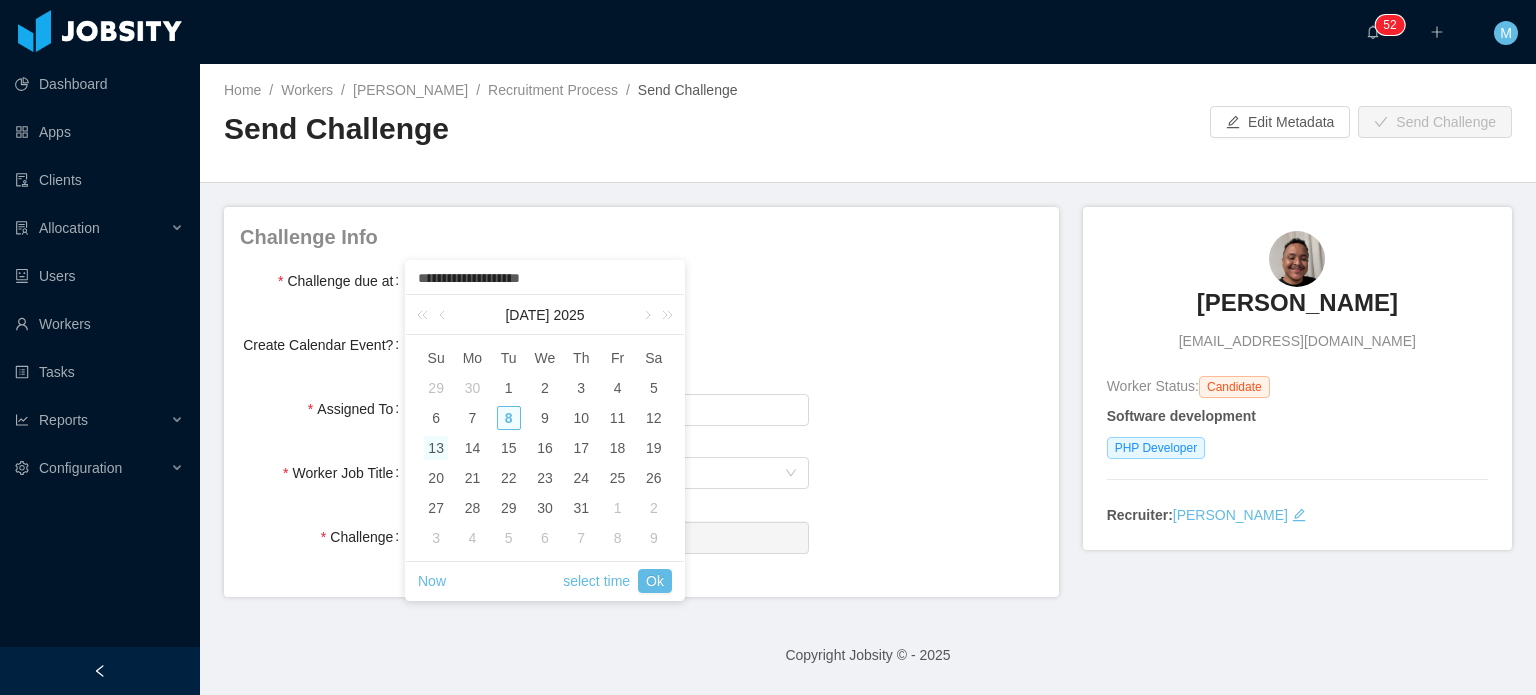 click on "13" at bounding box center [436, 448] 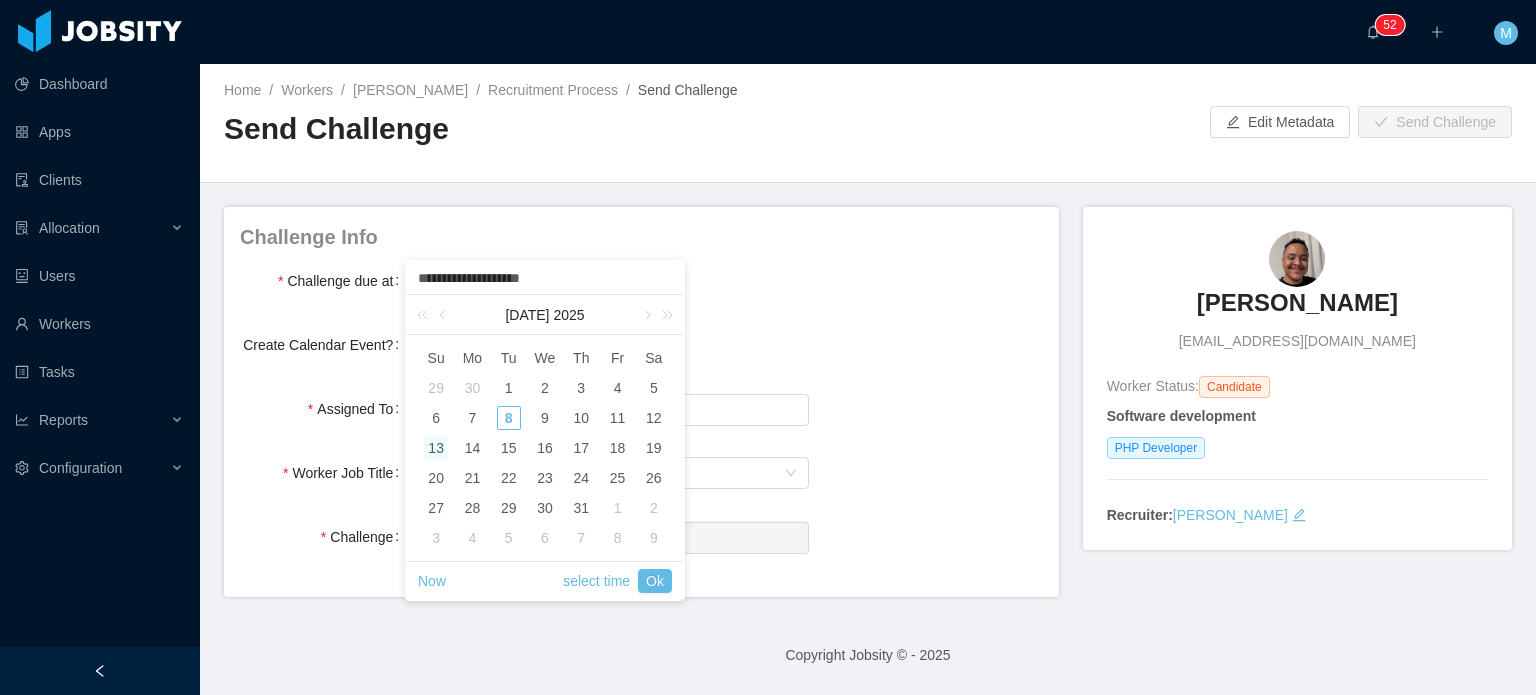 click on "13" at bounding box center [436, 448] 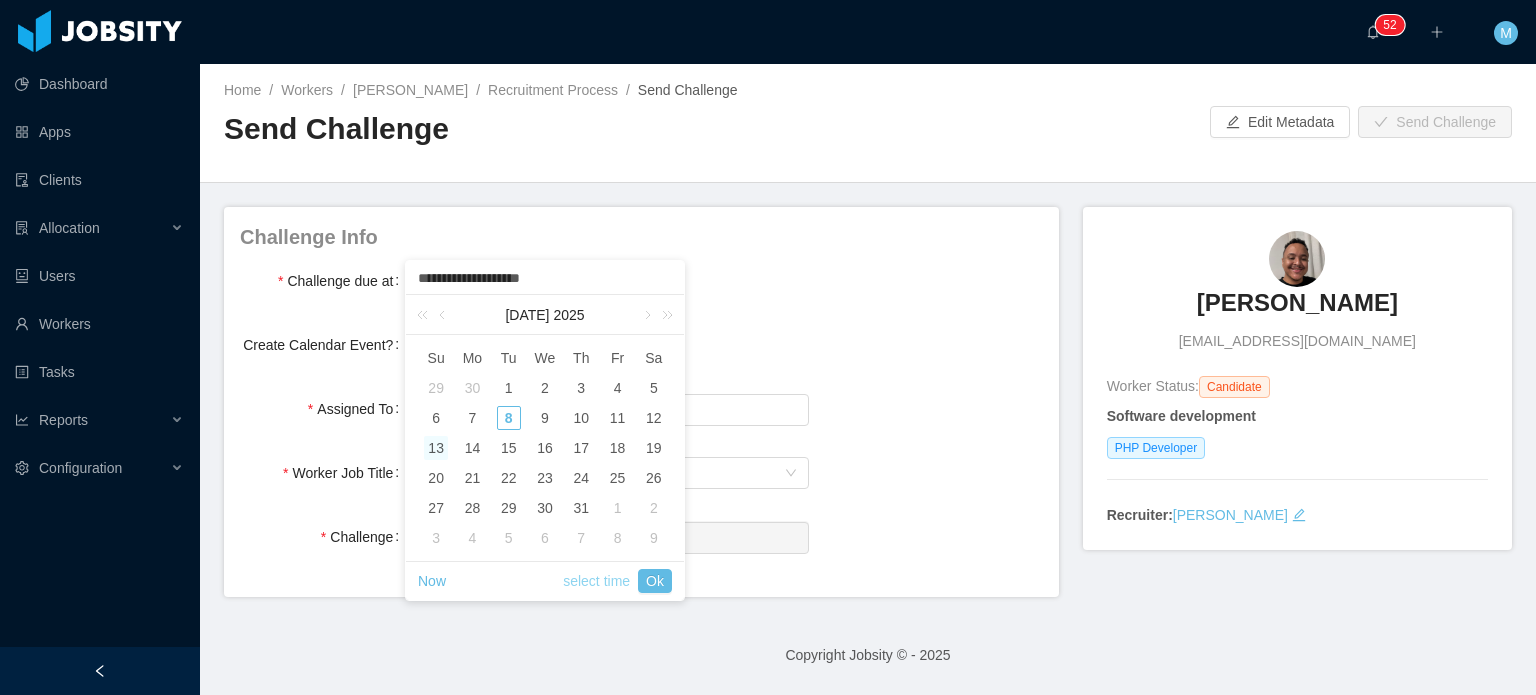 click on "select time" at bounding box center [596, 581] 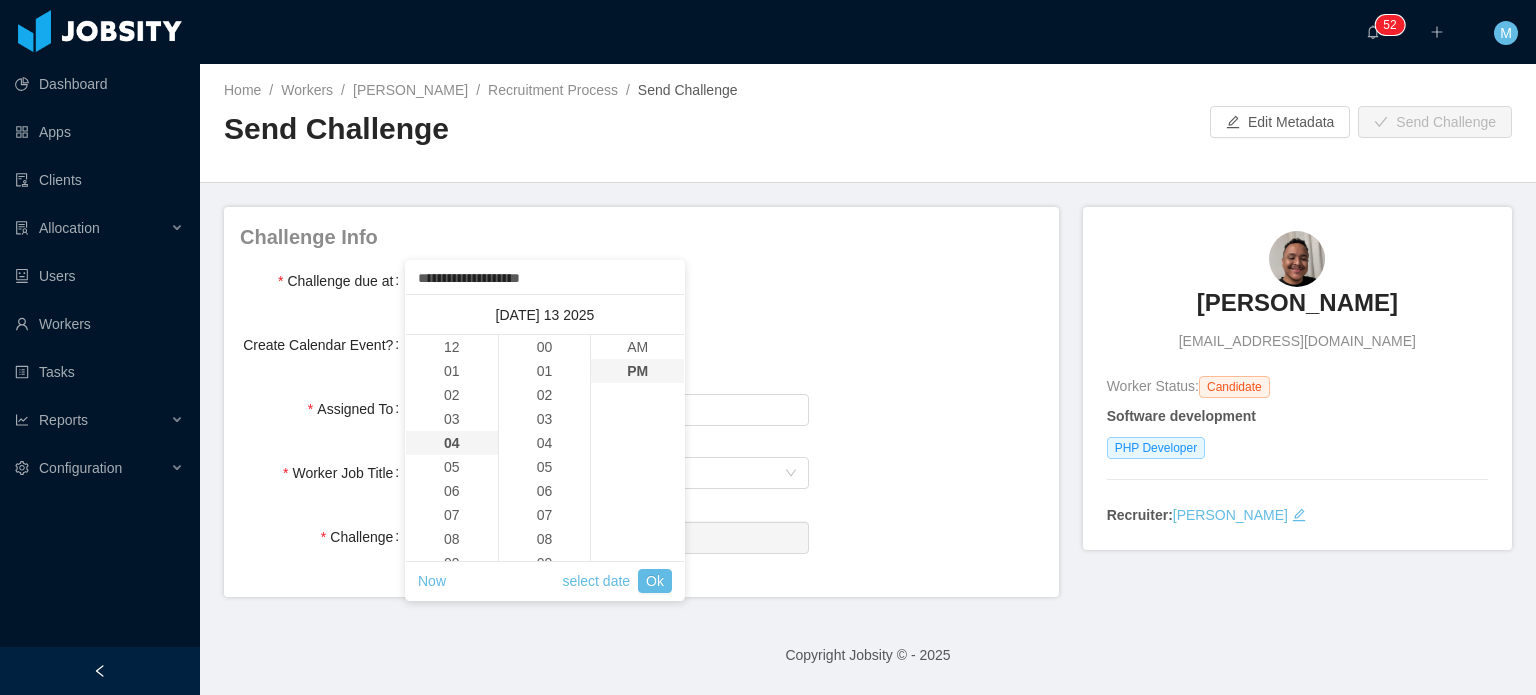 scroll, scrollTop: 96, scrollLeft: 0, axis: vertical 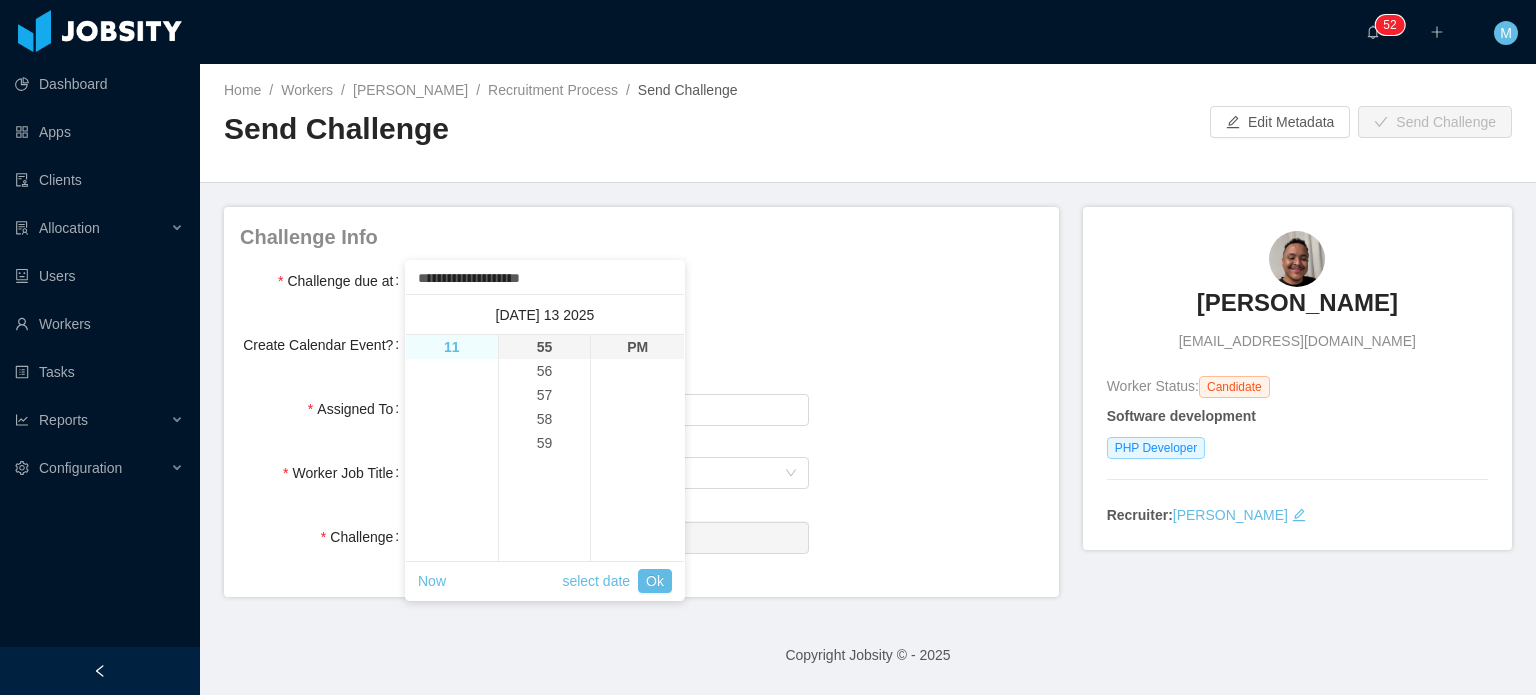 click on "11" at bounding box center [452, 347] 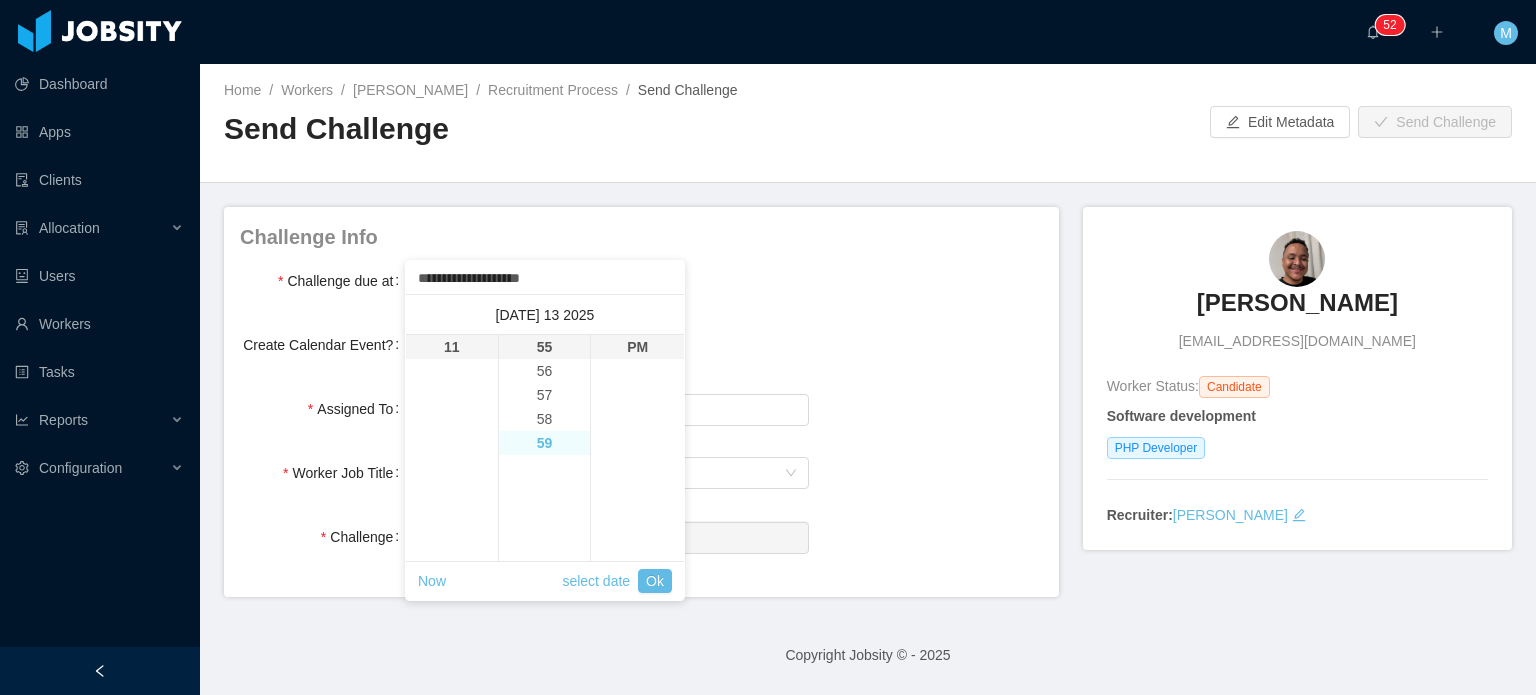 click on "59" at bounding box center [545, 443] 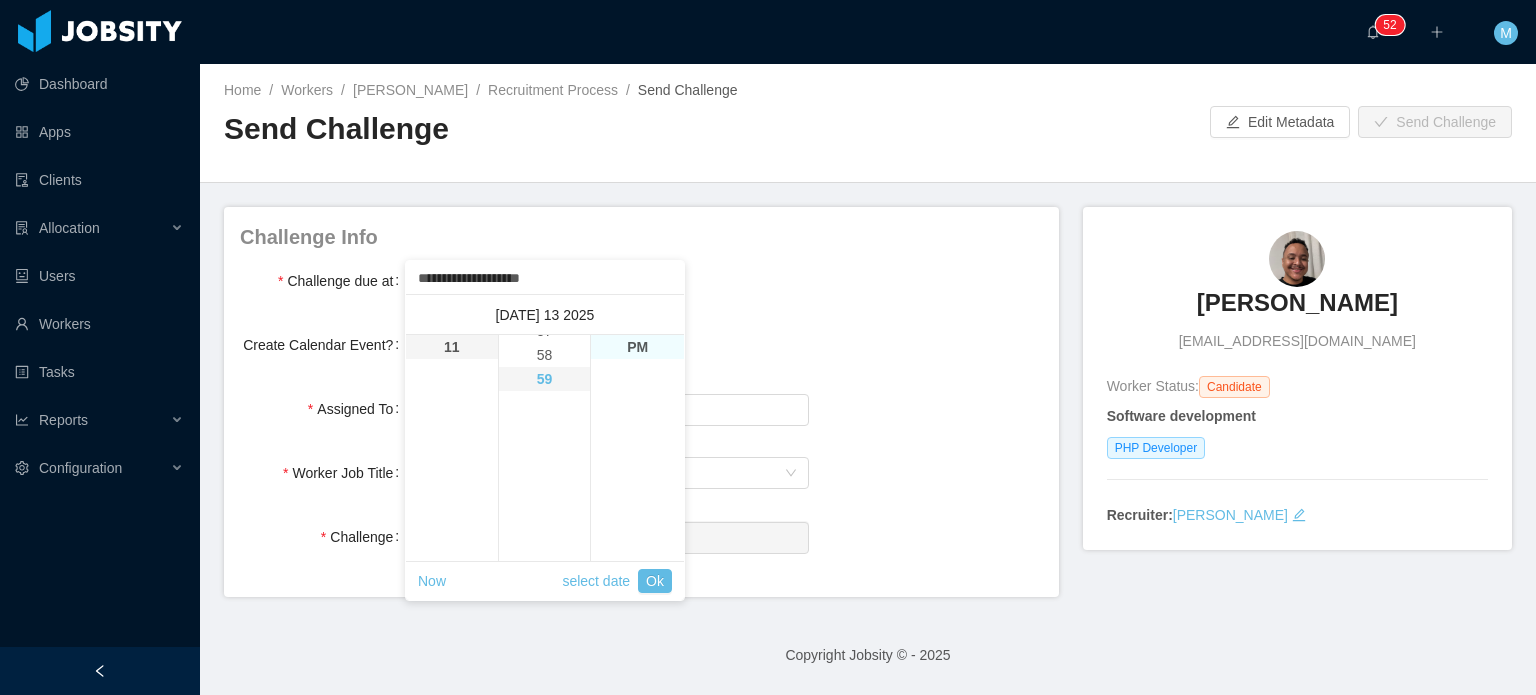 scroll, scrollTop: 1416, scrollLeft: 0, axis: vertical 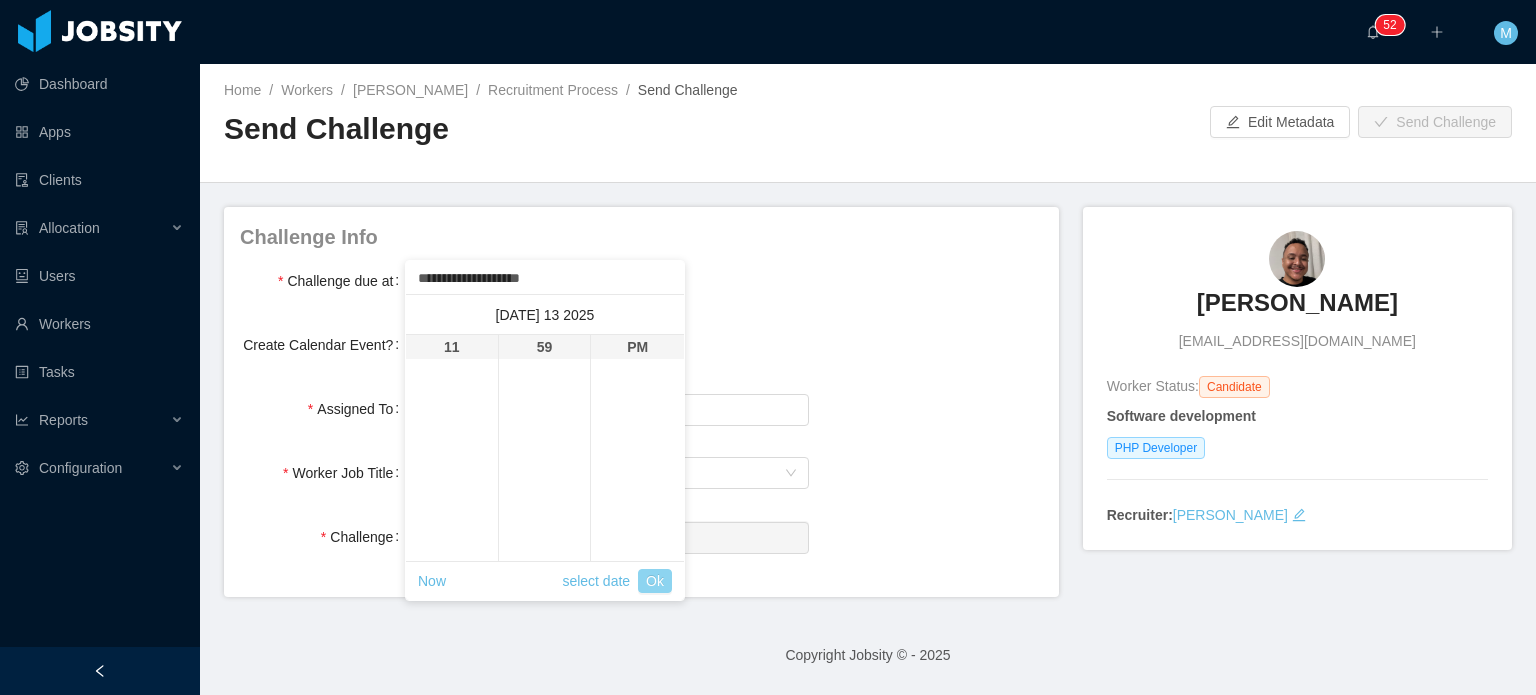 click on "Ok" at bounding box center [655, 581] 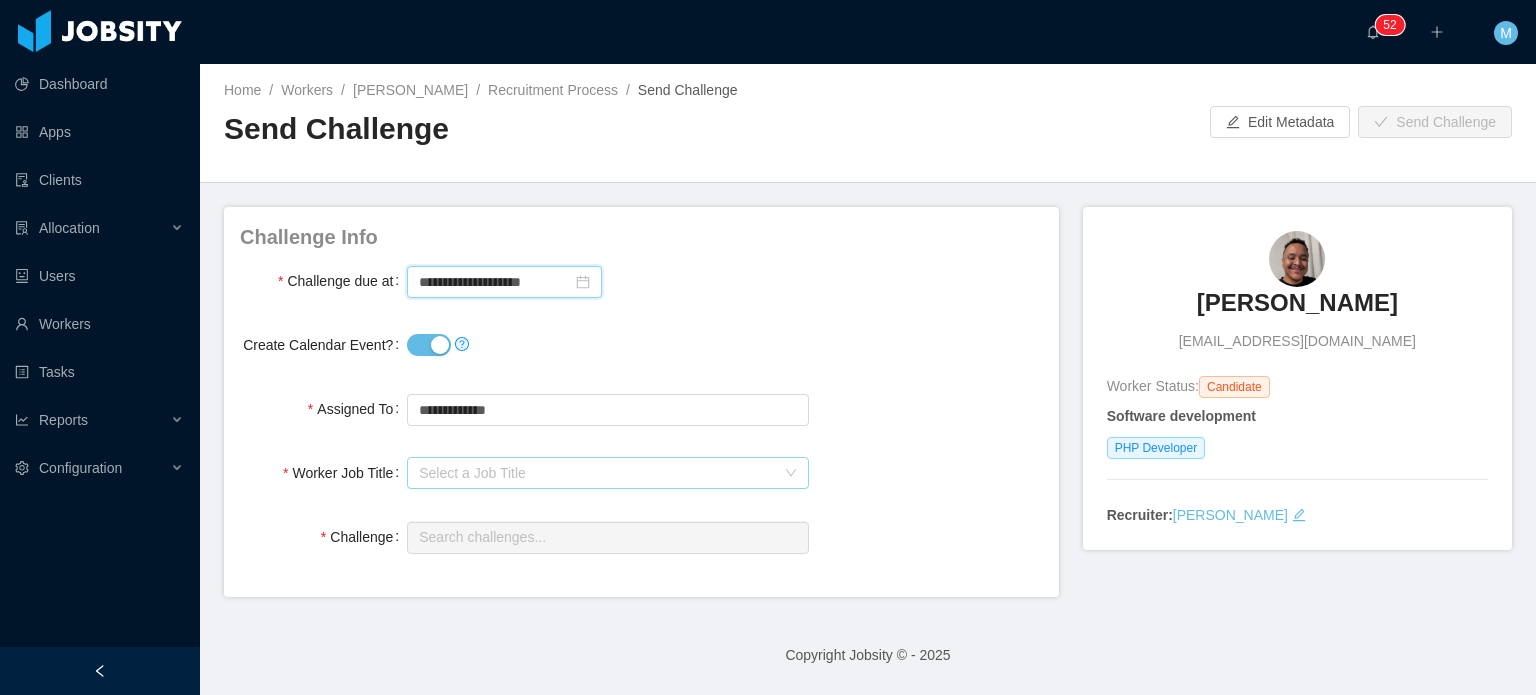 click on "Select a Job Title" at bounding box center [596, 473] 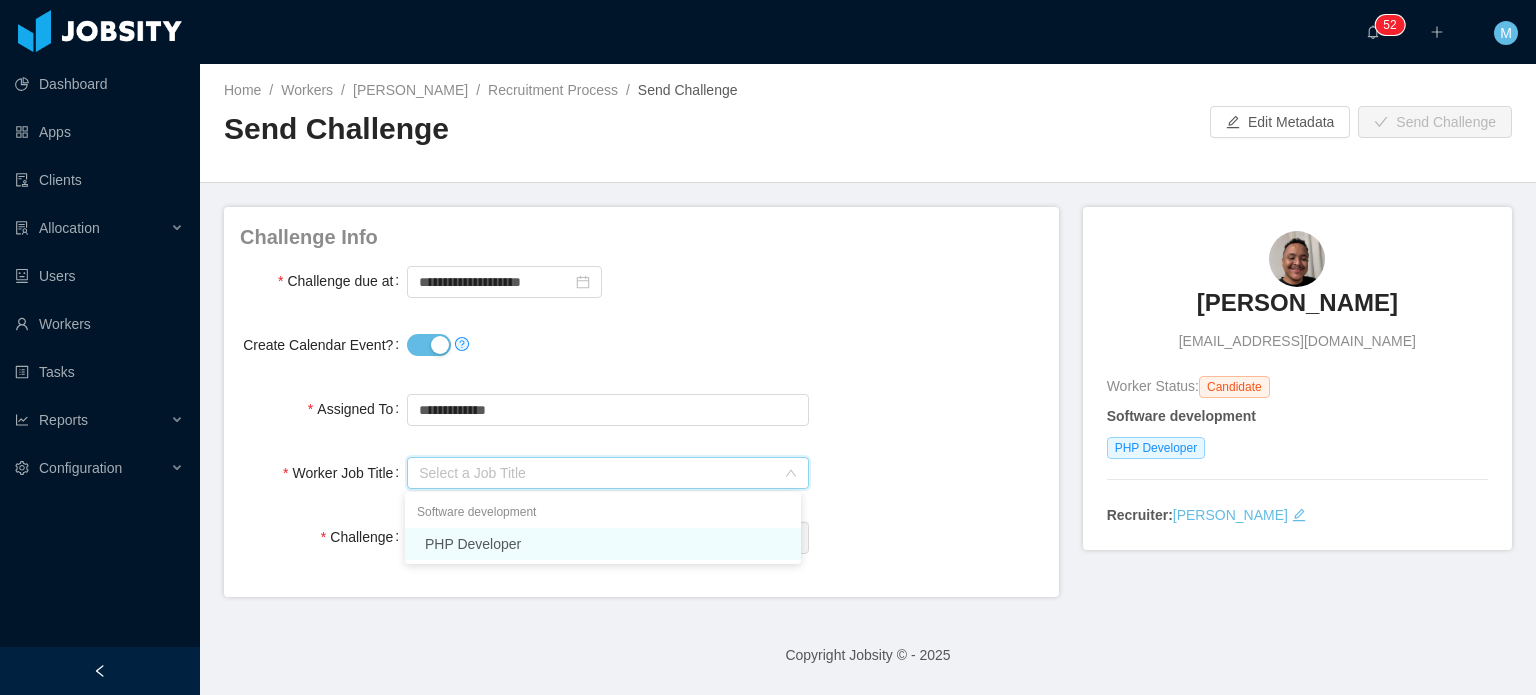 click on "PHP Developer" at bounding box center (603, 544) 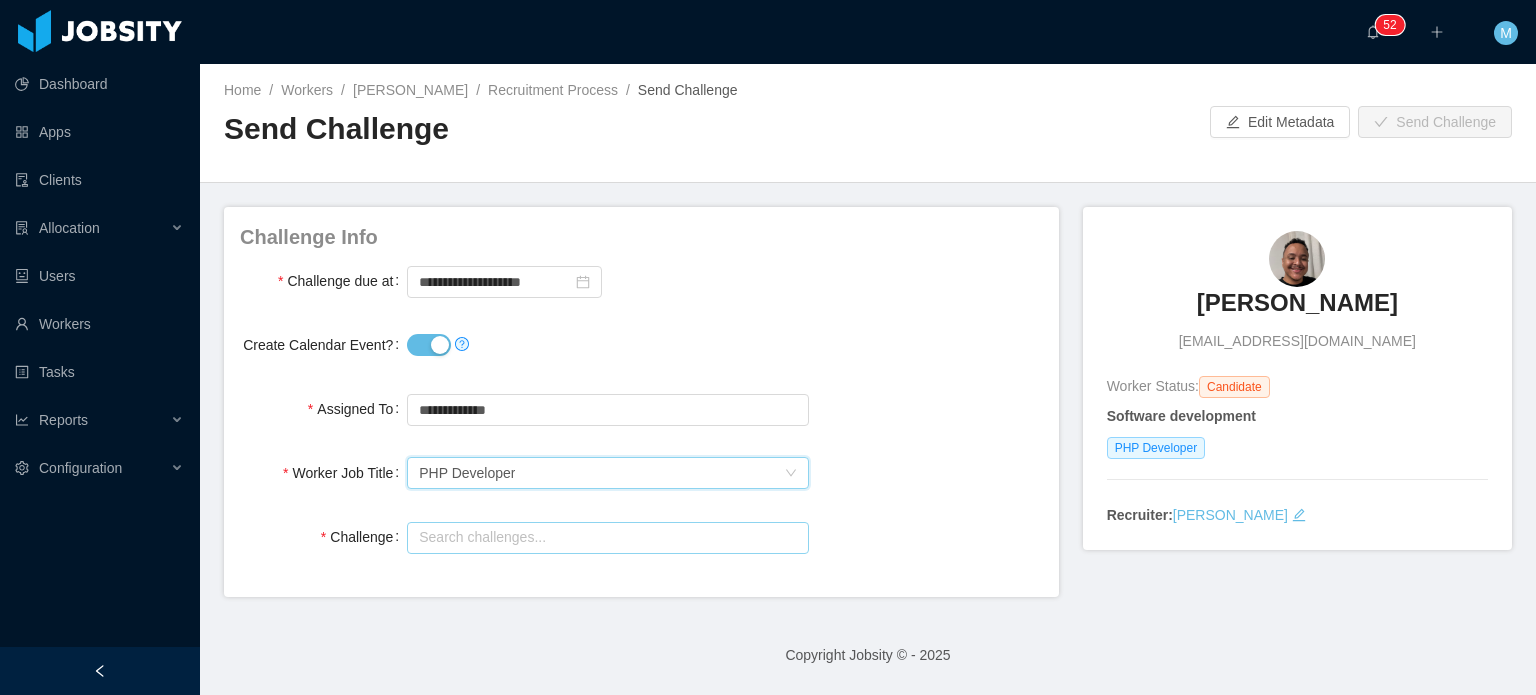 click at bounding box center (607, 538) 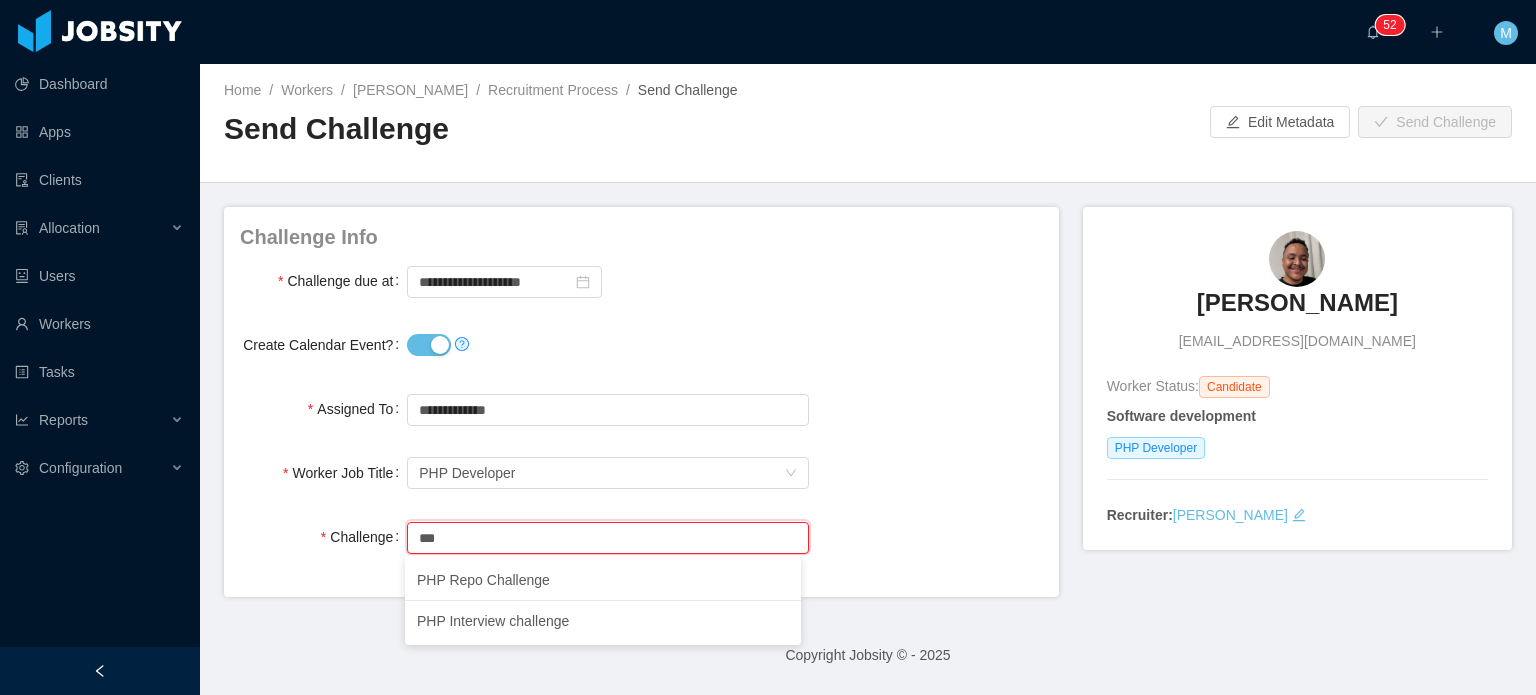click on "Challenge Search challenges... *** php   Challenge is required" at bounding box center (641, 546) 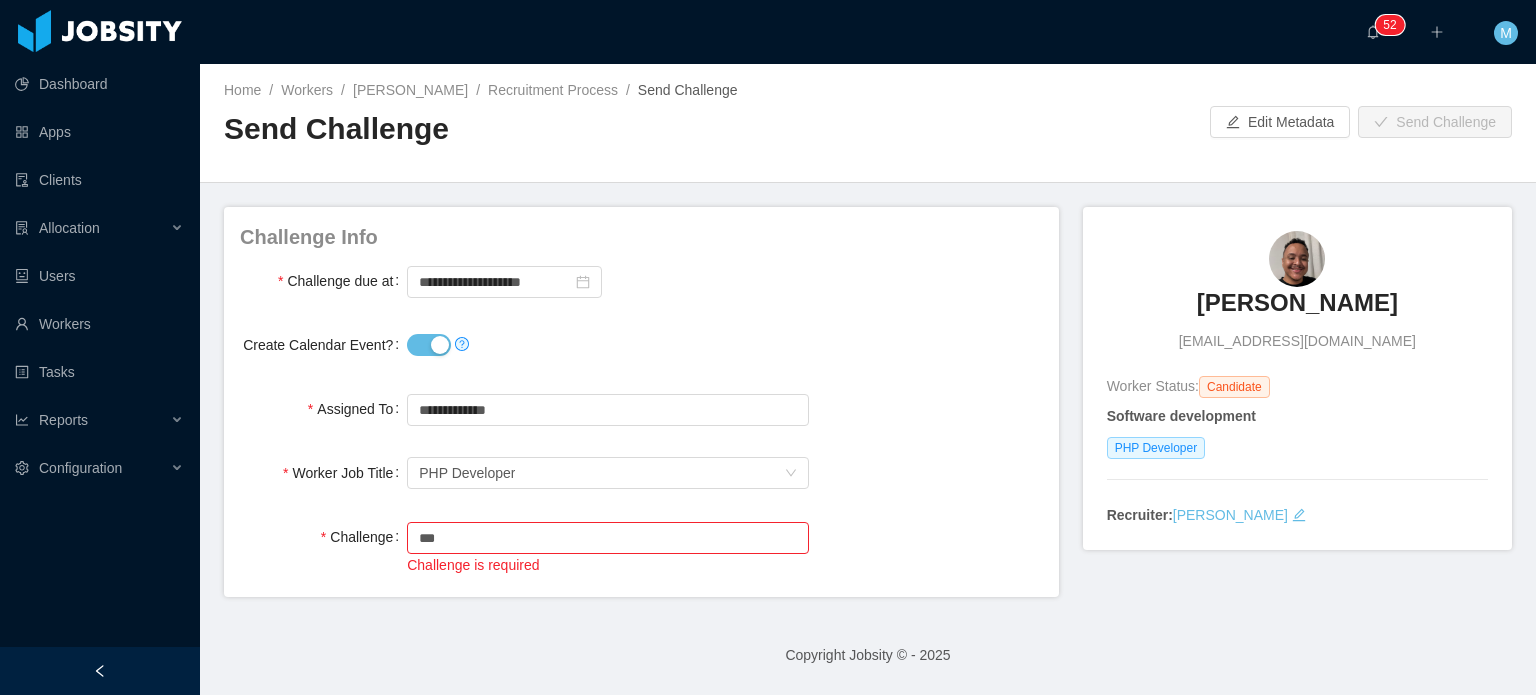 click on "Dashboard Apps Clients Allocation Users Workers Tasks Reports Configuration" at bounding box center (100, 299) 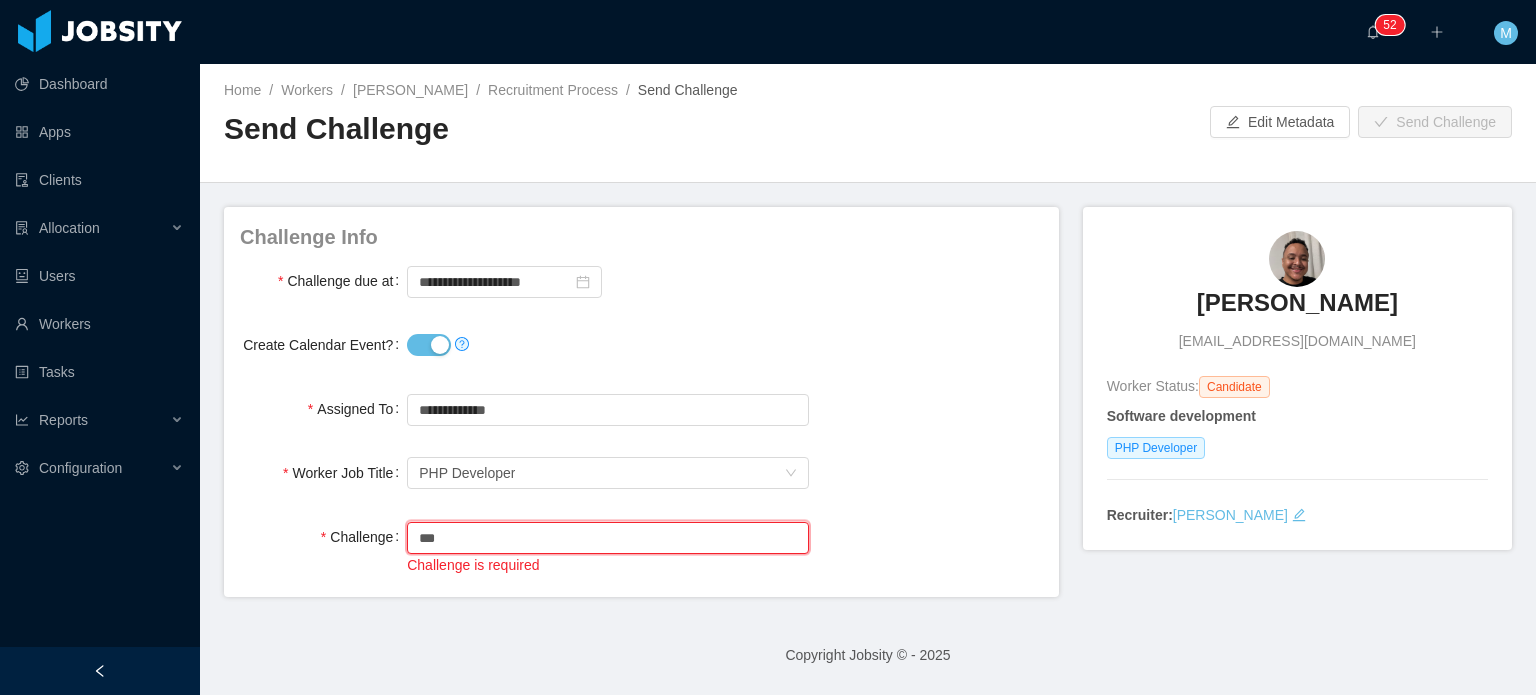 click on "***" at bounding box center [607, 538] 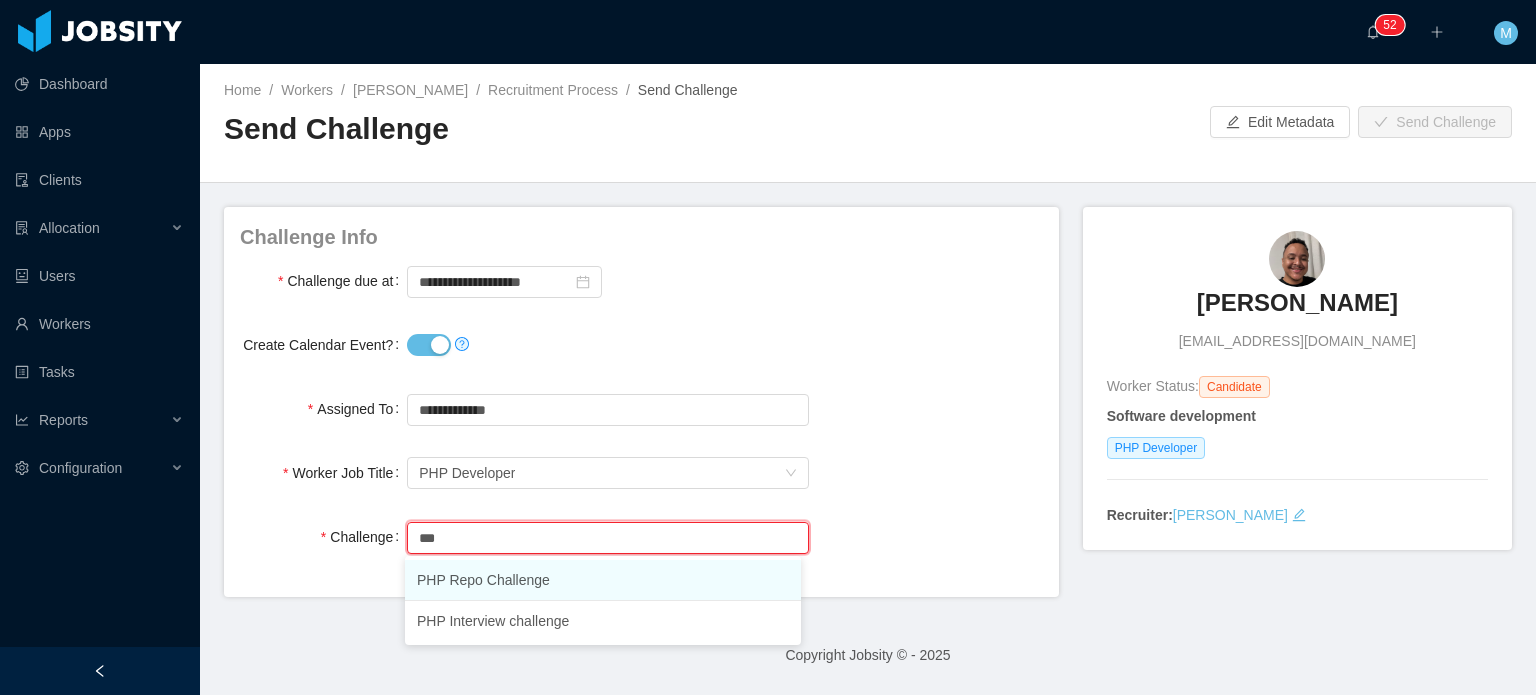 click on "PHP Repo Challenge" at bounding box center [603, 580] 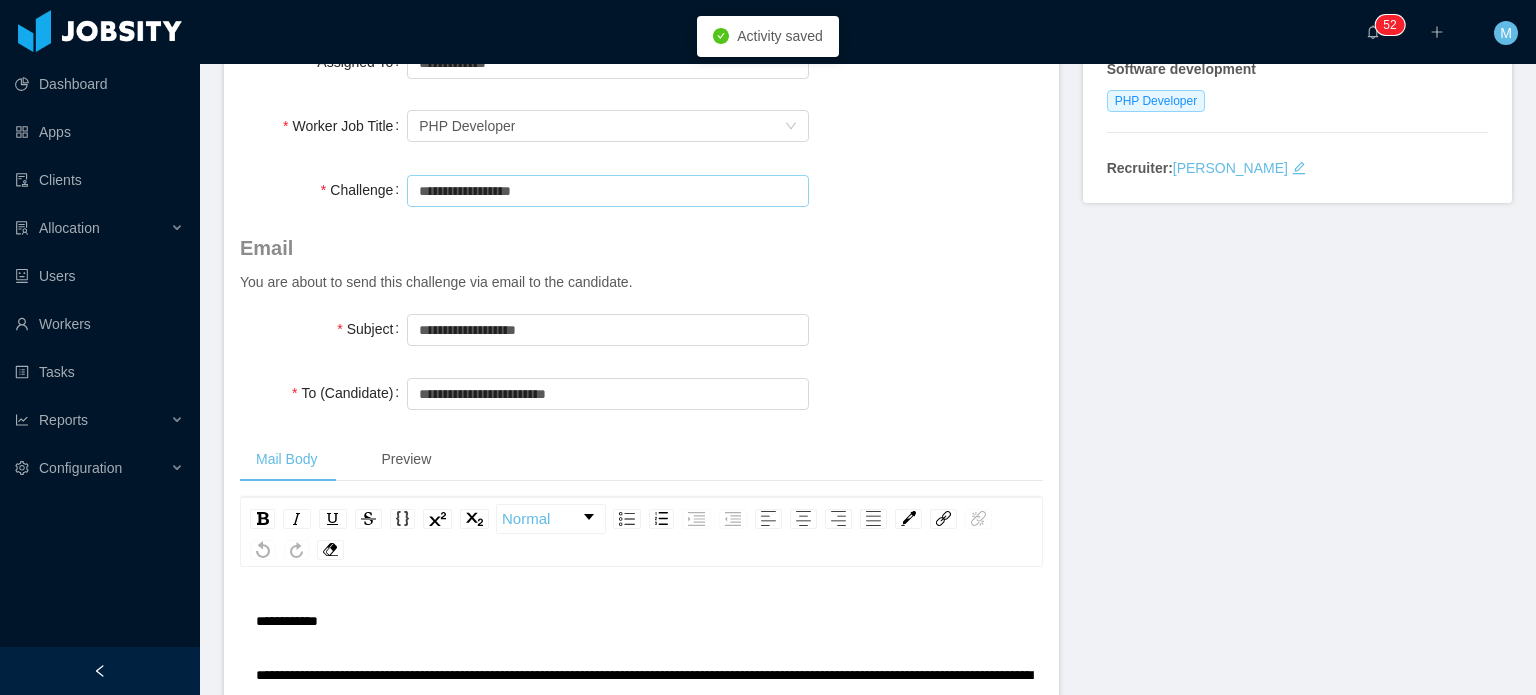 scroll, scrollTop: 708, scrollLeft: 0, axis: vertical 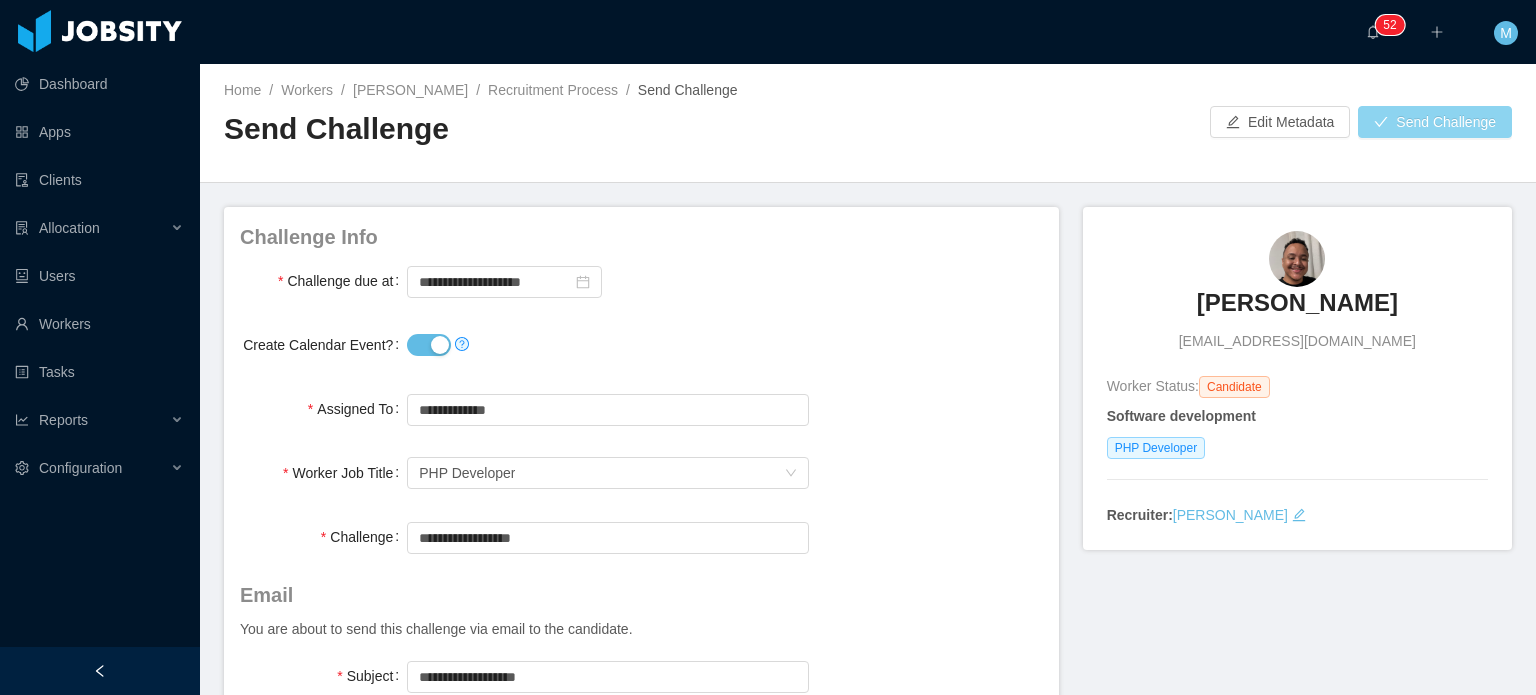 click on "Send Challenge" at bounding box center (1435, 122) 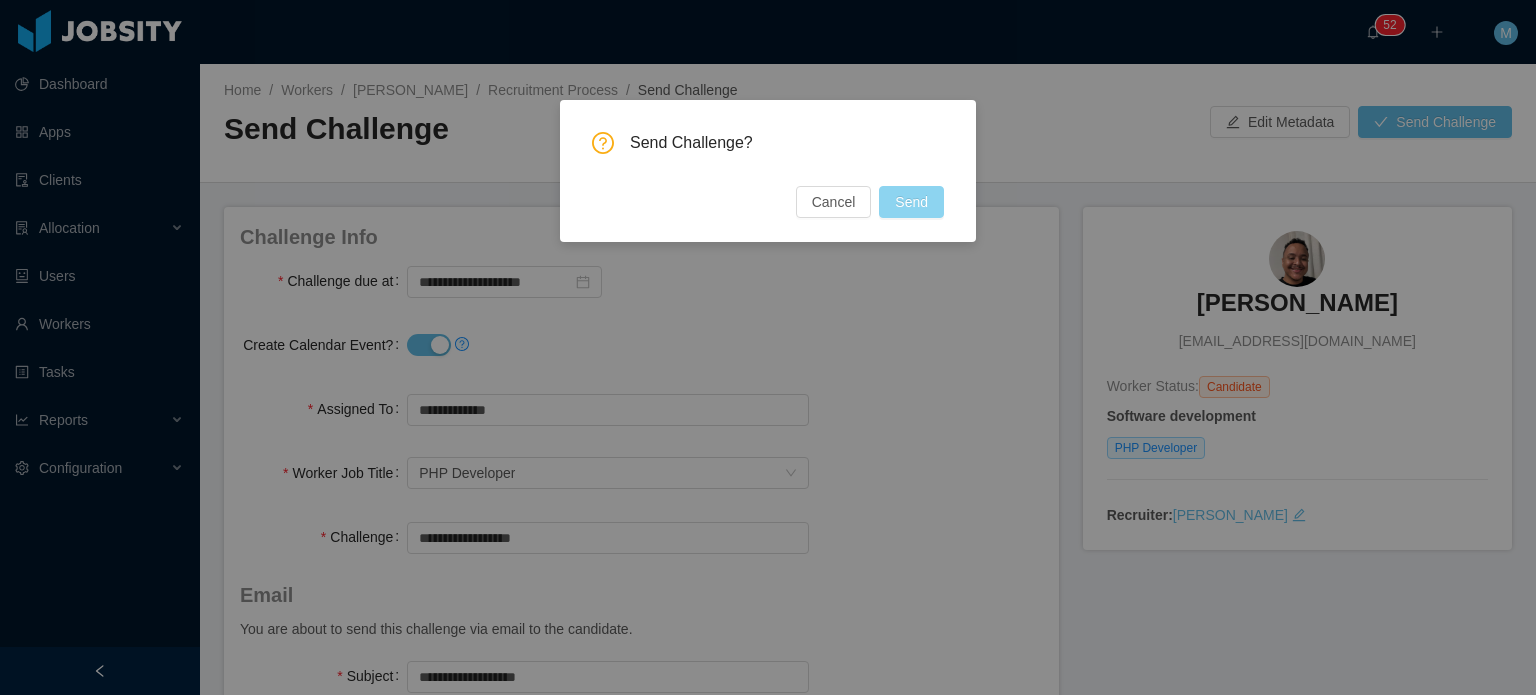 click on "Send" at bounding box center (911, 202) 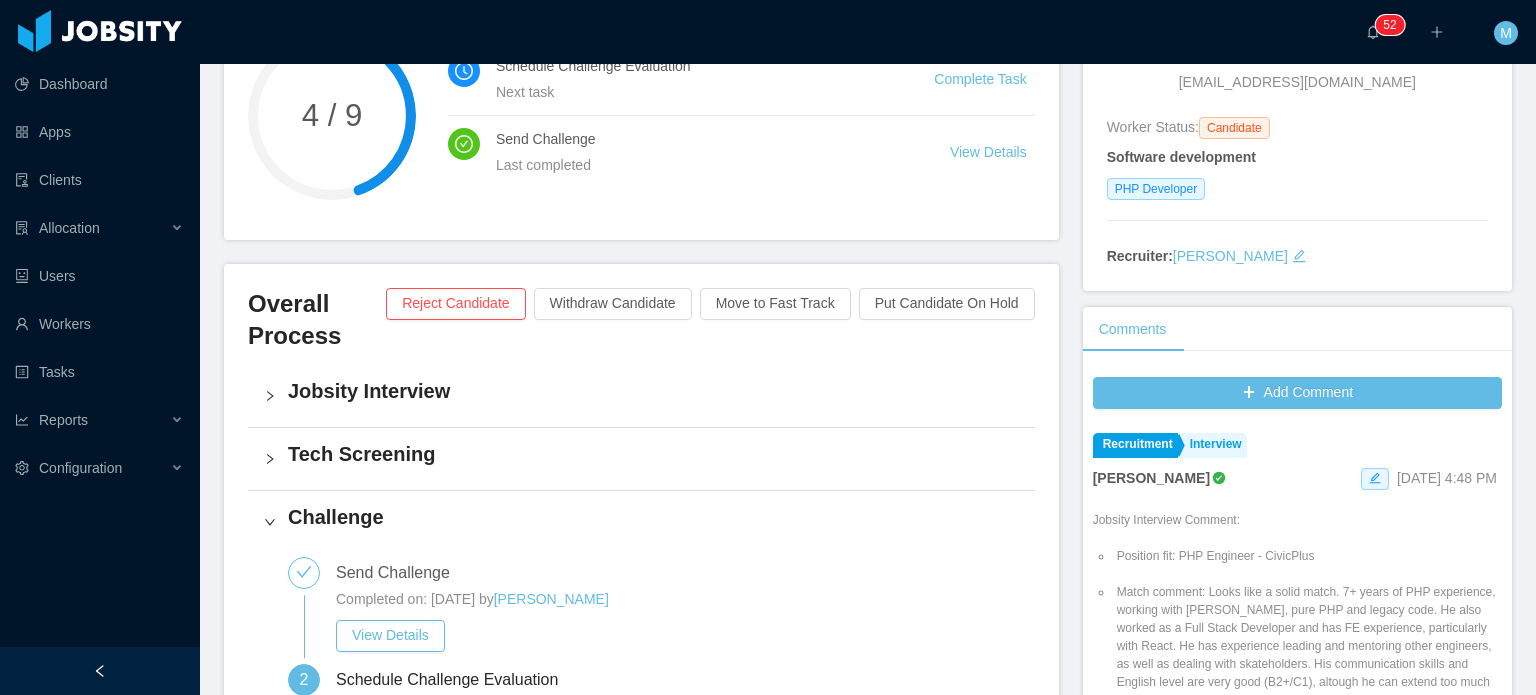 scroll, scrollTop: 0, scrollLeft: 0, axis: both 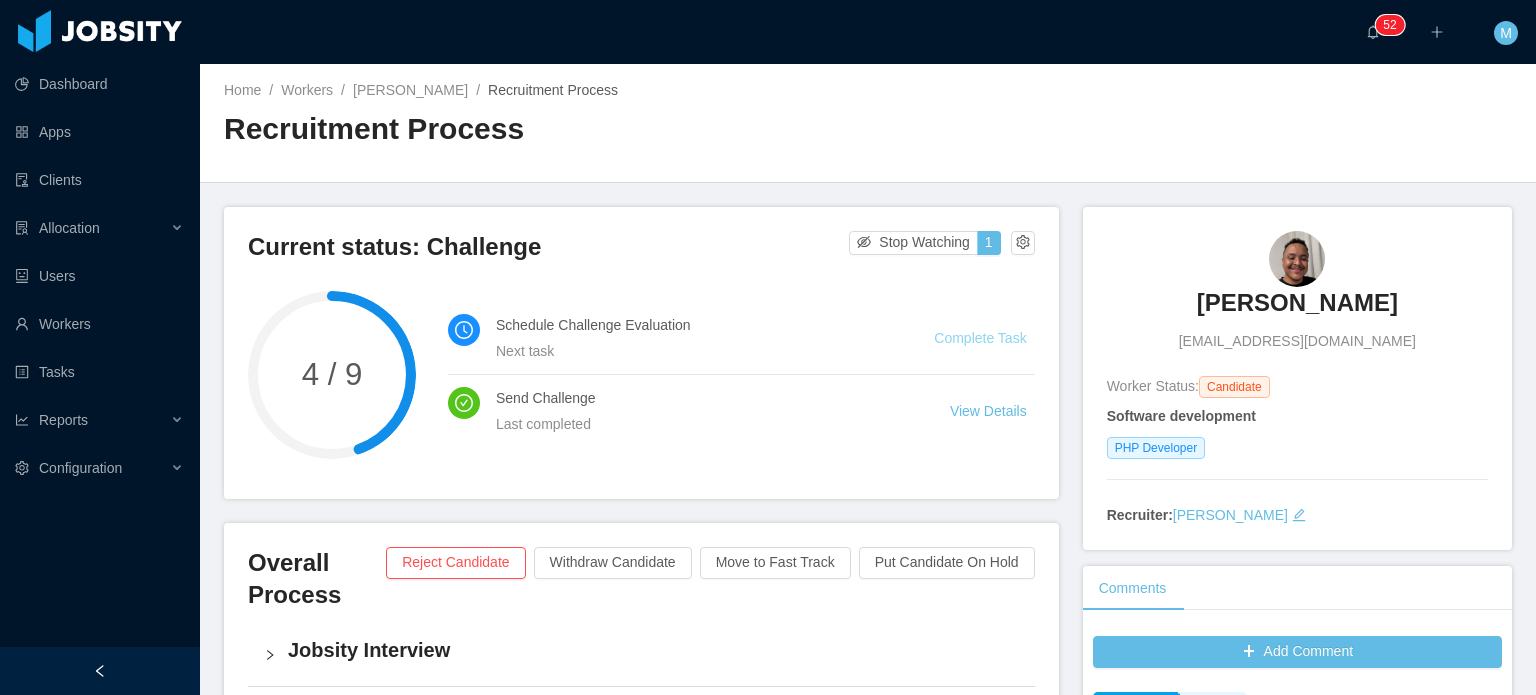 click on "Complete Task" at bounding box center [980, 338] 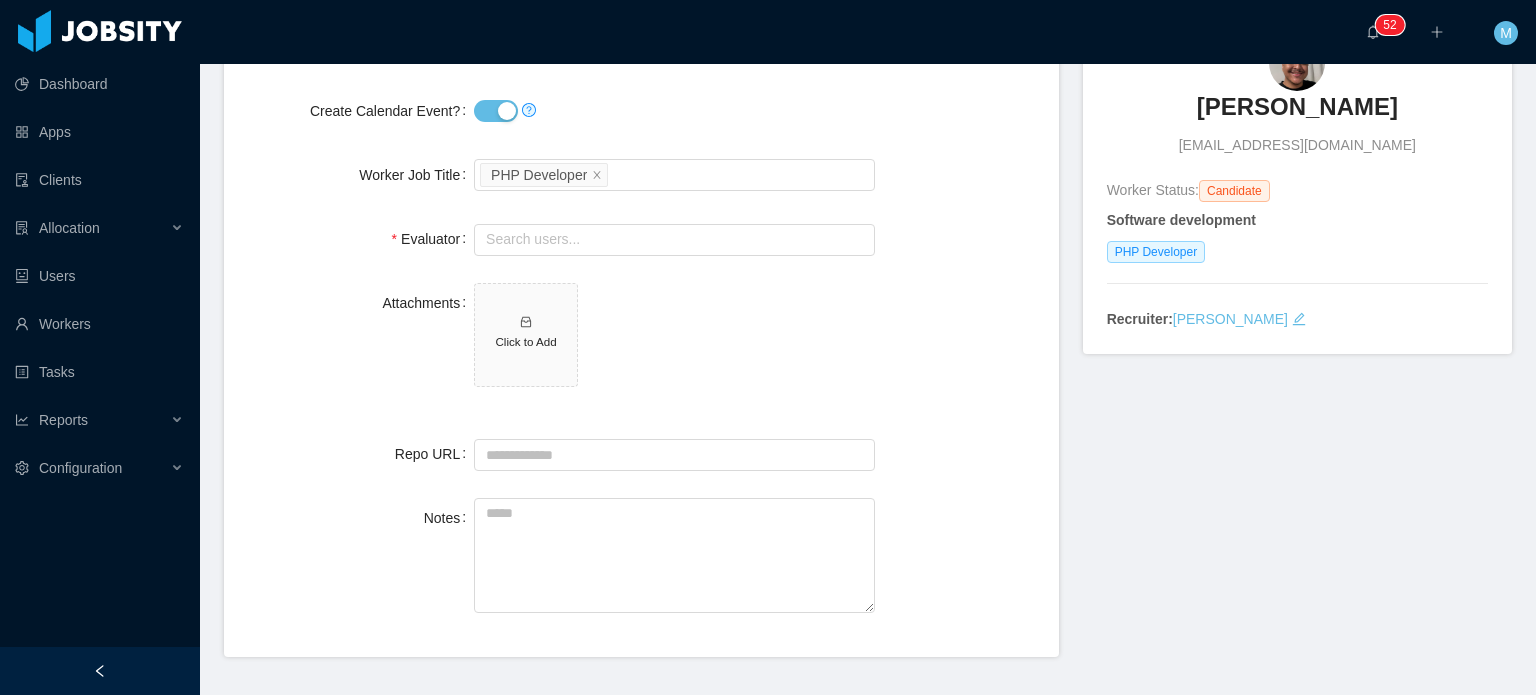 scroll, scrollTop: 200, scrollLeft: 0, axis: vertical 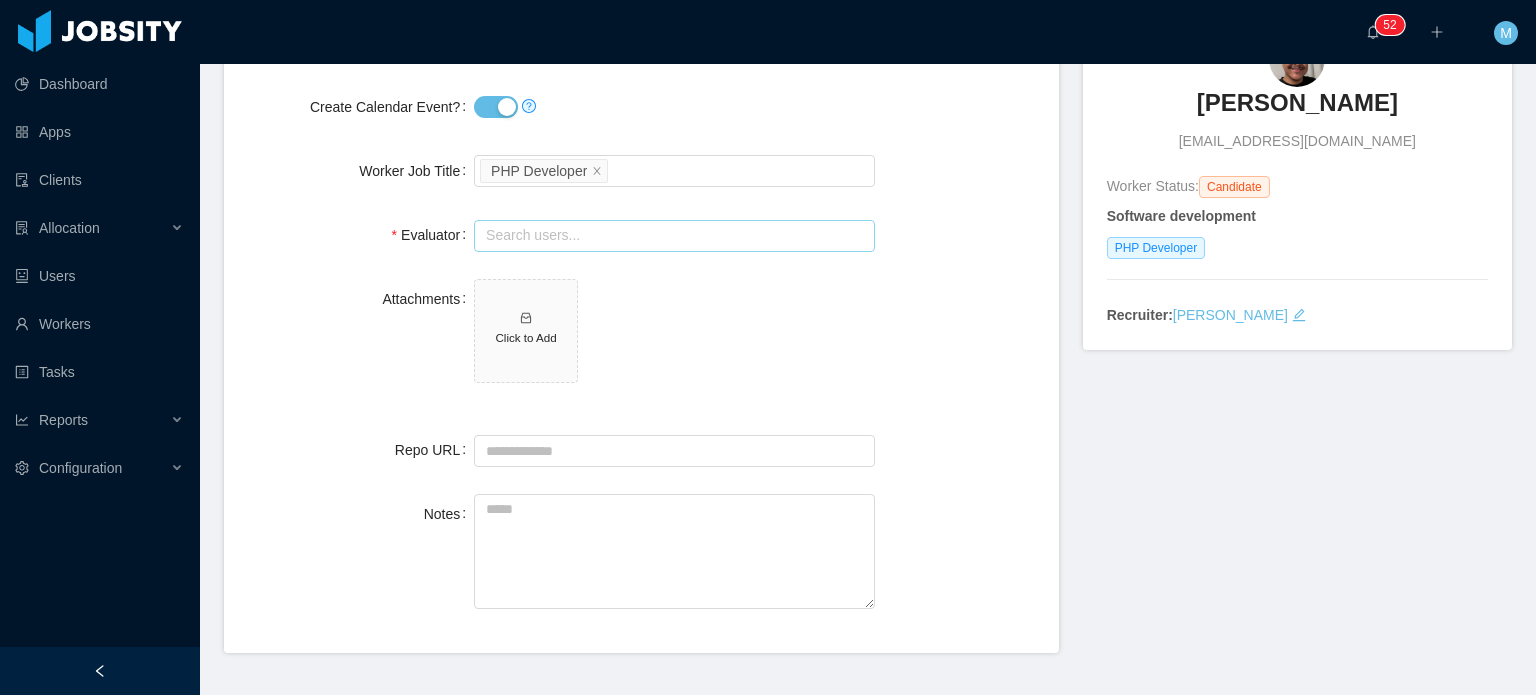 click at bounding box center [674, 236] 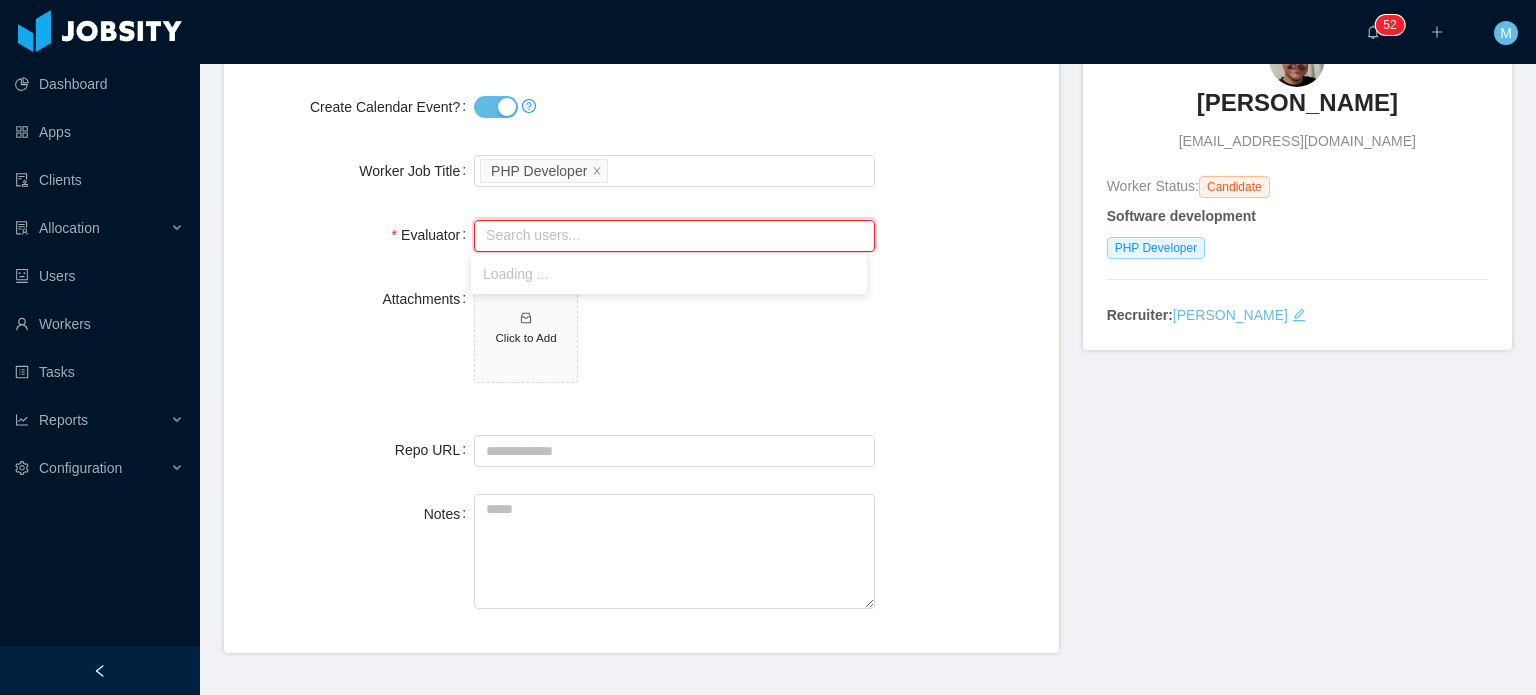 click on "Attachments Click to Add" at bounding box center [641, 342] 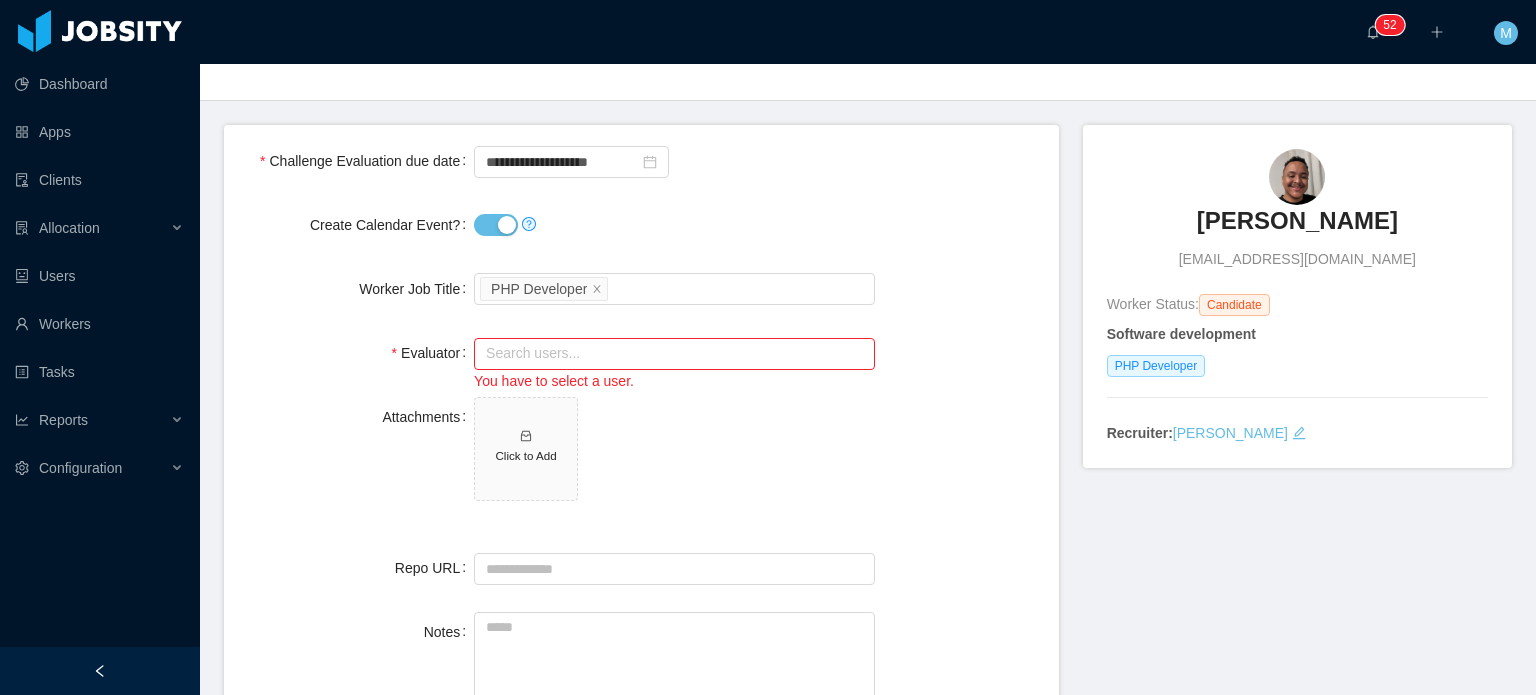 scroll, scrollTop: 0, scrollLeft: 0, axis: both 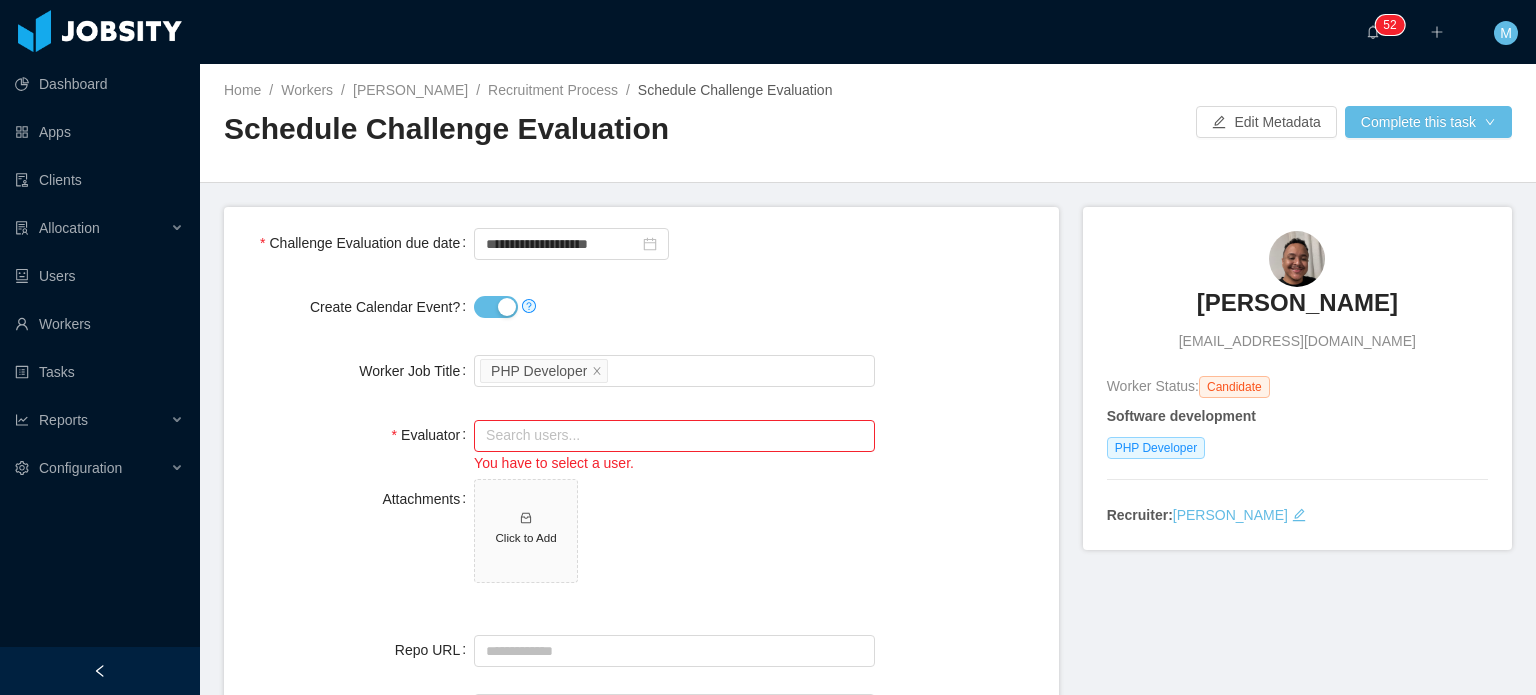 click at bounding box center (1297, 488) 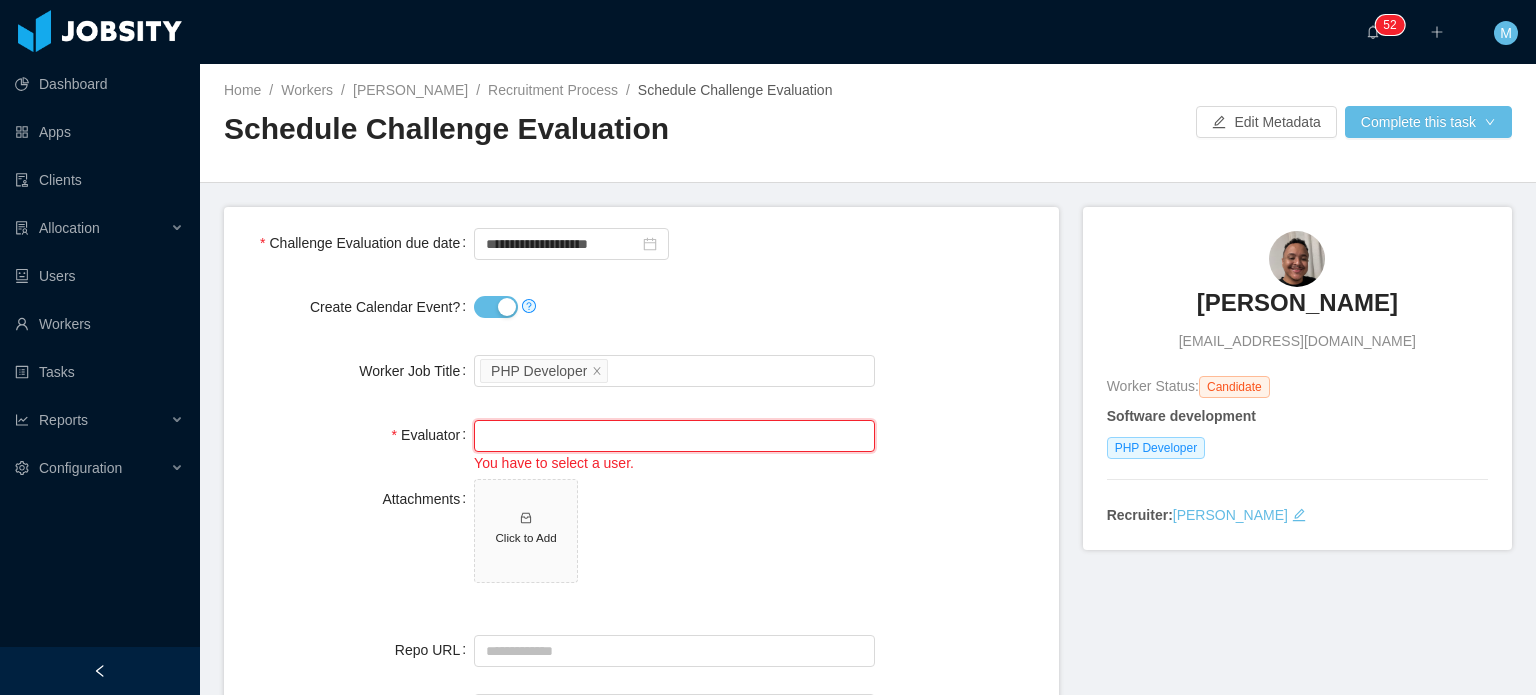 click at bounding box center [674, 436] 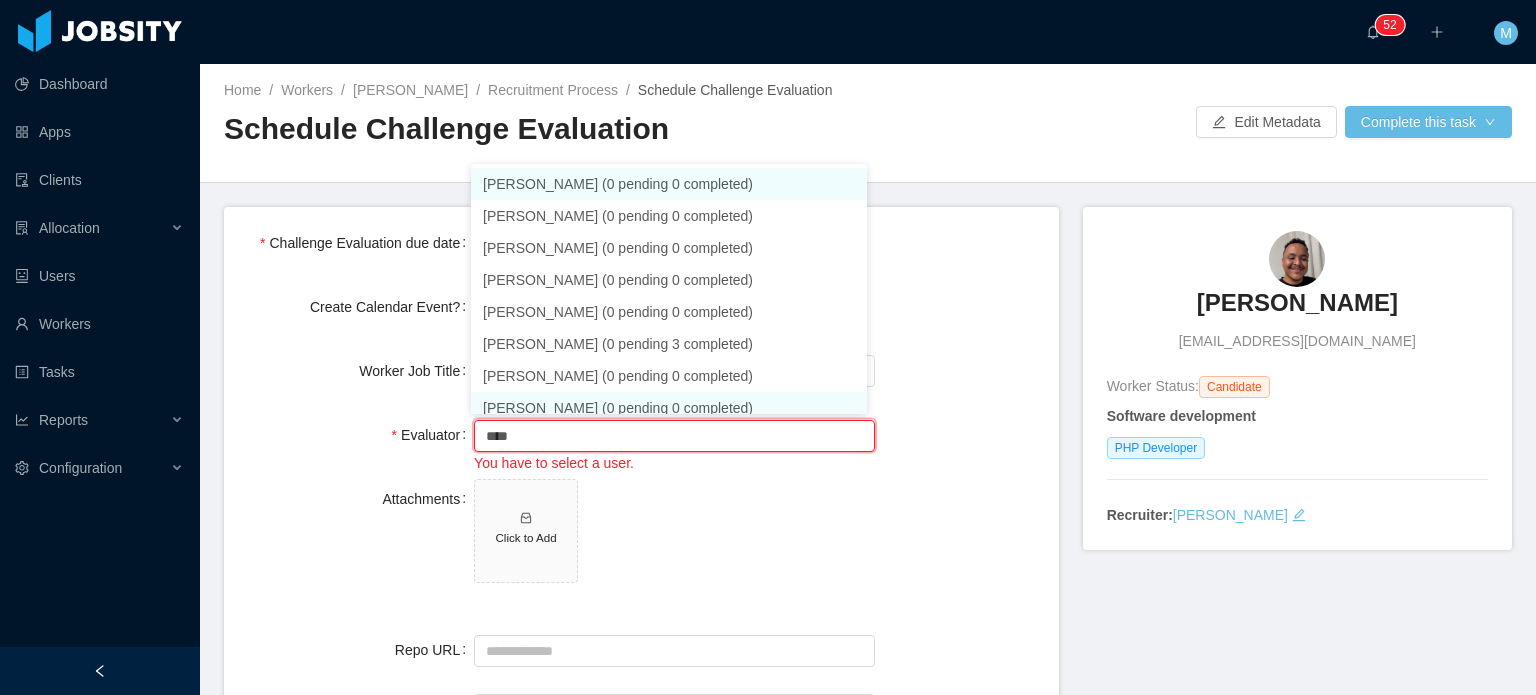 scroll, scrollTop: 10, scrollLeft: 0, axis: vertical 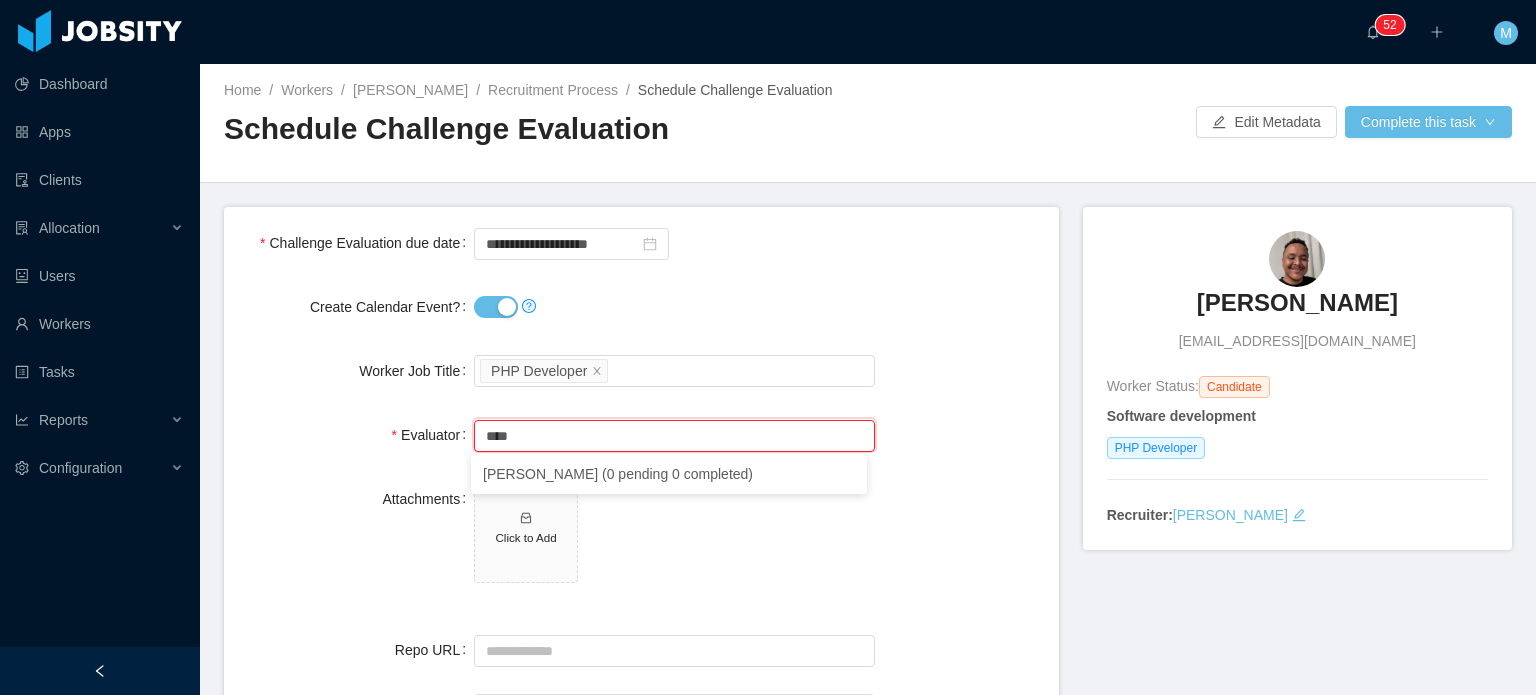 click on "Attachments Click to Add" at bounding box center (641, 542) 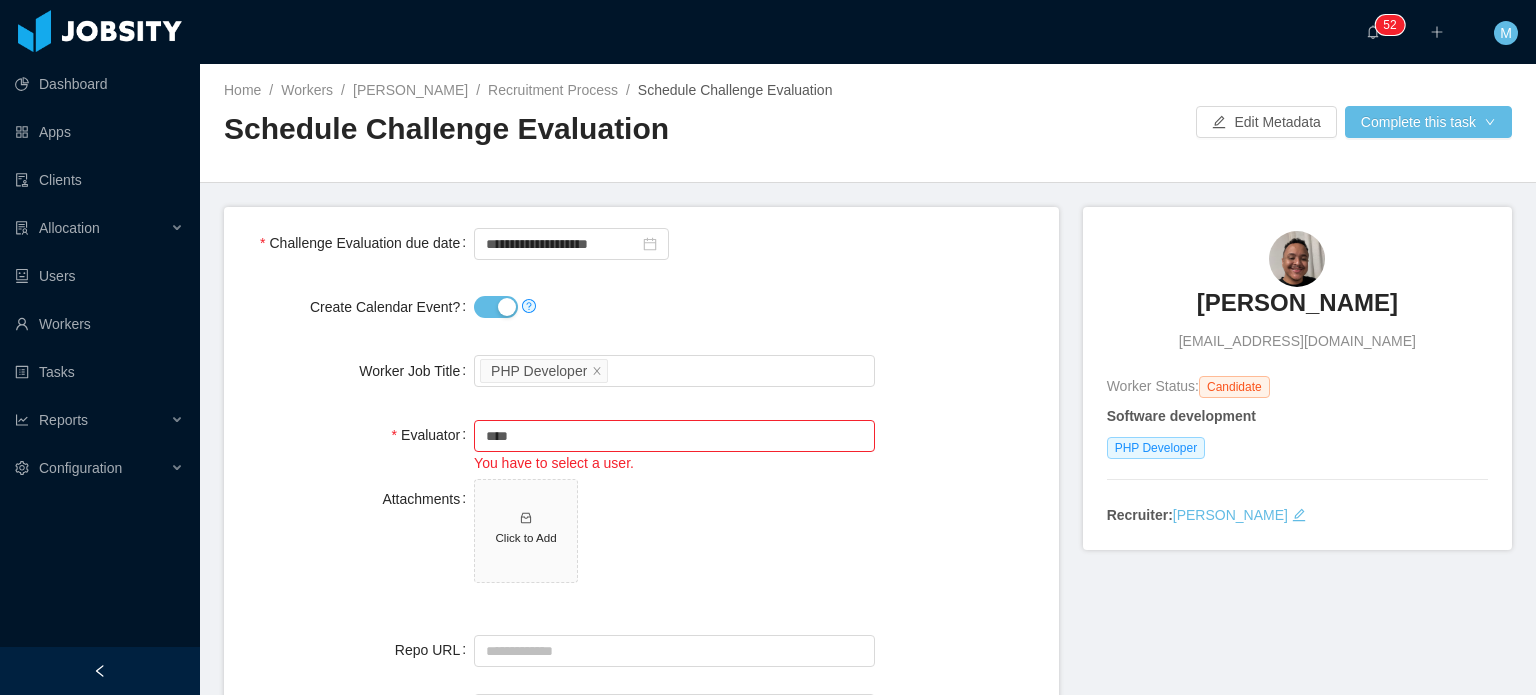 click on "Worker Job Title Select a Technology PHP Developer" at bounding box center [641, 371] 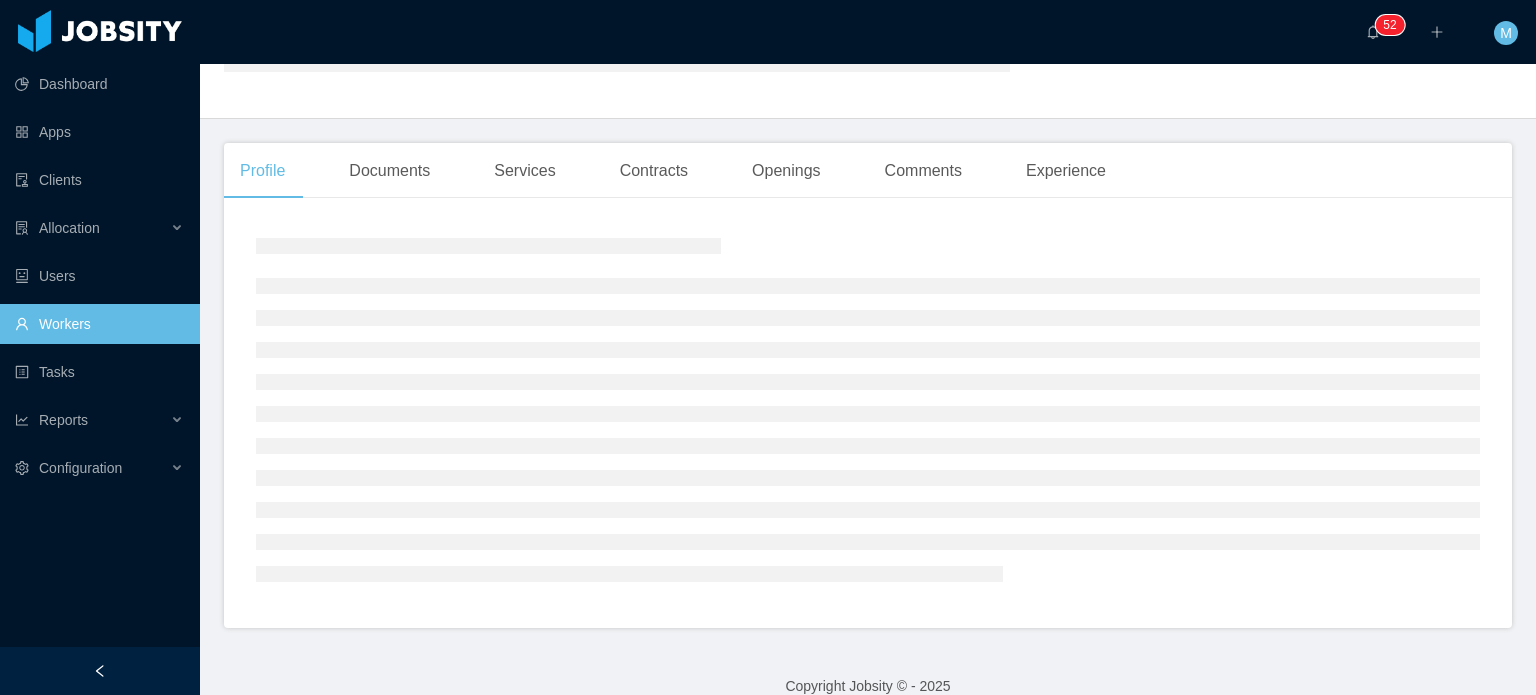 scroll, scrollTop: 0, scrollLeft: 0, axis: both 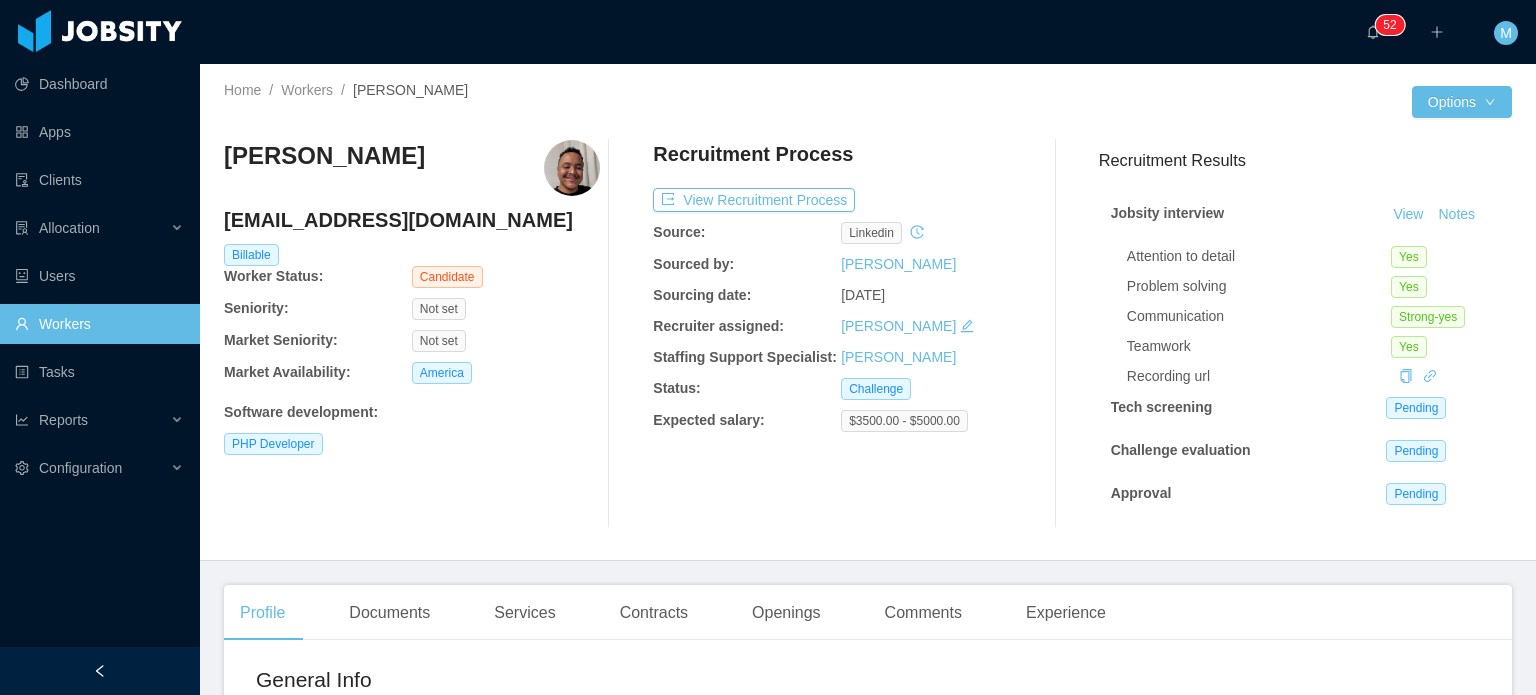 click on "Recruitment Process View Recruitment Process  Source: linkedin Sourced by: [PERSON_NAME] date: [DATE] Recruiter assigned: [PERSON_NAME]   Staffing Support Specialist: [PERSON_NAME] Status: Challenge Expected salary: $3500.00 - $5000.00" at bounding box center [841, 334] 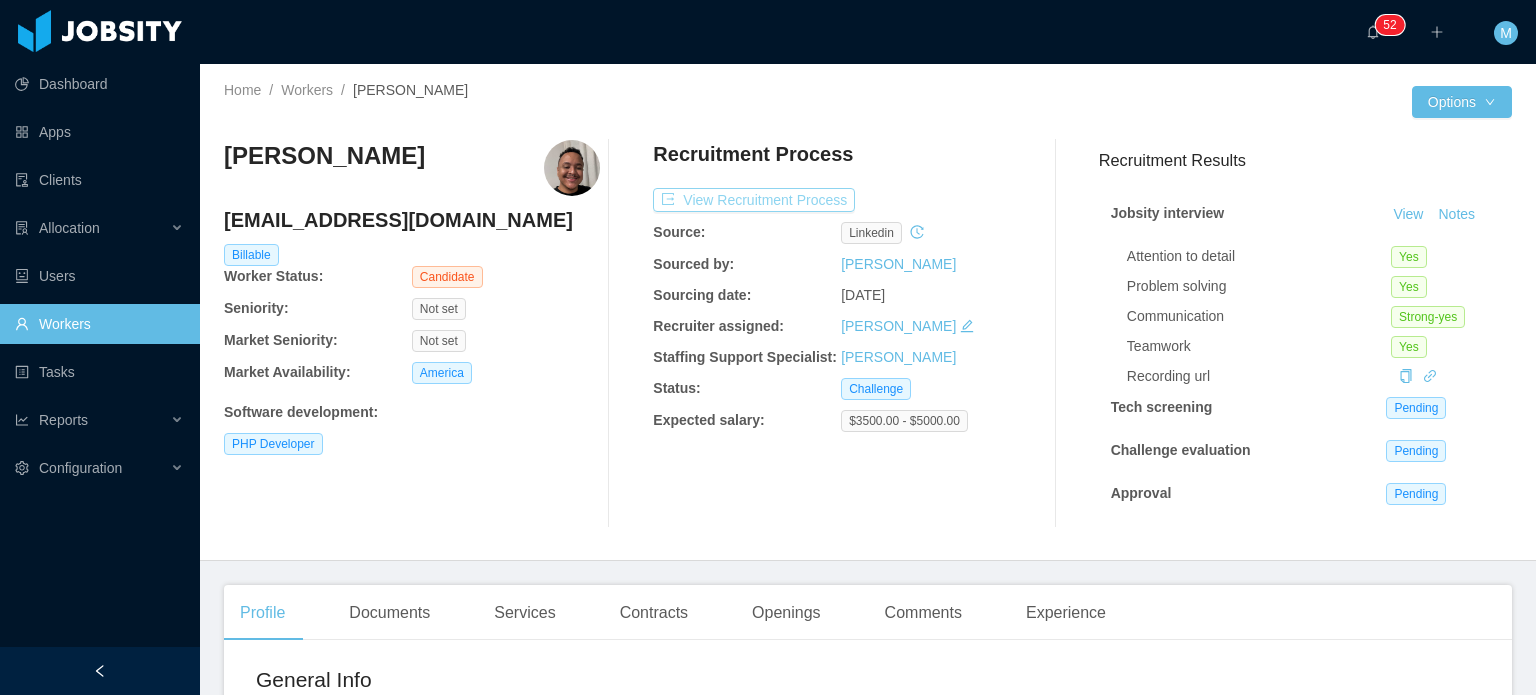 click on "View Recruitment Process" at bounding box center [754, 200] 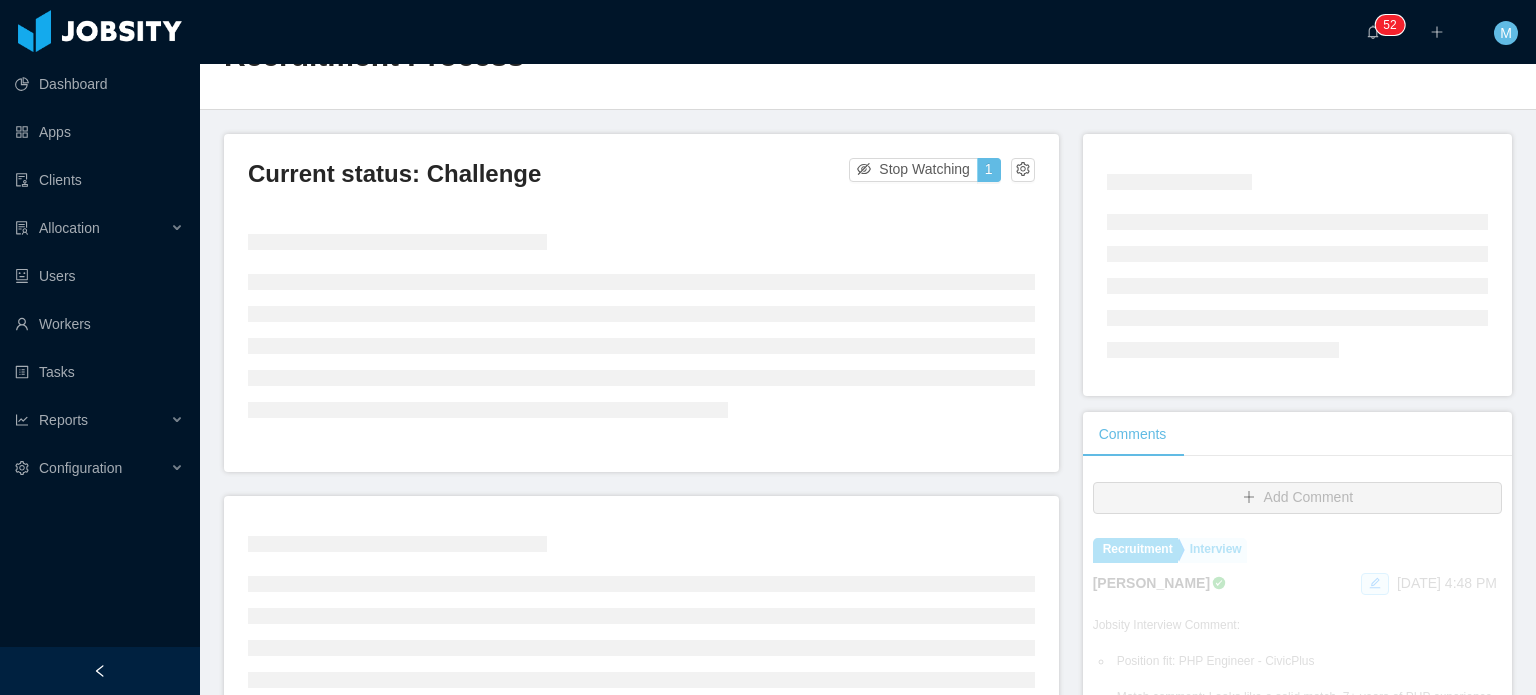 scroll, scrollTop: 200, scrollLeft: 0, axis: vertical 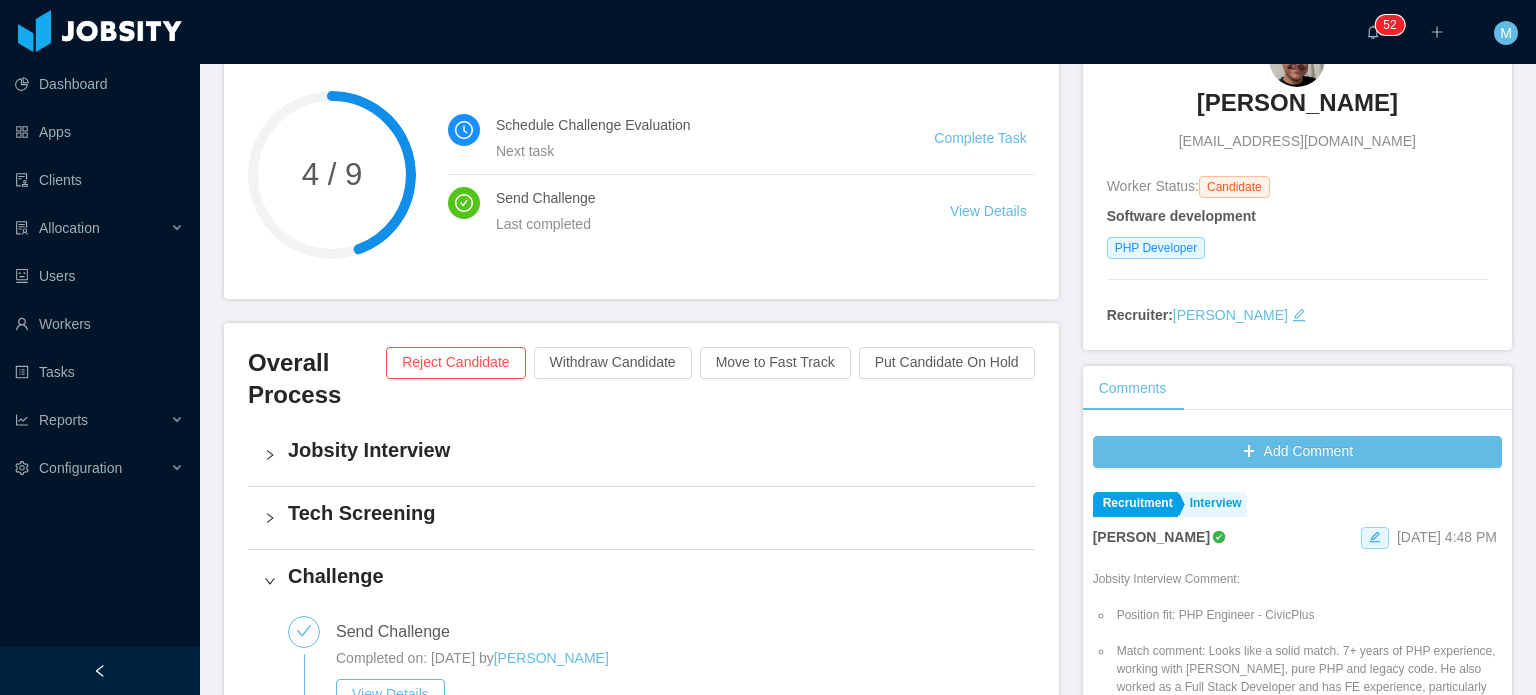 click on "Tech Screening" at bounding box center (641, 518) 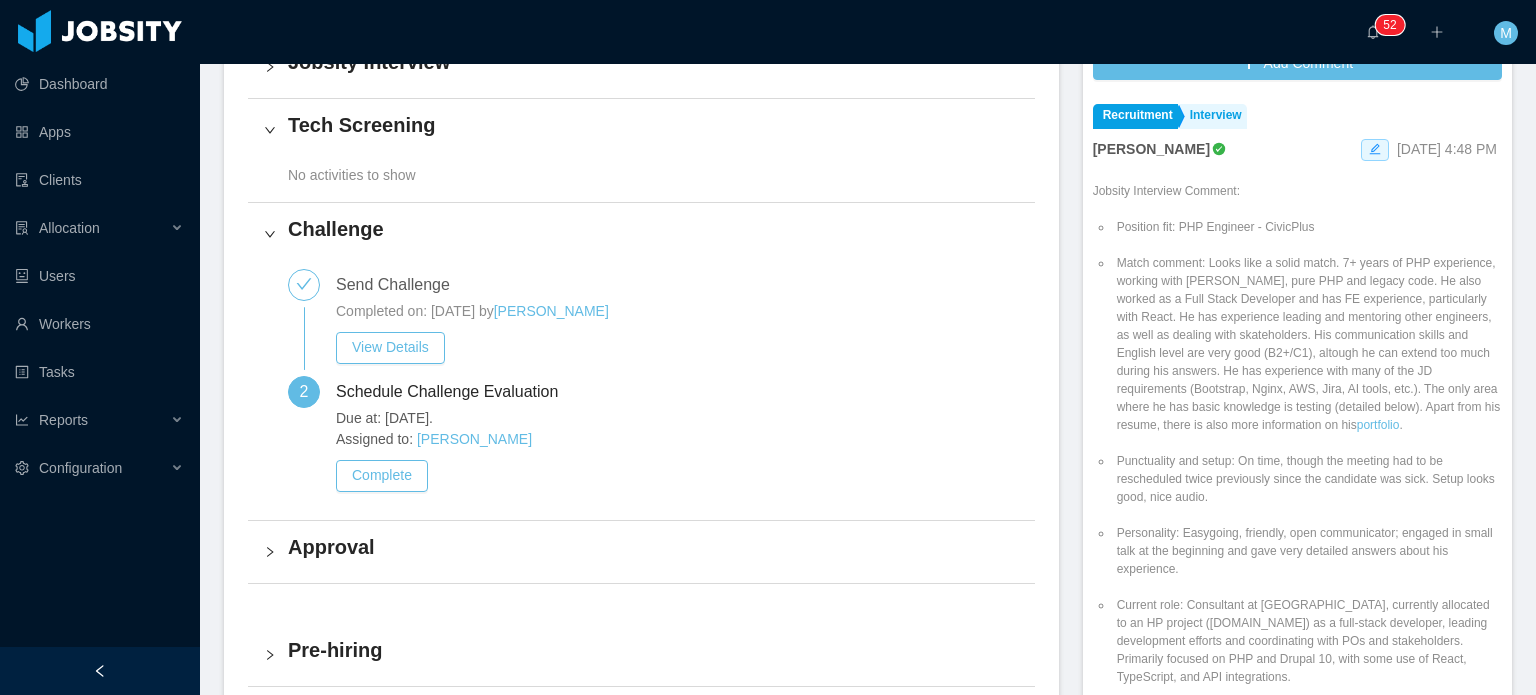 scroll, scrollTop: 600, scrollLeft: 0, axis: vertical 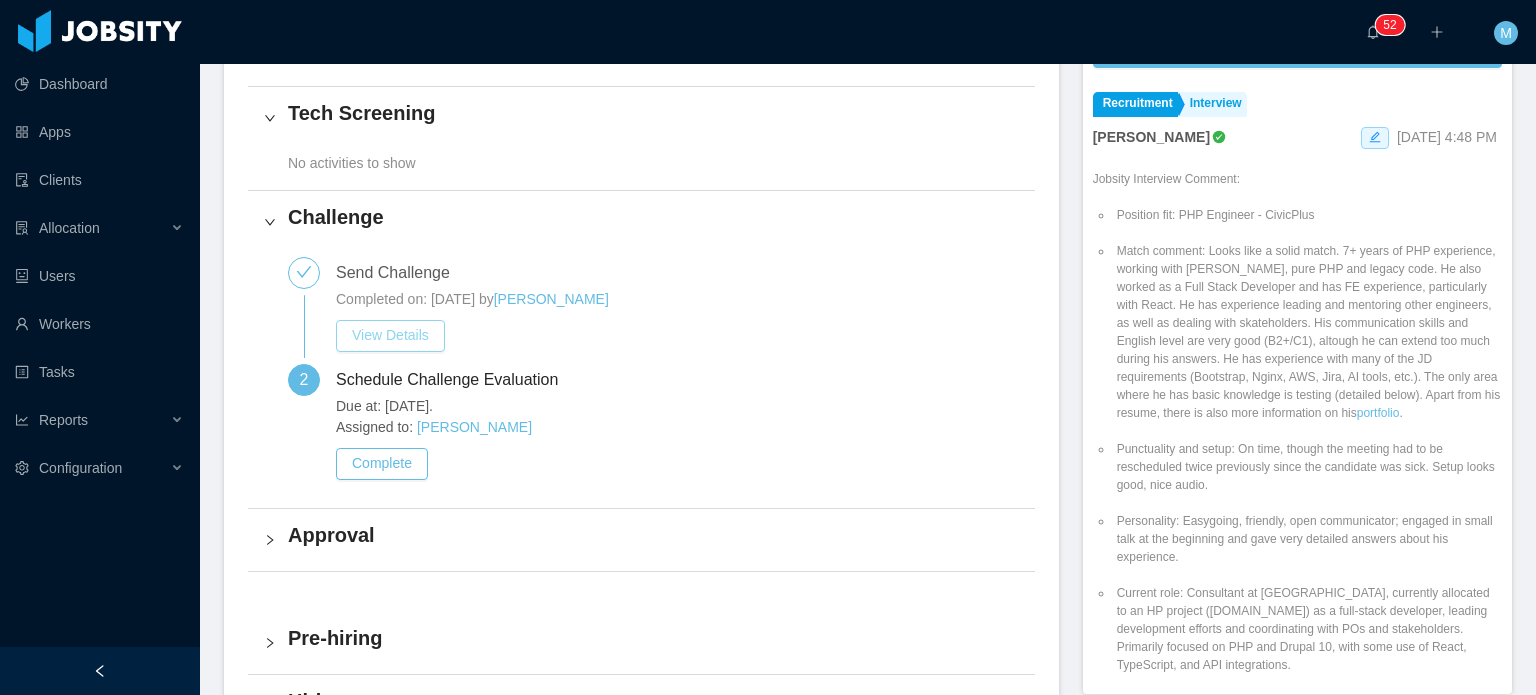 click on "View Details" at bounding box center [390, 336] 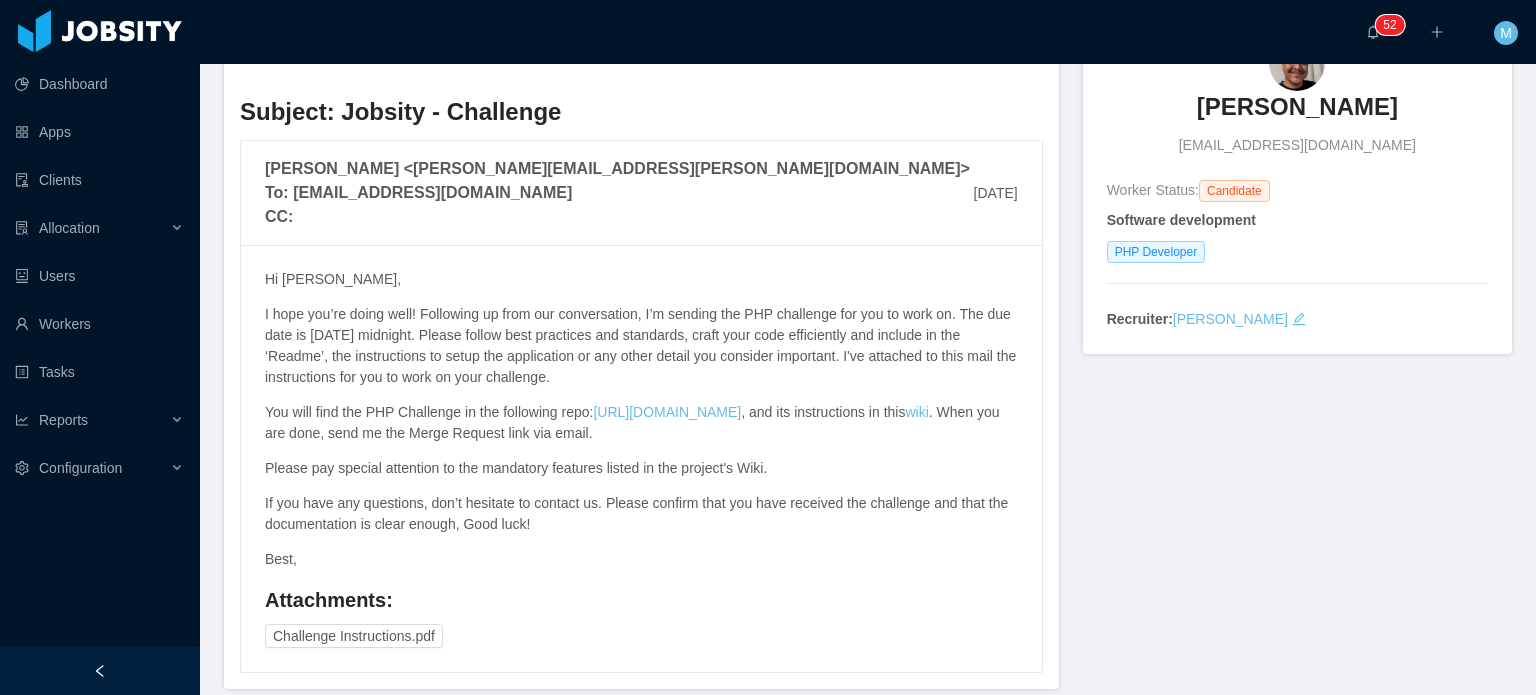 scroll, scrollTop: 200, scrollLeft: 0, axis: vertical 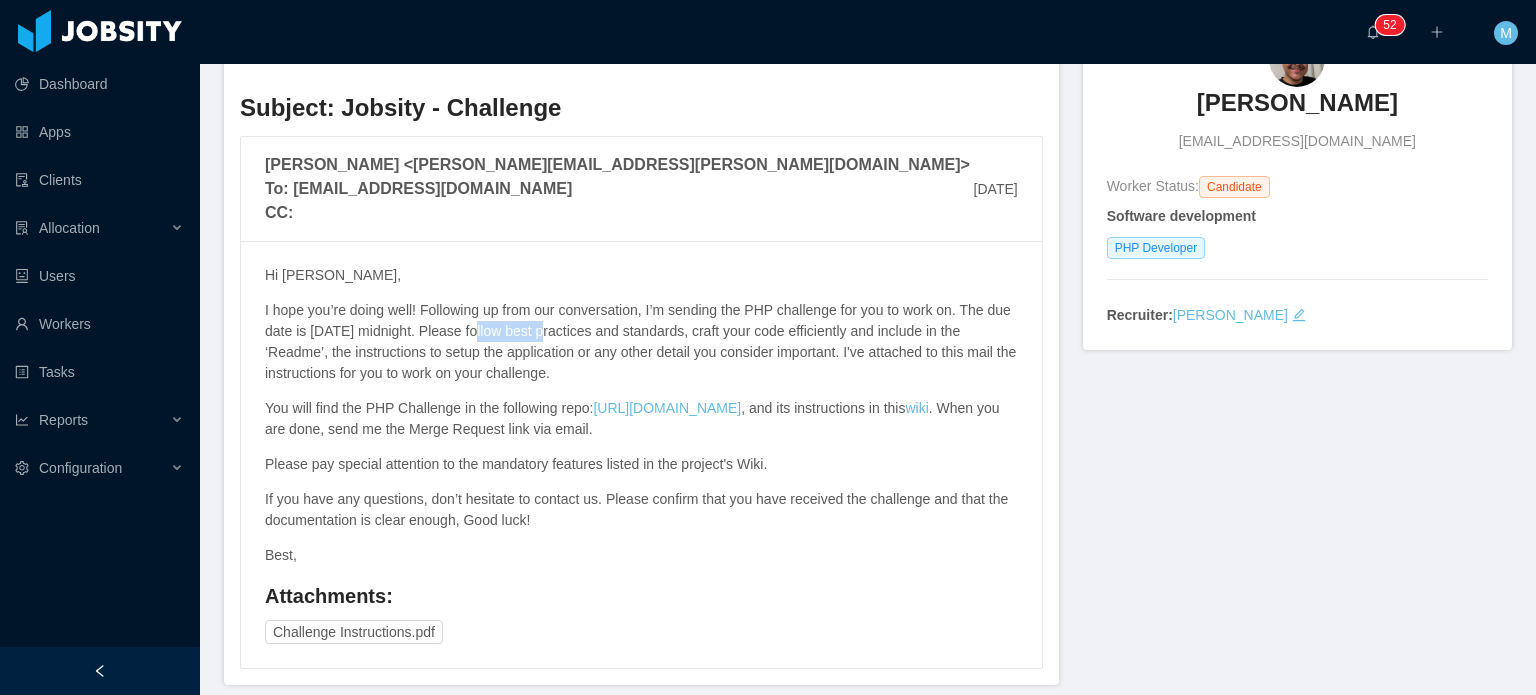 drag, startPoint x: 533, startPoint y: 340, endPoint x: 564, endPoint y: 340, distance: 31 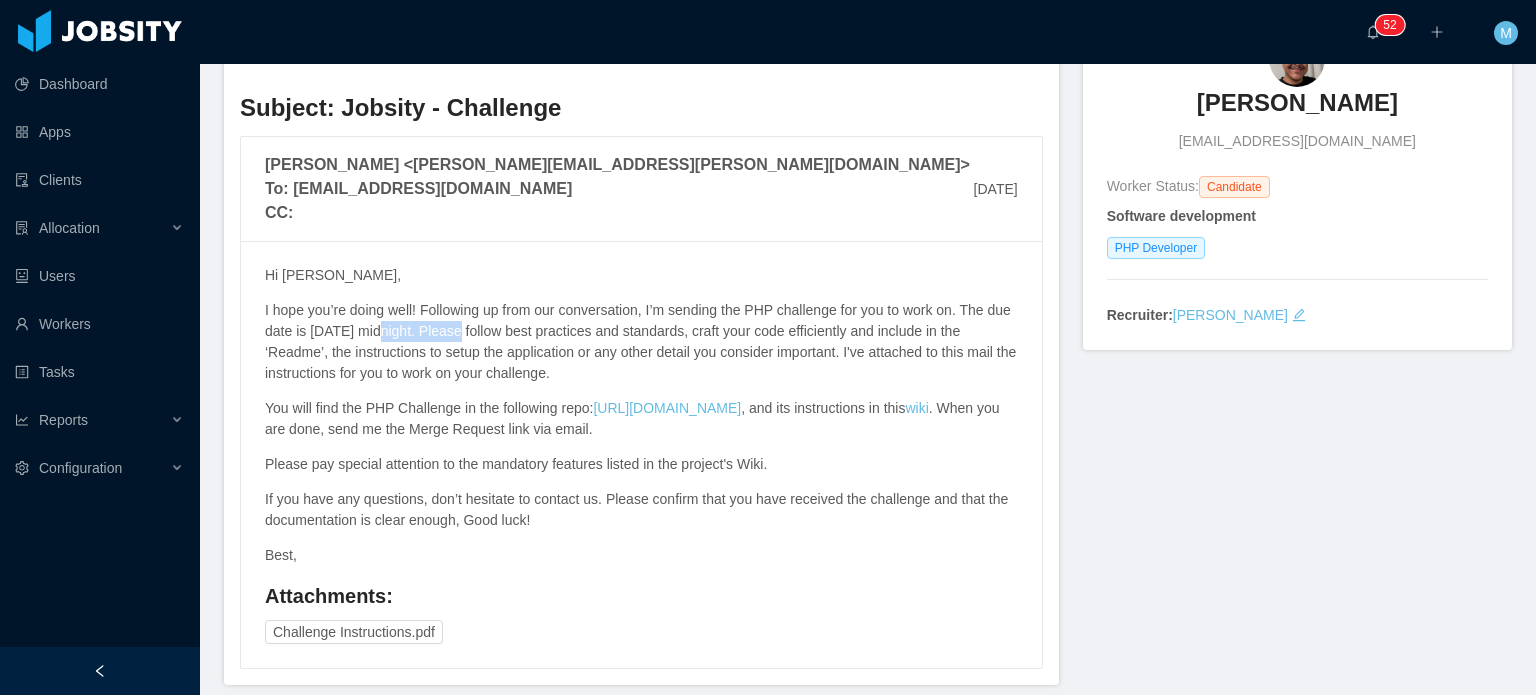 drag, startPoint x: 400, startPoint y: 326, endPoint x: 498, endPoint y: 333, distance: 98.24968 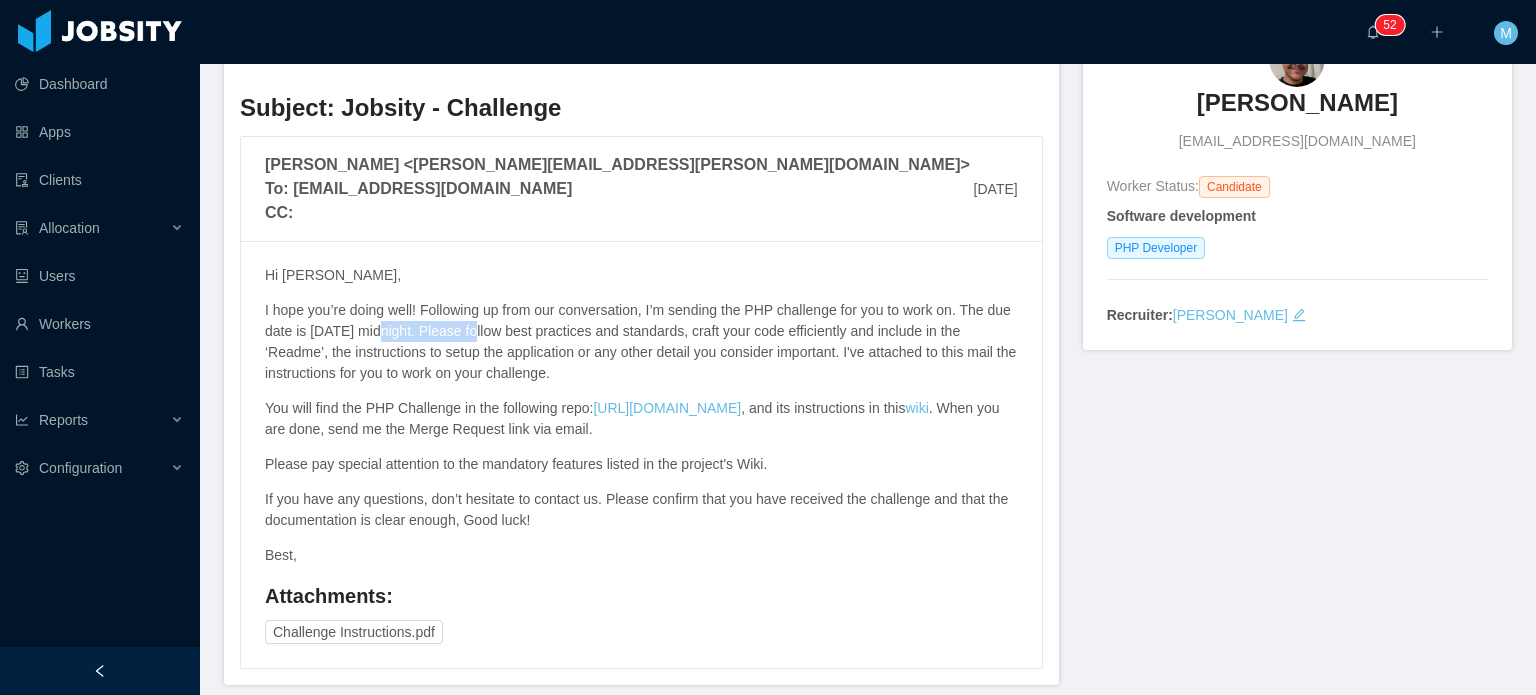click on "I hope you’re doing well! Following up from our conversation, I’m sending the PHP challenge for you to work on. The due date is [DATE] midnight. Please follow best practices and standards, craft your code efficiently and include in the ‘Readme’, the instructions to setup the application or any other detail you consider important. I've attached to this mail the instructions for you to work on your challenge." at bounding box center (640, 341) 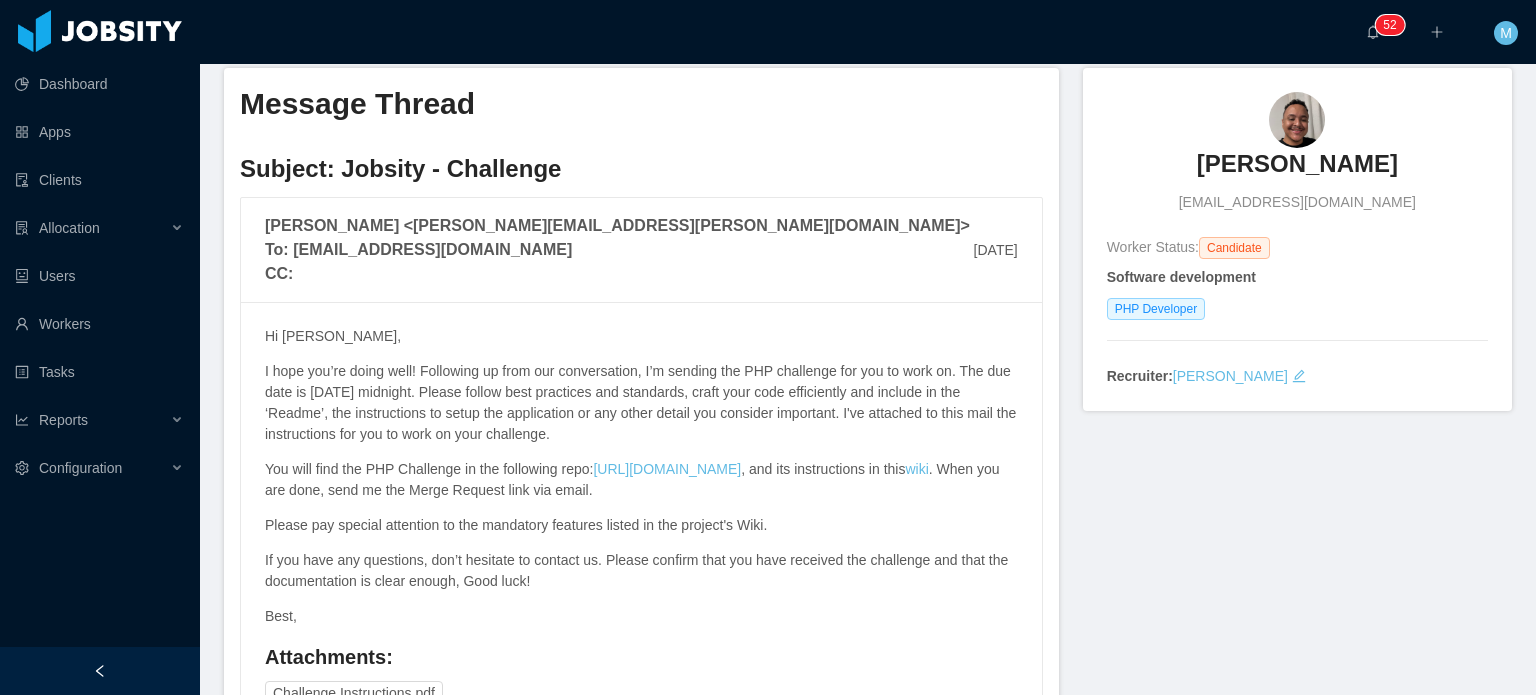scroll, scrollTop: 282, scrollLeft: 0, axis: vertical 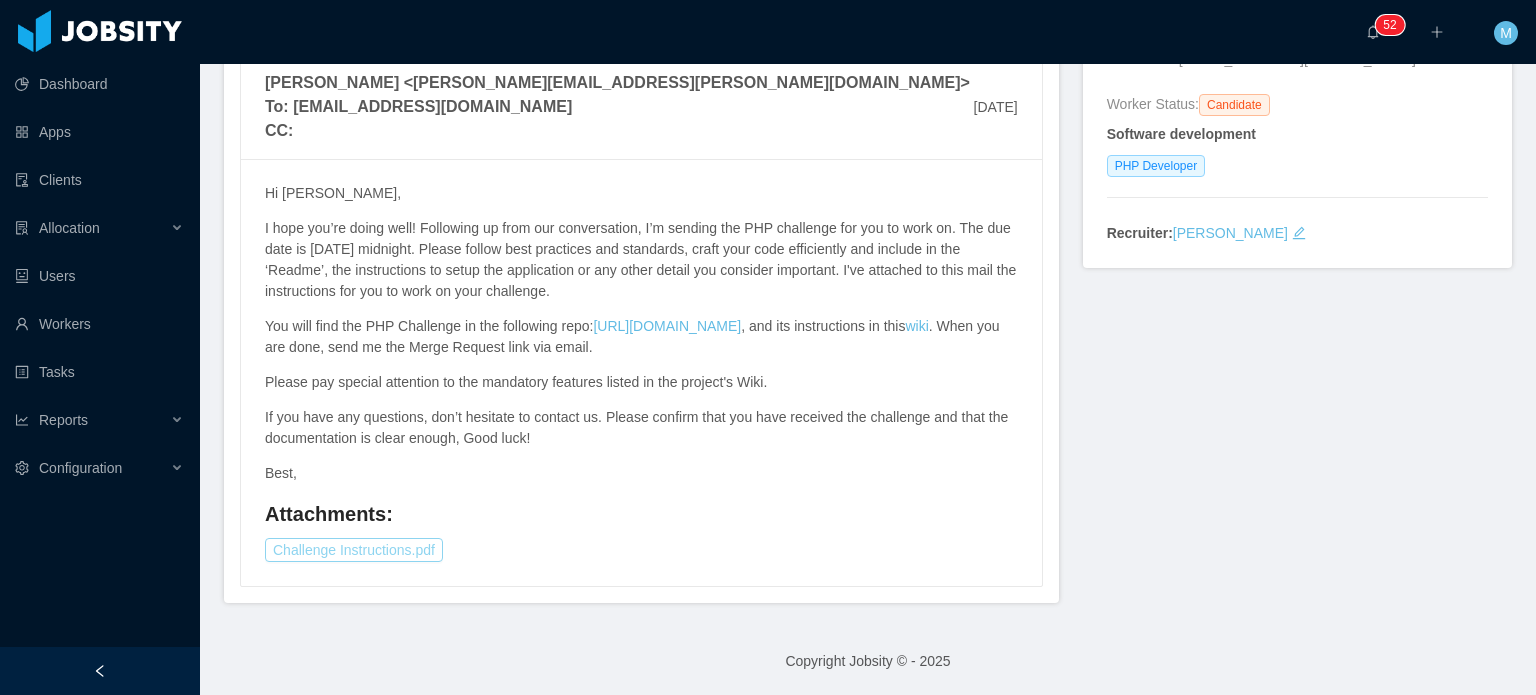click on "Challenge Instructions.pdf" at bounding box center (354, 550) 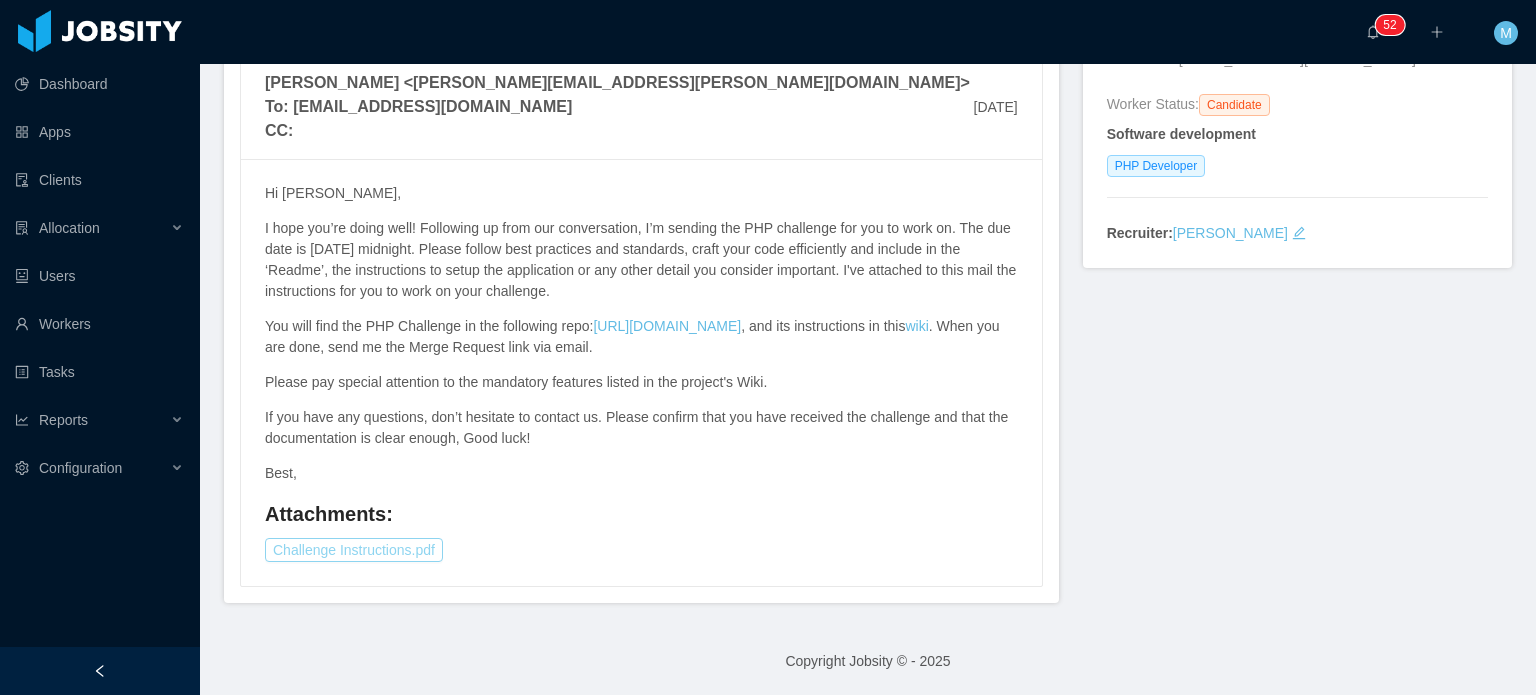 click on "Challenge Instructions.pdf" at bounding box center (354, 550) 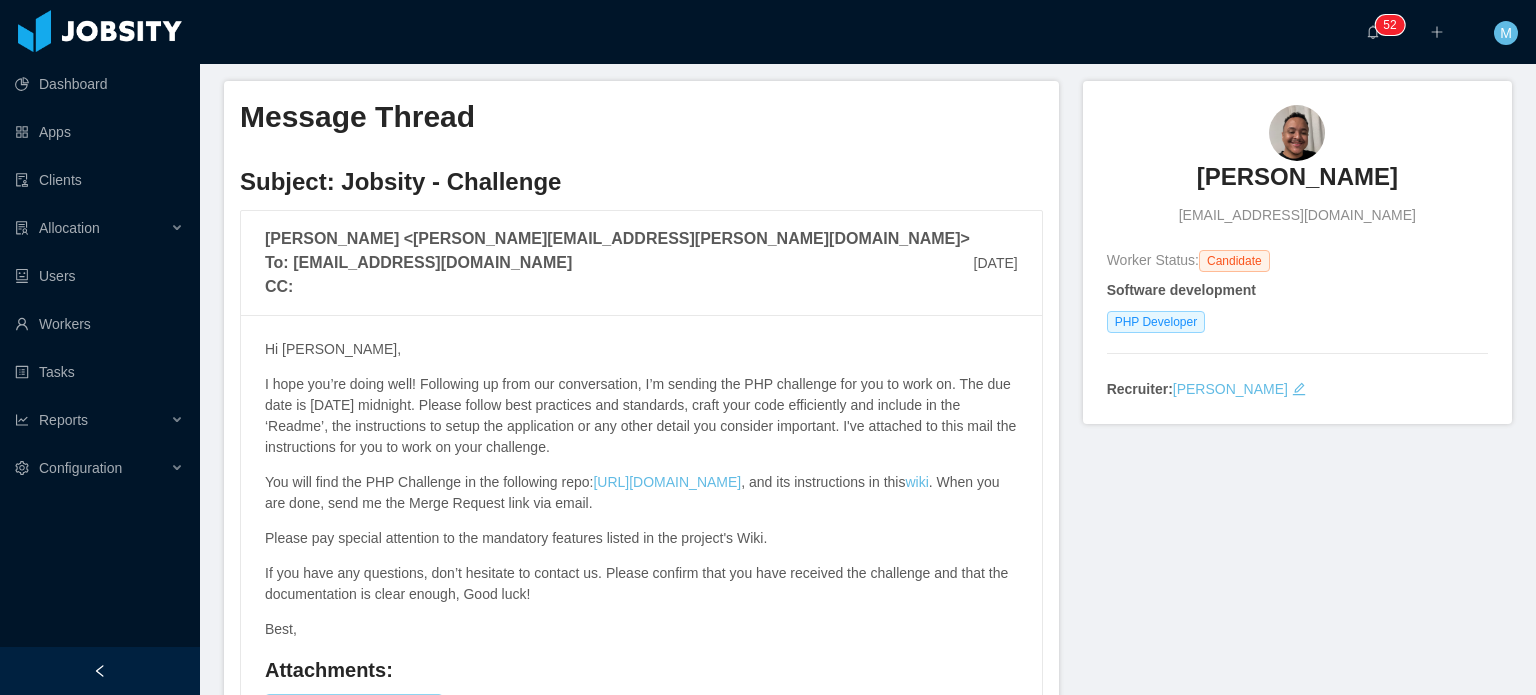 scroll, scrollTop: 0, scrollLeft: 0, axis: both 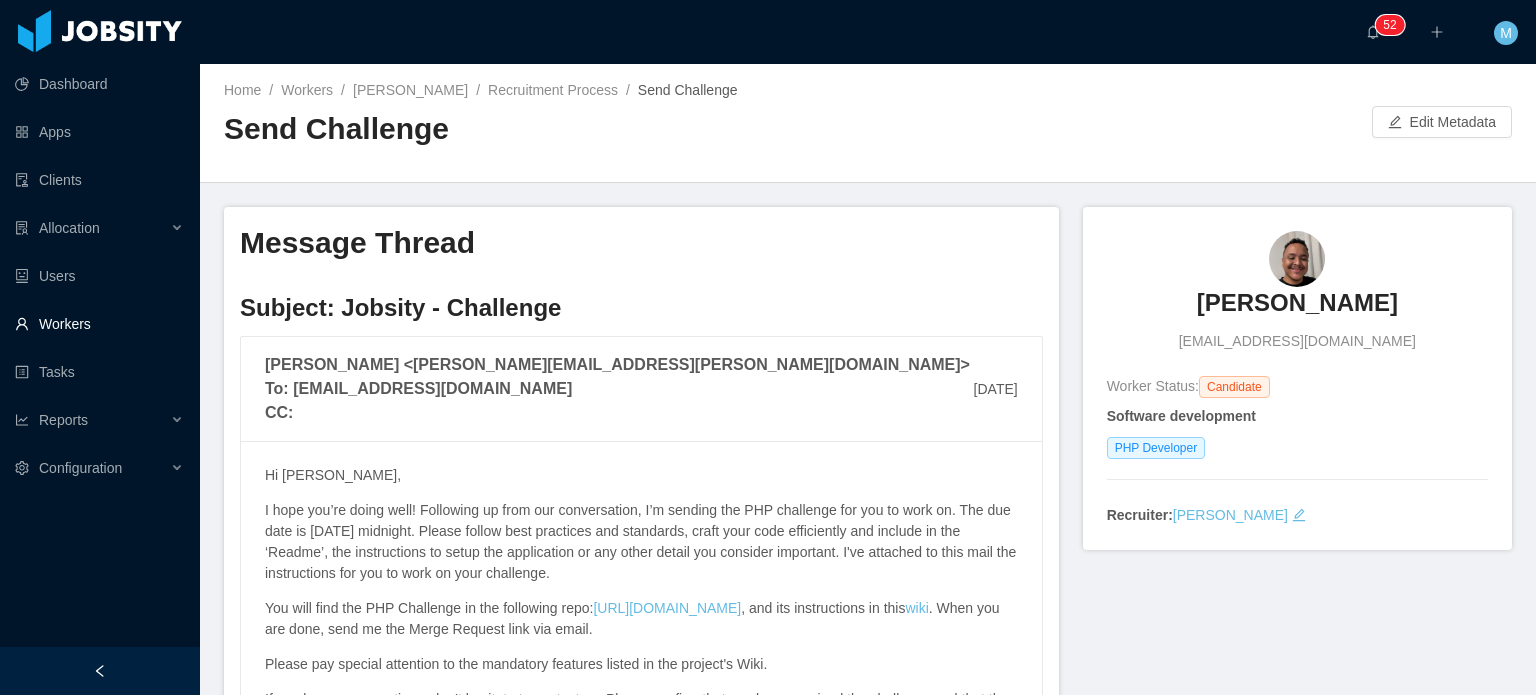 click on "Workers" at bounding box center [99, 324] 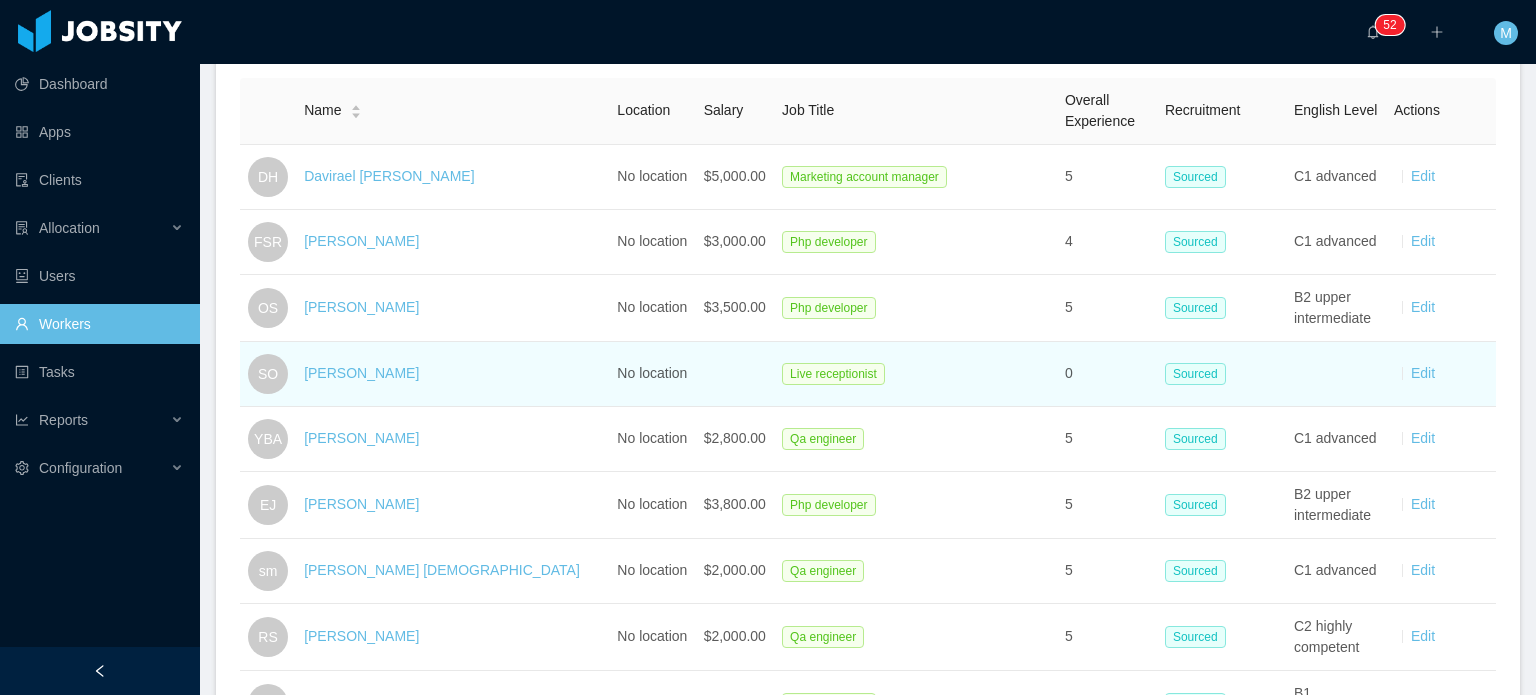 scroll, scrollTop: 1508, scrollLeft: 0, axis: vertical 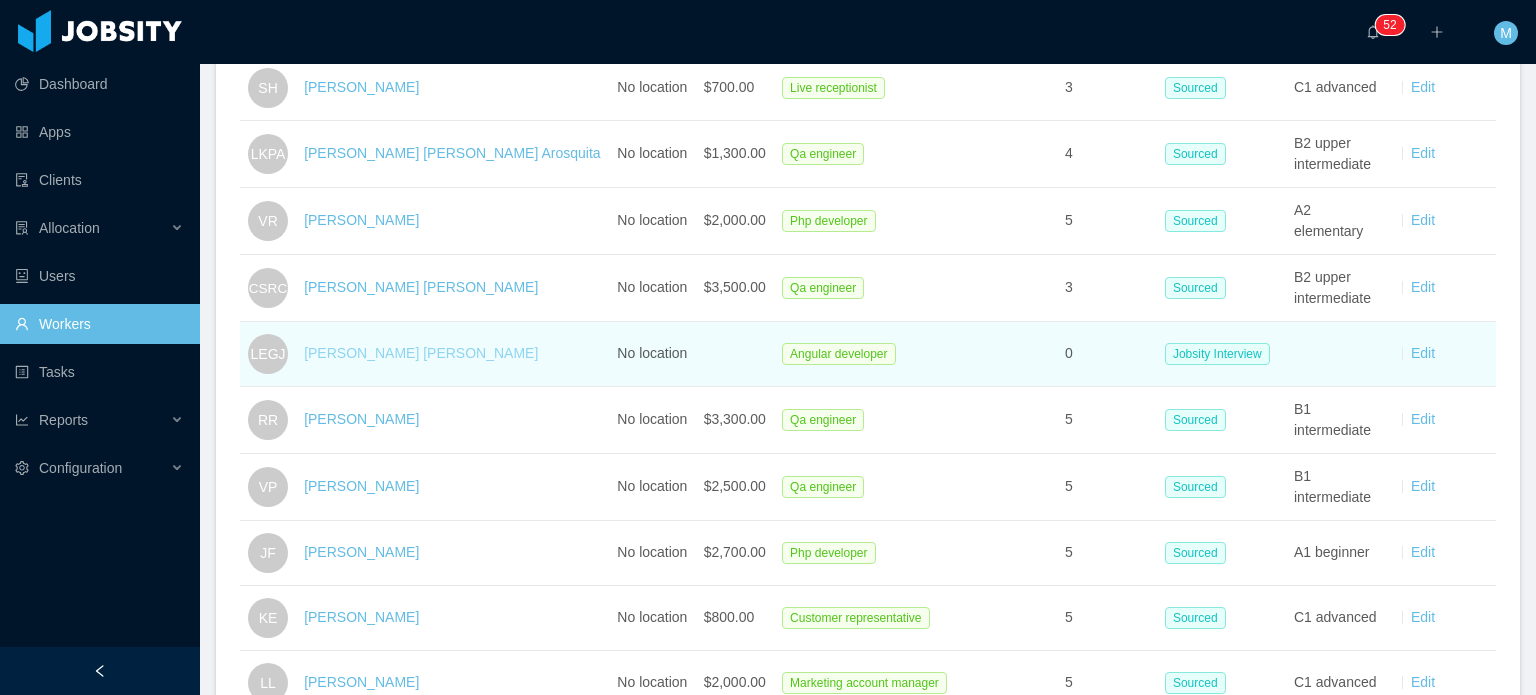 click on "[PERSON_NAME] [PERSON_NAME]" at bounding box center [421, 353] 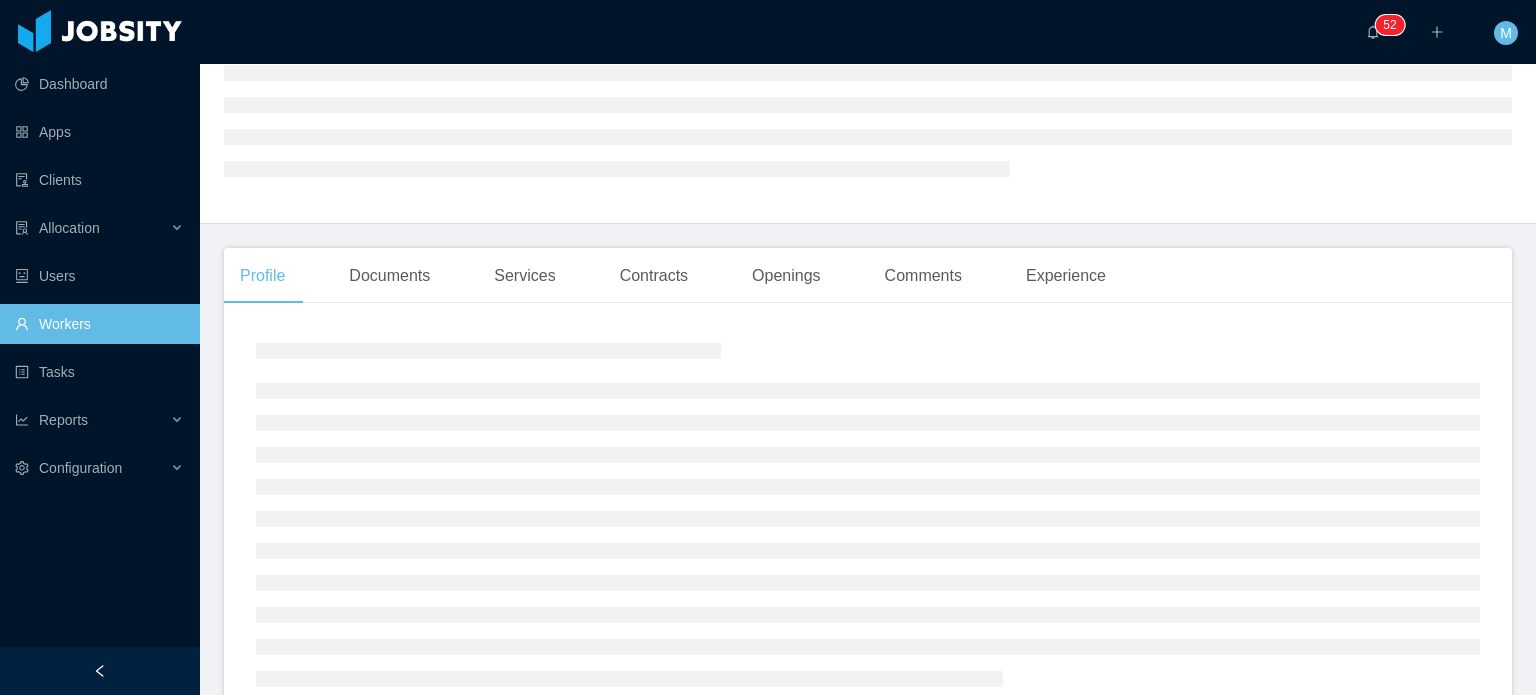 scroll, scrollTop: 0, scrollLeft: 0, axis: both 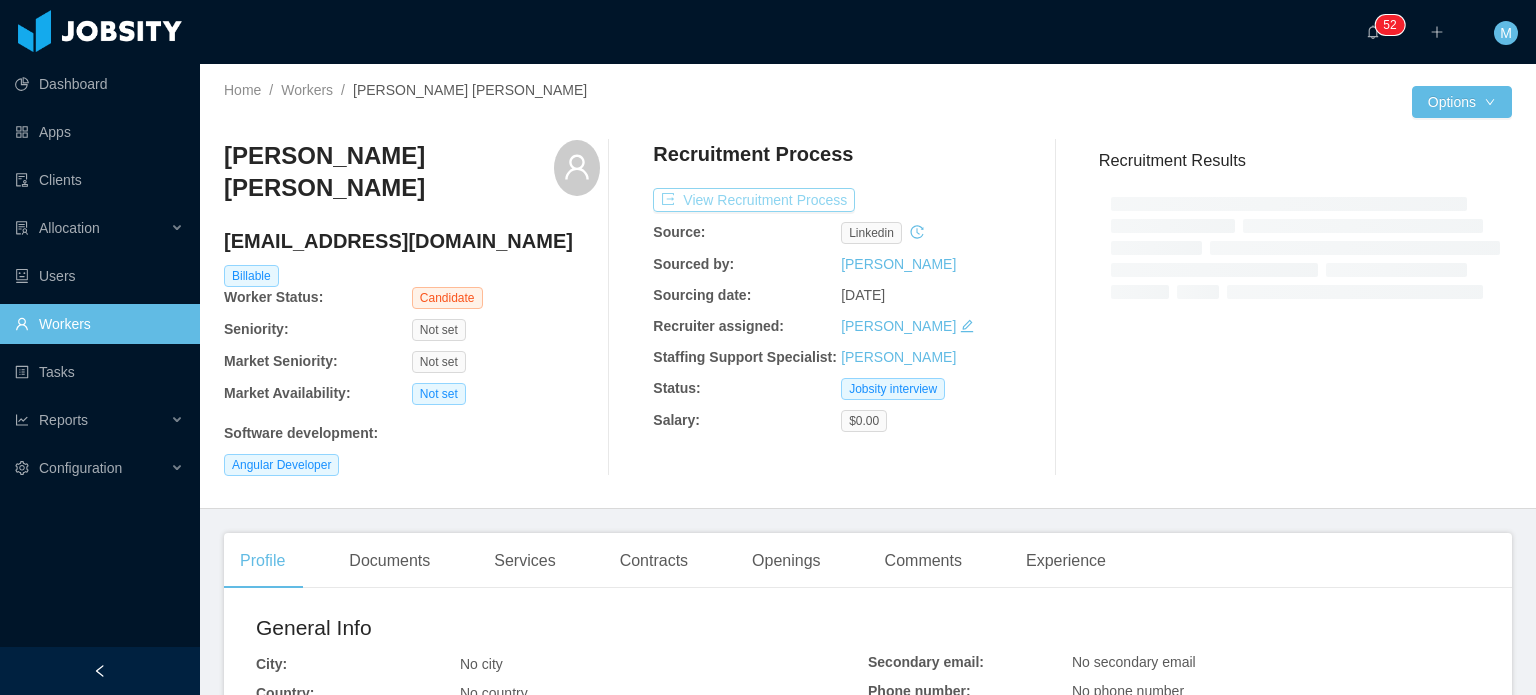 click on "View Recruitment Process" at bounding box center (754, 200) 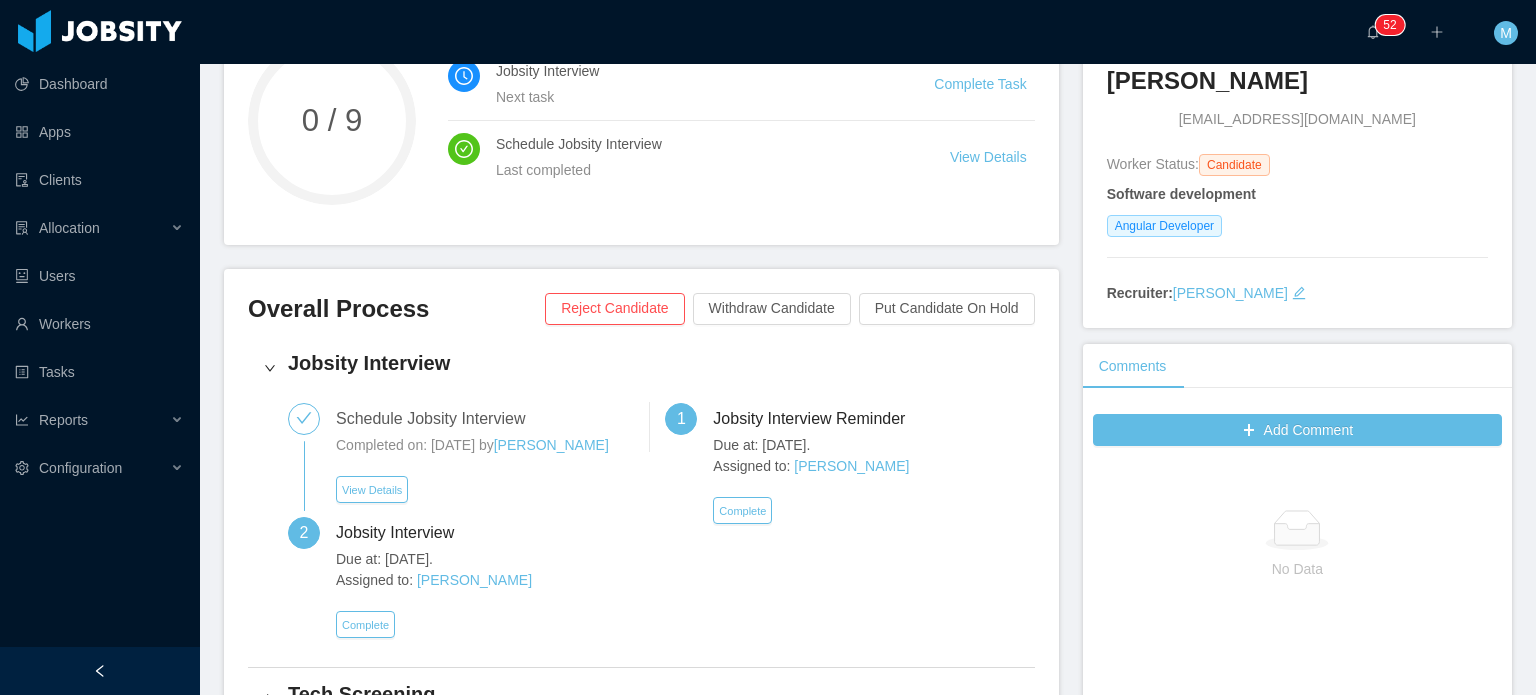 scroll, scrollTop: 0, scrollLeft: 0, axis: both 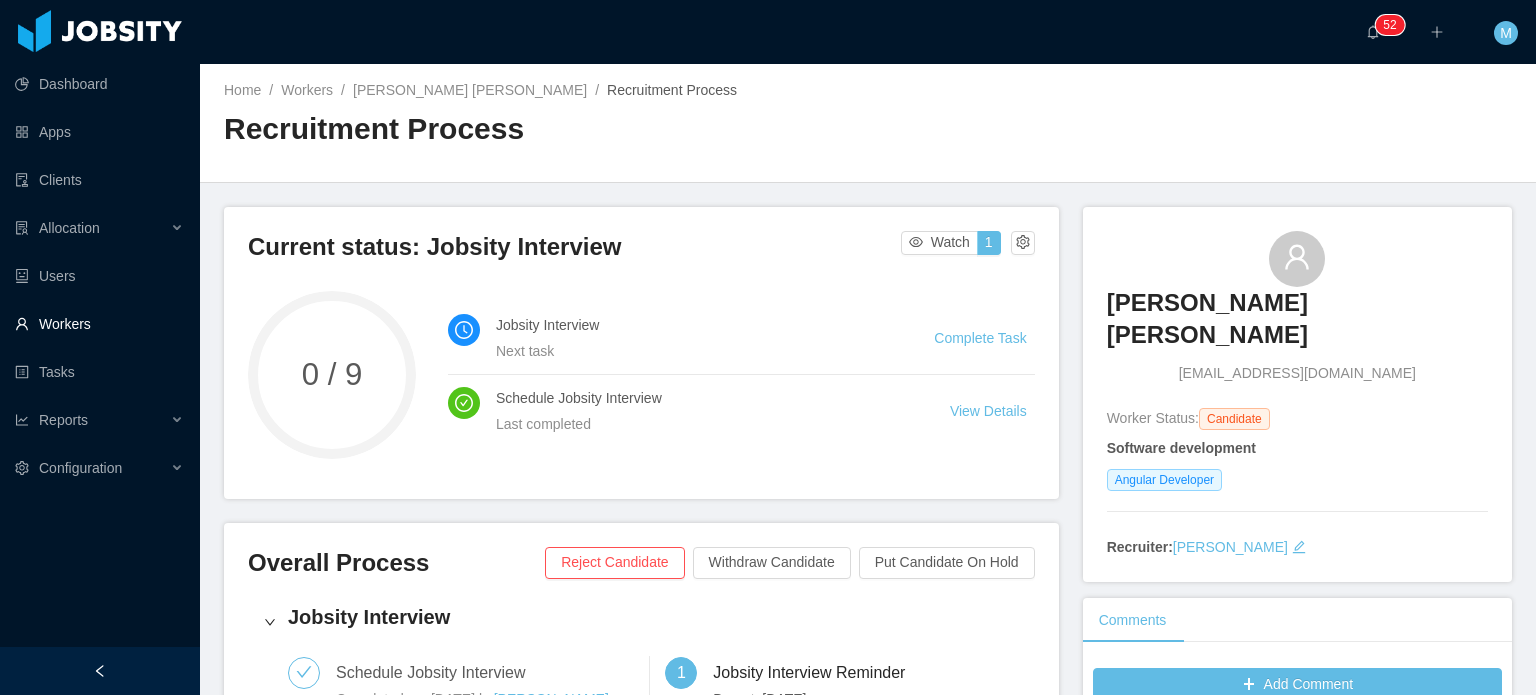 click on "Workers" at bounding box center (99, 324) 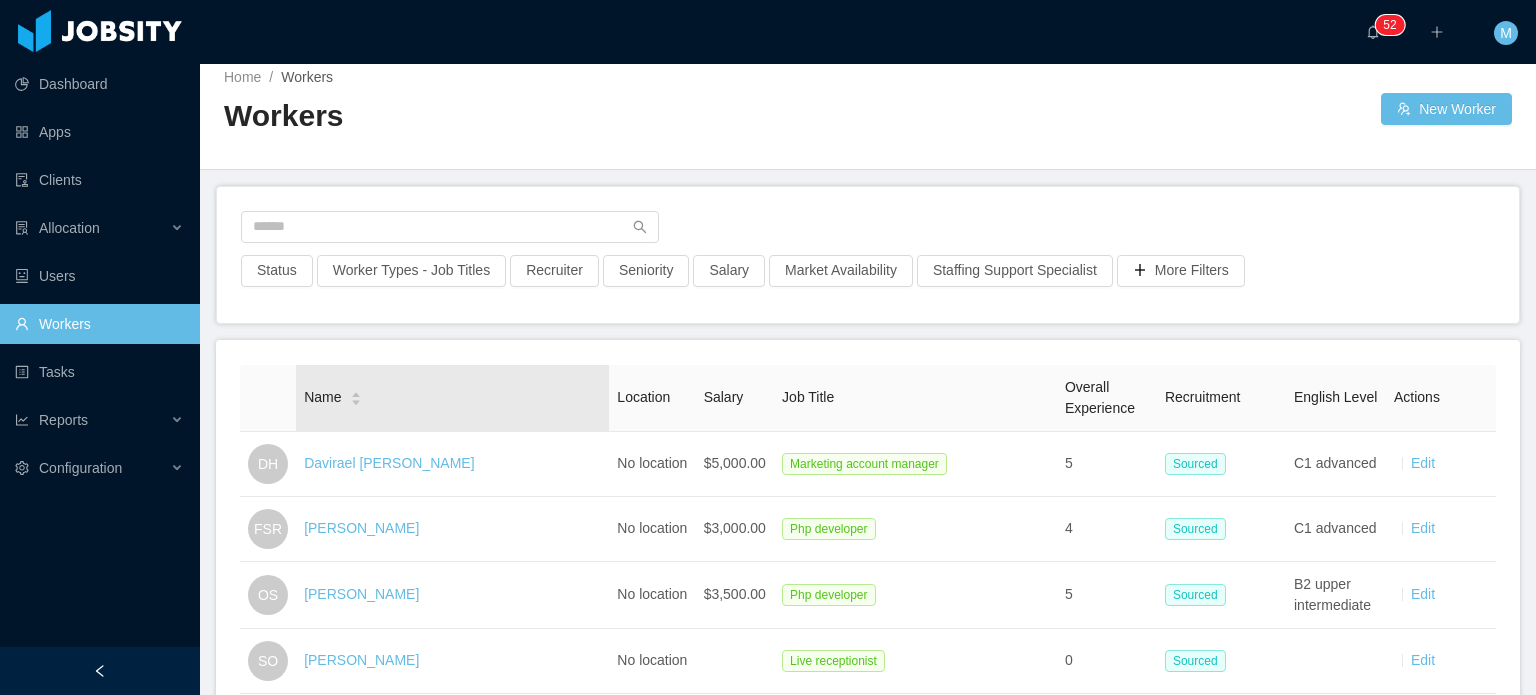 scroll, scrollTop: 0, scrollLeft: 0, axis: both 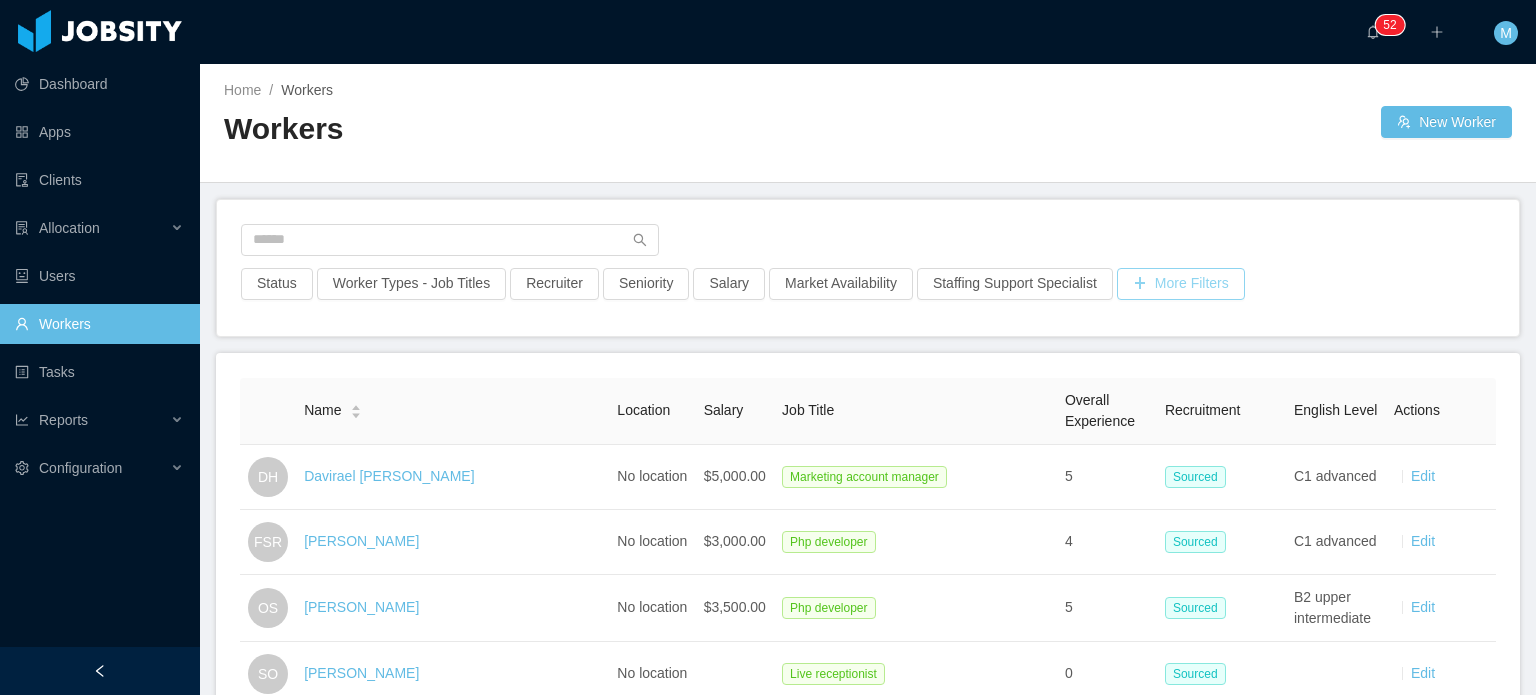 click on "More Filters" at bounding box center [1181, 284] 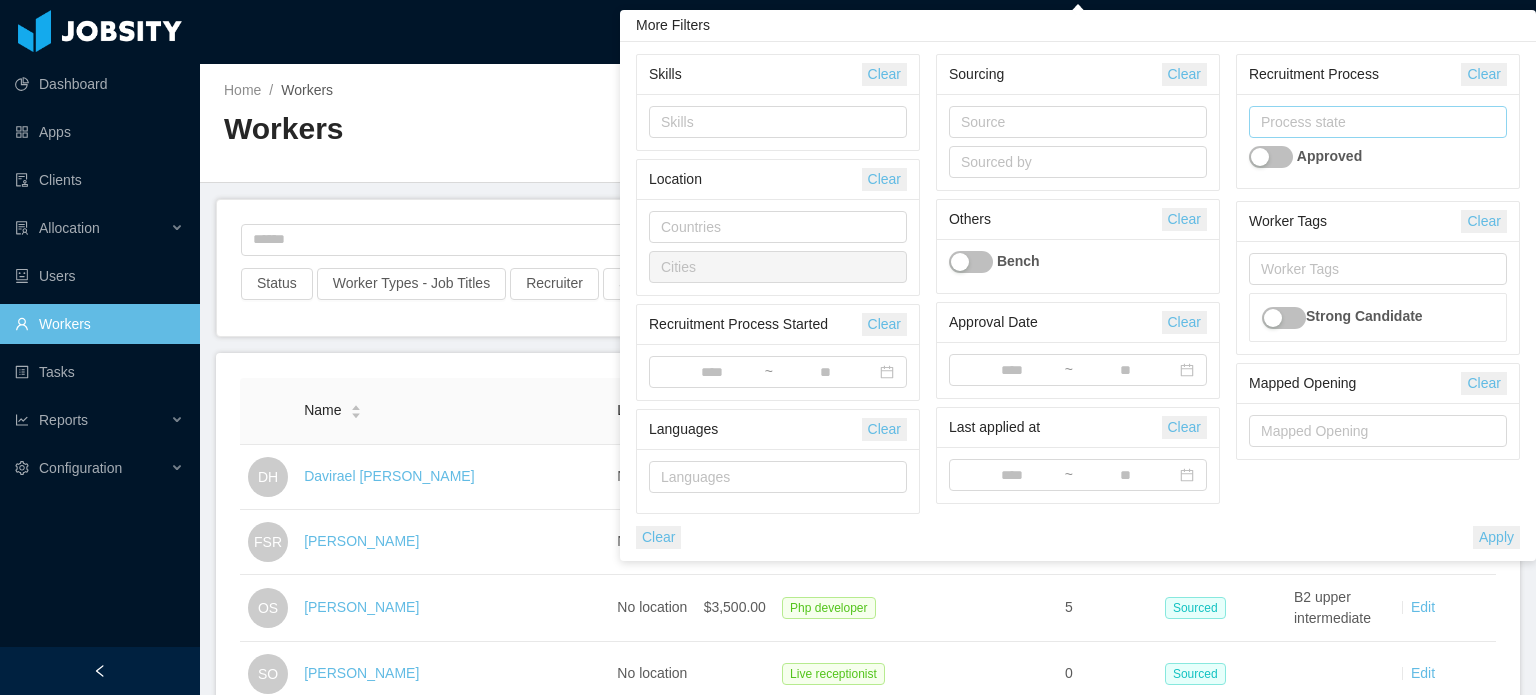 click on "Process state" at bounding box center (1373, 122) 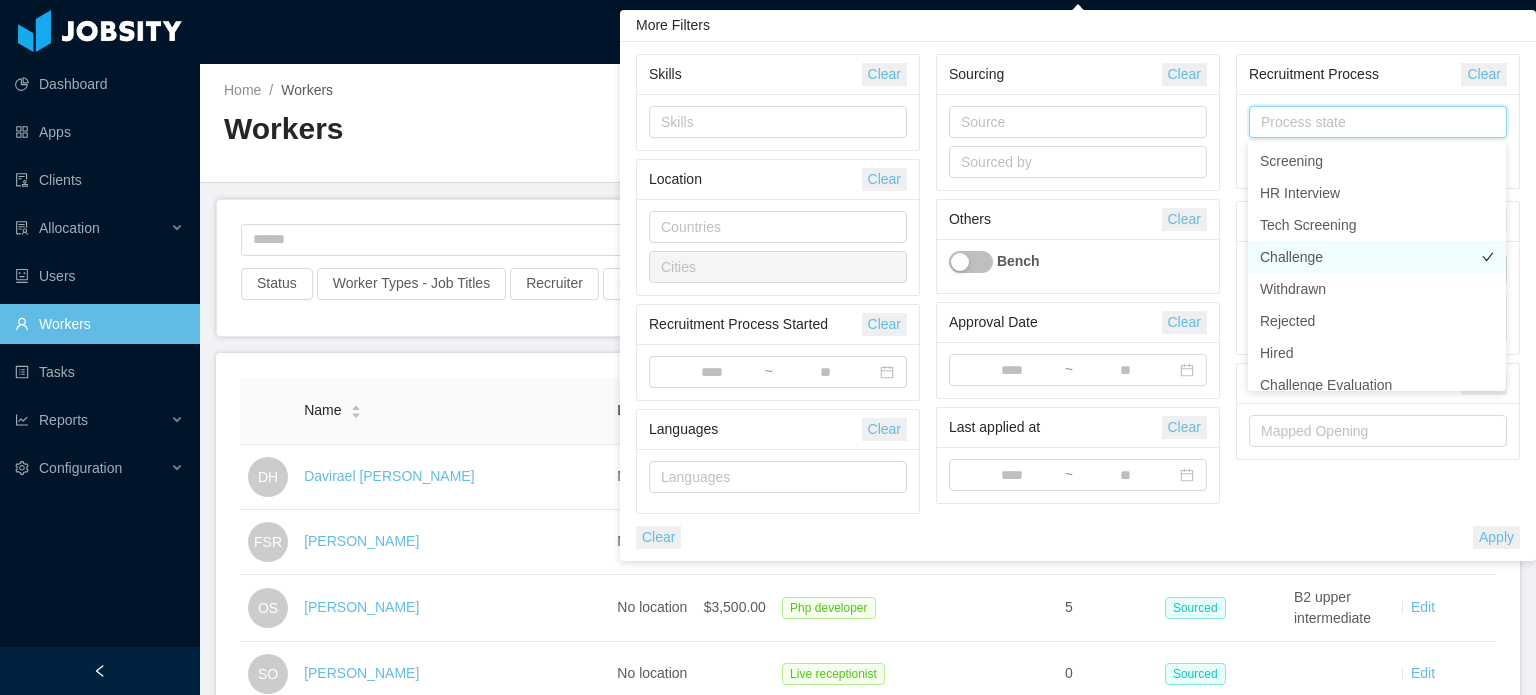 click on "Challenge" at bounding box center (1377, 257) 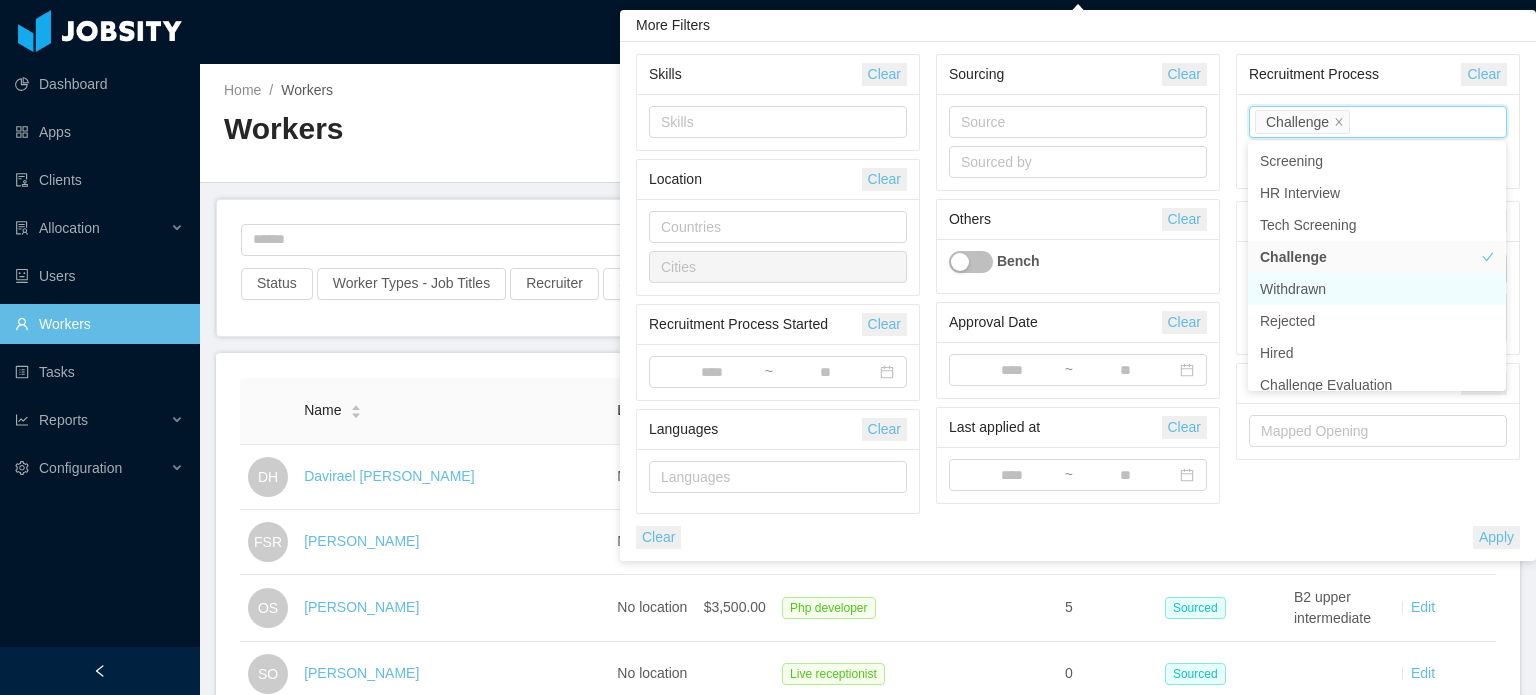 scroll, scrollTop: 10, scrollLeft: 0, axis: vertical 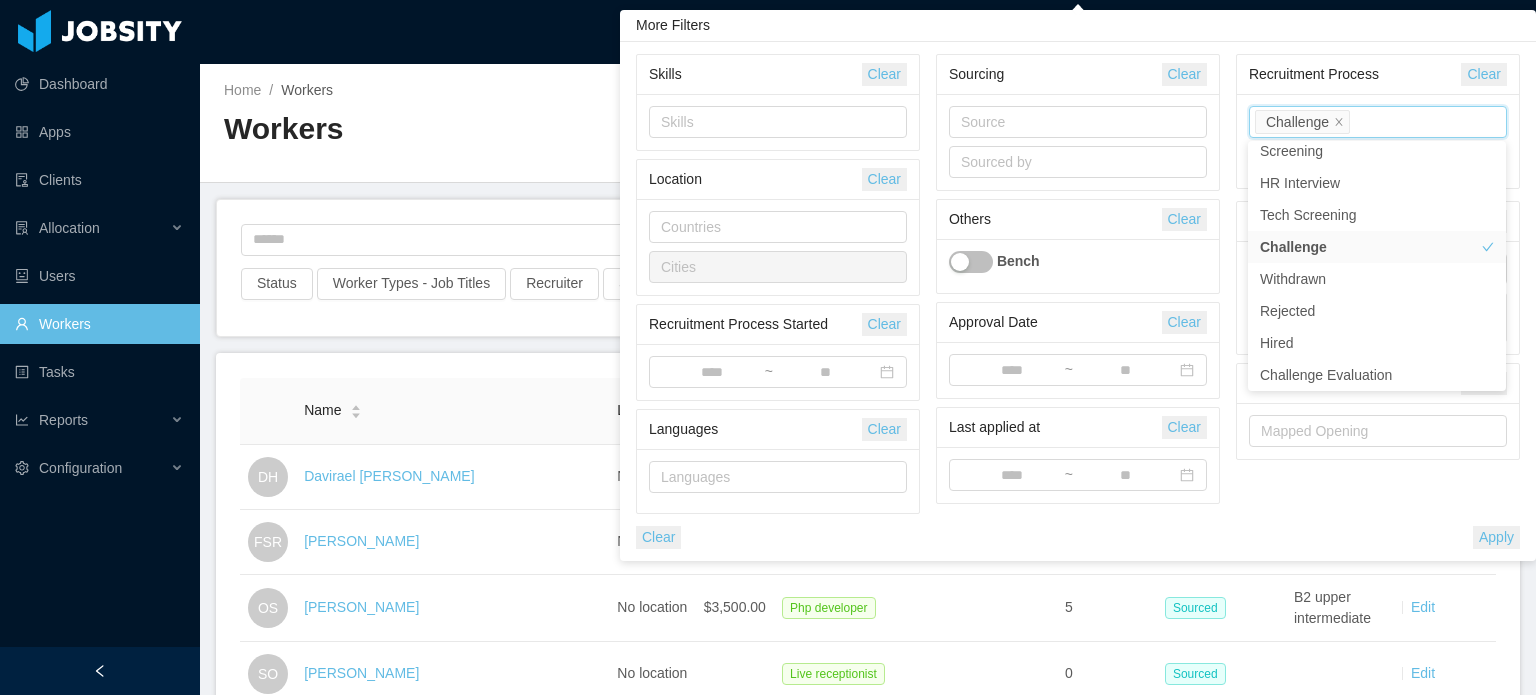 click on "Apply" at bounding box center [1496, 537] 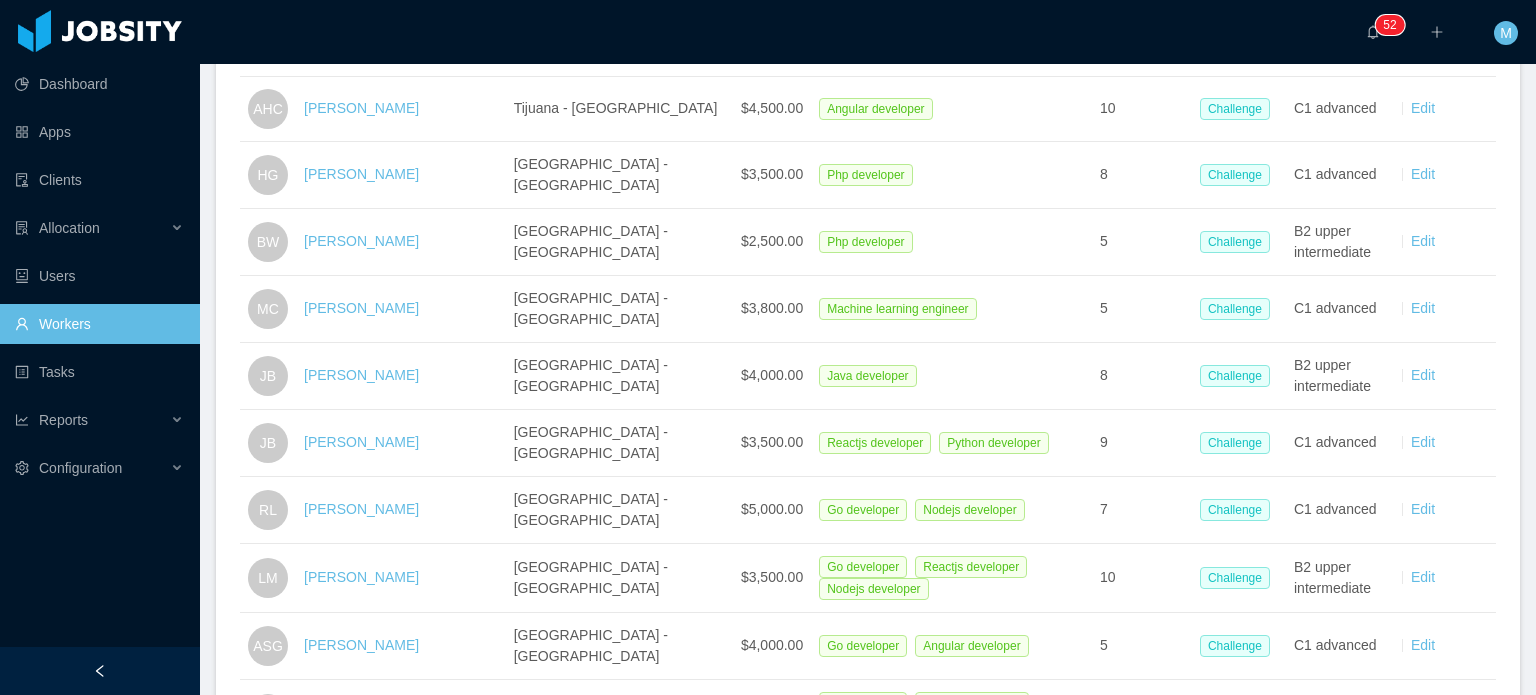 scroll, scrollTop: 800, scrollLeft: 0, axis: vertical 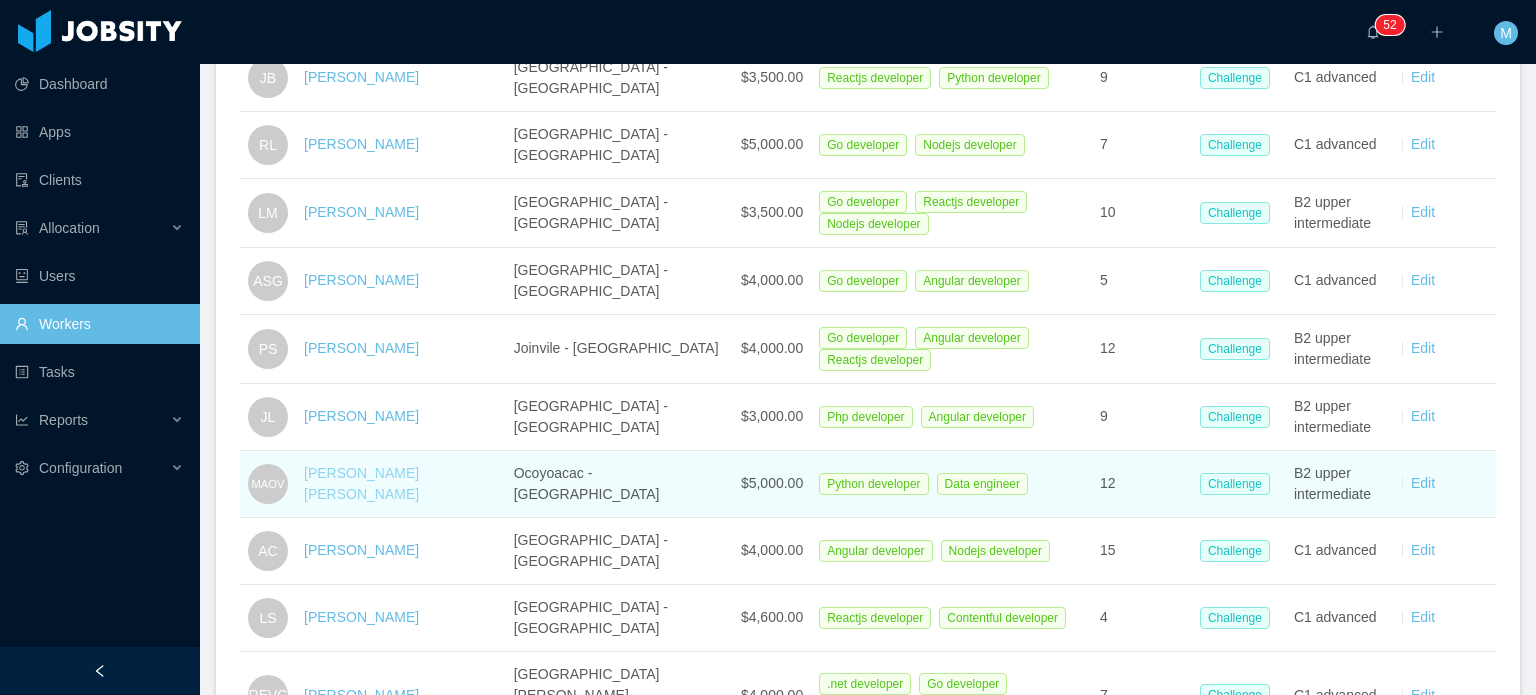 click on "[PERSON_NAME] [PERSON_NAME]" at bounding box center [361, 483] 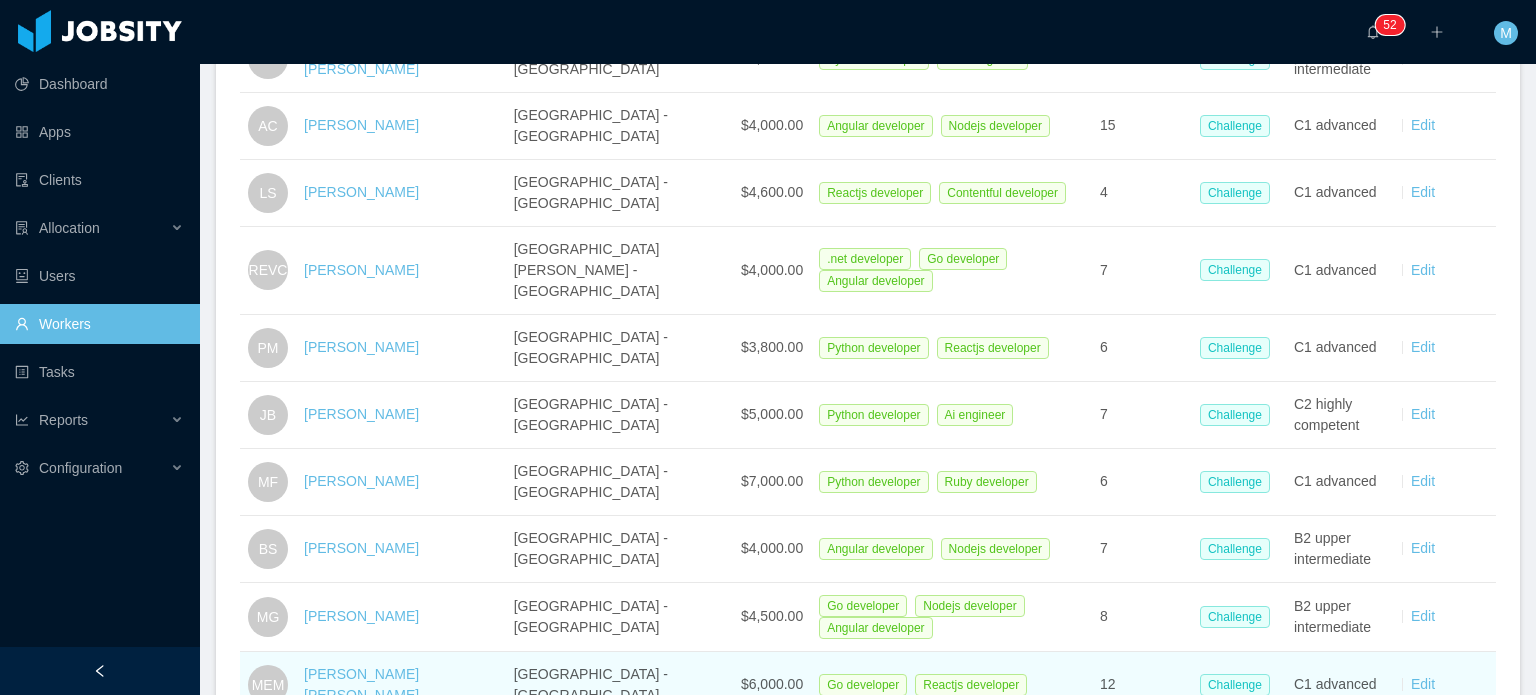 scroll, scrollTop: 1500, scrollLeft: 0, axis: vertical 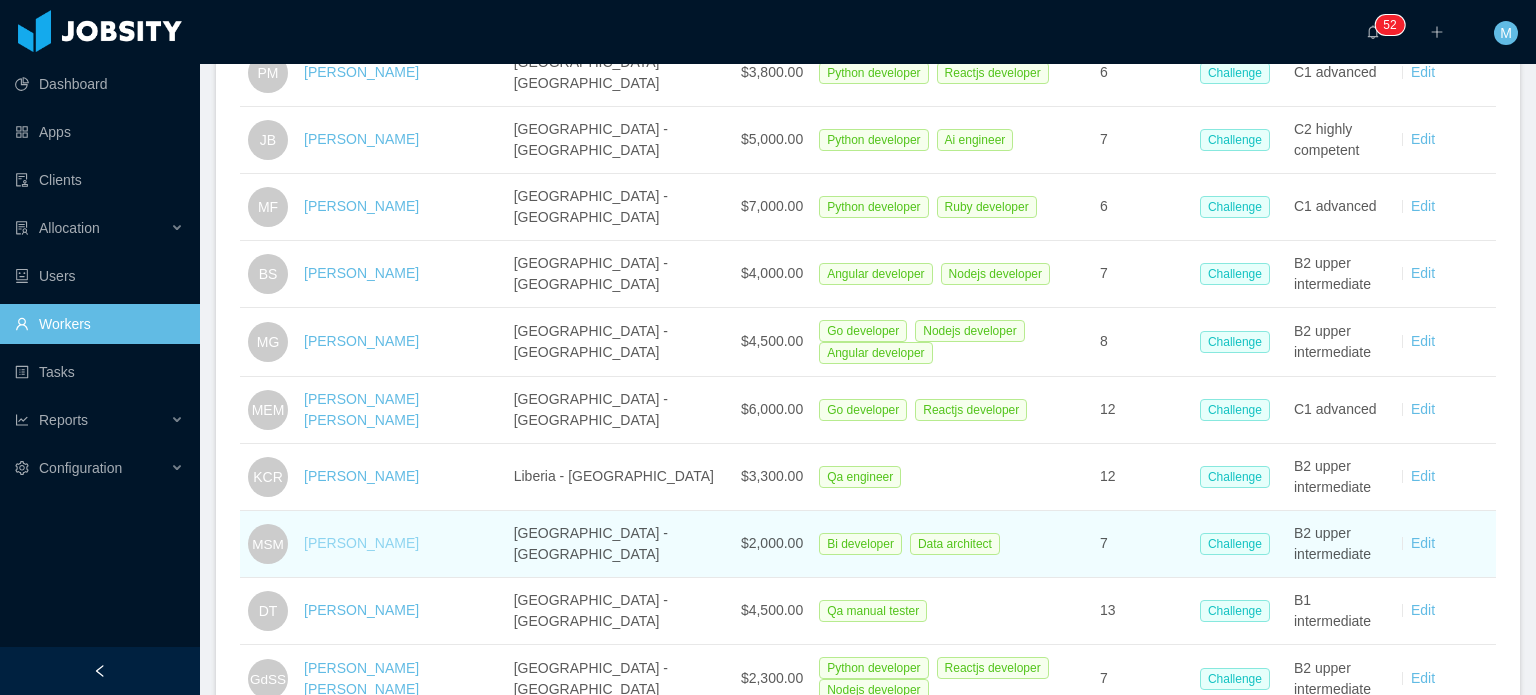 click on "[PERSON_NAME]" at bounding box center (361, 543) 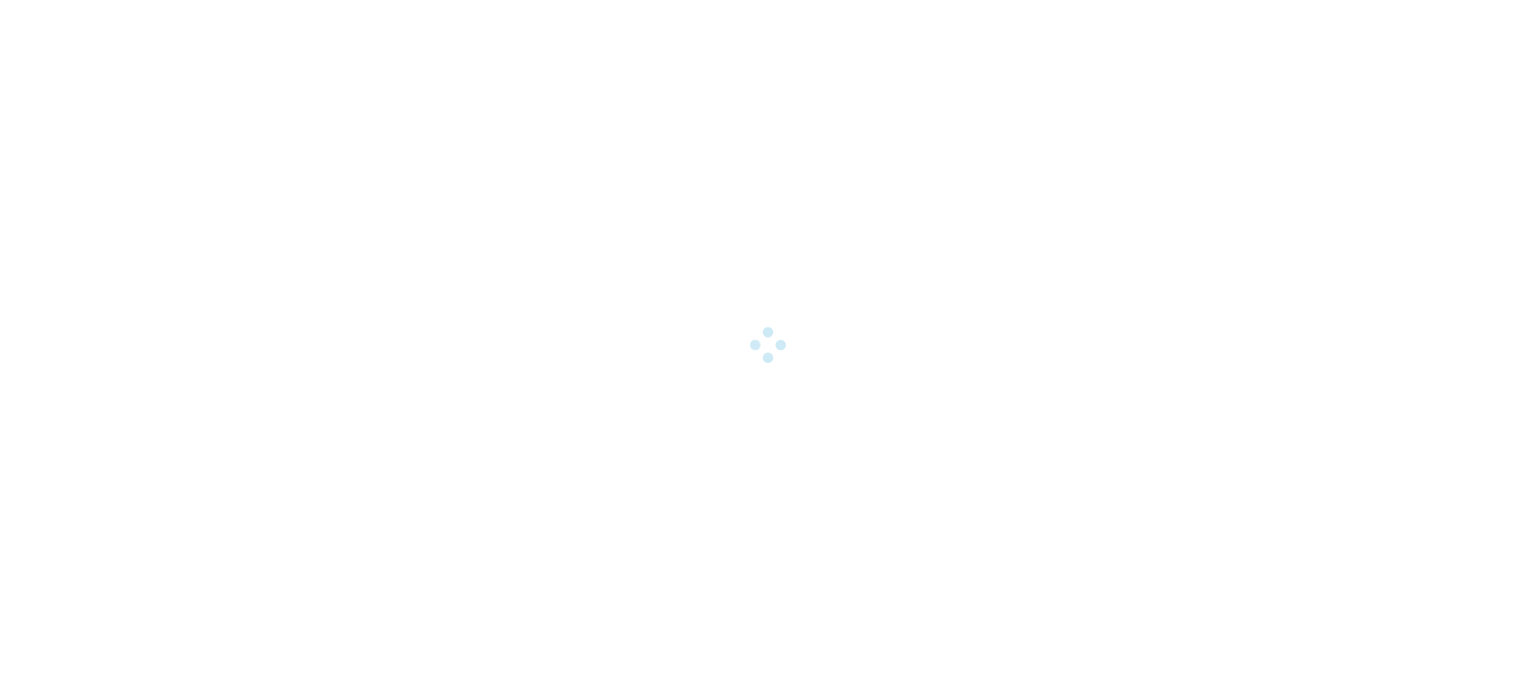 scroll, scrollTop: 0, scrollLeft: 0, axis: both 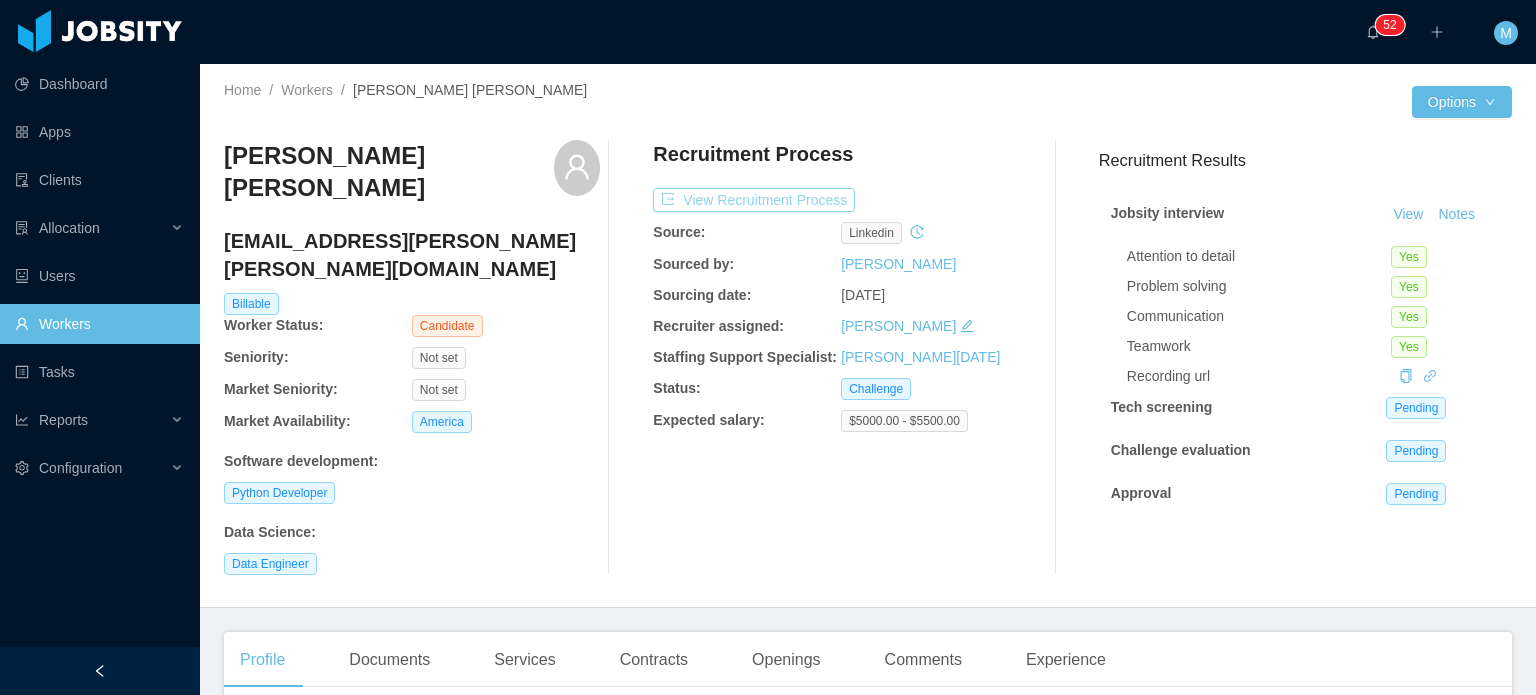 click on "View Recruitment Process" at bounding box center [754, 200] 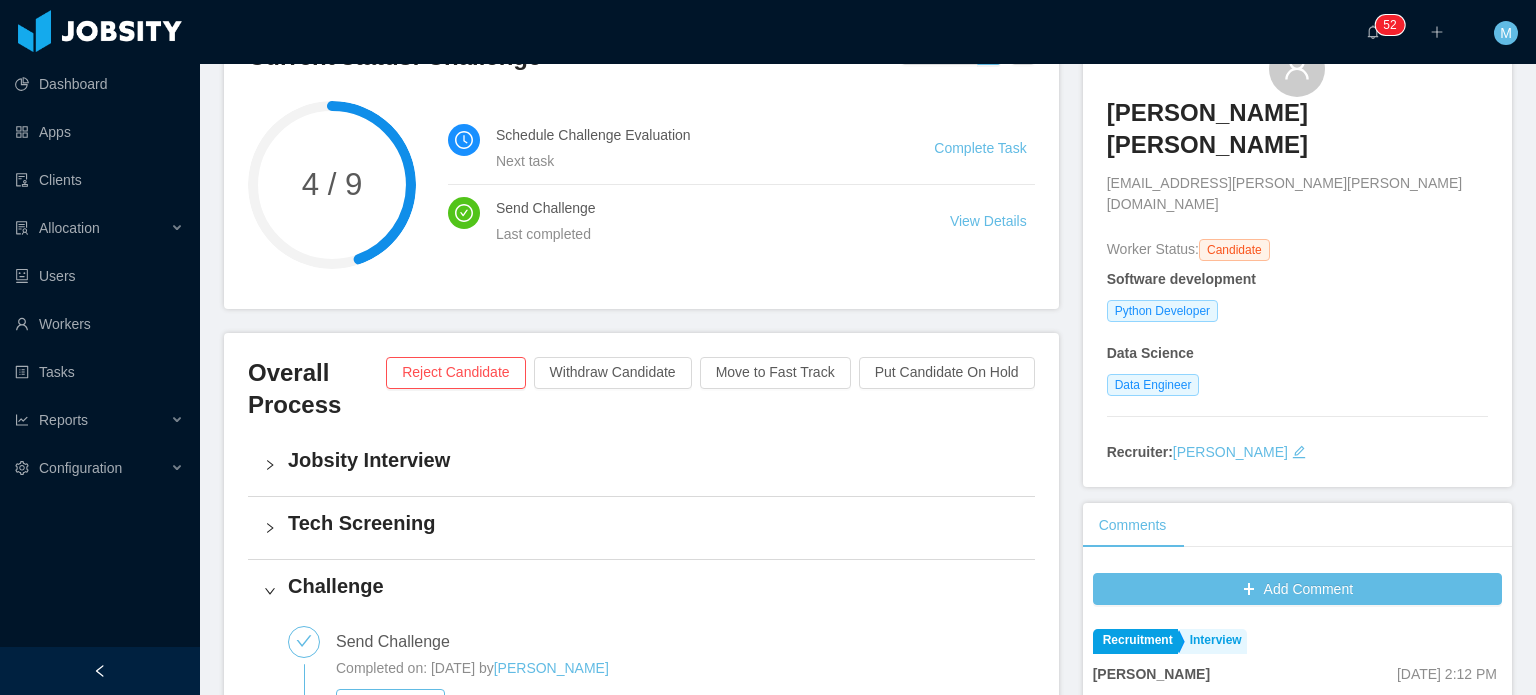 scroll, scrollTop: 400, scrollLeft: 0, axis: vertical 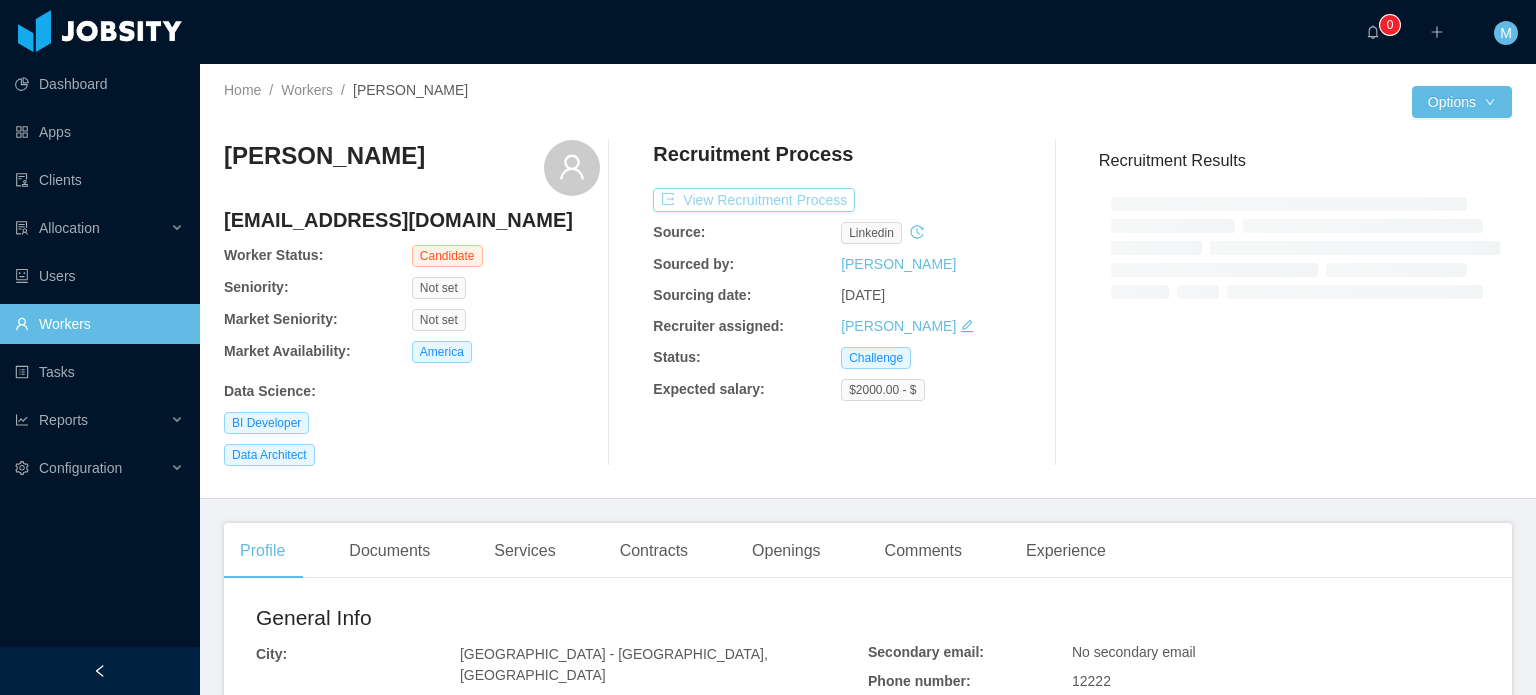 click on "View Recruitment Process" at bounding box center (754, 200) 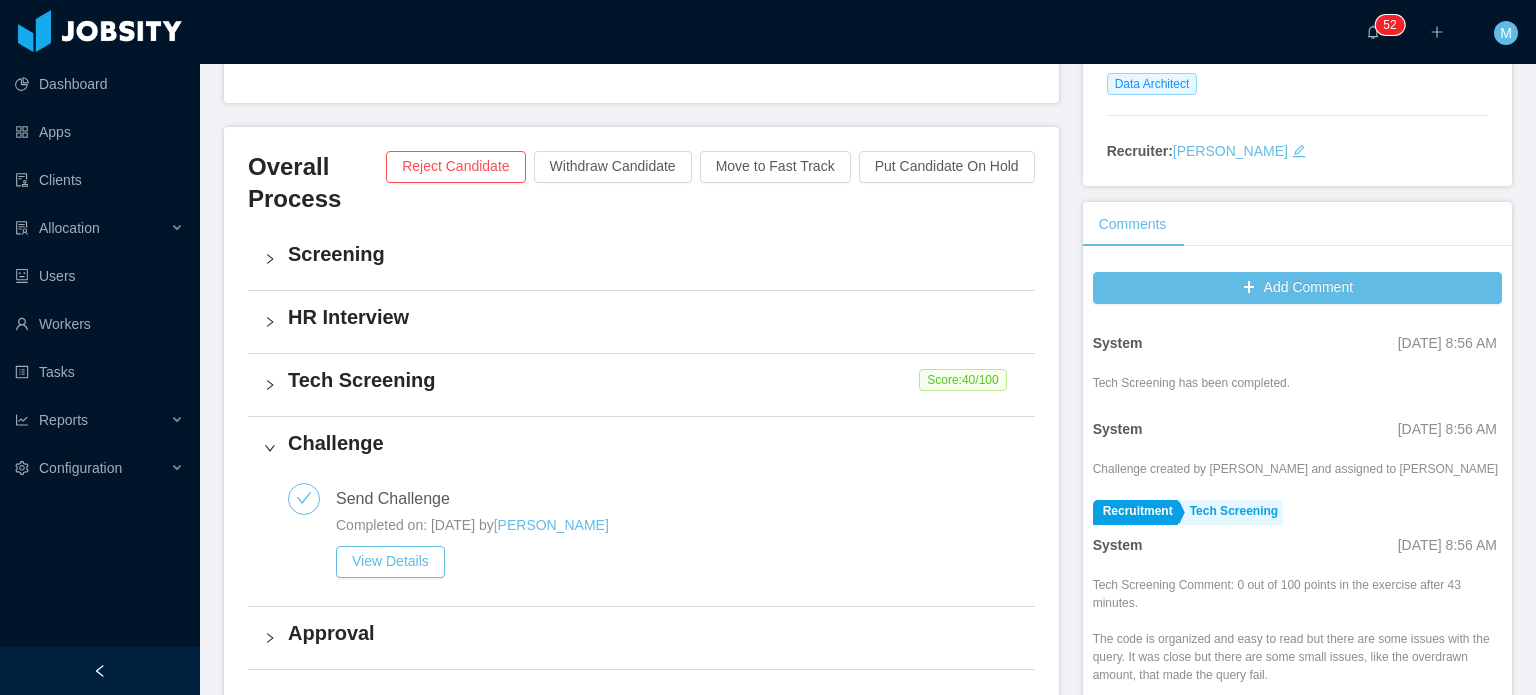 scroll, scrollTop: 400, scrollLeft: 0, axis: vertical 